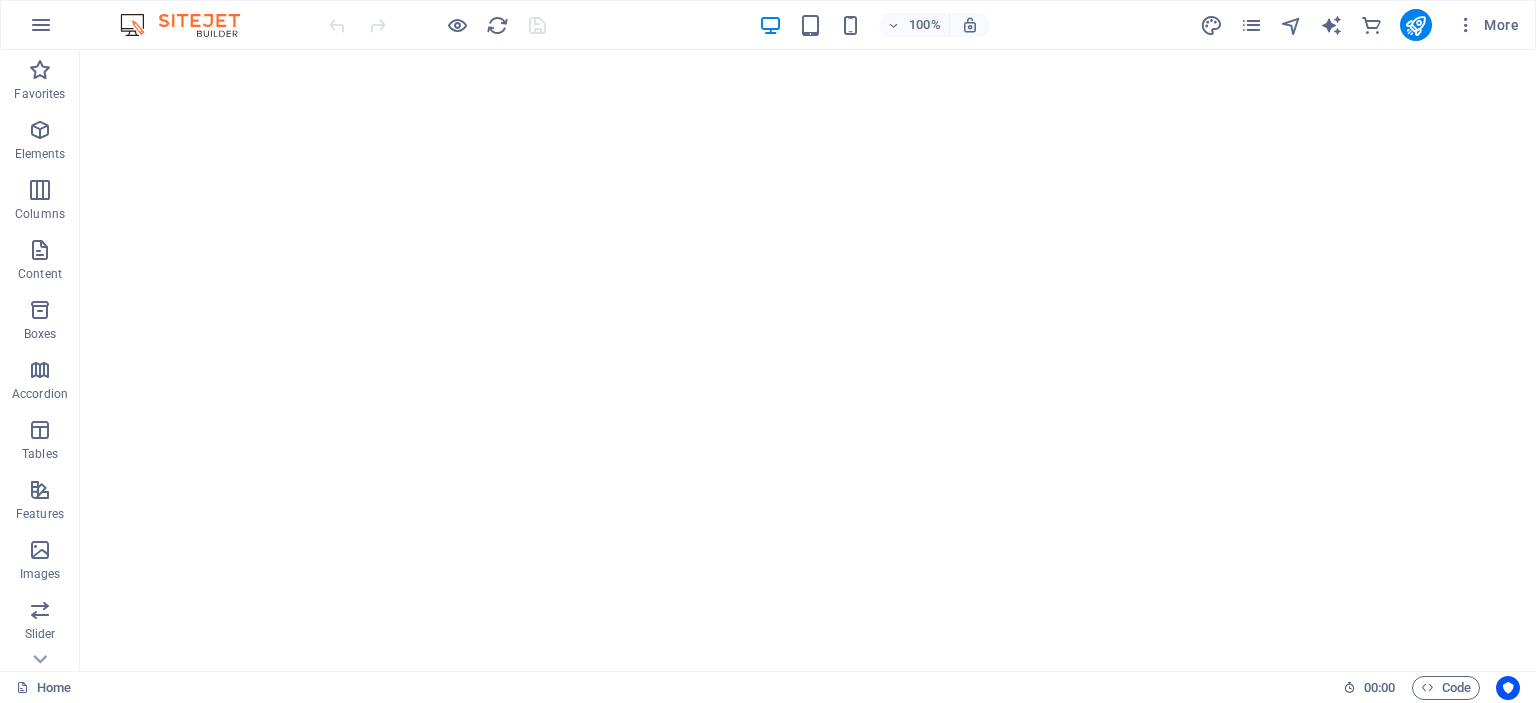 scroll, scrollTop: 0, scrollLeft: 0, axis: both 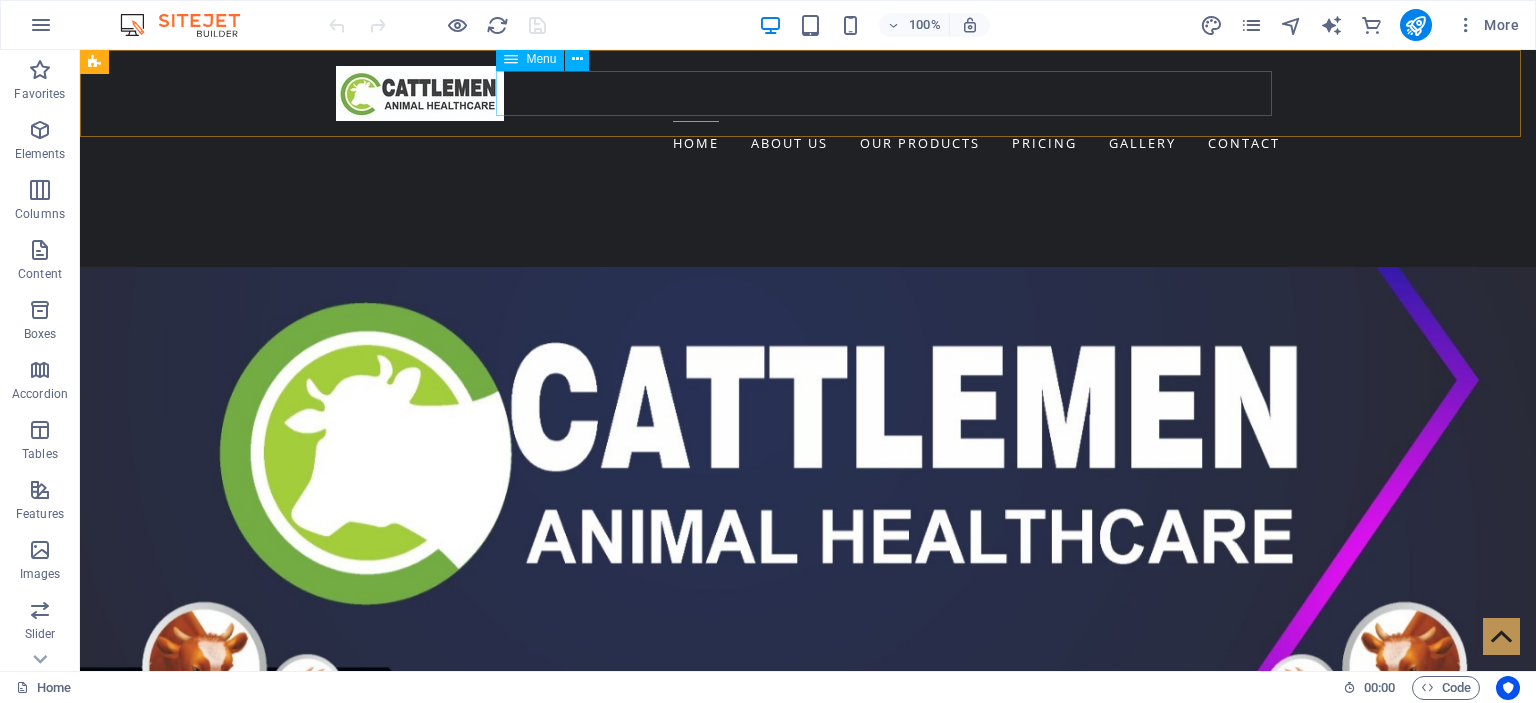click on "Home About us OUR PRODUCTS Pricing Gallery Contact" at bounding box center (808, 143) 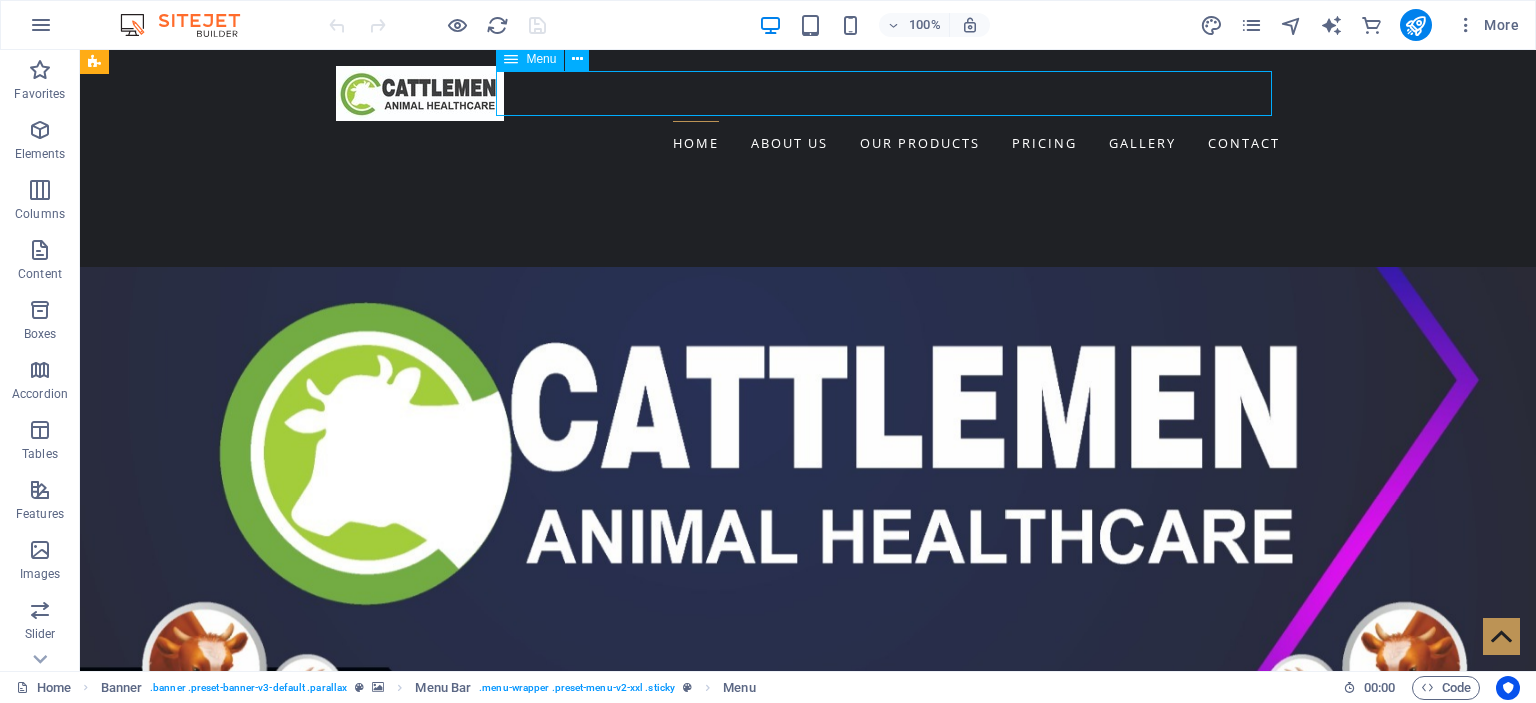 click on "Home About us OUR PRODUCTS Pricing Gallery Contact" at bounding box center [808, 143] 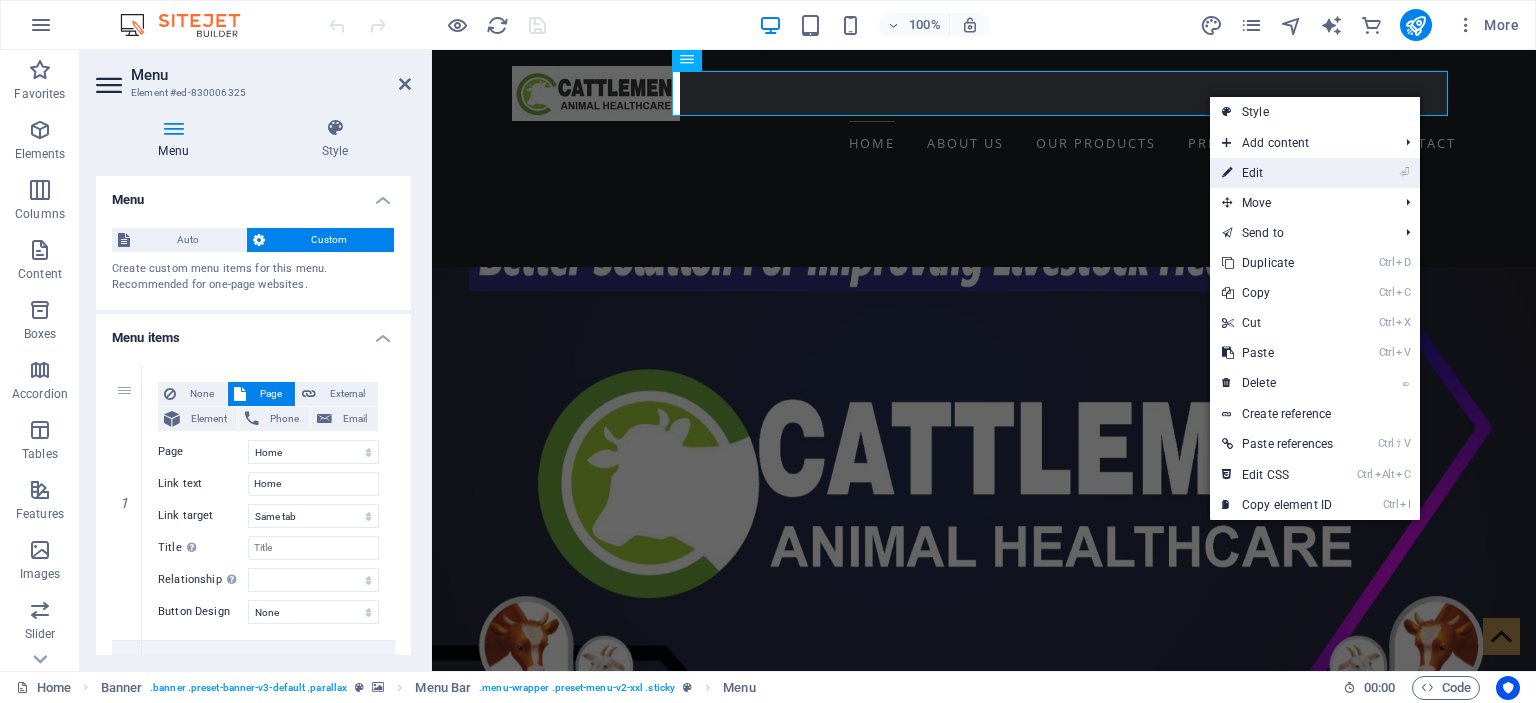 click on "⏎  Edit" at bounding box center [1277, 173] 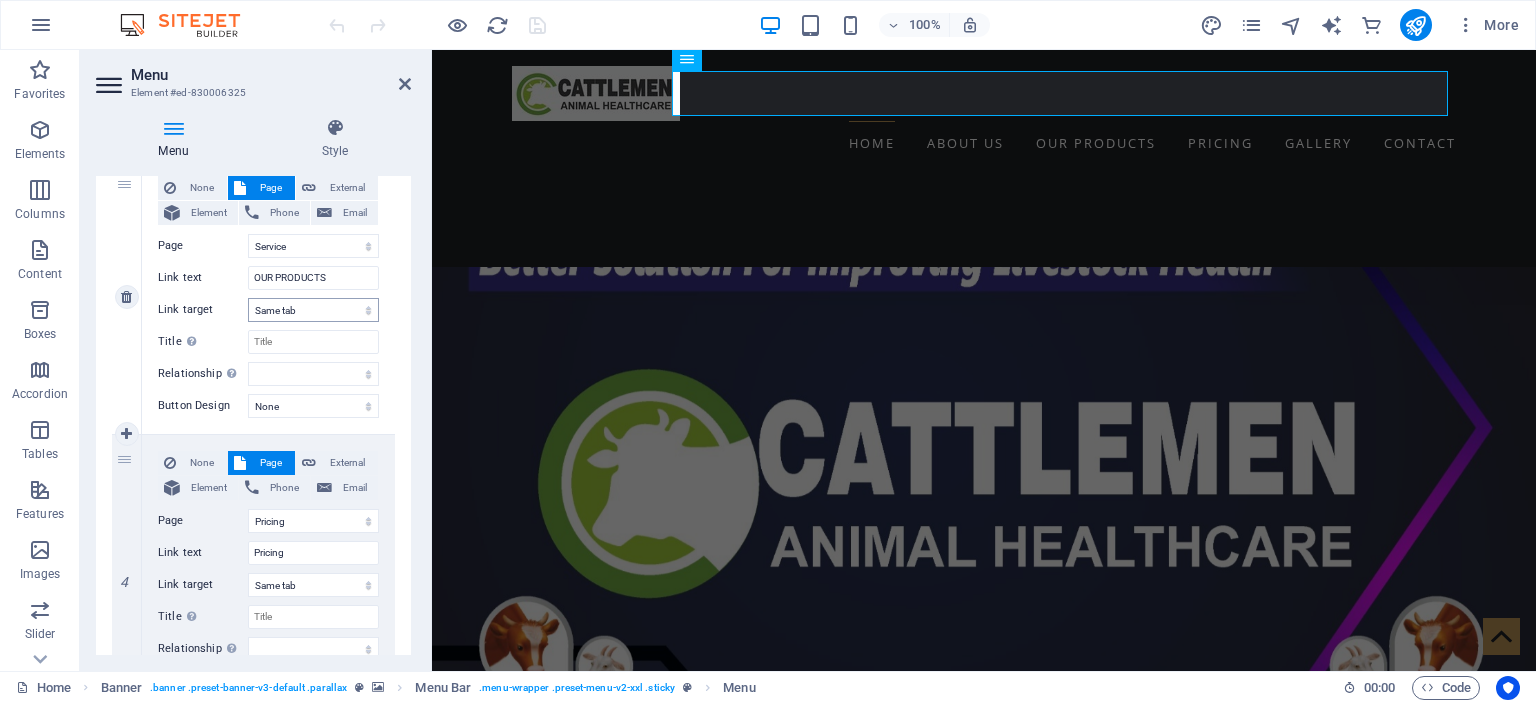 scroll, scrollTop: 900, scrollLeft: 0, axis: vertical 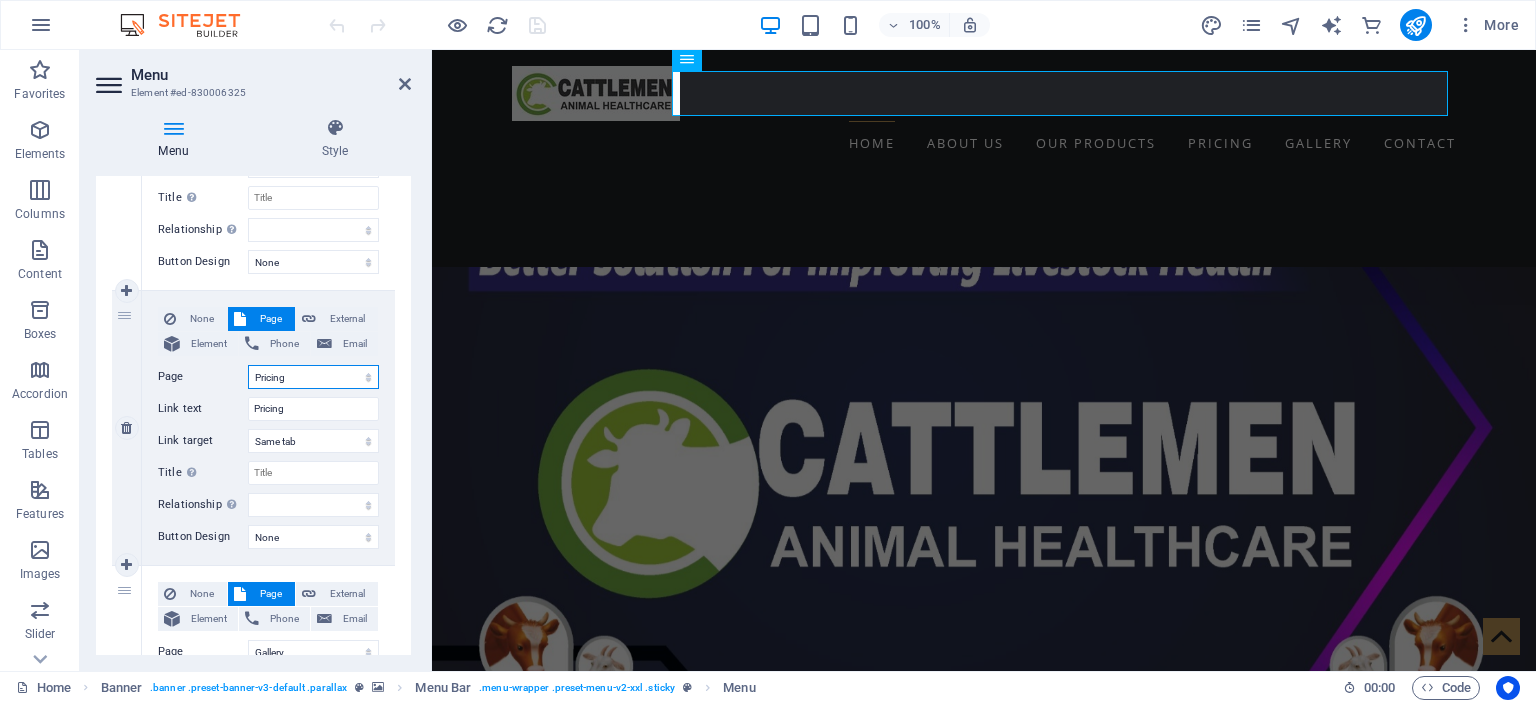 click on "Home About us Service Pricing Gallery Contact Legal Notice Privacy" at bounding box center [313, 377] 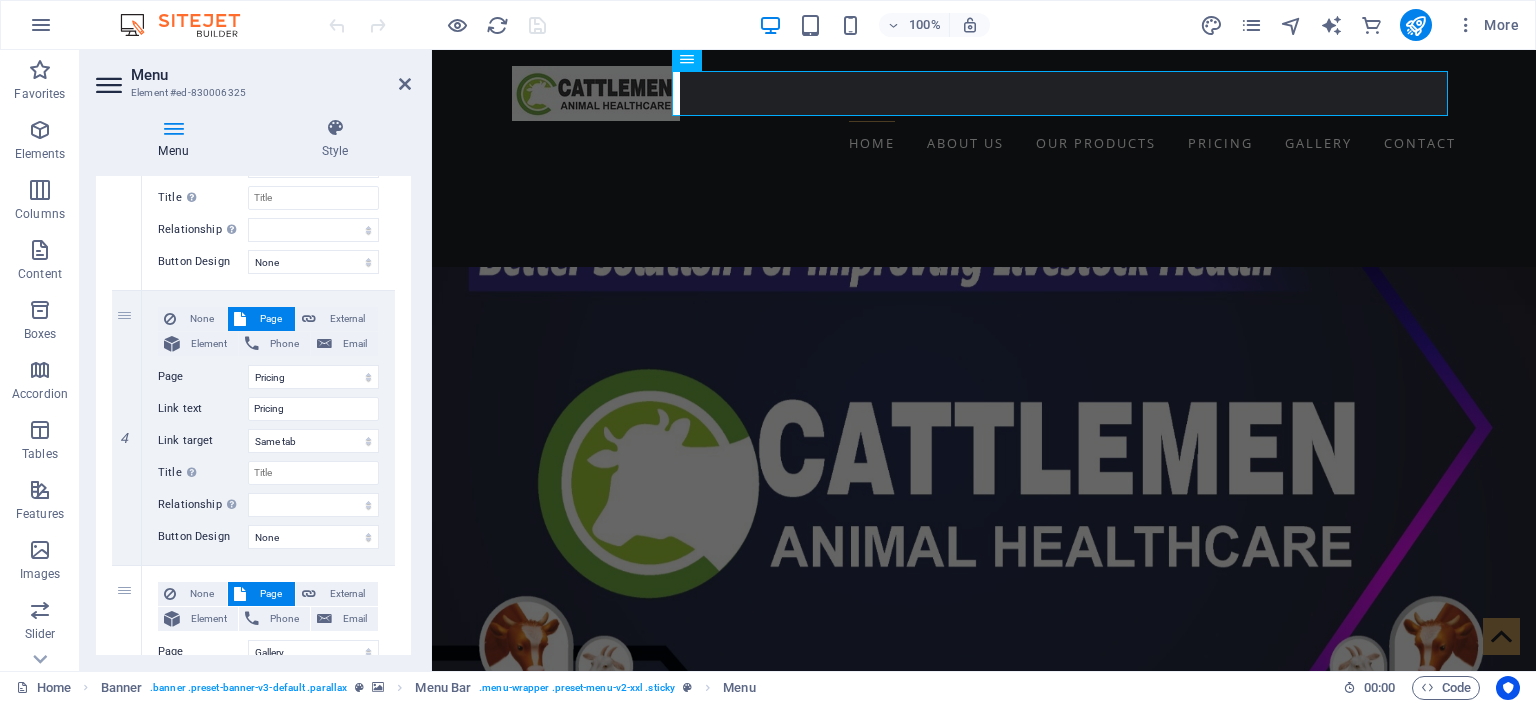 click on "1 None Page External Element Phone Email Page Home About us Service Pricing Gallery Contact Legal Notice Privacy Element URL /[NUMBER] Phone Email Link text Home Link target New tab Same tab Overlay Title Additional link description, should not be the same as the link text. The title is most often shown as a tooltip text when the mouse moves over the element. Leave empty if uncertain. Relationship Sets the relationship of this link to the link target . For example, the value "nofollow" instructs search engines not to follow the link. Can be left empty. alternate author bookmark external help license next nofollow noreferrer noopener prev search tag Button Design None Default Primary Secondary 2 None Page External Element Phone Email Page Home About us Service Pricing Gallery Contact Legal Notice Privacy Element URL /[NUMBER] Phone Email Link text About us Link target New tab Same tab Overlay Title Relationship Sets the alternate author bookmark external help 3" at bounding box center (253, 290) 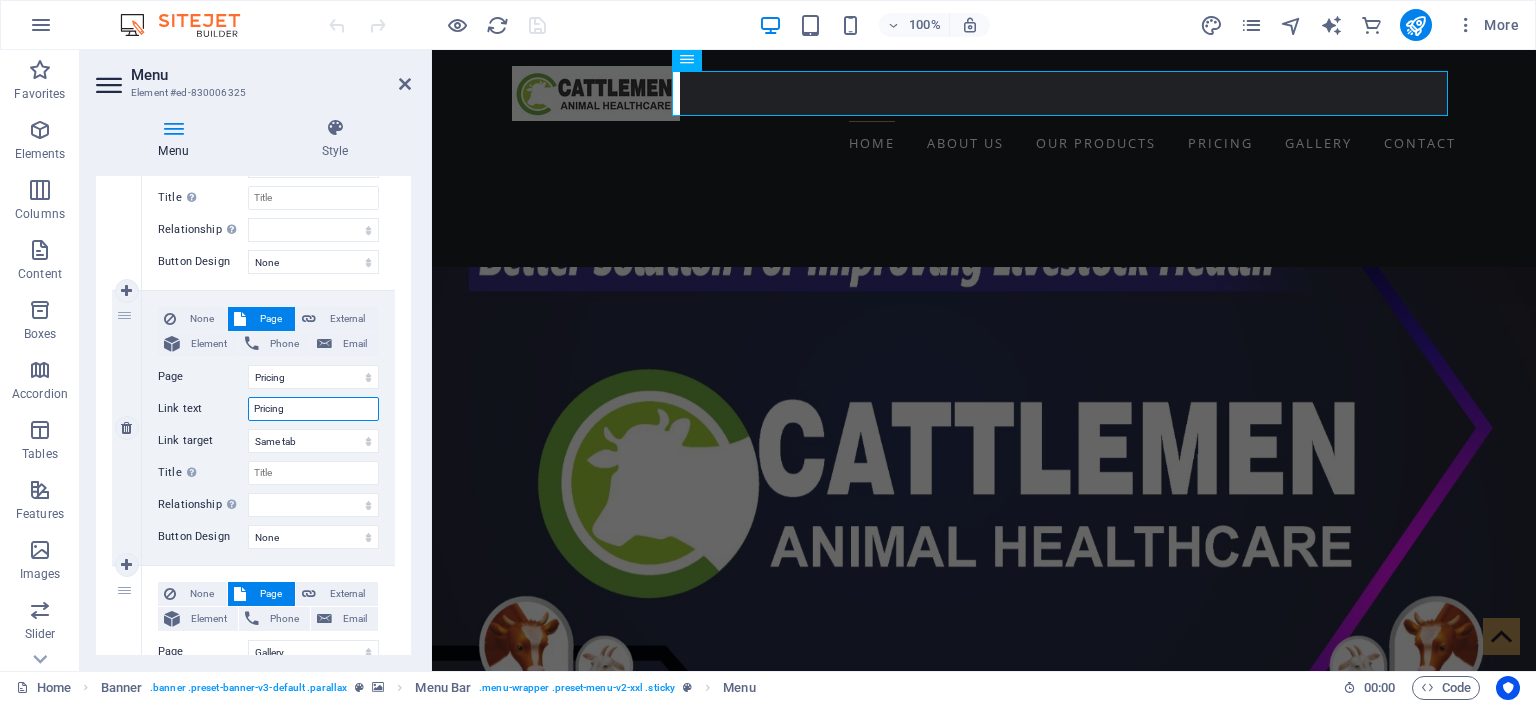 click on "Pricing" at bounding box center [313, 409] 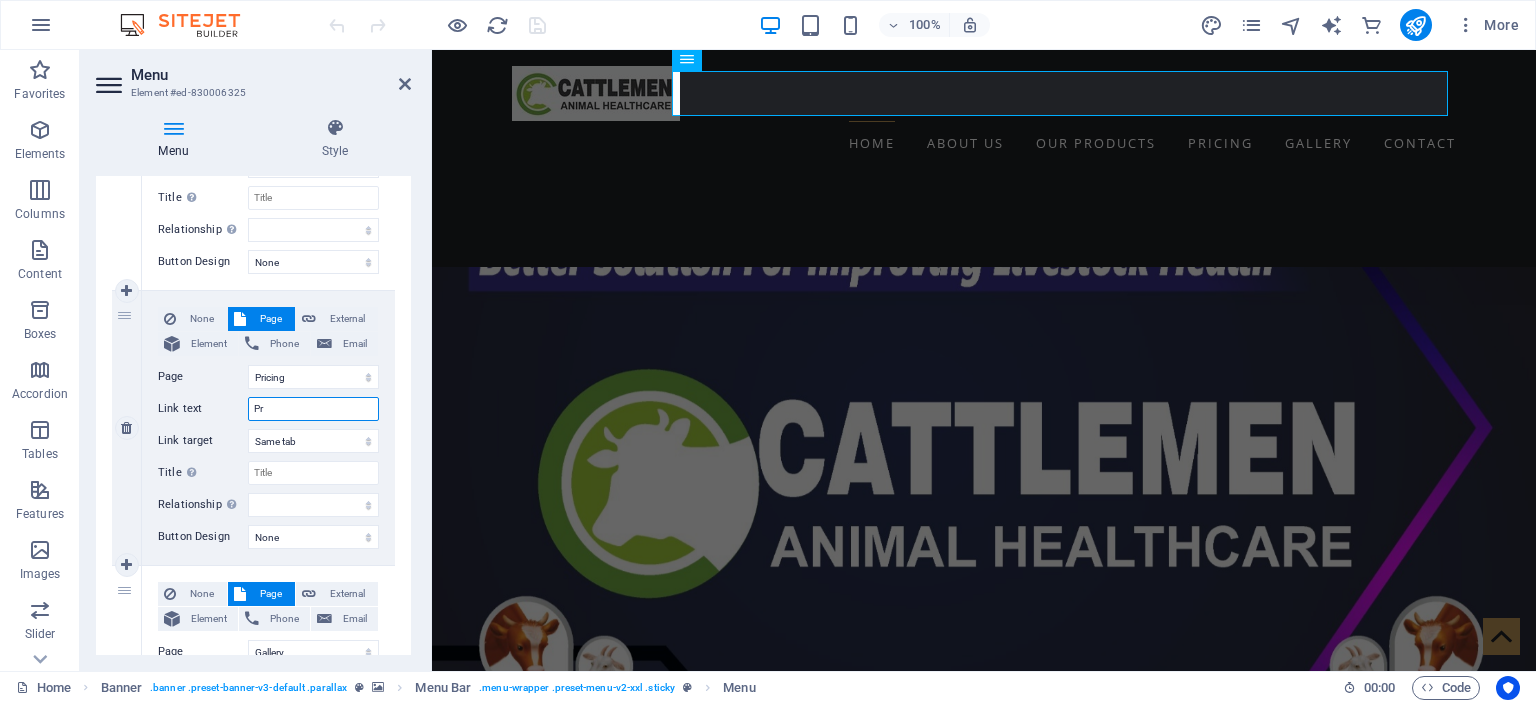 type on "P" 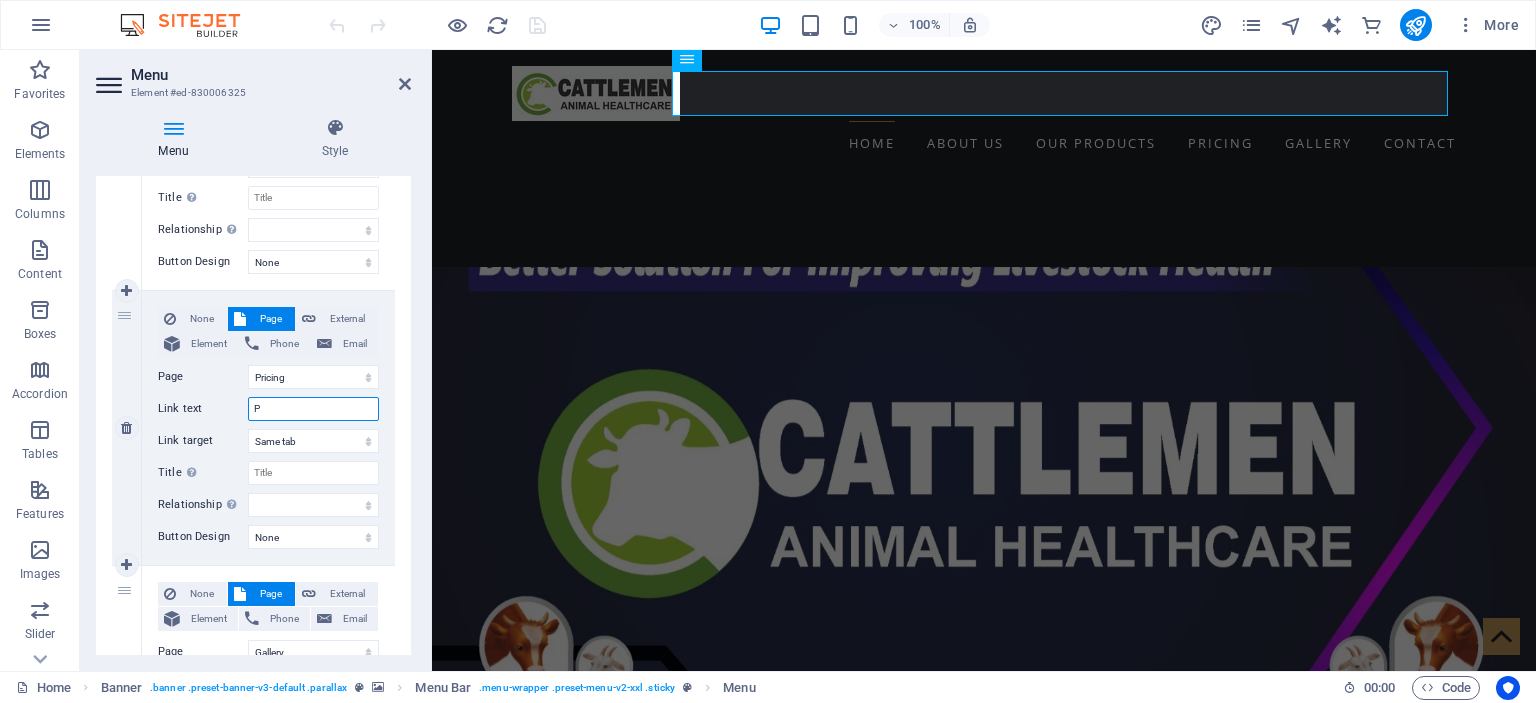 type 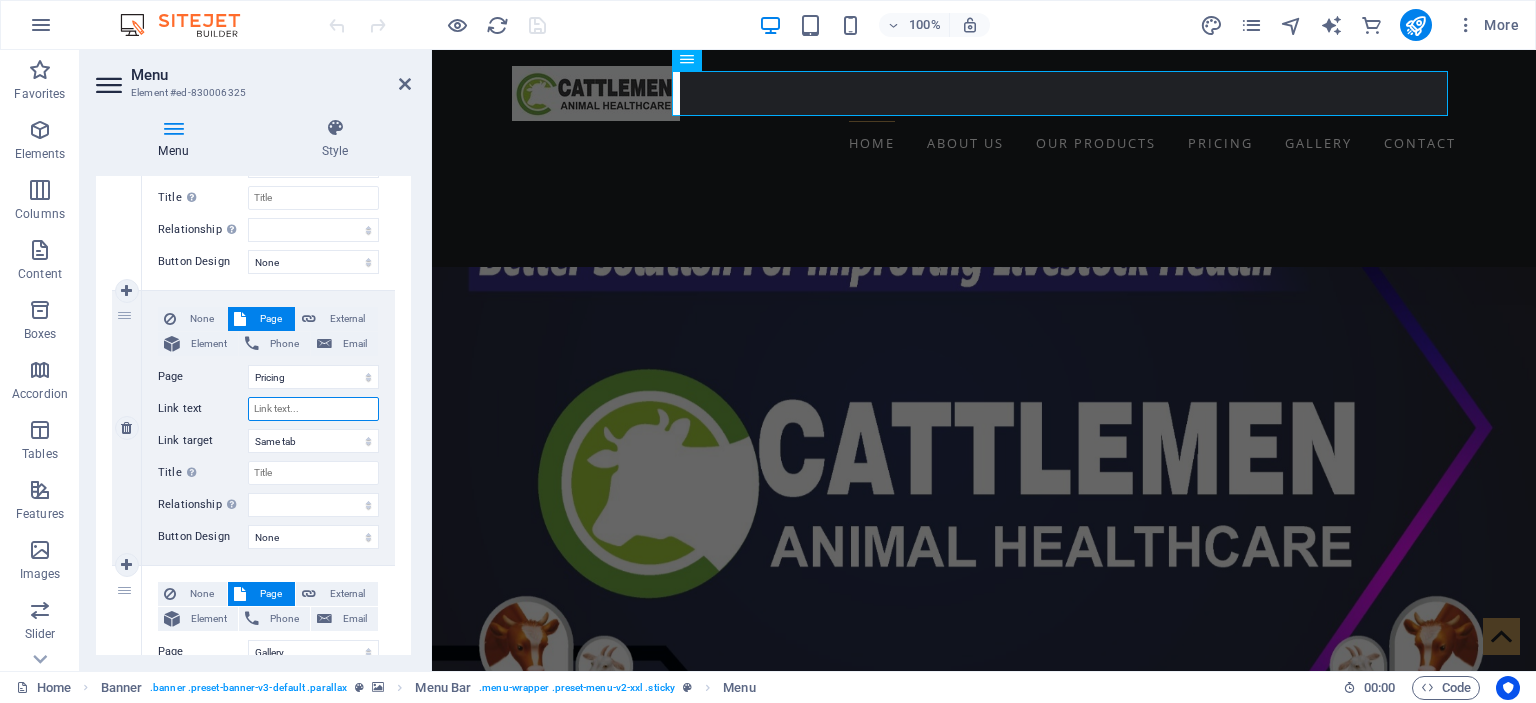 select 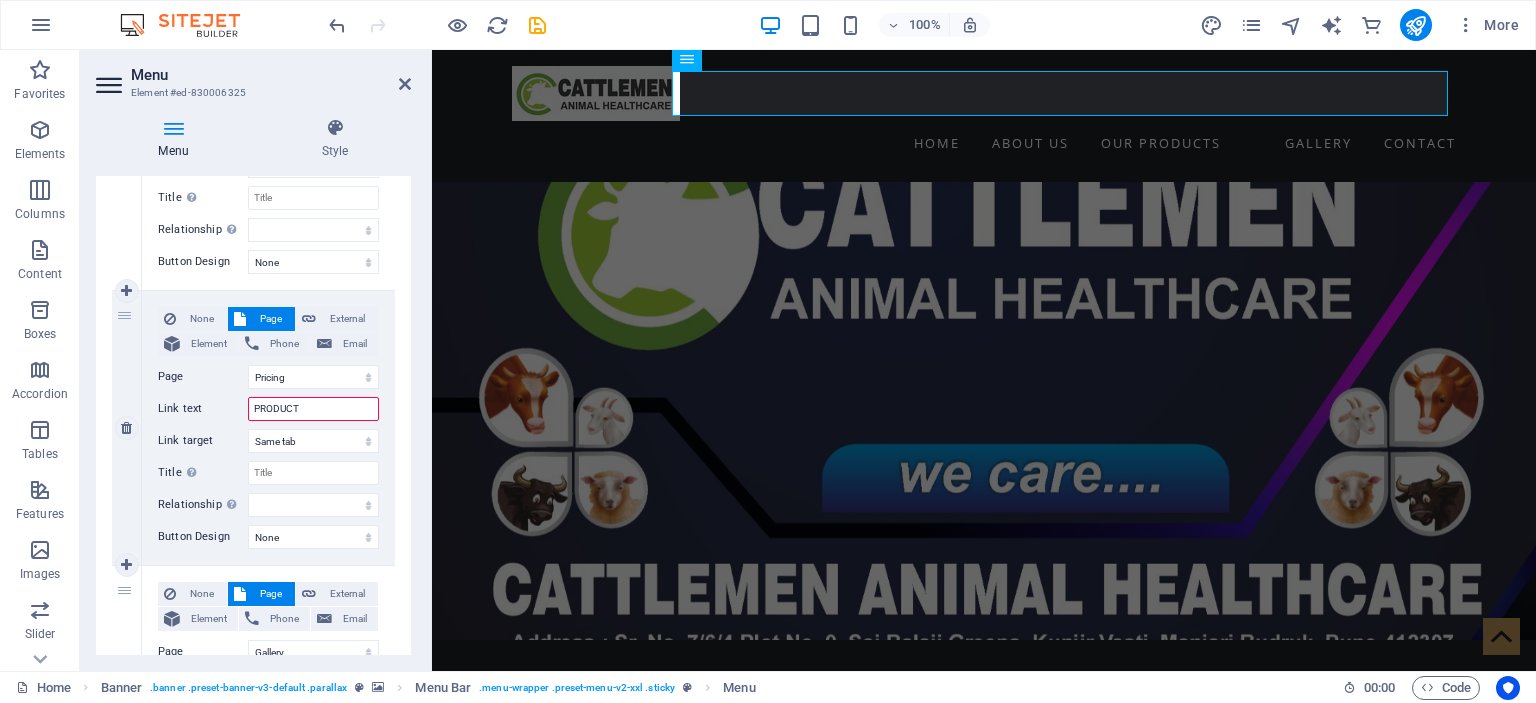 type on "PRODUCTS" 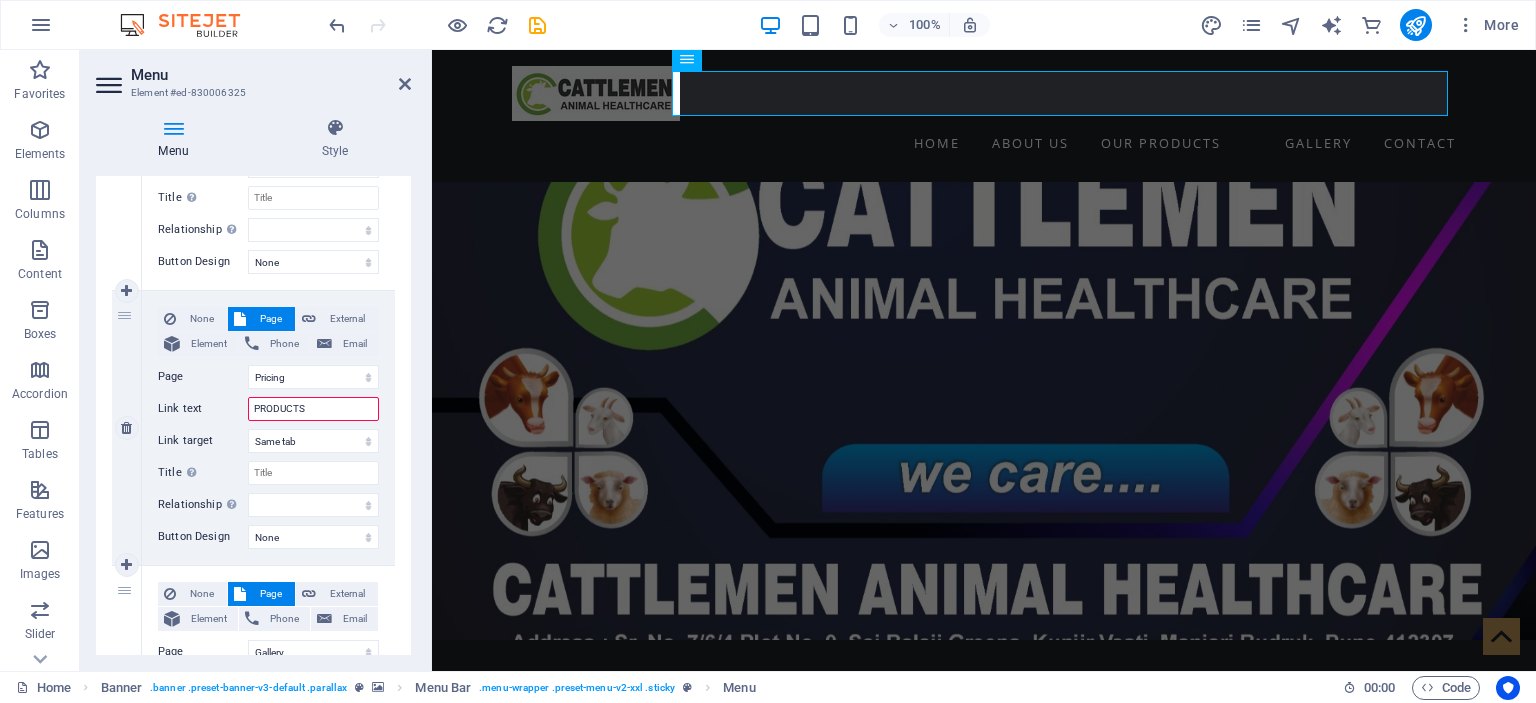 select 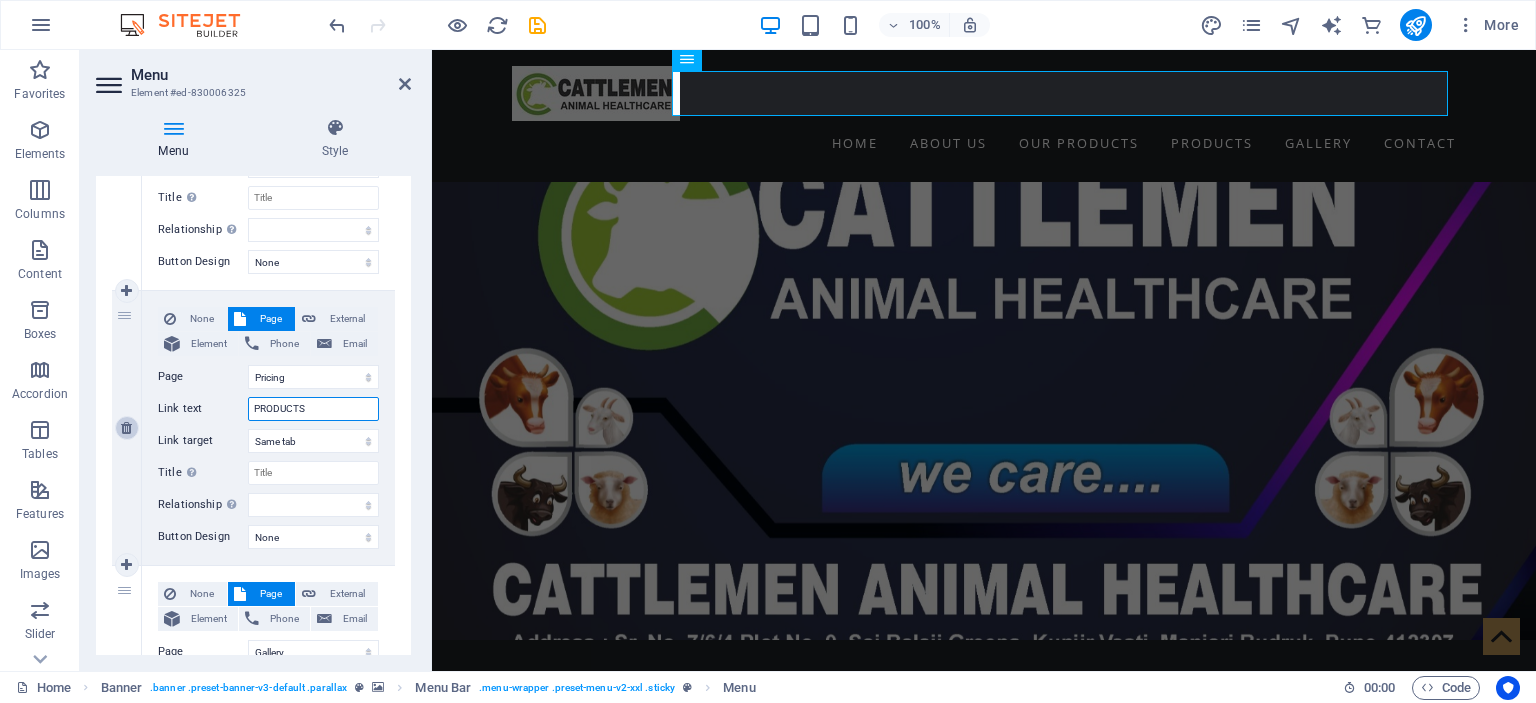 scroll, scrollTop: 700, scrollLeft: 0, axis: vertical 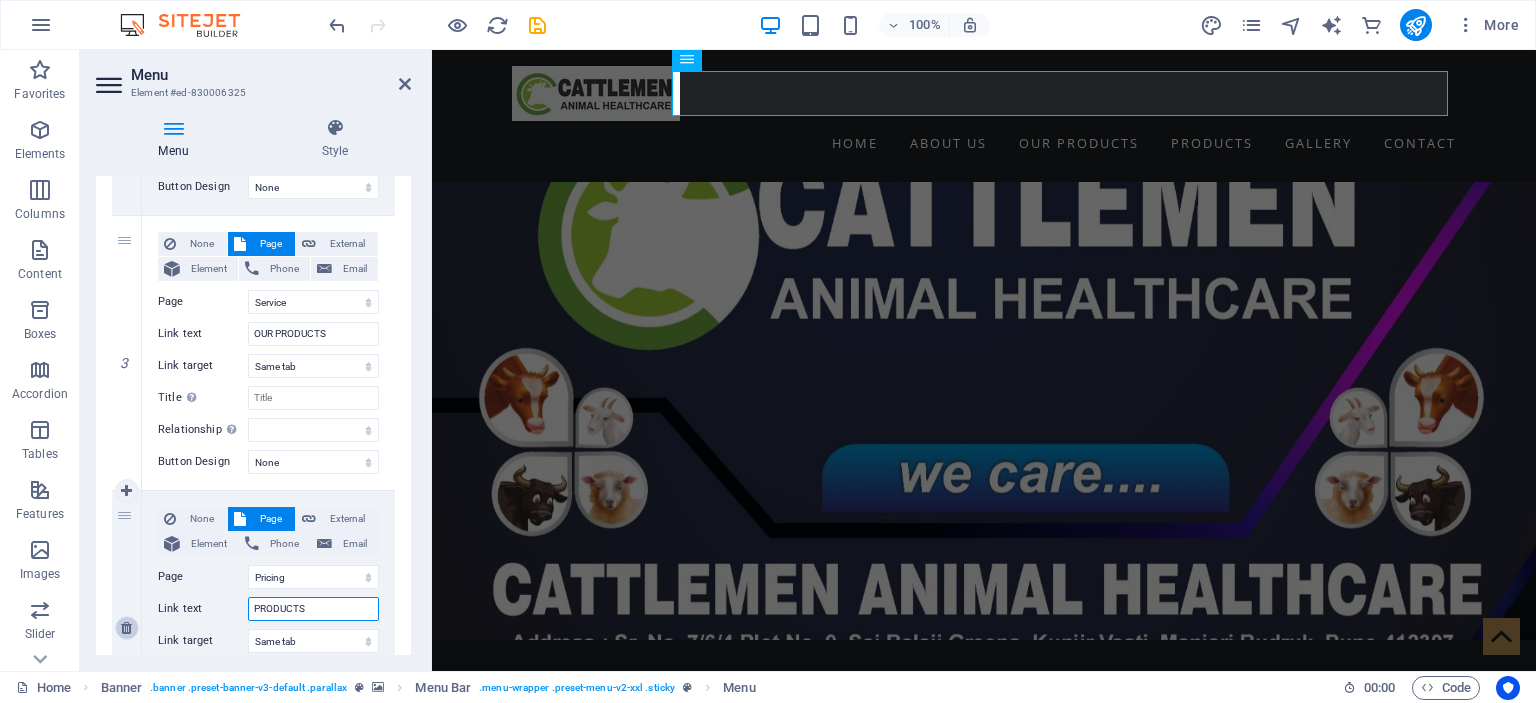 type on "PRODUCTS" 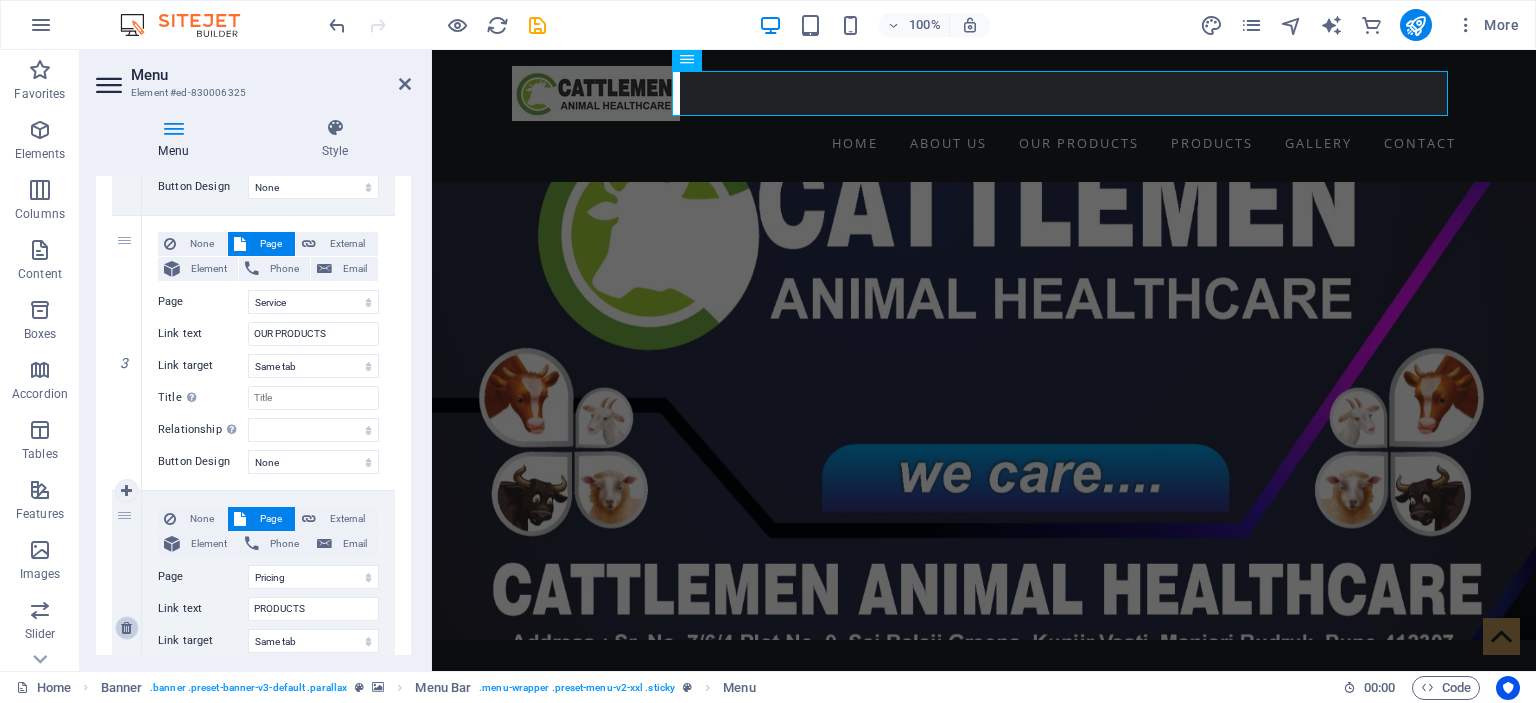 click at bounding box center [126, 628] 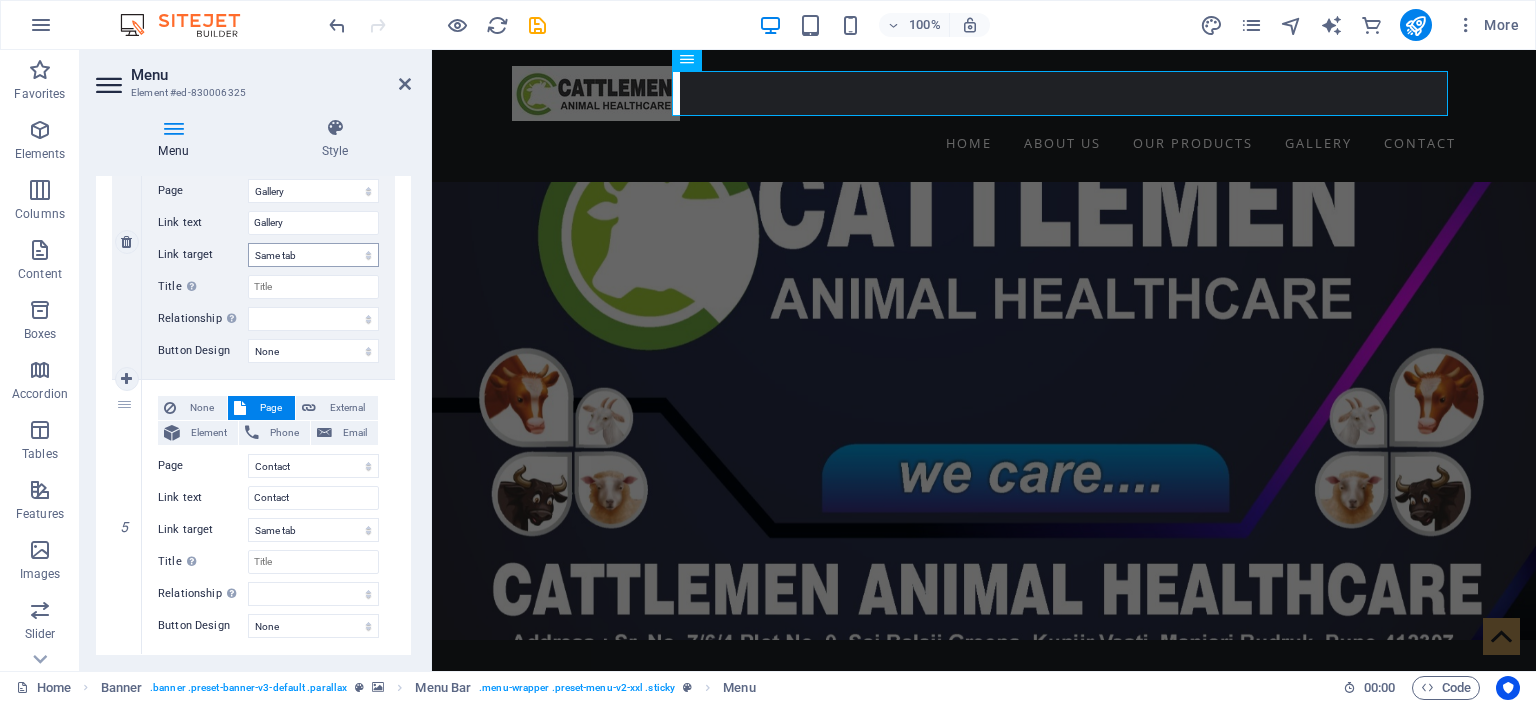 scroll, scrollTop: 1140, scrollLeft: 0, axis: vertical 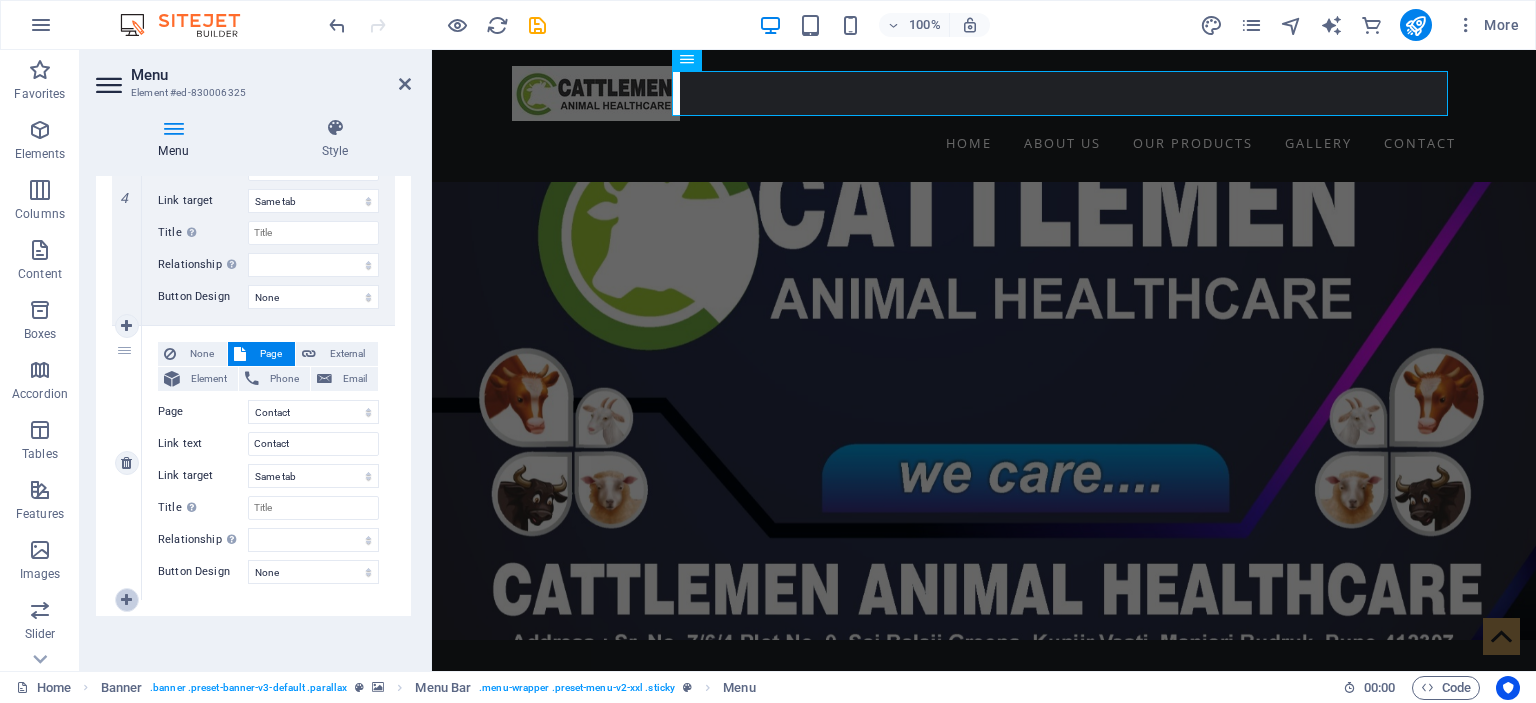 click at bounding box center (126, 600) 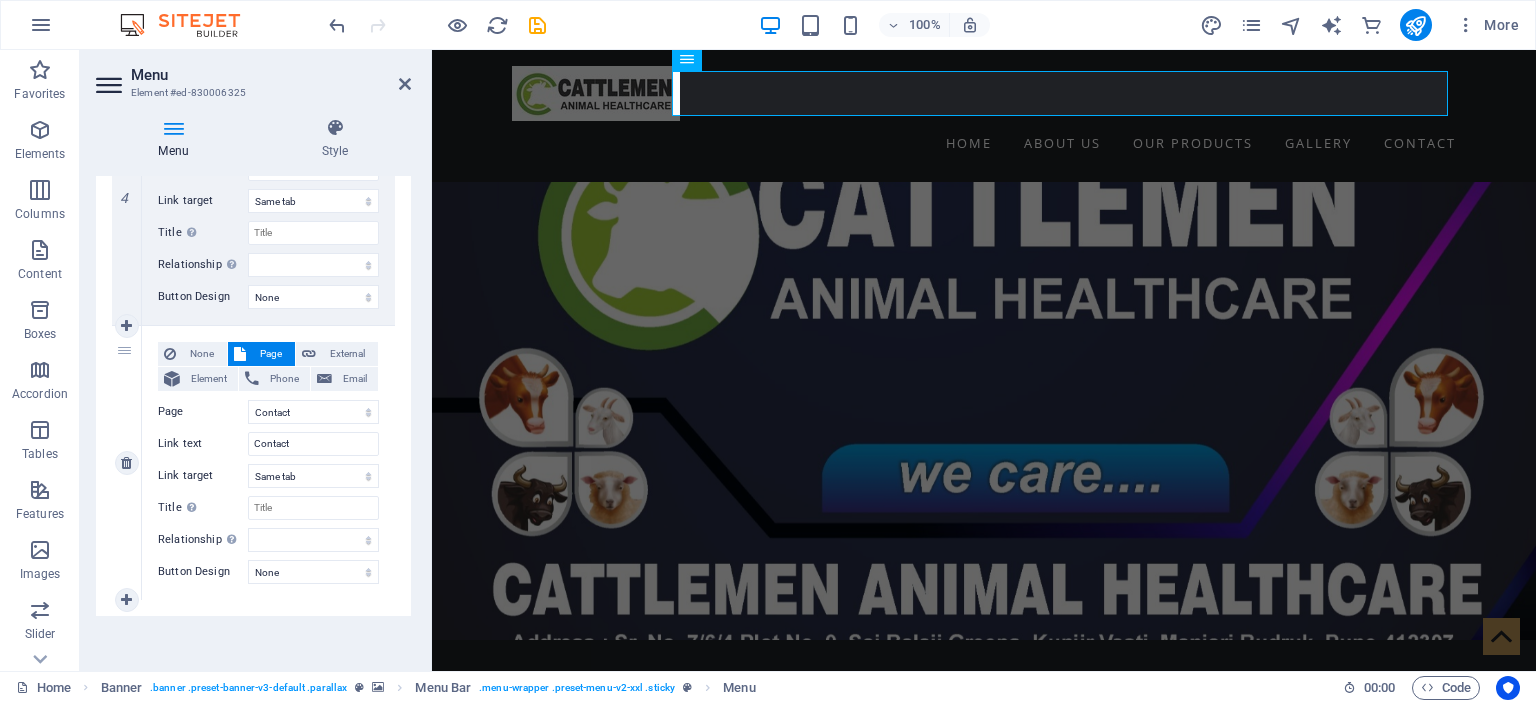 select 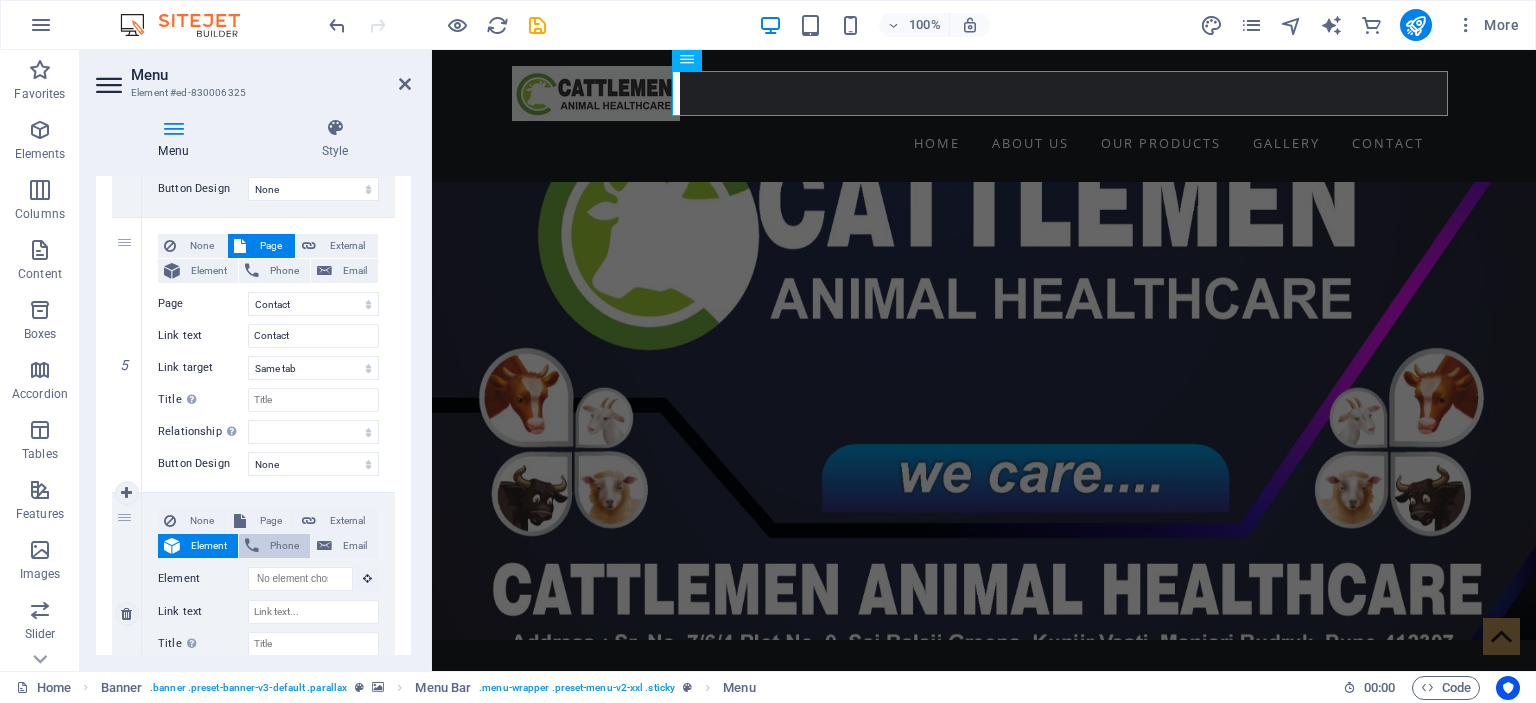 scroll, scrollTop: 1383, scrollLeft: 0, axis: vertical 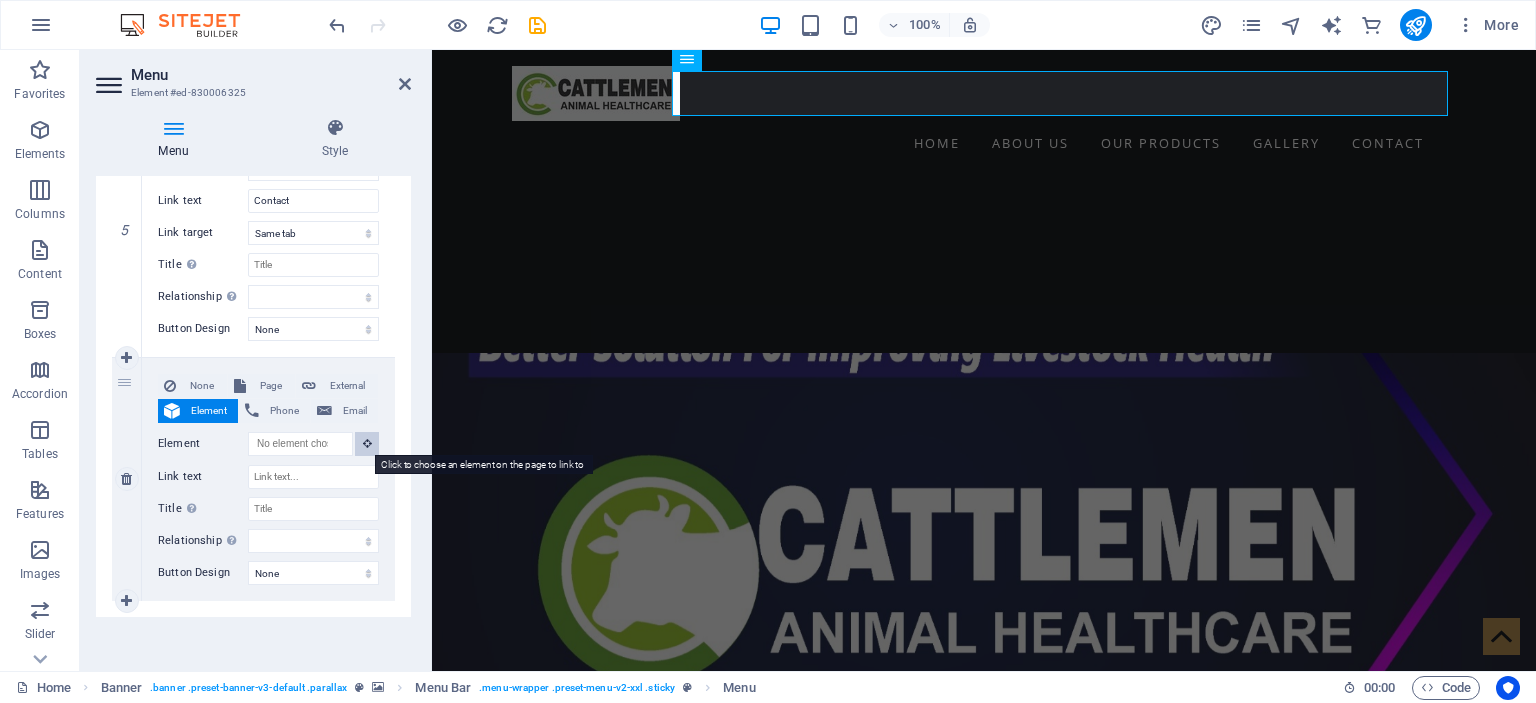 click at bounding box center (367, 443) 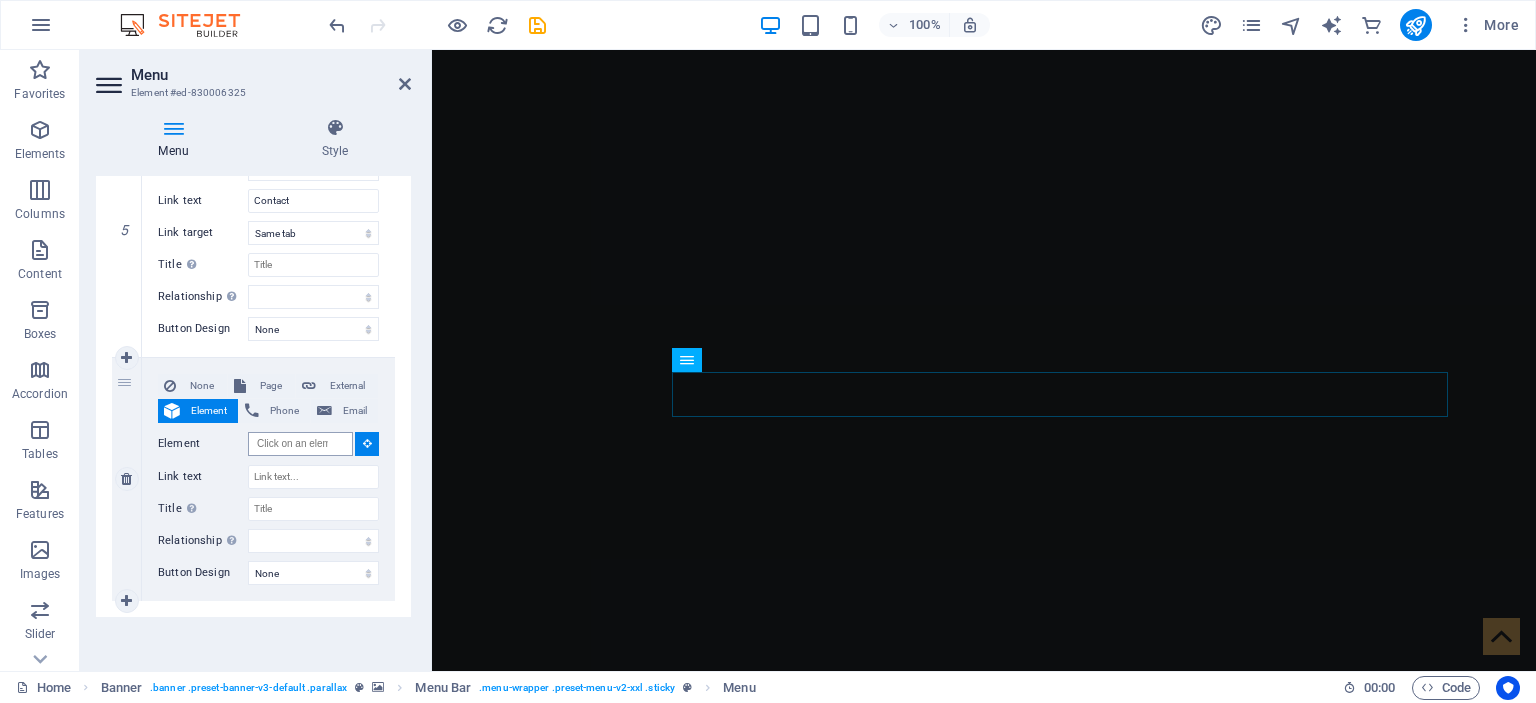 scroll, scrollTop: 0, scrollLeft: 0, axis: both 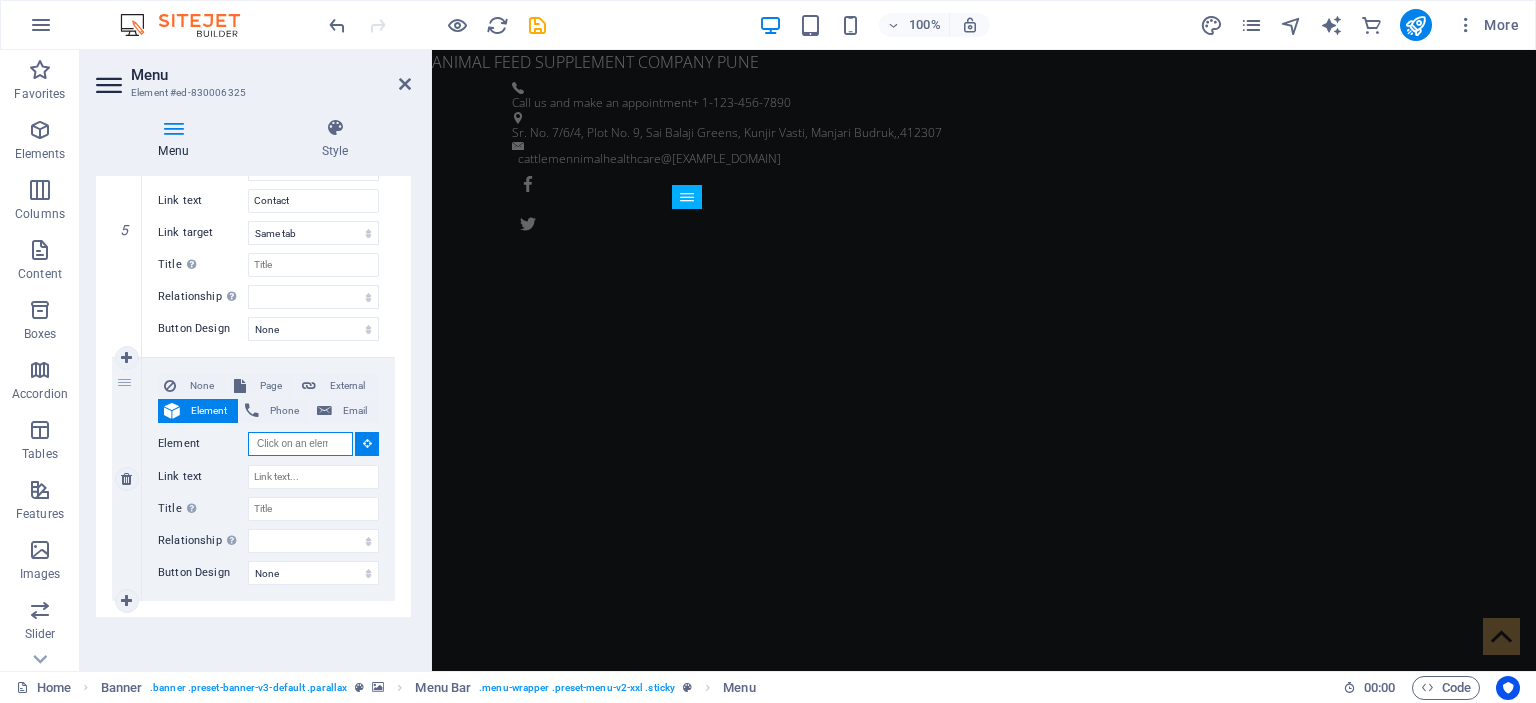 click on "Element" at bounding box center (300, 444) 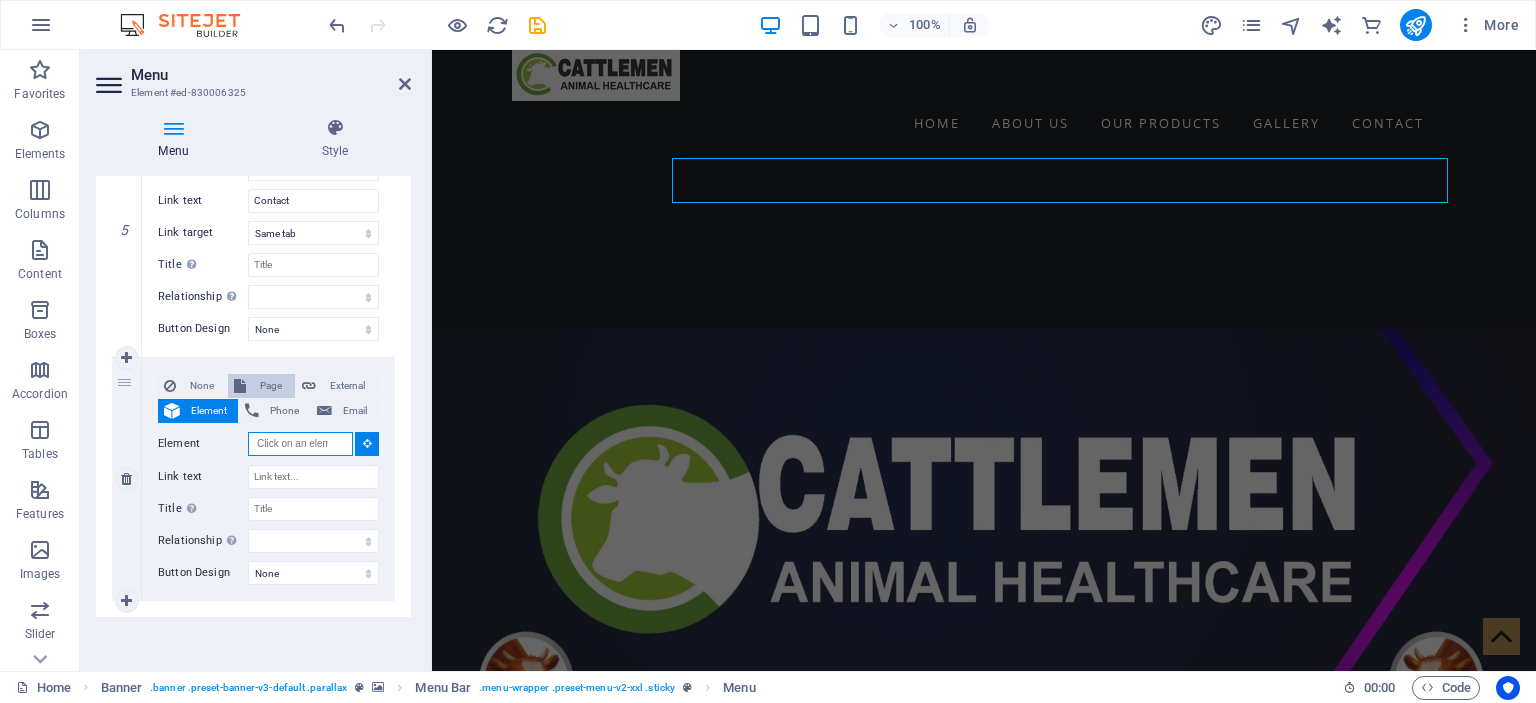 scroll, scrollTop: 764, scrollLeft: 0, axis: vertical 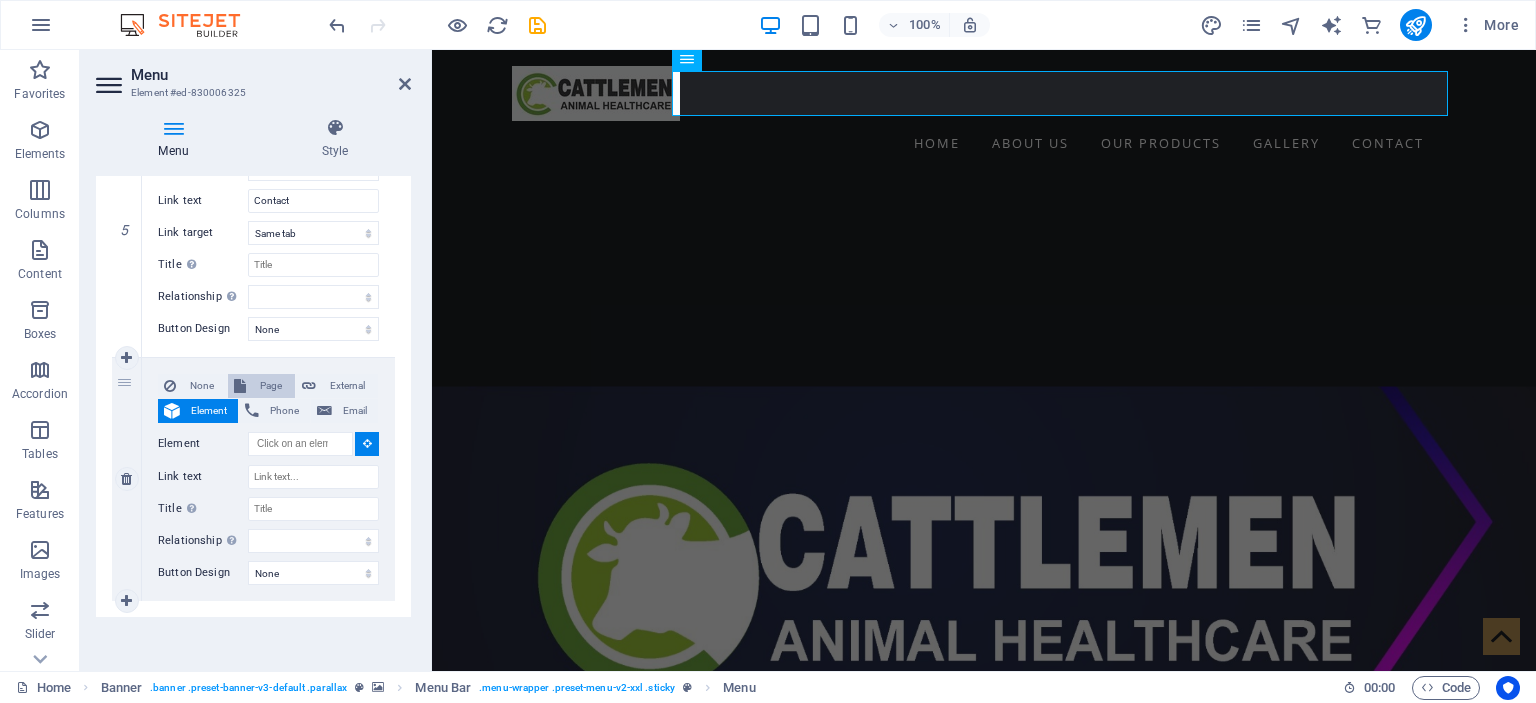 click on "Page" at bounding box center [270, 386] 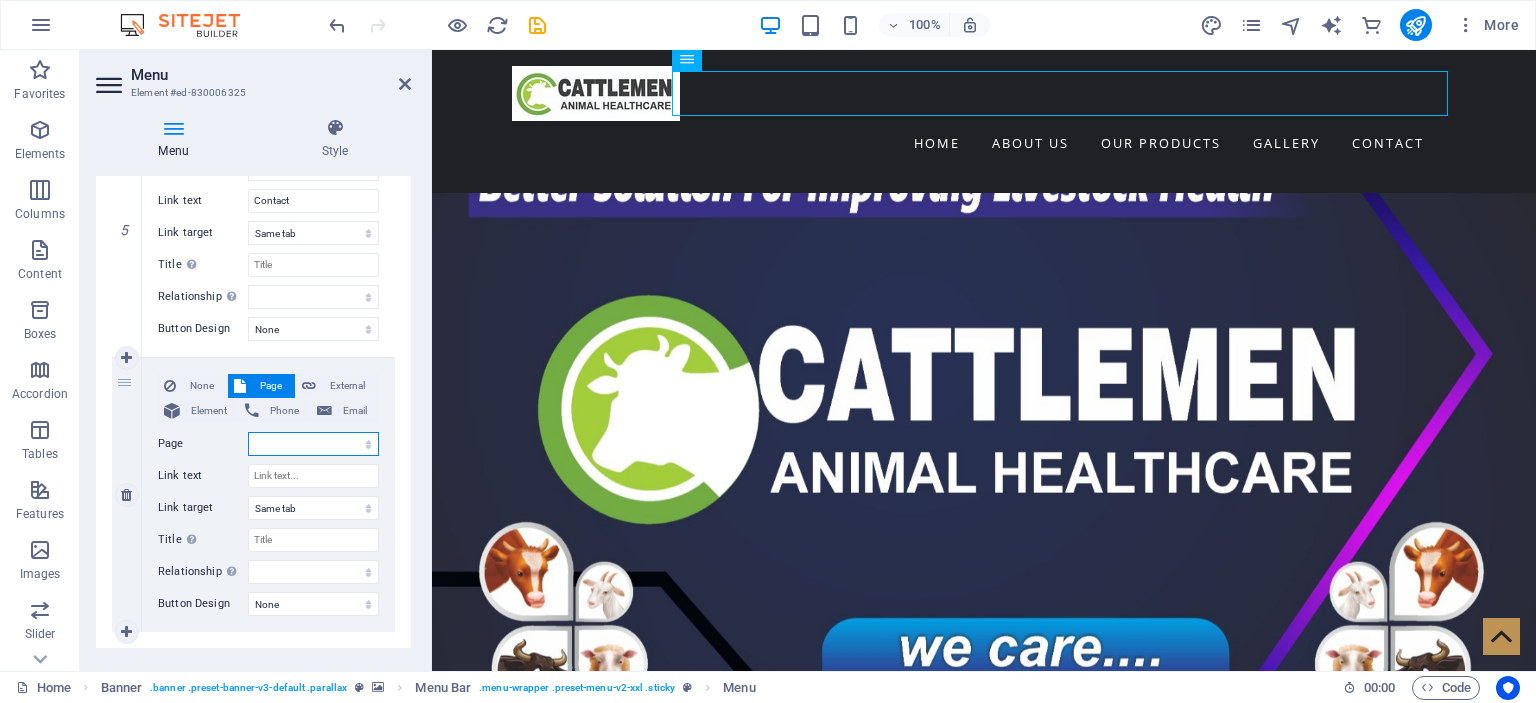 click on "Home About us Service Pricing Gallery Contact Legal Notice Privacy" at bounding box center [313, 444] 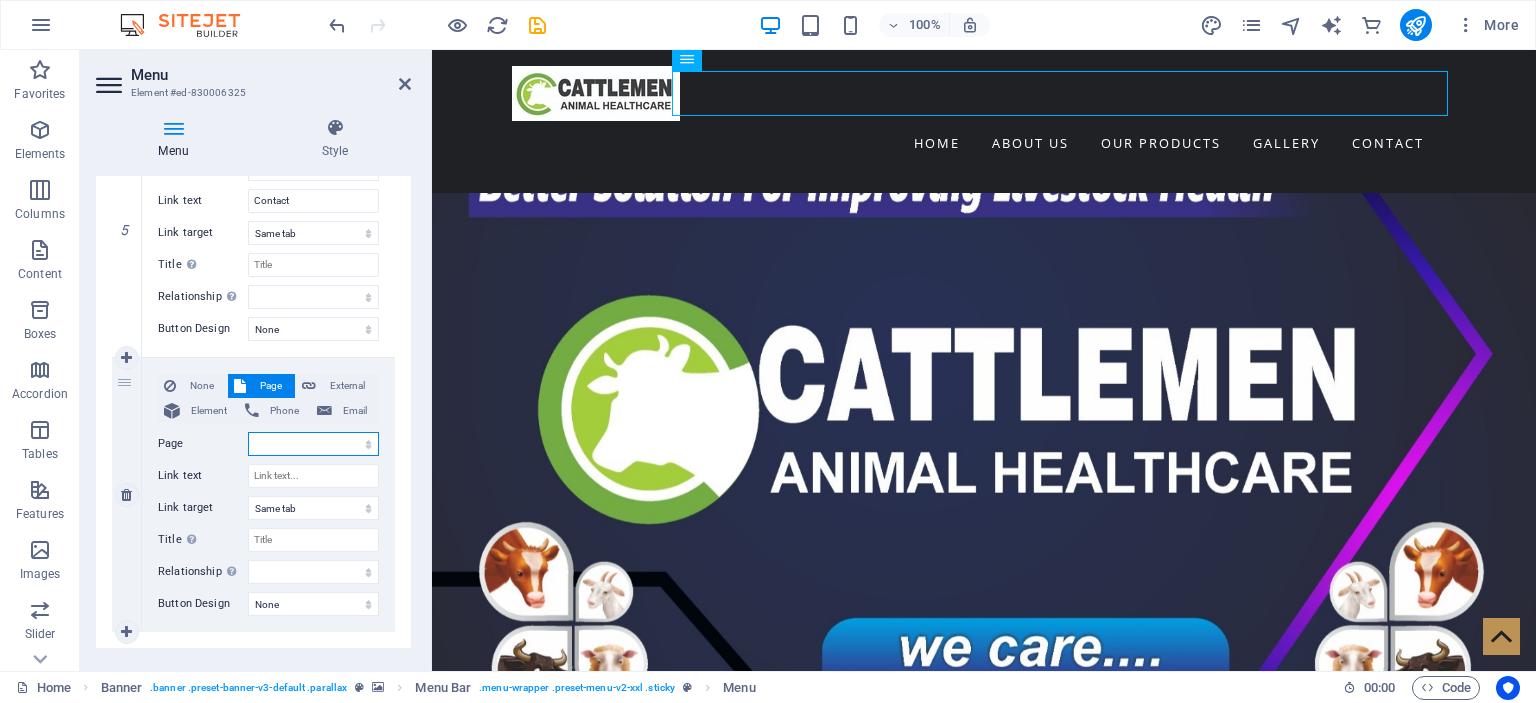 select on "2" 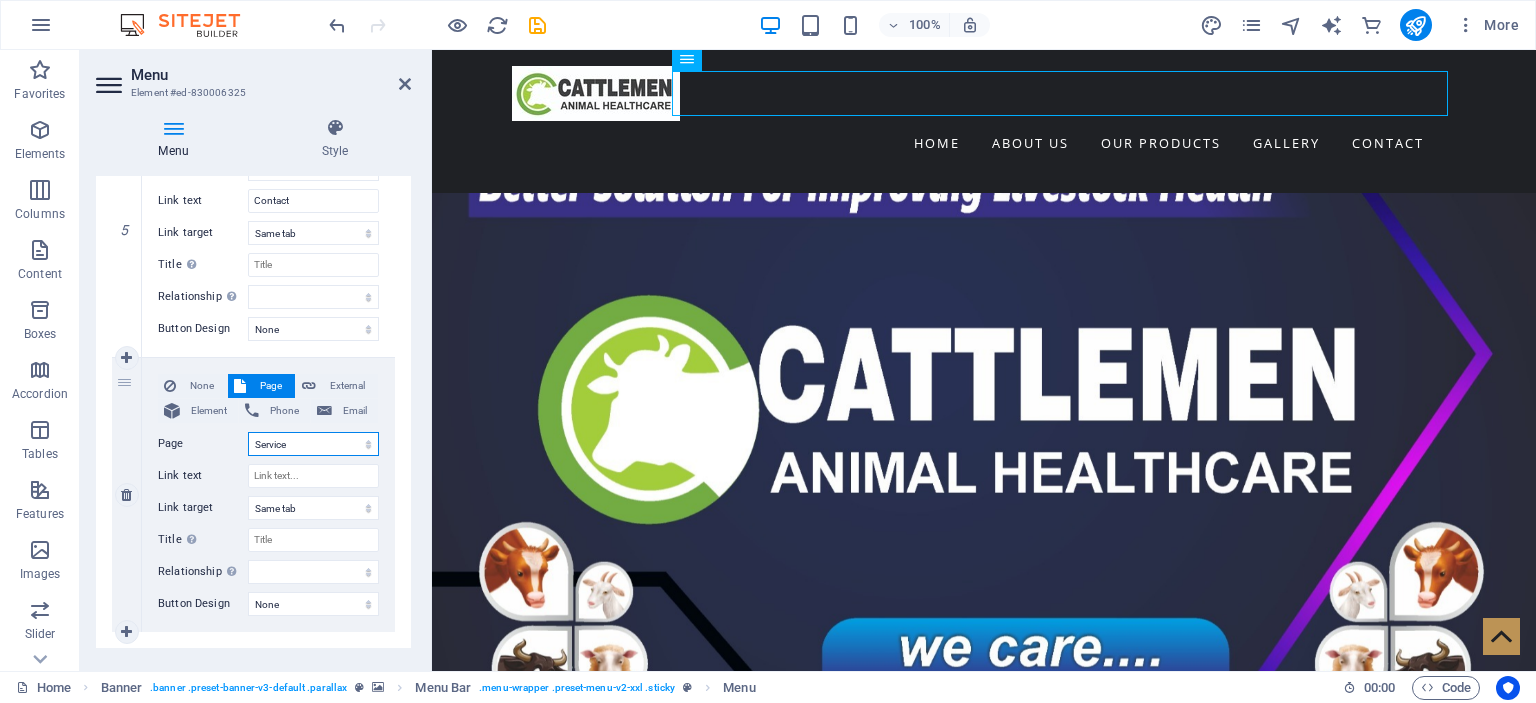click on "Home About us Service Pricing Gallery Contact Legal Notice Privacy" at bounding box center [313, 444] 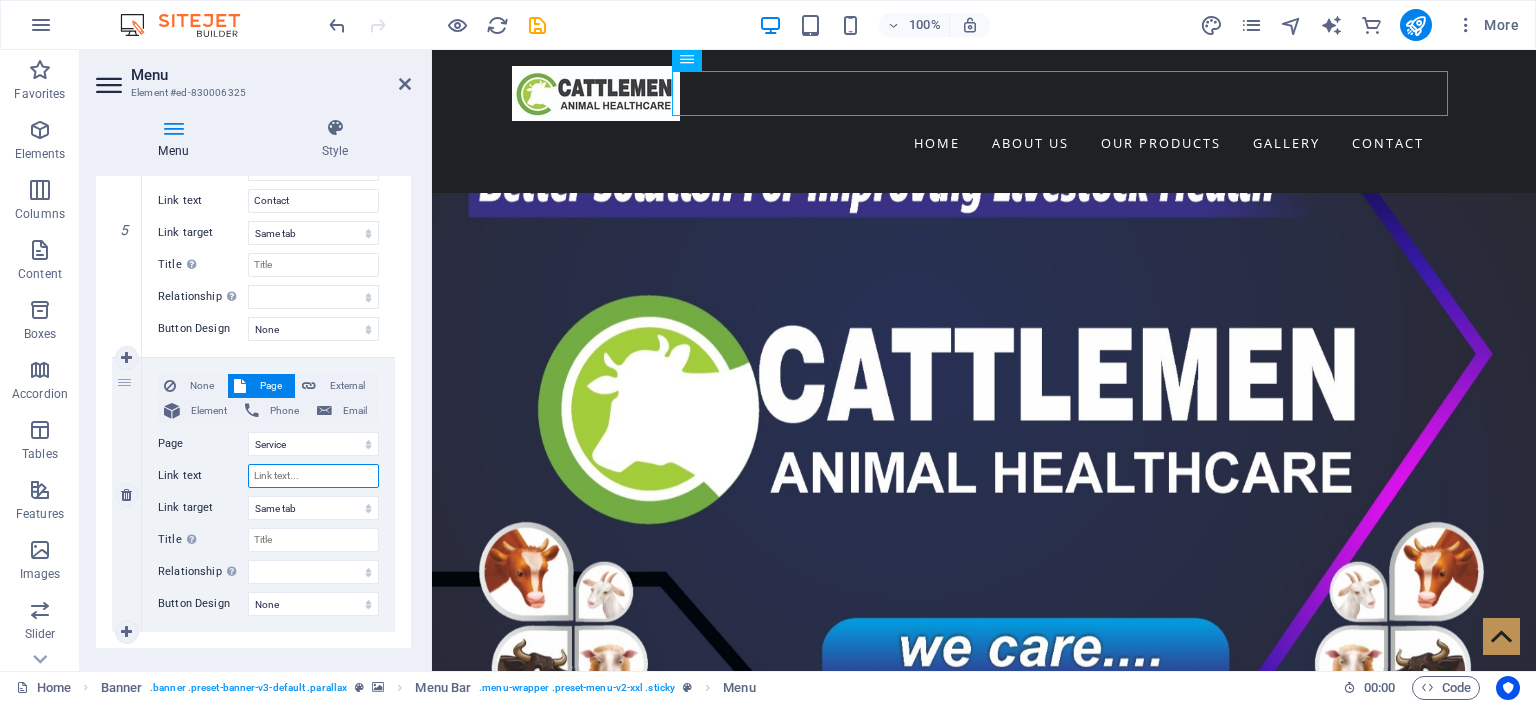 click on "Link text" at bounding box center (313, 476) 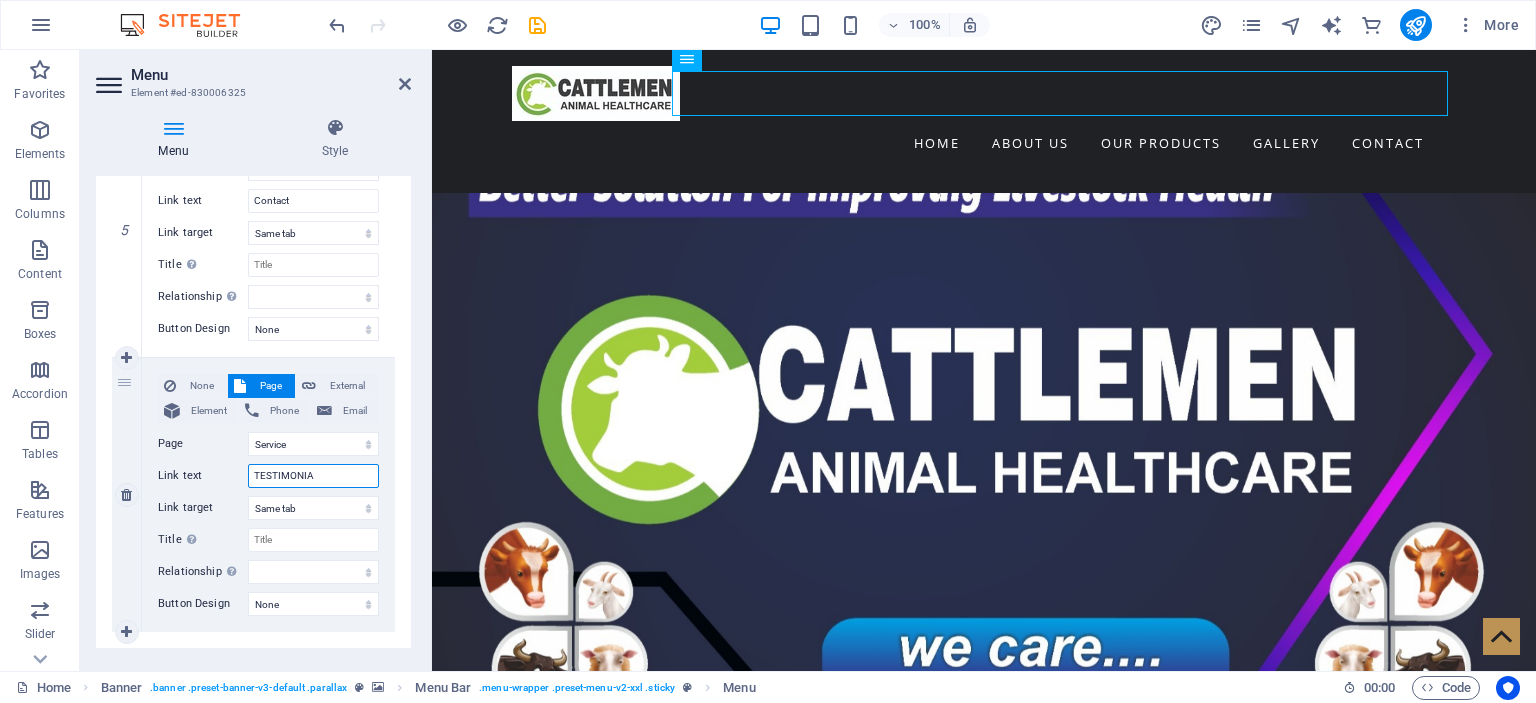 type on "TESTIMONIAL" 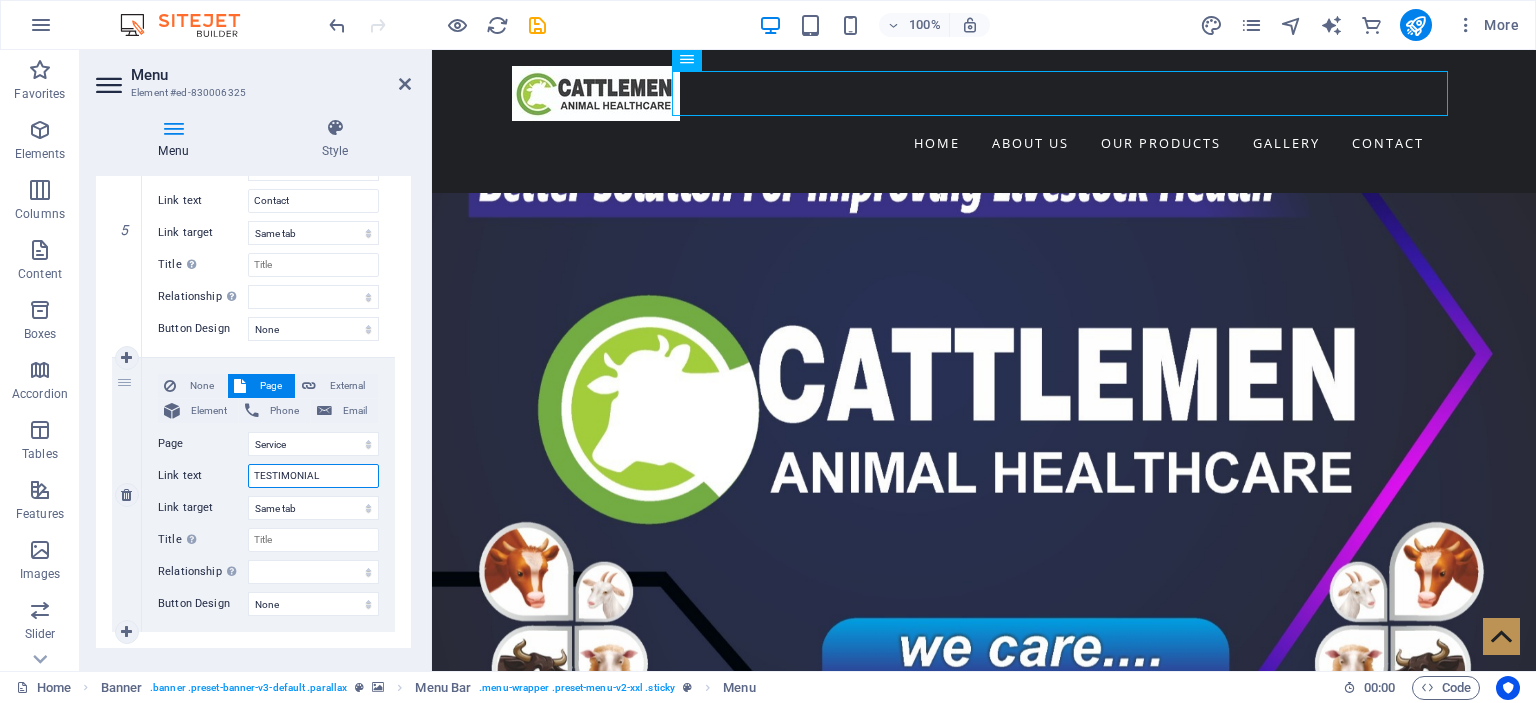 select 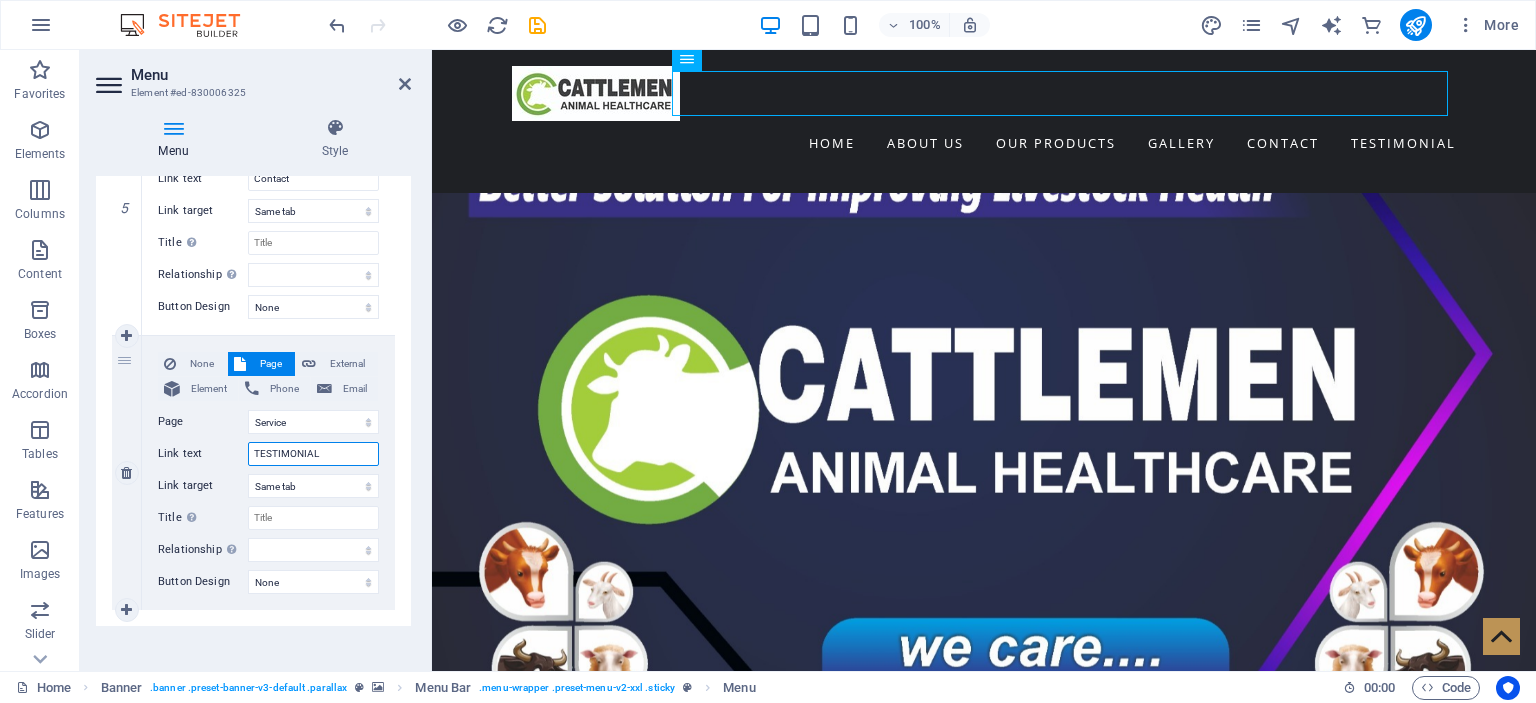 scroll, scrollTop: 1414, scrollLeft: 0, axis: vertical 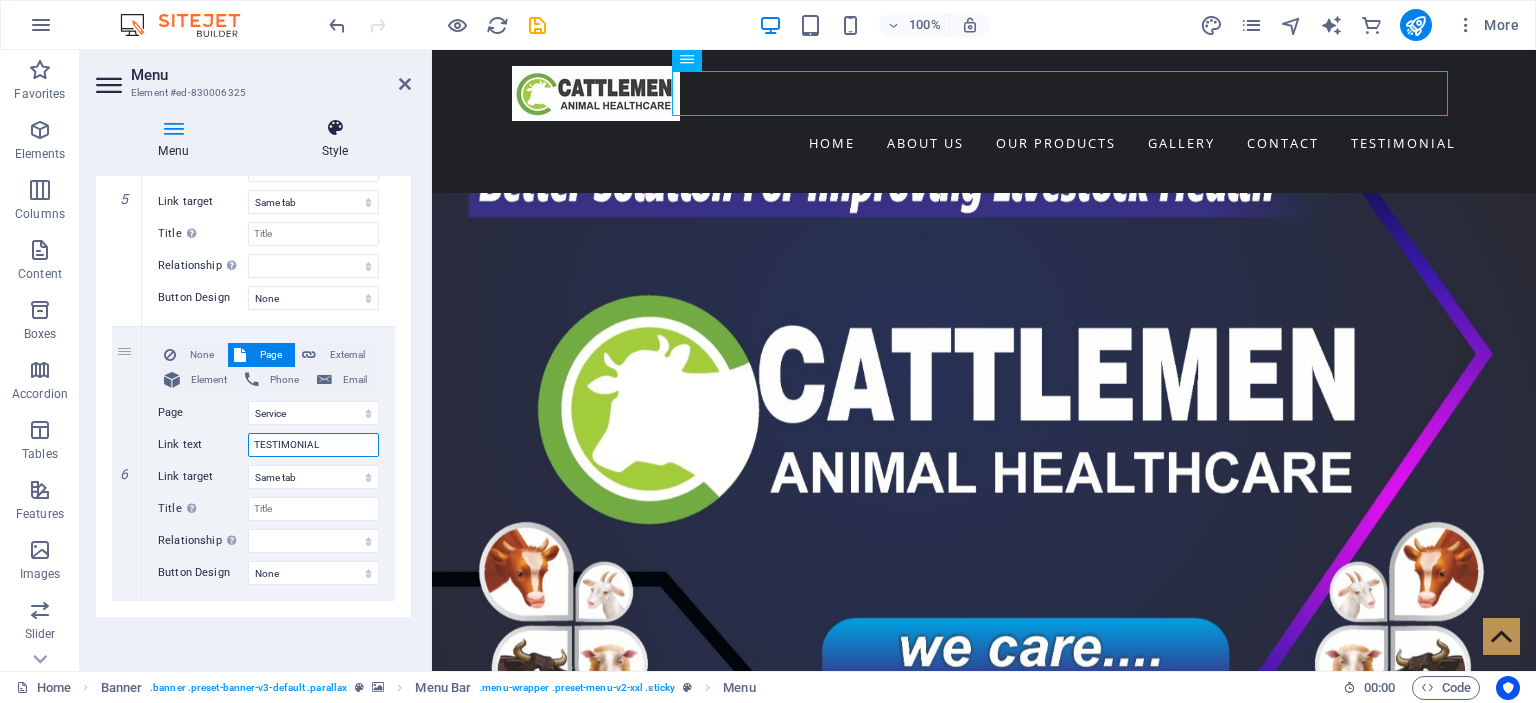 type on "TESTIMONIAL" 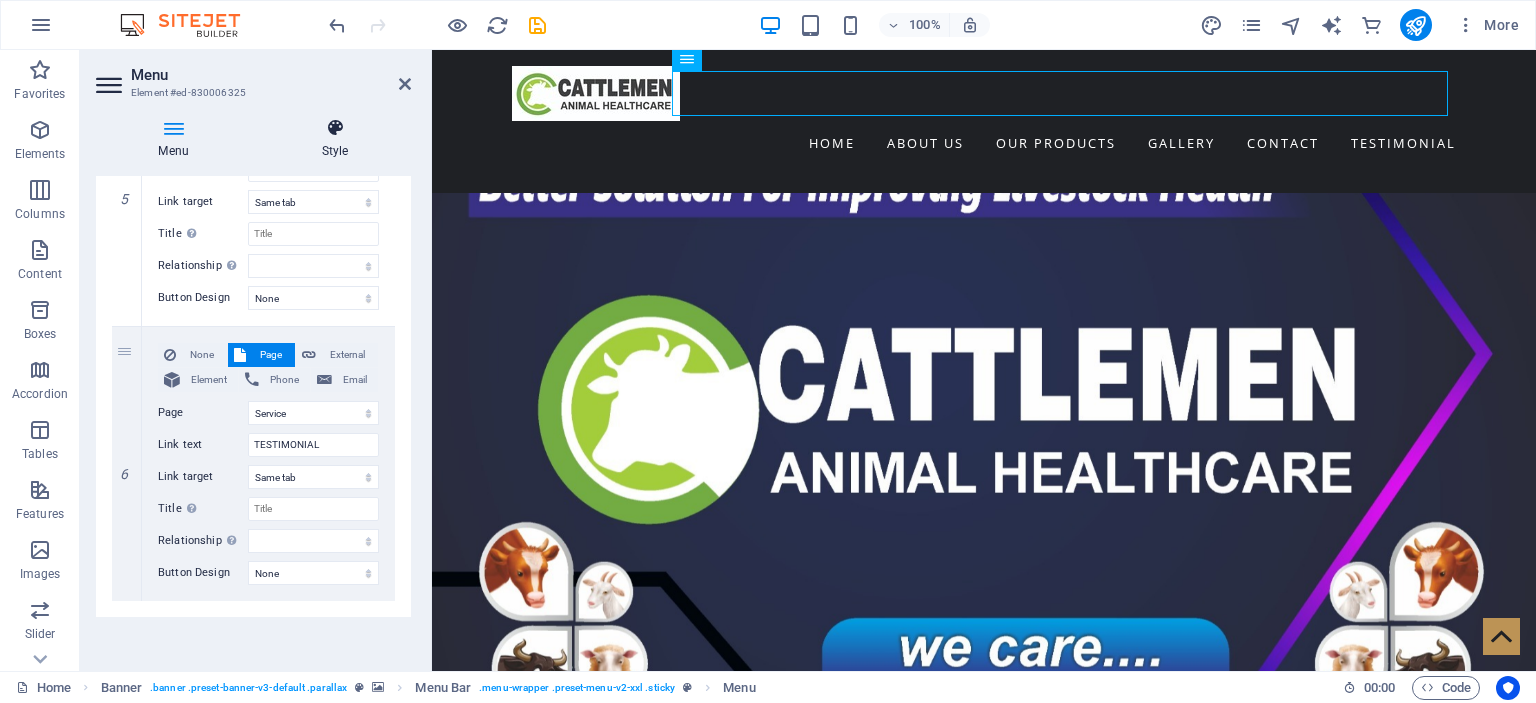 click at bounding box center [335, 128] 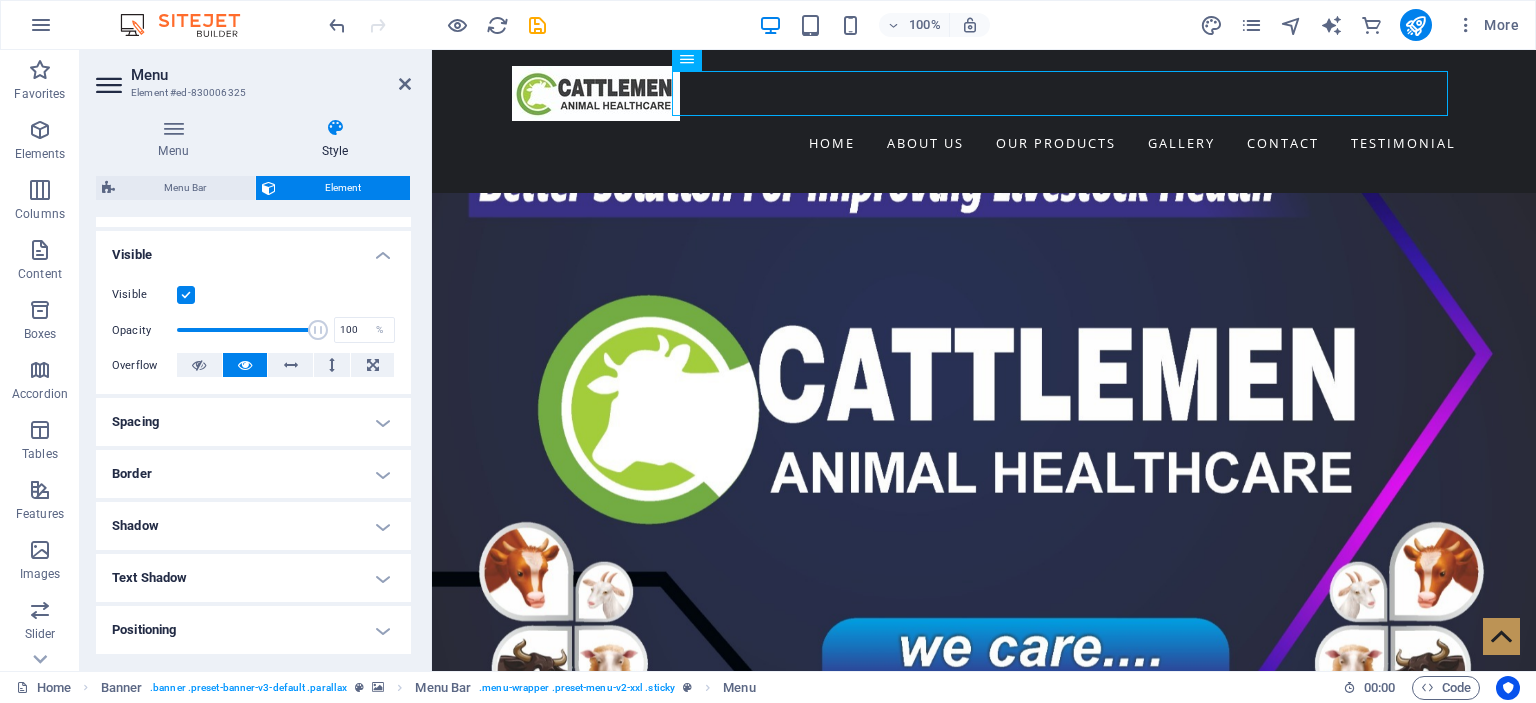 scroll, scrollTop: 300, scrollLeft: 0, axis: vertical 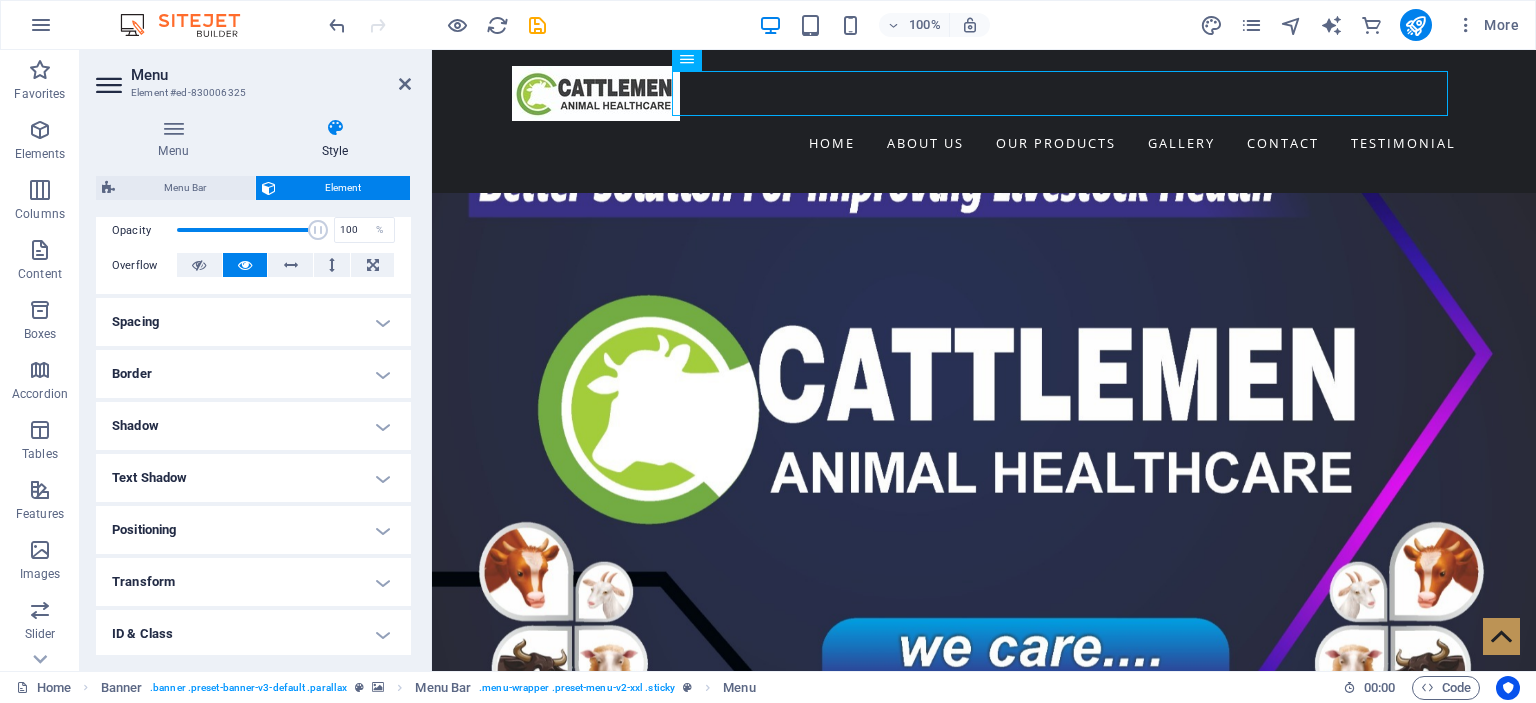 click on "Border" at bounding box center (253, 374) 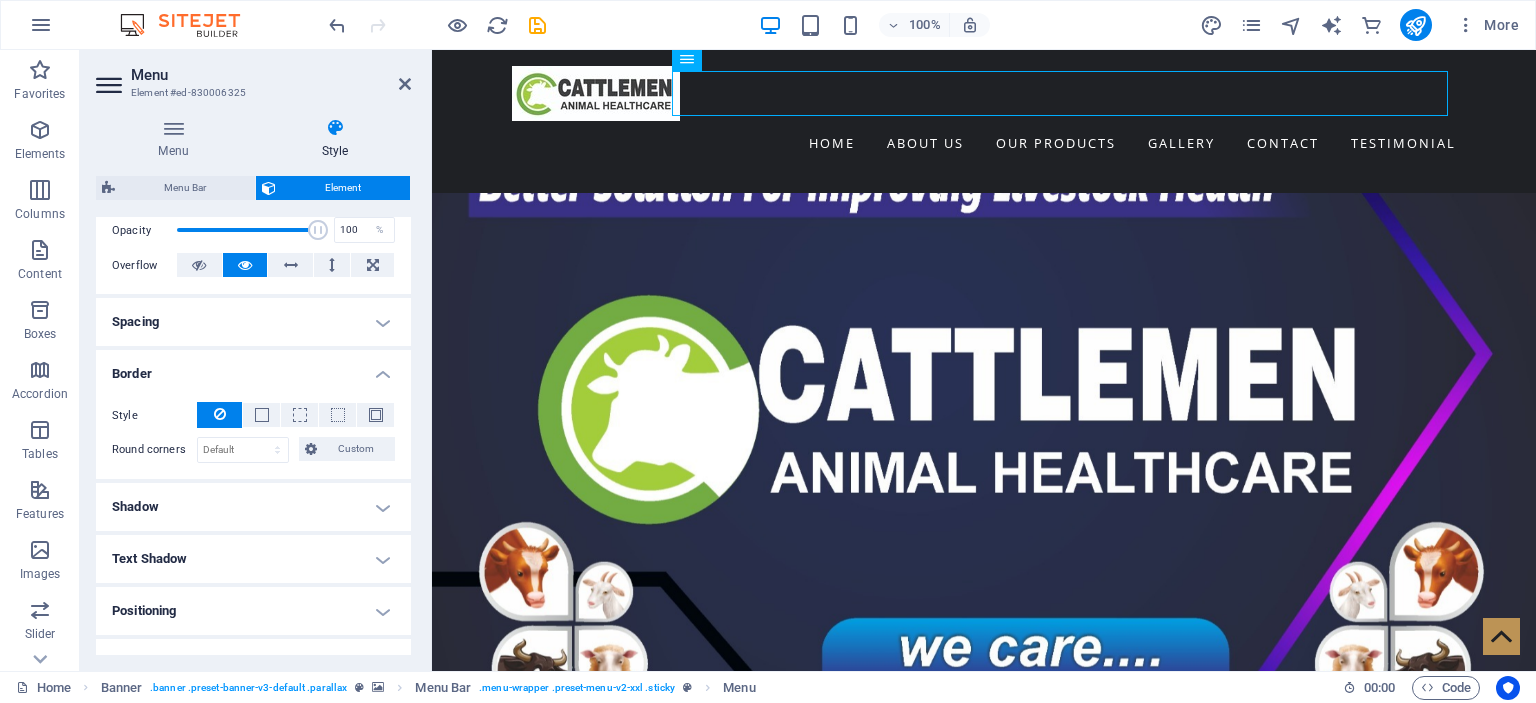 click on "Shadow" at bounding box center (253, 507) 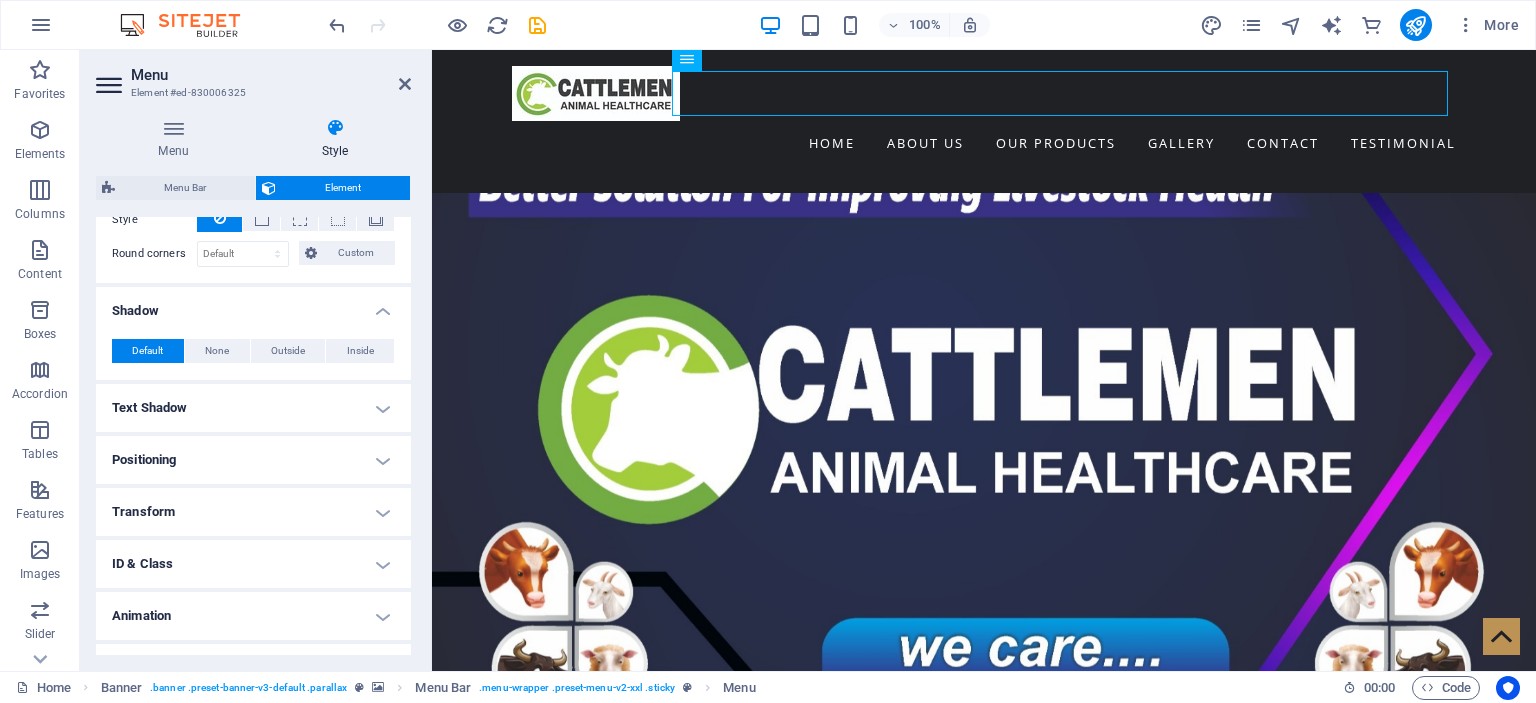scroll, scrollTop: 500, scrollLeft: 0, axis: vertical 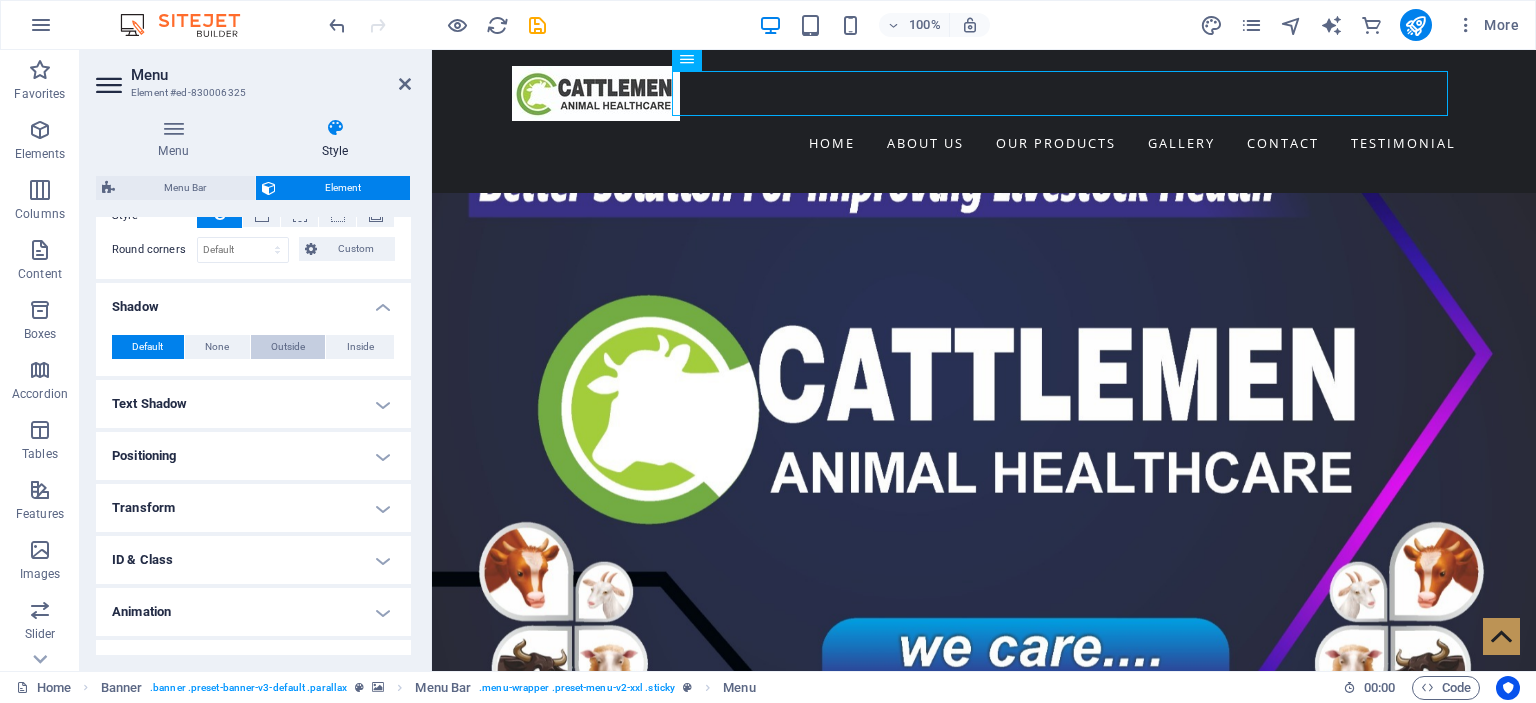 click on "Outside" at bounding box center (288, 347) 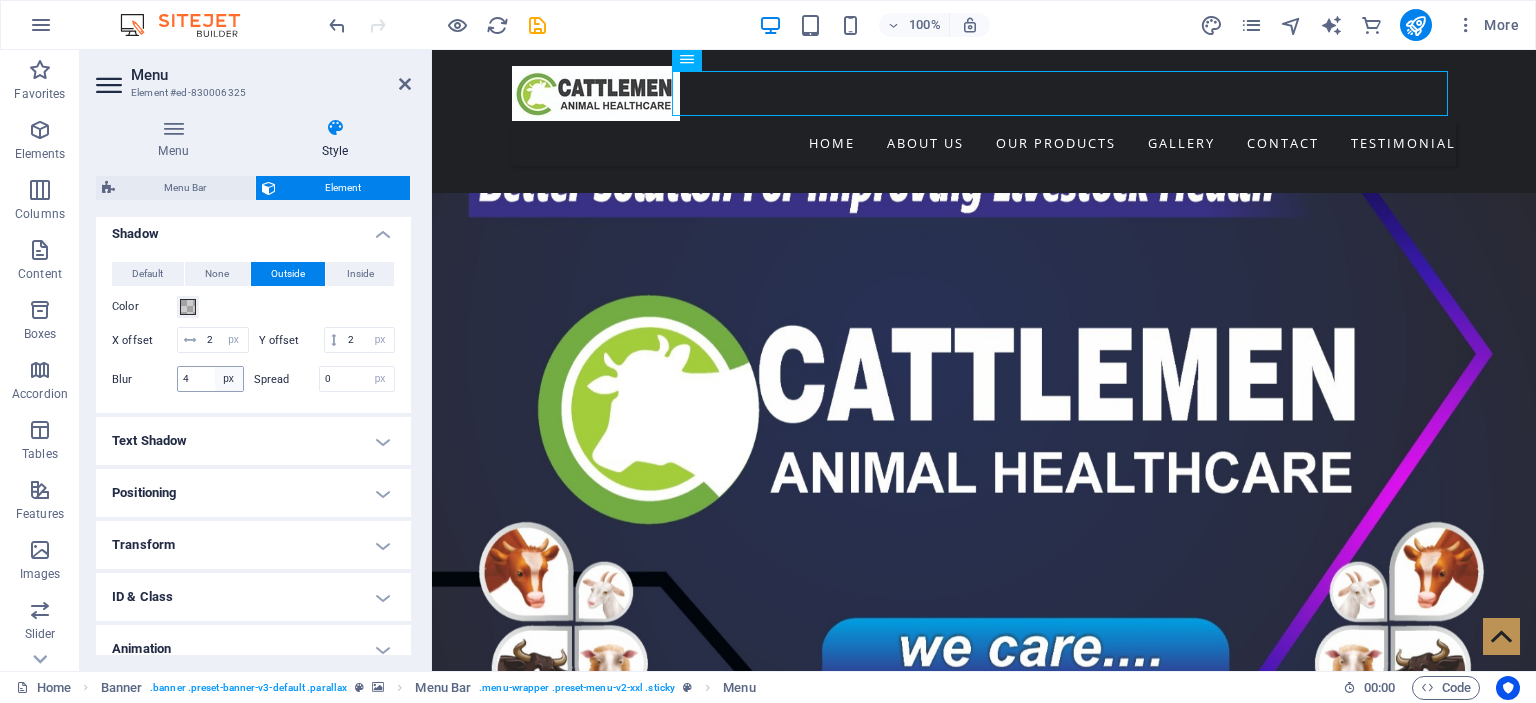 scroll, scrollTop: 666, scrollLeft: 0, axis: vertical 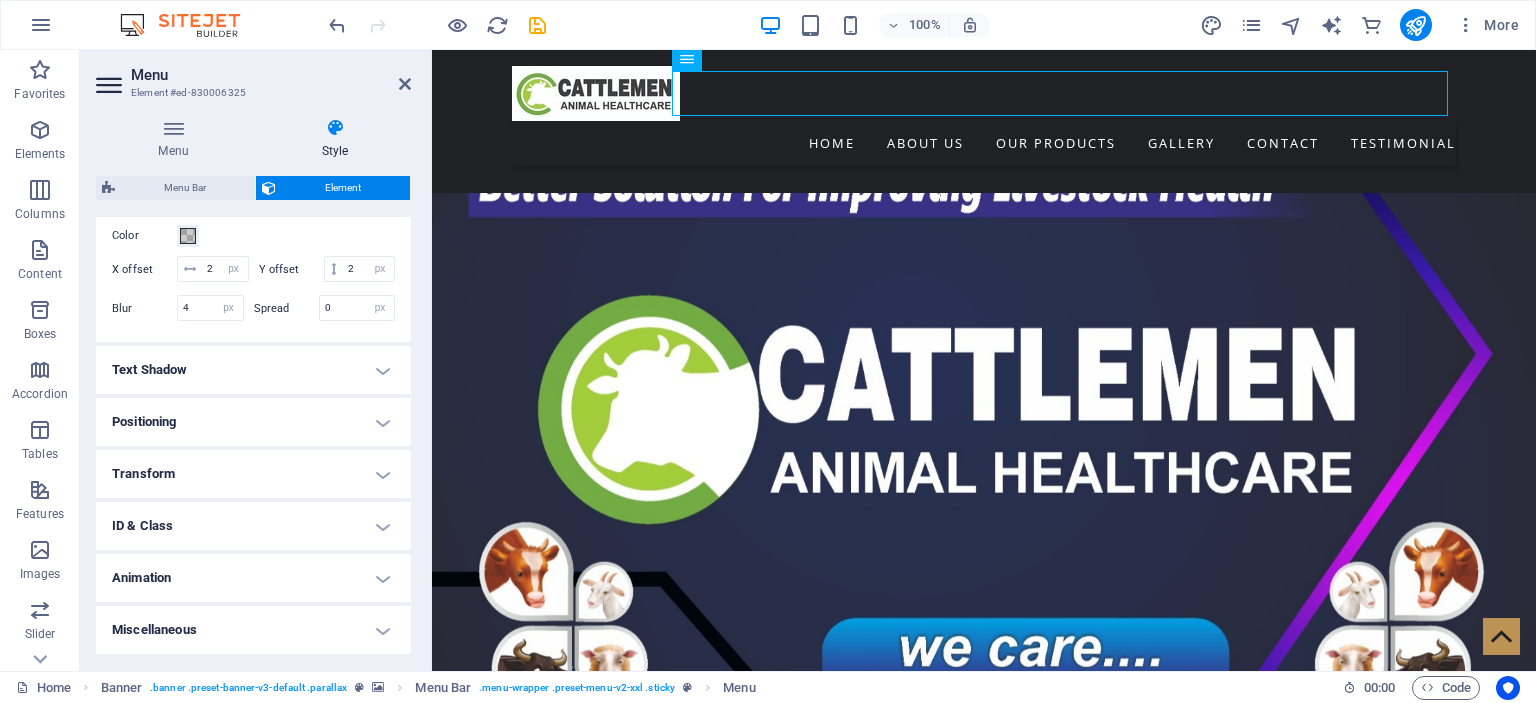 click on "Positioning" at bounding box center (253, 422) 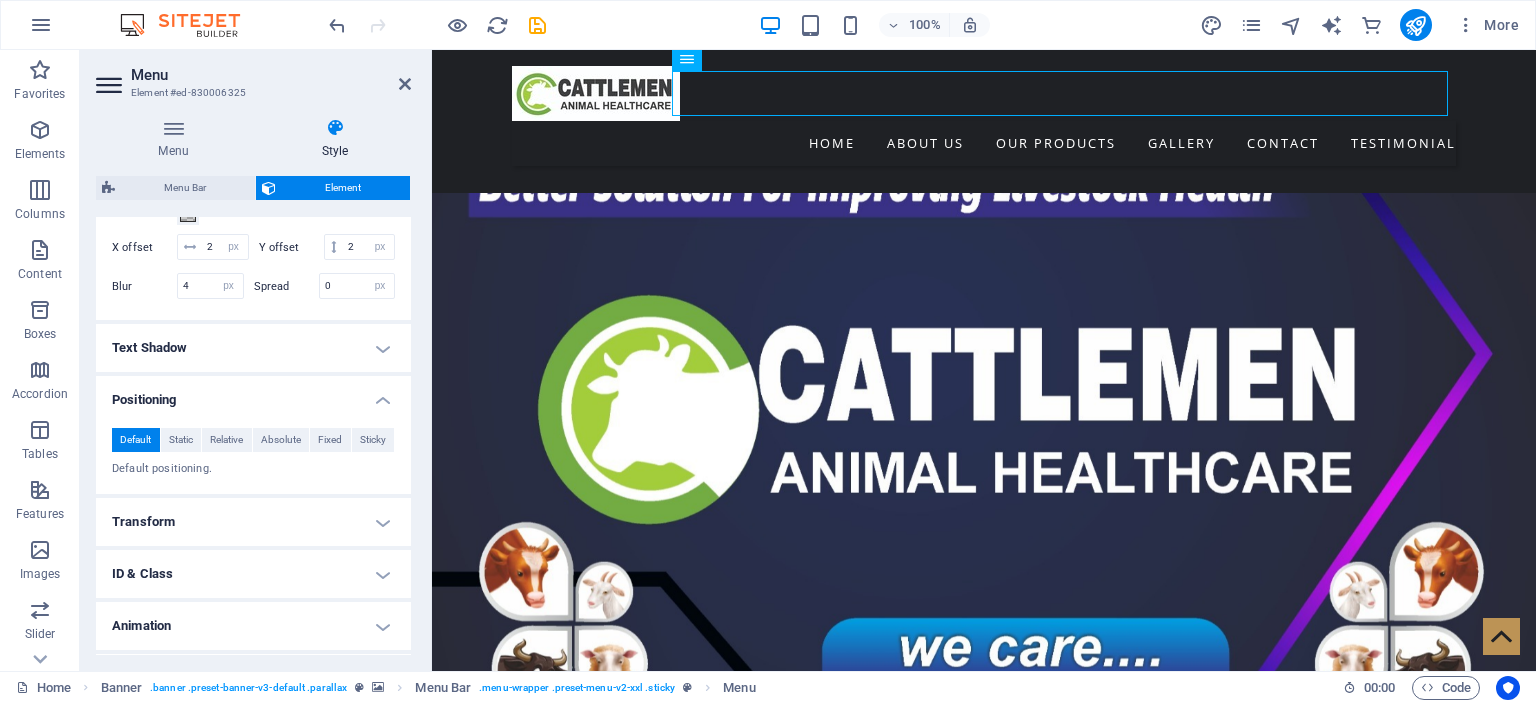 click on "Text Shadow" at bounding box center [253, 348] 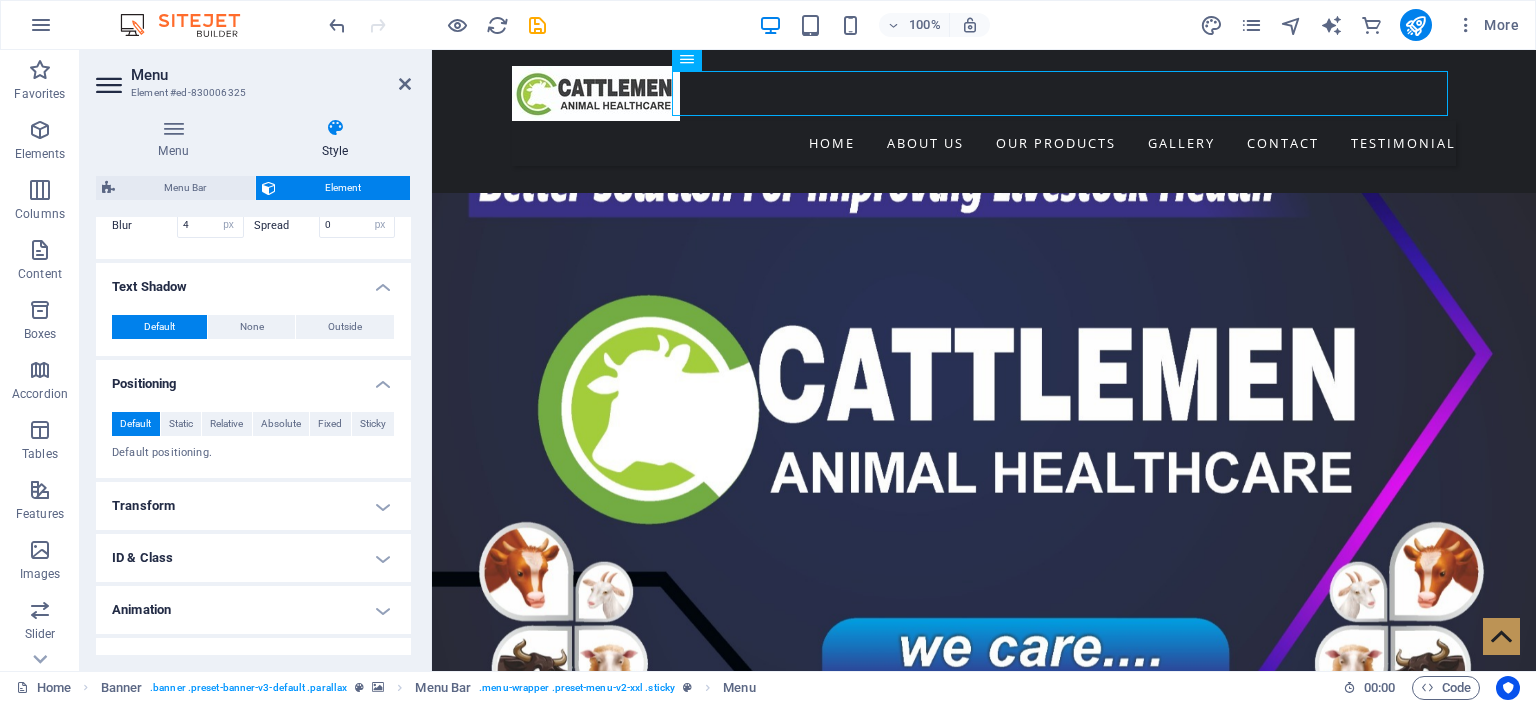 scroll, scrollTop: 780, scrollLeft: 0, axis: vertical 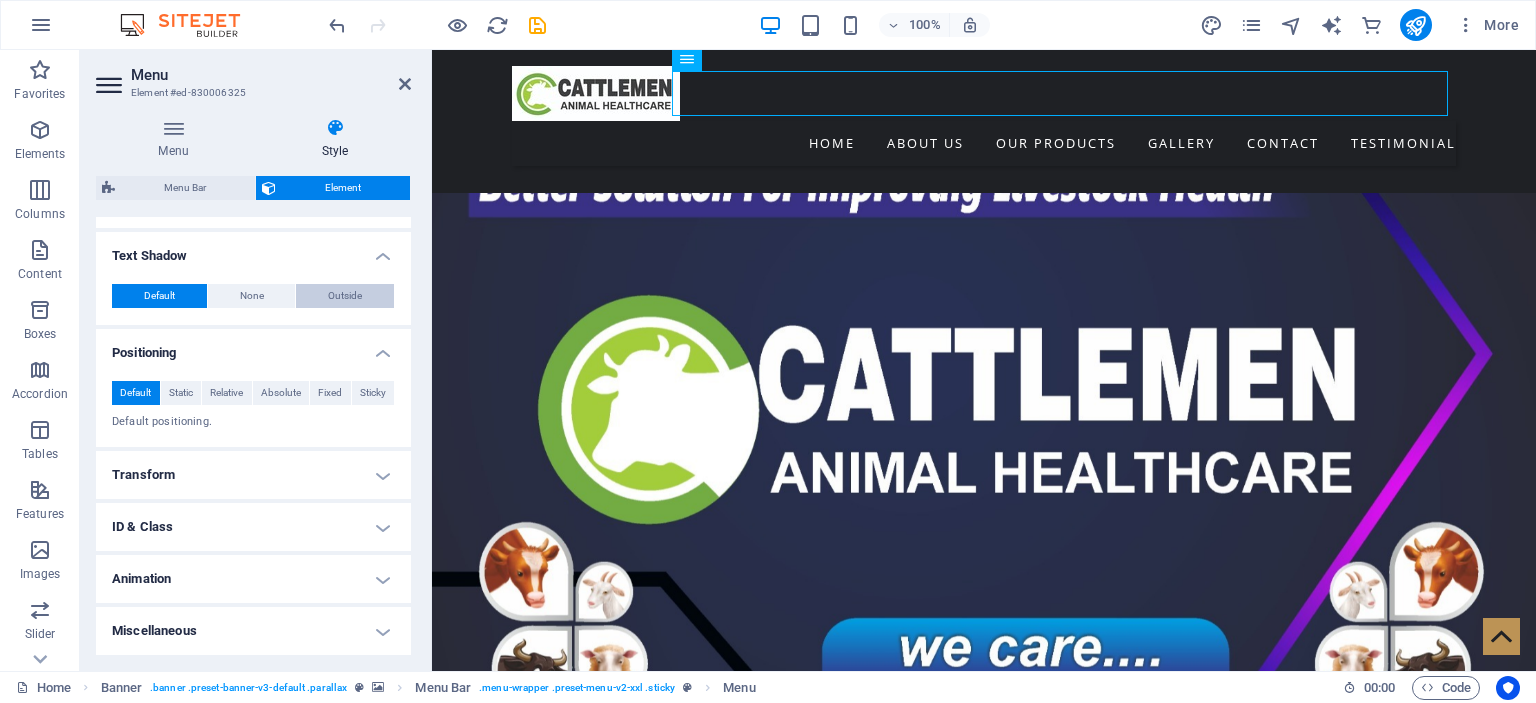 click on "Outside" at bounding box center (345, 296) 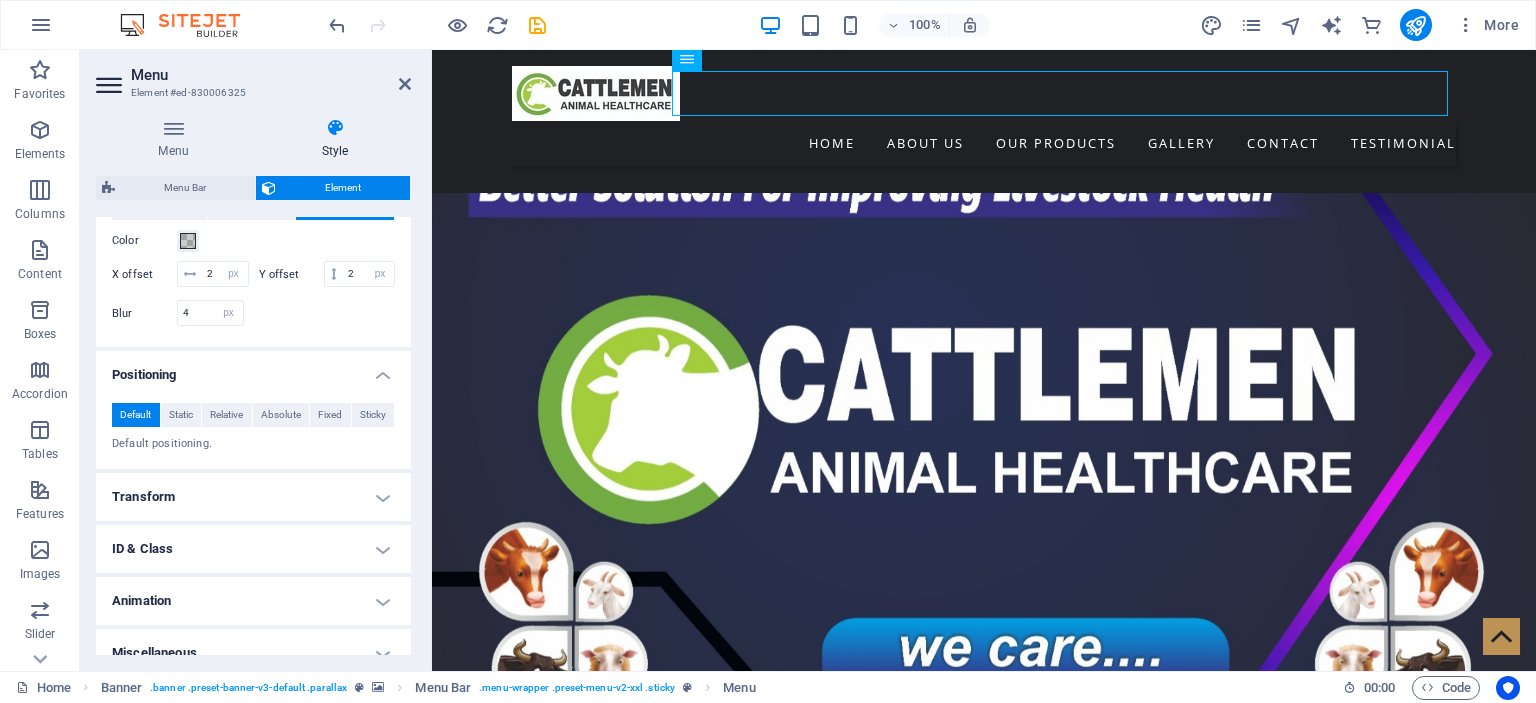 scroll, scrollTop: 916, scrollLeft: 0, axis: vertical 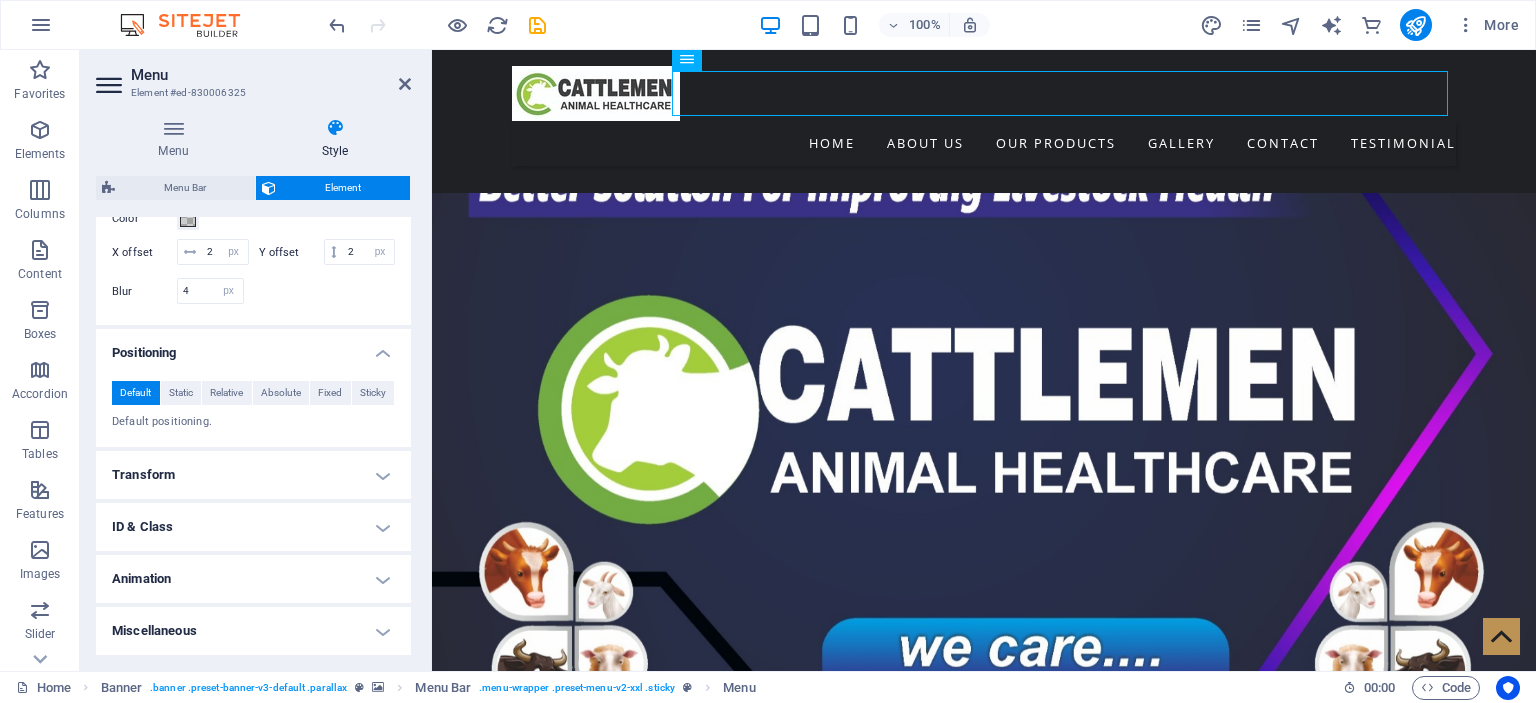 click on "ID & Class" at bounding box center (253, 527) 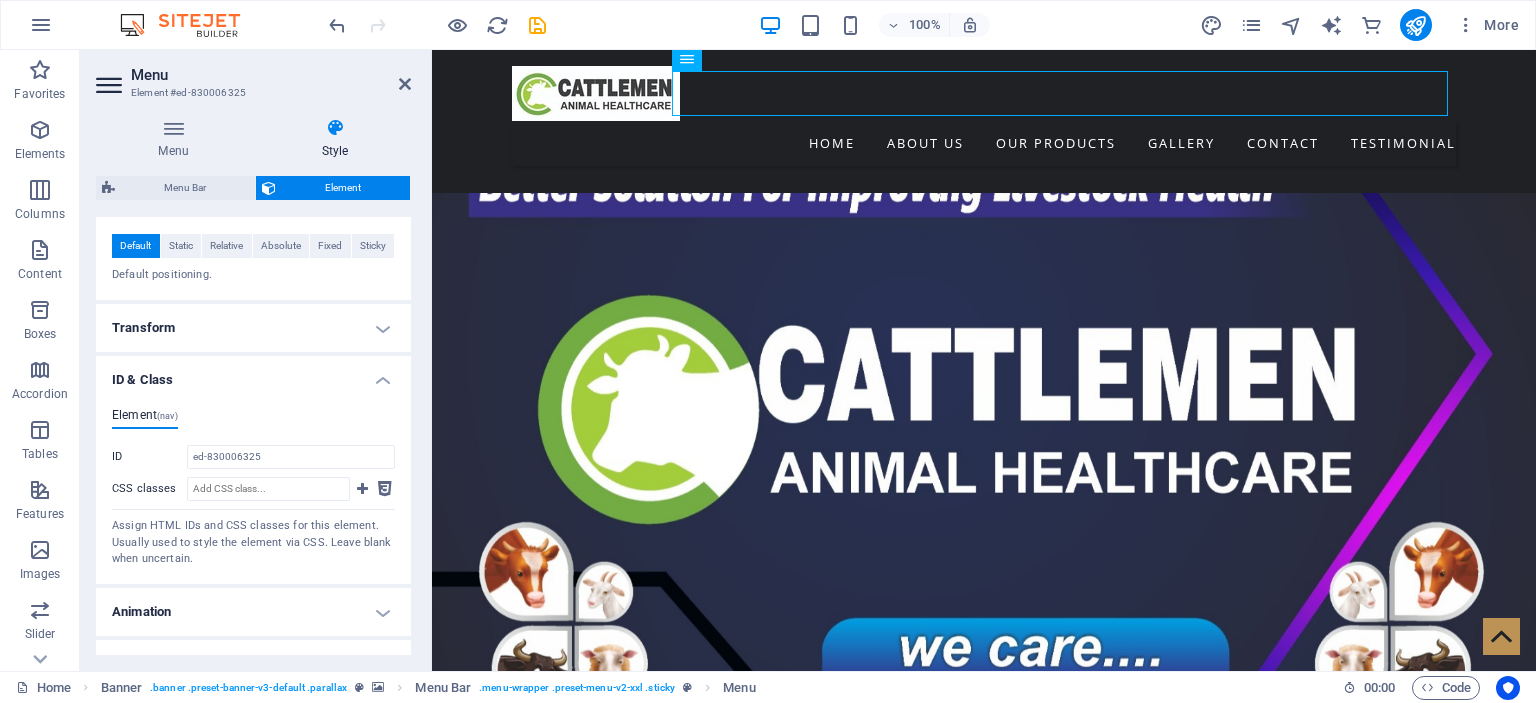 scroll, scrollTop: 1095, scrollLeft: 0, axis: vertical 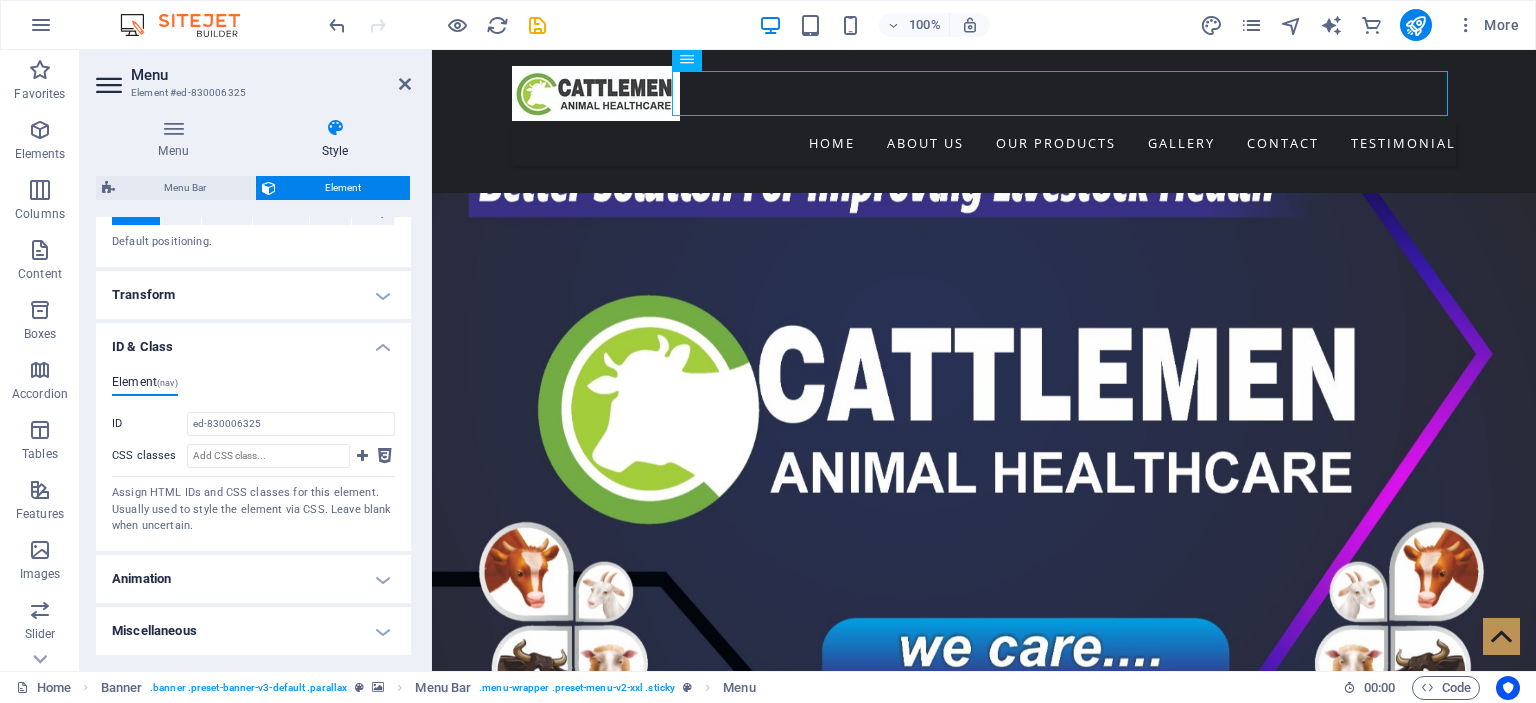click on "Animation" at bounding box center (253, 579) 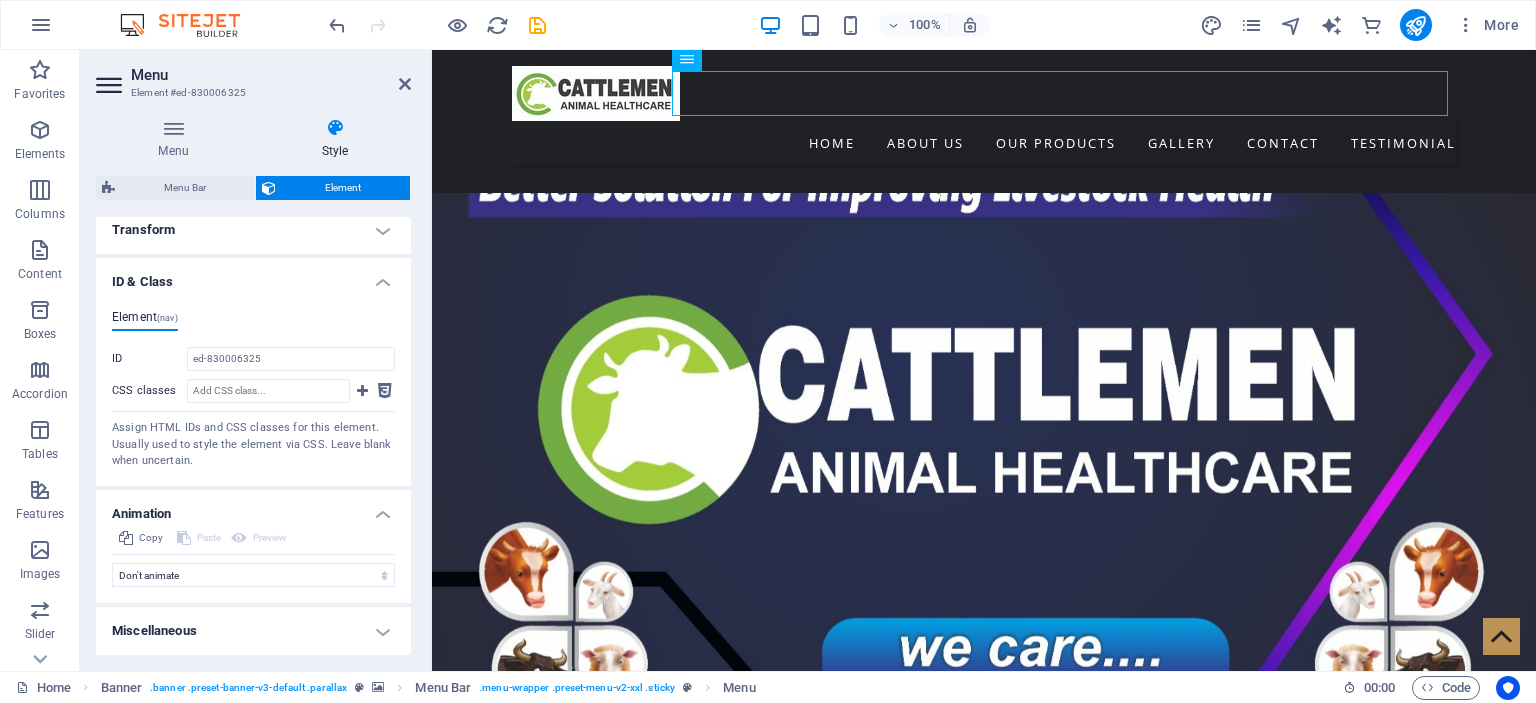 scroll, scrollTop: 1160, scrollLeft: 0, axis: vertical 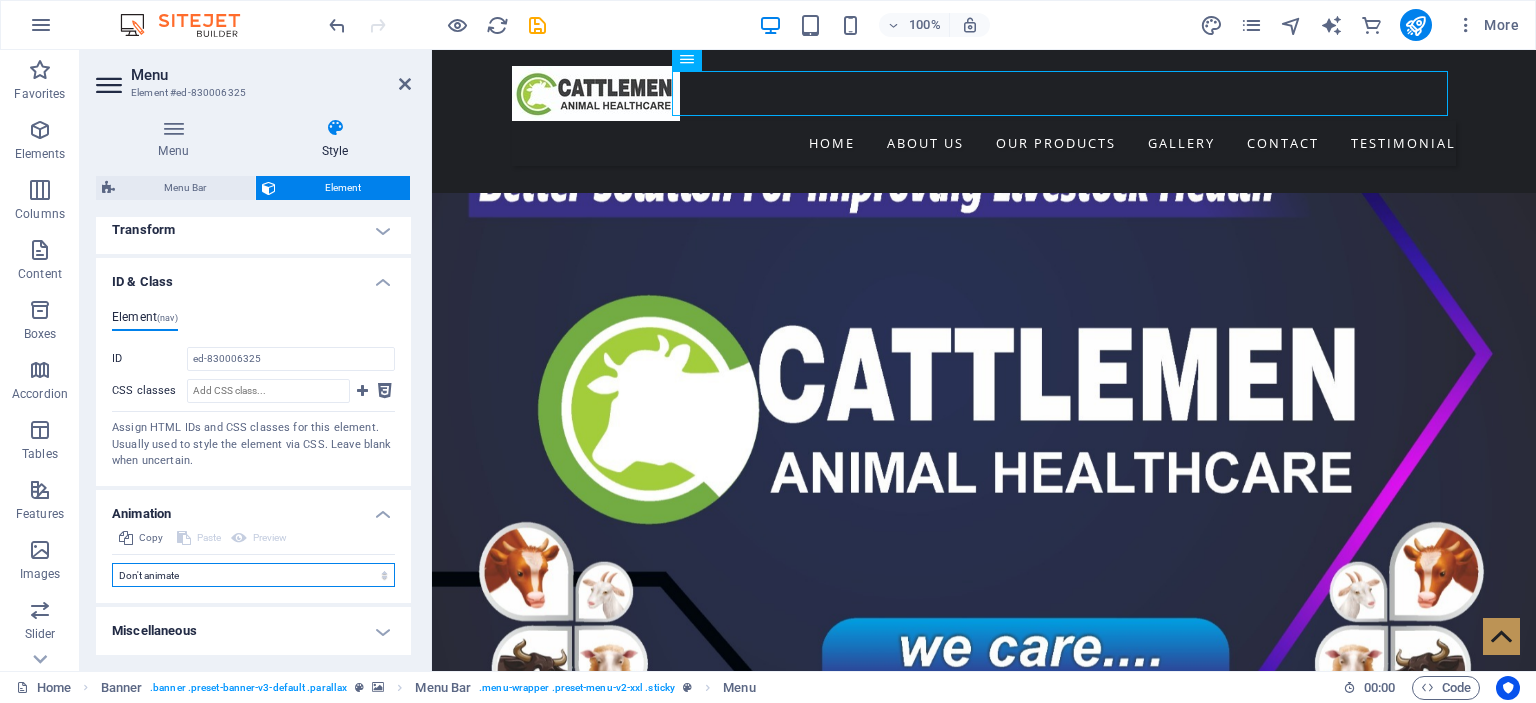 click on "Don't animate Show / Hide Slide up/down Zoom in/out Slide left to right Slide right to left Slide top to bottom Slide bottom to top Pulse Blink Open as overlay" at bounding box center [253, 575] 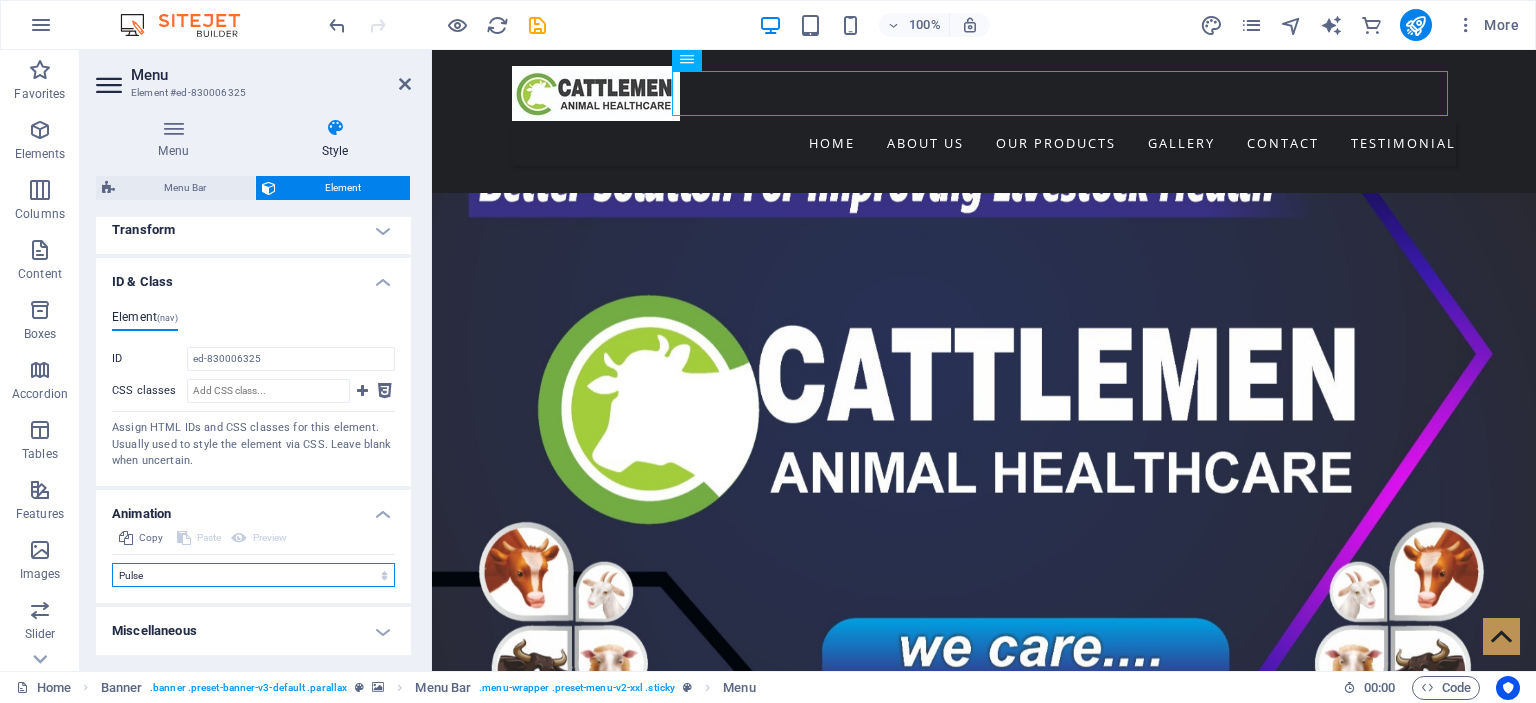 click on "Don't animate Show / Hide Slide up/down Zoom in/out Slide left to right Slide right to left Slide top to bottom Slide bottom to top Pulse Blink Open as overlay" at bounding box center [253, 575] 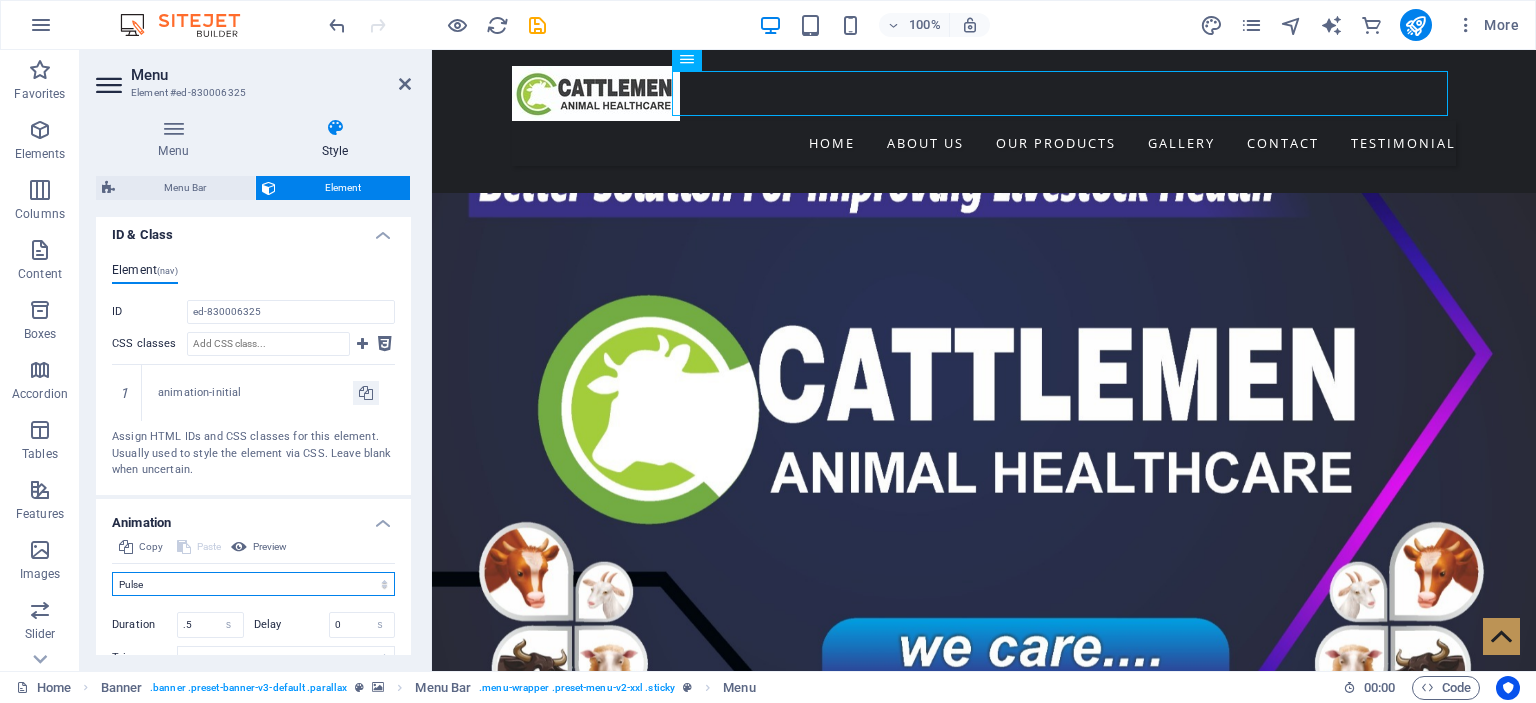 select on "scroll" 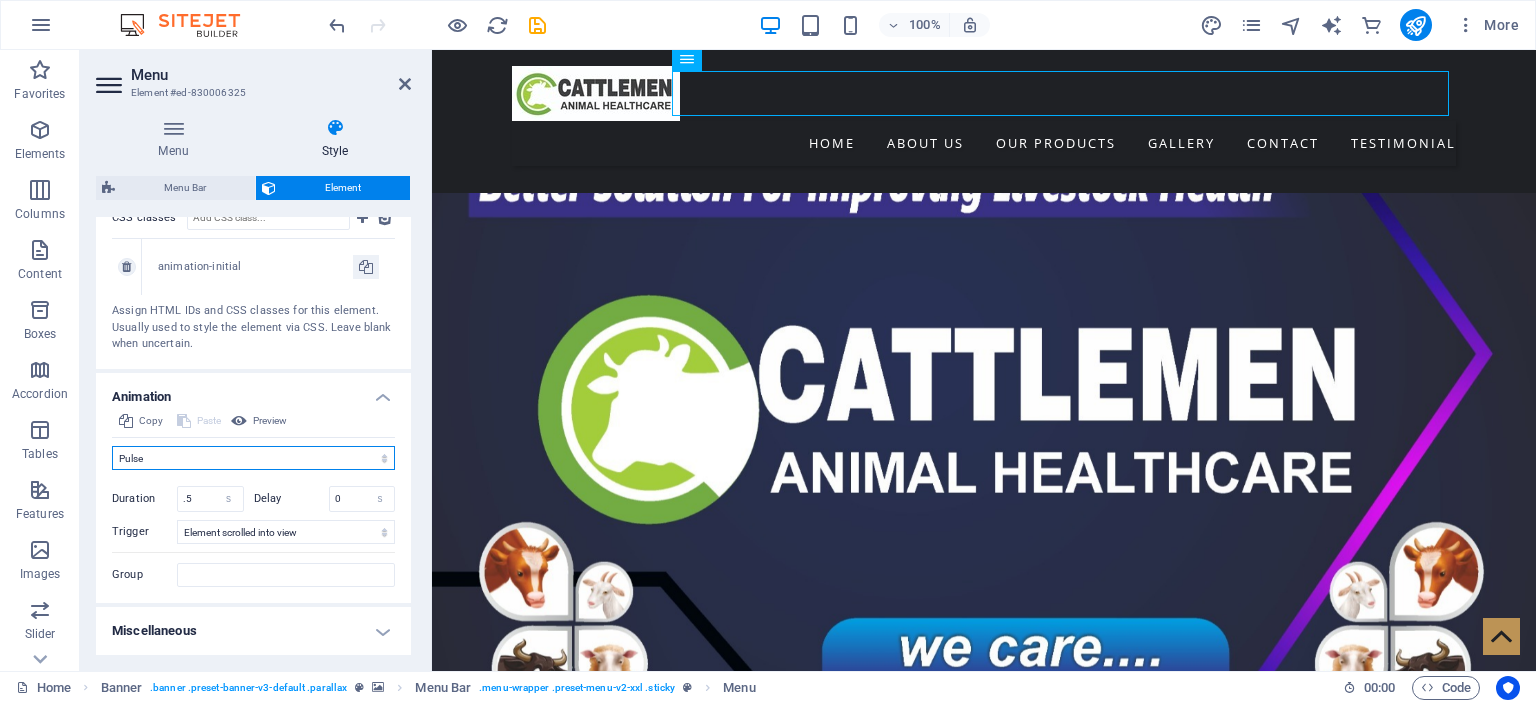 scroll, scrollTop: 1332, scrollLeft: 0, axis: vertical 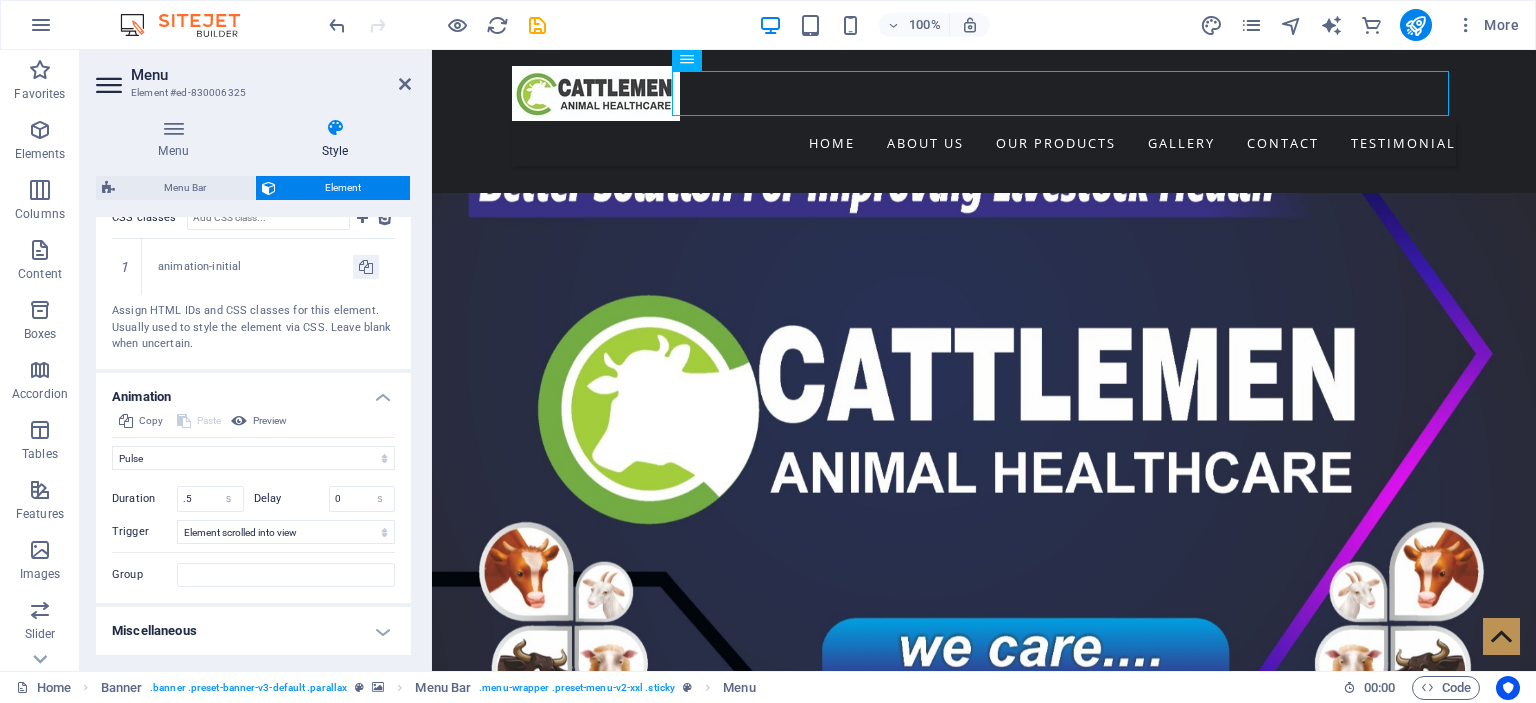 click on "Miscellaneous" at bounding box center [253, 631] 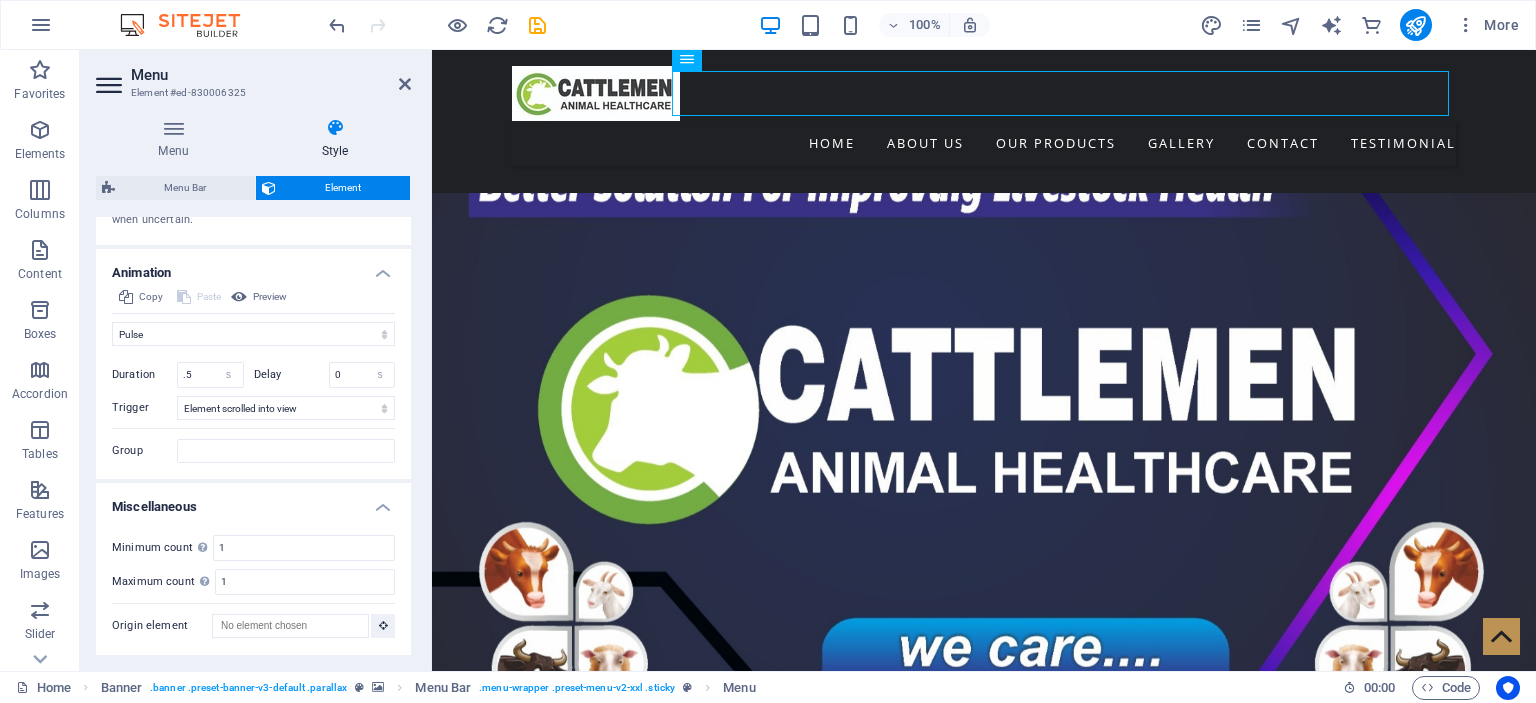scroll, scrollTop: 1456, scrollLeft: 0, axis: vertical 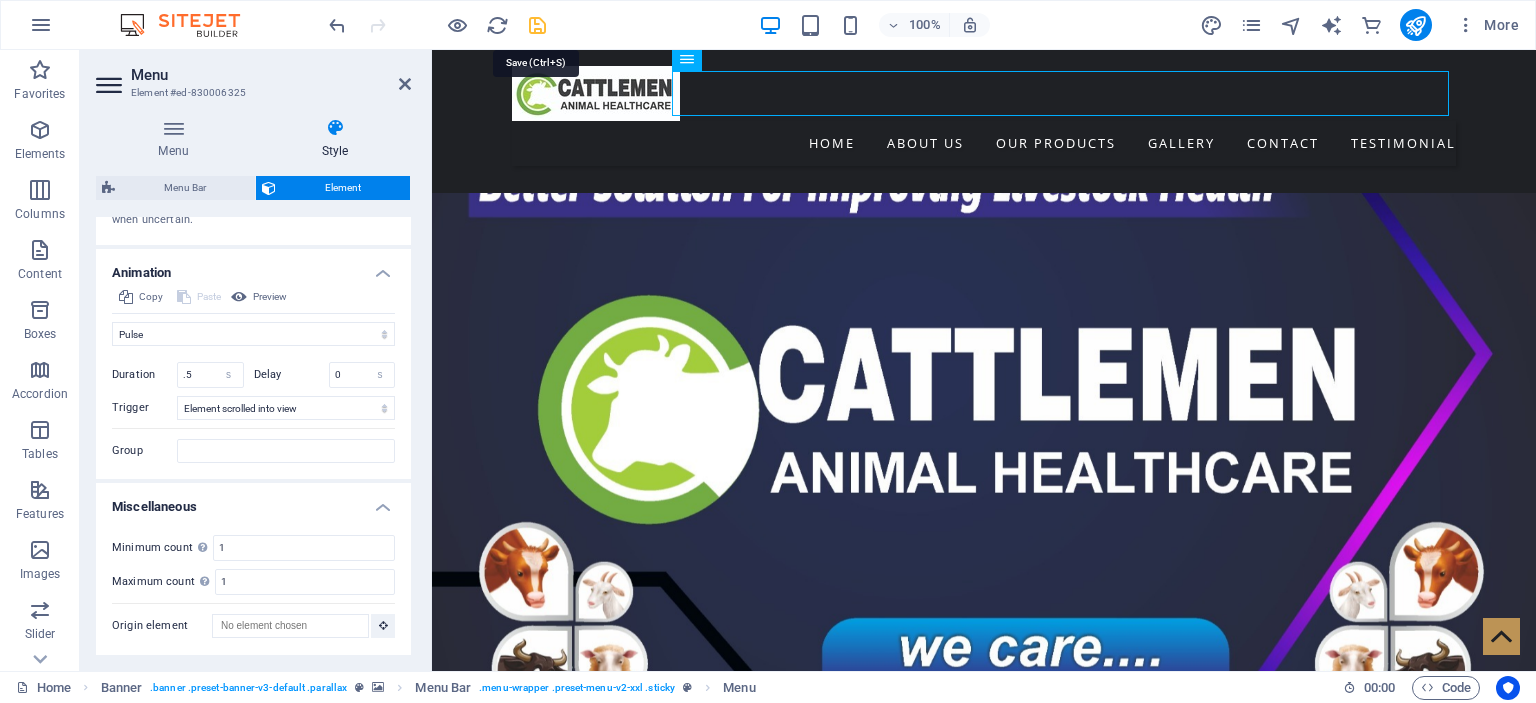 click at bounding box center (537, 25) 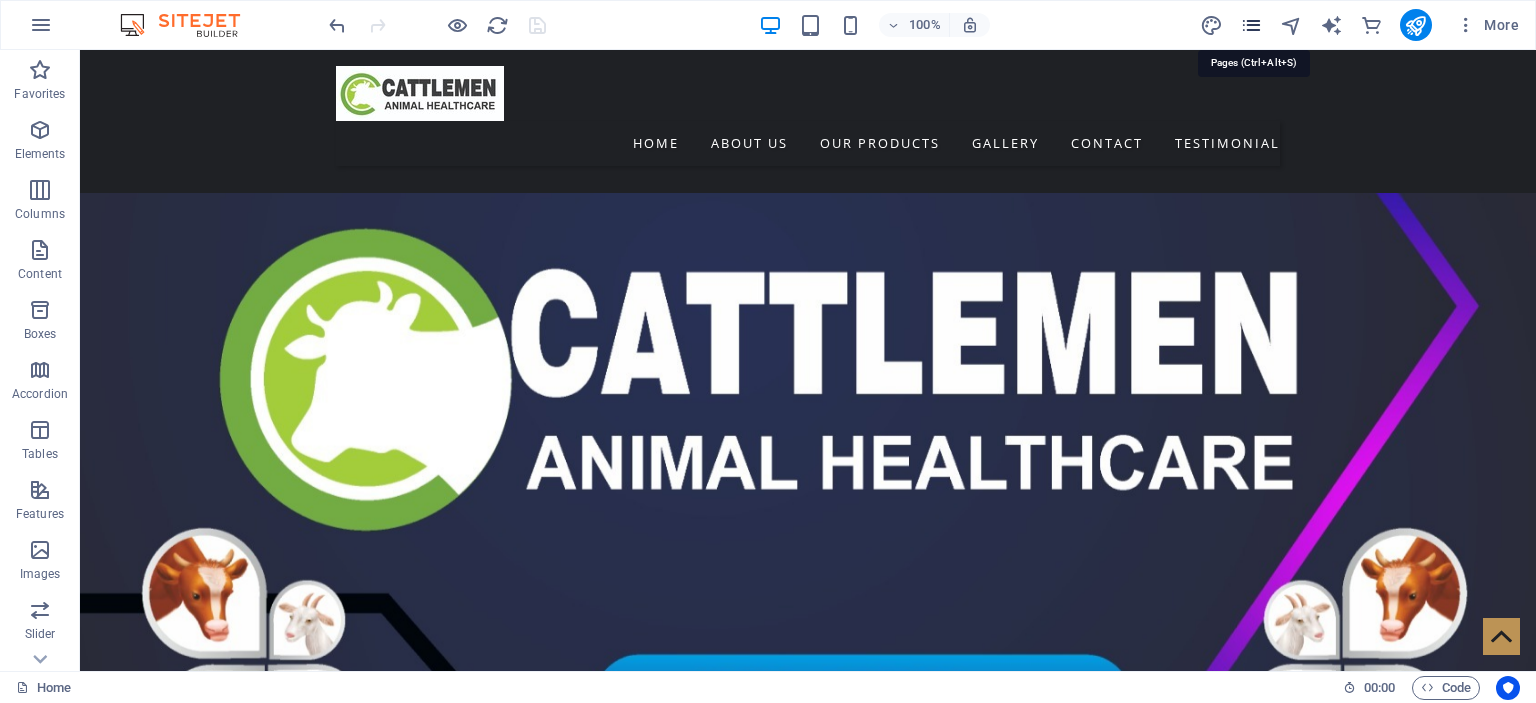 click at bounding box center (1251, 25) 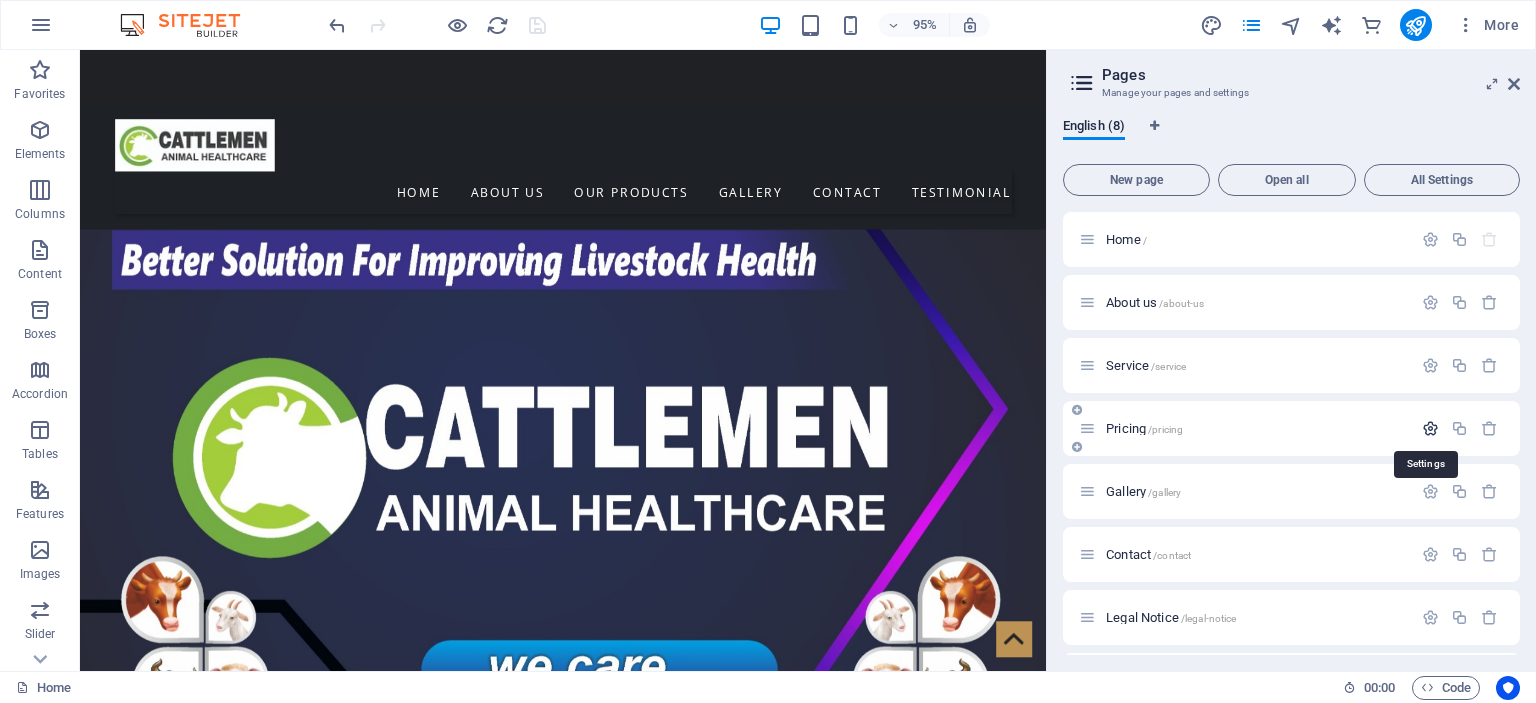 click at bounding box center [1430, 428] 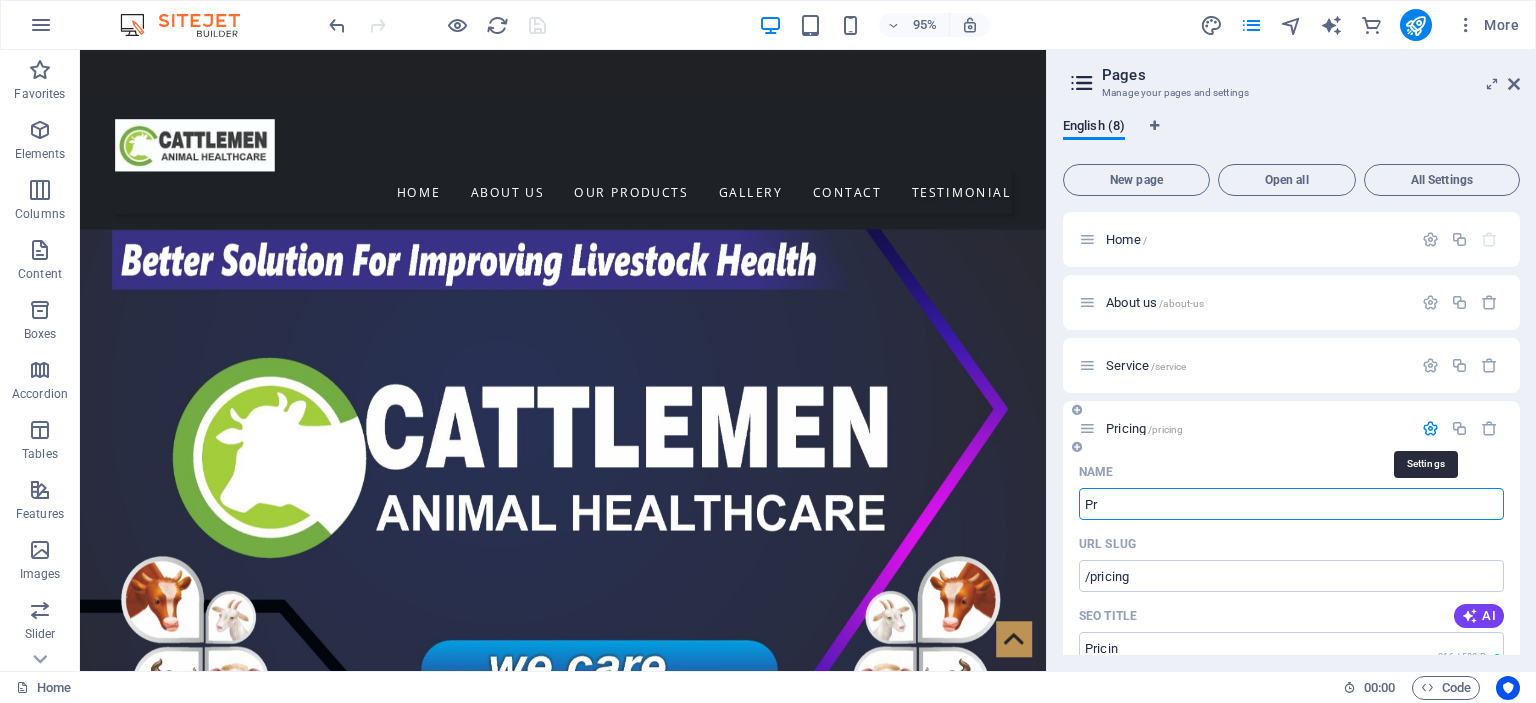 type on "P" 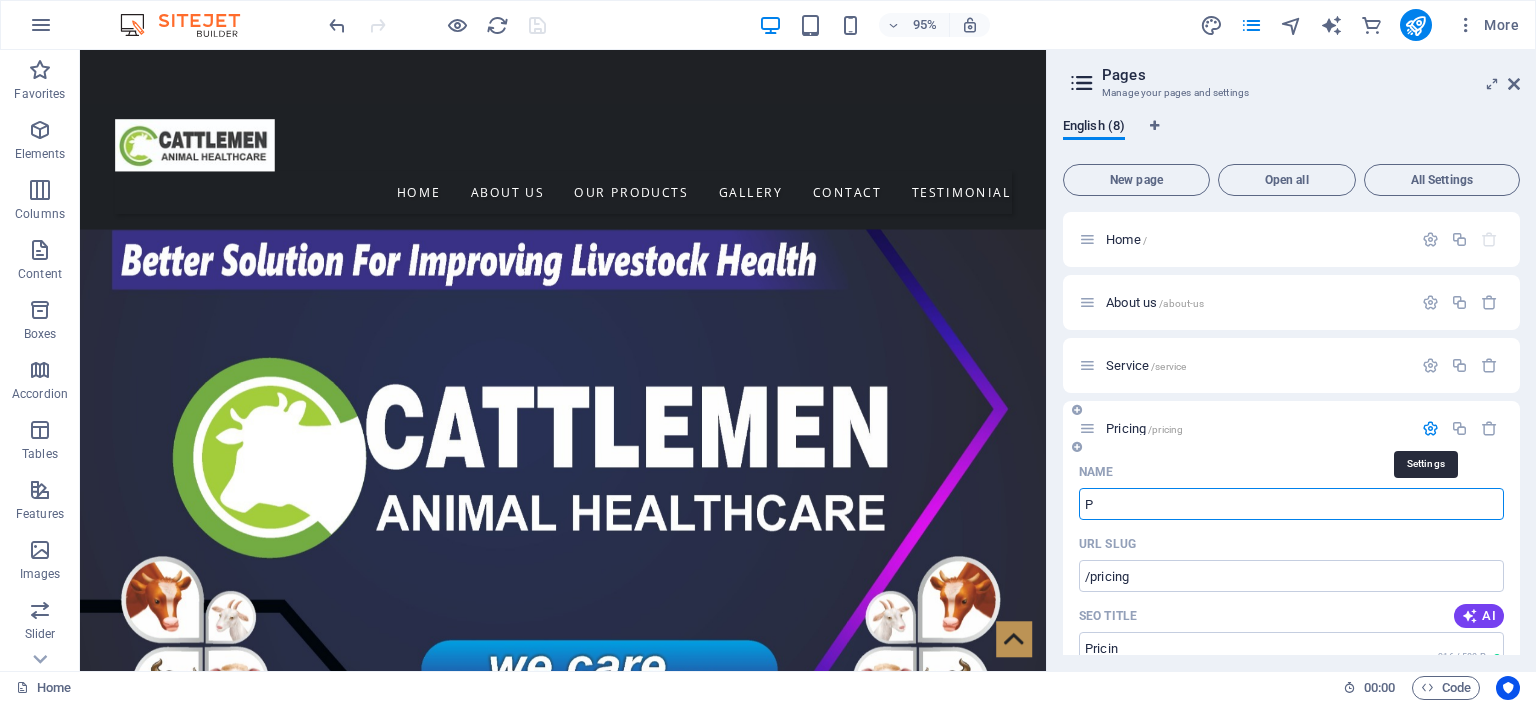 type 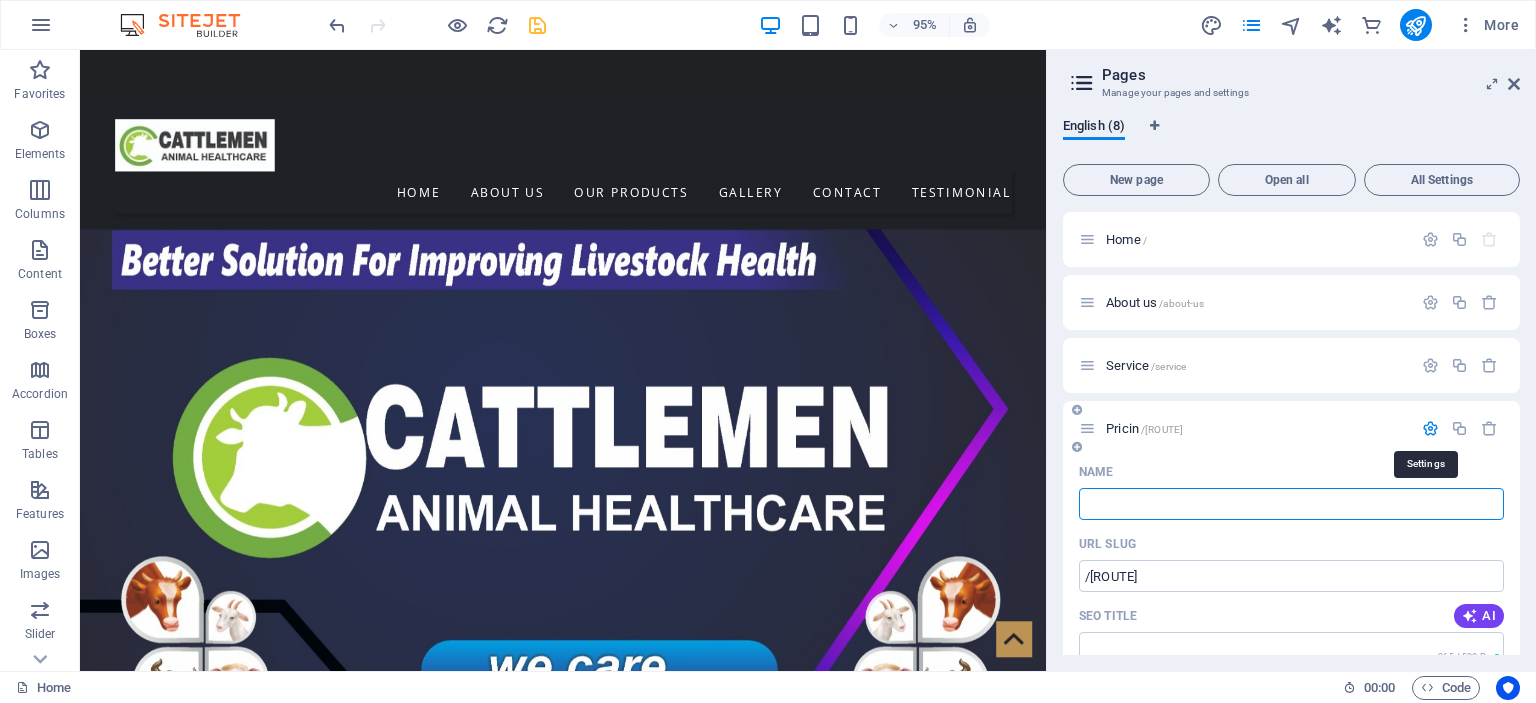 type on "/[ROUTE]" 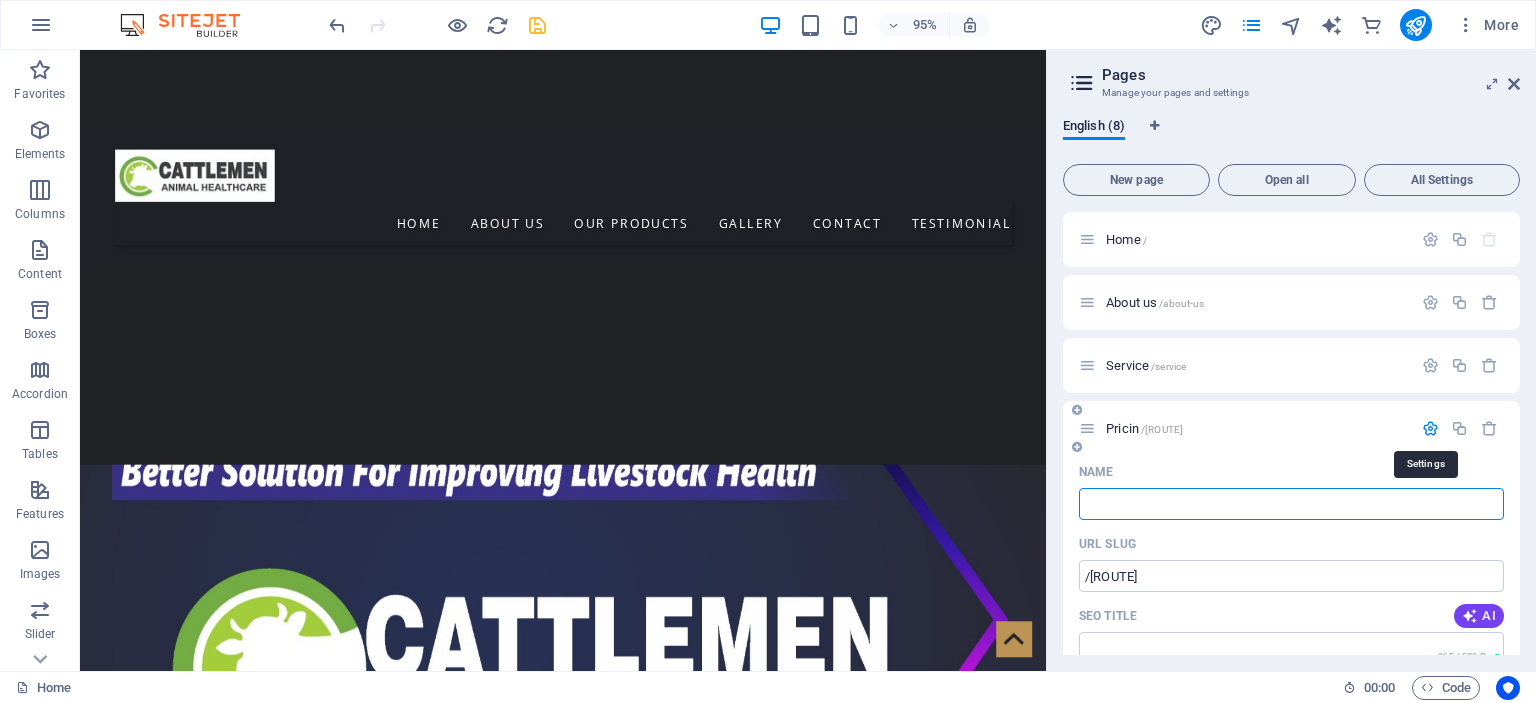 type 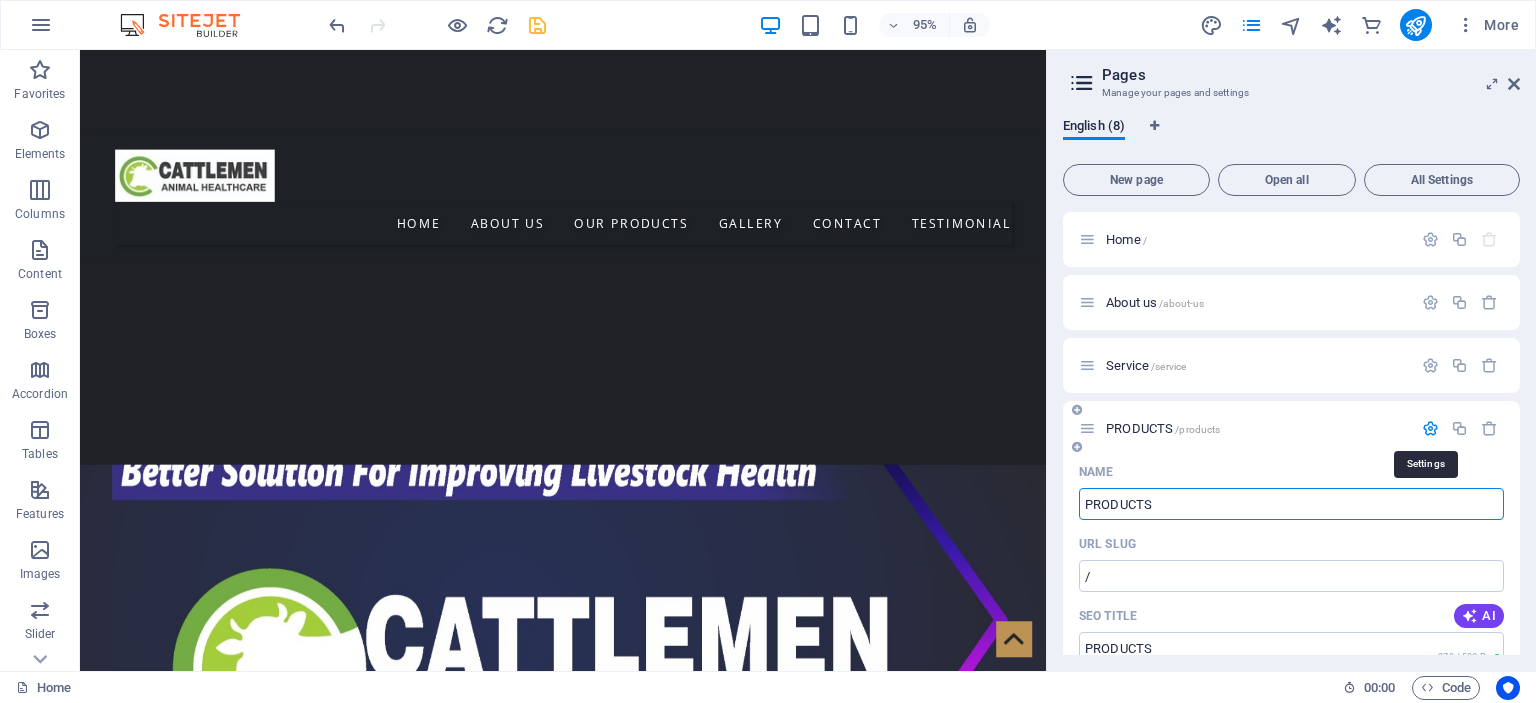 type on "PRODUCTS" 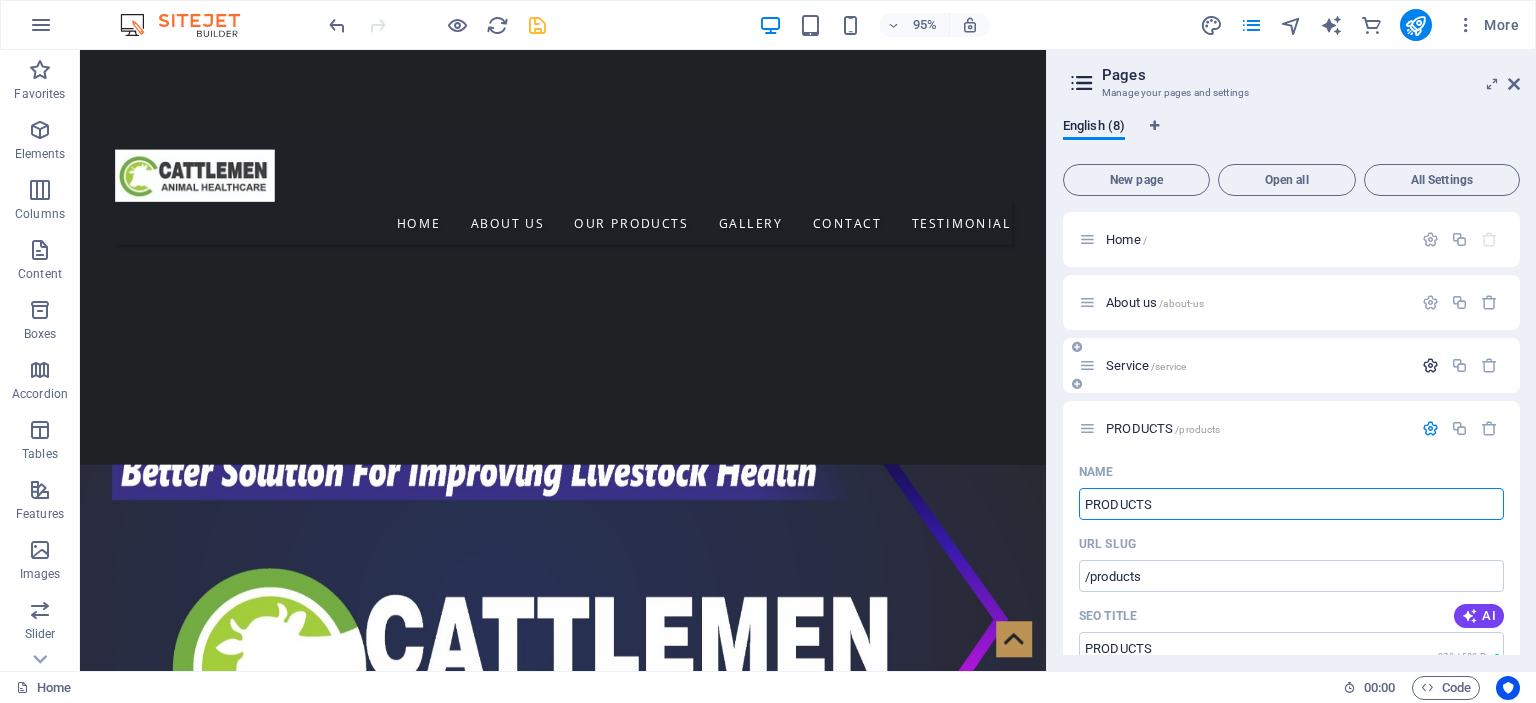 type on "PRODUCTS" 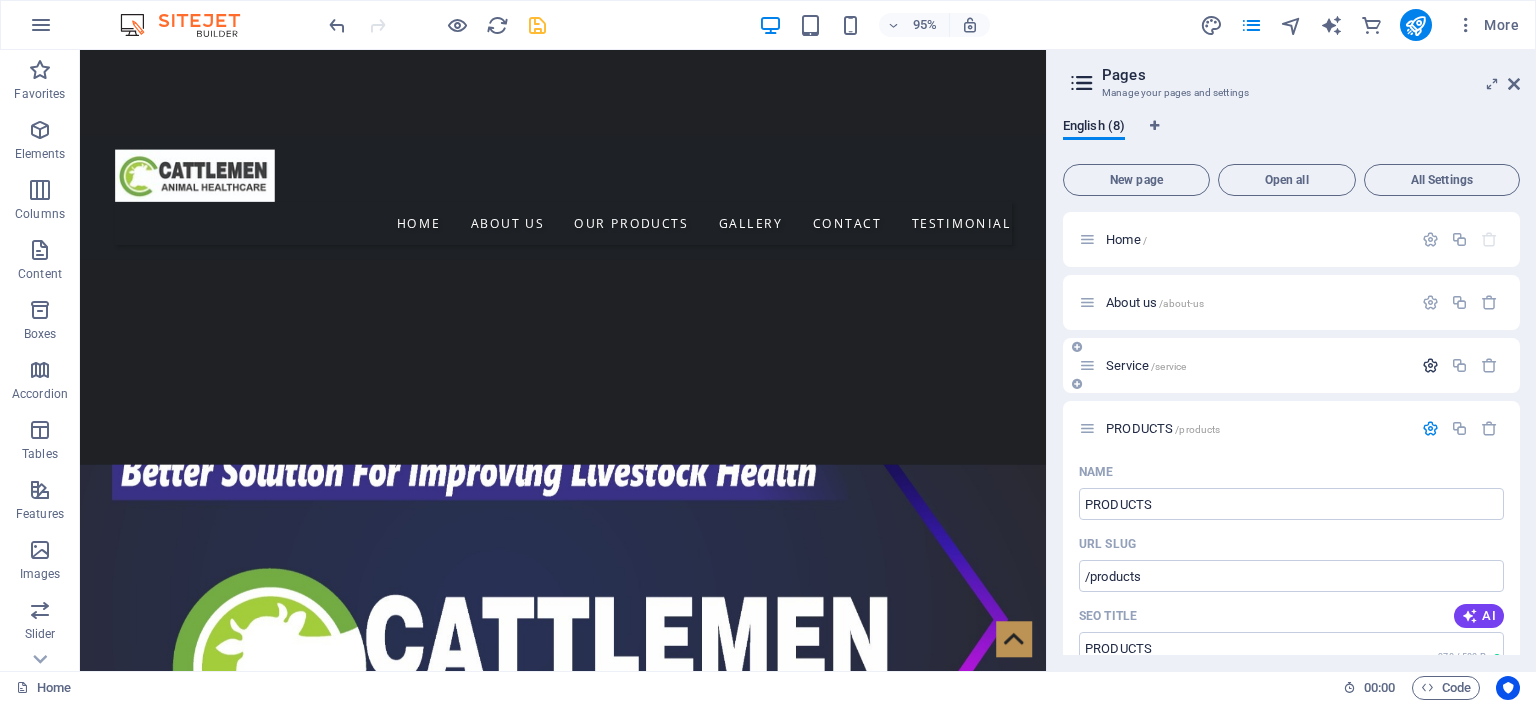 click at bounding box center [1430, 365] 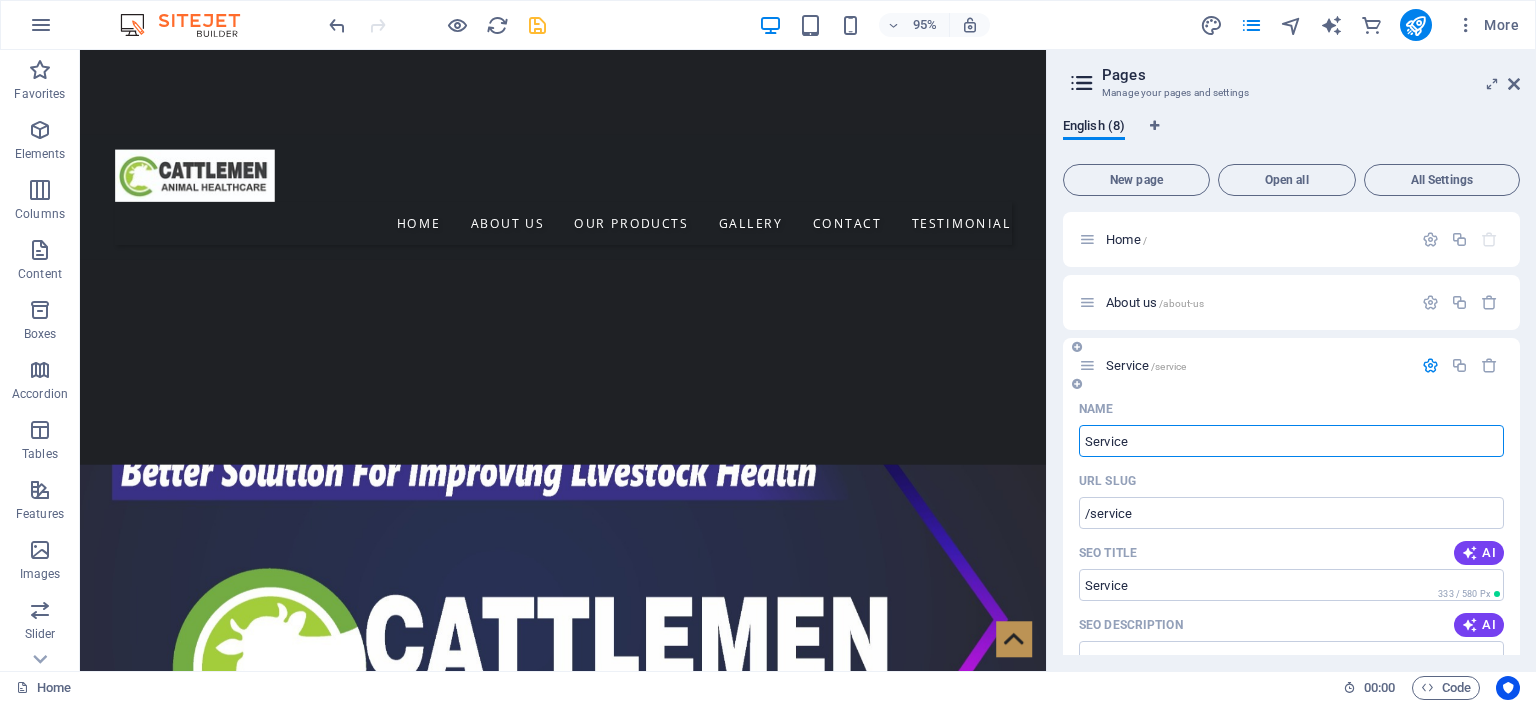 click on "Service" at bounding box center (1291, 441) 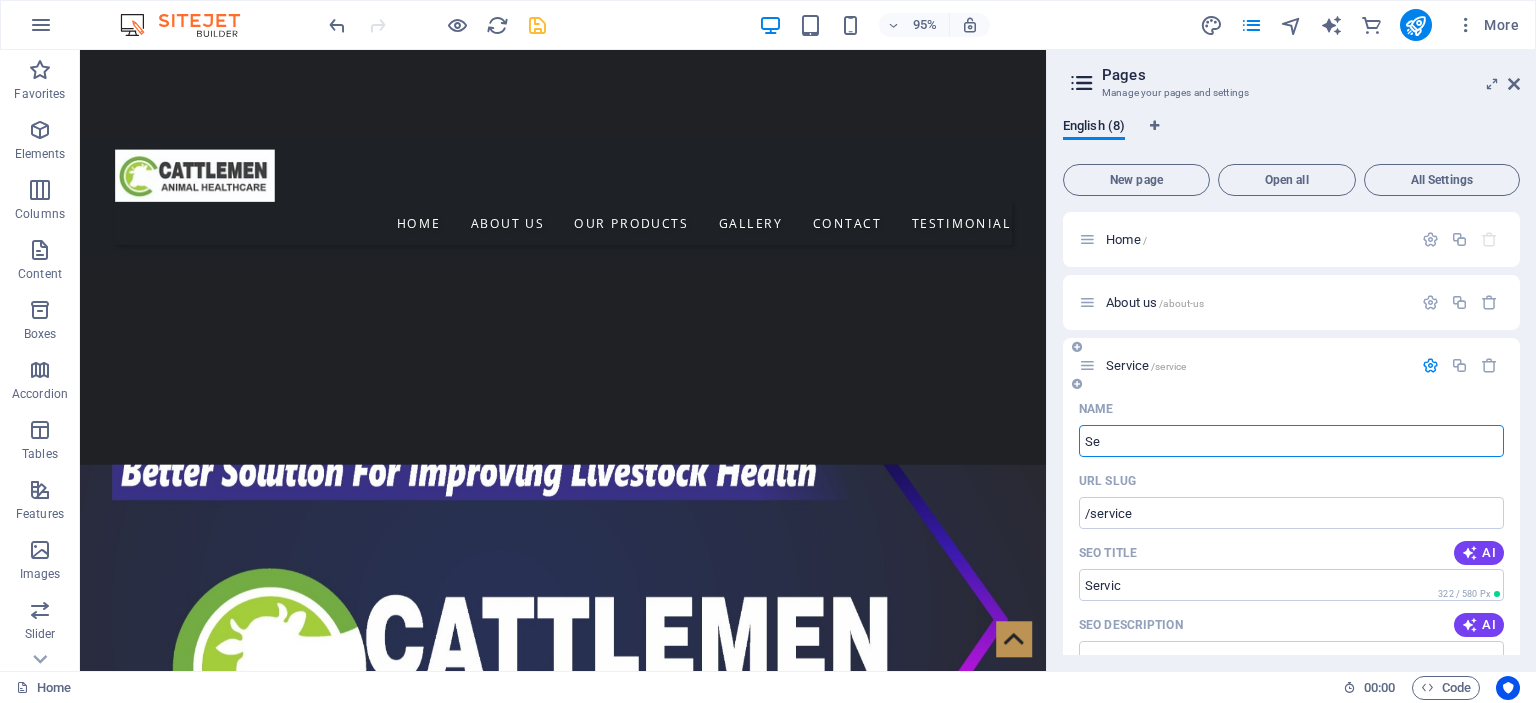 type on "S" 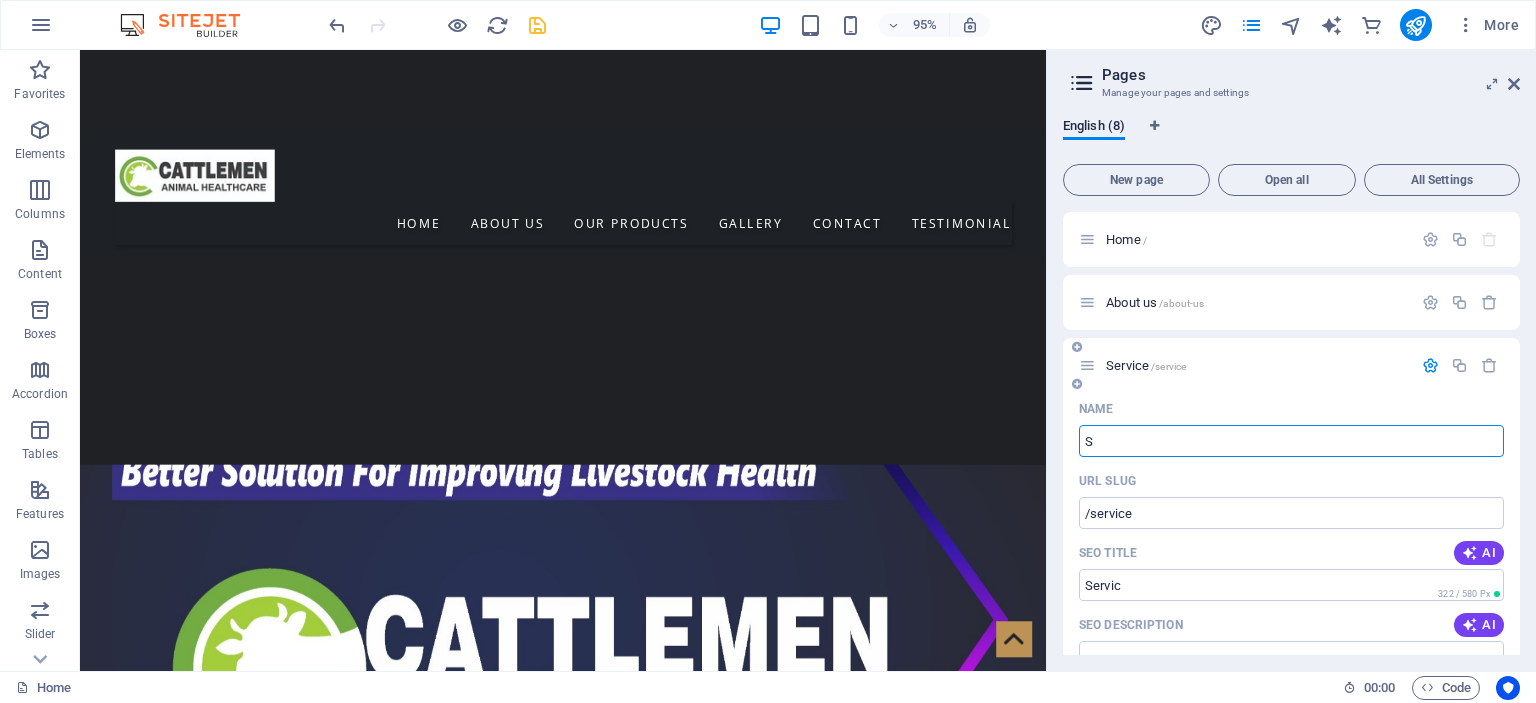 type 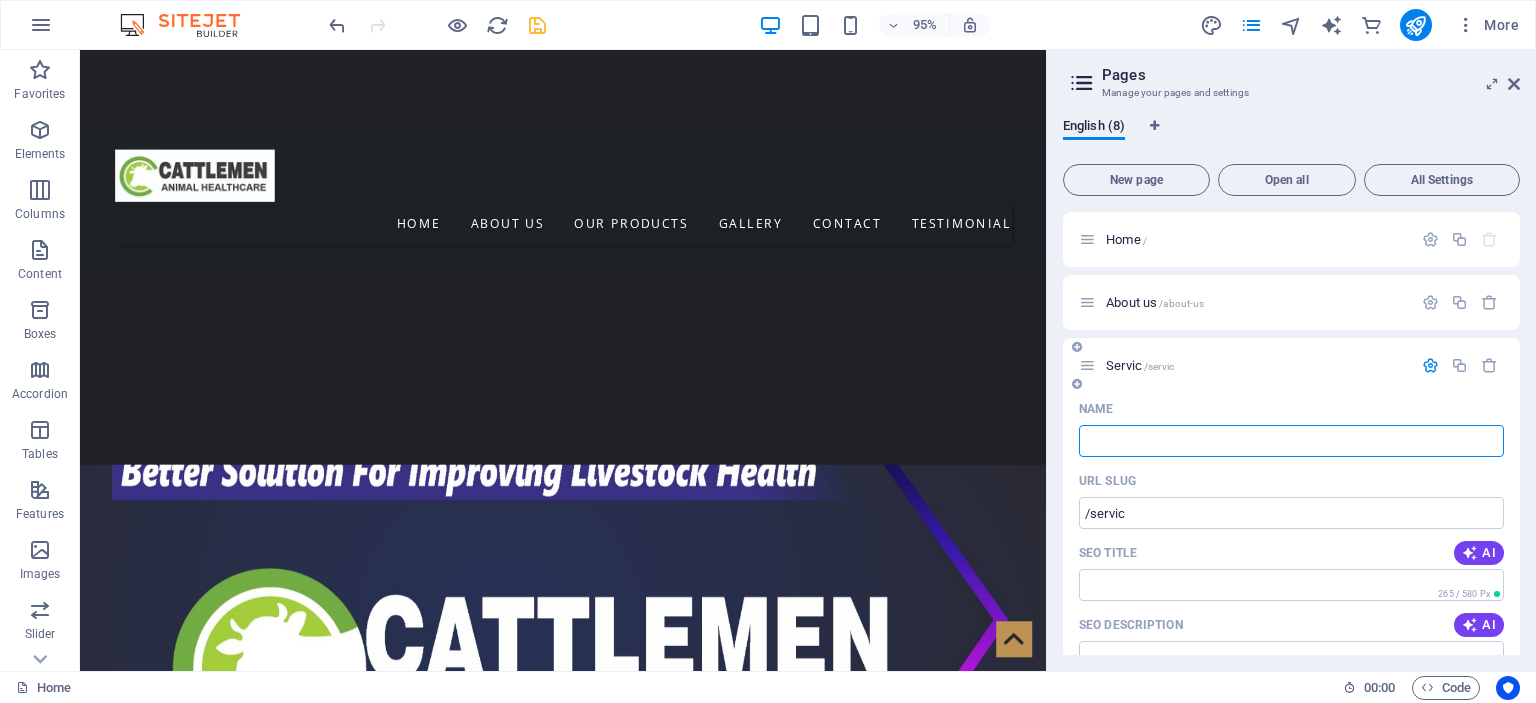 type on "/servic" 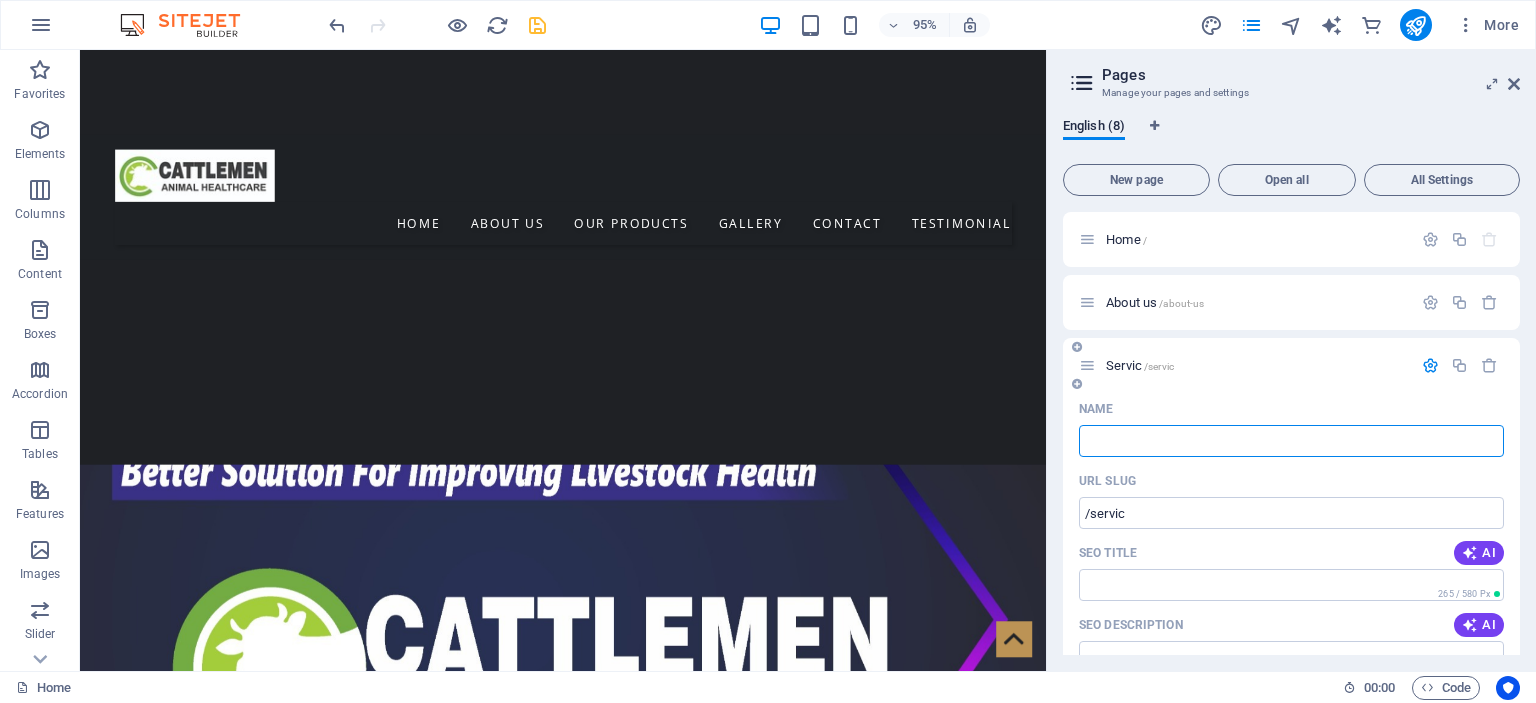 type on "T" 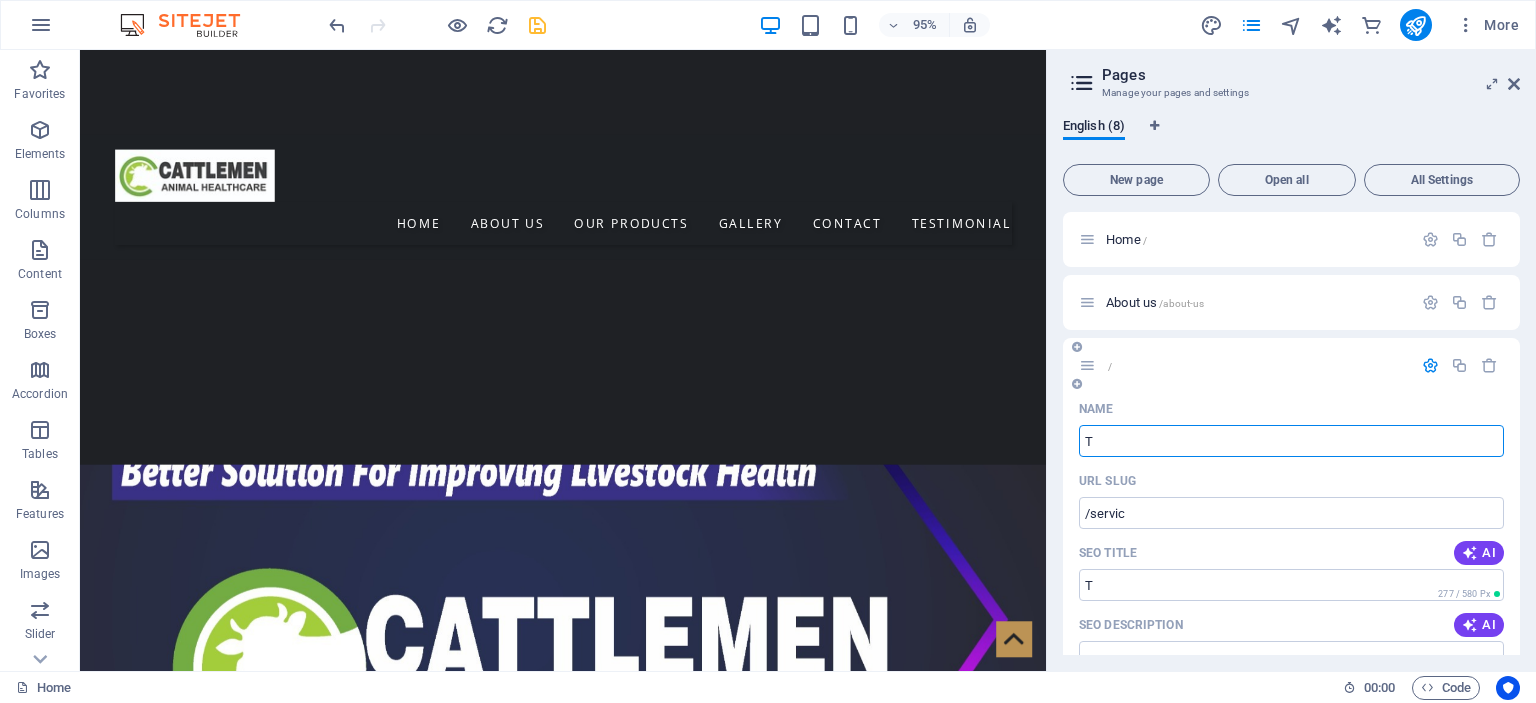 type on "/" 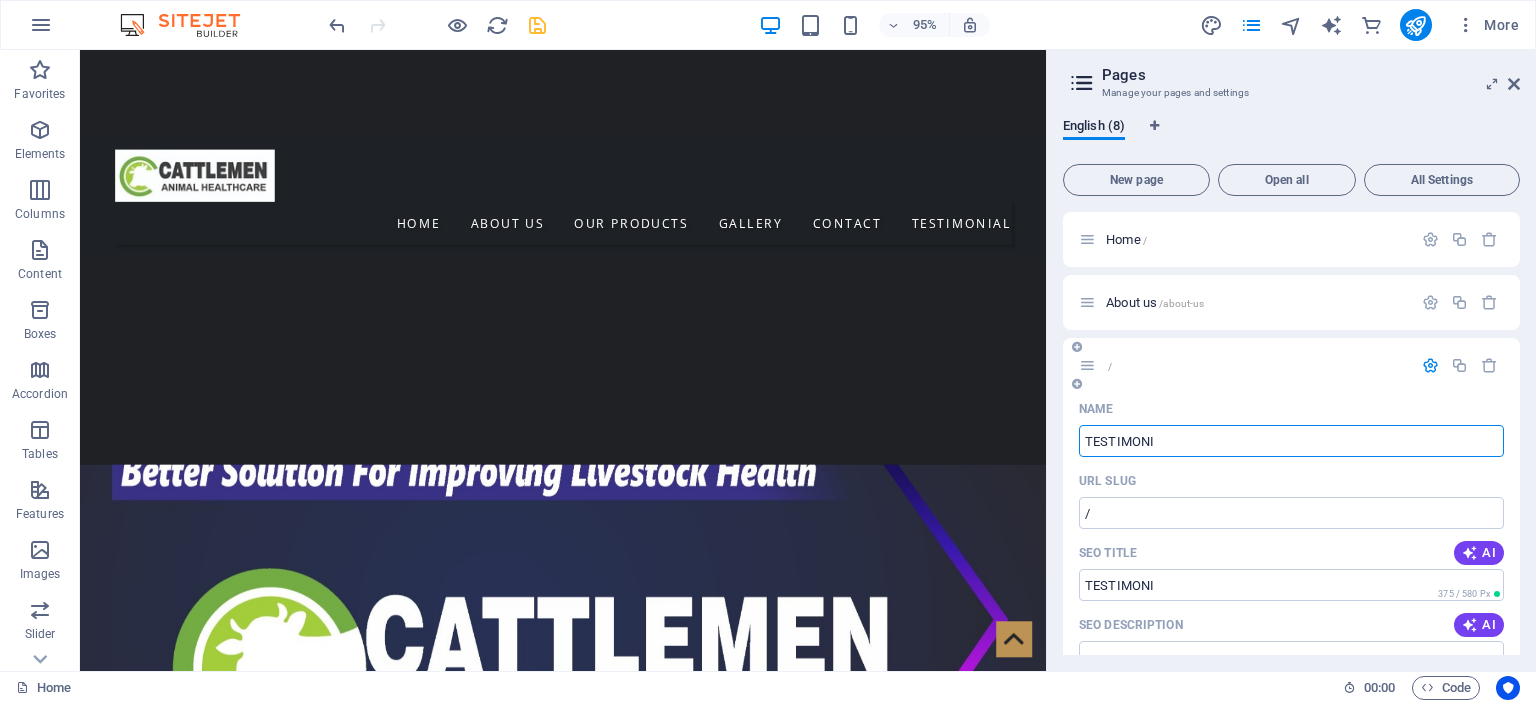 type on "TESTIMONI" 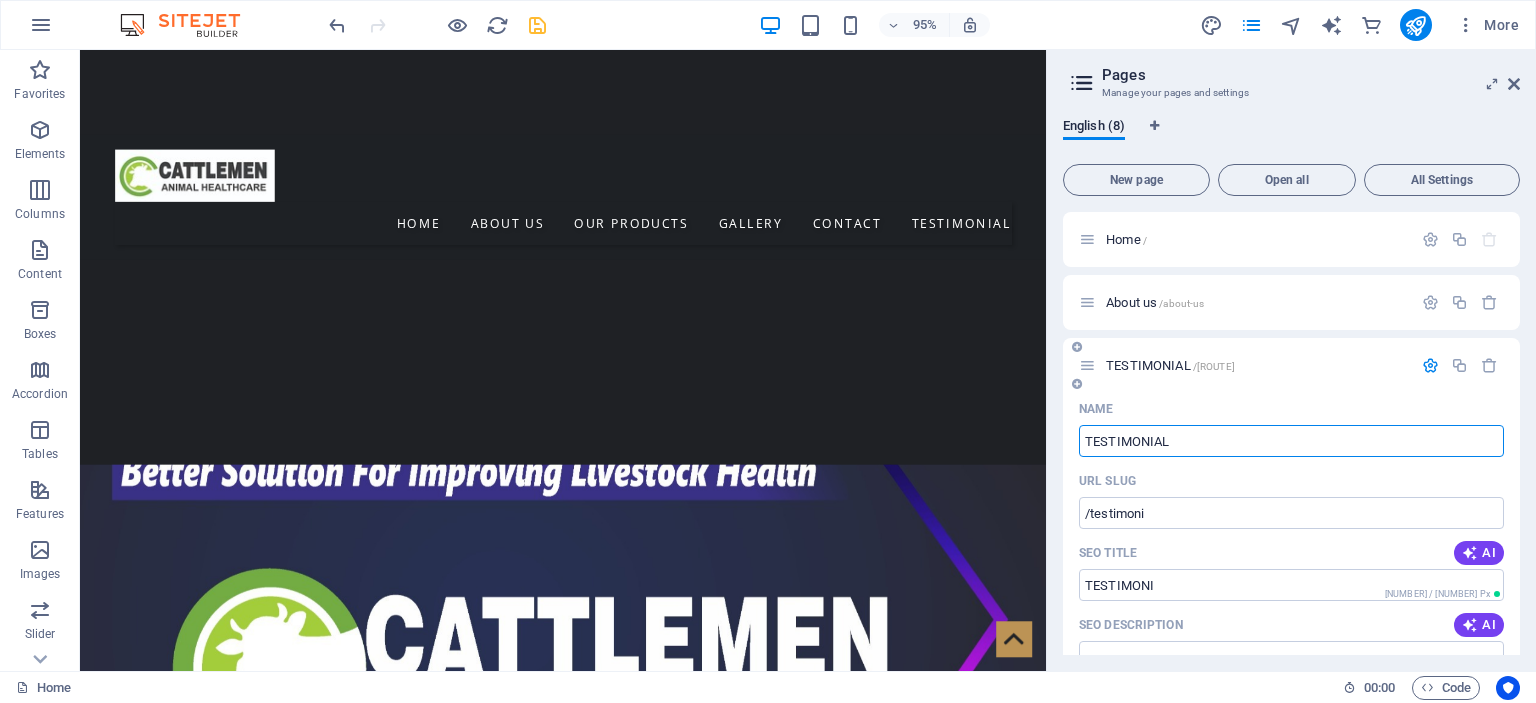 type on "TESTIMONIAL" 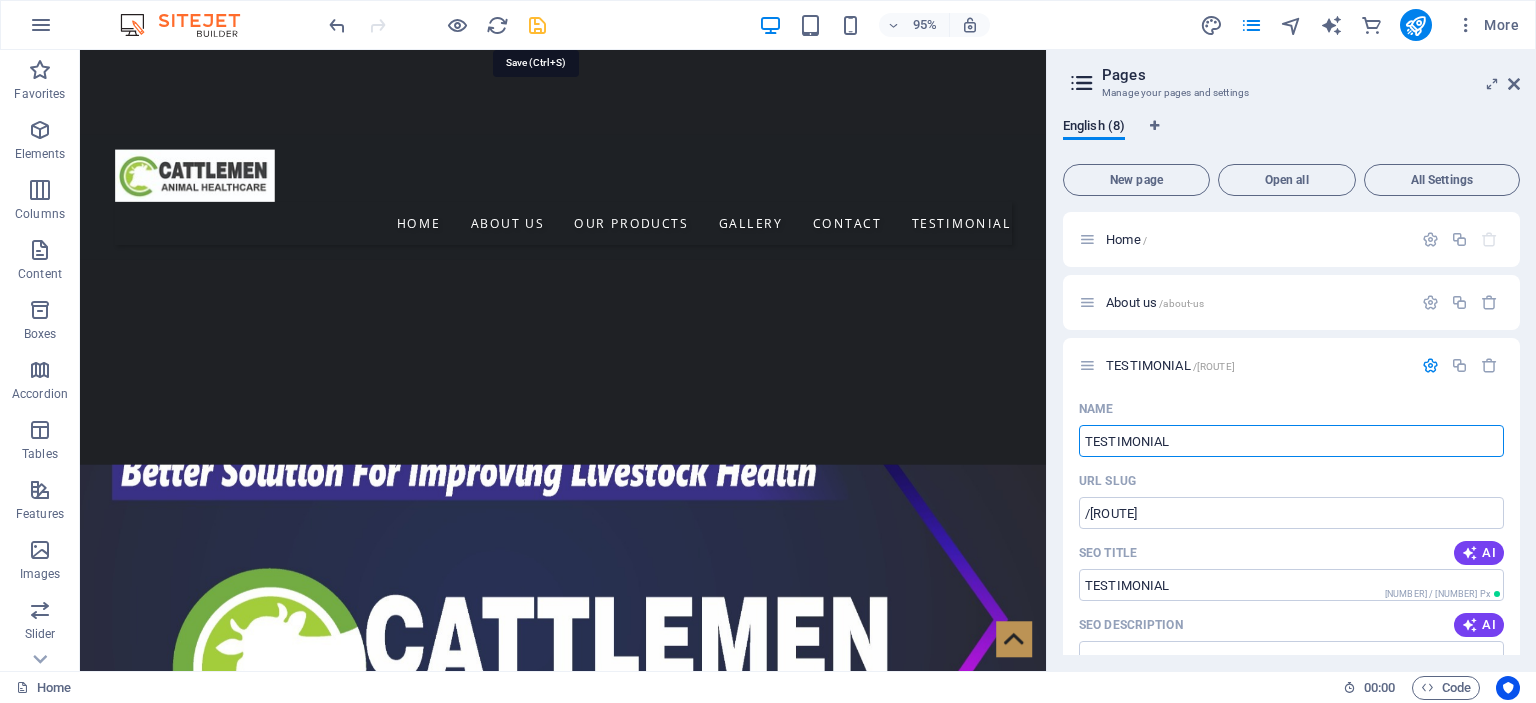 type on "TESTIMONIAL" 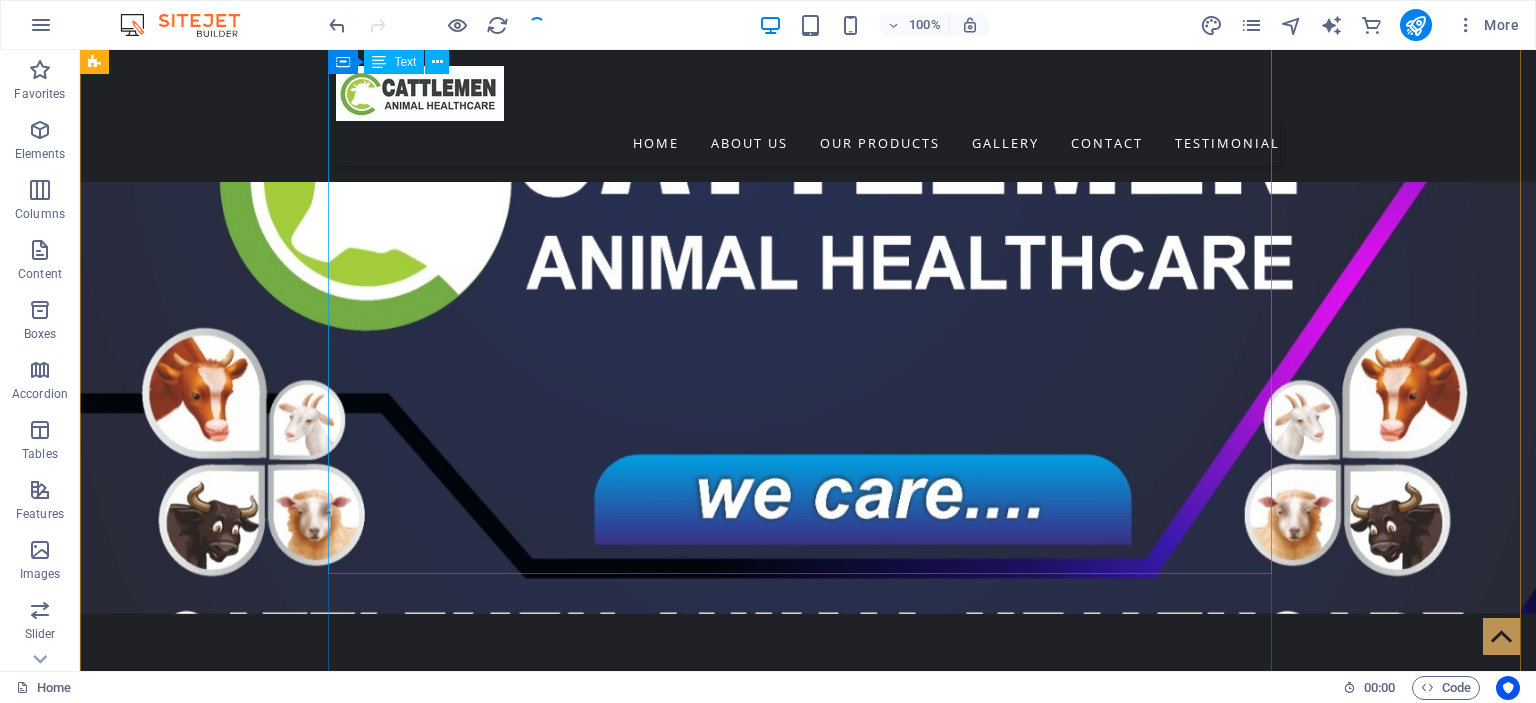 scroll, scrollTop: 864, scrollLeft: 0, axis: vertical 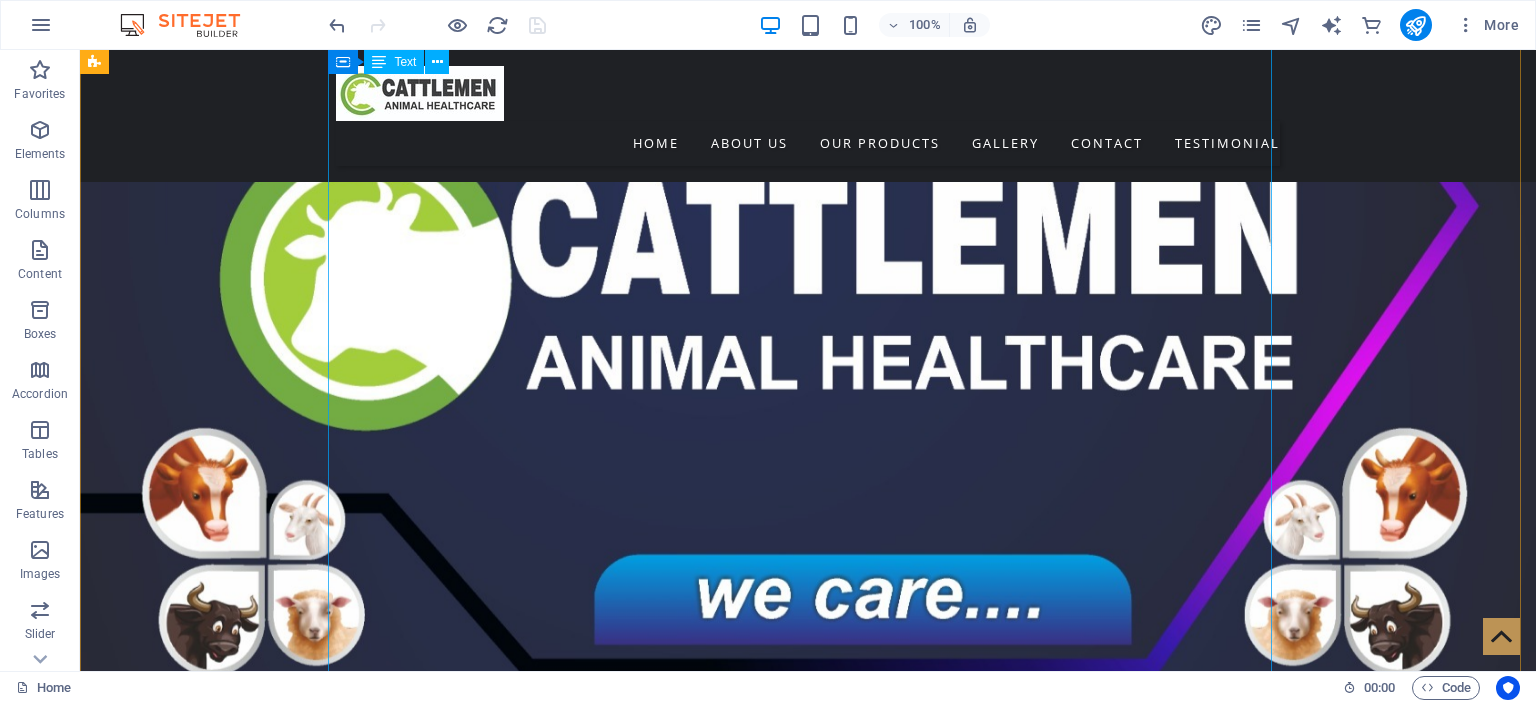 click on "Welcome to Cattlemen Animal Health, Pune Your Trusted Partner in Animal Feed Supplement Solutions At Cattlemen Animal Health, we are committed to empowering livestock owners with high-quality, science-backed nutritional products. Based in Pune, we specialize in manufacturing Animal Feed Supplements that promote better health, growth, fertility, and productivity in cattle and other farm animals. 💧 Liquid Calcium for strong bones & milk boost 🌿 Mineral Mixture to enhance immunity & fertility 💊 Vitamin Tonic for faster growth & disease Resistanc e ✅ Trusted by Dairy Farmers, Vets & Feed Dealers ✅ Consistent Quality. Visible Results. Affordable Prices. With years of experience and a focus on animal well-being, our formulations are carefully developed to meet the real needs of the dairy and livestock industry." at bounding box center (568, 2305) 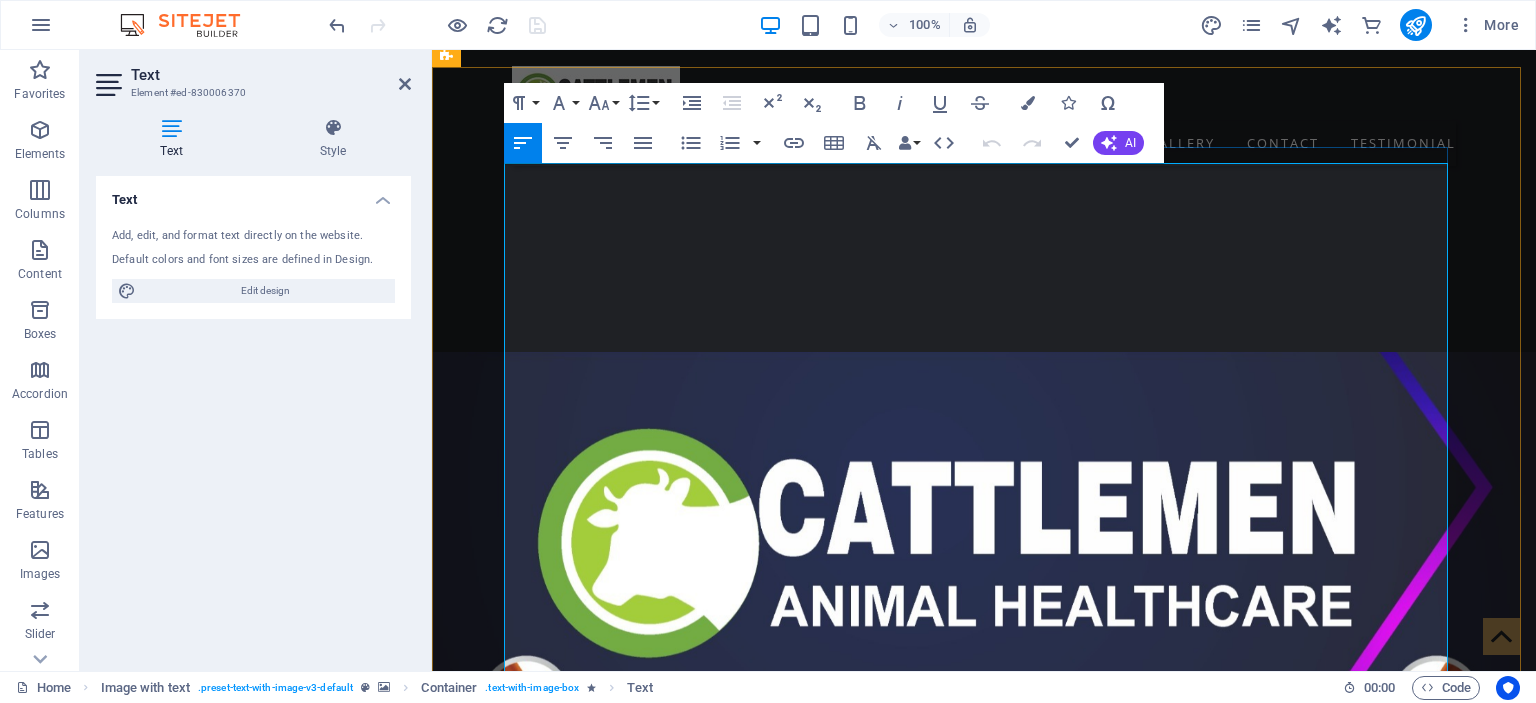 scroll, scrollTop: 844, scrollLeft: 0, axis: vertical 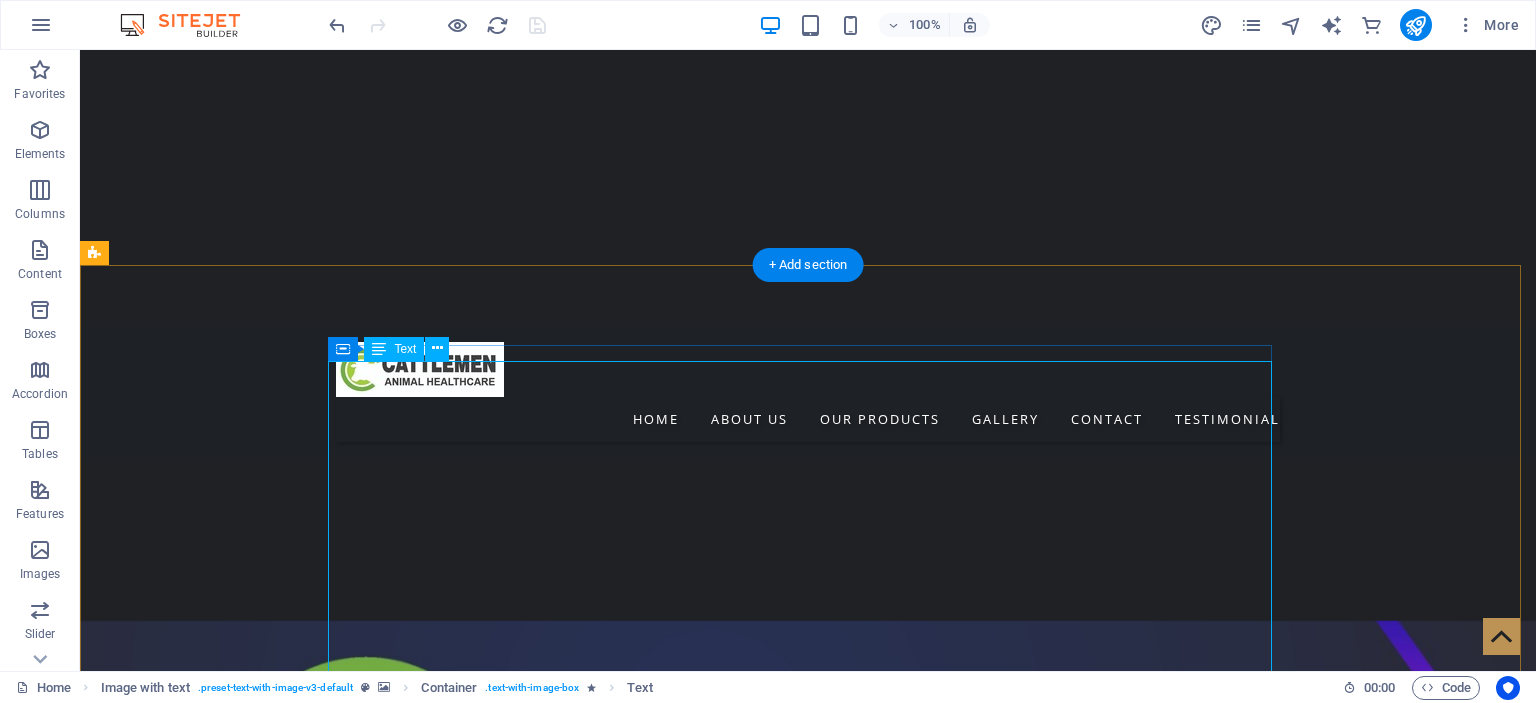 click on "Welcome to Cattlemen Animal Health, Pune Your Trusted Partner in Animal Feed Supplement Solutions At Cattlemen Animal Health, we are committed to empowering livestock owners with high-quality, science-backed nutritional products. Based in Pune, we specialize in manufacturing Animal Feed Supplements that promote better health, growth, fertility, and productivity in cattle and other farm animals. 💧 Liquid Calcium for strong bones & milk boost 🌿 Mineral Mixture to enhance immunity & fertility 💊 Vitamin Tonic for faster growth & disease Resistanc e ✅ Trusted by Dairy Farmers, Vets & Feed Dealers ✅ Consistent Quality. Visible Results. Affordable Prices. With years of experience and a focus on animal well-being, our formulations are carefully developed to meet the real needs of the dairy and livestock industry." at bounding box center (568, 2670) 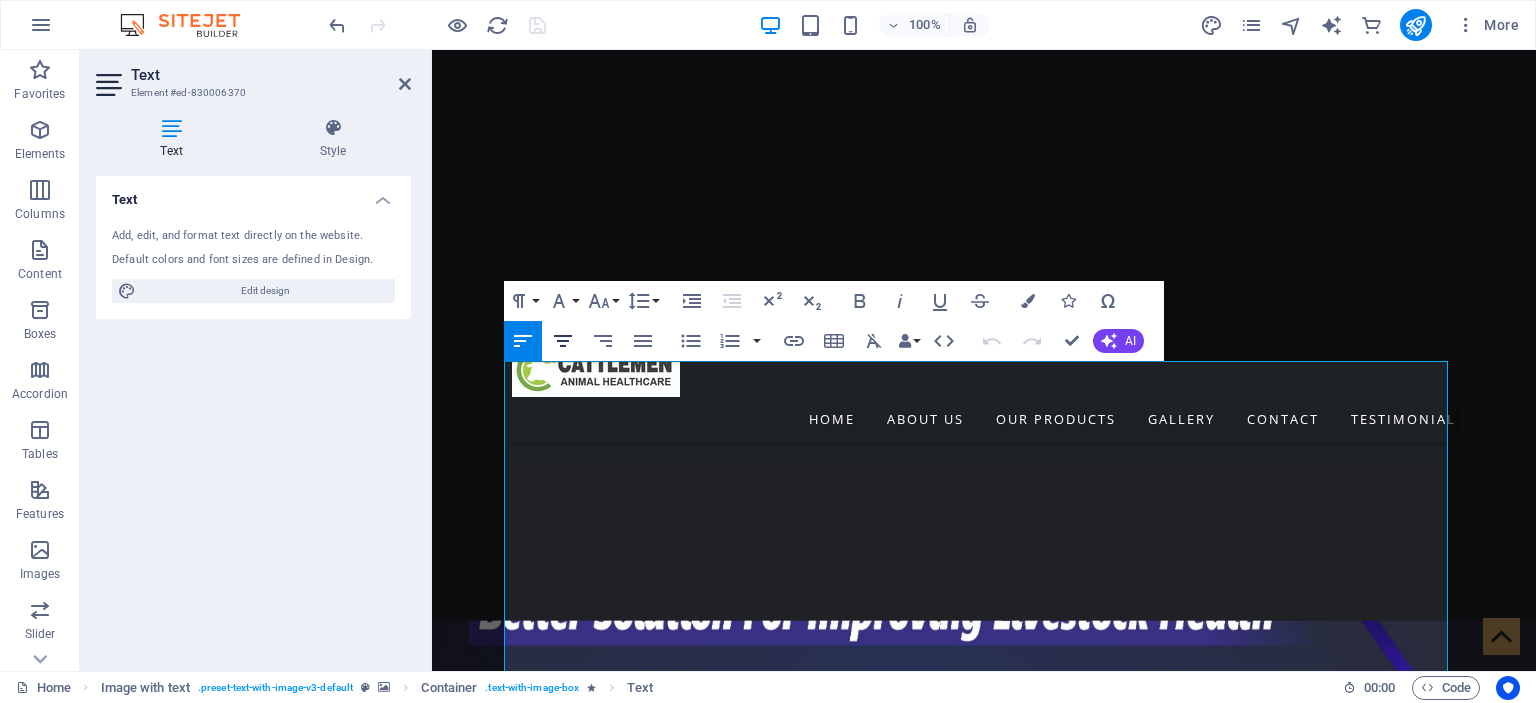 click 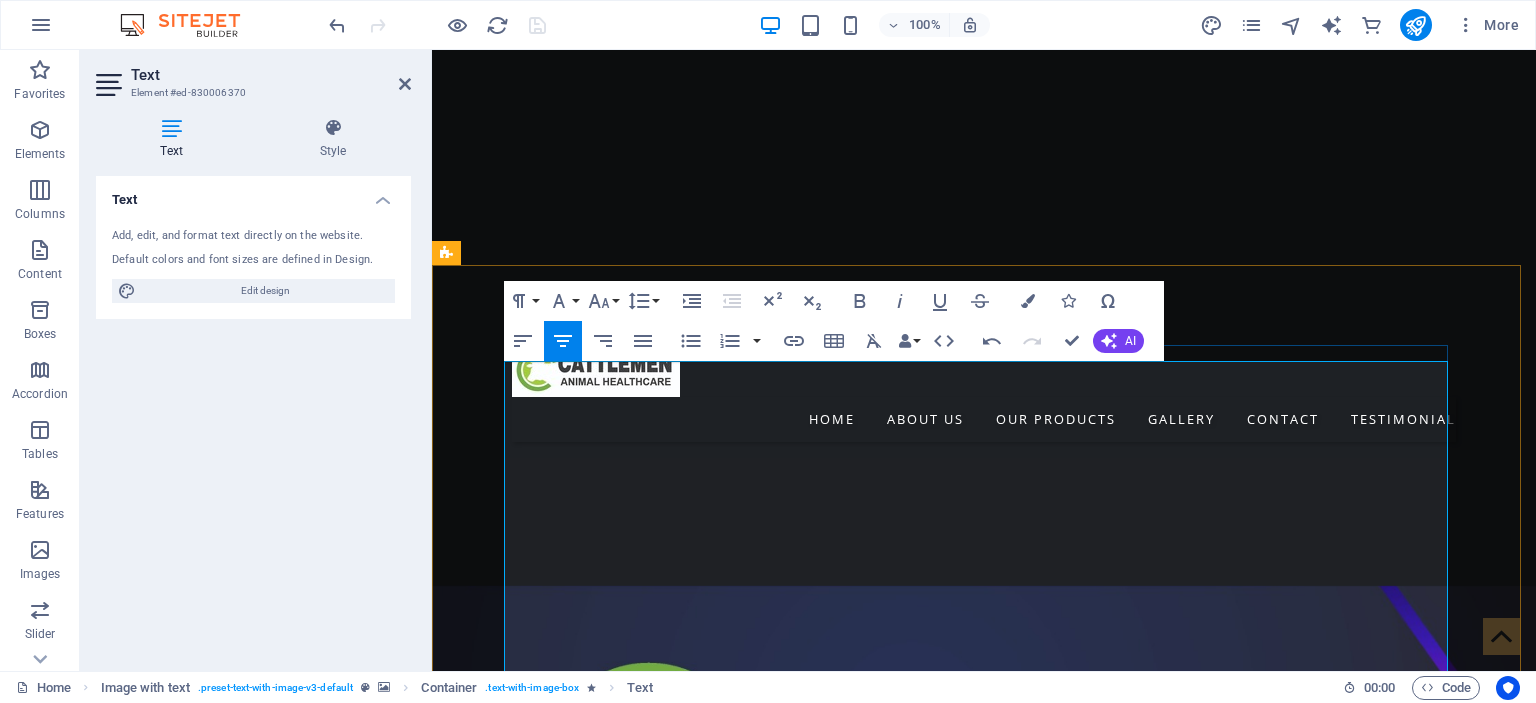 drag, startPoint x: 512, startPoint y: 429, endPoint x: 864, endPoint y: 503, distance: 359.6943 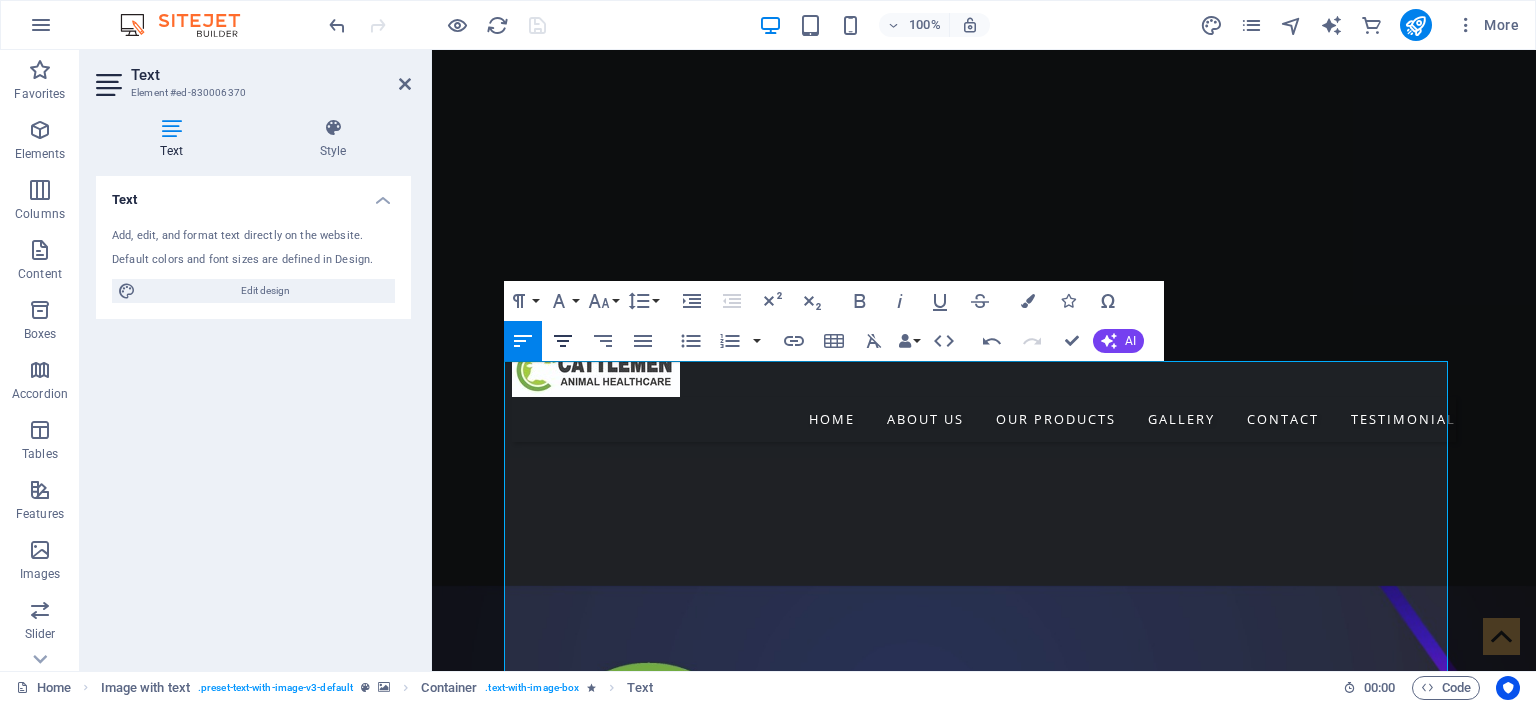 click 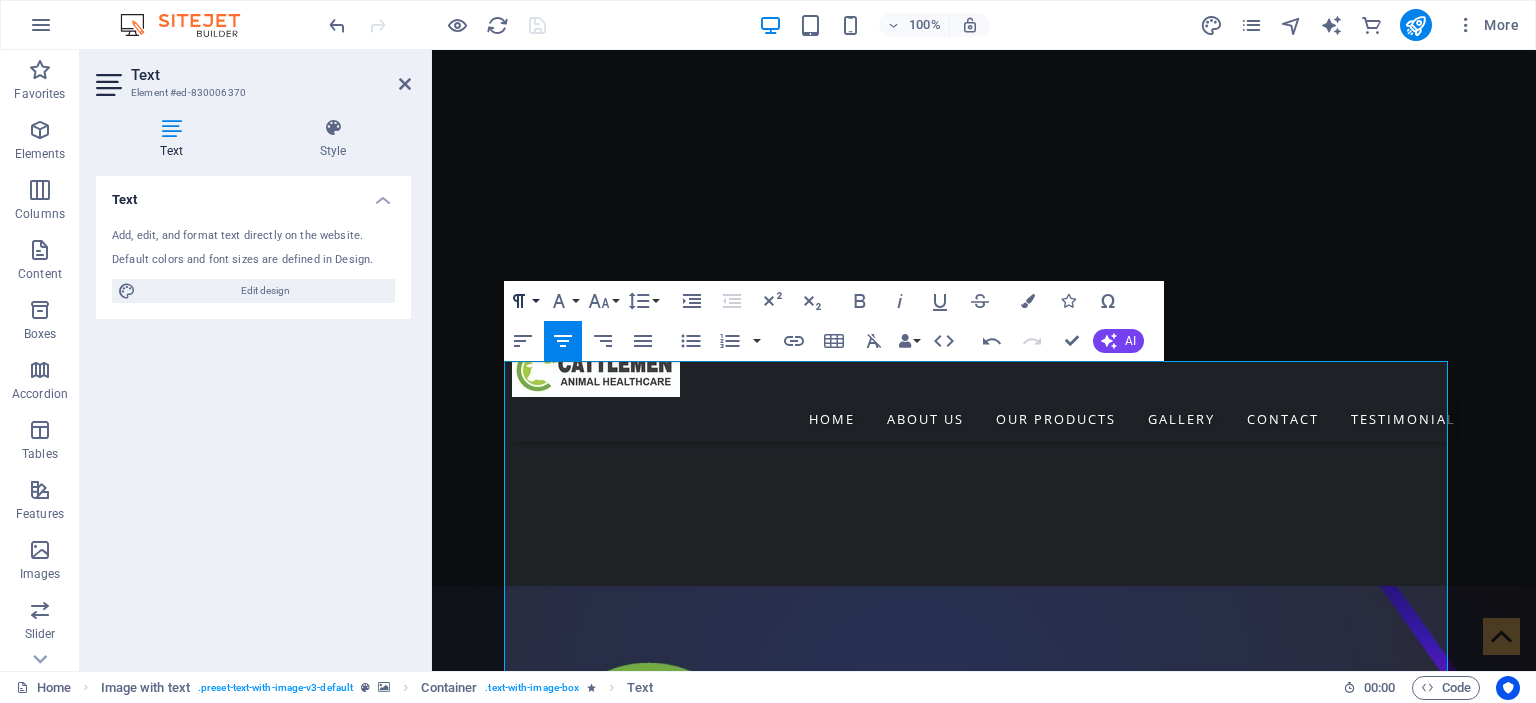 click on "Paragraph Format" at bounding box center [523, 301] 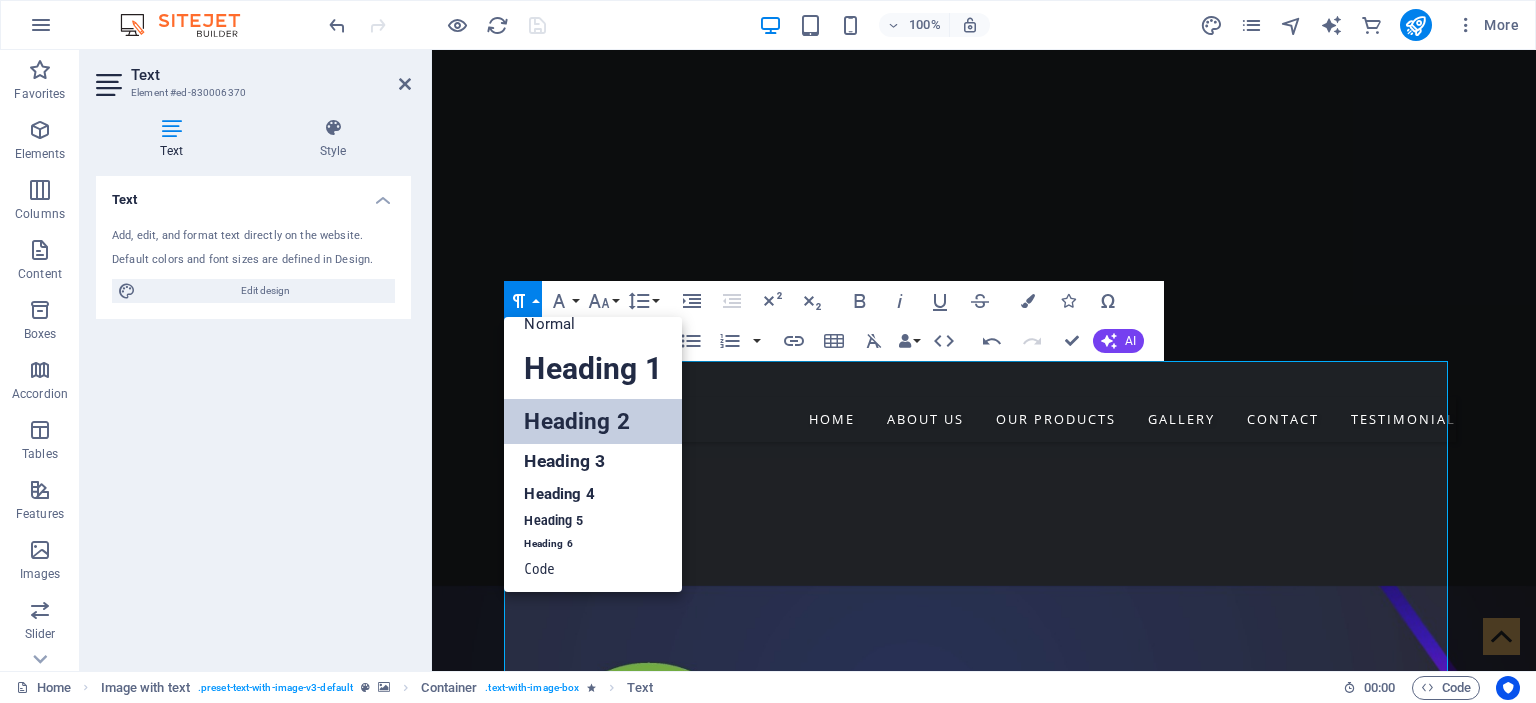 scroll, scrollTop: 16, scrollLeft: 0, axis: vertical 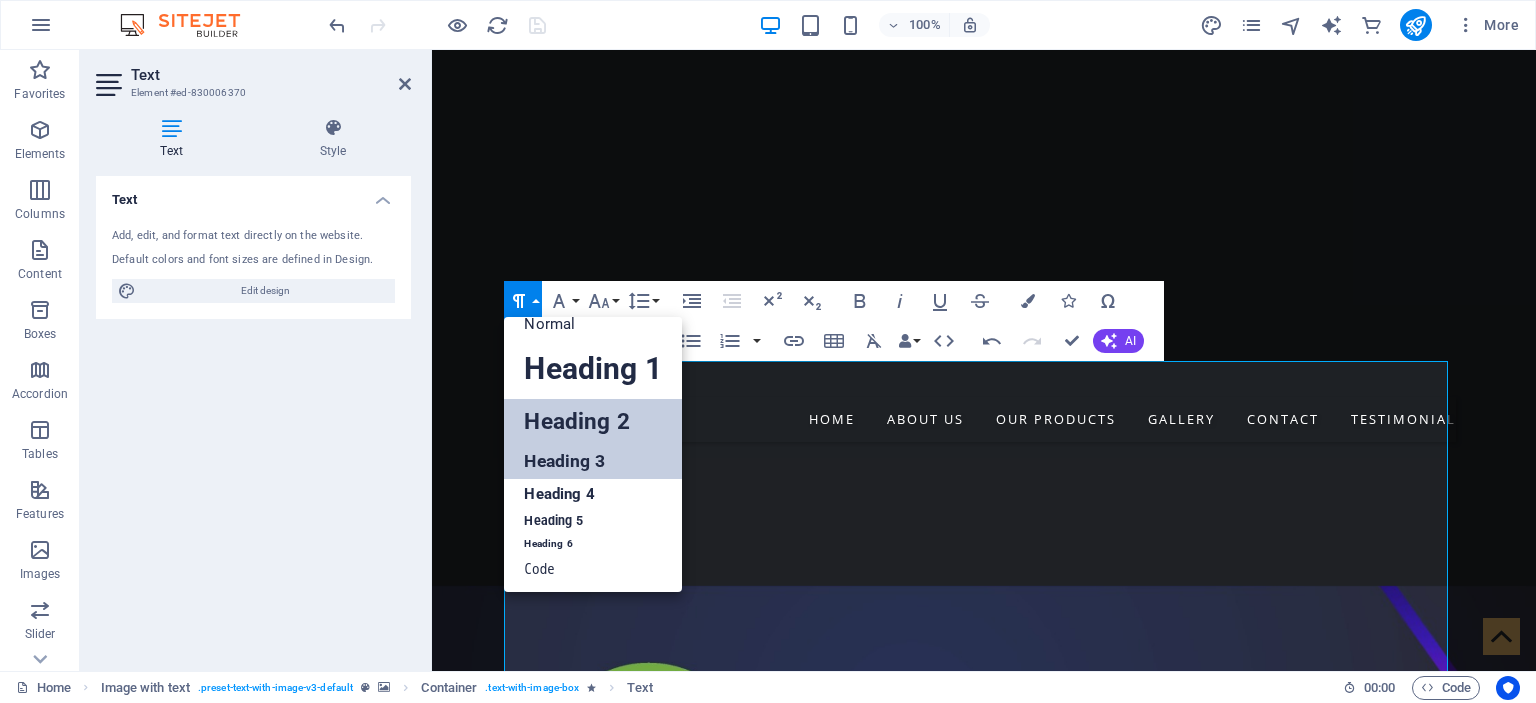 click on "Heading 3" at bounding box center (592, 461) 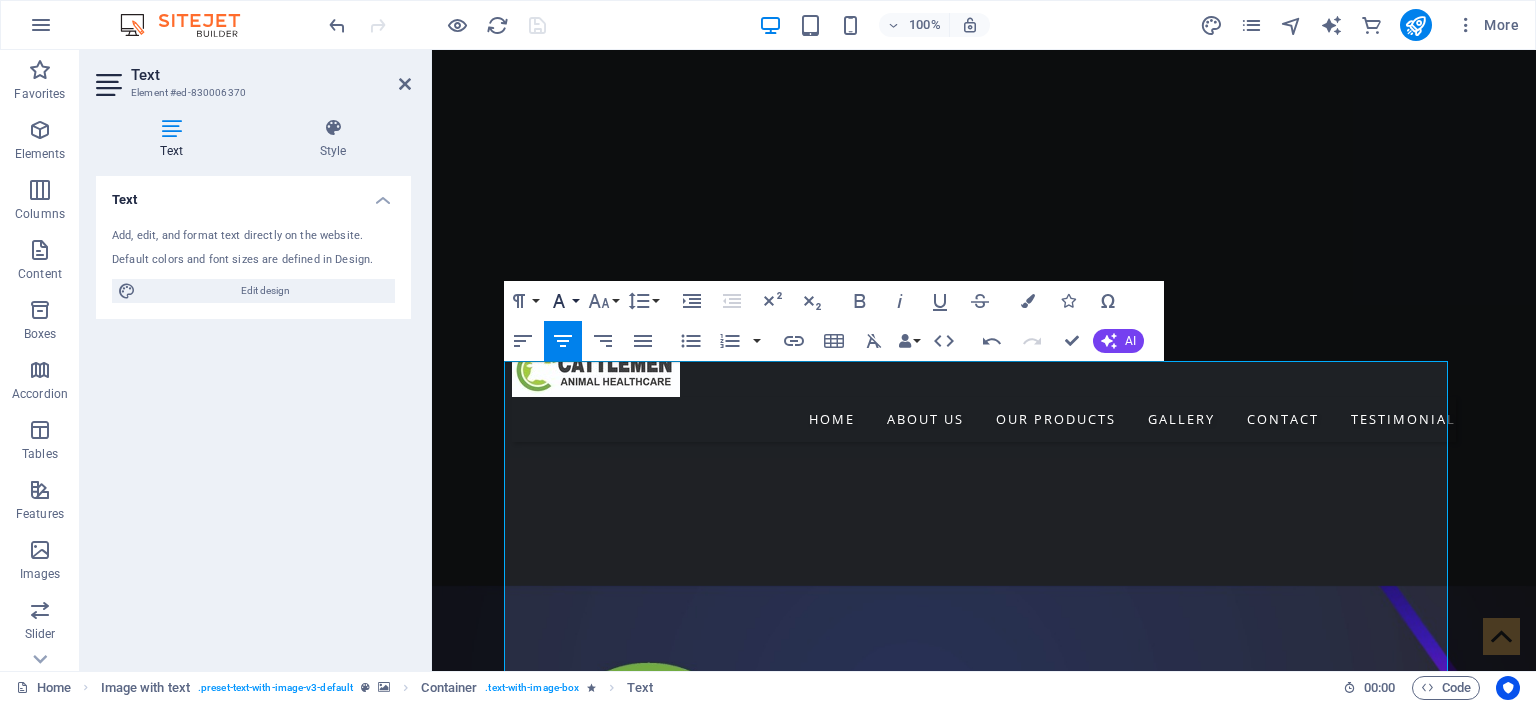click on "Font Family" at bounding box center (563, 301) 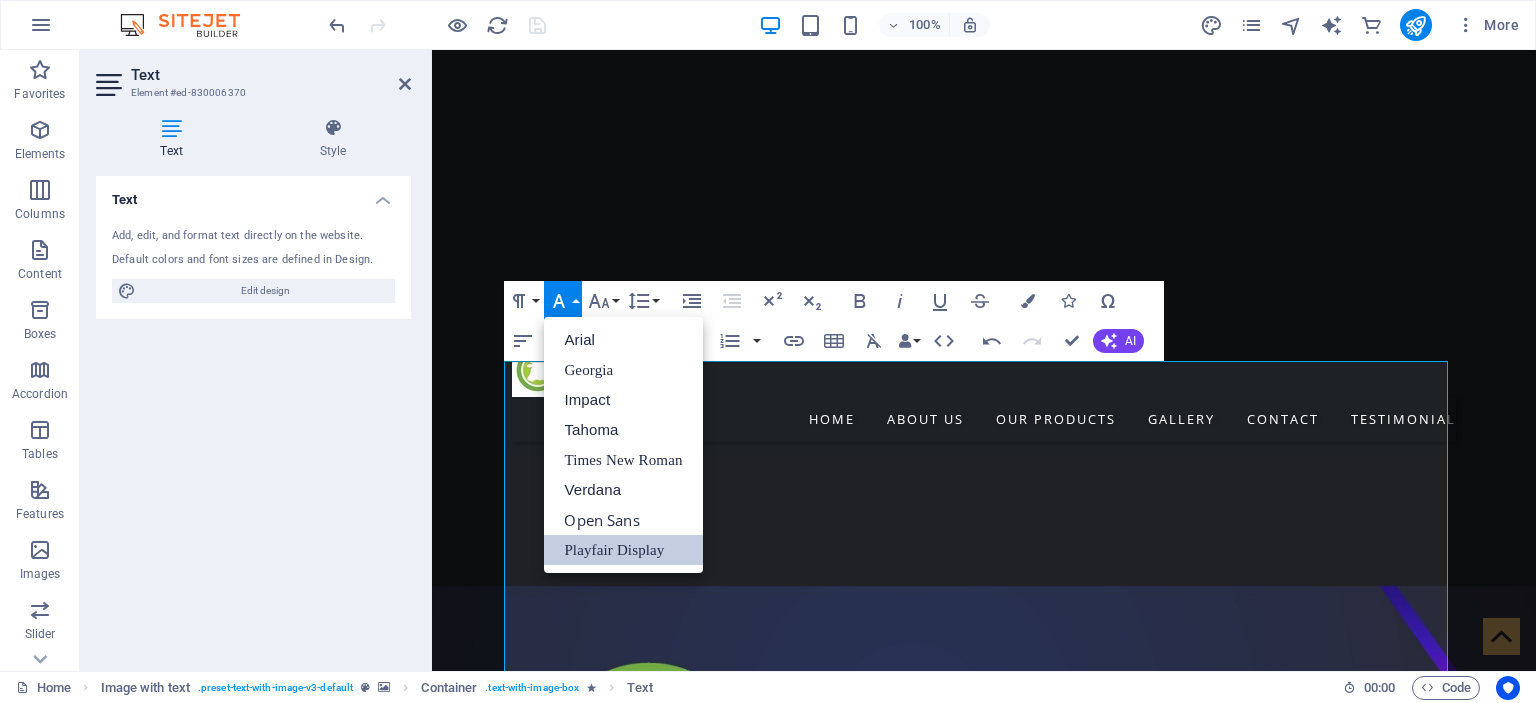 scroll, scrollTop: 0, scrollLeft: 0, axis: both 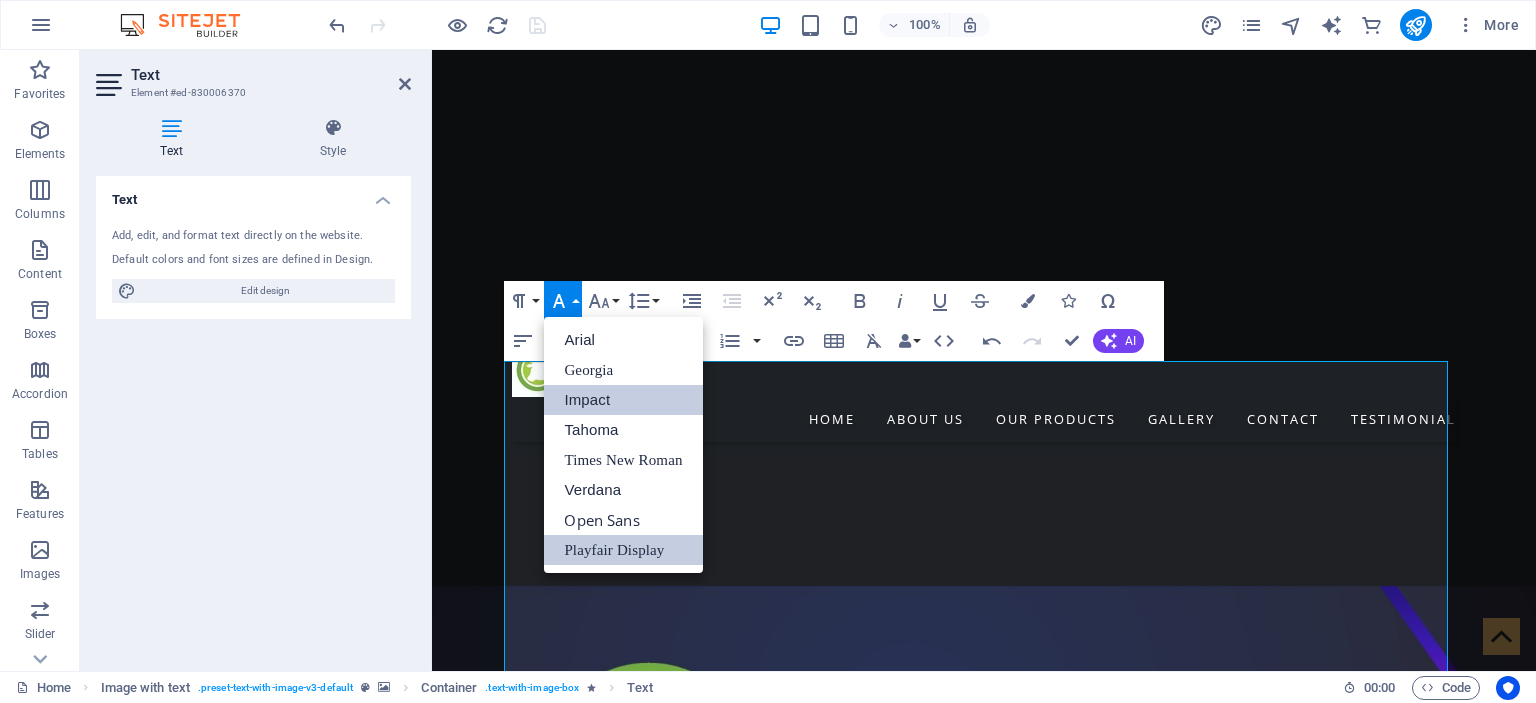 click on "Impact" at bounding box center [623, 400] 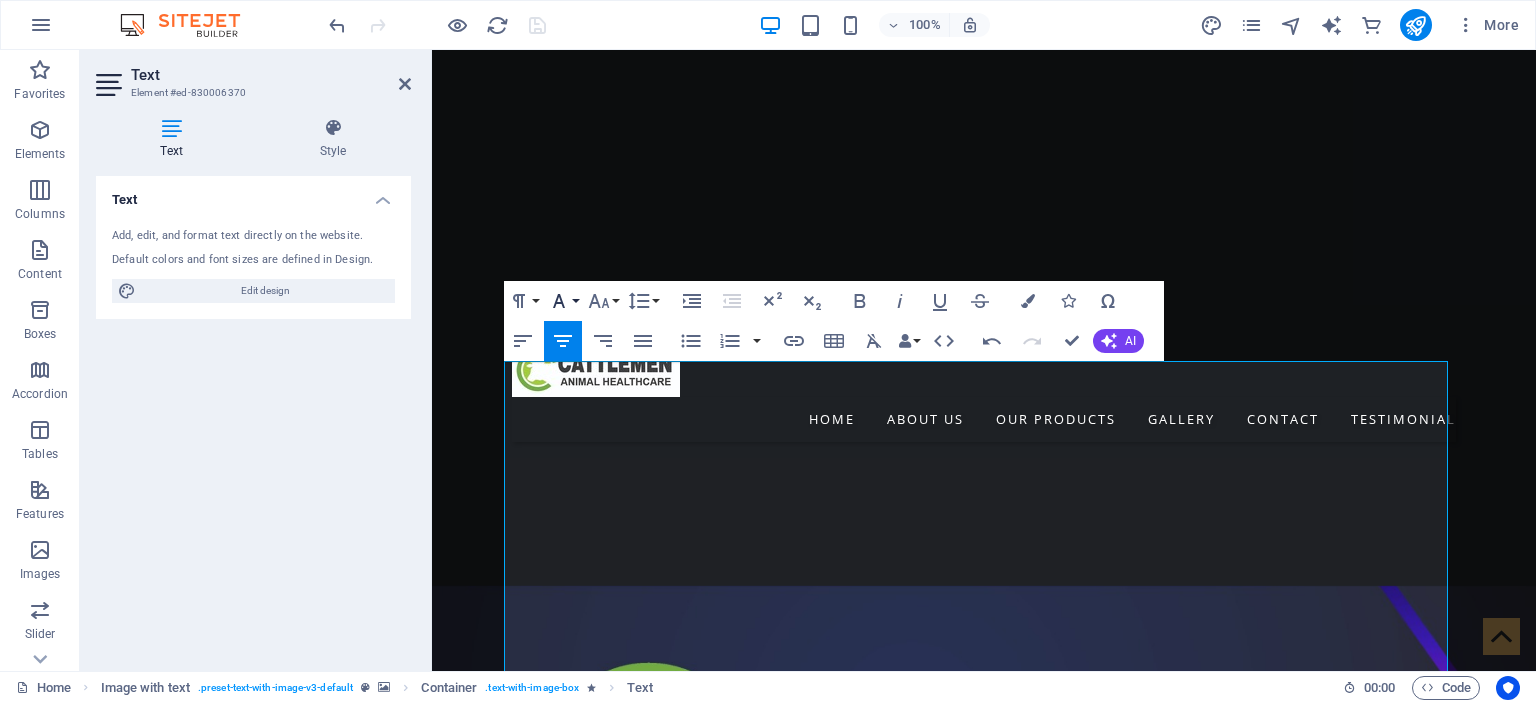click on "Font Family" at bounding box center (563, 301) 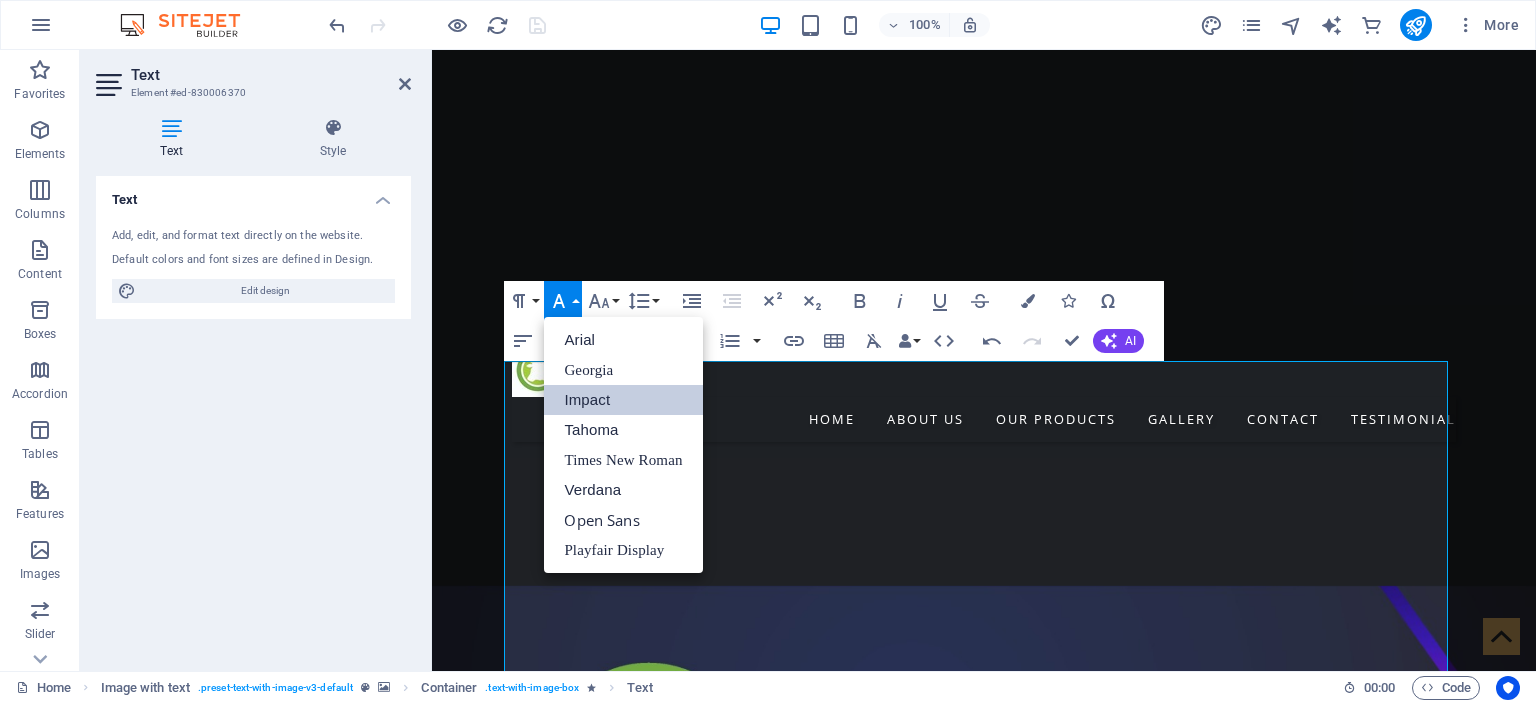 scroll, scrollTop: 0, scrollLeft: 0, axis: both 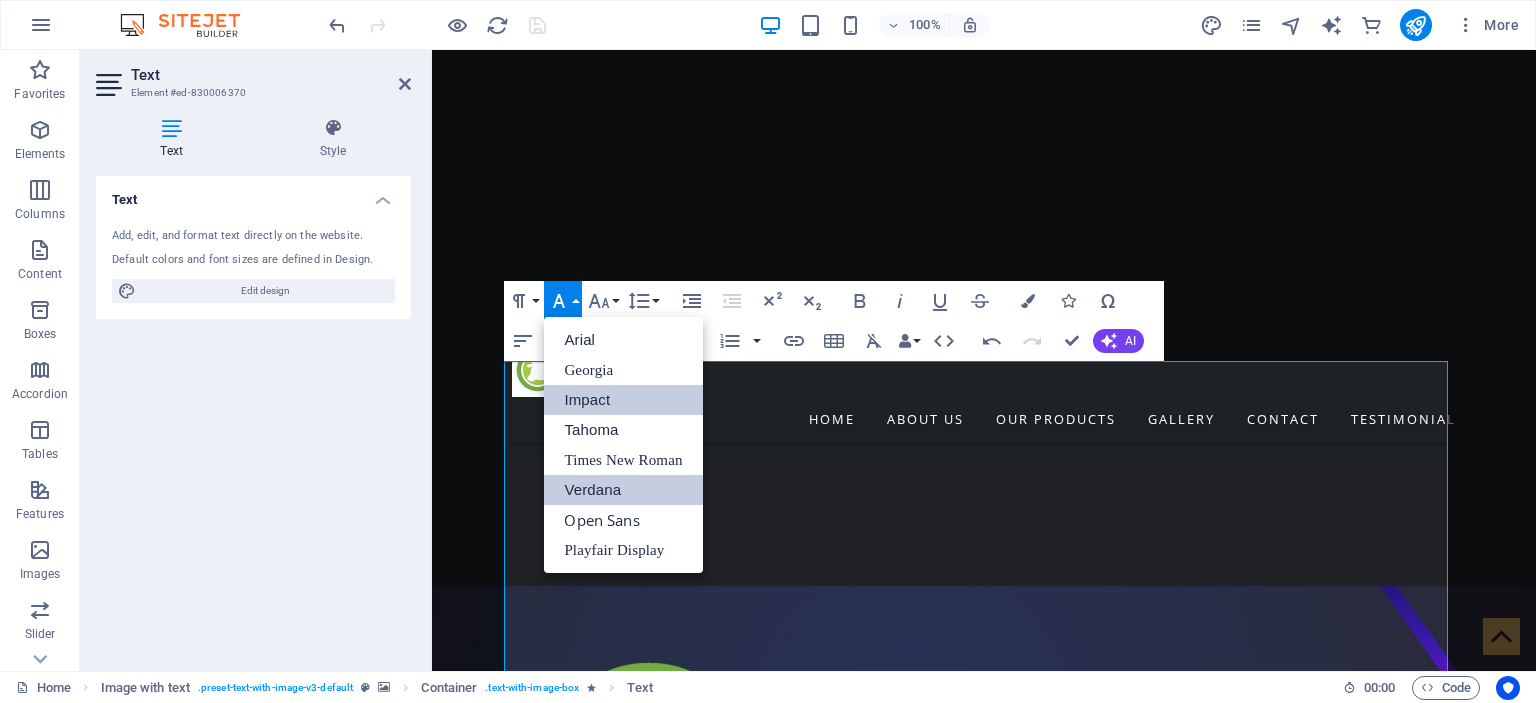 click on "Verdana" at bounding box center (623, 490) 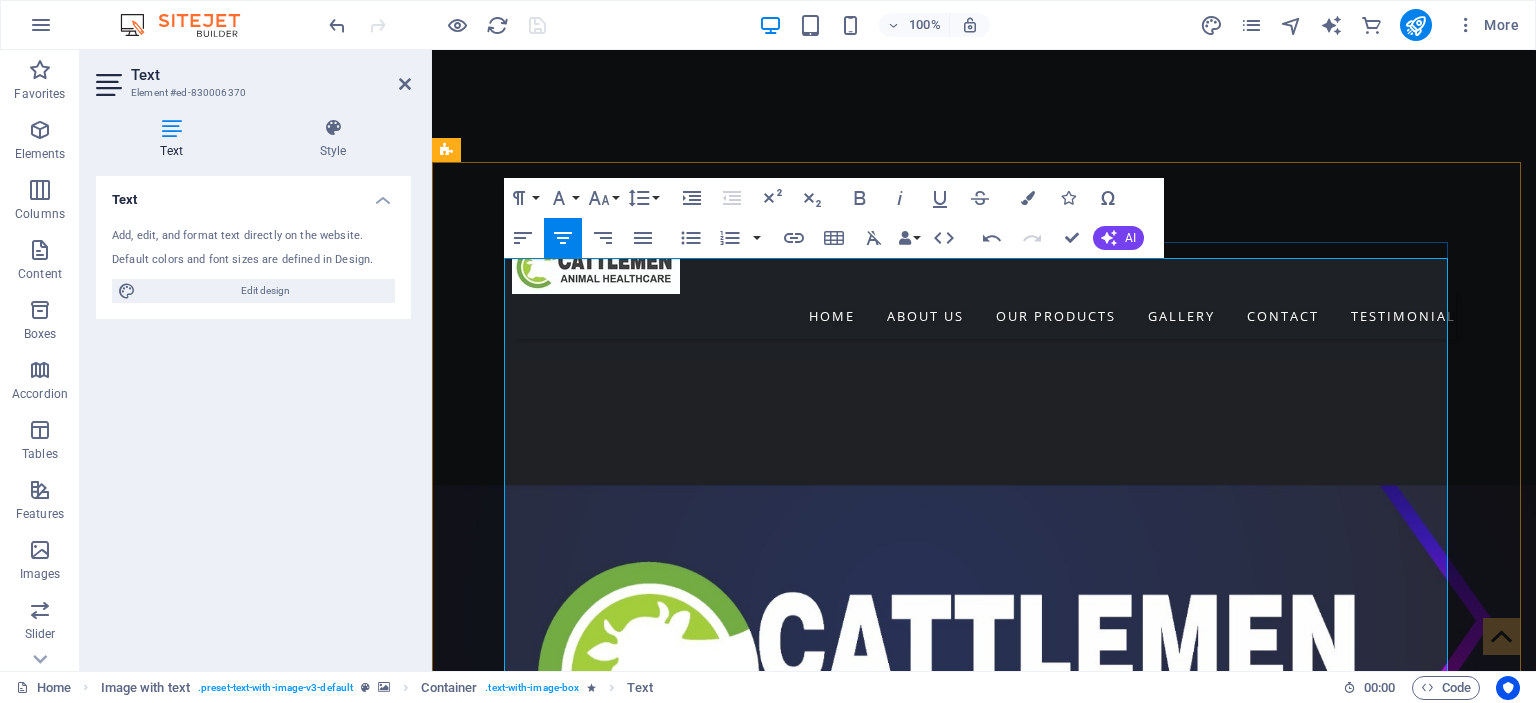 scroll, scrollTop: 744, scrollLeft: 0, axis: vertical 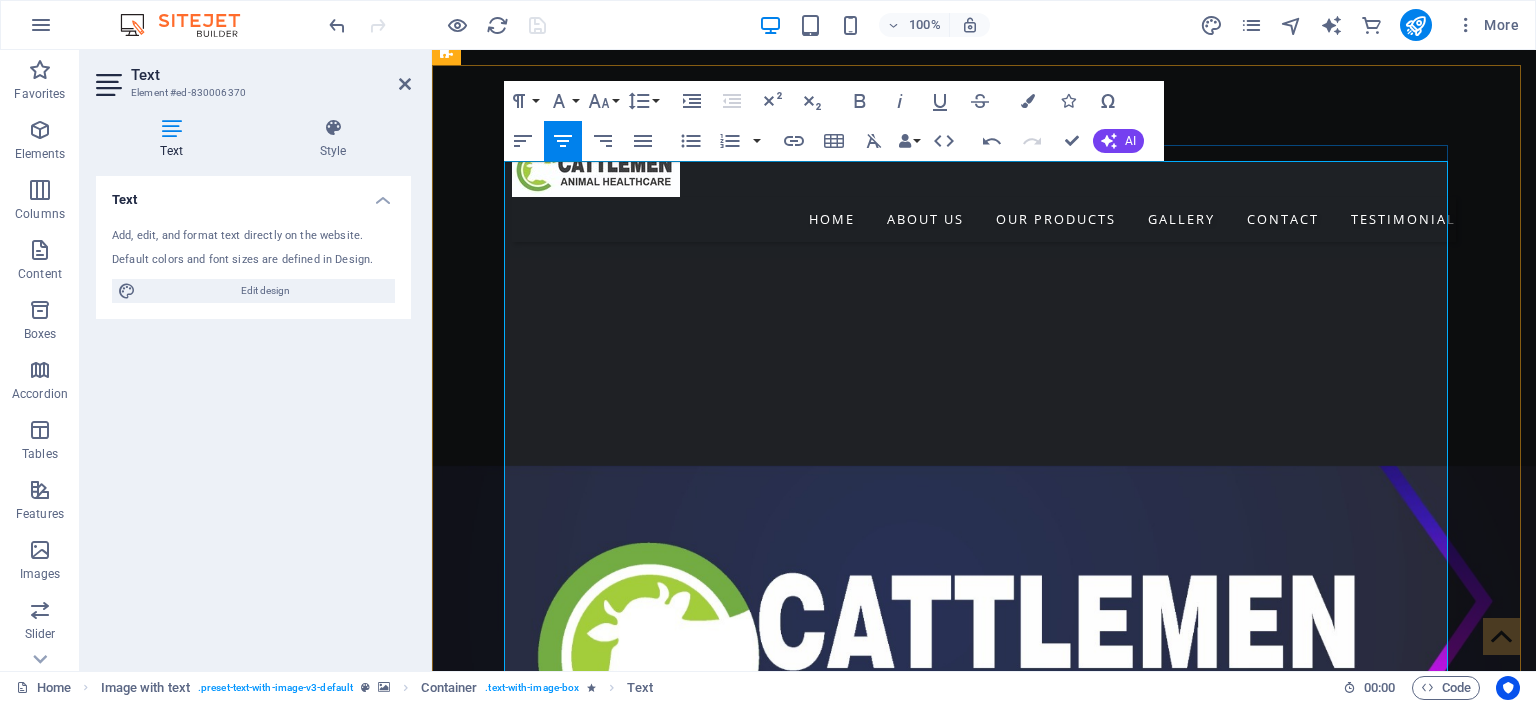 drag, startPoint x: 508, startPoint y: 343, endPoint x: 960, endPoint y: 450, distance: 464.4922 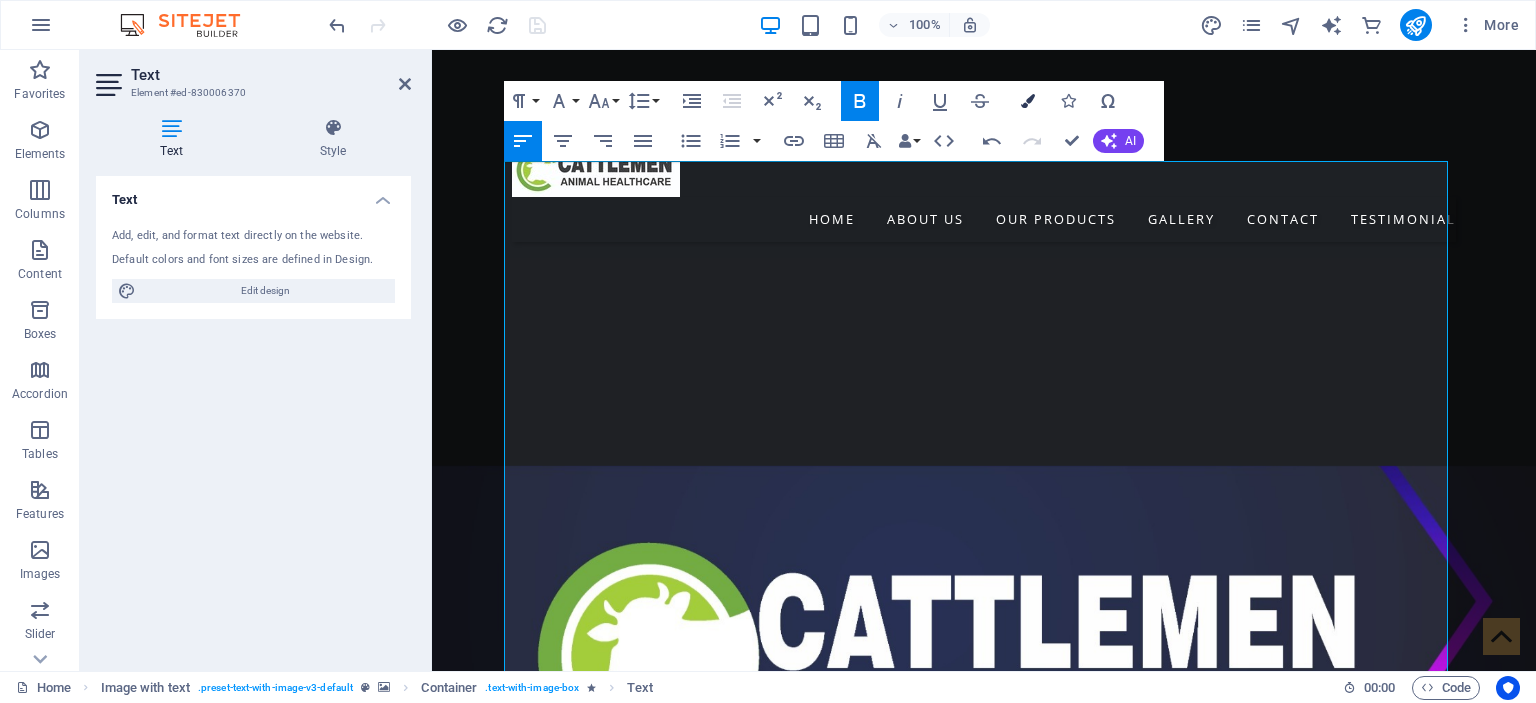 click at bounding box center [1028, 101] 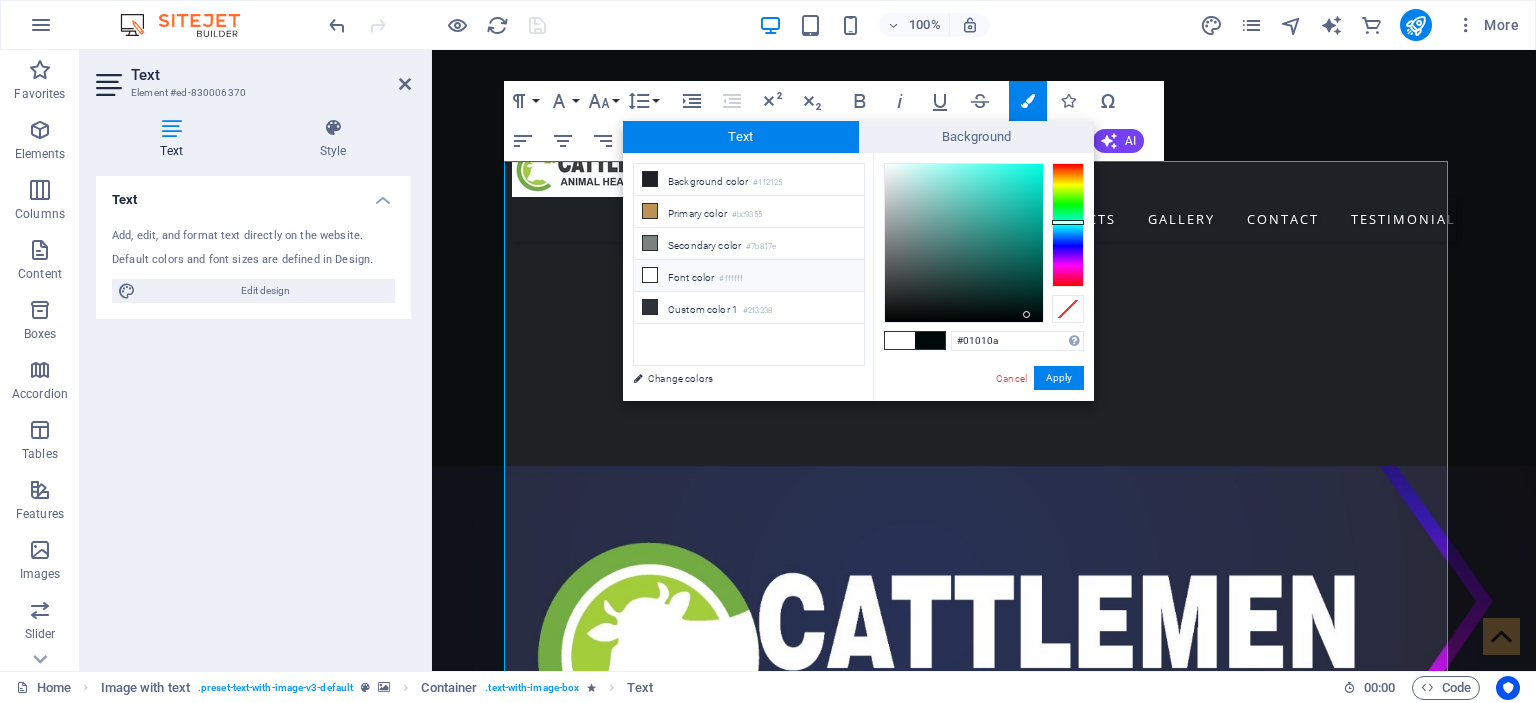 click at bounding box center (1068, 225) 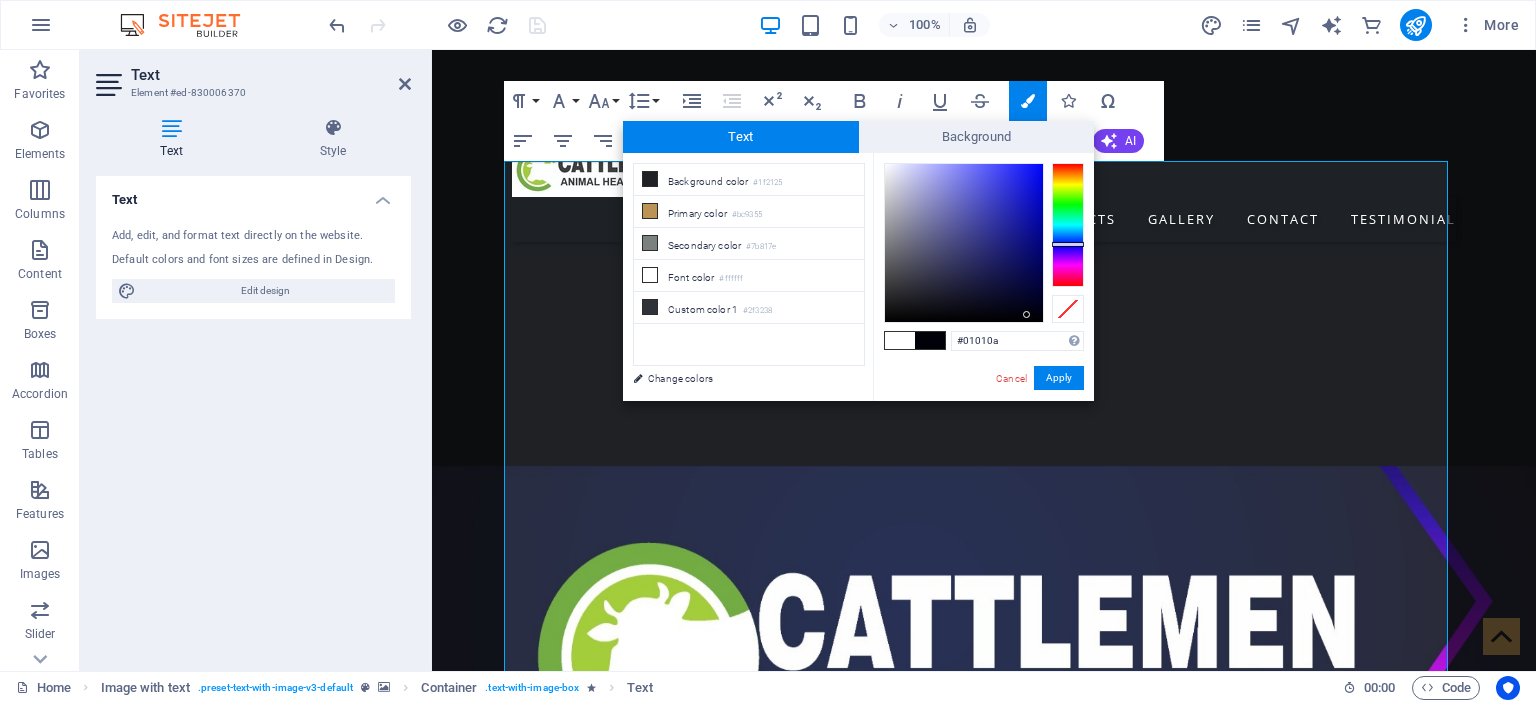 type on "#[HEX_COLOR]" 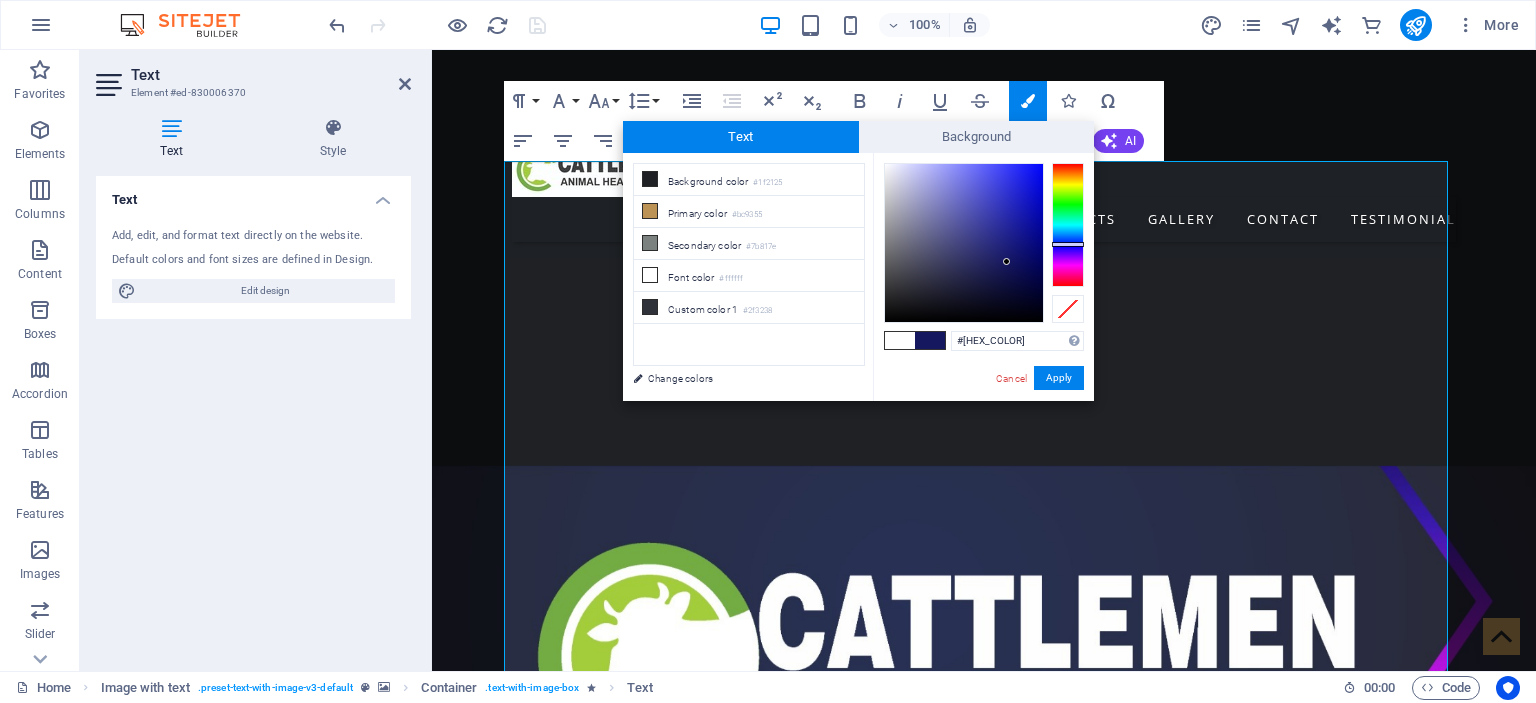 click at bounding box center [964, 243] 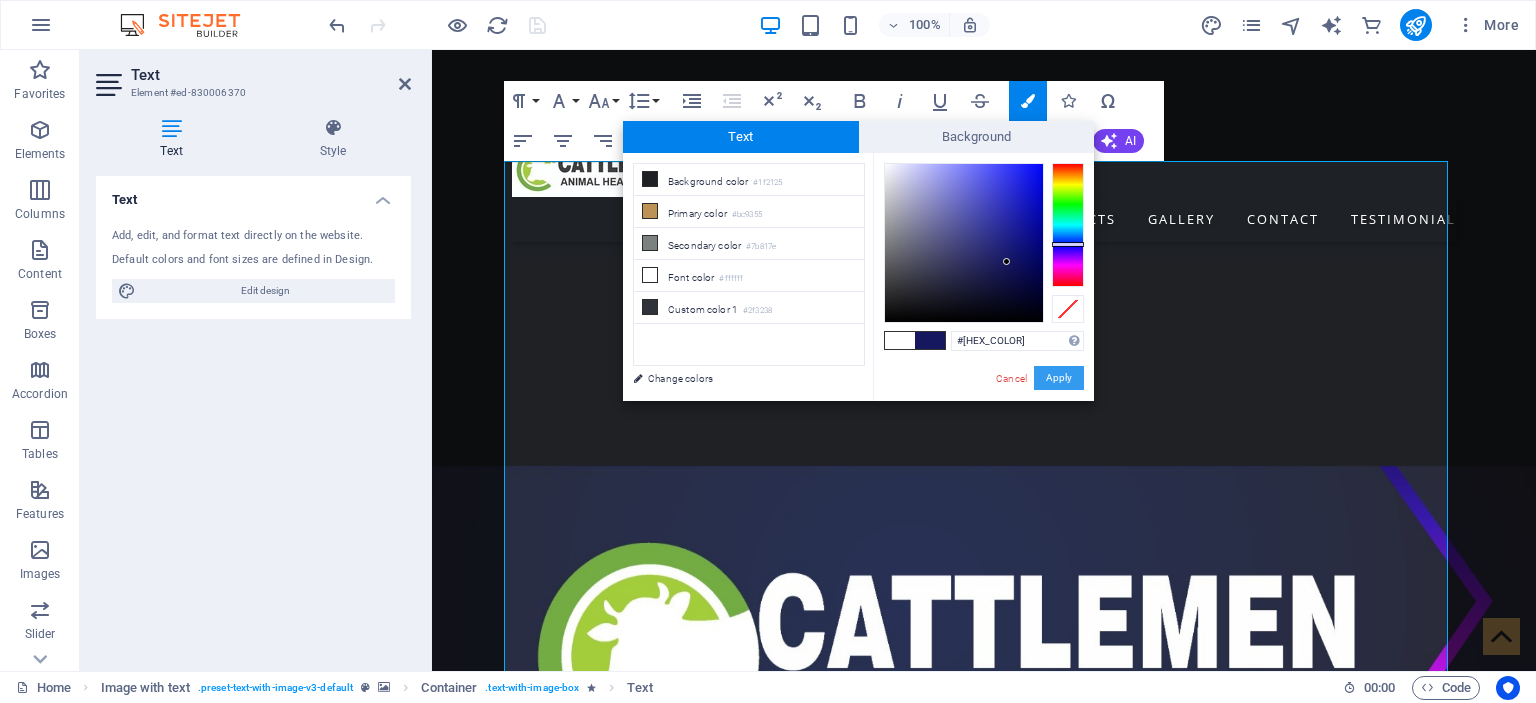 click on "Apply" at bounding box center (1059, 378) 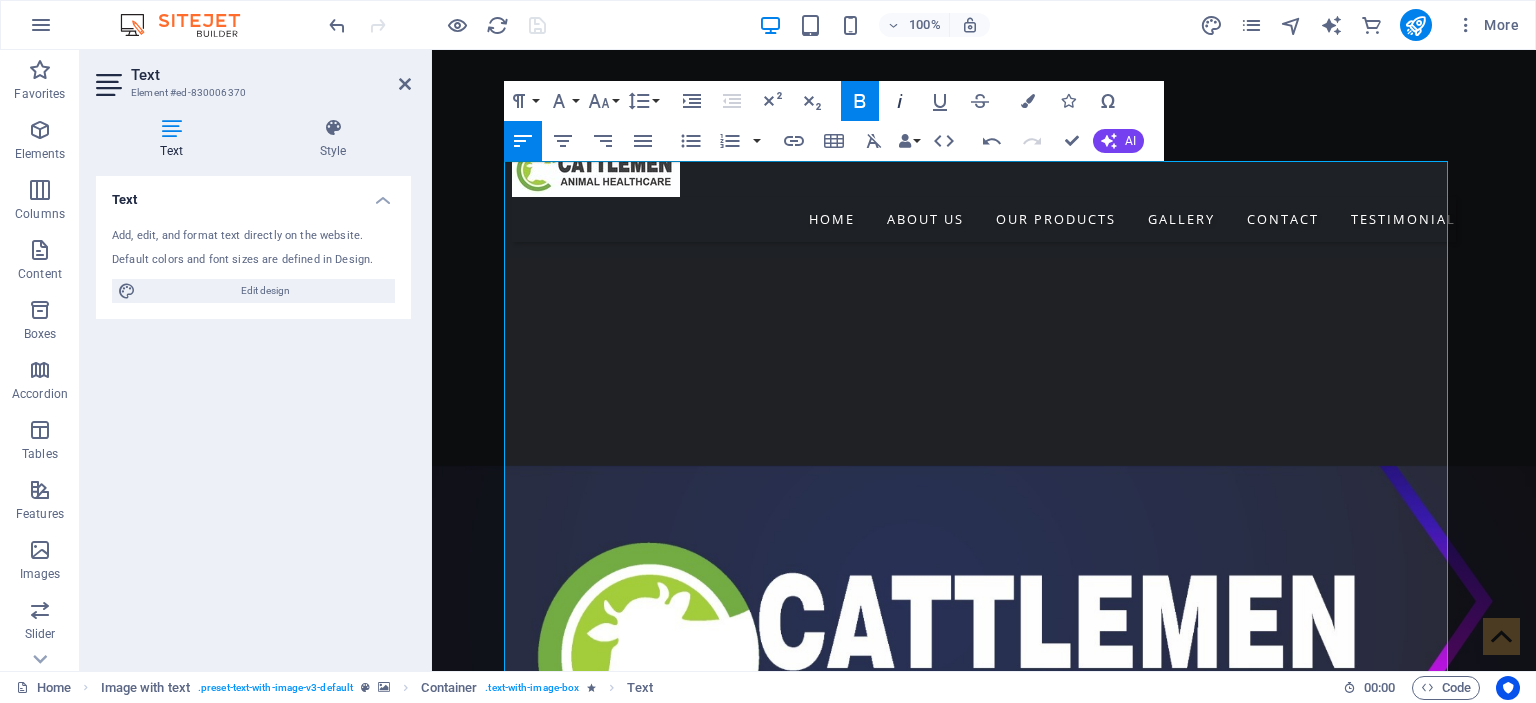 click 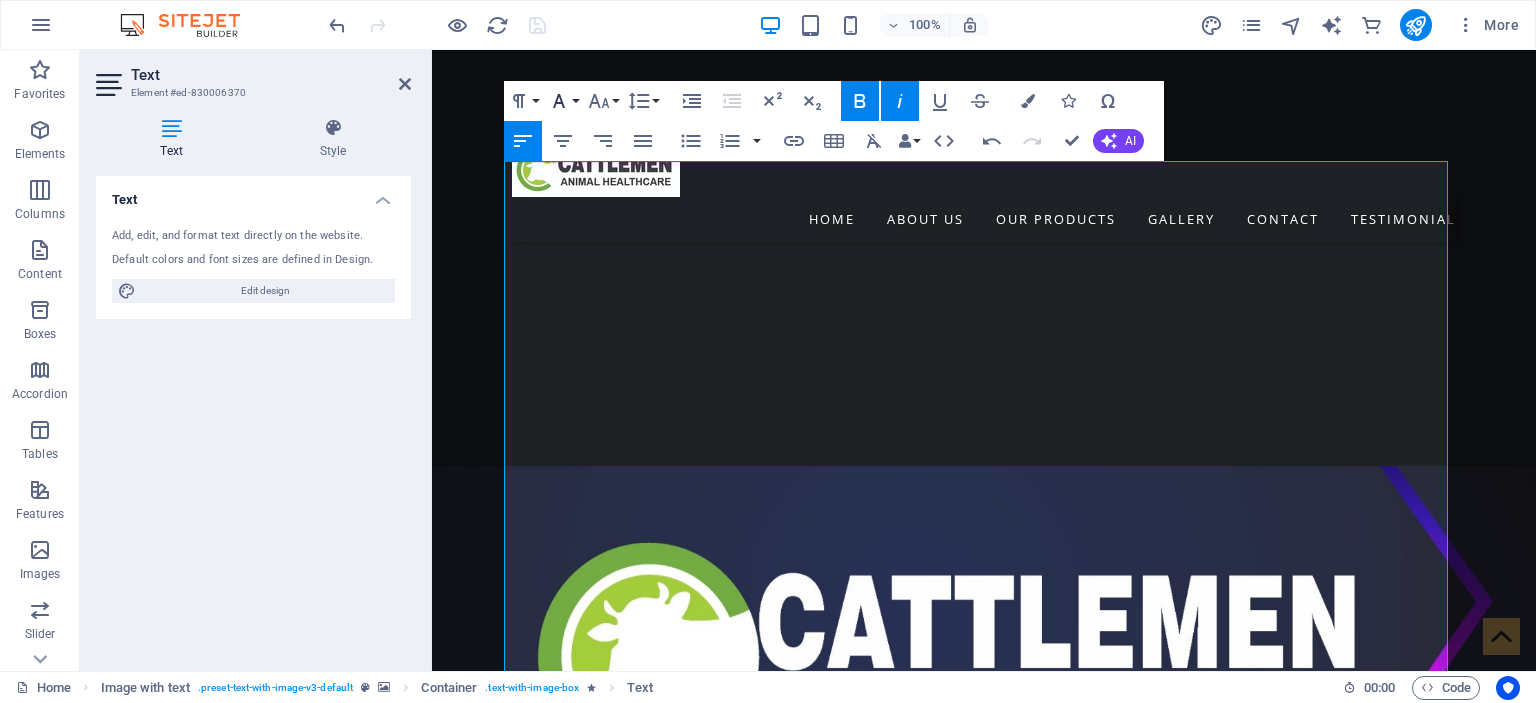 click on "Font Family" at bounding box center [563, 101] 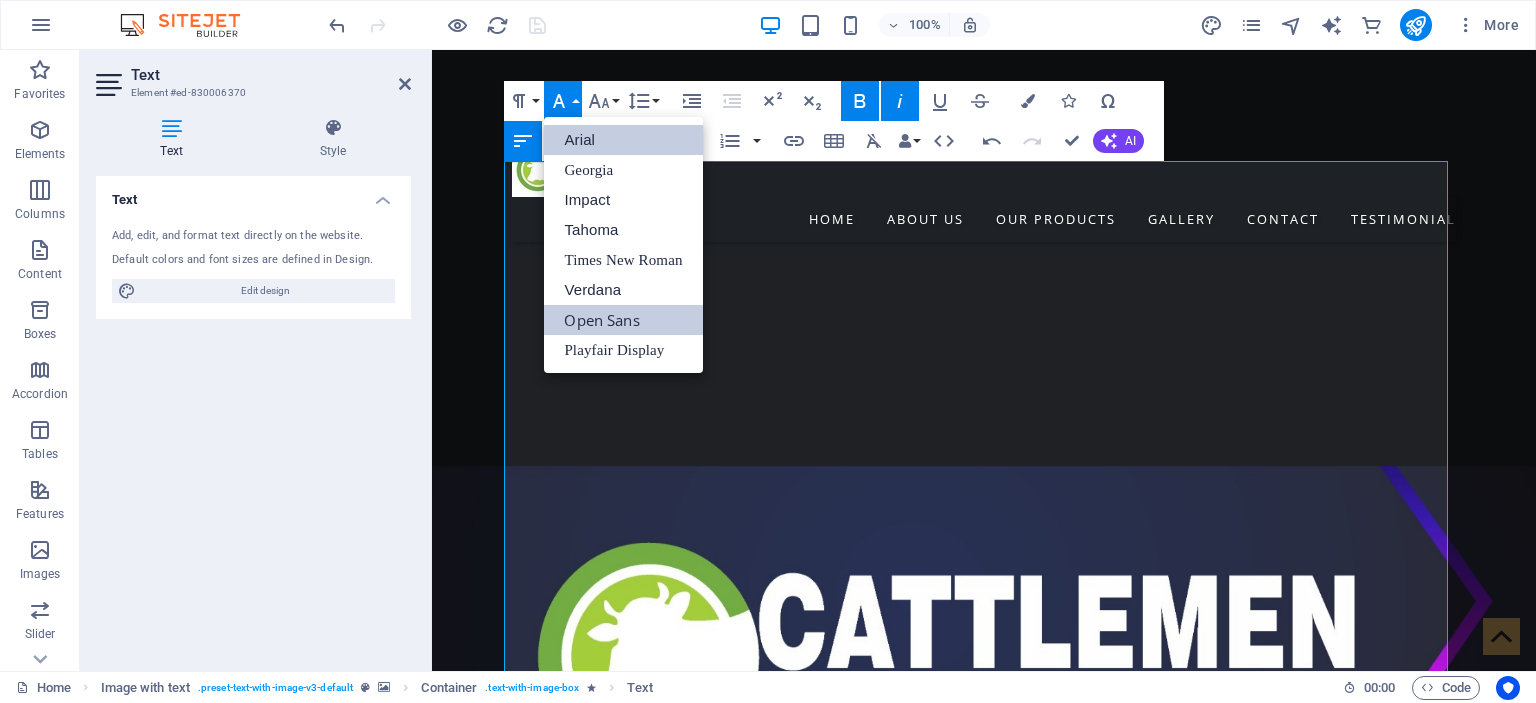 scroll, scrollTop: 0, scrollLeft: 0, axis: both 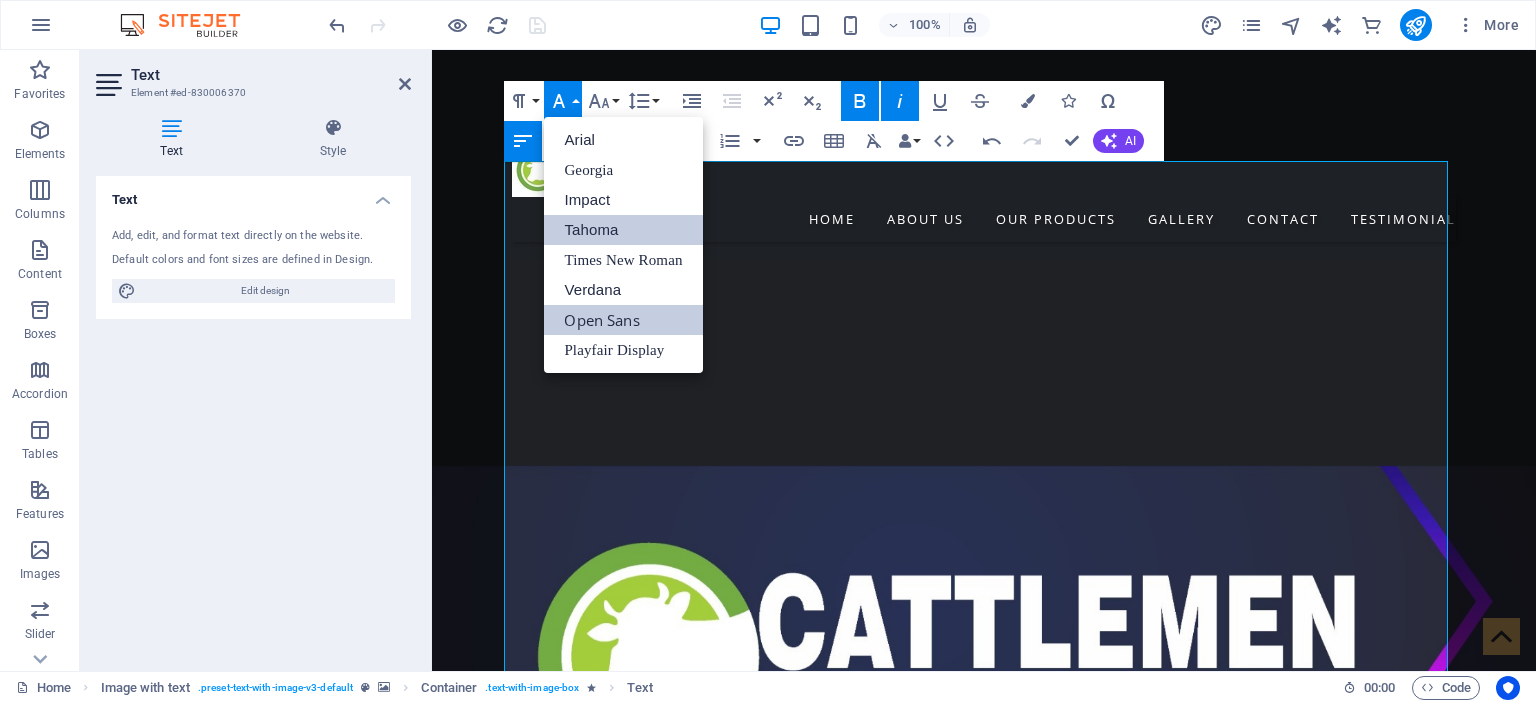 click on "Tahoma" at bounding box center (623, 230) 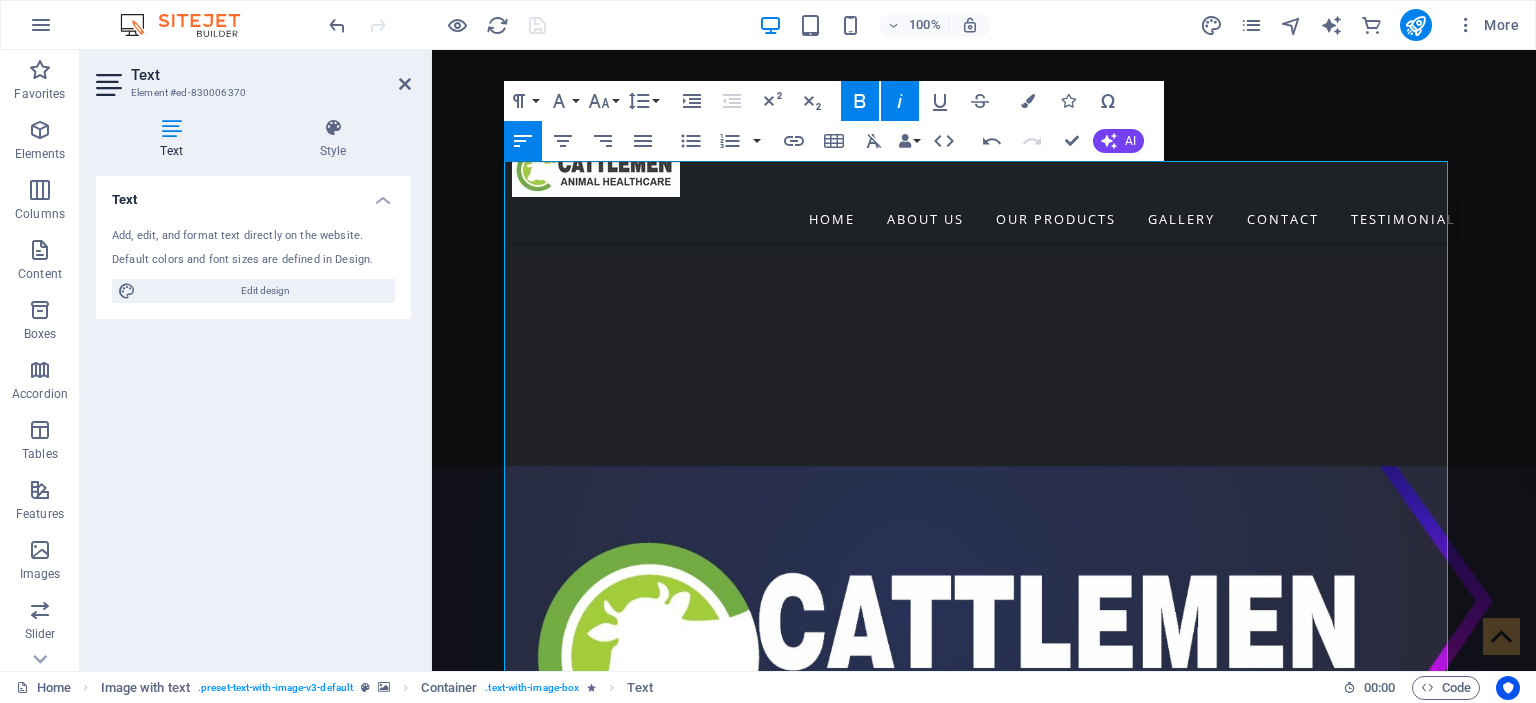 click 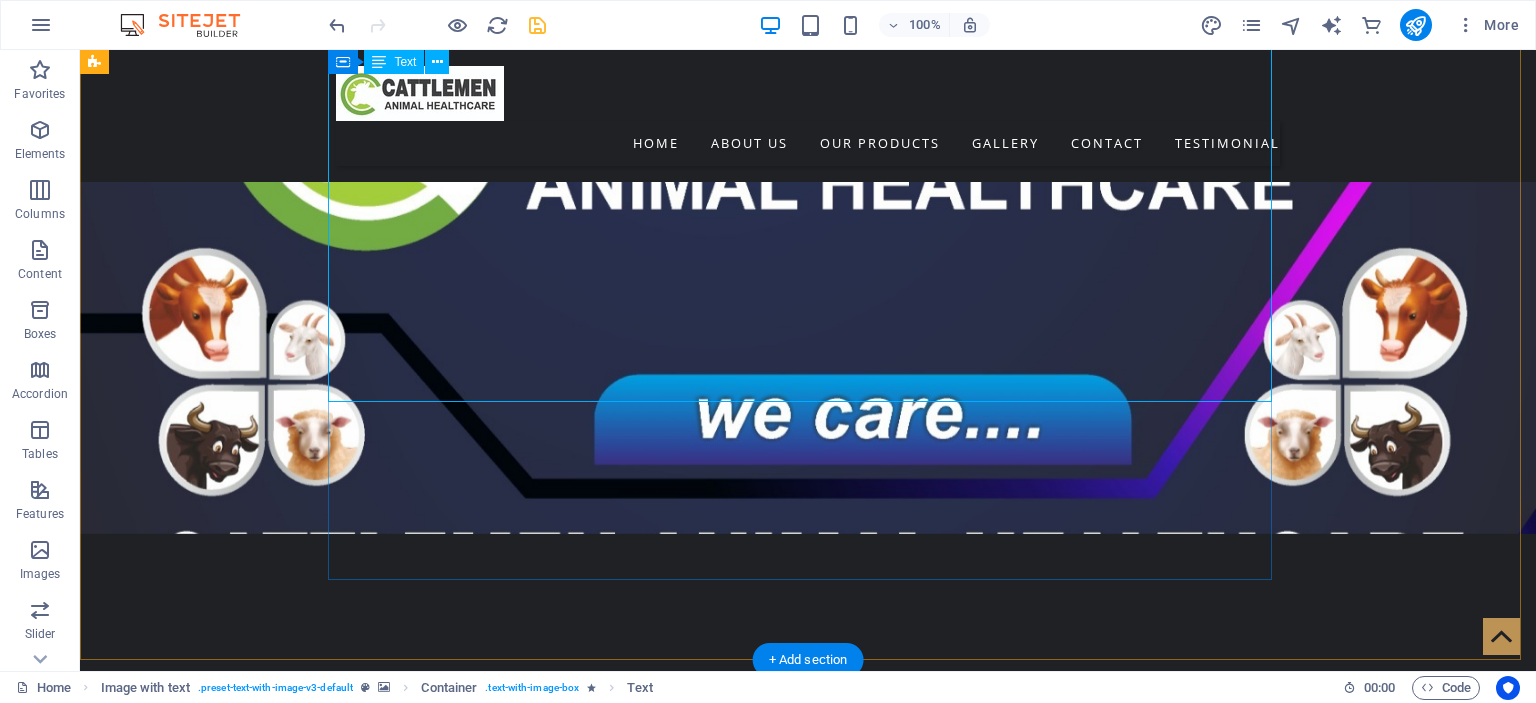 scroll, scrollTop: 944, scrollLeft: 0, axis: vertical 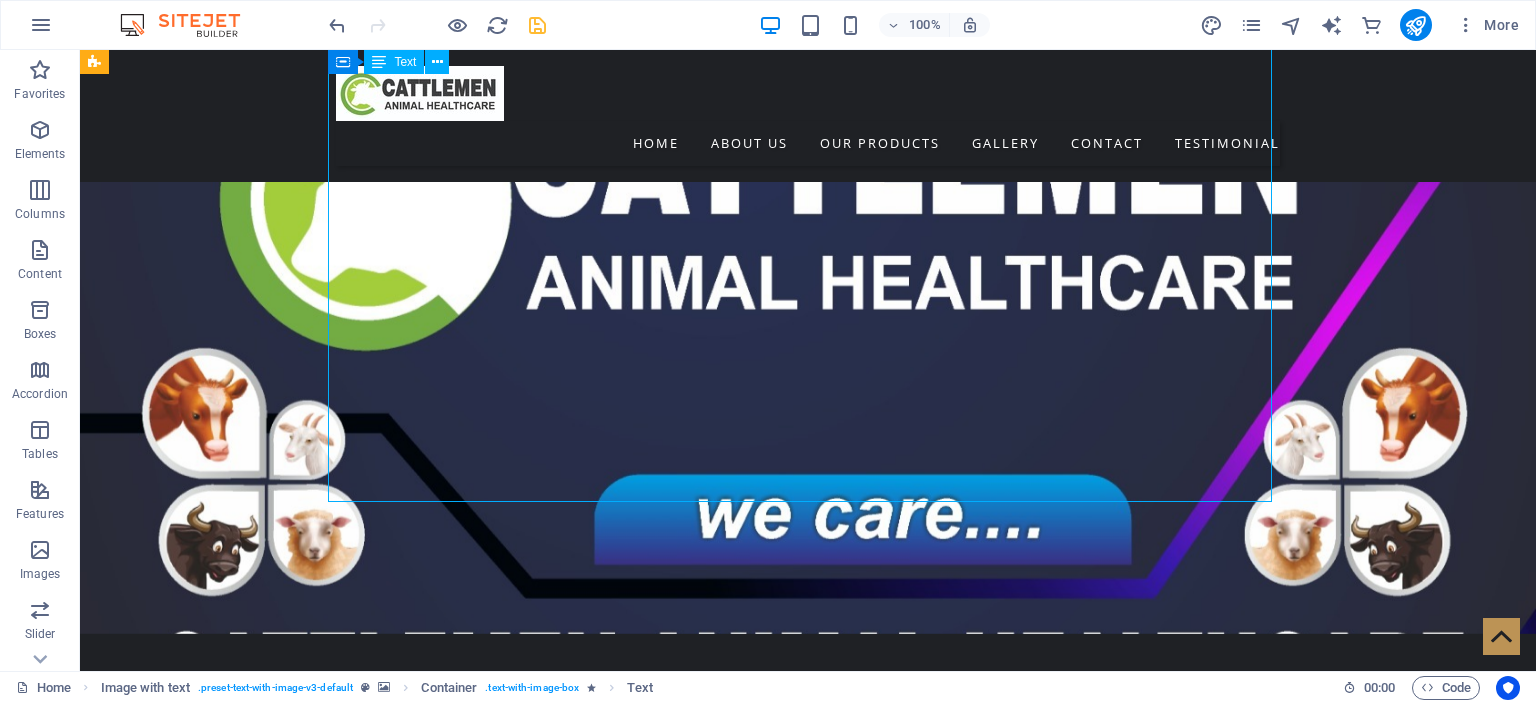 drag, startPoint x: 464, startPoint y: 415, endPoint x: 361, endPoint y: 314, distance: 144.25671 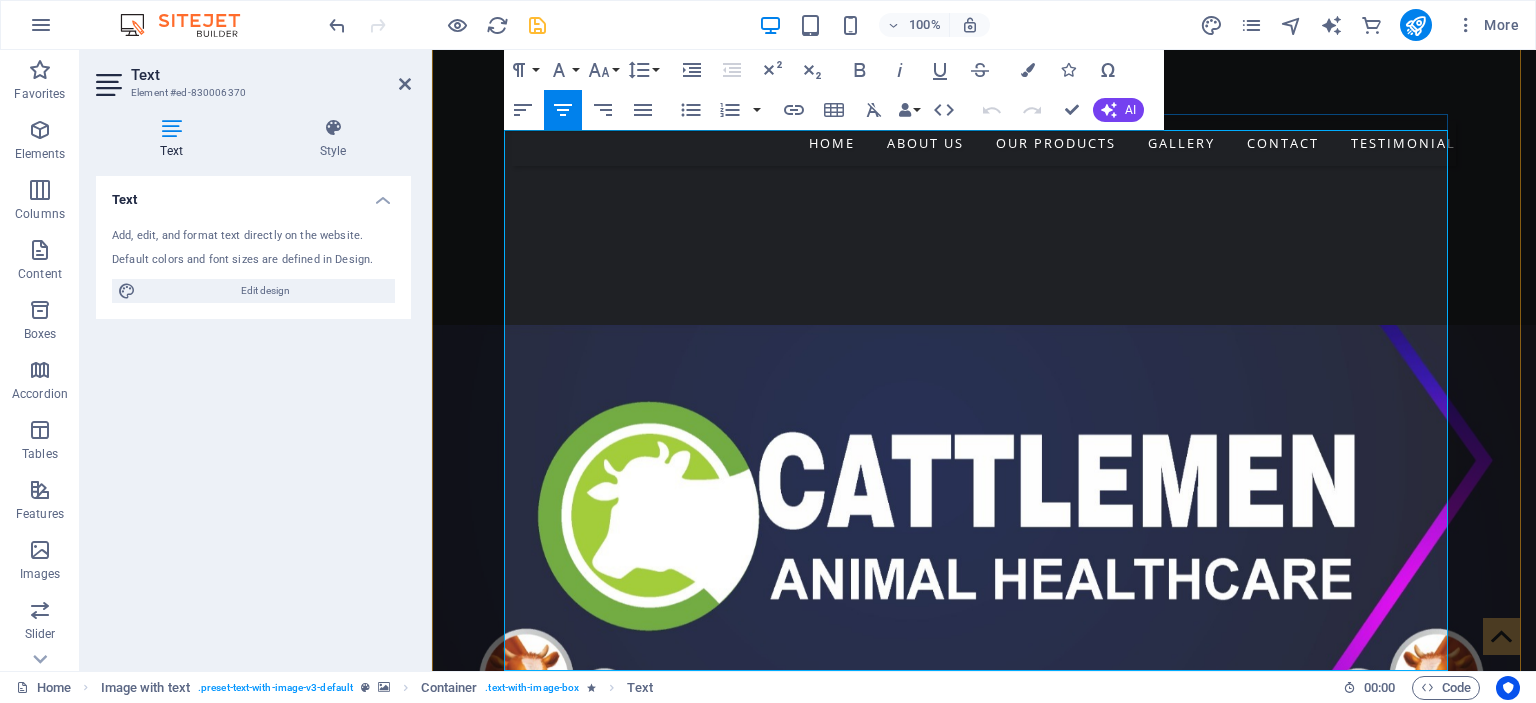 scroll, scrollTop: 844, scrollLeft: 0, axis: vertical 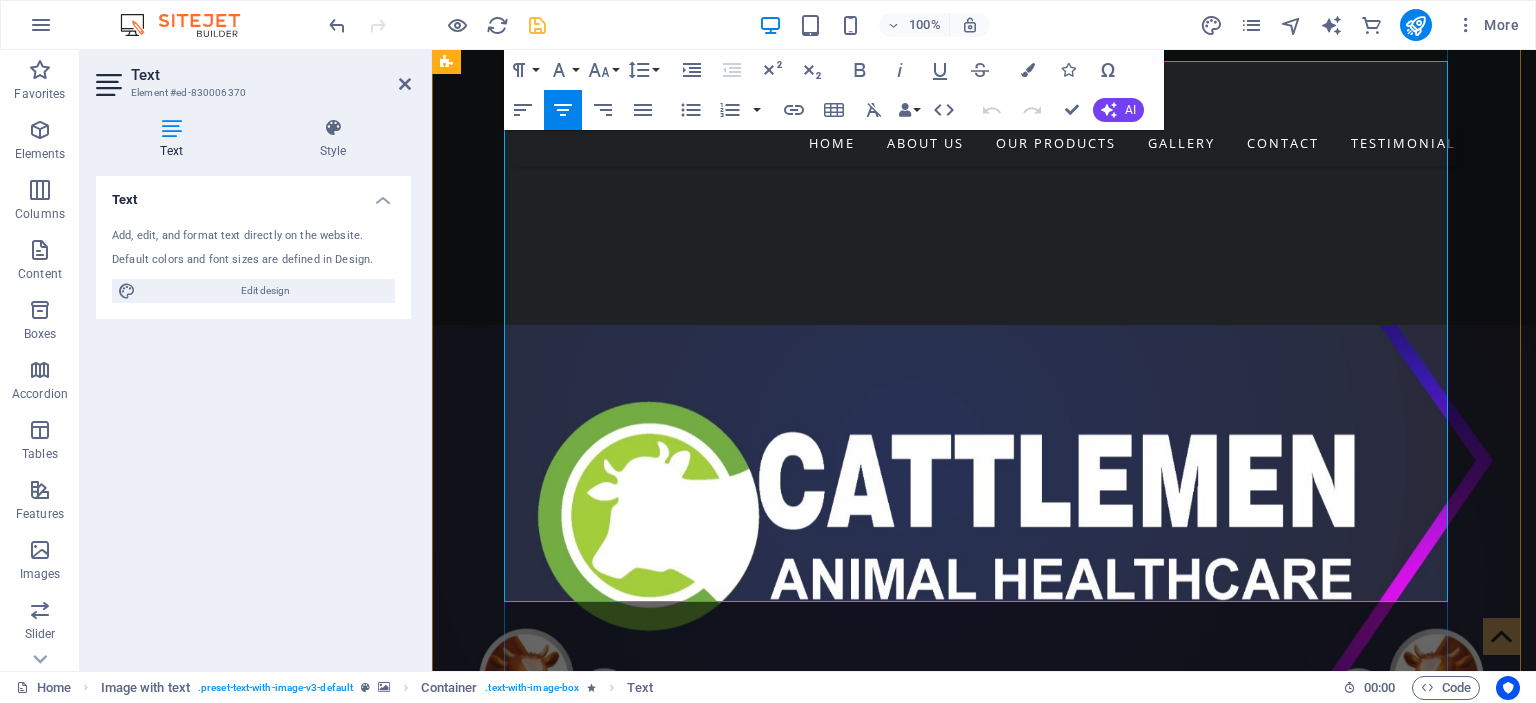 drag, startPoint x: 548, startPoint y: 401, endPoint x: 652, endPoint y: 495, distance: 140.1856 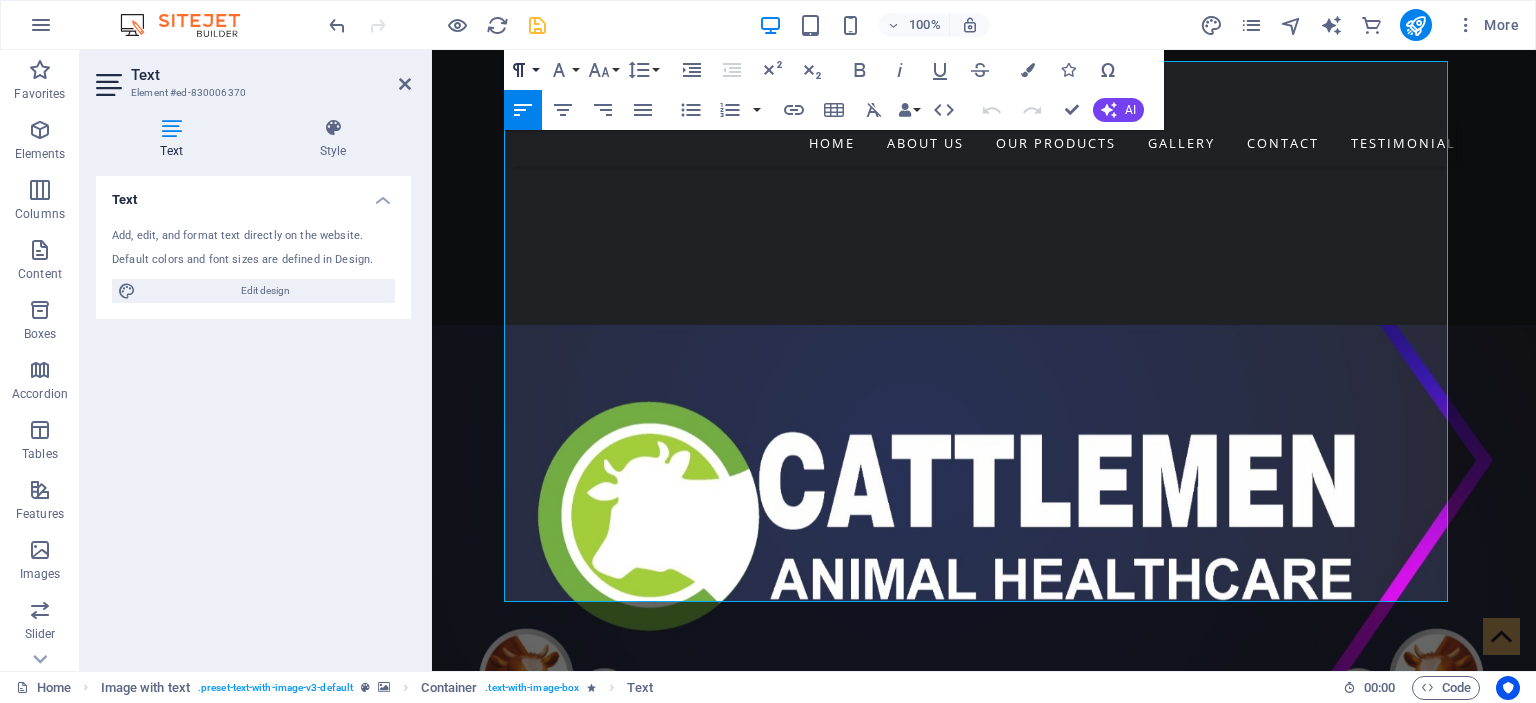 click on "Paragraph Format" at bounding box center [523, 70] 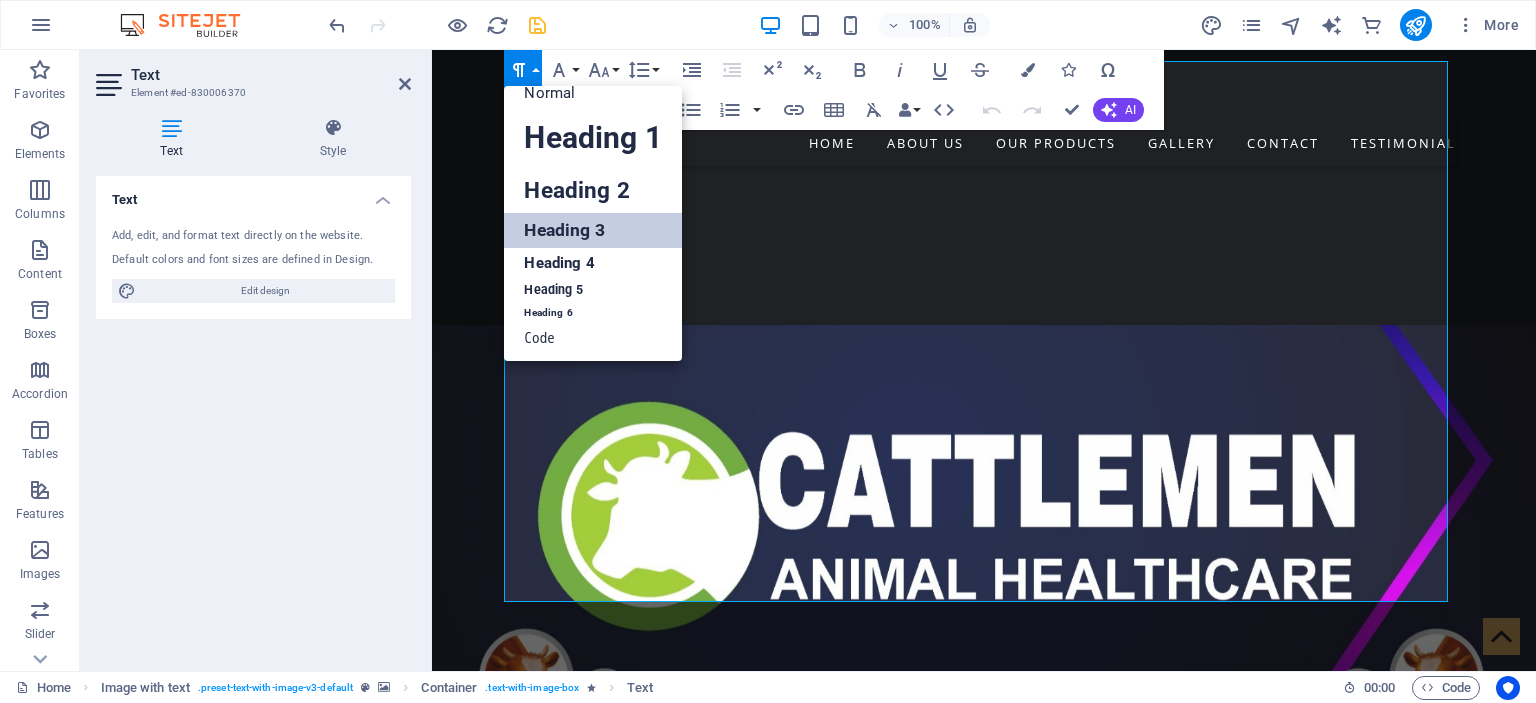 scroll, scrollTop: 16, scrollLeft: 0, axis: vertical 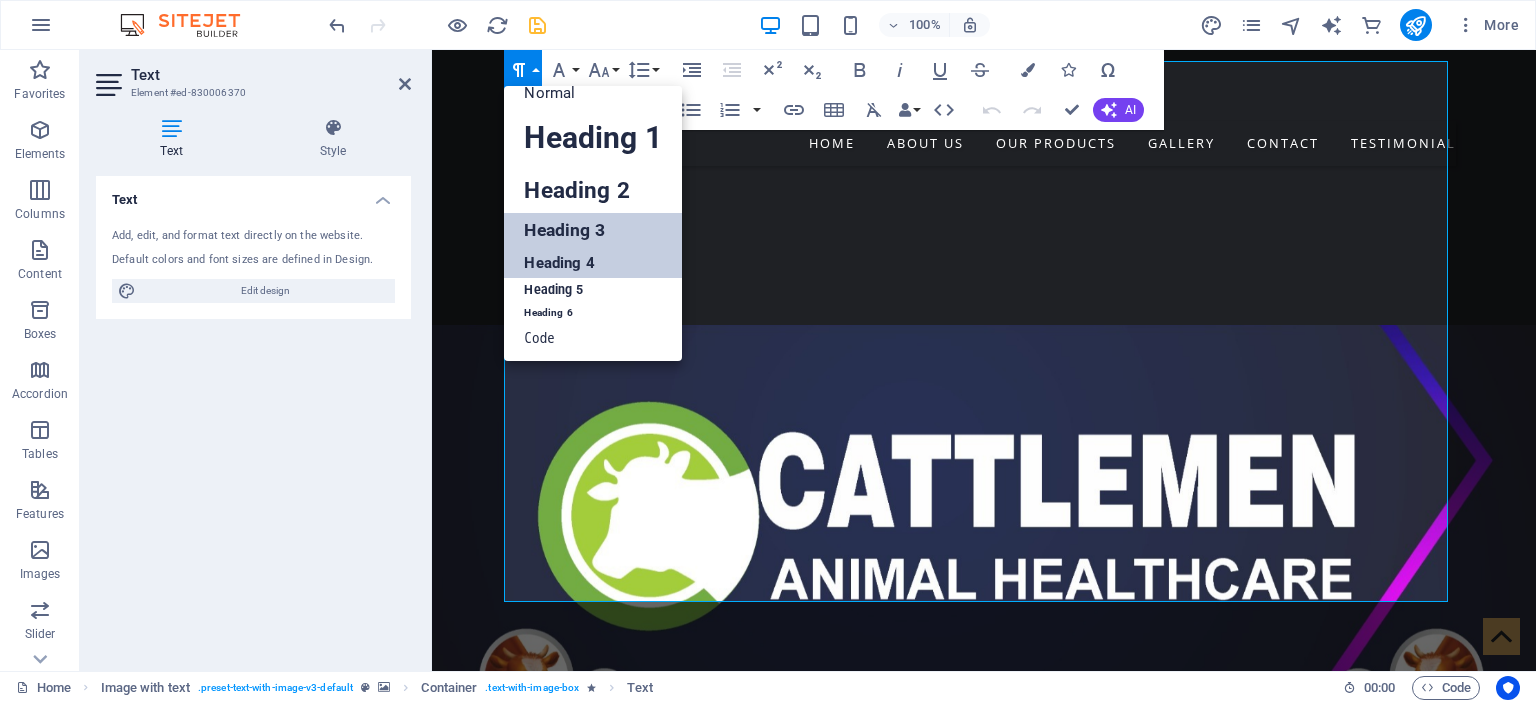 click on "Heading 4" at bounding box center [592, 263] 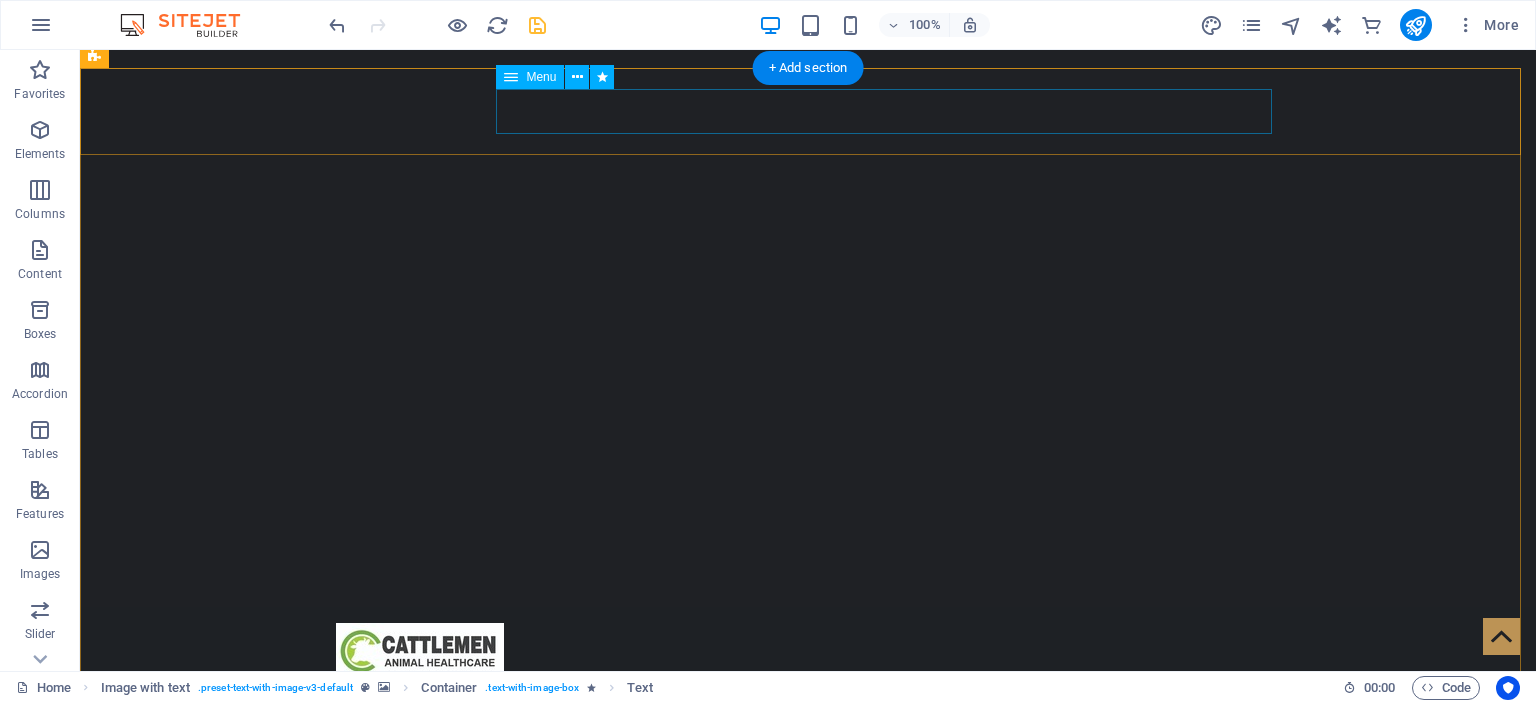 scroll, scrollTop: 0, scrollLeft: 0, axis: both 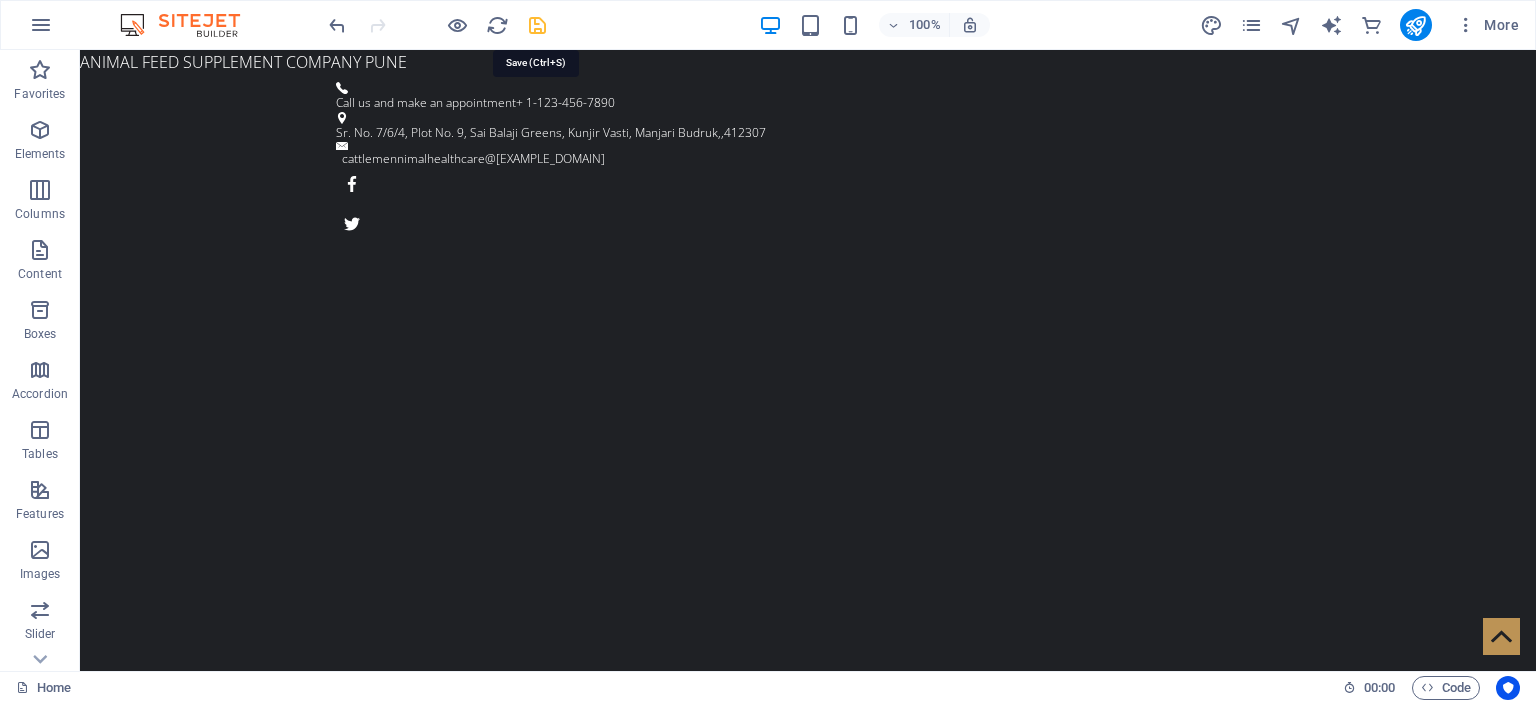 click at bounding box center [537, 25] 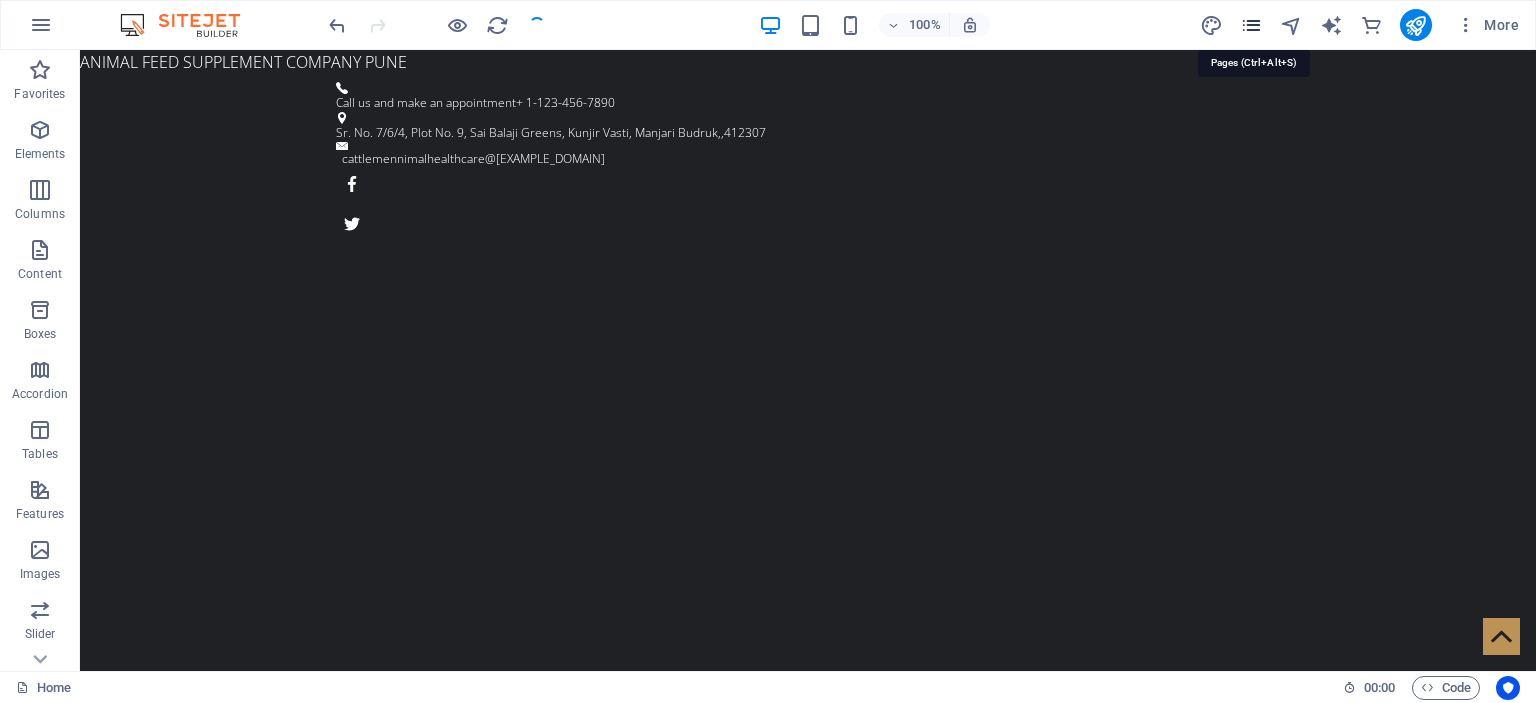 click at bounding box center (1251, 25) 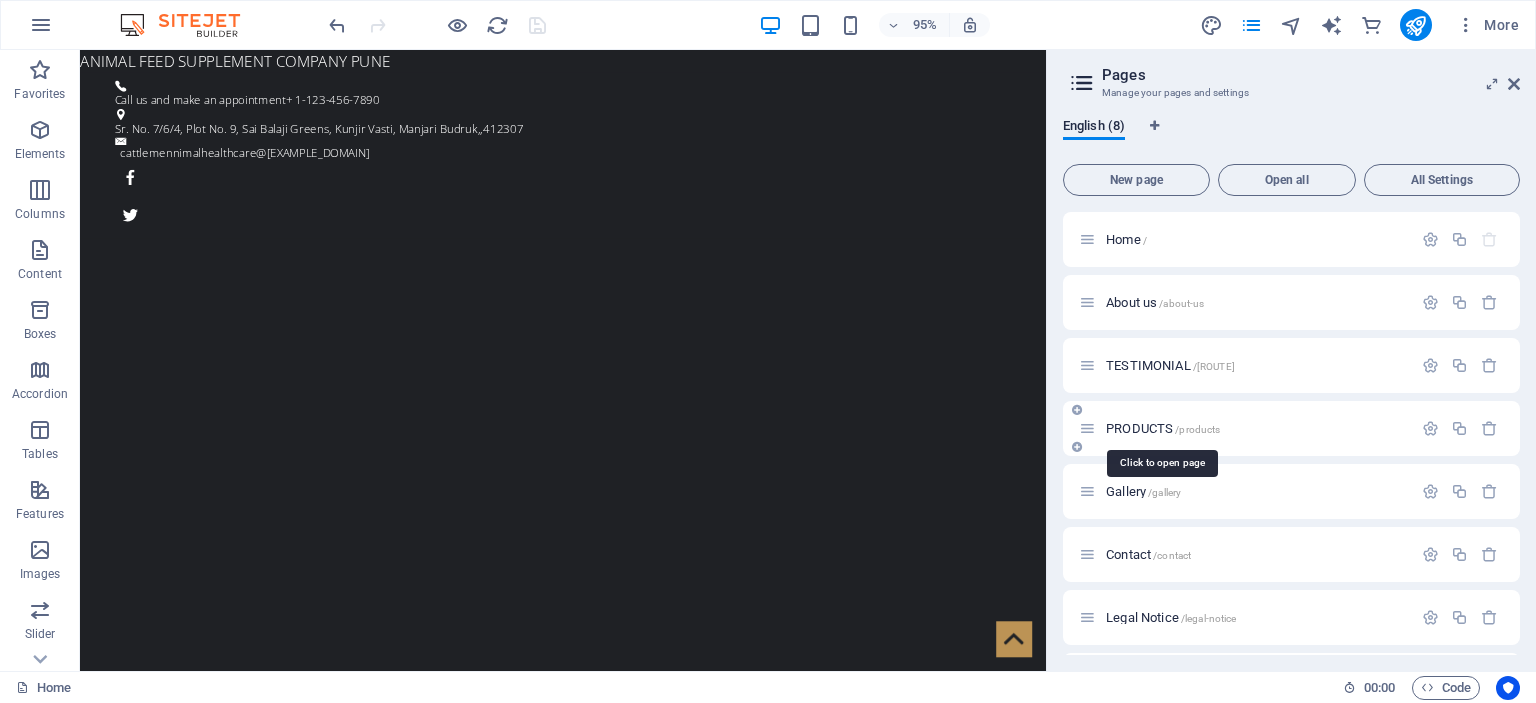 click on "PRODUCTS /products" at bounding box center [1163, 428] 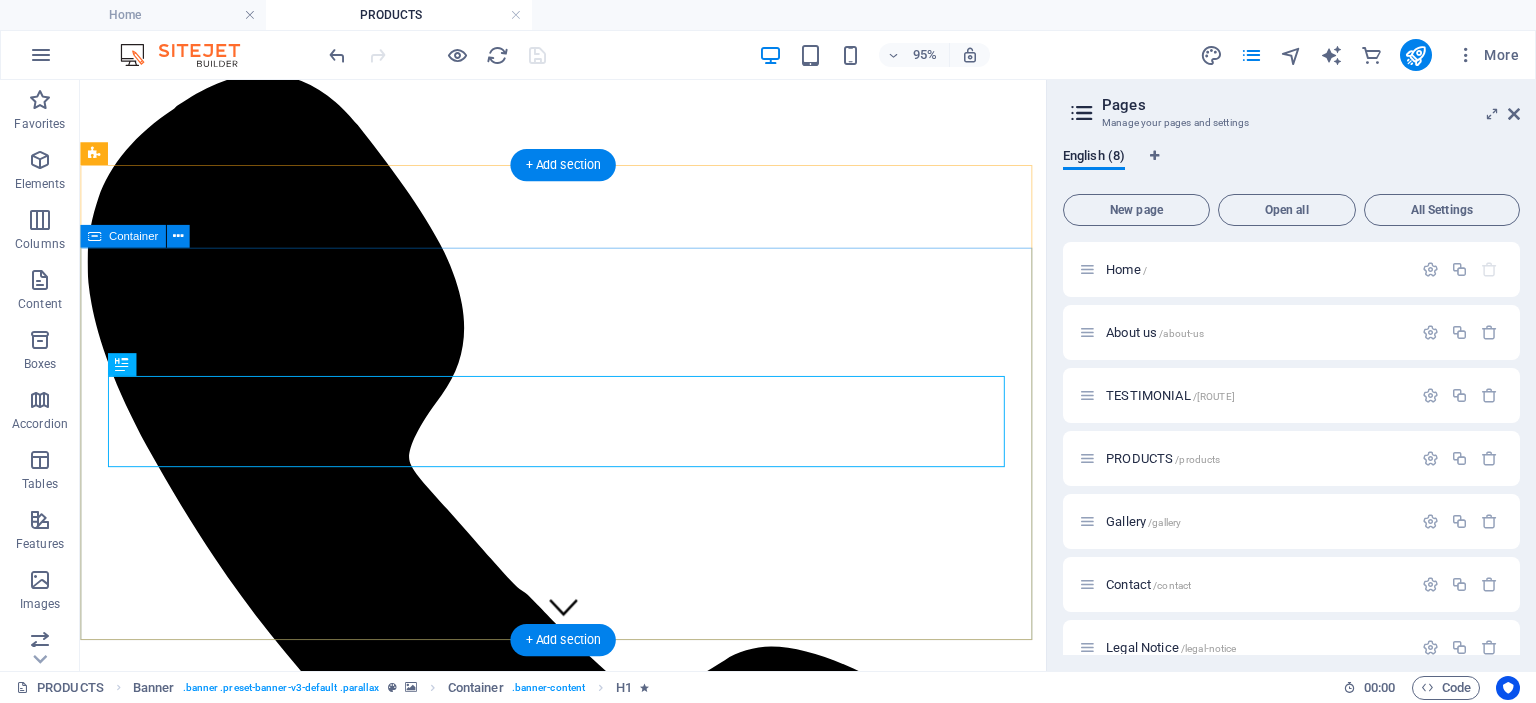 scroll, scrollTop: 0, scrollLeft: 0, axis: both 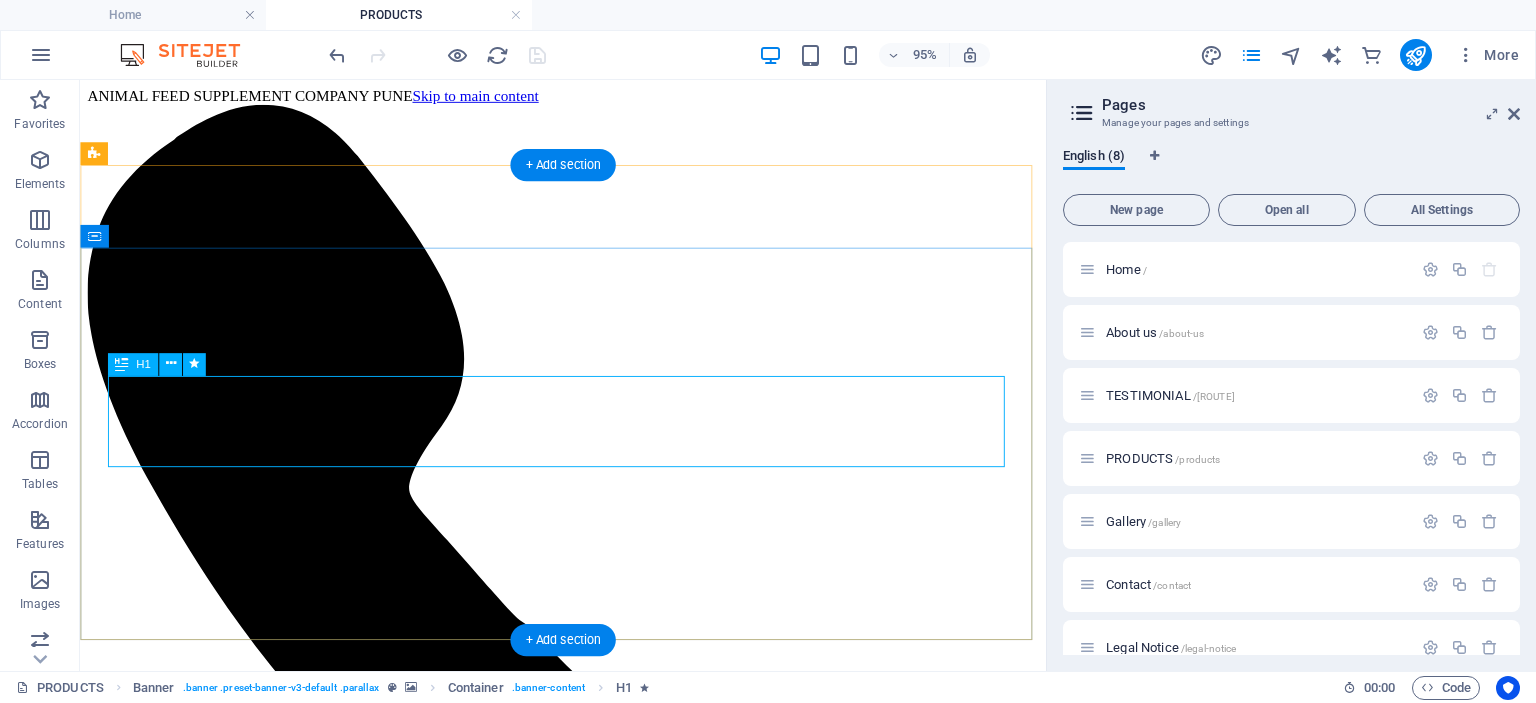 click on "Pricing" at bounding box center [588, 8300] 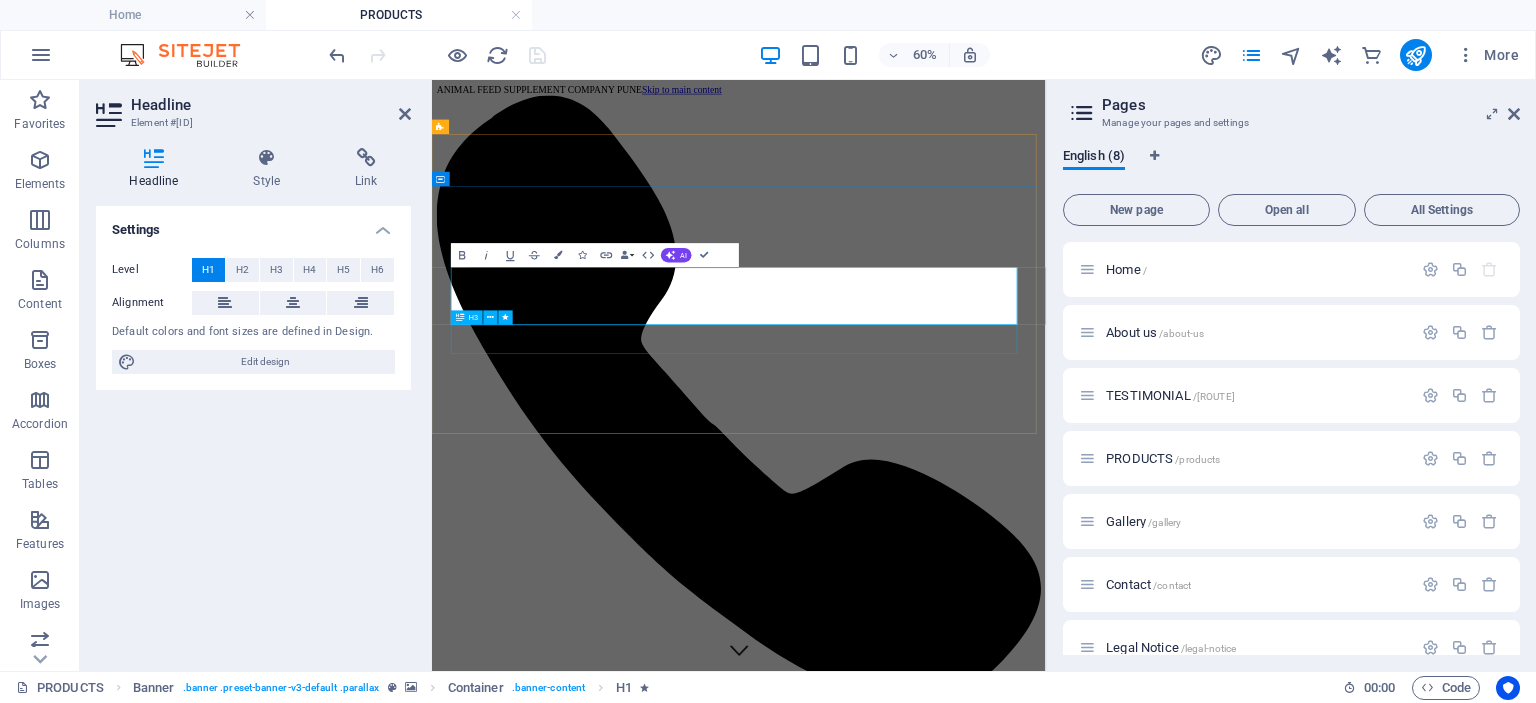 type 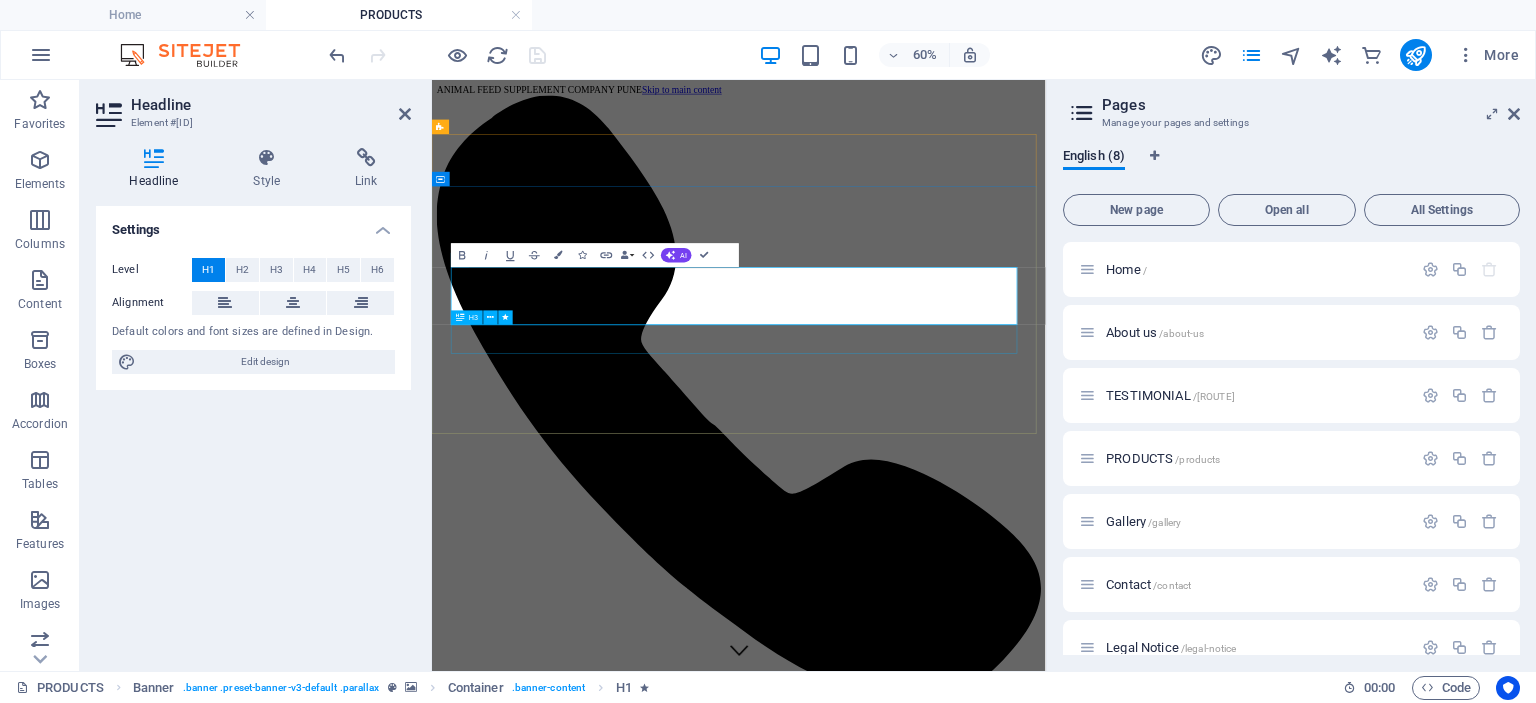 click on "Lorem ipsum dolor sit amet" at bounding box center [943, 8577] 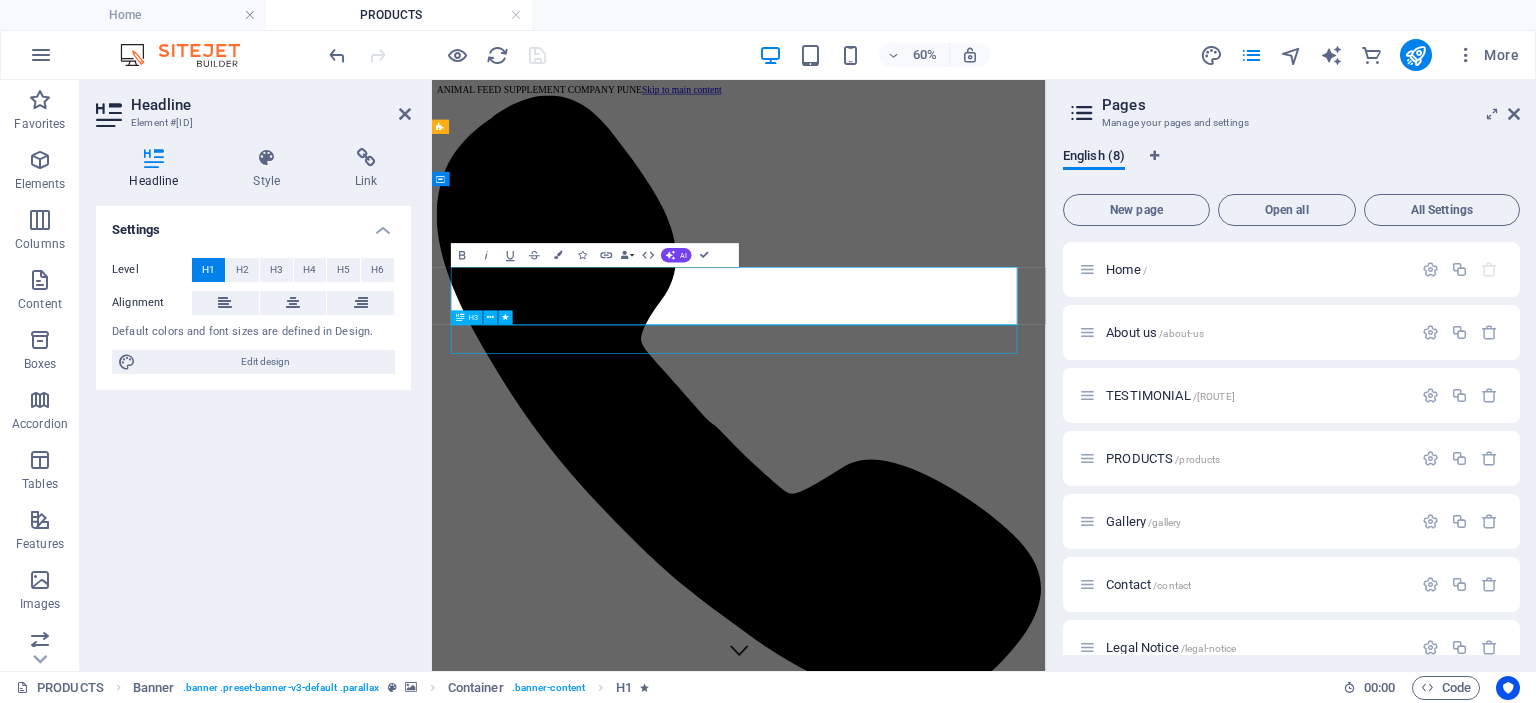 click on "Lorem ipsum dolor sit amet" at bounding box center (943, 8577) 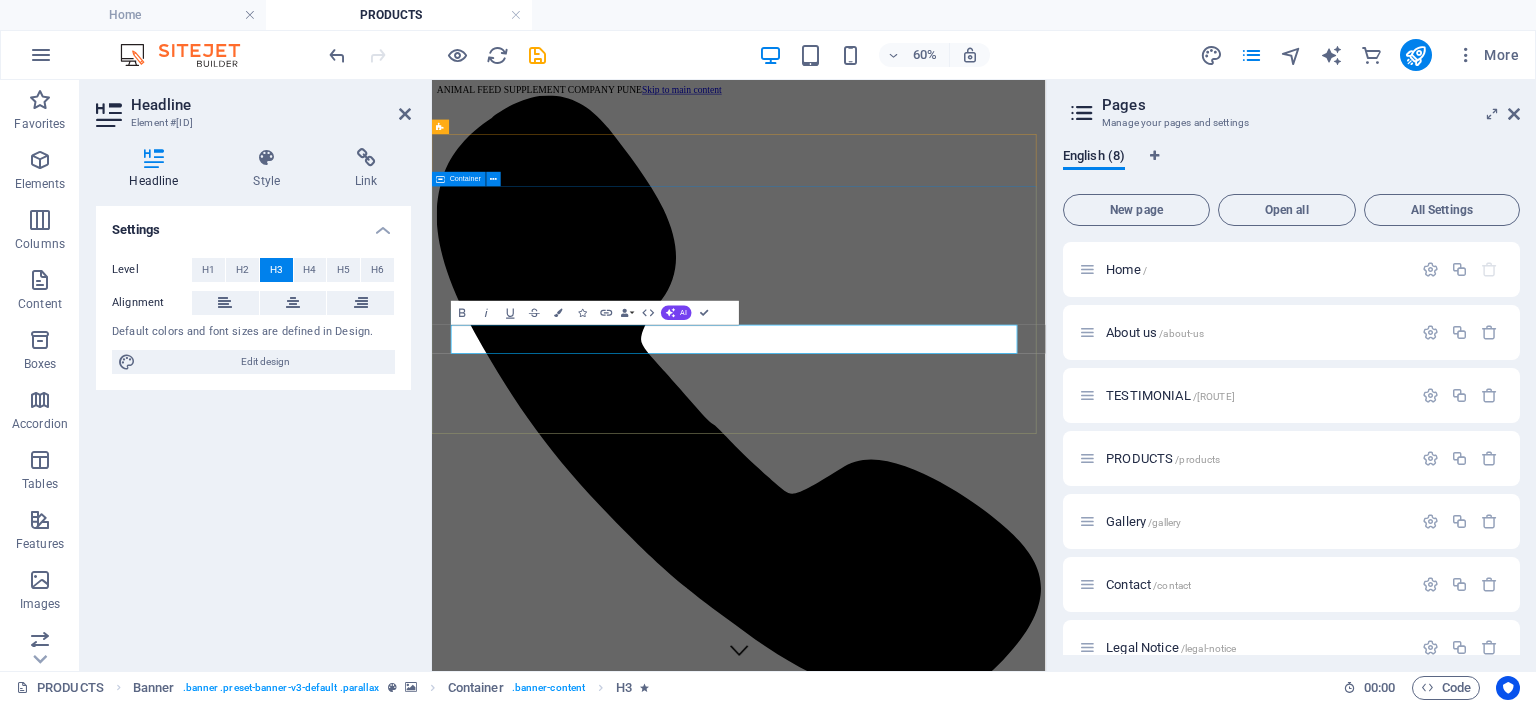 click on "OUR PRODUCT RANGE ​" at bounding box center [943, 8546] 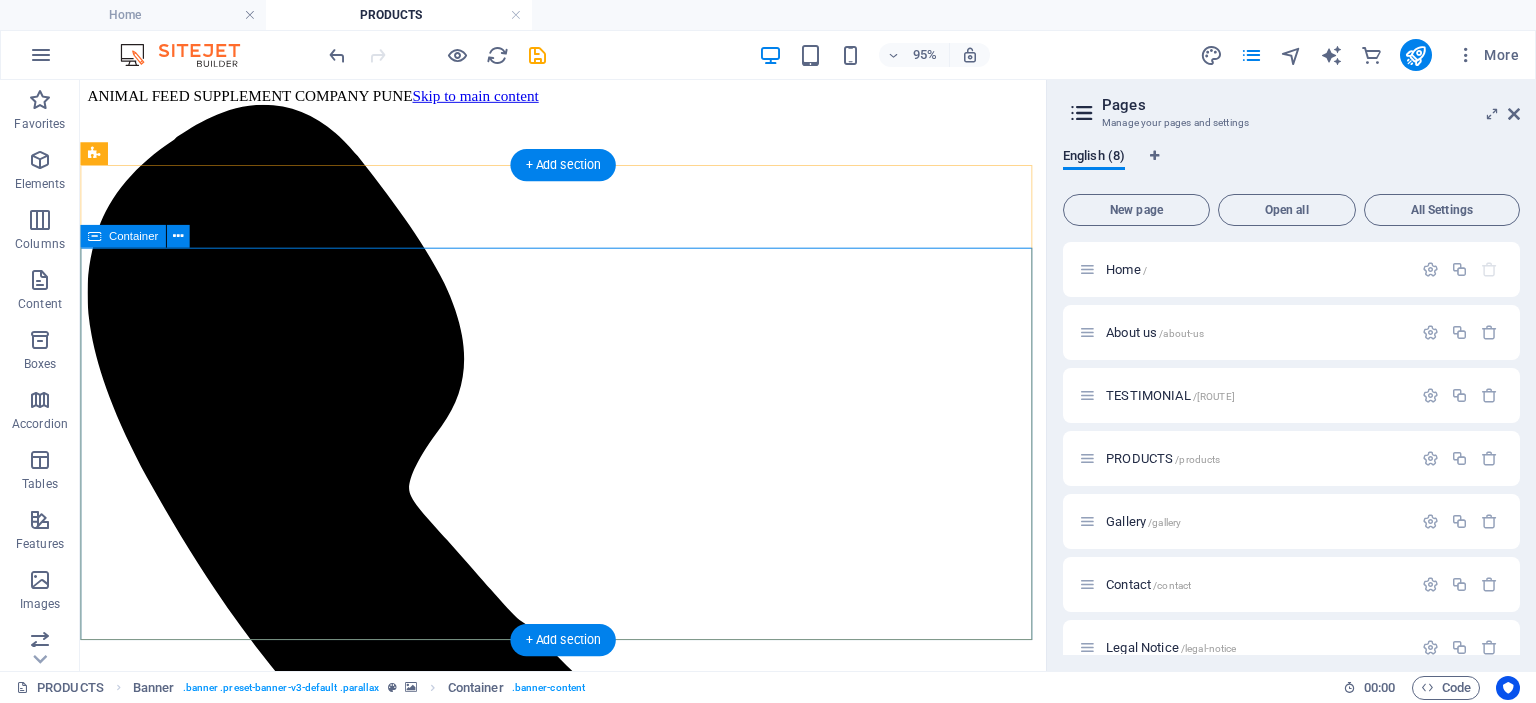 click on "OUR PRODUCT RANGE" at bounding box center [588, 8301] 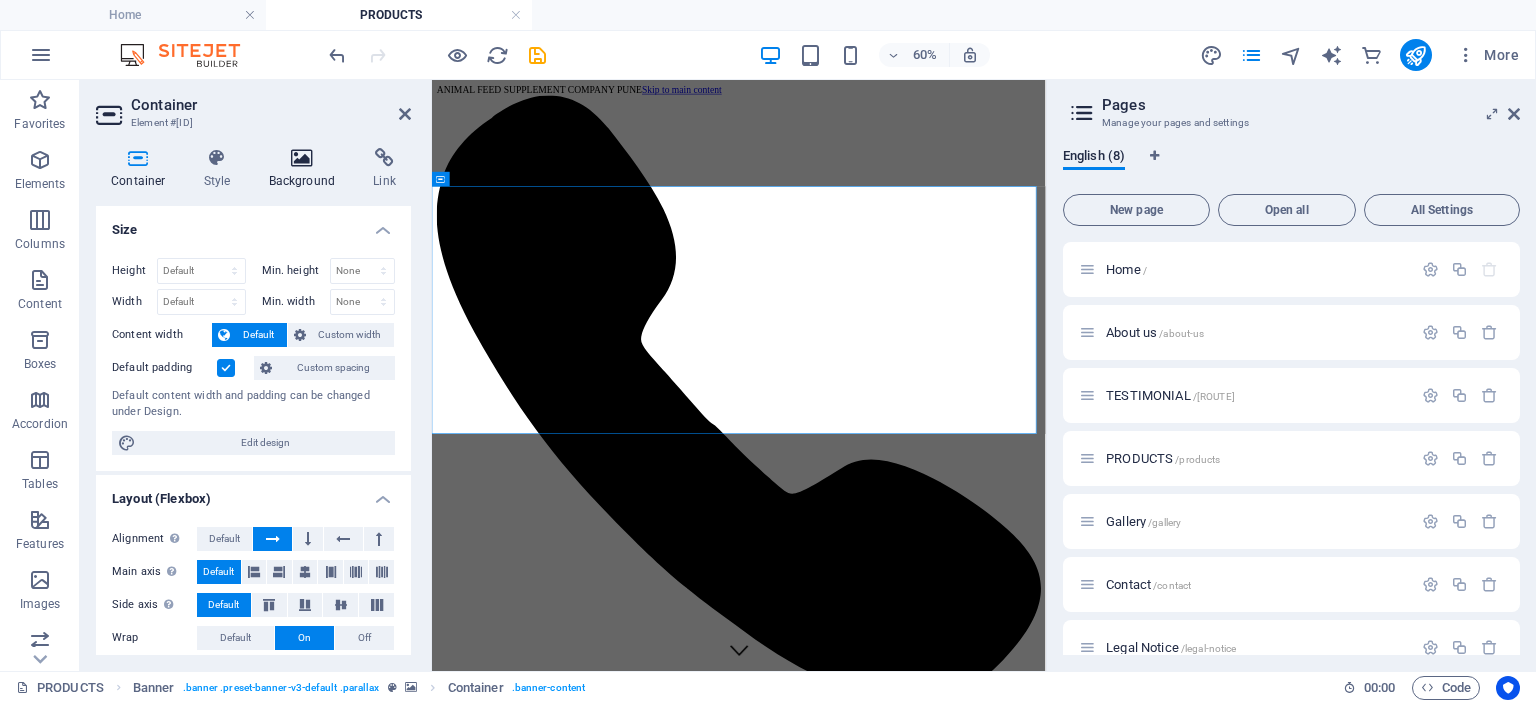 click at bounding box center [302, 158] 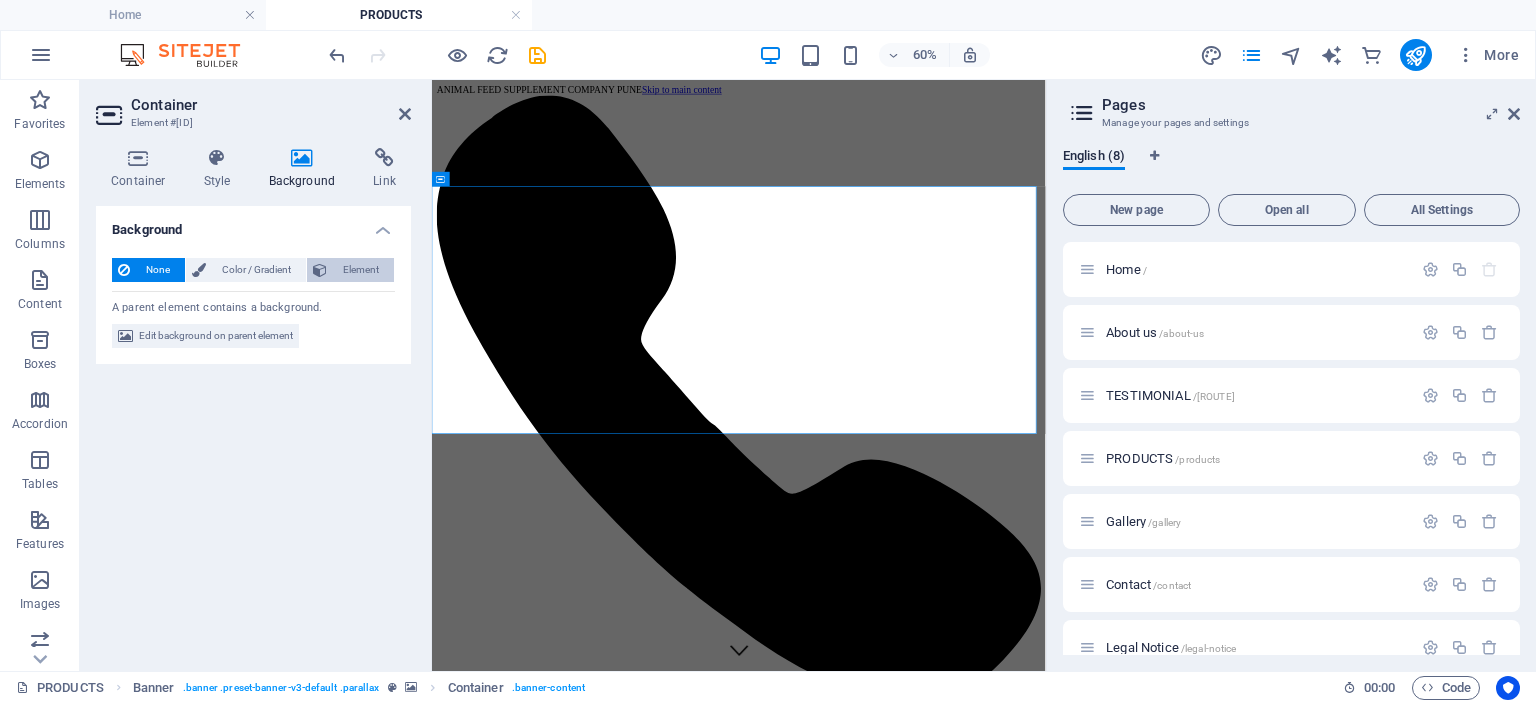 drag, startPoint x: 336, startPoint y: 264, endPoint x: 349, endPoint y: 265, distance: 13.038404 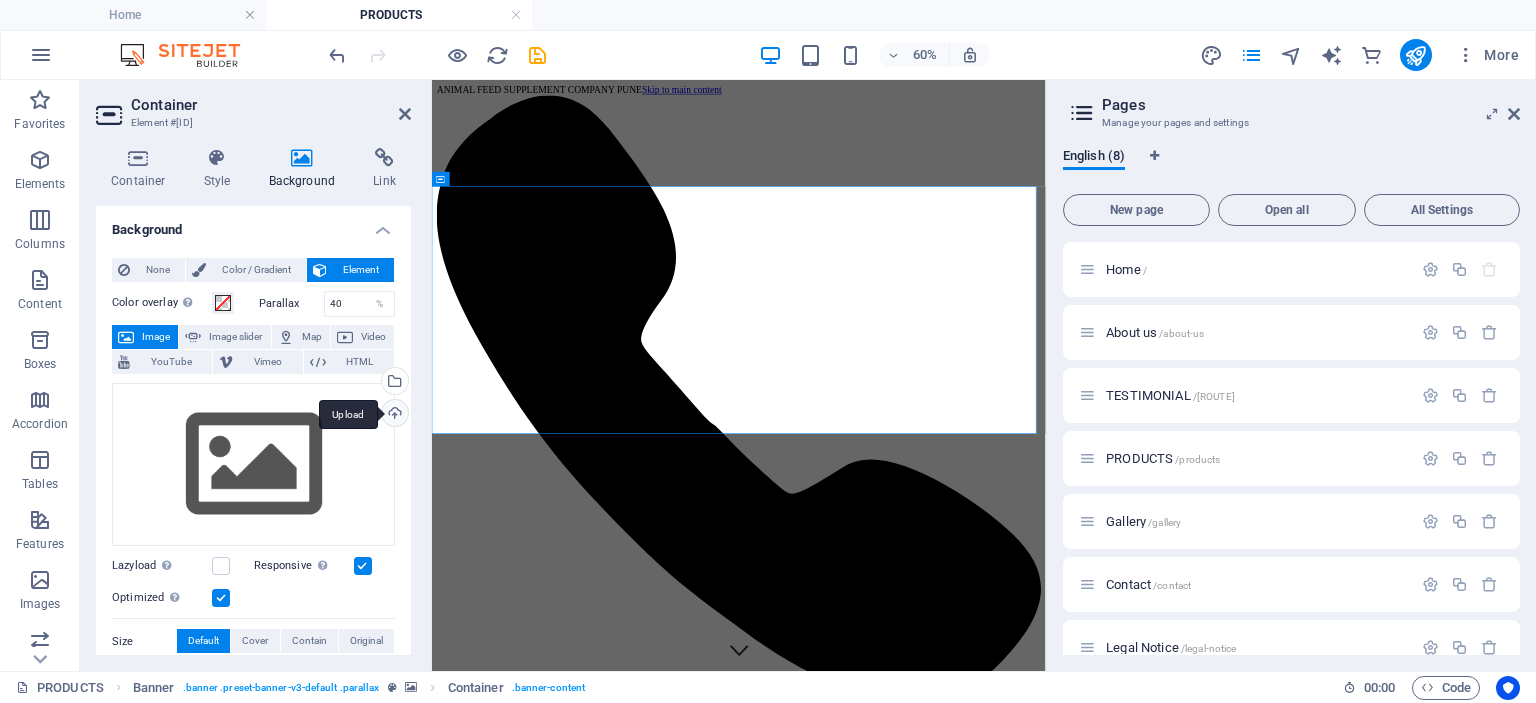 click on "Upload" at bounding box center (393, 415) 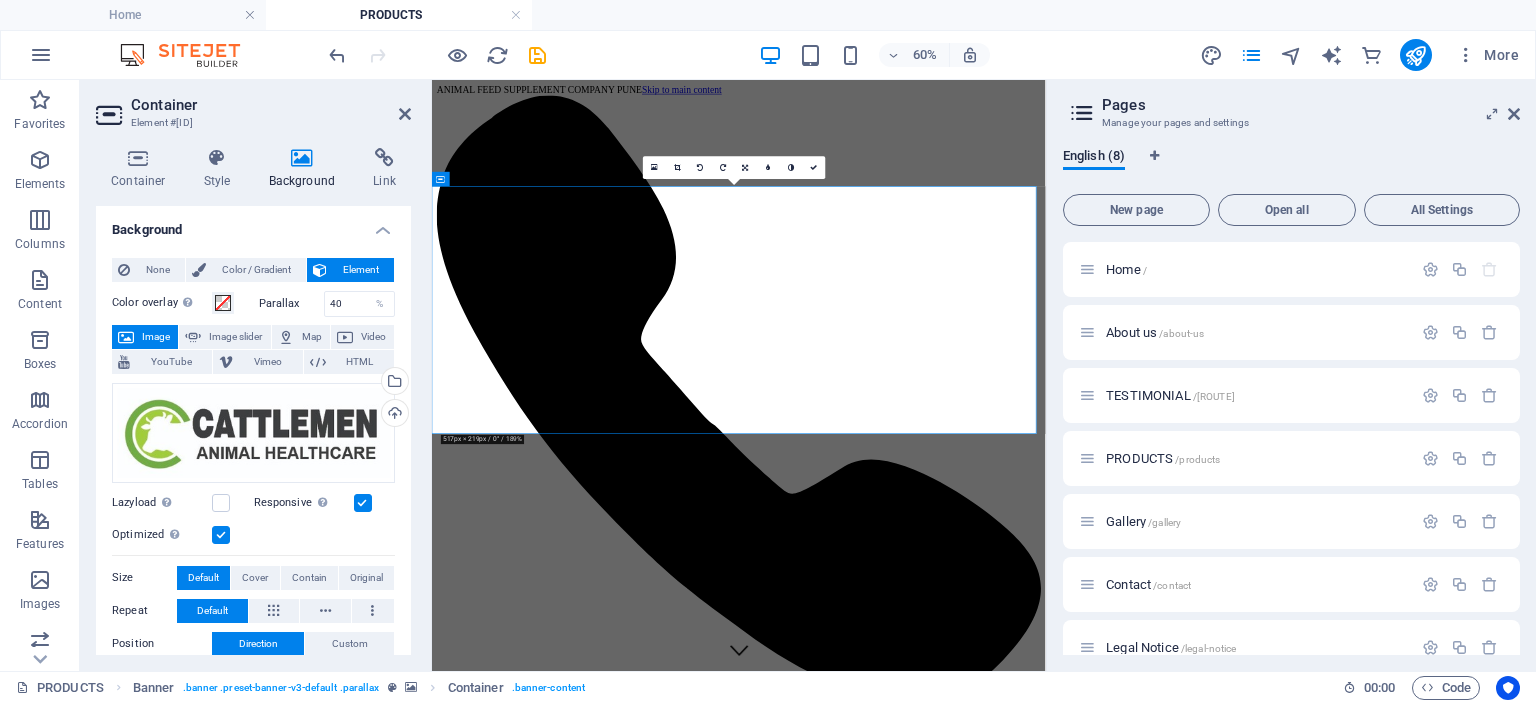click at bounding box center (221, 535) 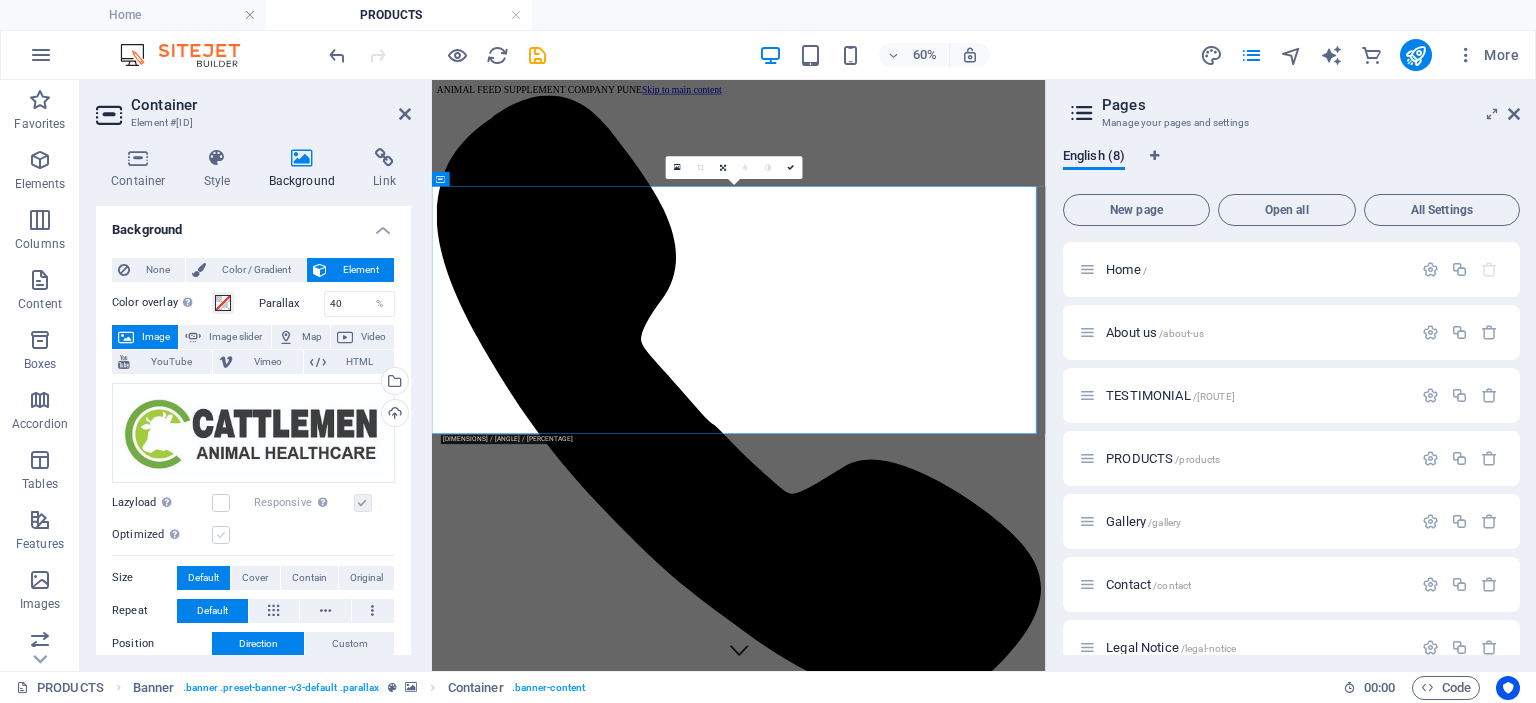 click at bounding box center [221, 535] 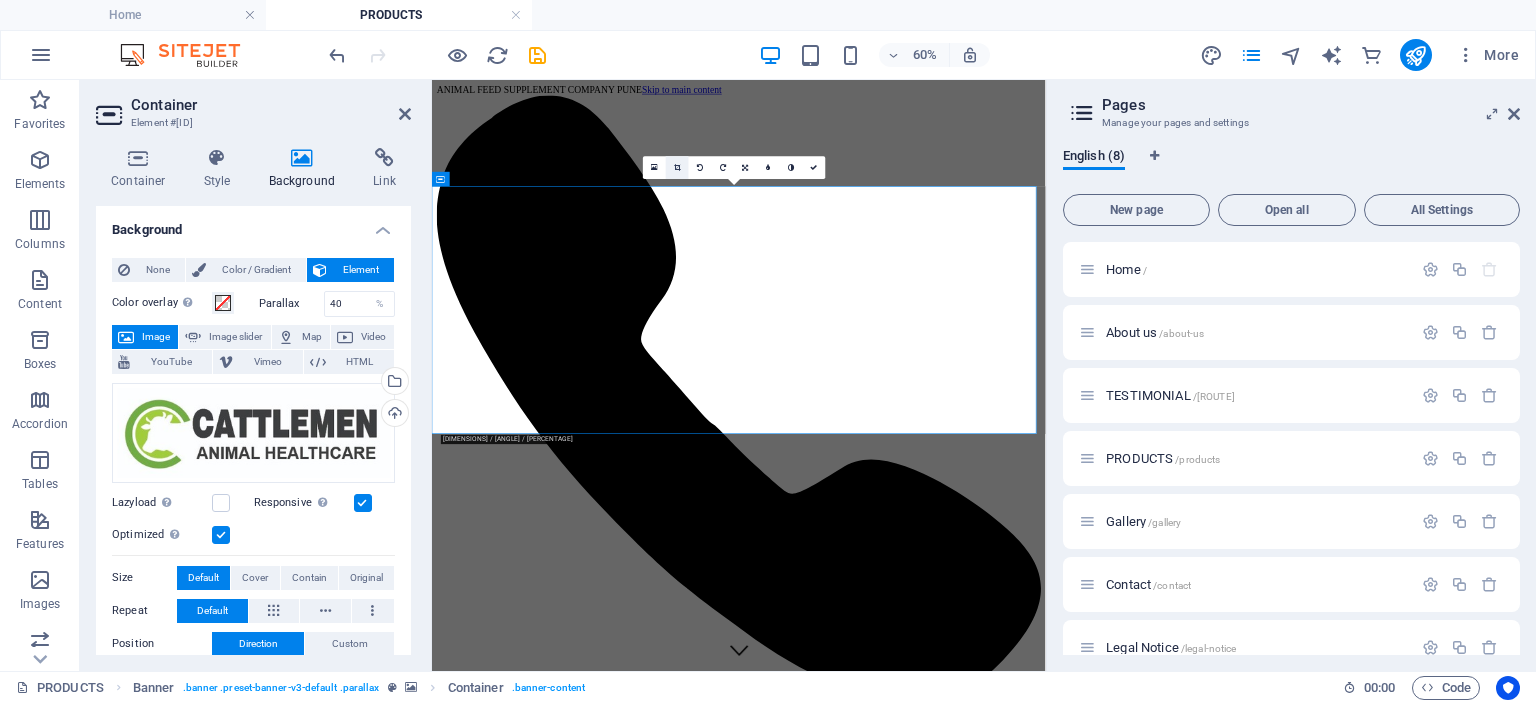click at bounding box center [677, 167] 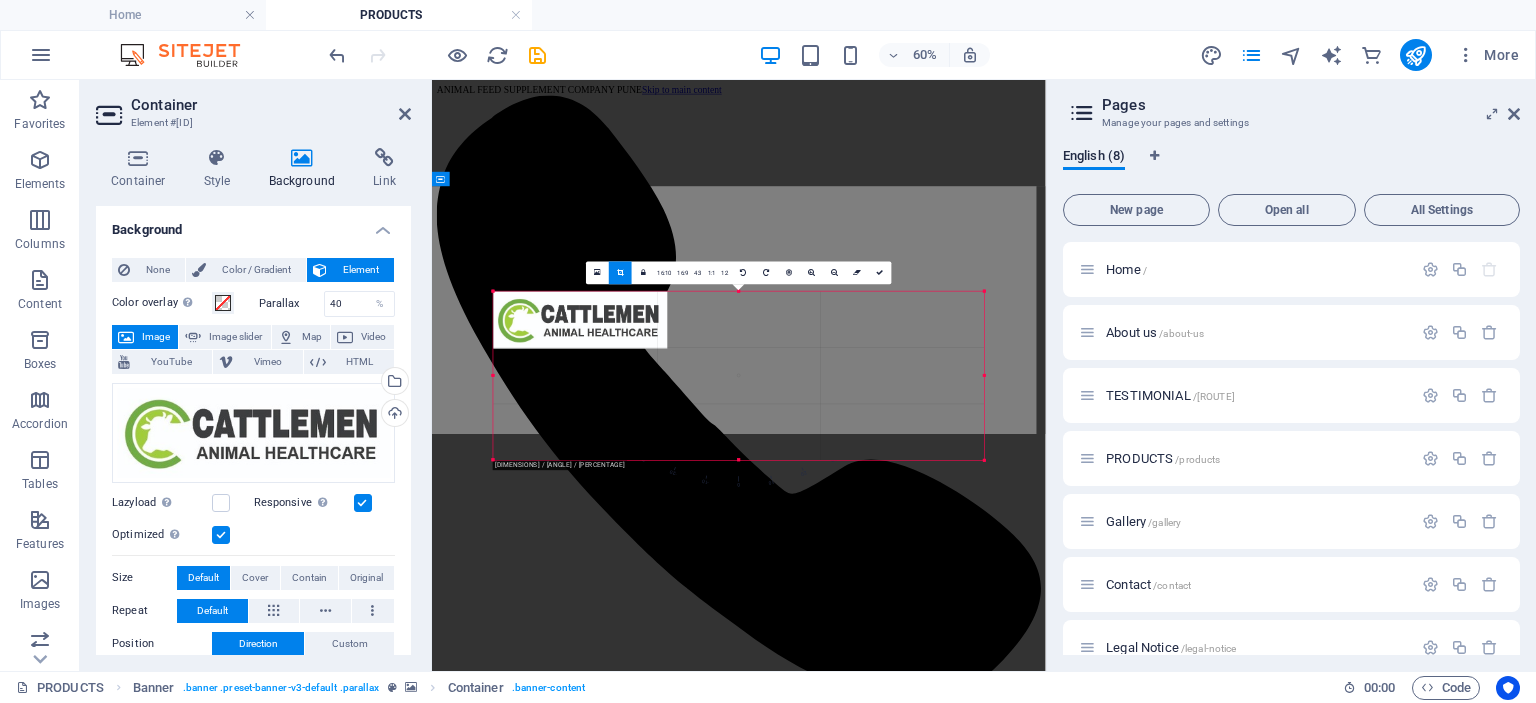 drag, startPoint x: 984, startPoint y: 458, endPoint x: 987, endPoint y: 470, distance: 12.369317 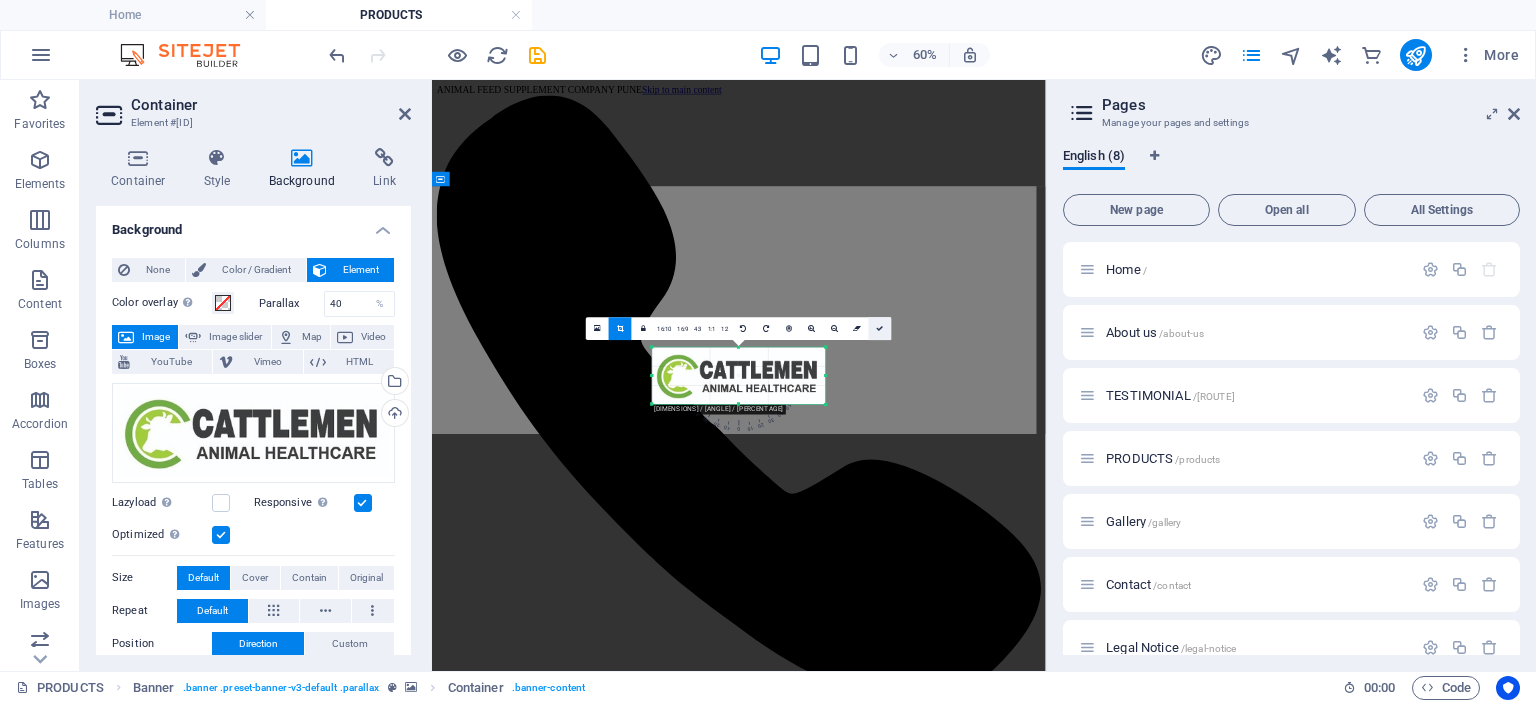 drag, startPoint x: 879, startPoint y: 328, endPoint x: 742, endPoint y: 414, distance: 161.75598 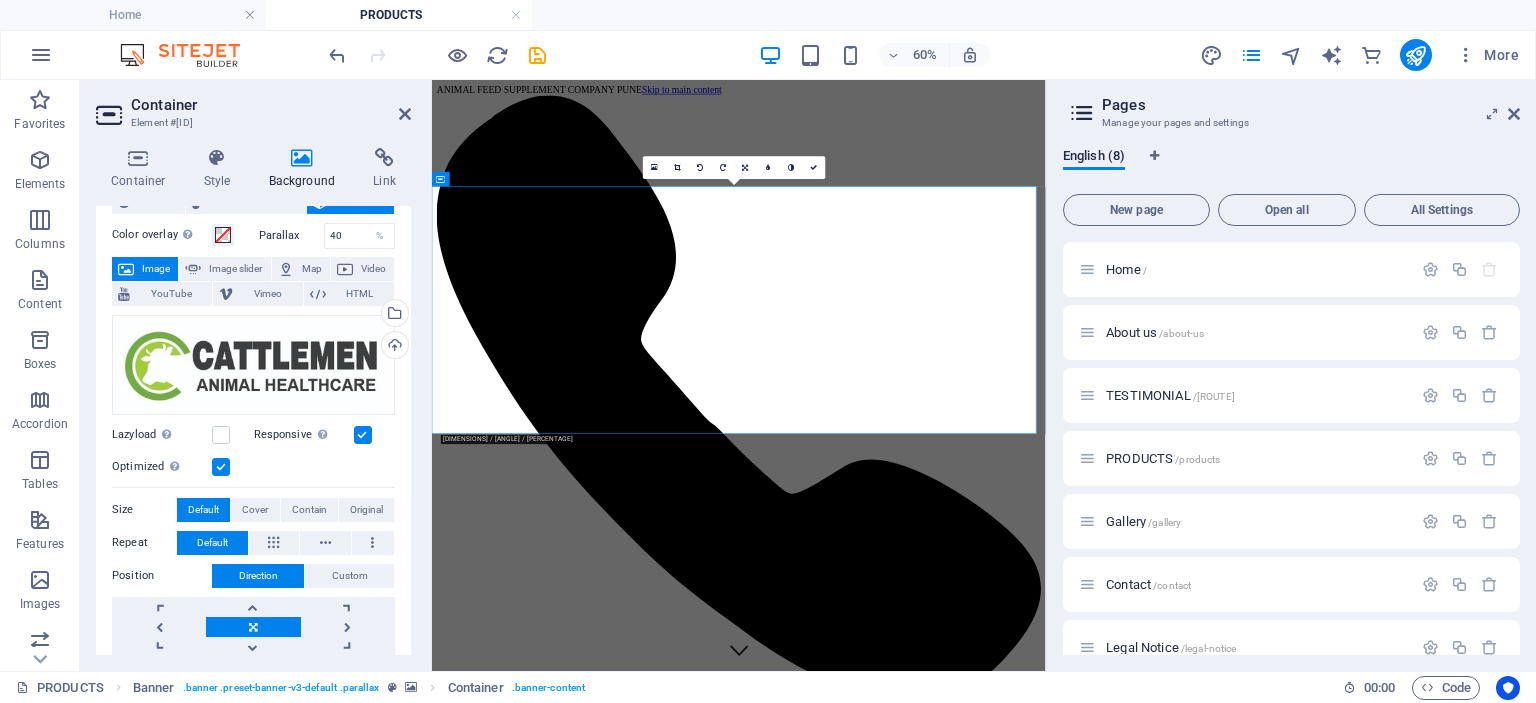 scroll, scrollTop: 200, scrollLeft: 0, axis: vertical 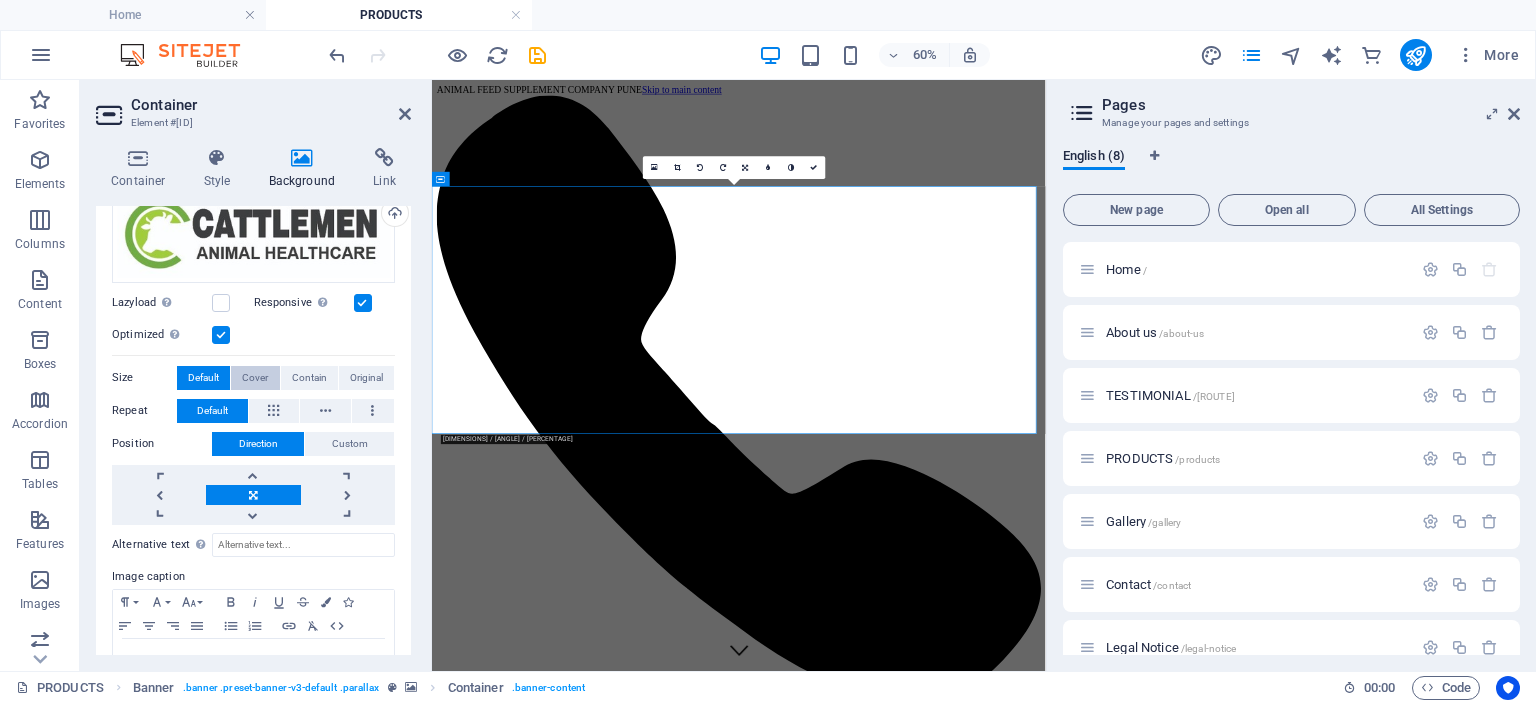 click on "Cover" at bounding box center [255, 378] 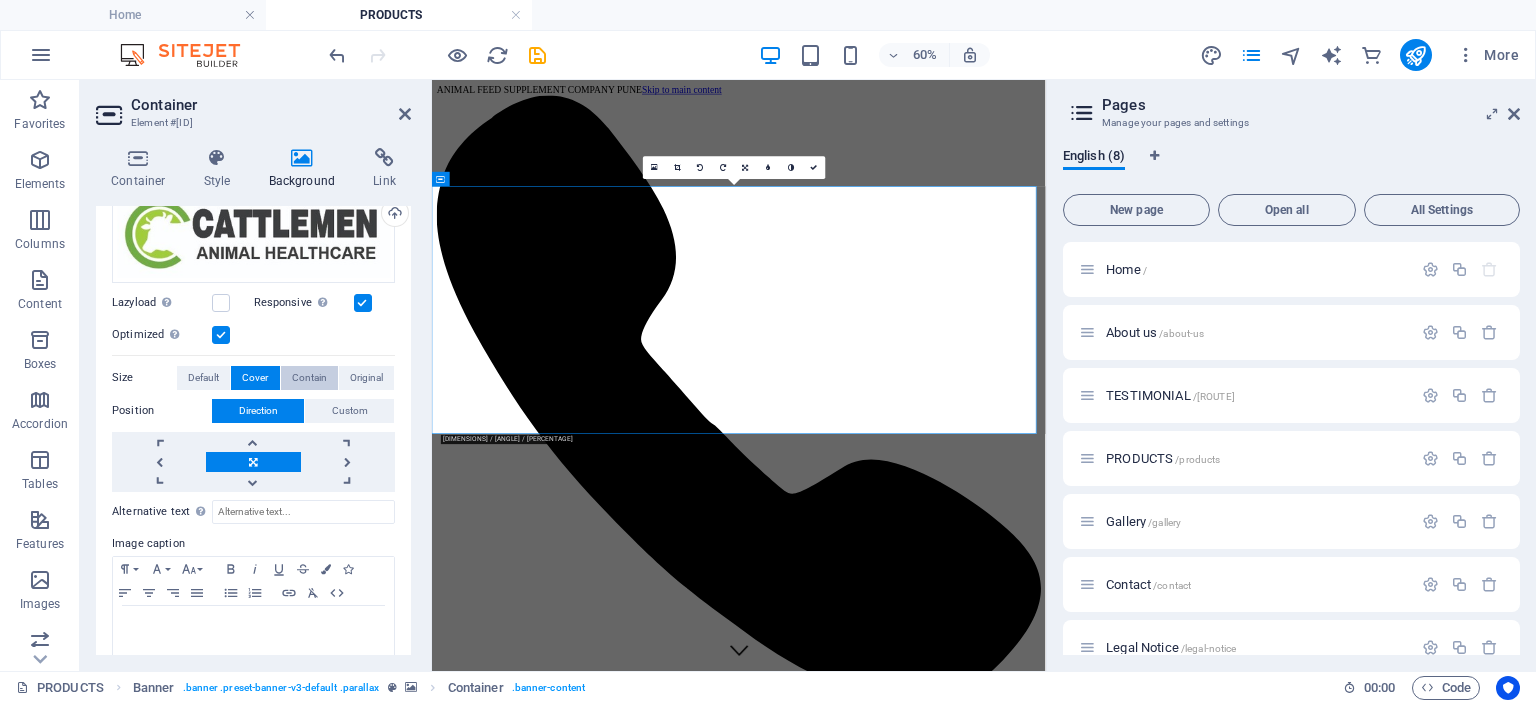 click on "Contain" at bounding box center (309, 378) 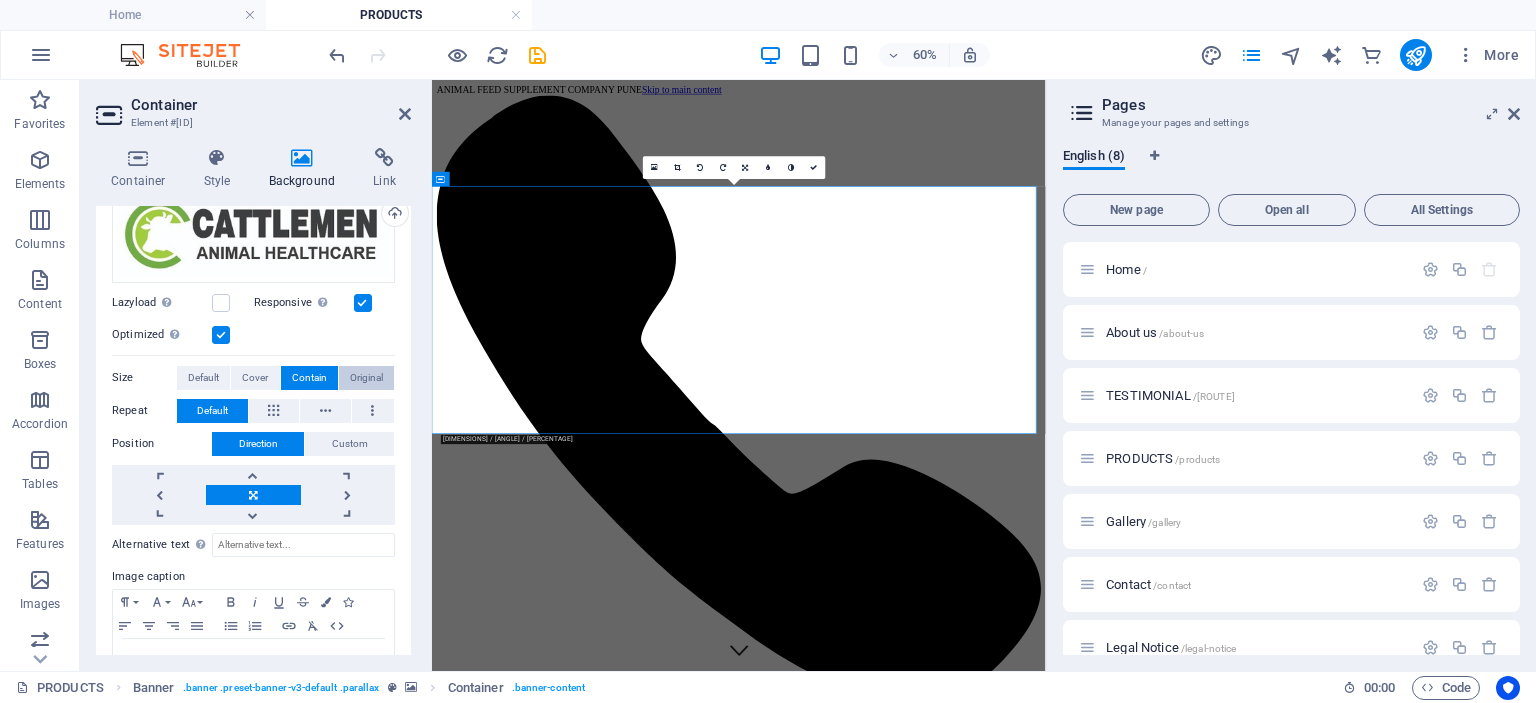click on "Original" at bounding box center (366, 378) 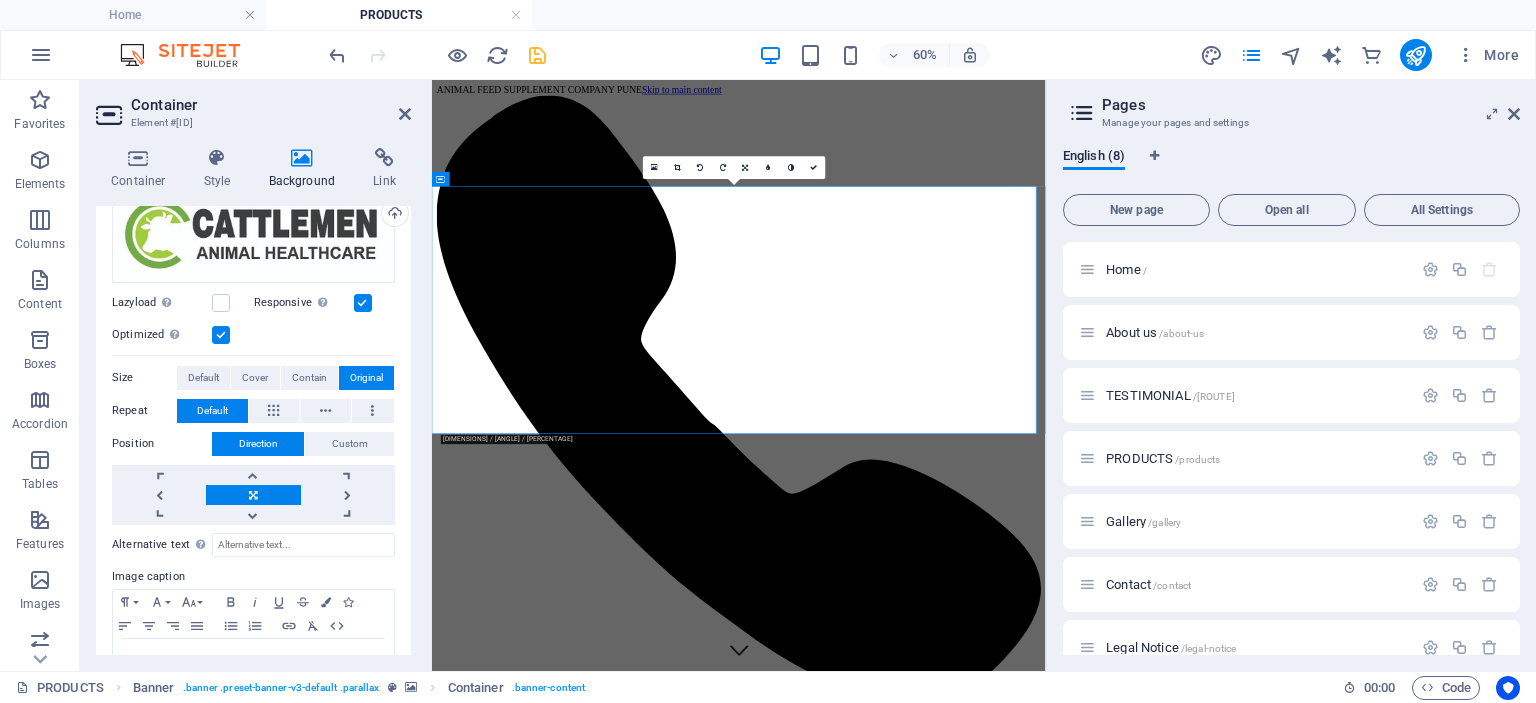 click at bounding box center (537, 55) 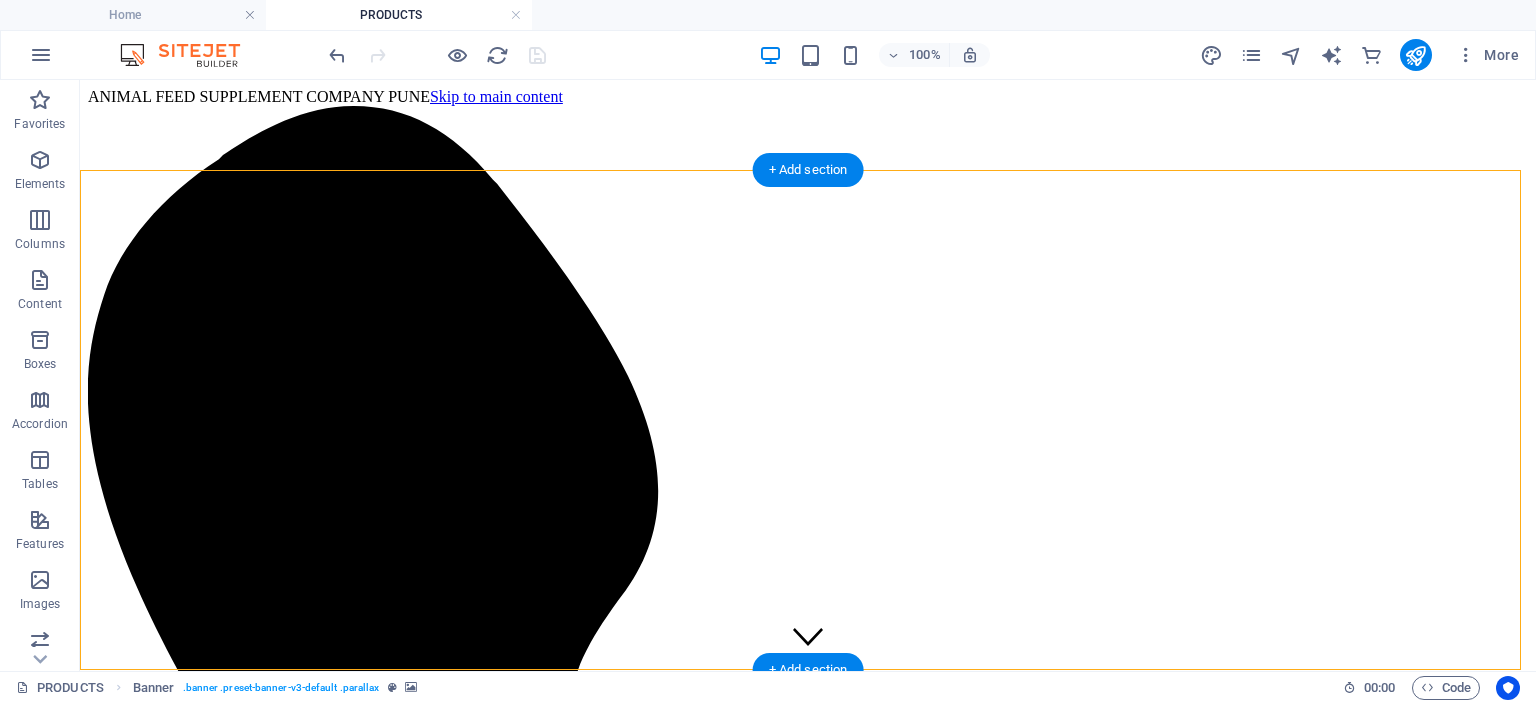 drag, startPoint x: 409, startPoint y: 491, endPoint x: 329, endPoint y: 467, distance: 83.52245 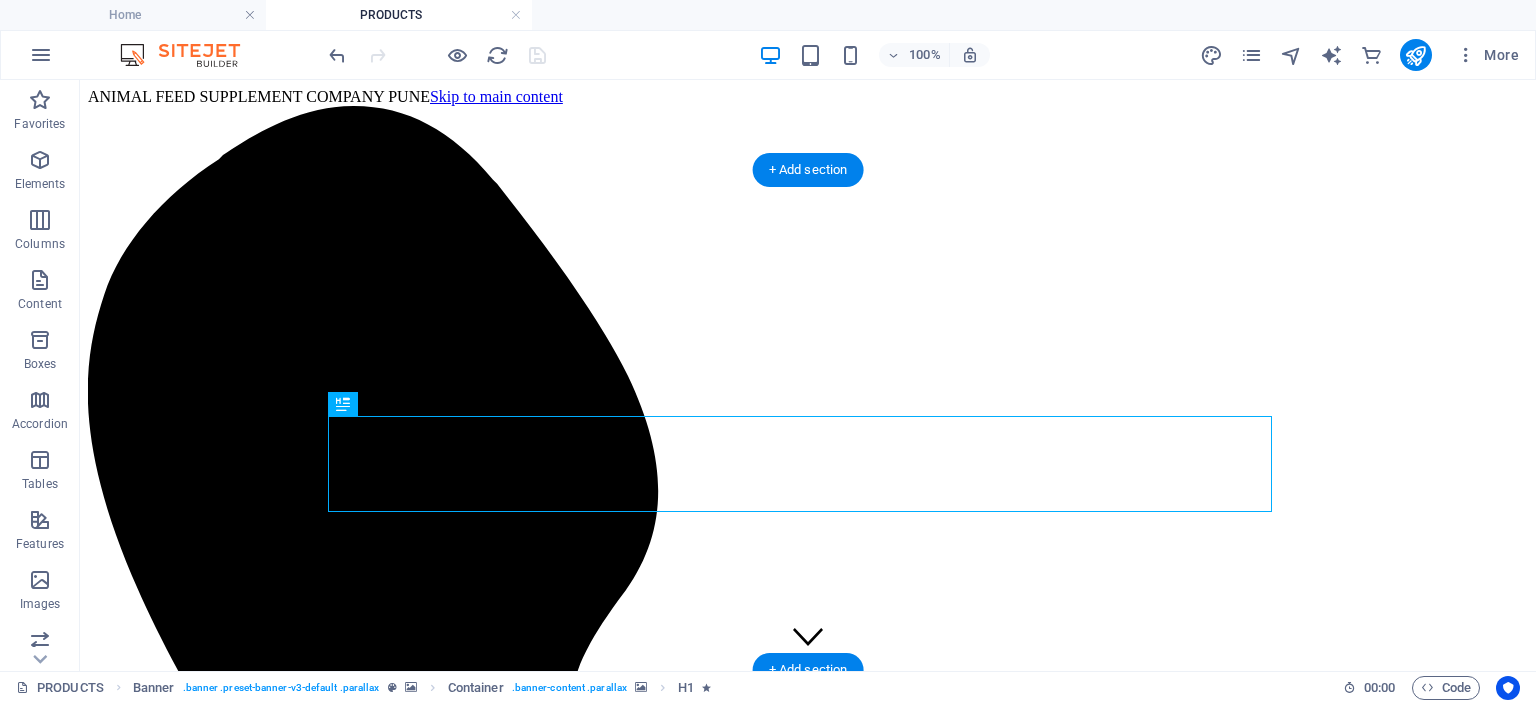 click on "OUR PRODUCT RANGE" at bounding box center (808, 11939) 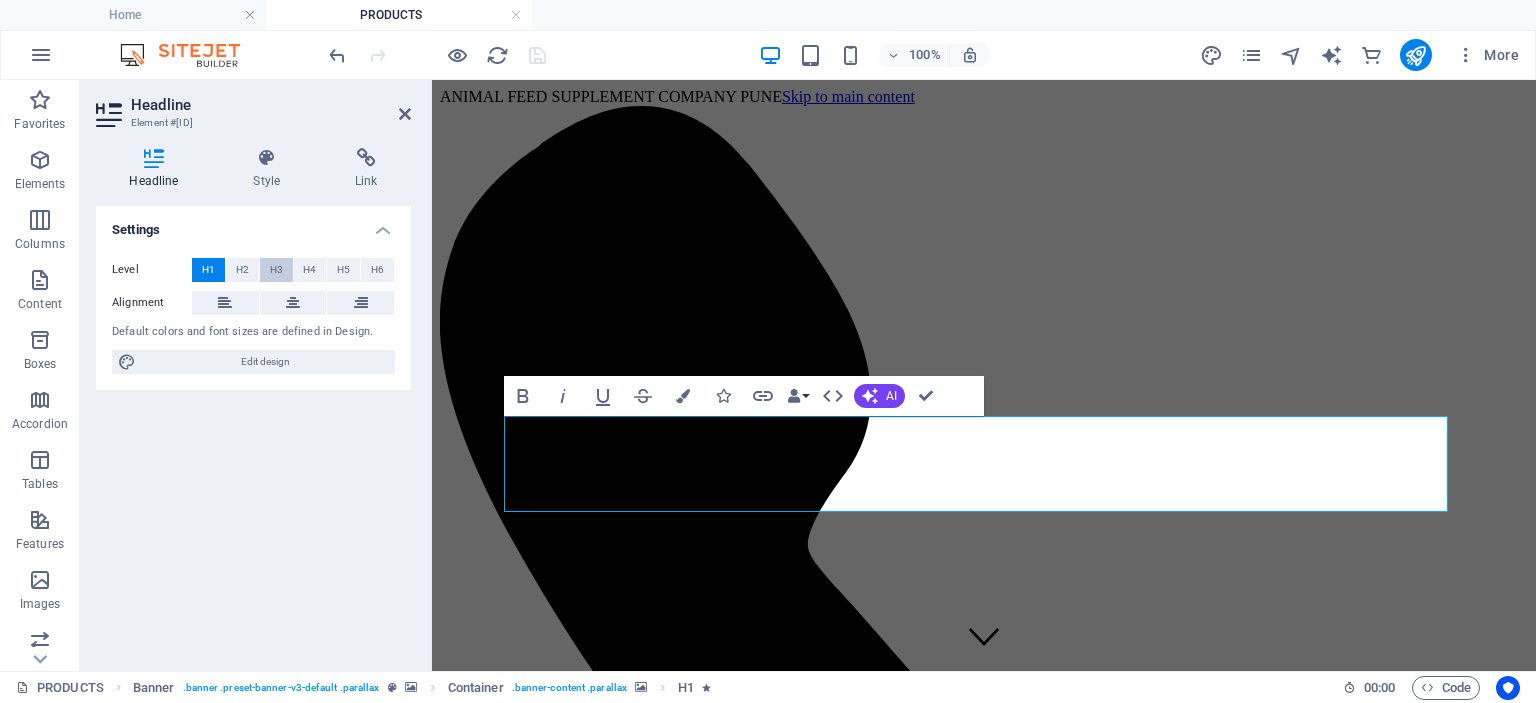 click on "H3" at bounding box center (276, 270) 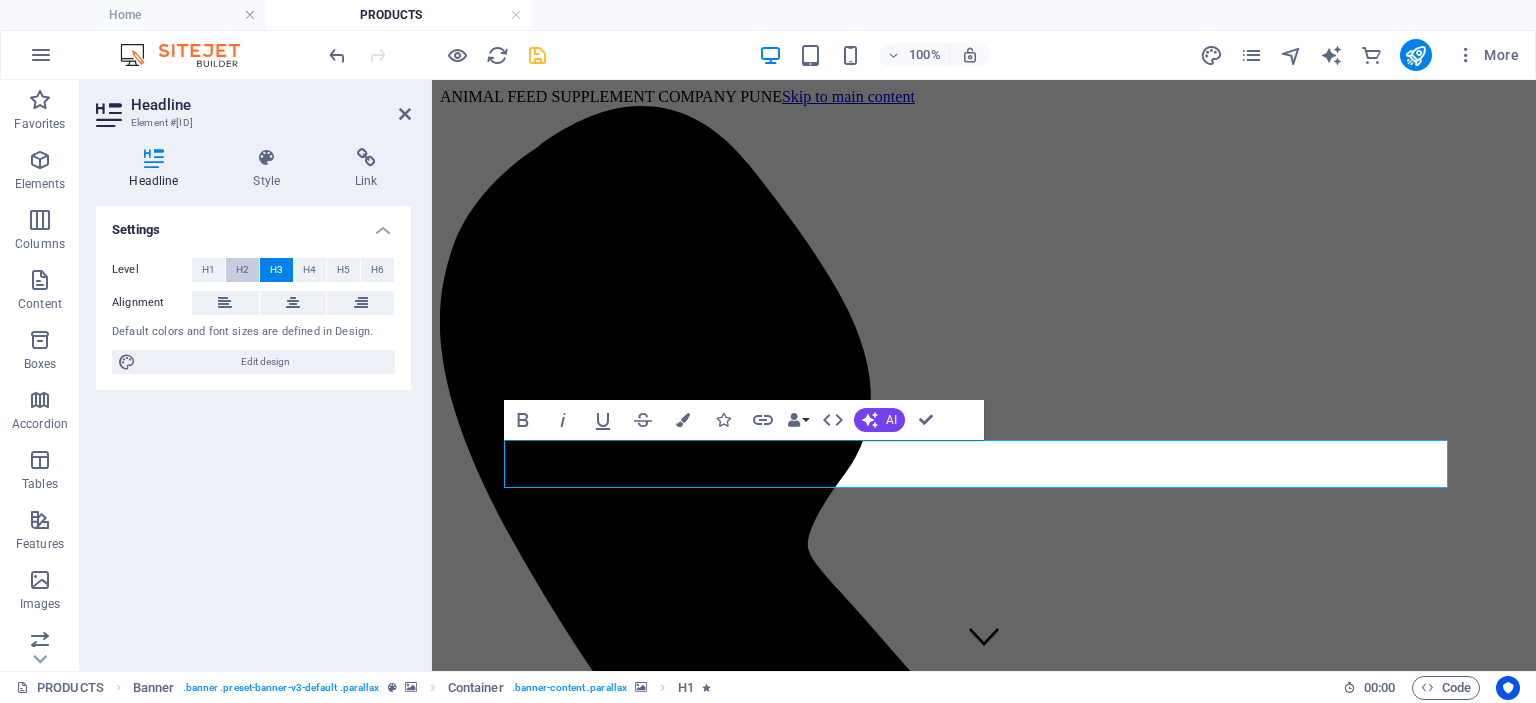 click on "H2" at bounding box center (242, 270) 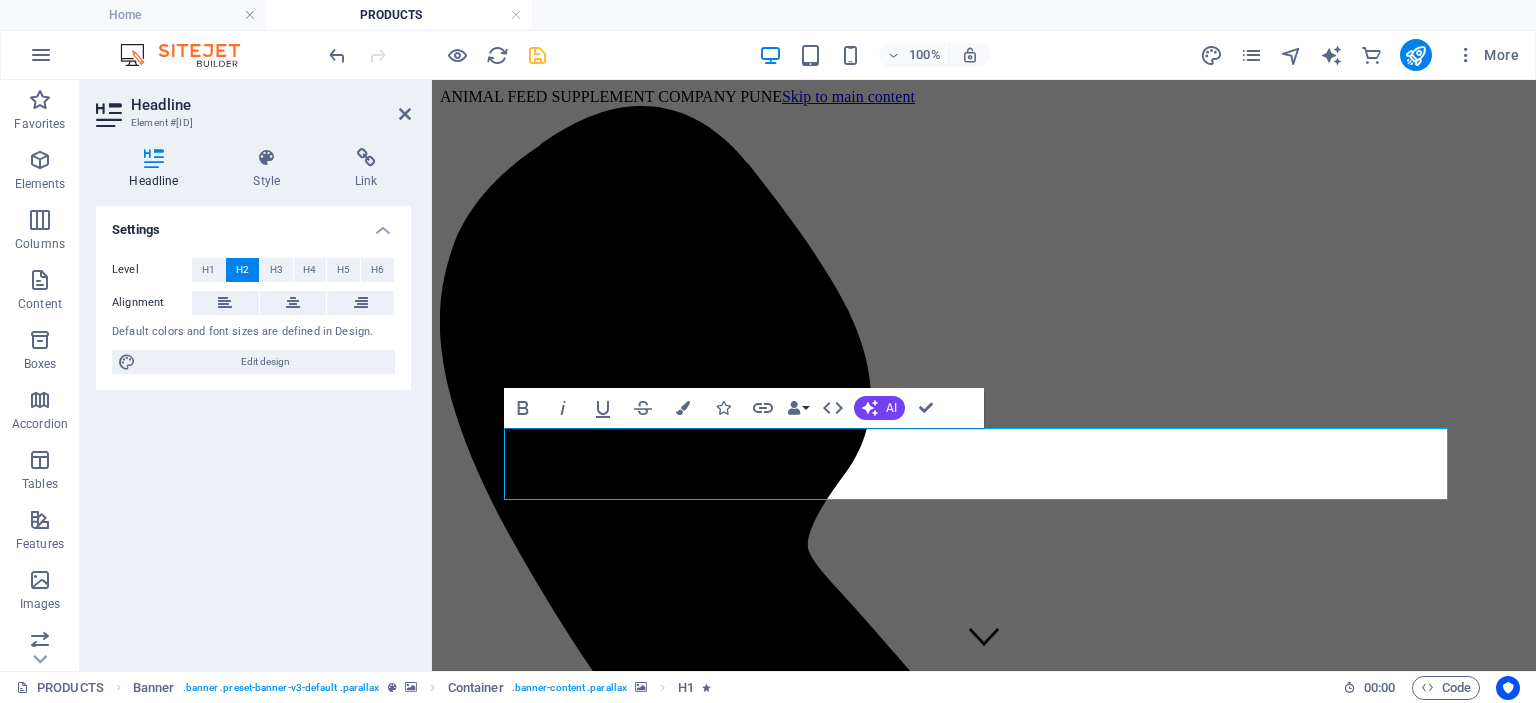 click at bounding box center [984, 8803] 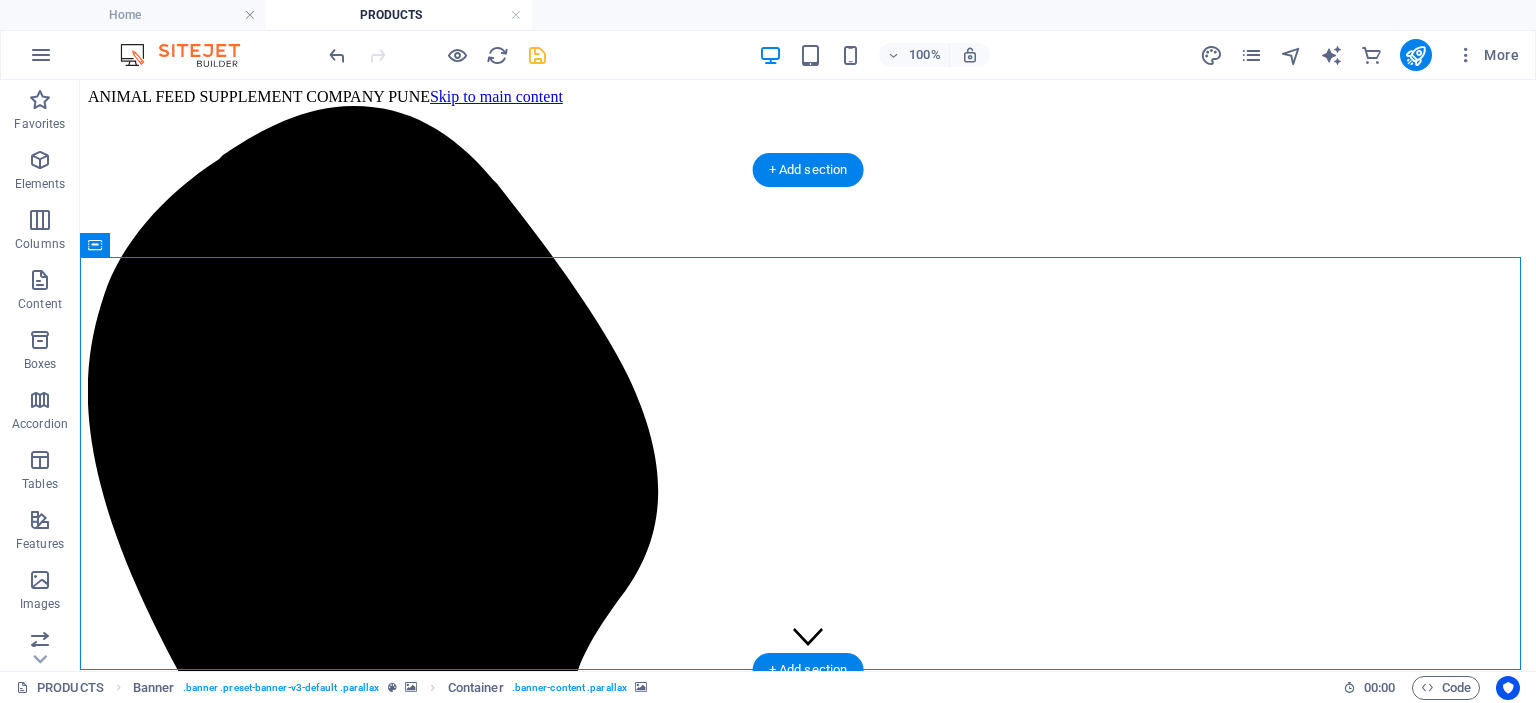 drag, startPoint x: 425, startPoint y: 505, endPoint x: 495, endPoint y: 503, distance: 70.028564 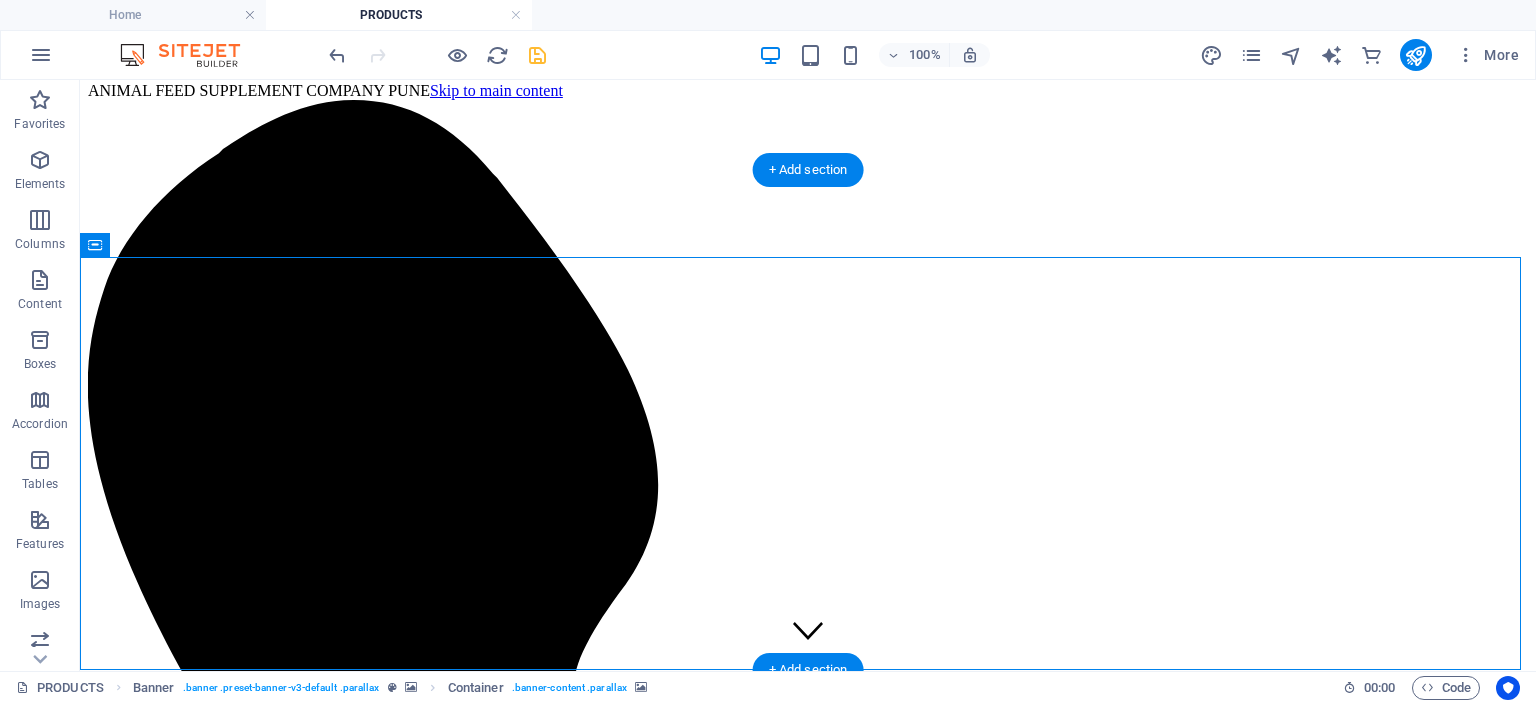 scroll, scrollTop: 0, scrollLeft: 0, axis: both 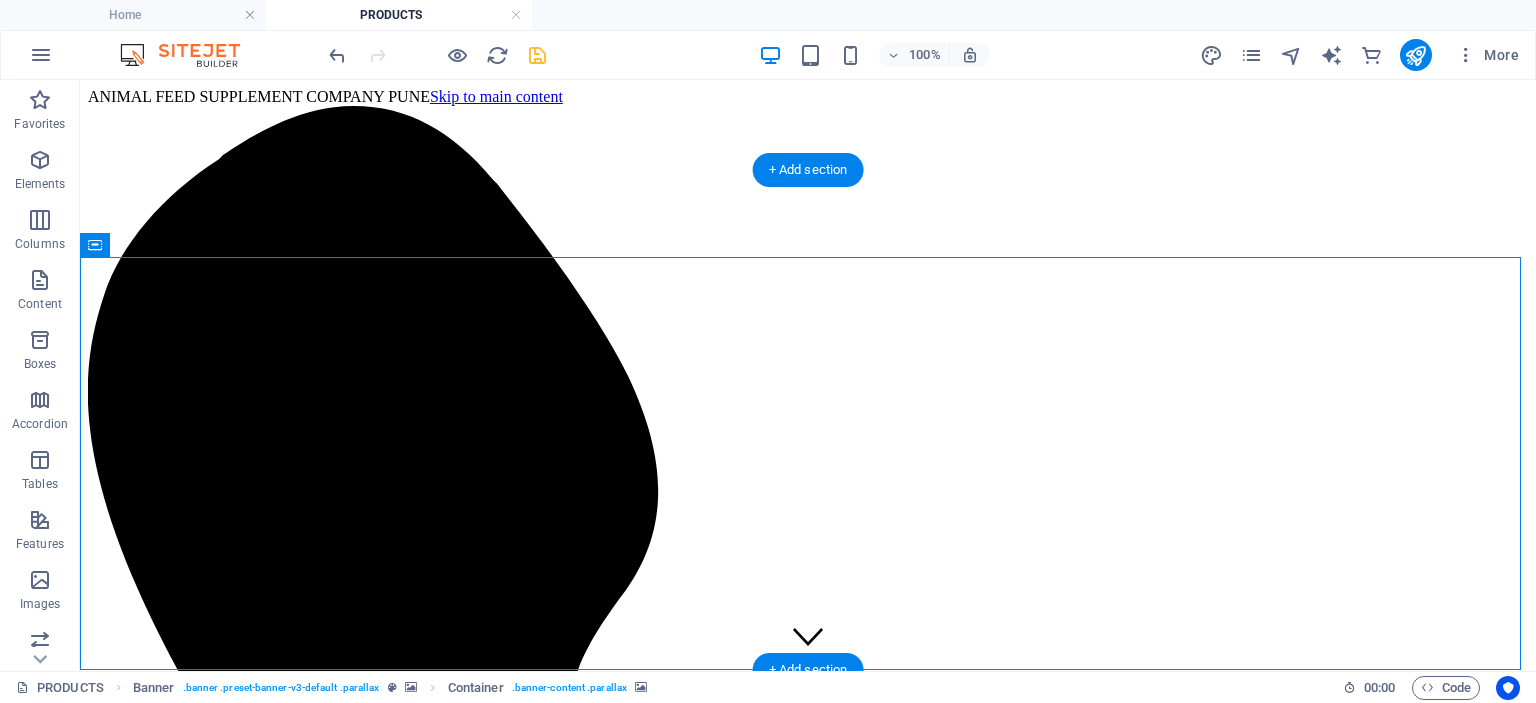 click at bounding box center (808, 11343) 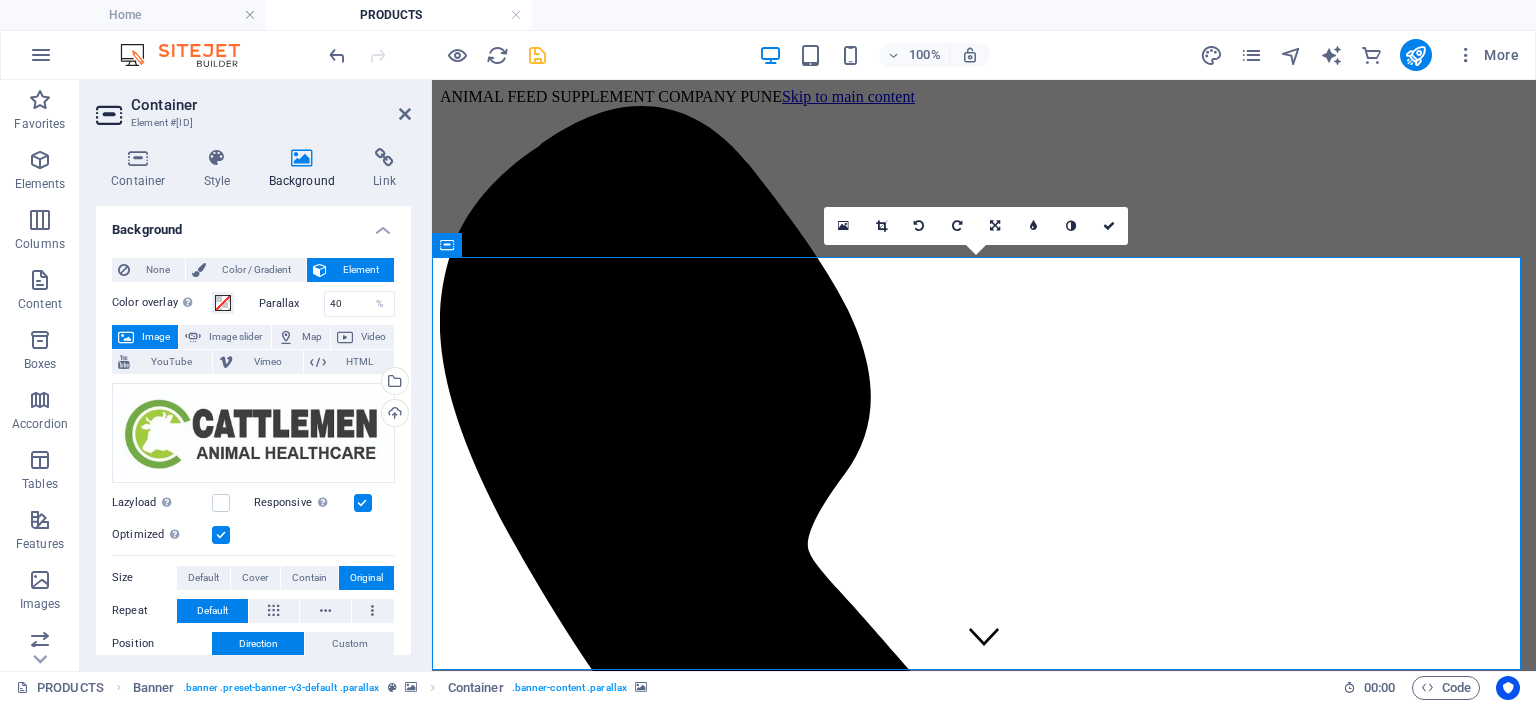 click at bounding box center (984, 8803) 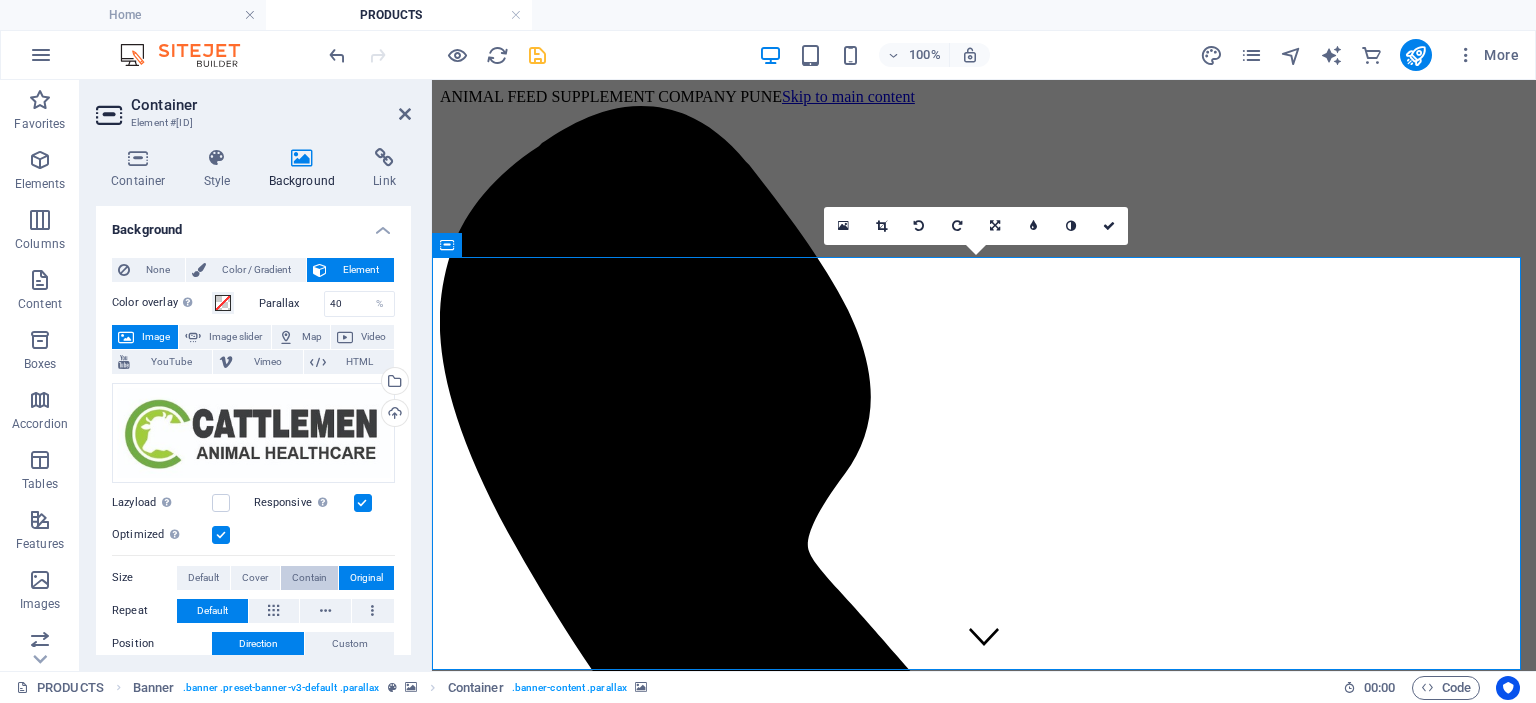 click on "Contain" at bounding box center [309, 578] 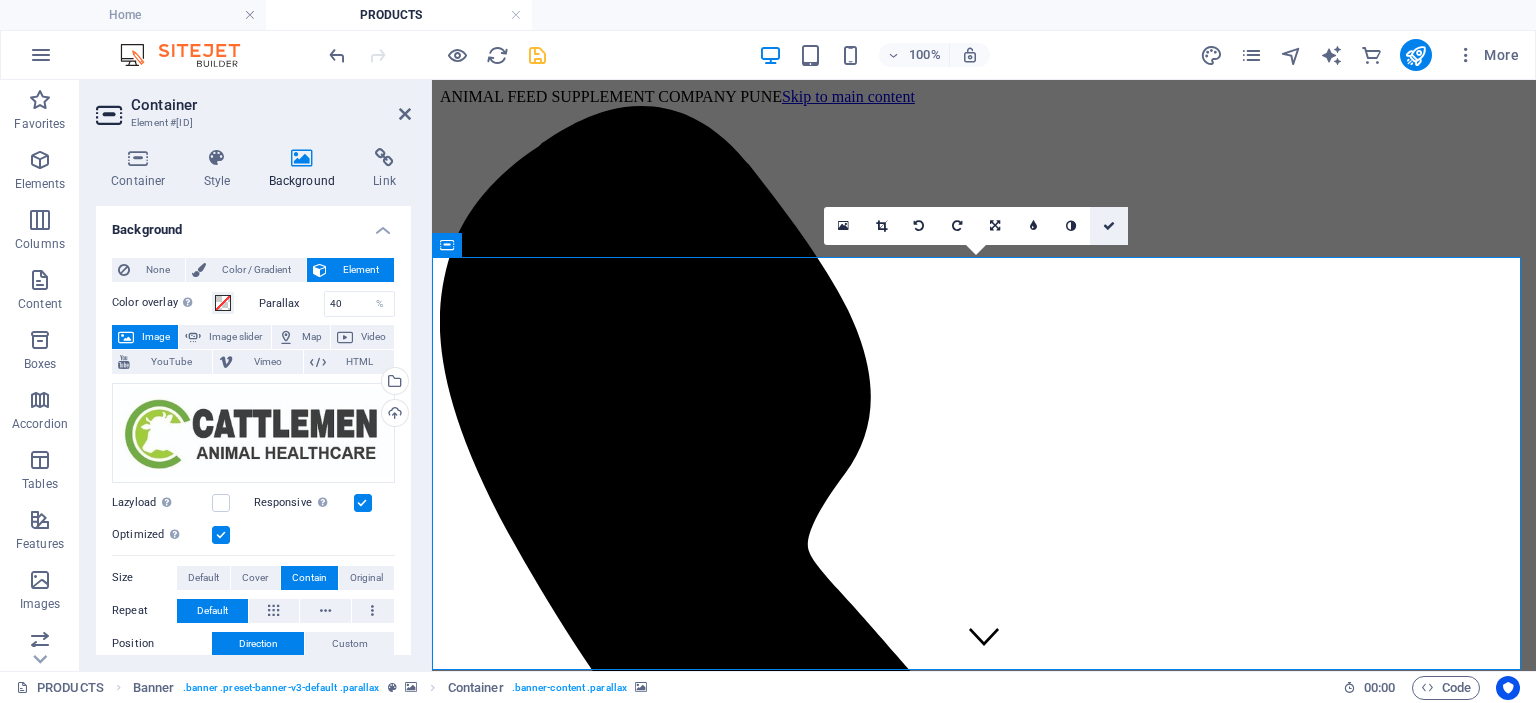 click at bounding box center [1109, 226] 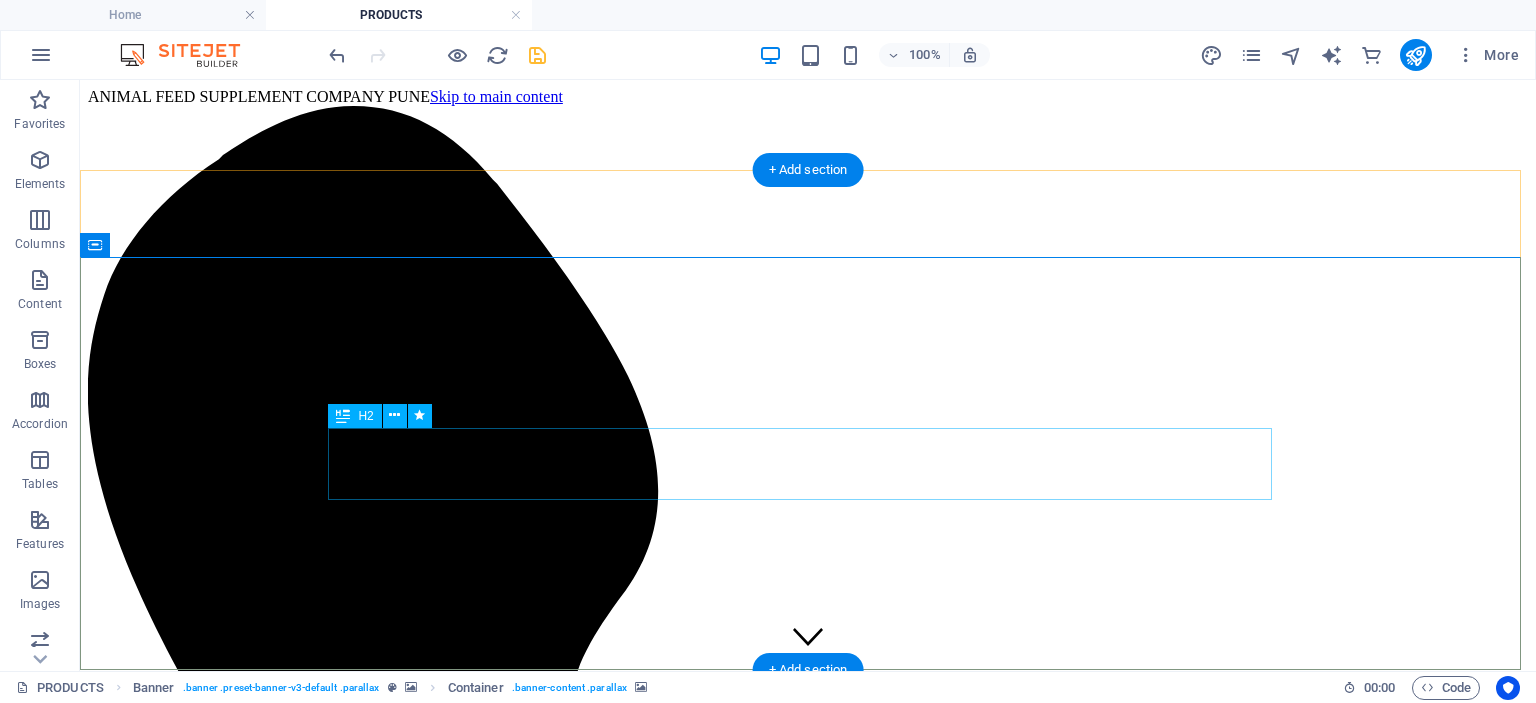 click on "OUR PRODUCT RANGE" at bounding box center (808, 11932) 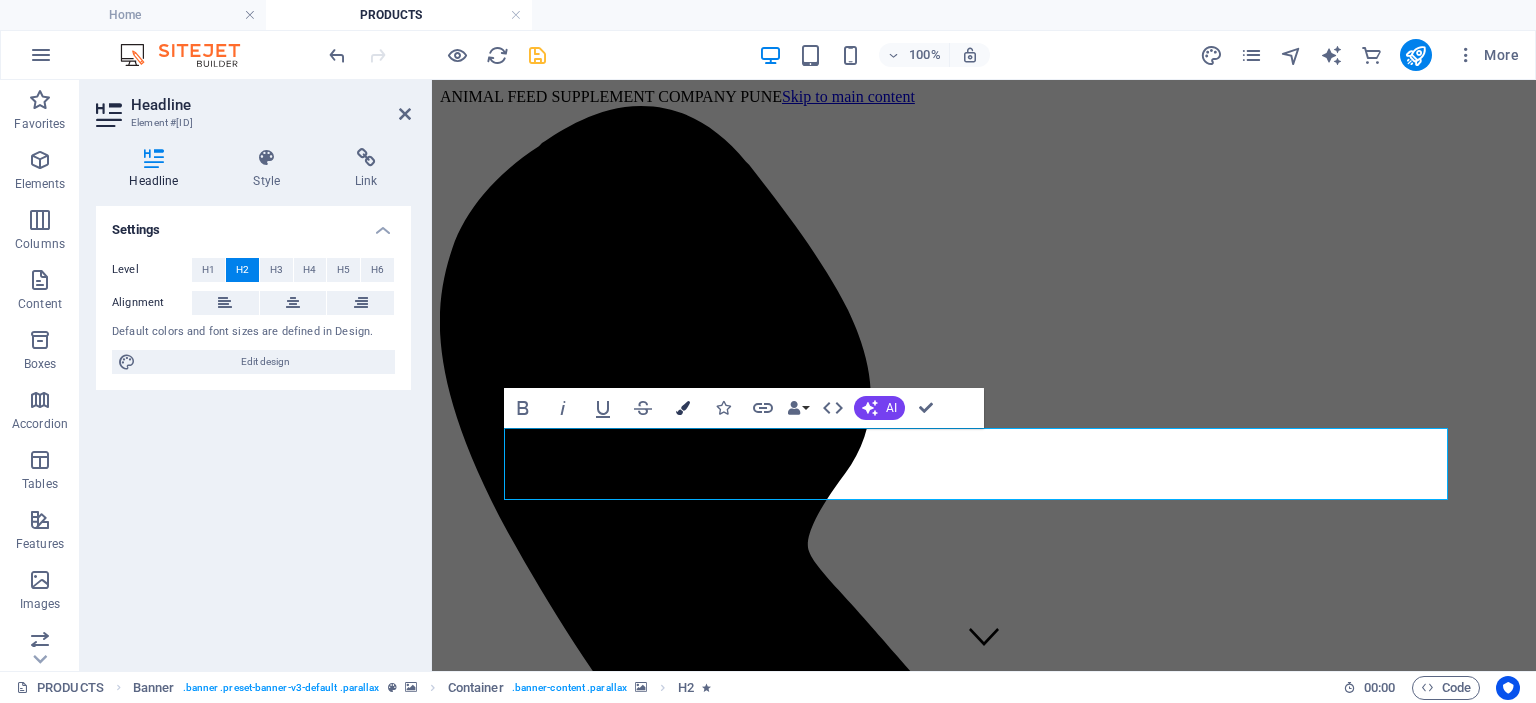 click at bounding box center (683, 408) 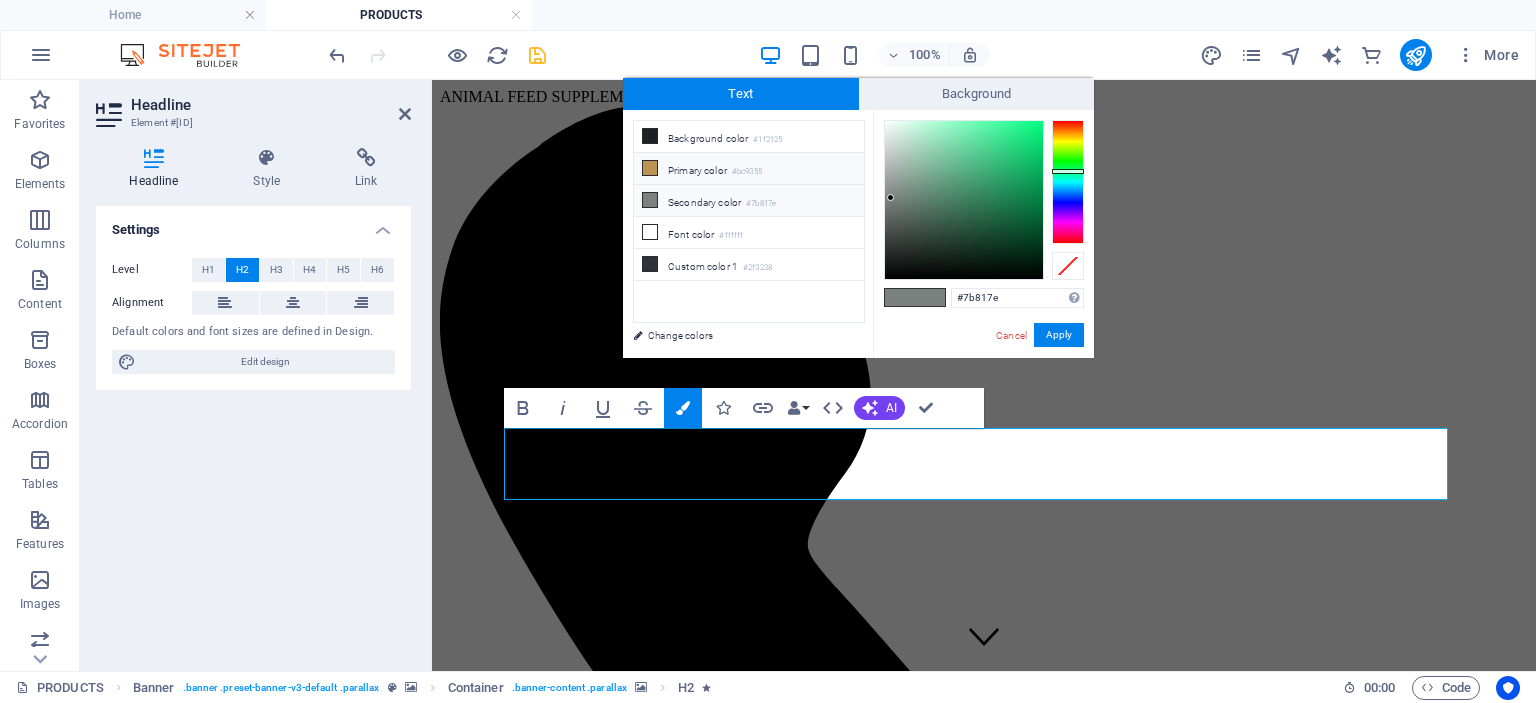 click at bounding box center [650, 168] 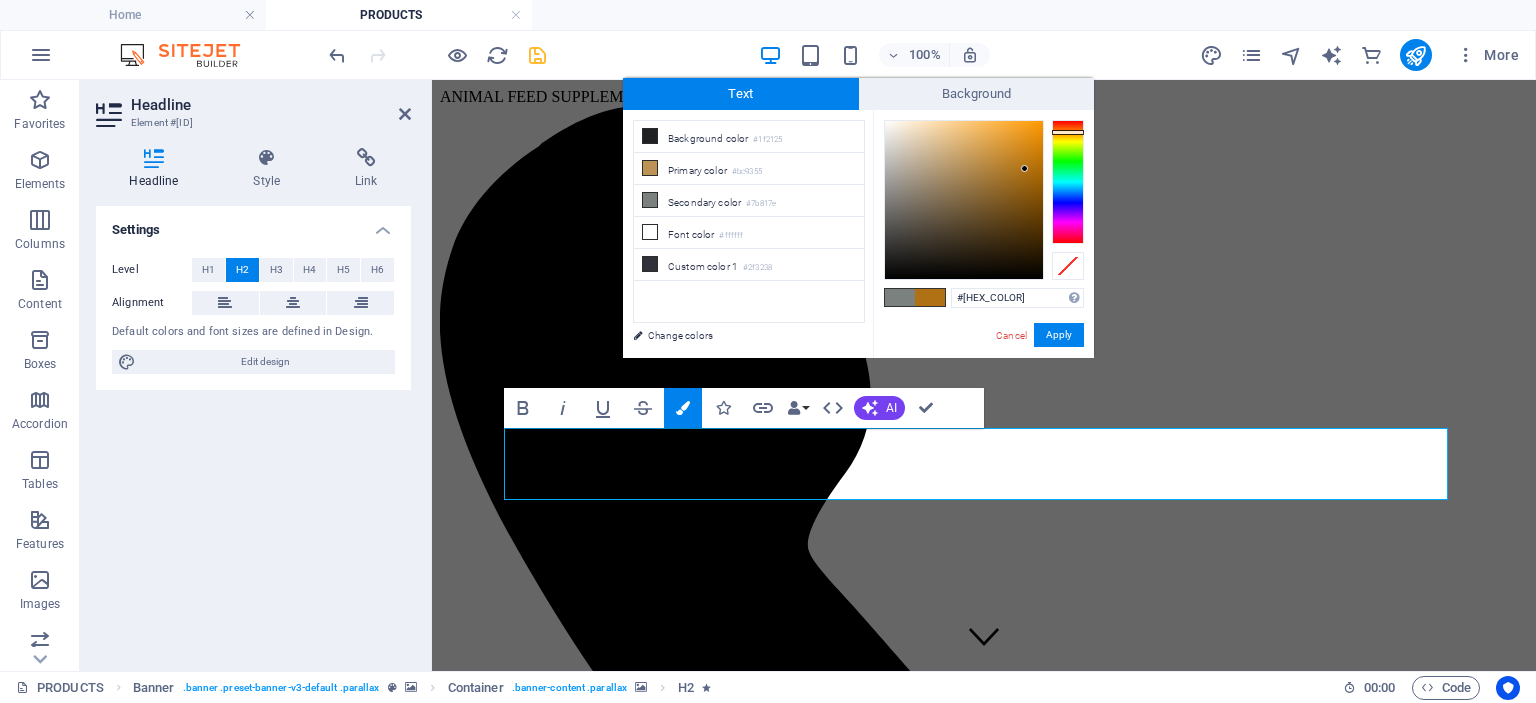 type on "#[HEX_COLOR]" 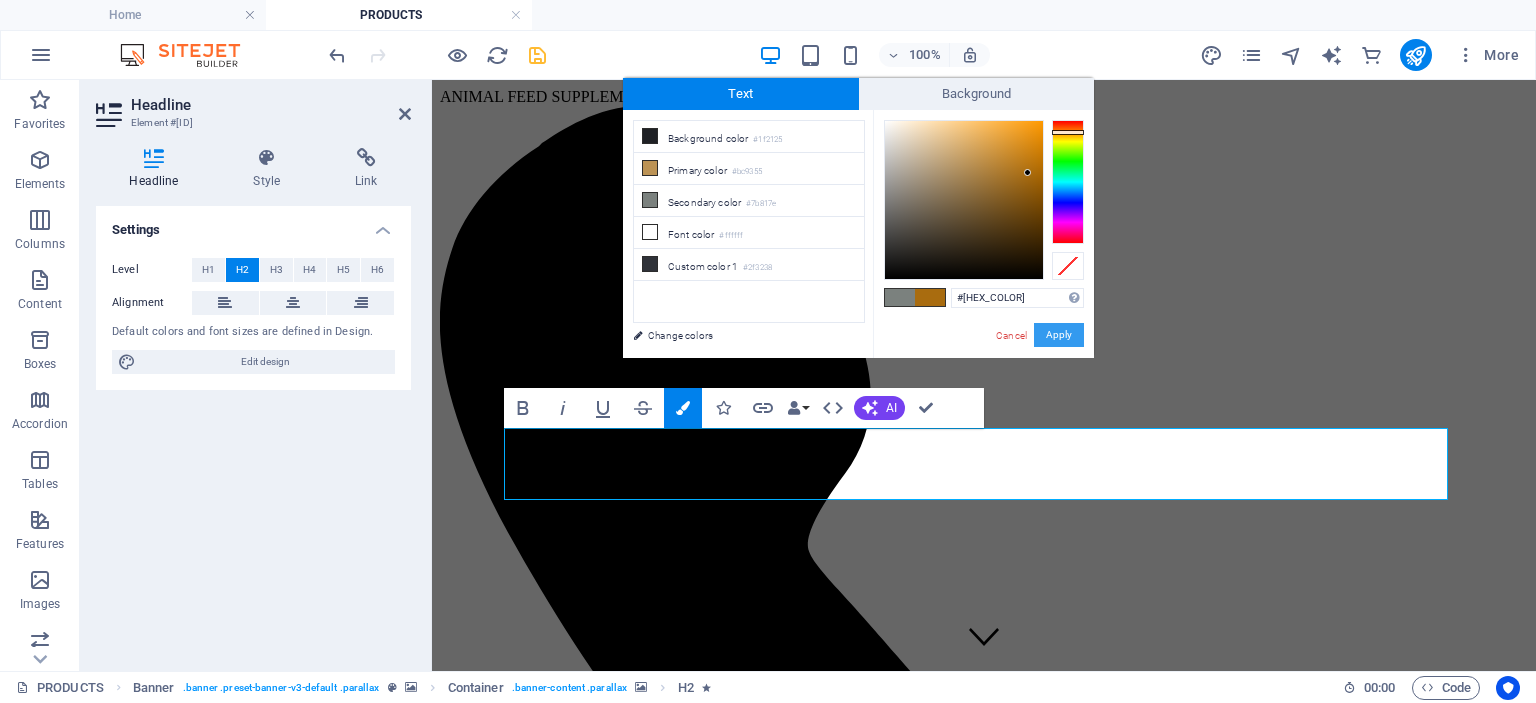 click on "Apply" at bounding box center (1059, 335) 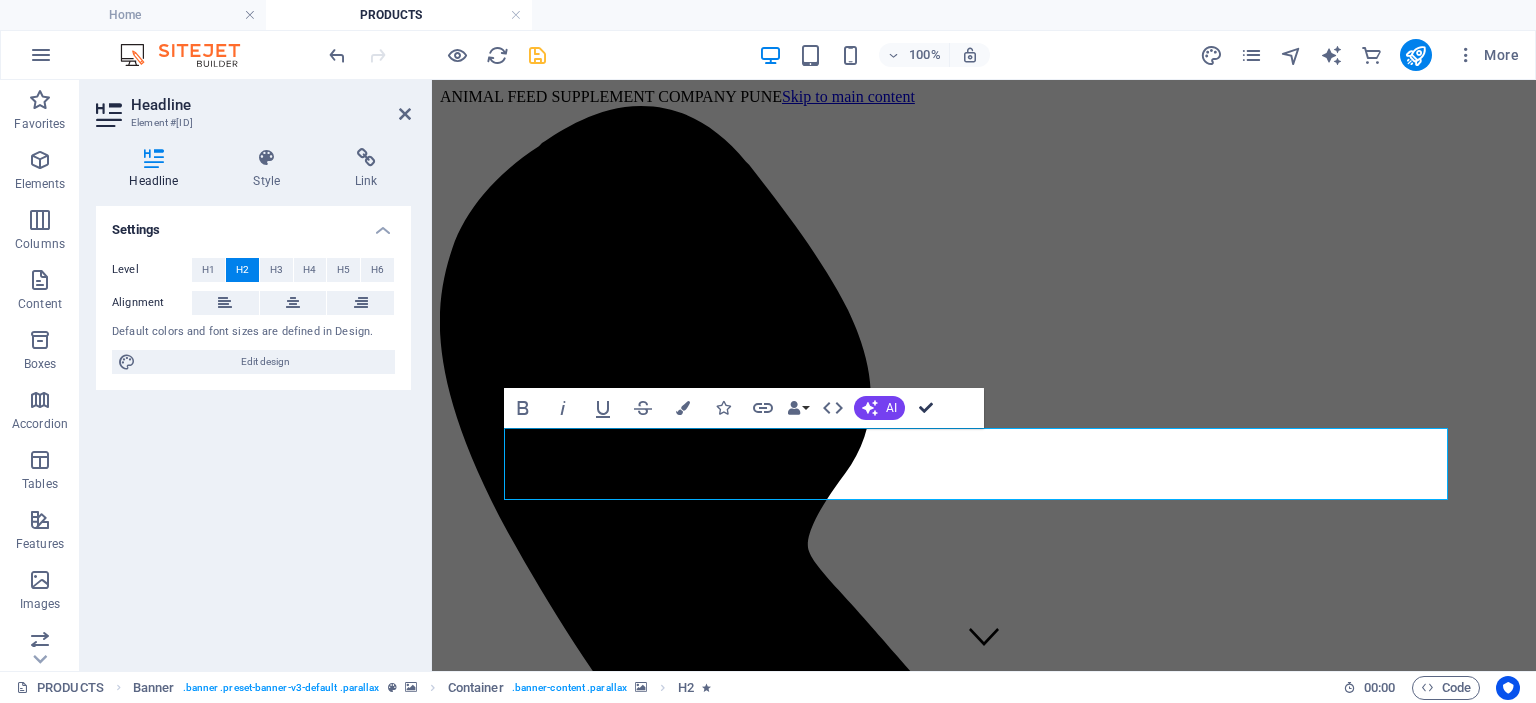 drag, startPoint x: 924, startPoint y: 411, endPoint x: 847, endPoint y: 328, distance: 113.216606 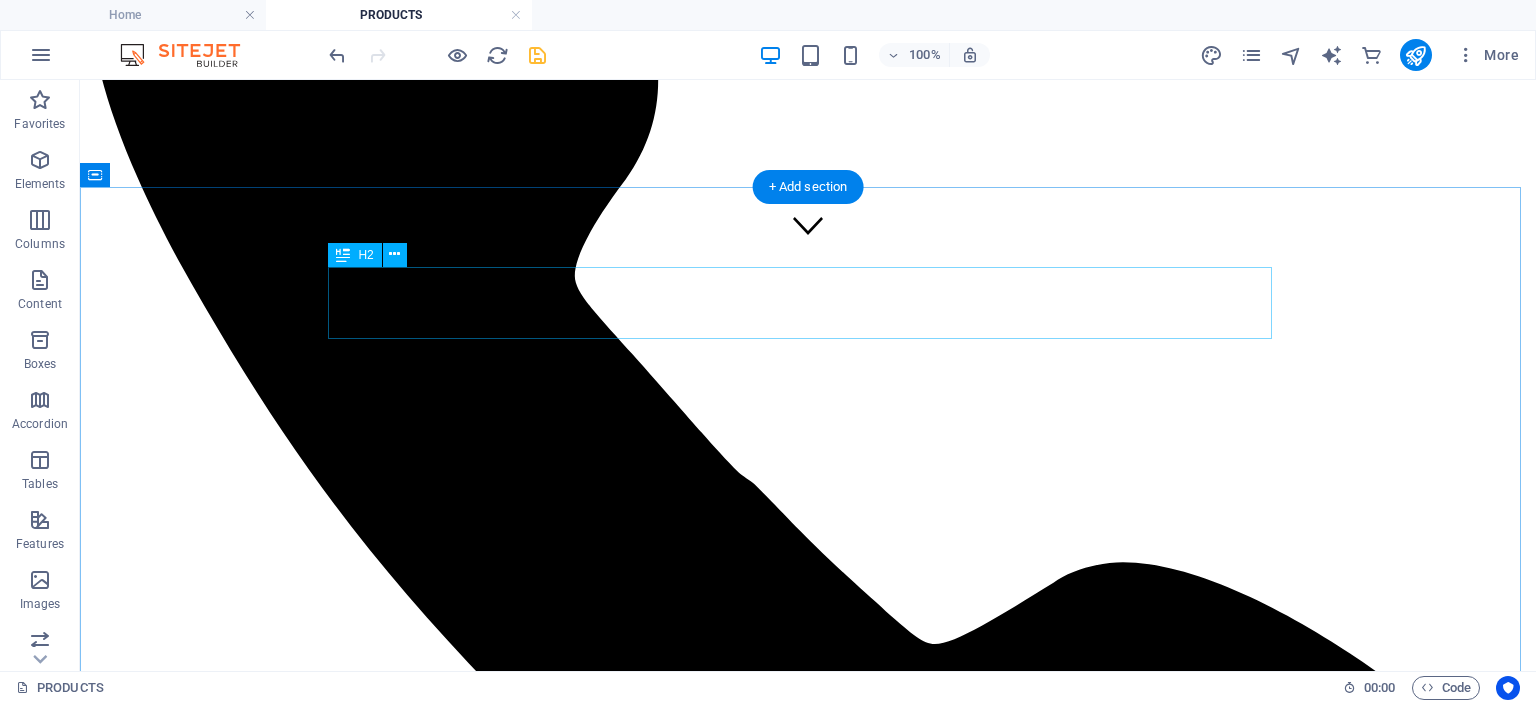 scroll, scrollTop: 400, scrollLeft: 0, axis: vertical 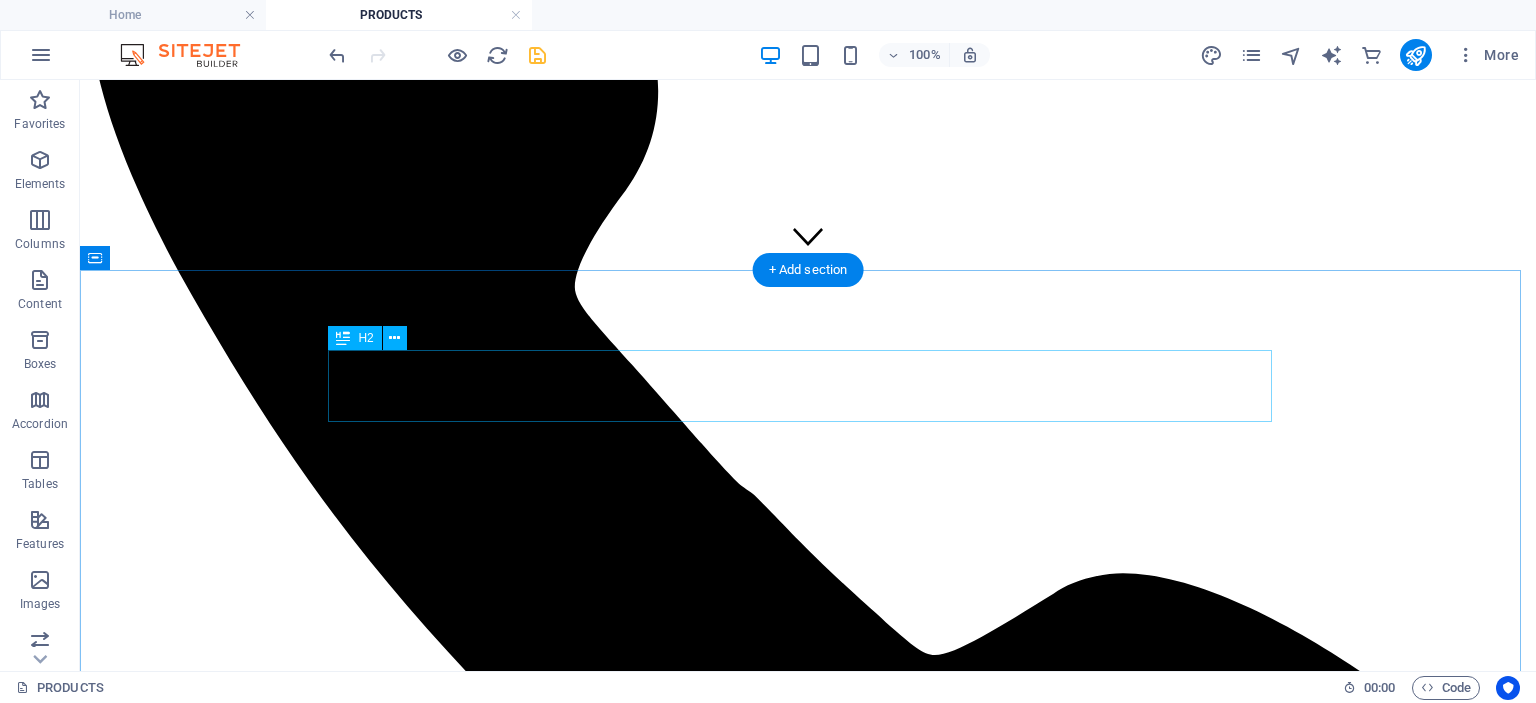 click on "Our services at best price" at bounding box center [808, 11599] 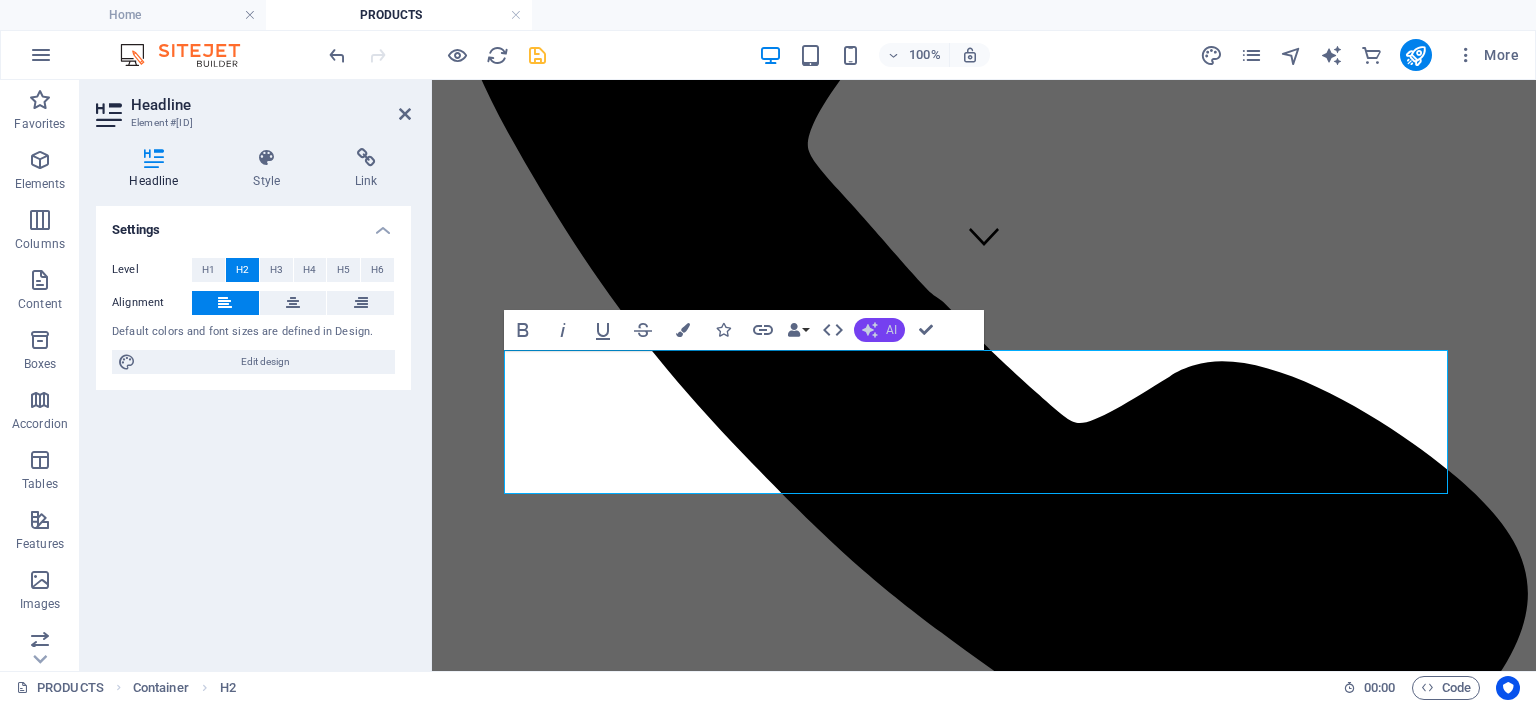 click on "AI" at bounding box center [891, 330] 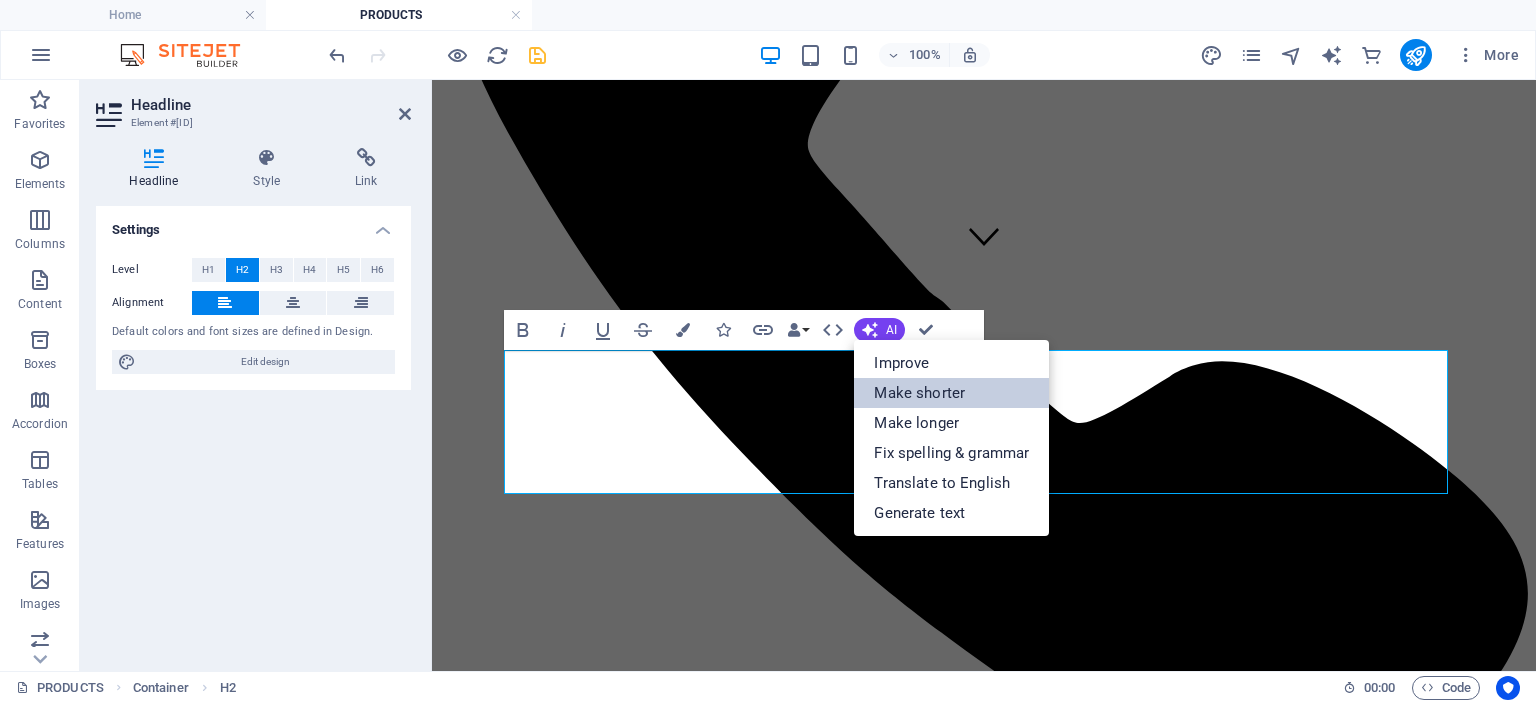 click on "Make shorter" at bounding box center (951, 393) 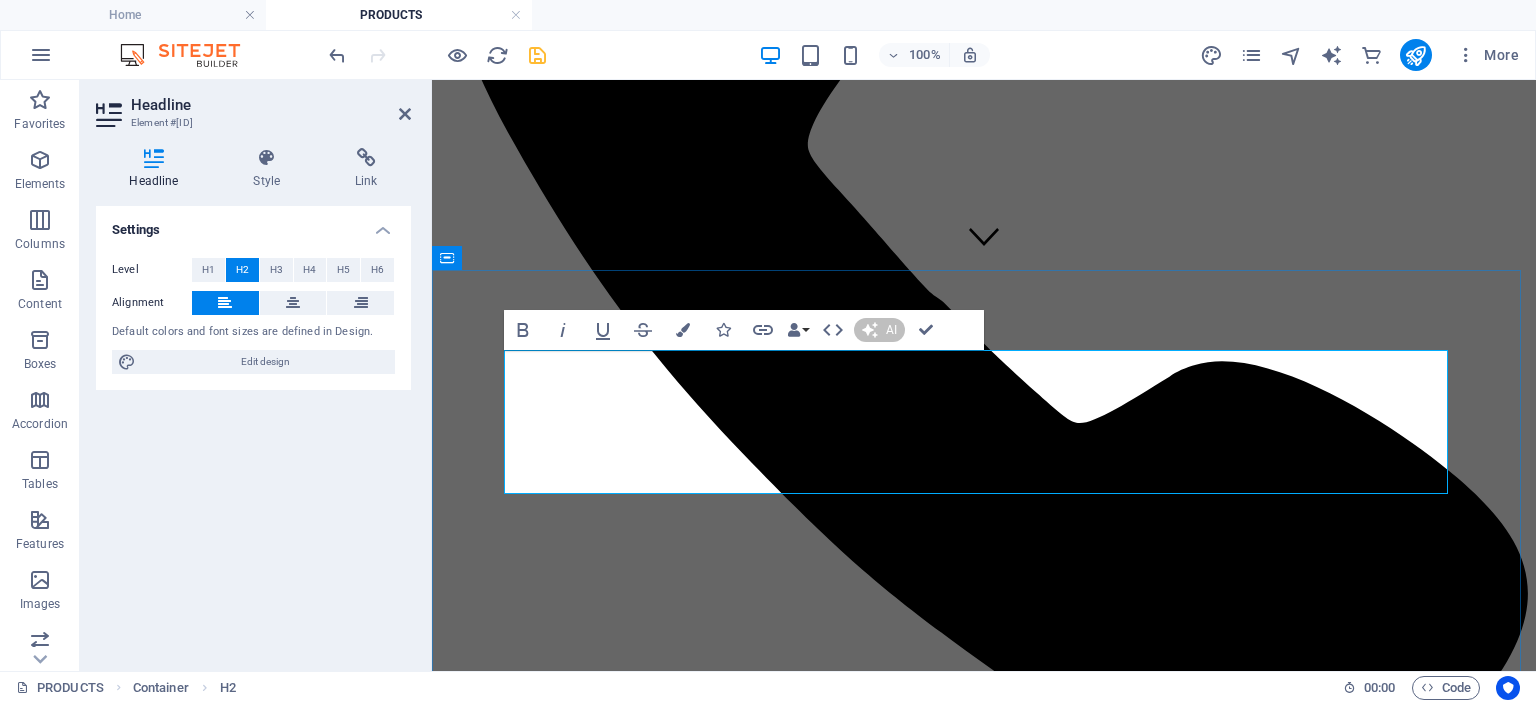 type 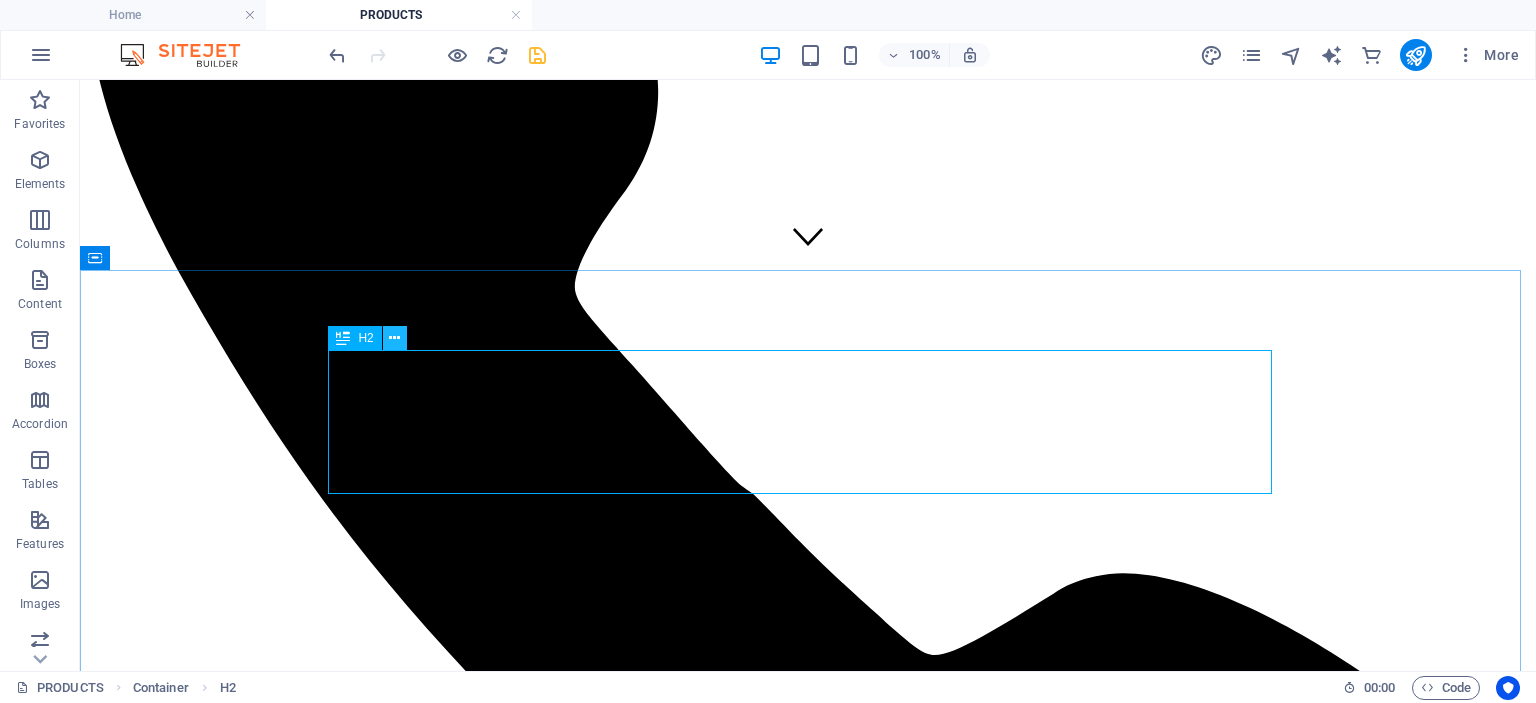 click at bounding box center [394, 338] 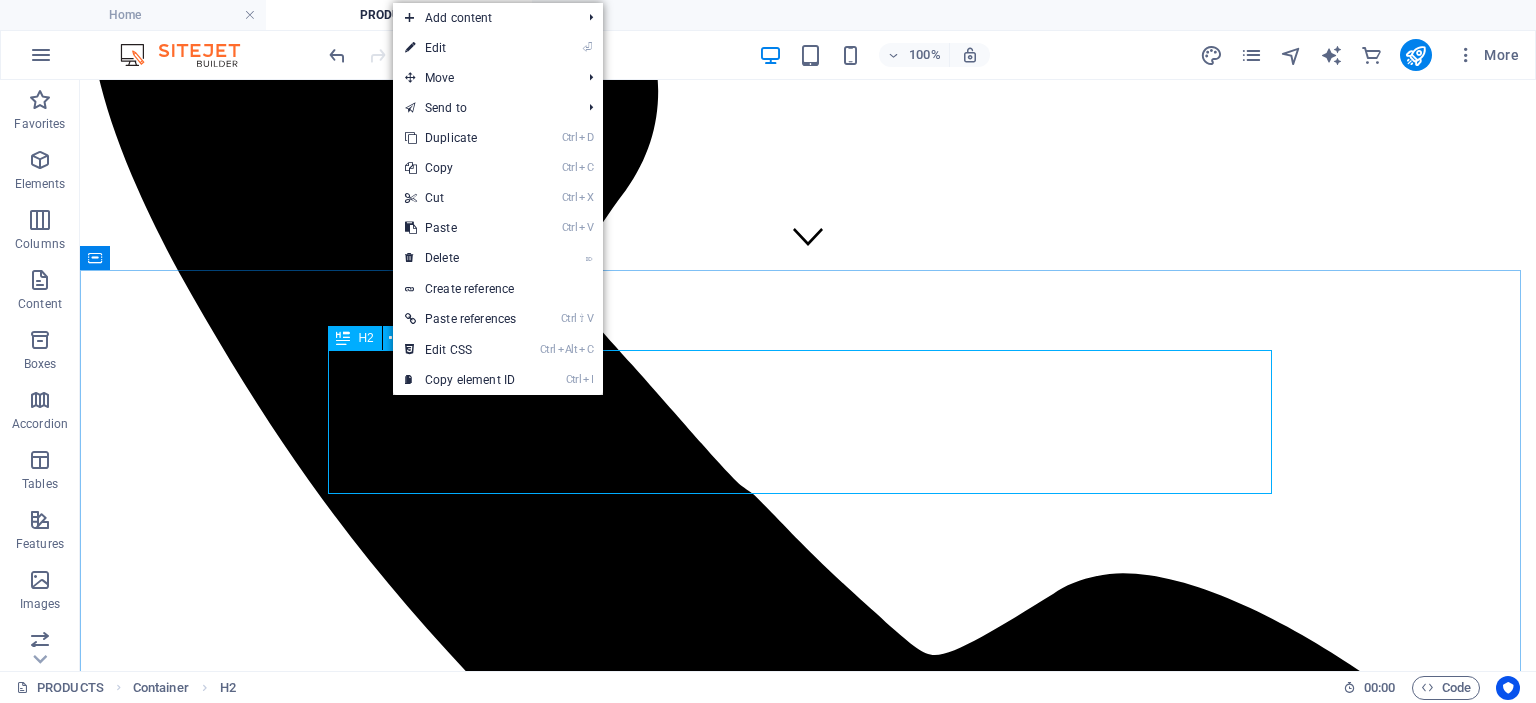 click on "H2" at bounding box center [354, 338] 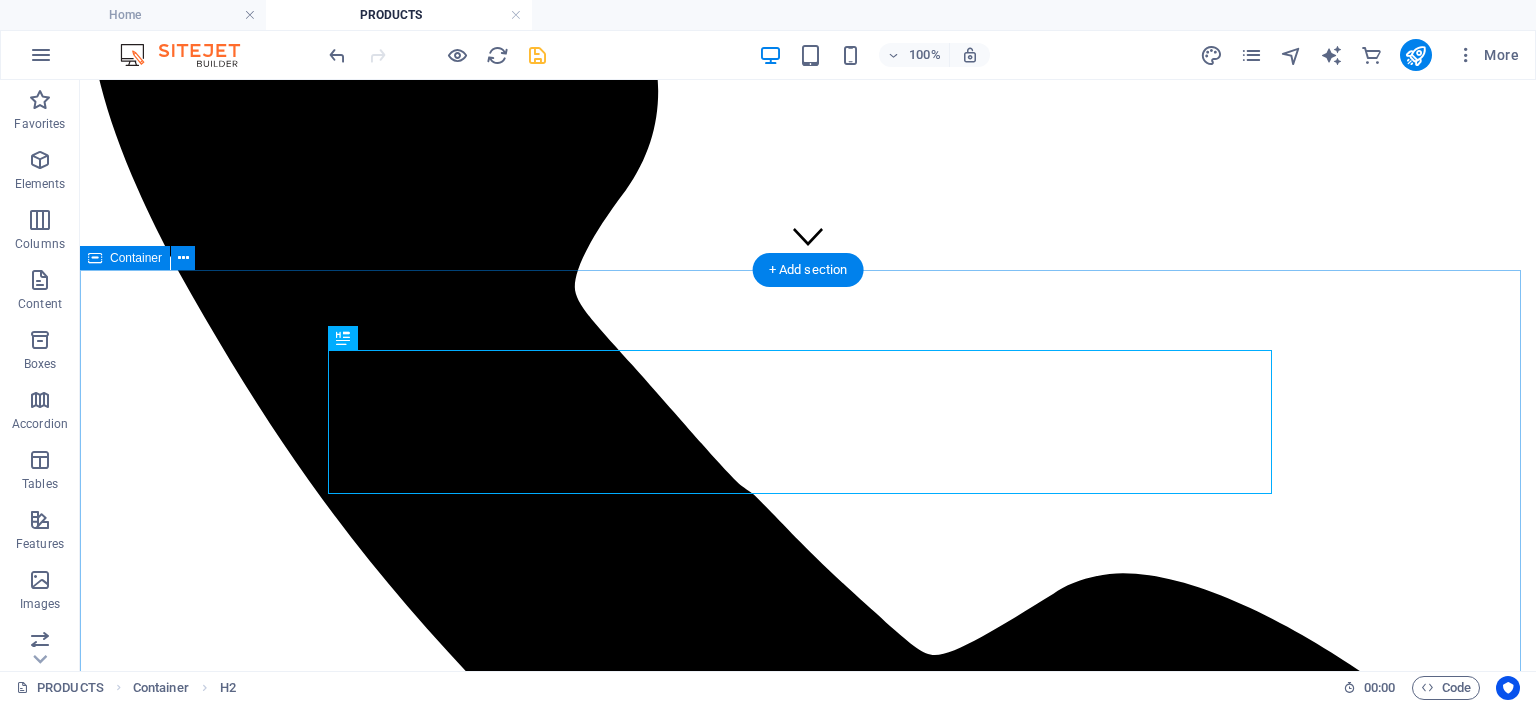 click on "ANIMAL HEALTH PRODUCTS – BOOST LIVESTOCK HEALTH & PRODUCTIVITY Lorem ipsum dolor sit amet, consectetur adipisicing elit. Repellat, maiores, a libero atque assumenda praesentium cum magni odio dolor accusantium explicabo repudiandae molestiae itaque provident sit debitis aspernatur soluta deserunt incidunt ad cumque ex laboriosam. Distinctio, mollitia, molestias excepturi voluptatem veritatis iusto nam nulla. Haircut $[PRICE] Lorem ipsum dolor sit amet, consectetur adipisicing elit. Veritatis, dolorem! Beard Trim $[PRICE] Lorem ipsum dolor sit amet, consectetur adipisicing elit. Veritatis, dolorem! Styling $[PRICE] Lorem ipsum dolor sit amet, consectetur adipisicing elit. Veritatis, dolorem! Shaves $[PRICE] Lorem ipsum dolor sit amet, consectetur adipisicing elit. Veritatis, dolorem! Children $[PRICE] Lorem ipsum dolor sit amet, consectetur adipisicing elit. Veritatis, dolorem! Specials $[PRICE] Lorem ipsum dolor sit amet, consectetur adipisicing elit. Veritatis, dolorem!" at bounding box center (808, 15108) 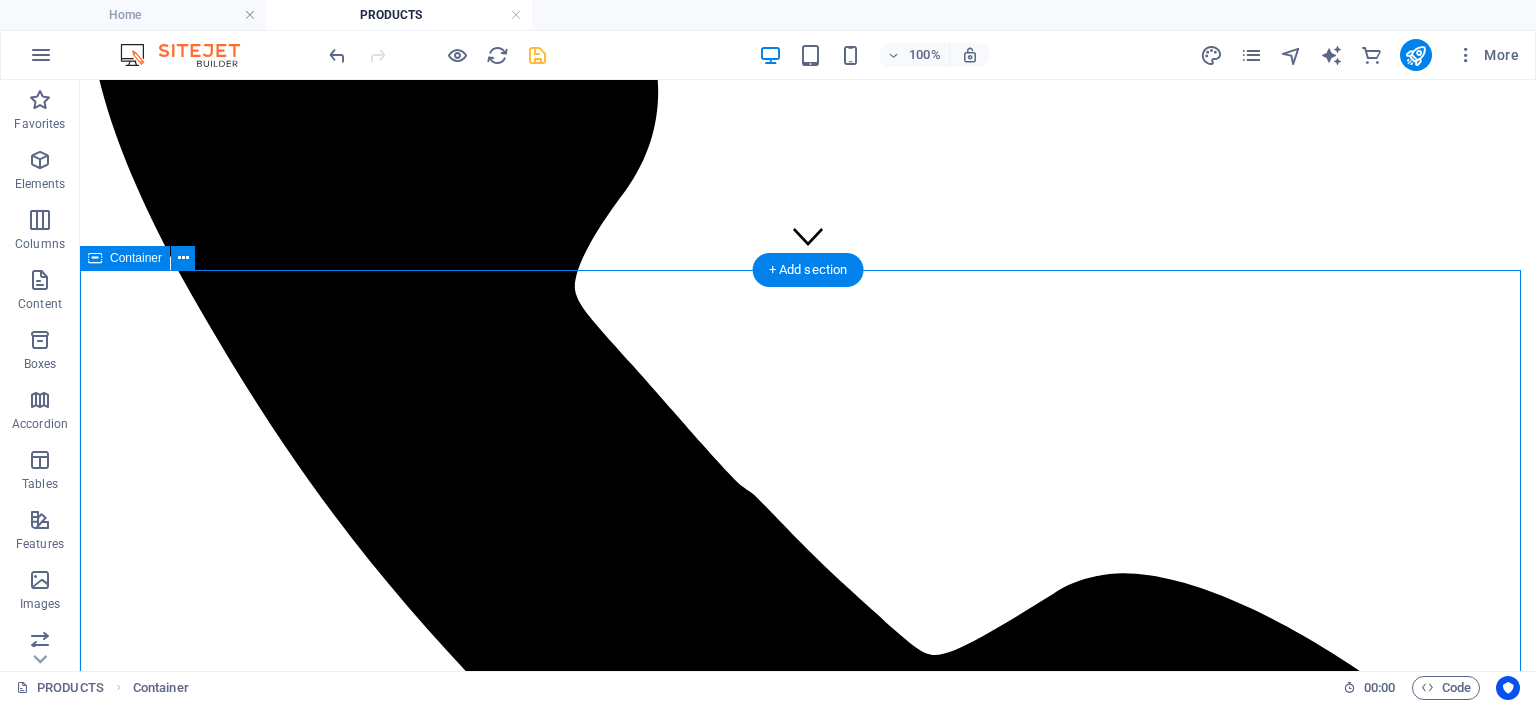 click on "ANIMAL HEALTH PRODUCTS – BOOST LIVESTOCK HEALTH & PRODUCTIVITY Lorem ipsum dolor sit amet, consectetur adipisicing elit. Repellat, maiores, a libero atque assumenda praesentium cum magni odio dolor accusantium explicabo repudiandae molestiae itaque provident sit debitis aspernatur soluta deserunt incidunt ad cumque ex laboriosam. Distinctio, mollitia, molestias excepturi voluptatem veritatis iusto nam nulla. Haircut $[PRICE] Lorem ipsum dolor sit amet, consectetur adipisicing elit. Veritatis, dolorem! Beard Trim $[PRICE] Lorem ipsum dolor sit amet, consectetur adipisicing elit. Veritatis, dolorem! Styling $[PRICE] Lorem ipsum dolor sit amet, consectetur adipisicing elit. Veritatis, dolorem! Shaves $[PRICE] Lorem ipsum dolor sit amet, consectetur adipisicing elit. Veritatis, dolorem! Children $[PRICE] Lorem ipsum dolor sit amet, consectetur adipisicing elit. Veritatis, dolorem! Specials $[PRICE] Lorem ipsum dolor sit amet, consectetur adipisicing elit. Veritatis, dolorem!" at bounding box center [808, 15108] 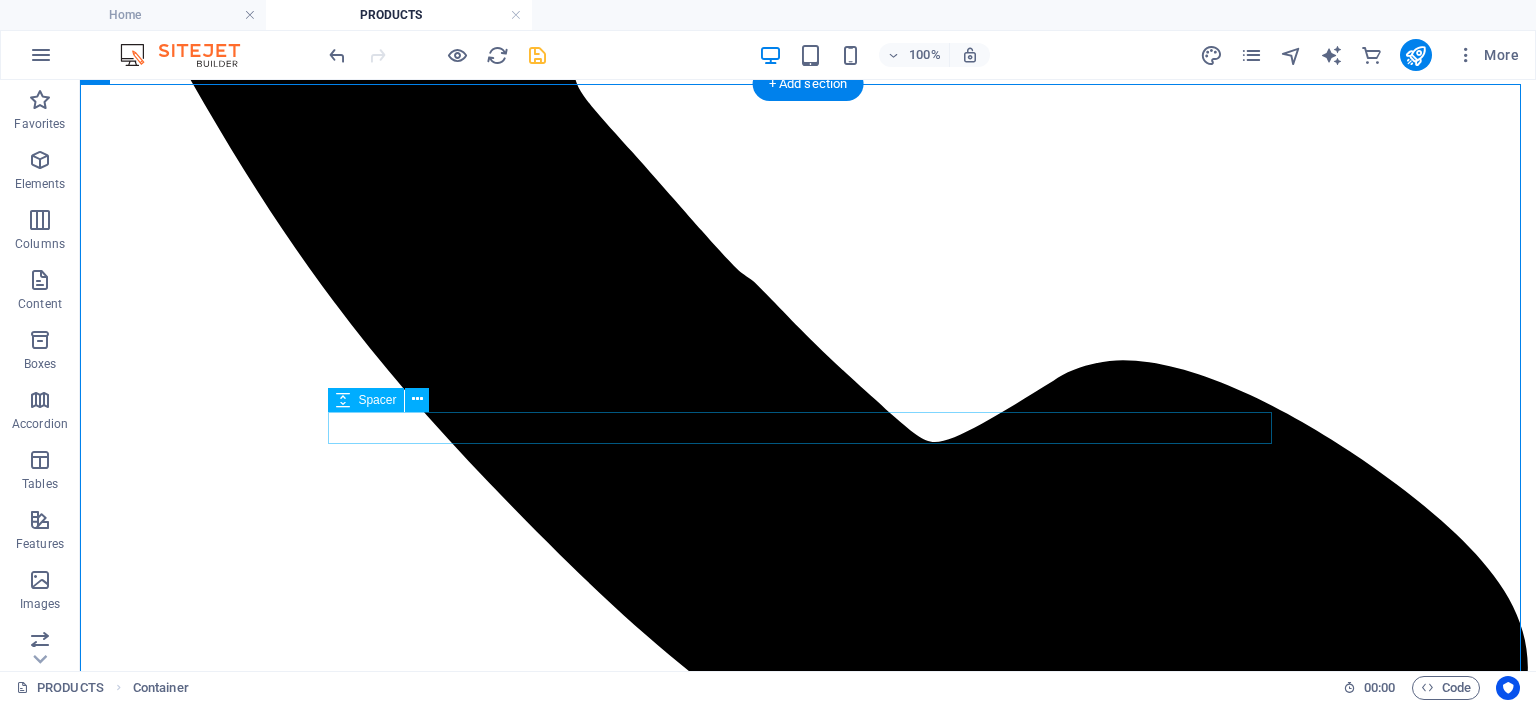 scroll, scrollTop: 500, scrollLeft: 0, axis: vertical 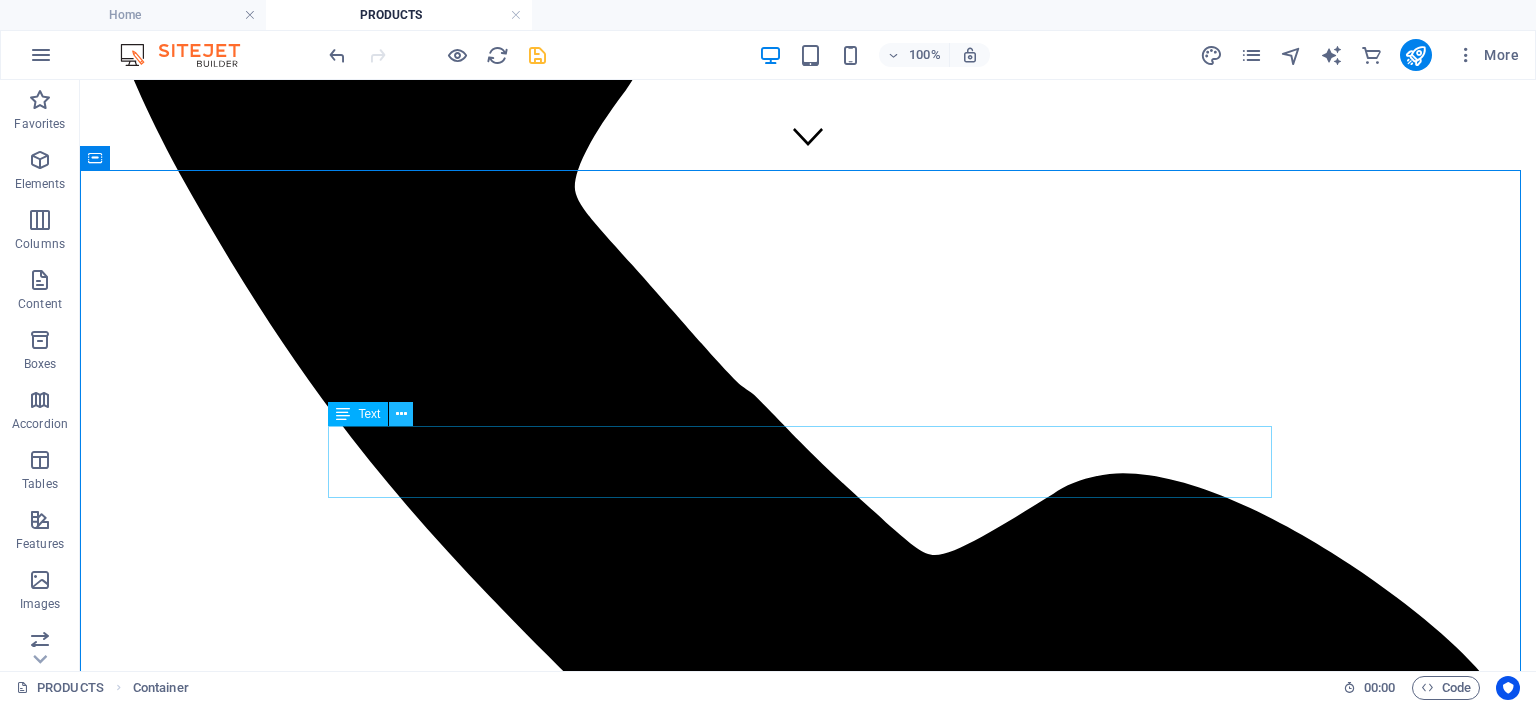 click at bounding box center (401, 414) 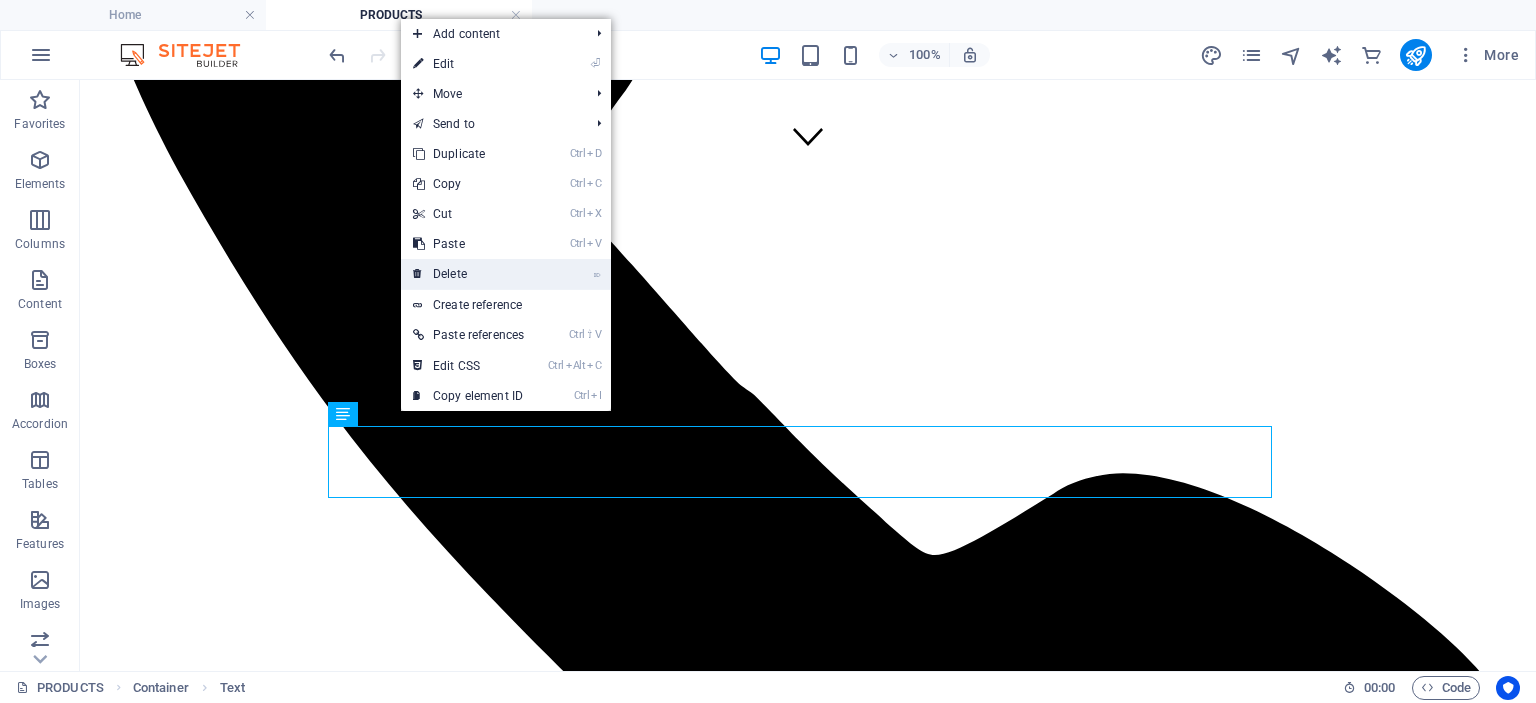 drag, startPoint x: 451, startPoint y: 274, endPoint x: 371, endPoint y: 195, distance: 112.432205 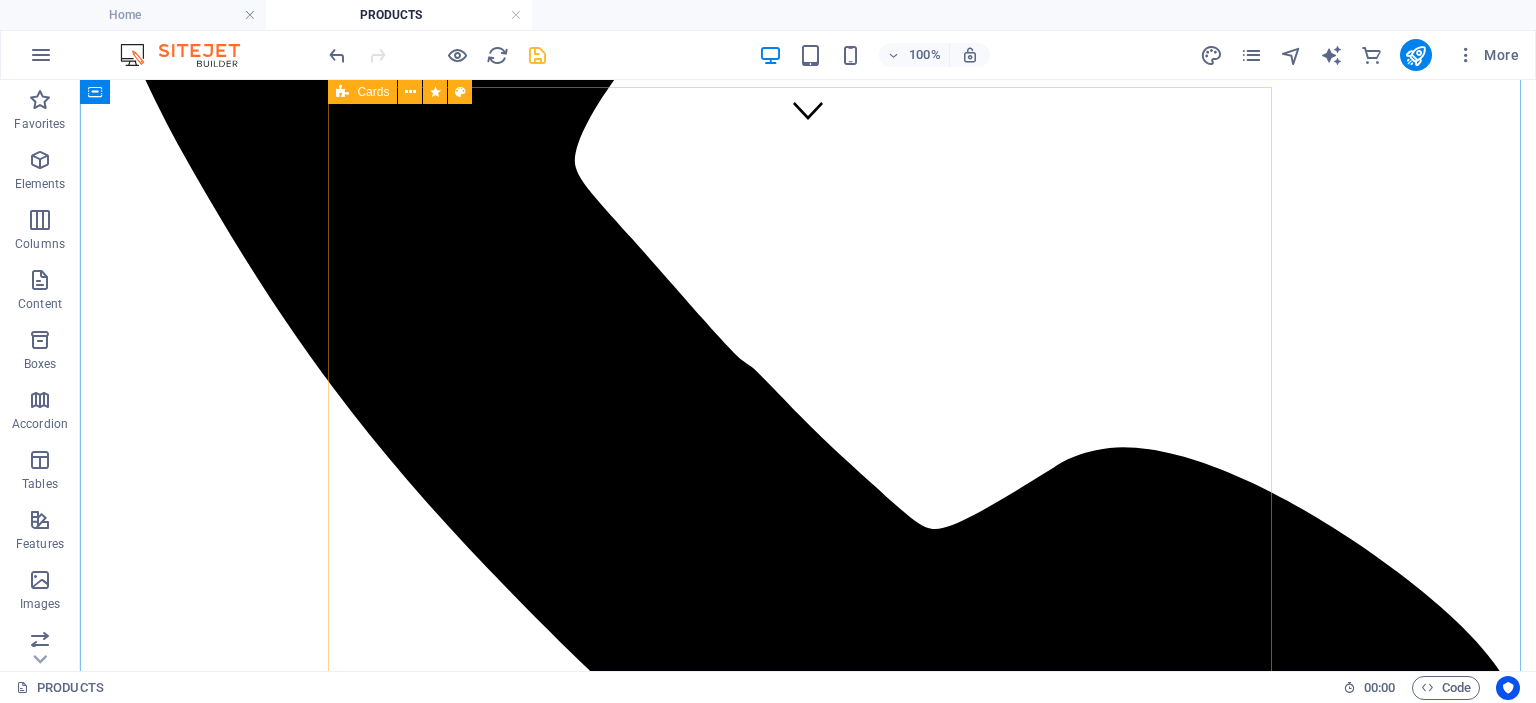 scroll, scrollTop: 300, scrollLeft: 0, axis: vertical 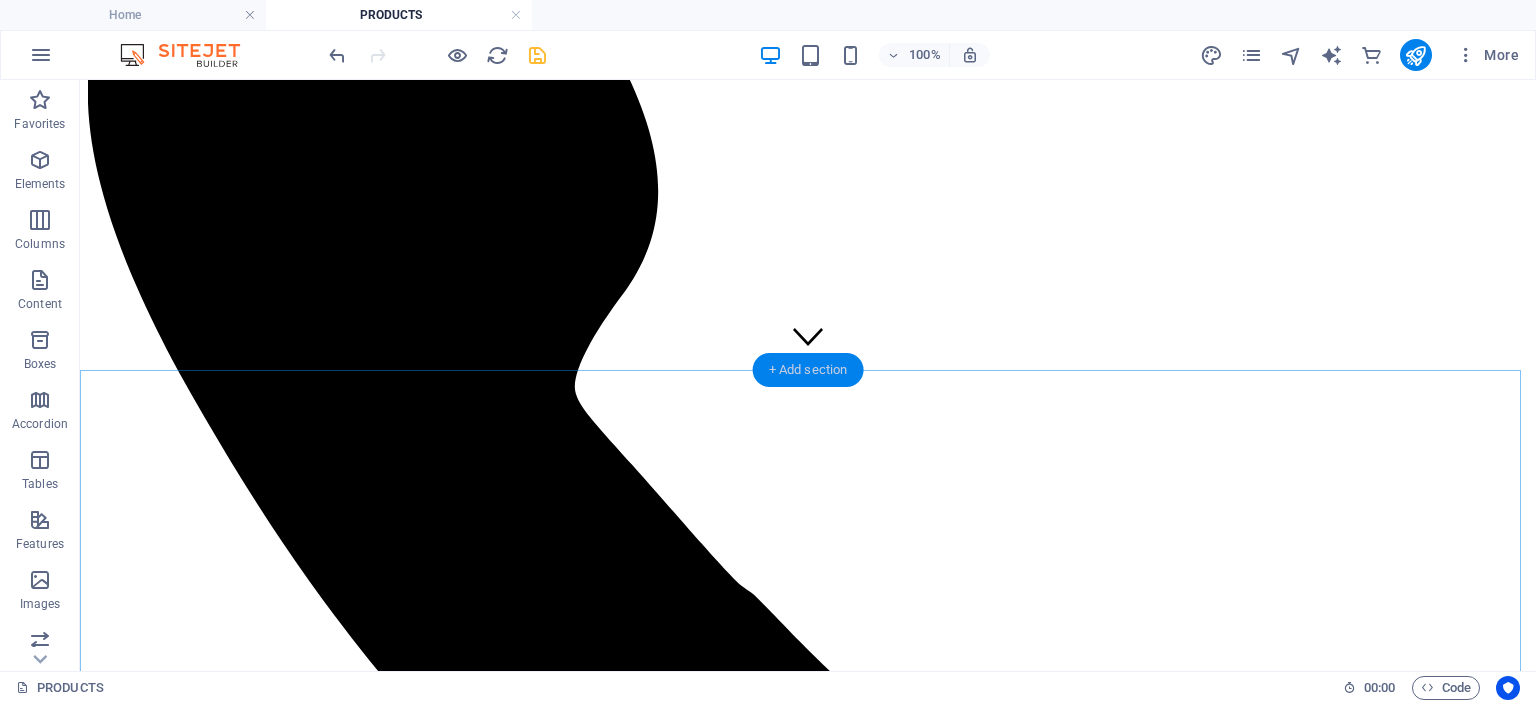 drag, startPoint x: 823, startPoint y: 371, endPoint x: 333, endPoint y: 308, distance: 494.0334 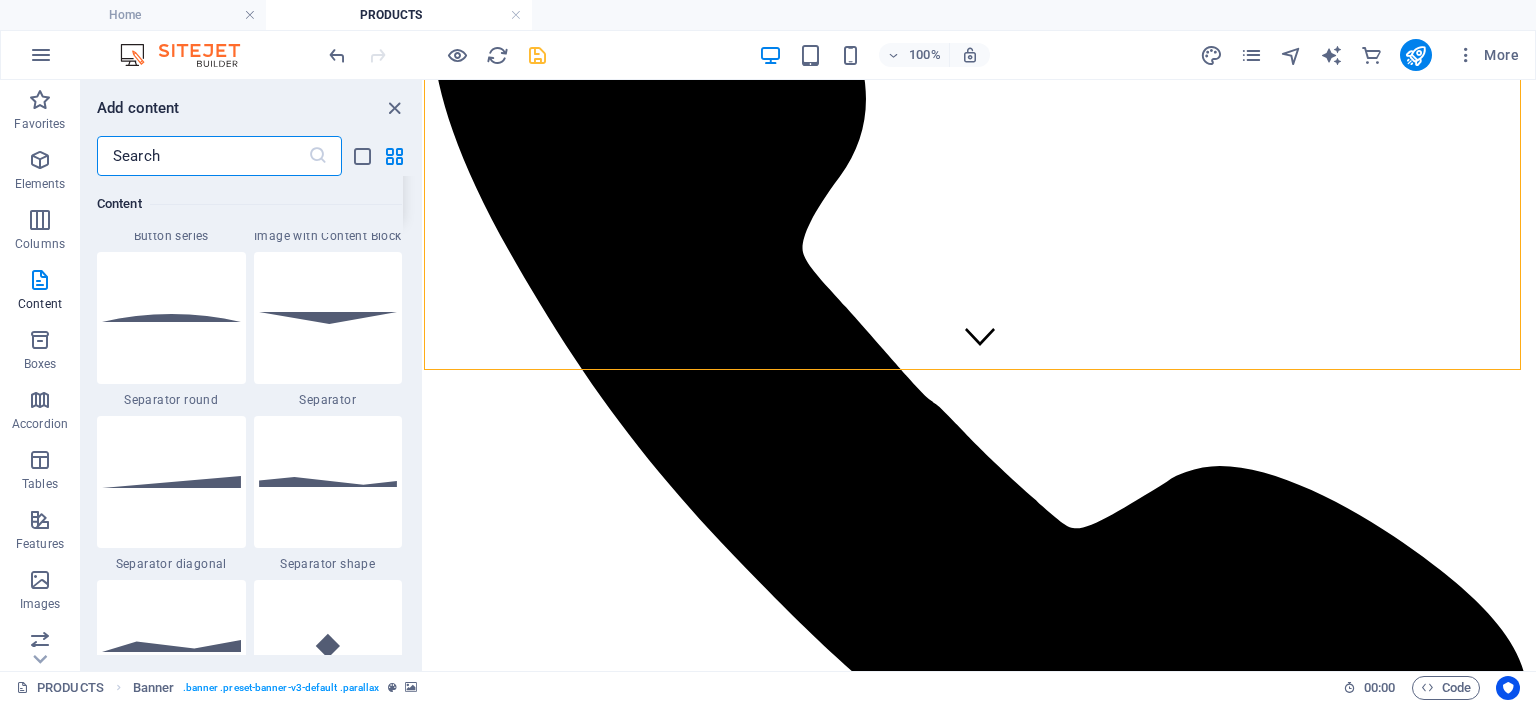 scroll, scrollTop: 4799, scrollLeft: 0, axis: vertical 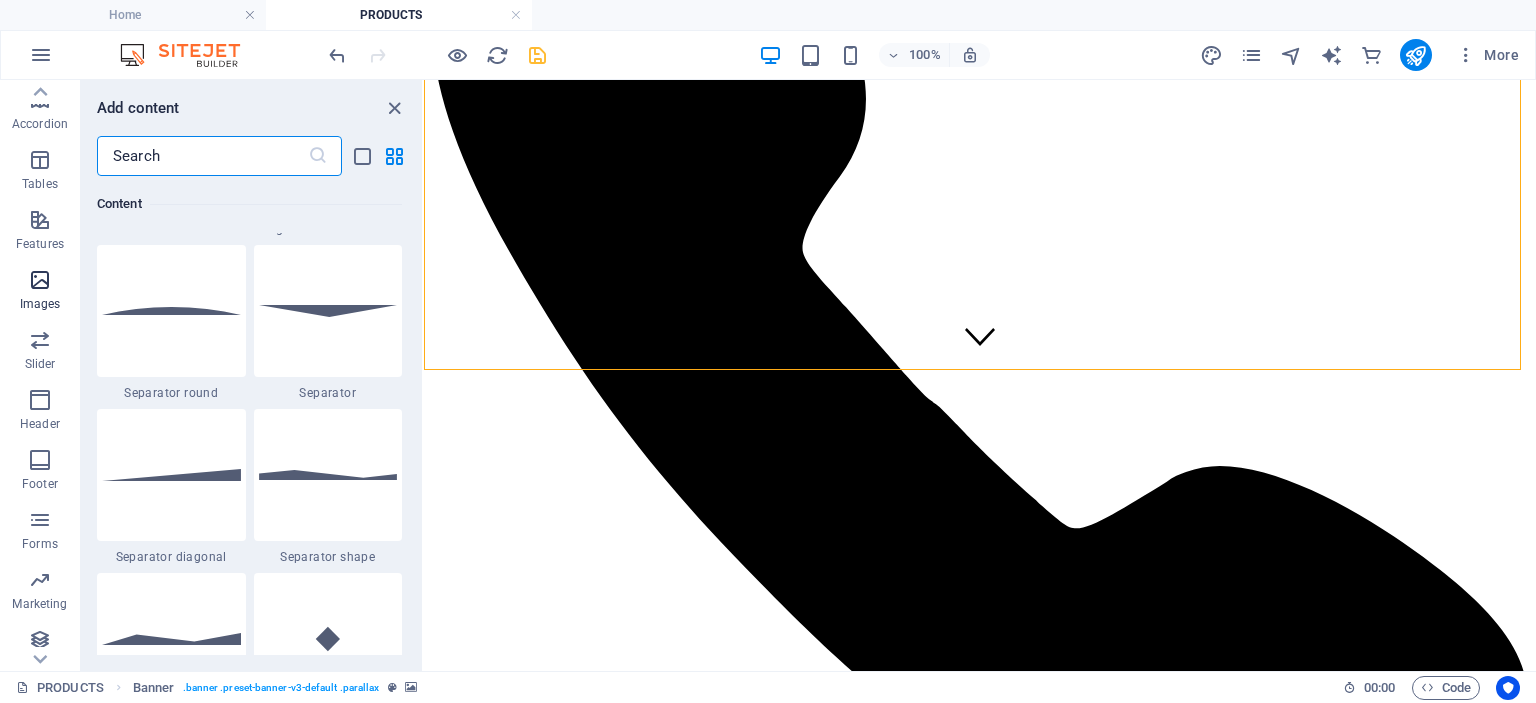 click at bounding box center (40, 280) 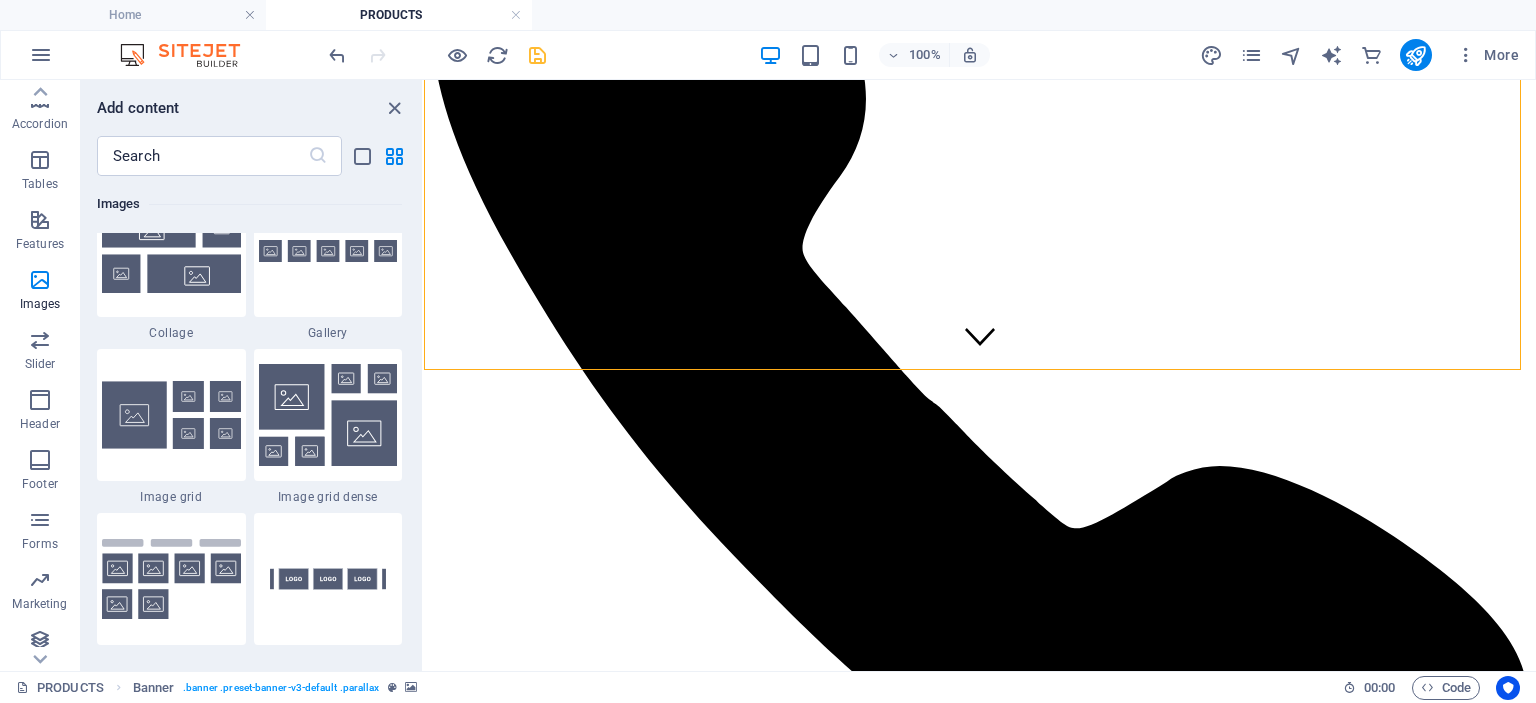 scroll, scrollTop: 10340, scrollLeft: 0, axis: vertical 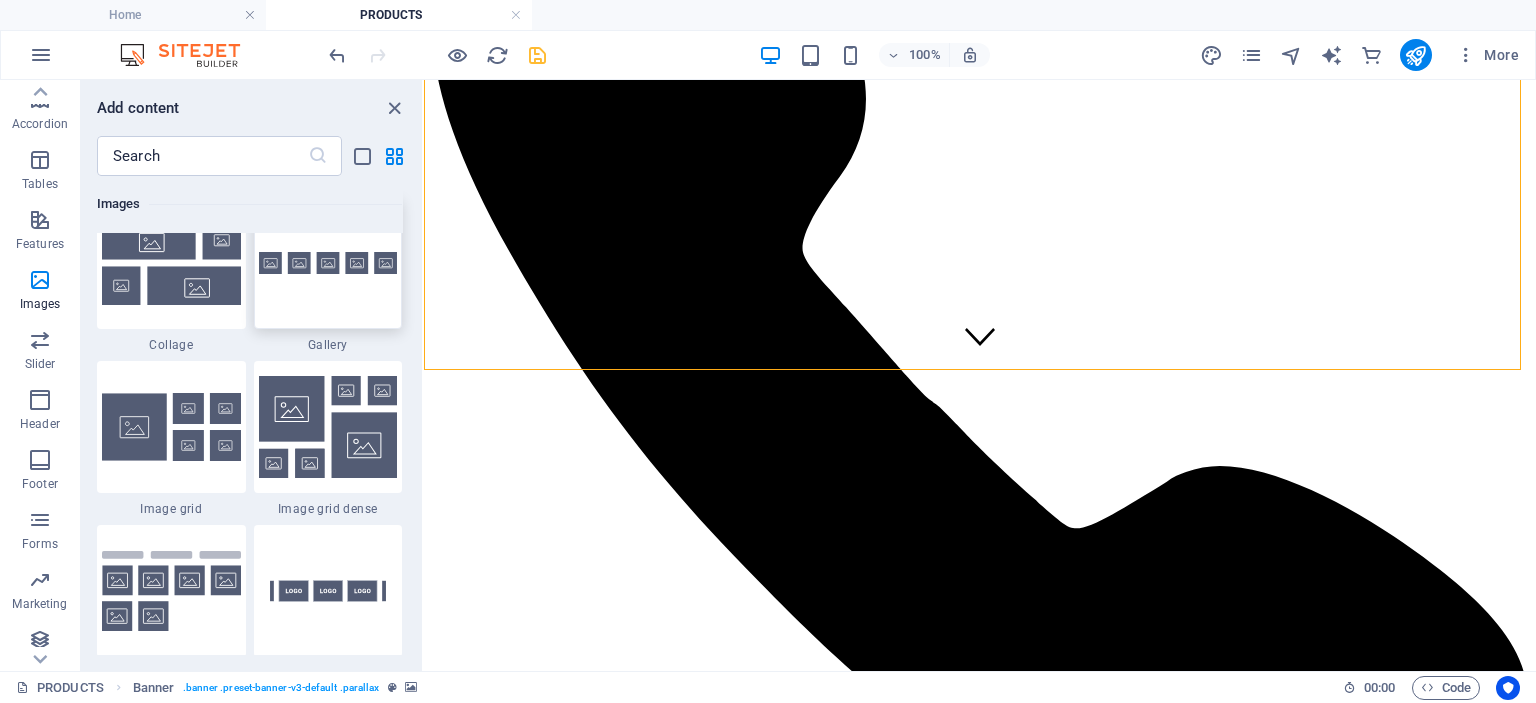 click at bounding box center (328, 263) 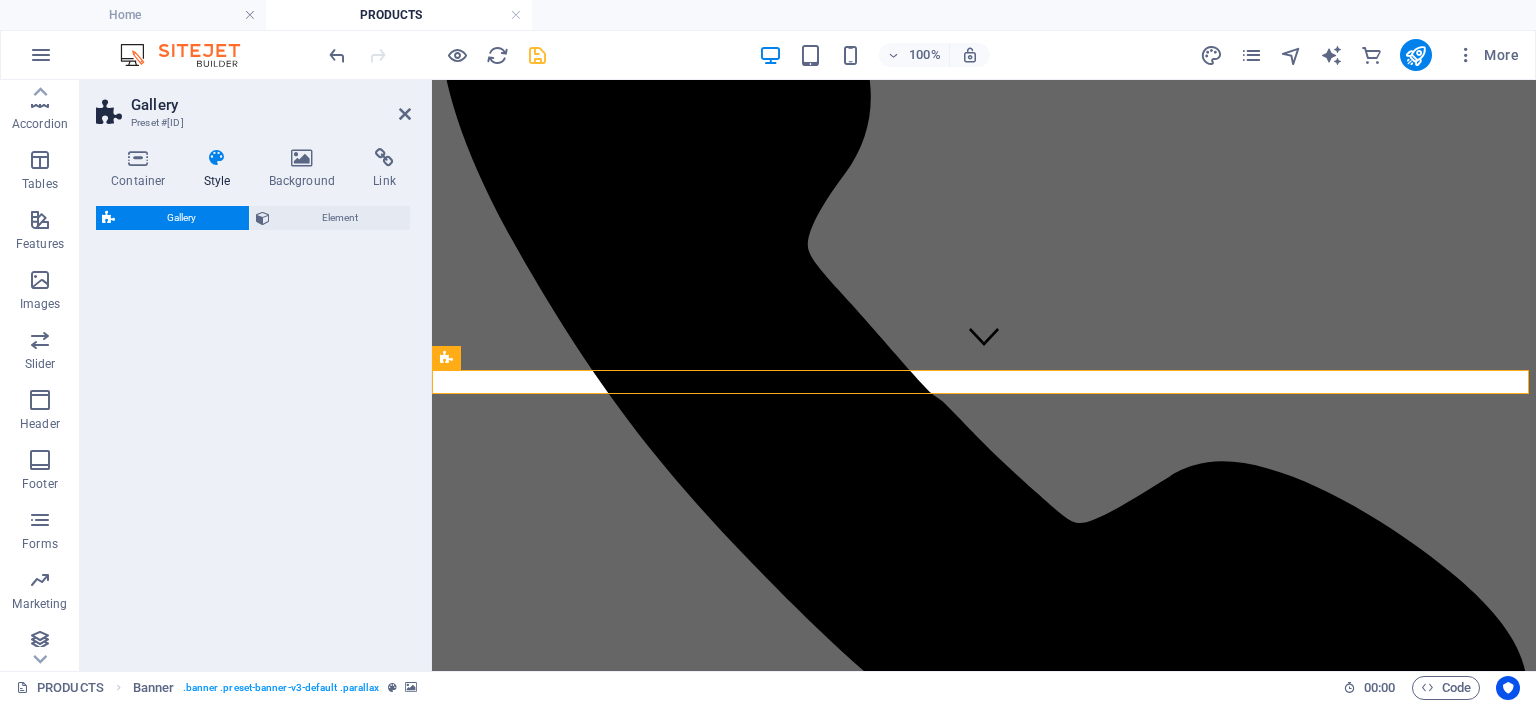 select on "rem" 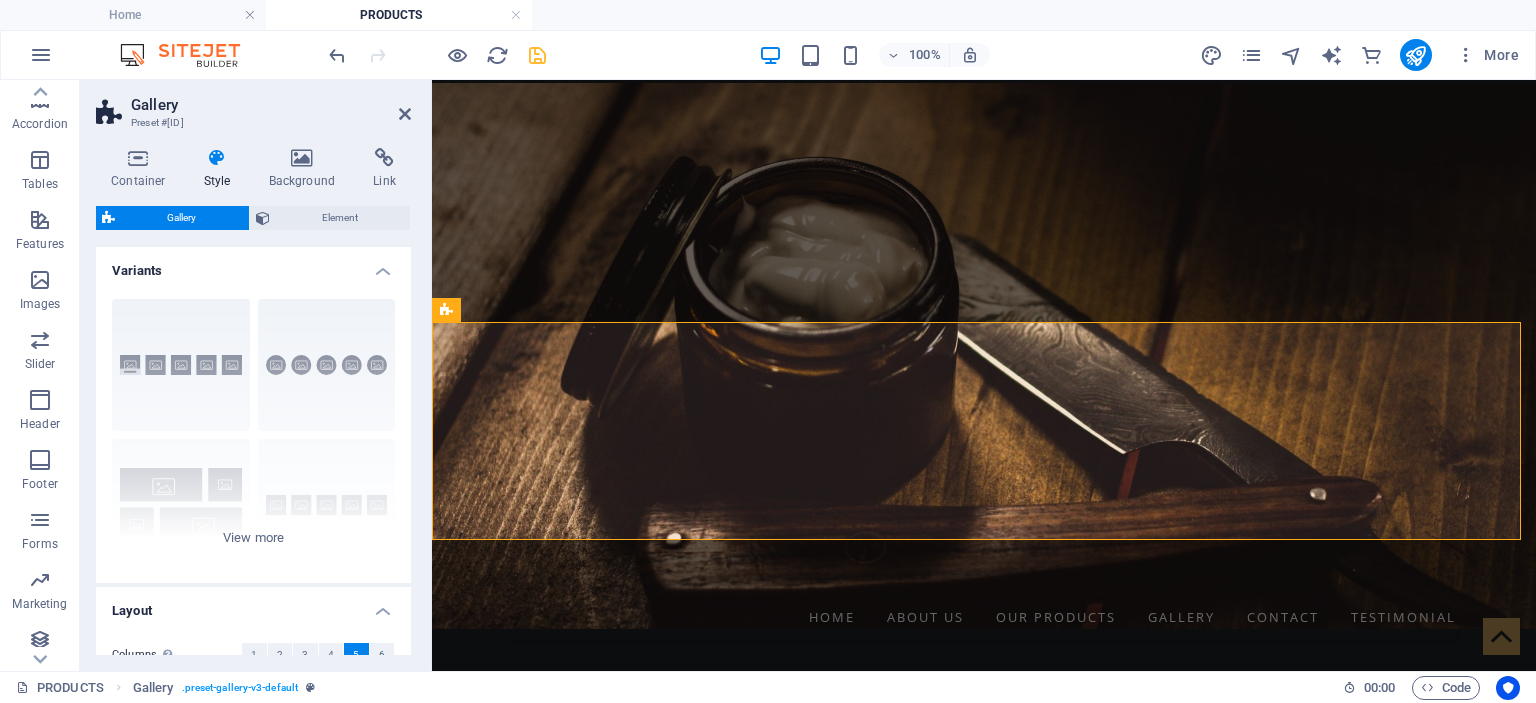 scroll, scrollTop: 348, scrollLeft: 0, axis: vertical 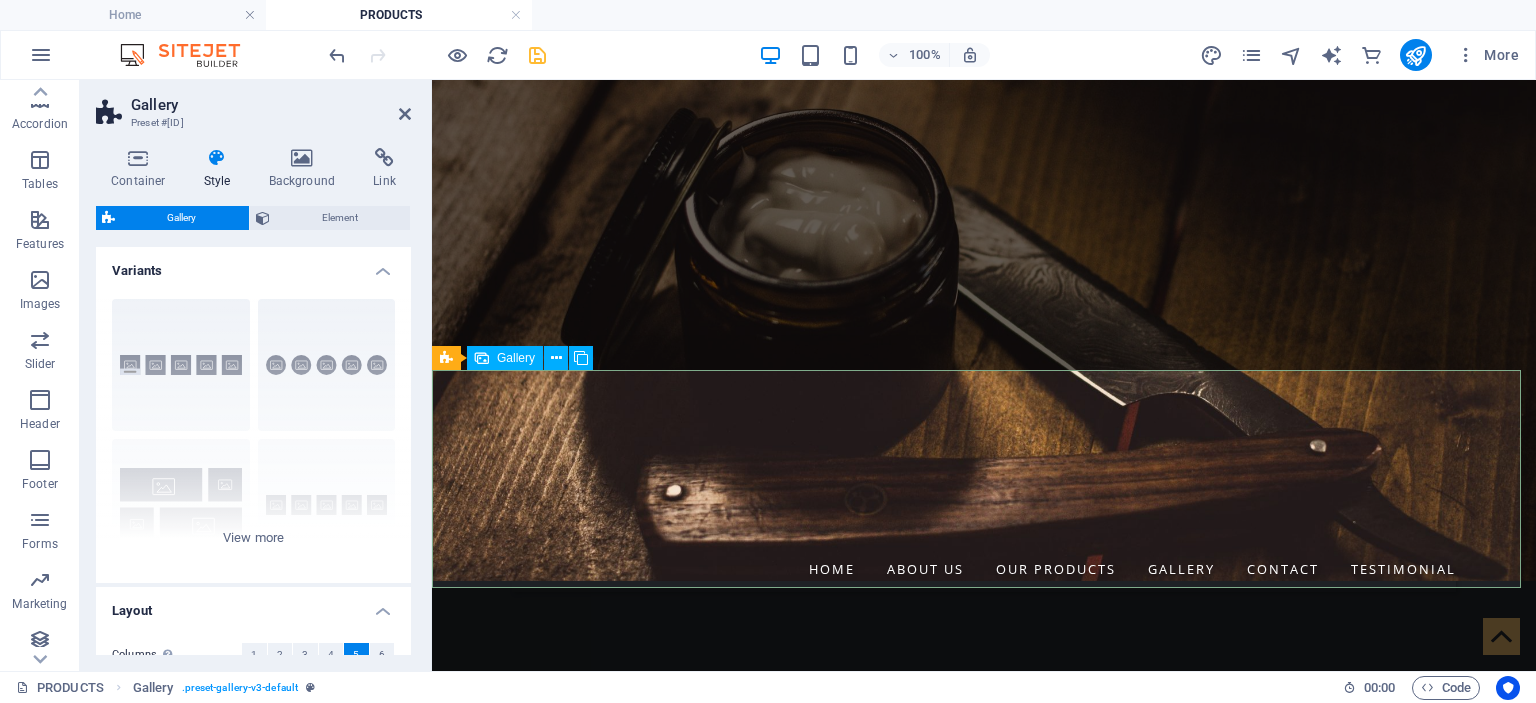 click at bounding box center (542, 1435) 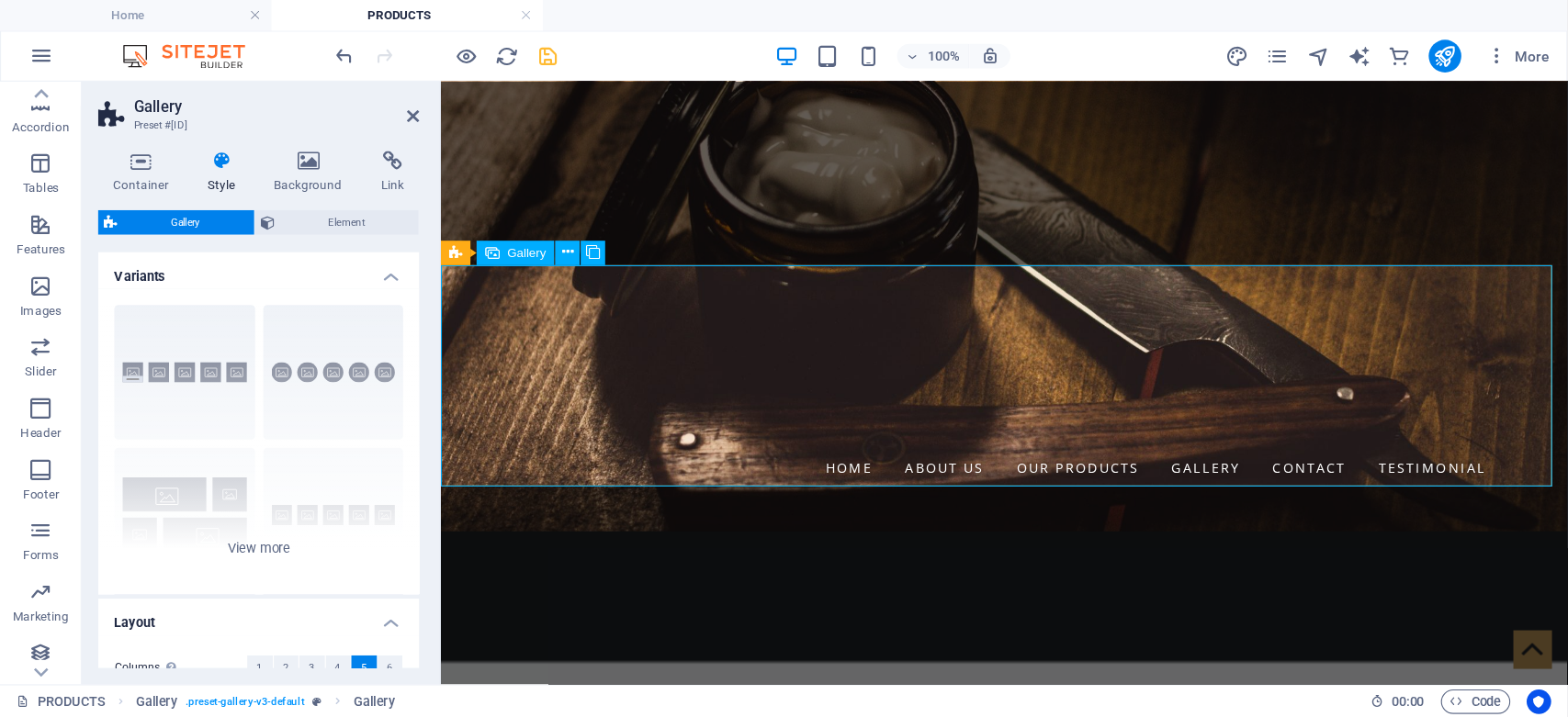 scroll, scrollTop: 411, scrollLeft: 0, axis: vertical 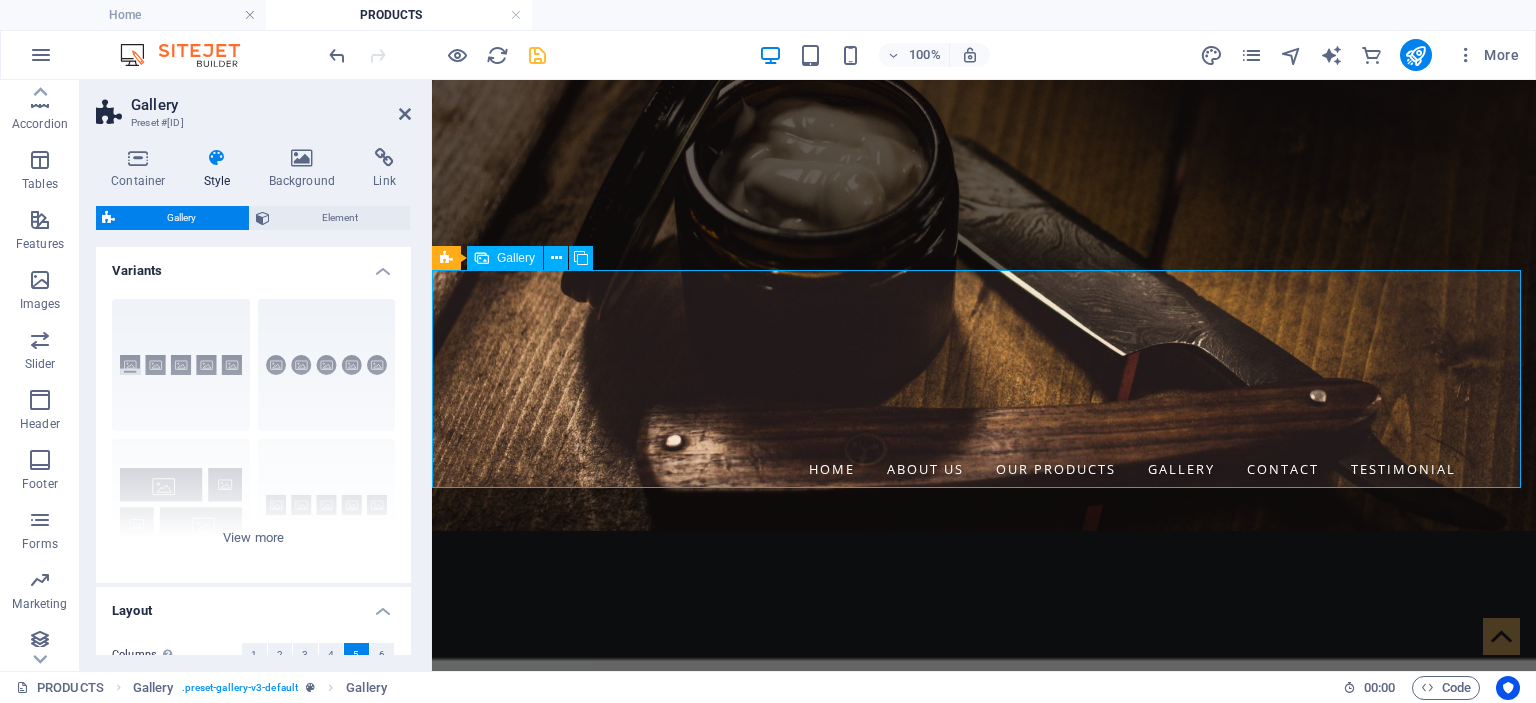 click at bounding box center [542, 1335] 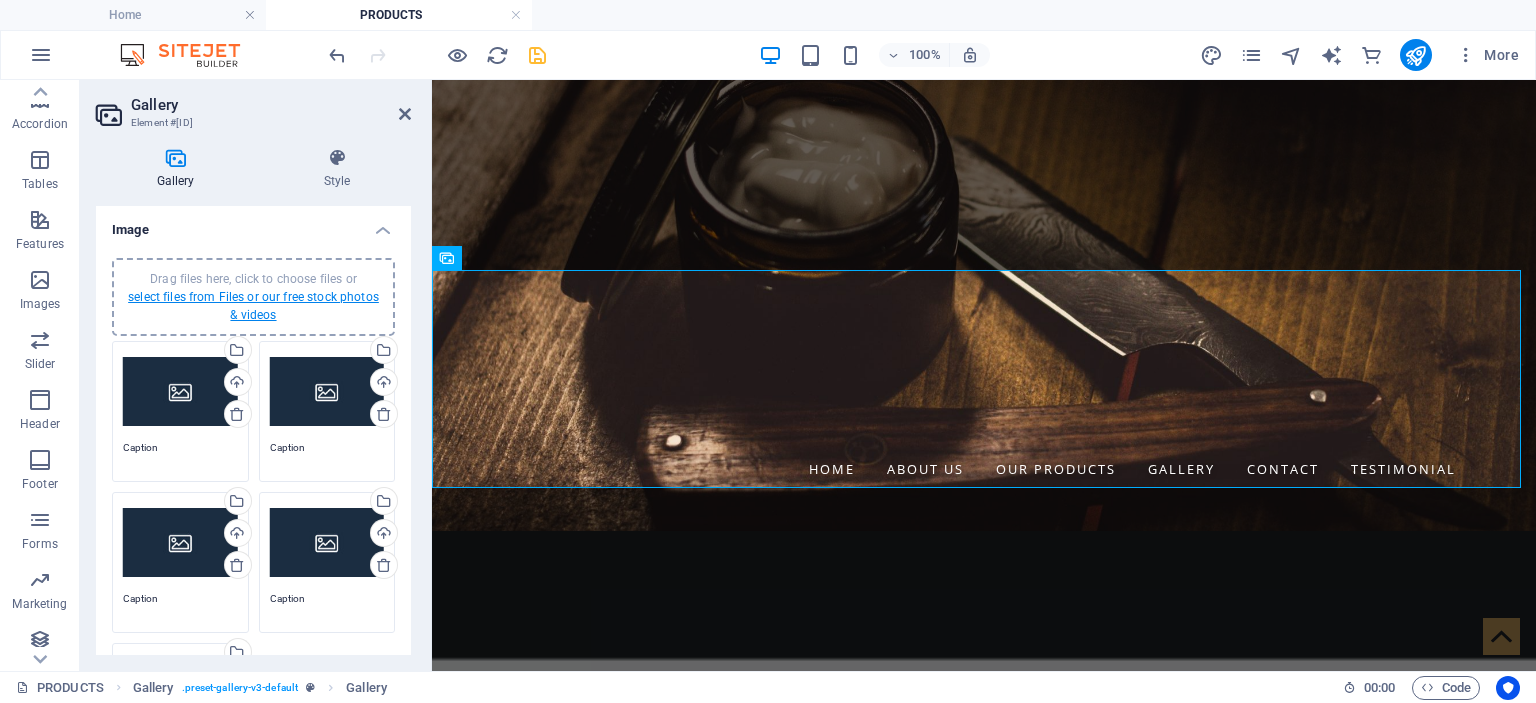 click on "select files from Files or our free stock photos & videos" at bounding box center (253, 306) 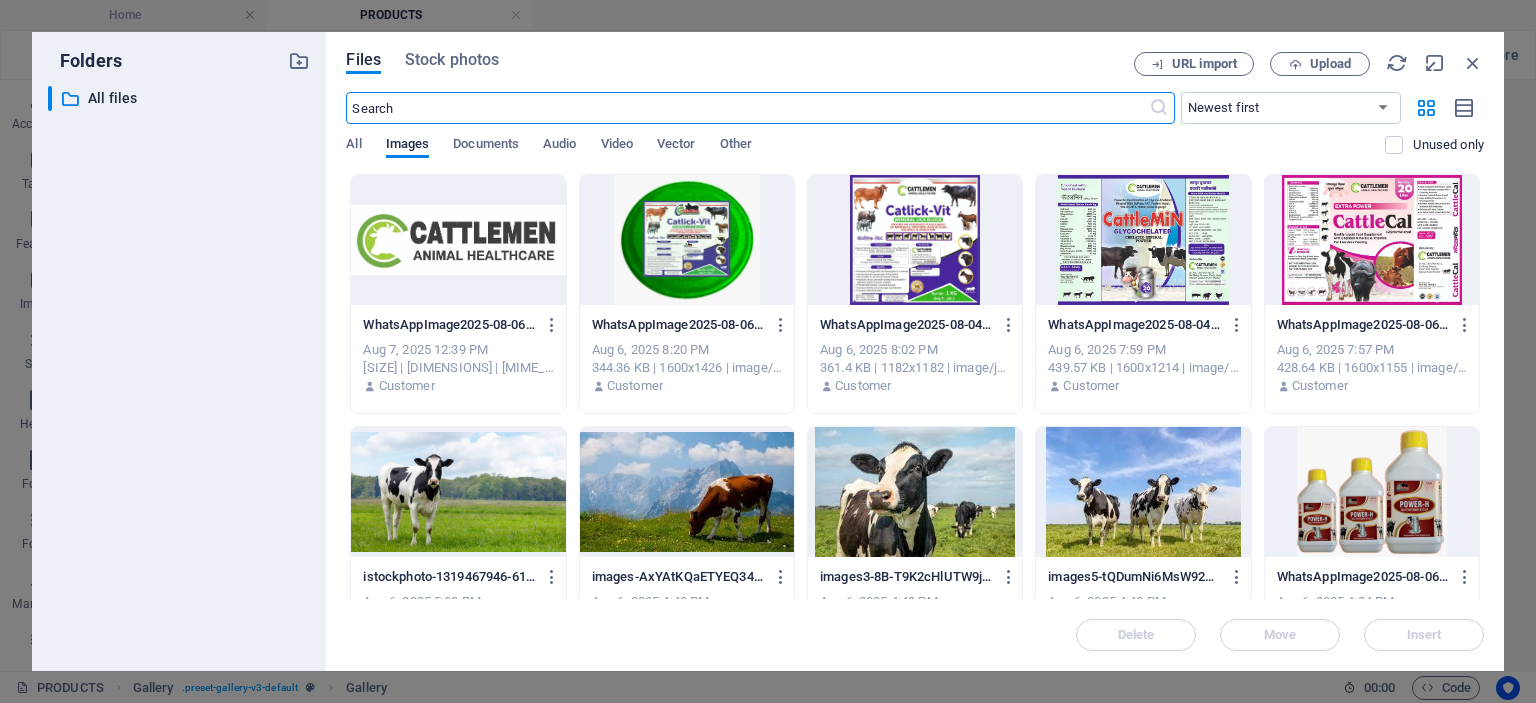 click at bounding box center (687, 240) 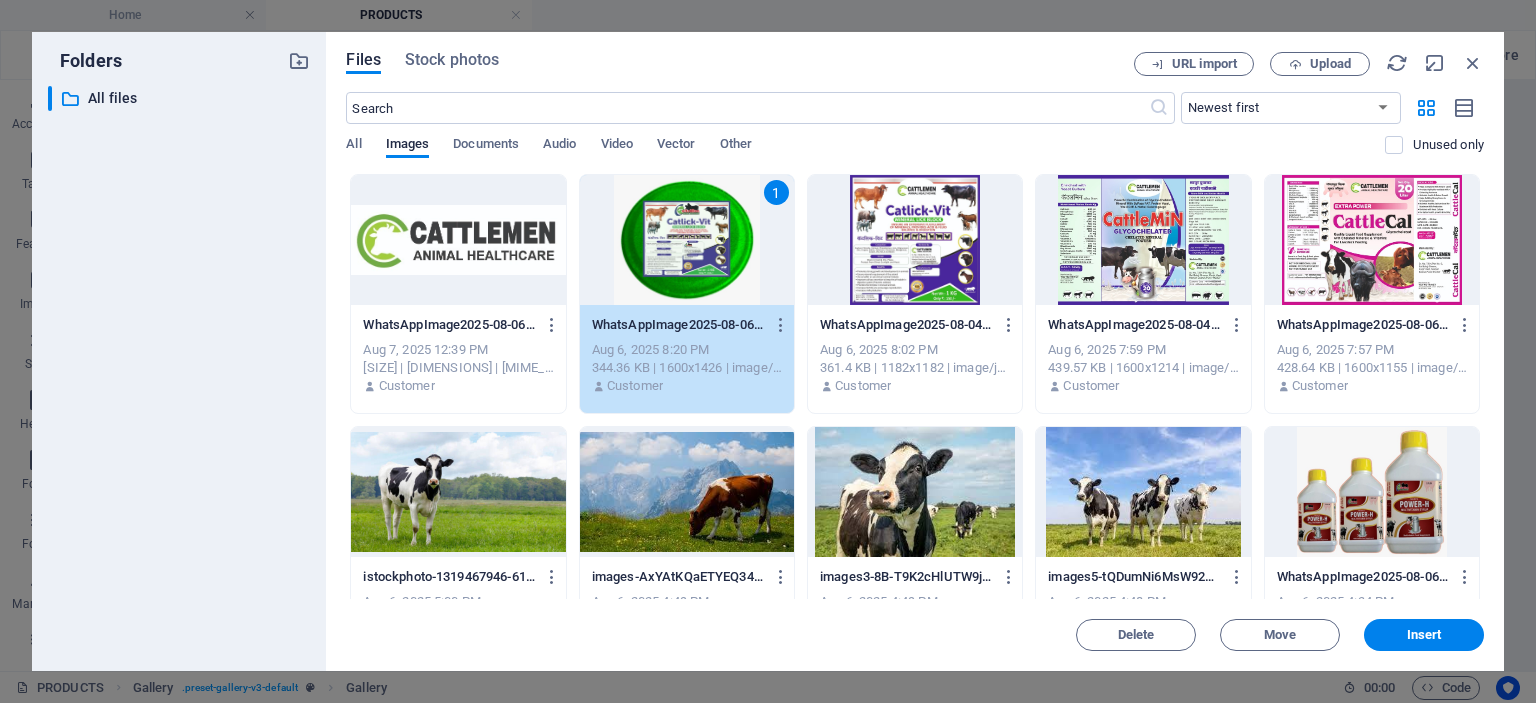 click at bounding box center [1372, 492] 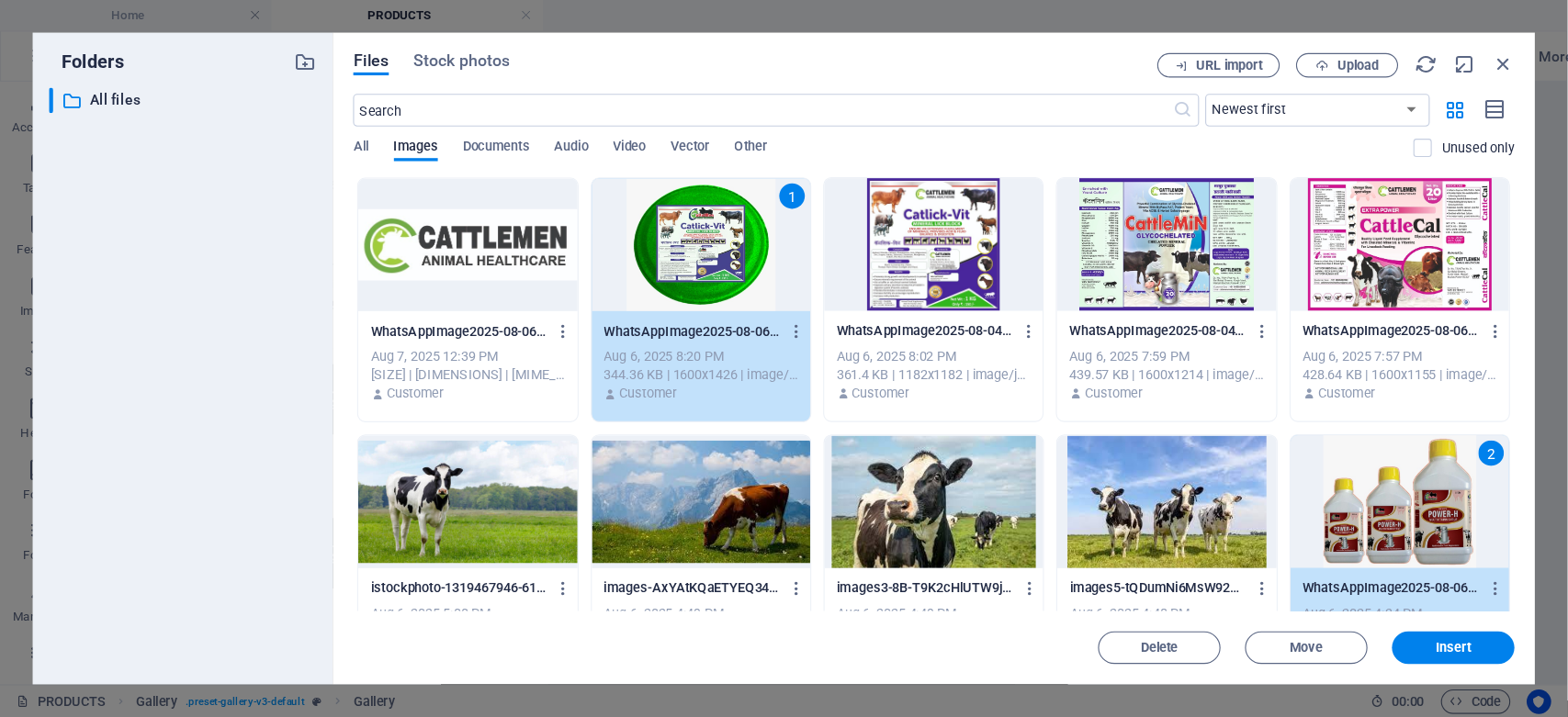 scroll, scrollTop: 266, scrollLeft: 0, axis: vertical 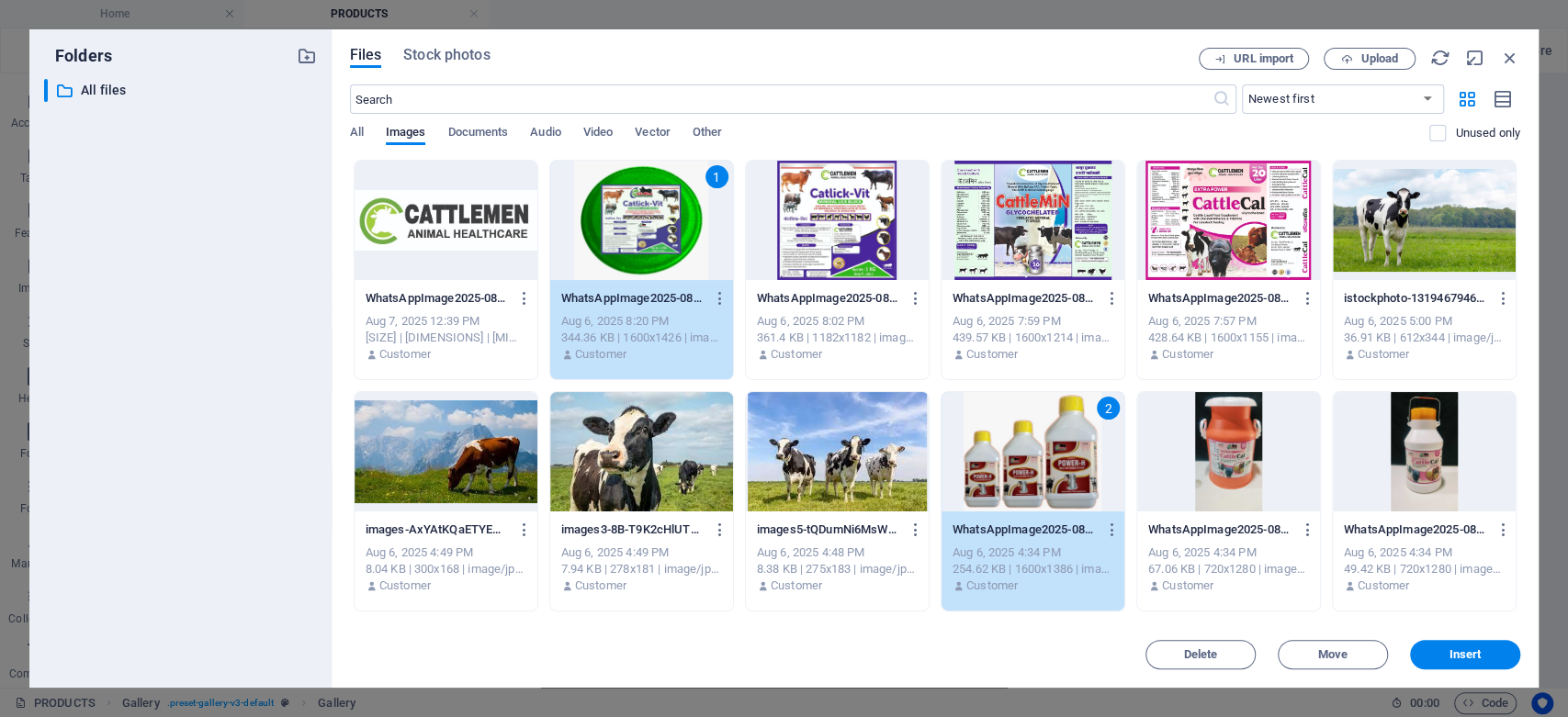 drag, startPoint x: 1516, startPoint y: 316, endPoint x: 1519, endPoint y: 357, distance: 41.10961 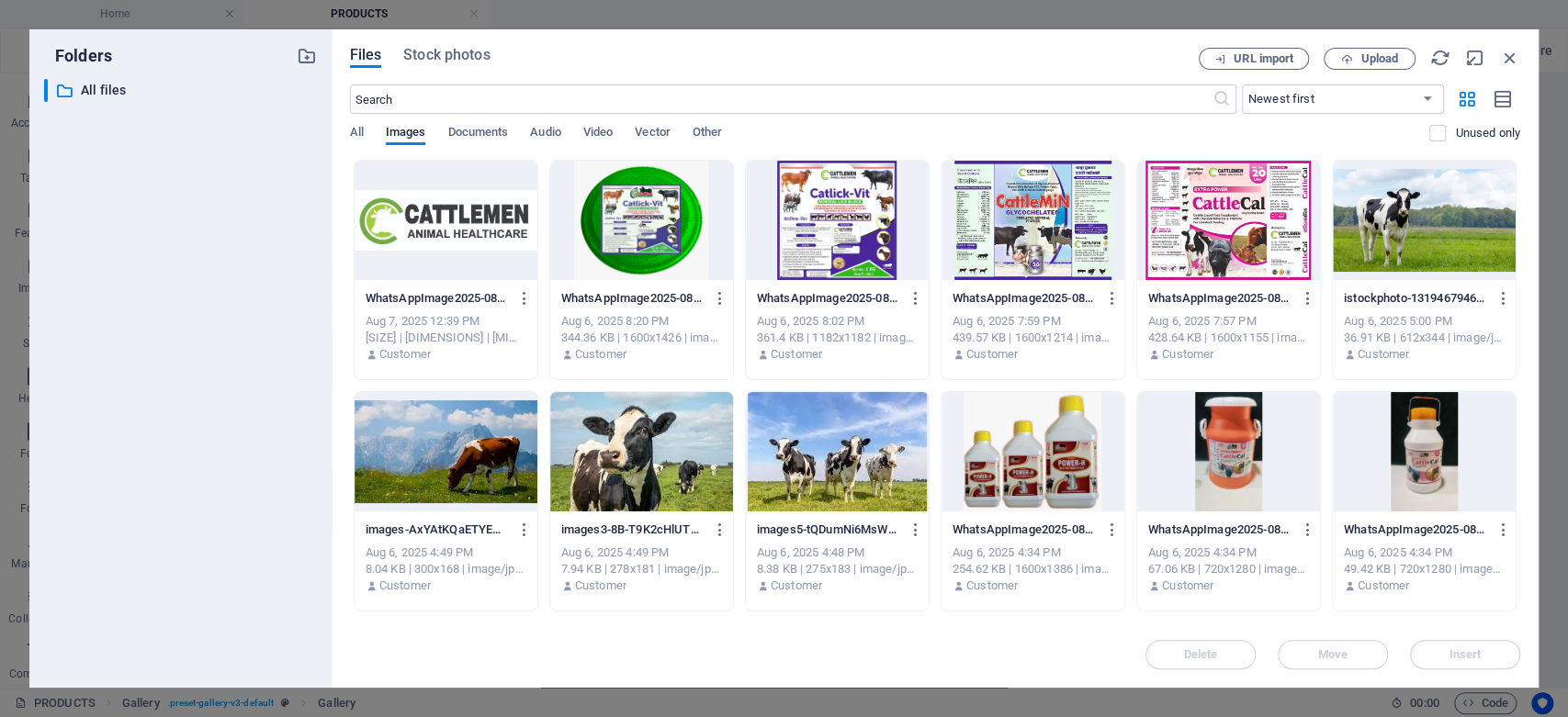 drag, startPoint x: 1519, startPoint y: 336, endPoint x: 1517, endPoint y: 369, distance: 33.06055 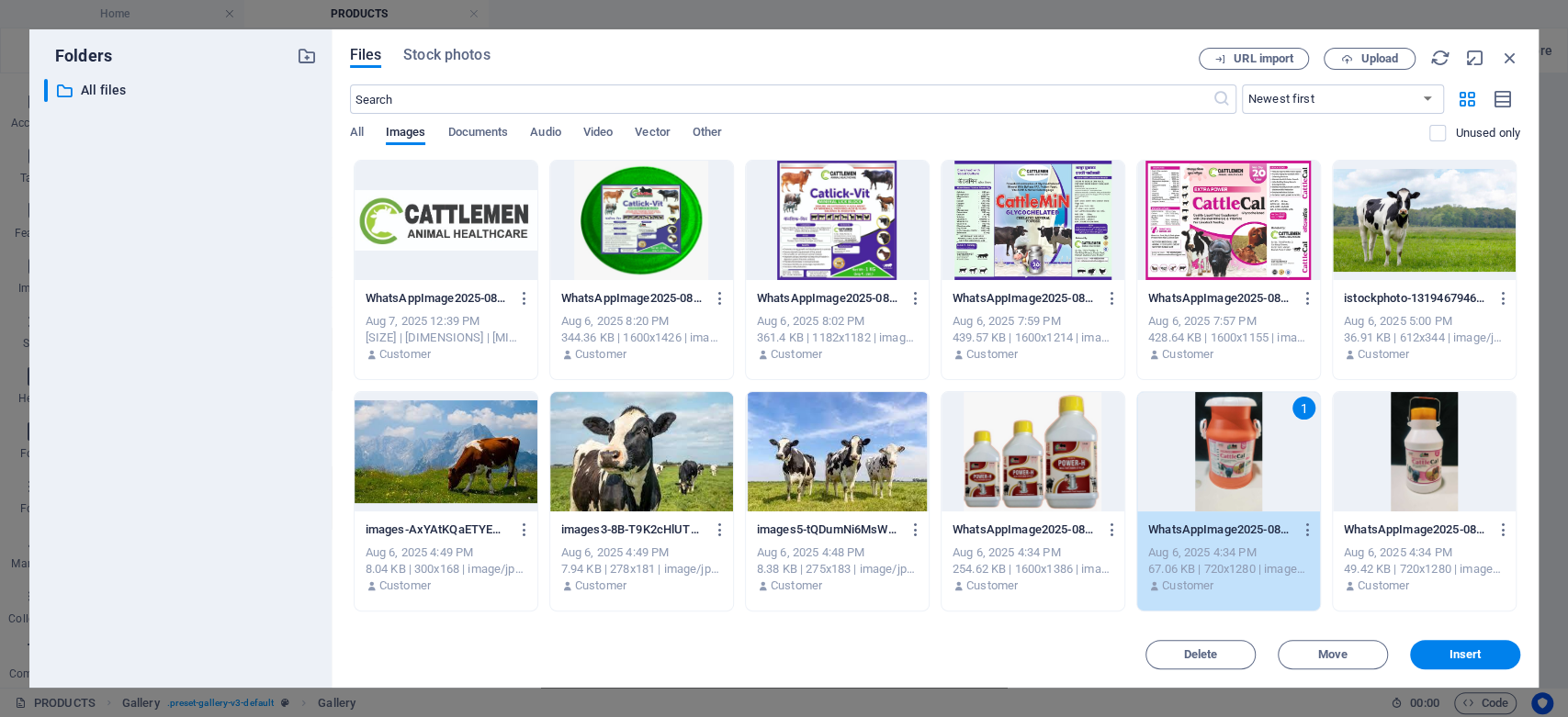 click at bounding box center [1032, 452] 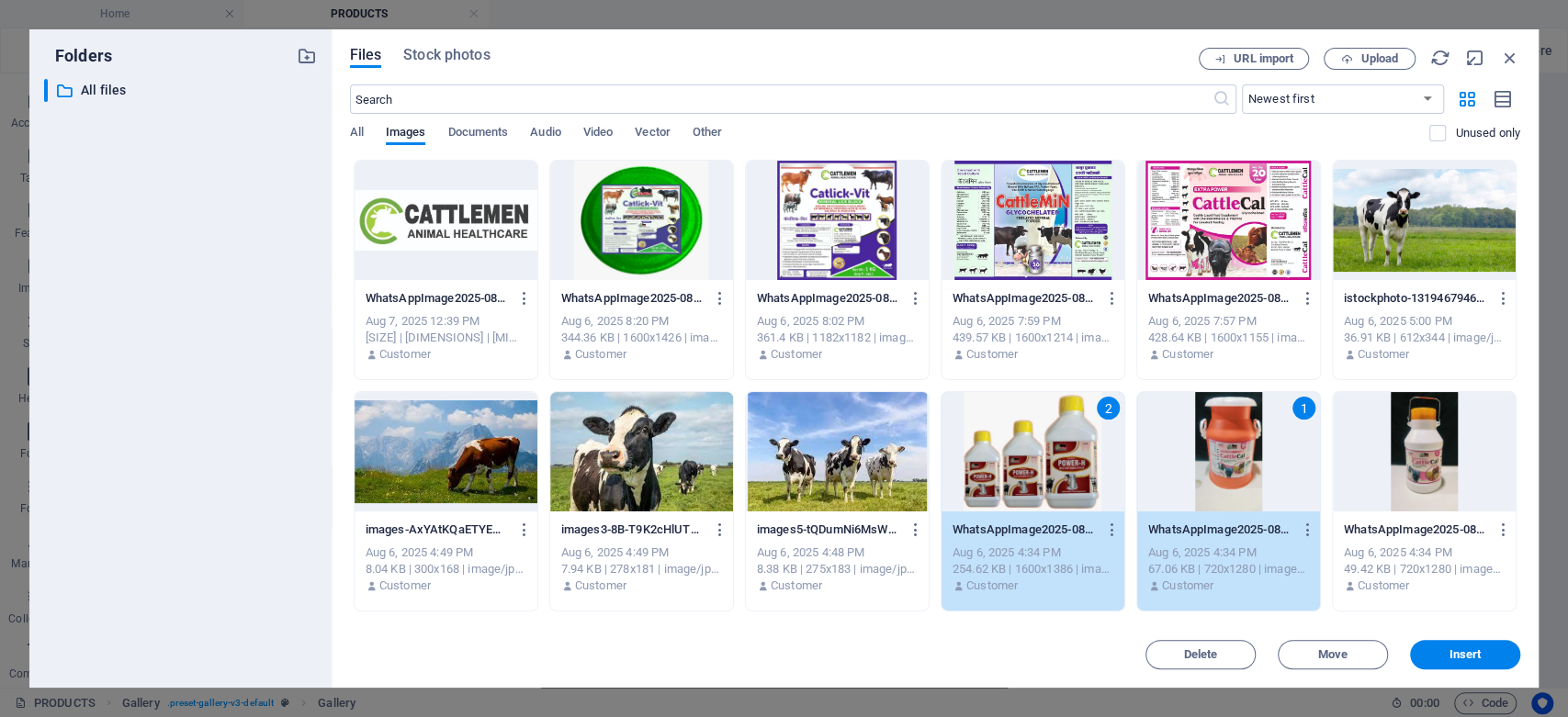click at bounding box center [1424, 452] 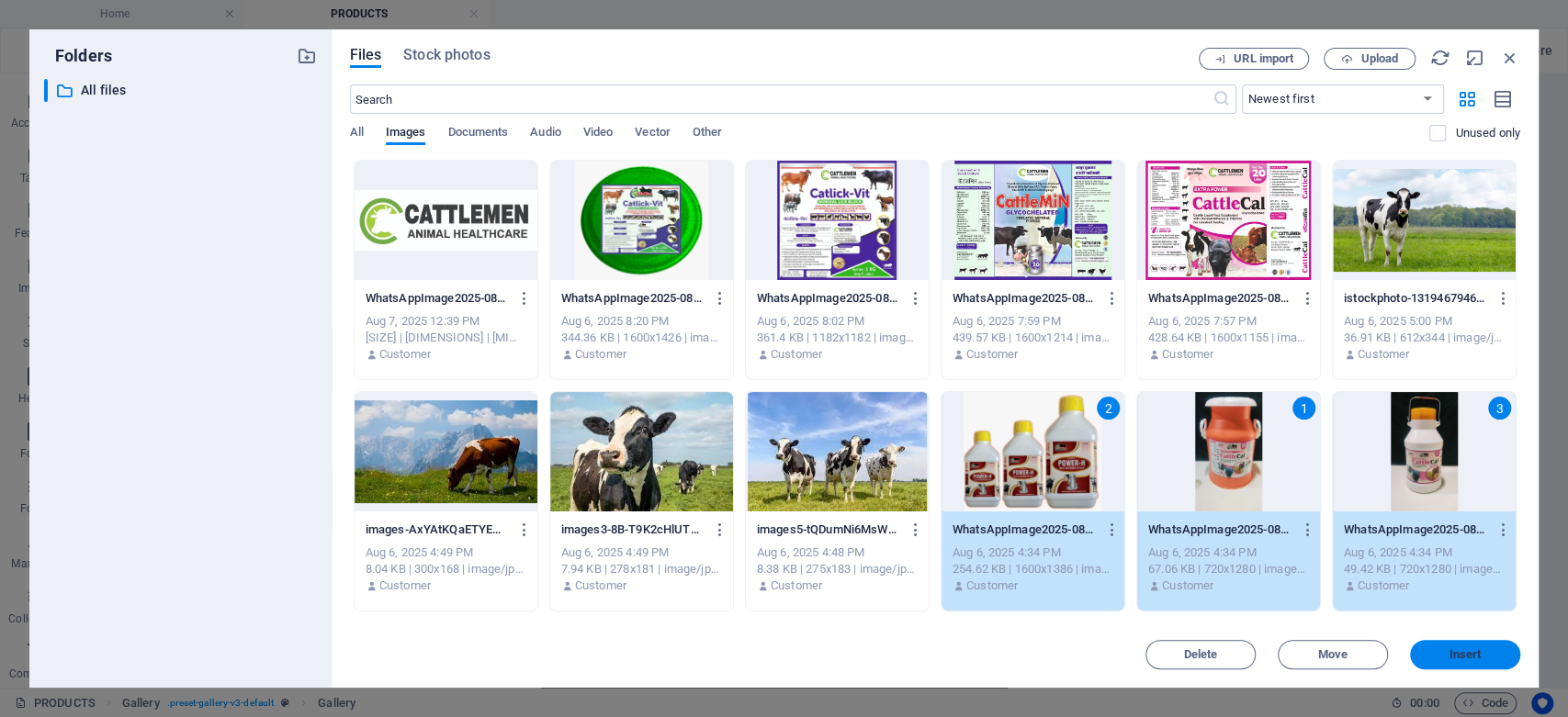 click on "Insert" at bounding box center [1465, 655] 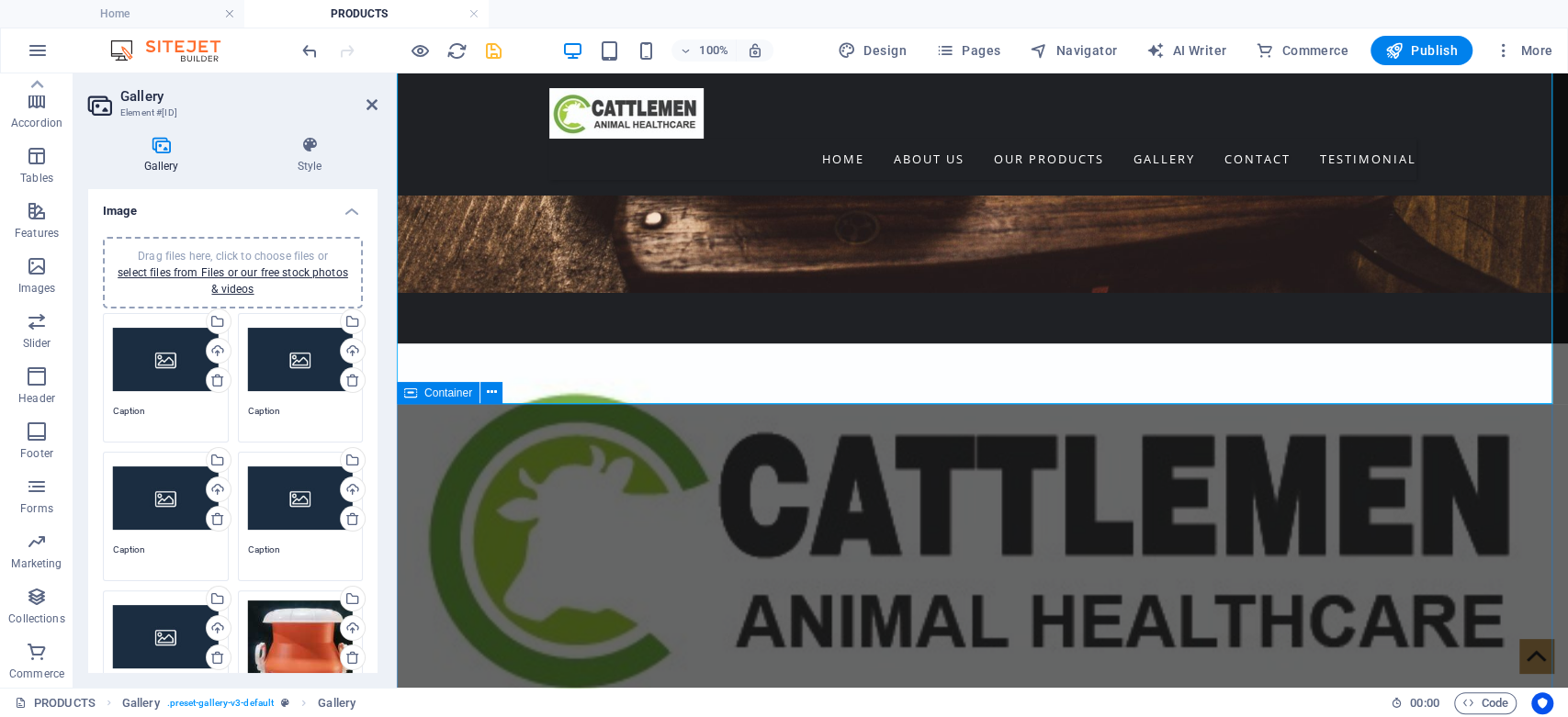 scroll, scrollTop: 513, scrollLeft: 0, axis: vertical 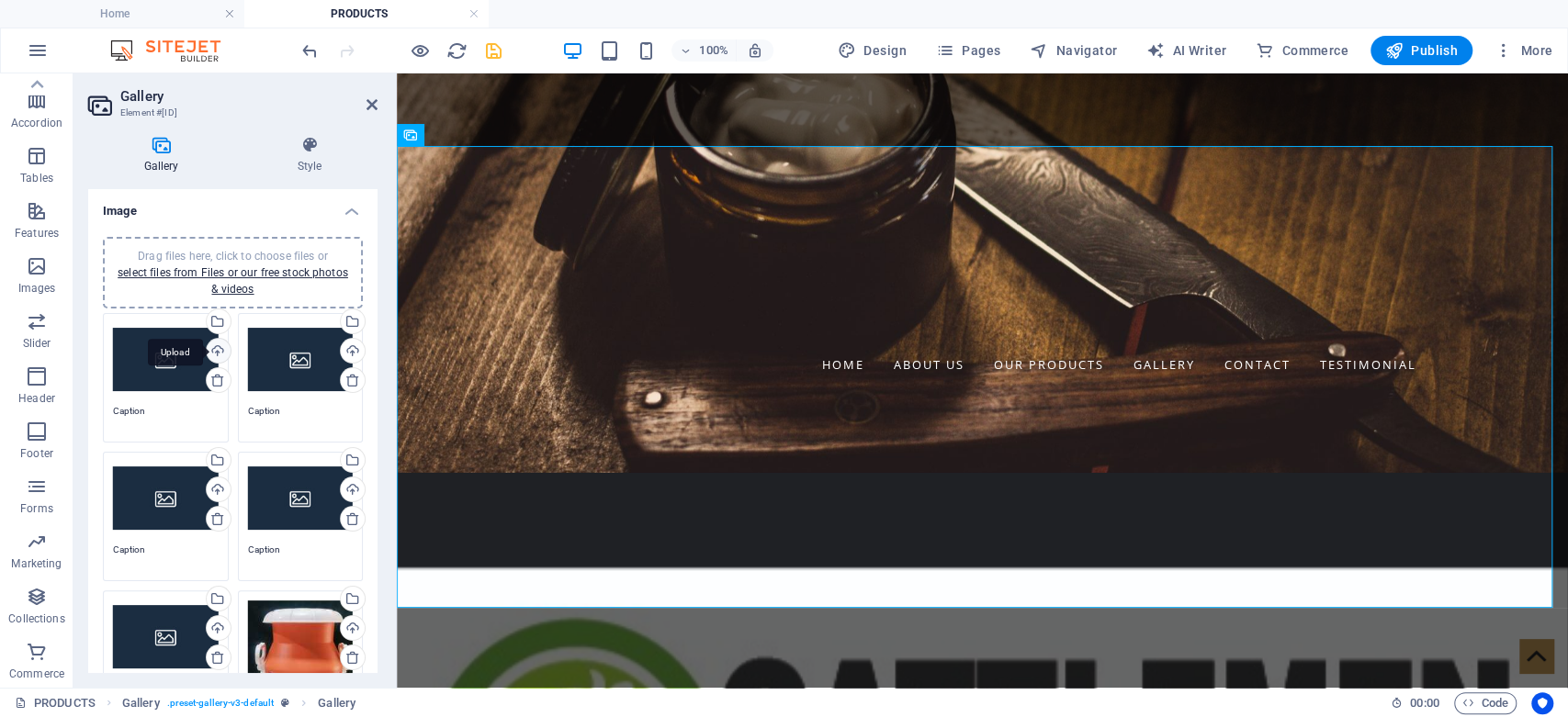 click on "Upload" at bounding box center [217, 353] 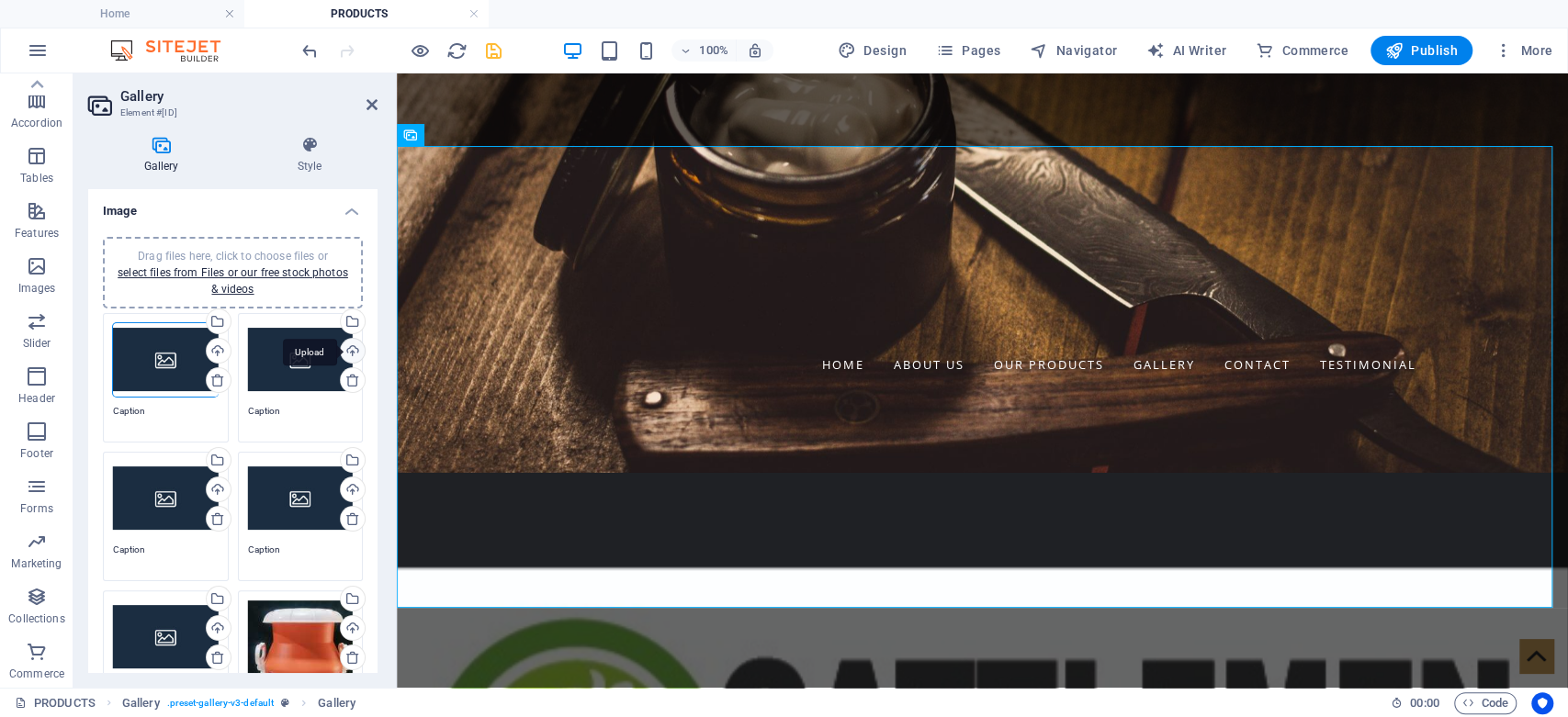 click on "Upload" at bounding box center (351, 353) 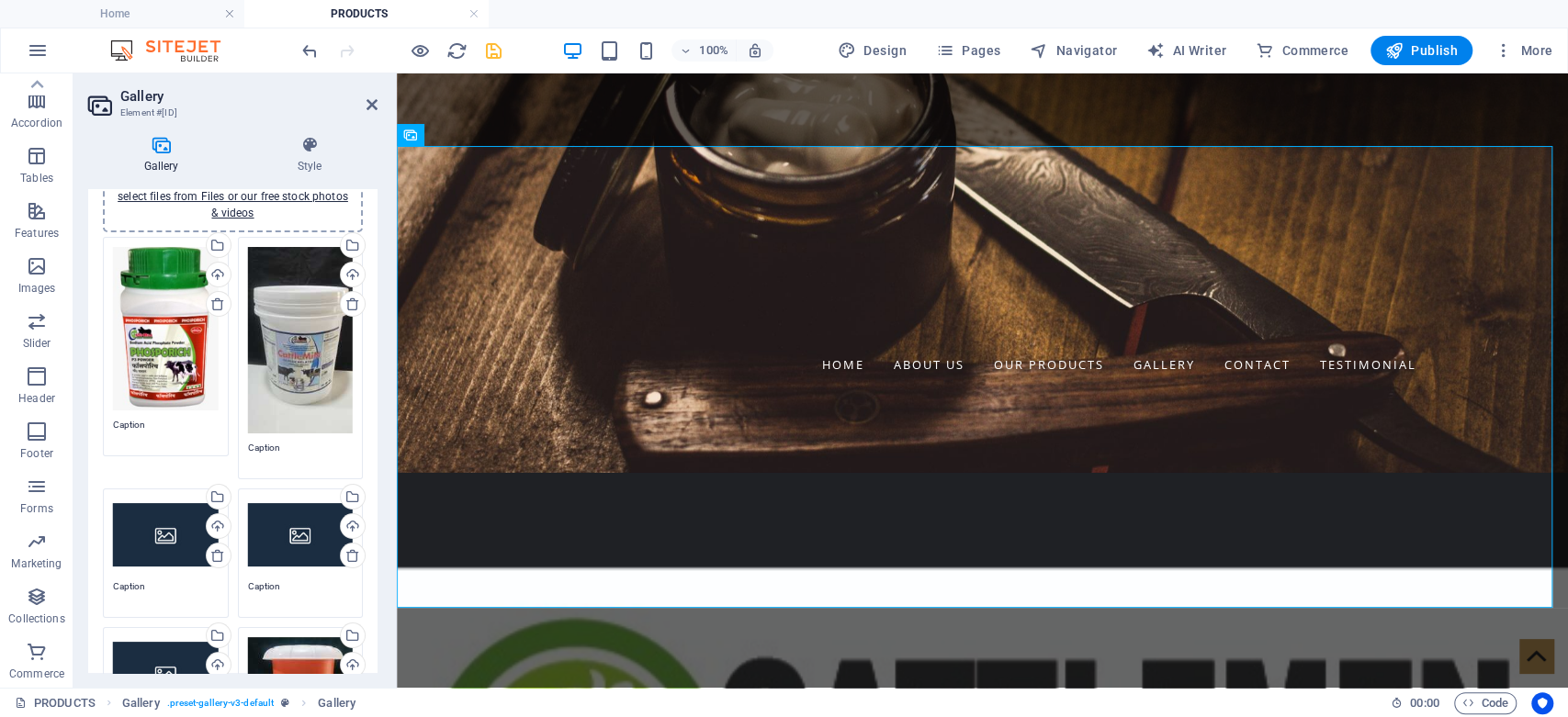 scroll, scrollTop: 102, scrollLeft: 0, axis: vertical 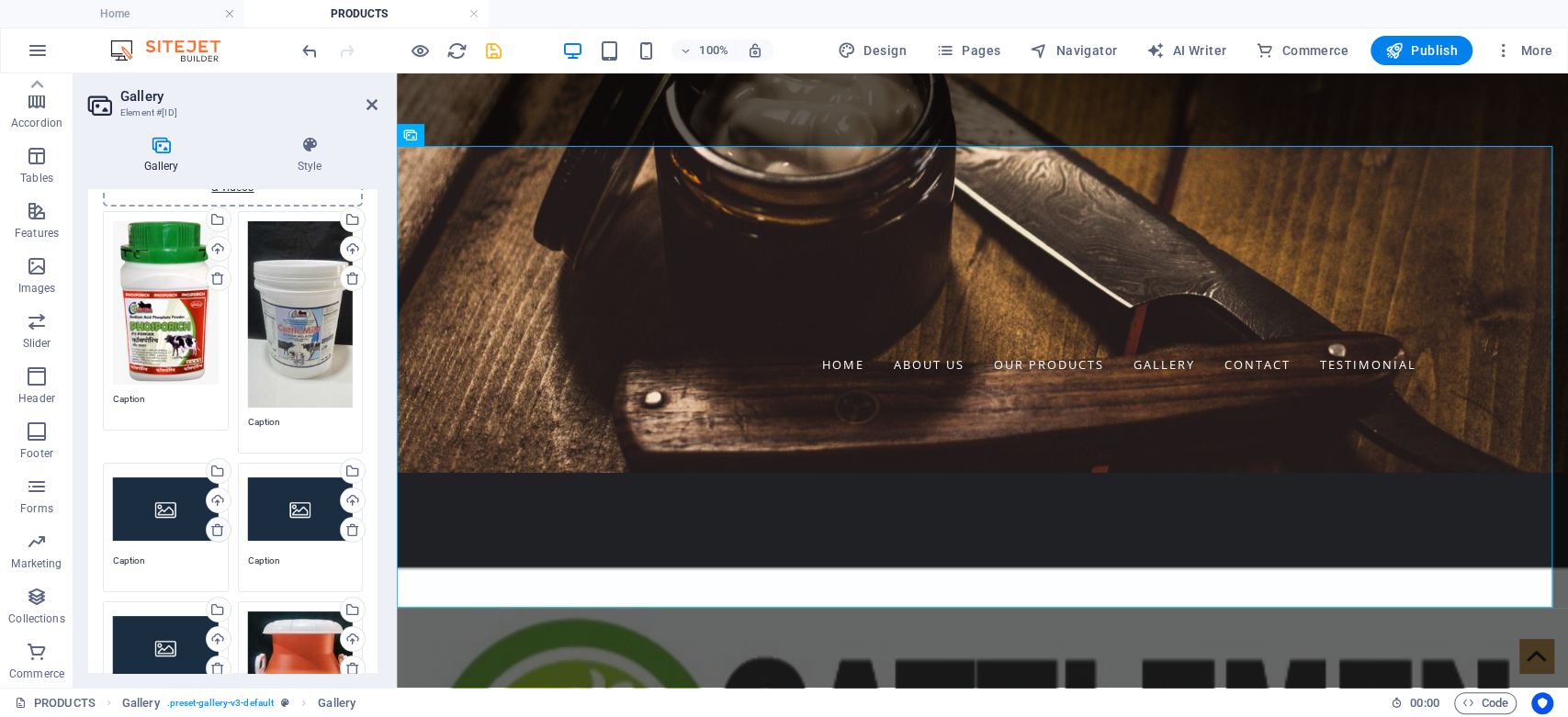 click at bounding box center [218, 530] 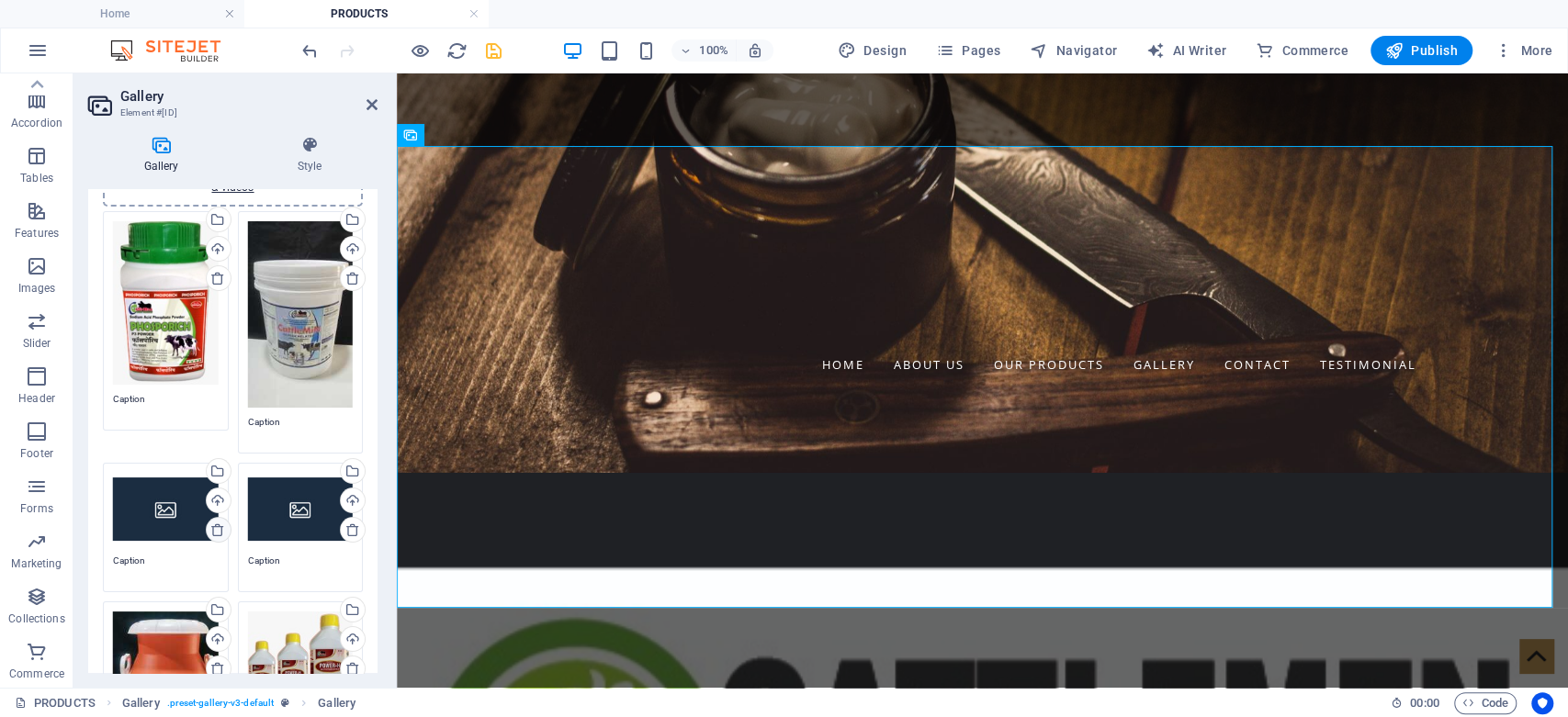 type 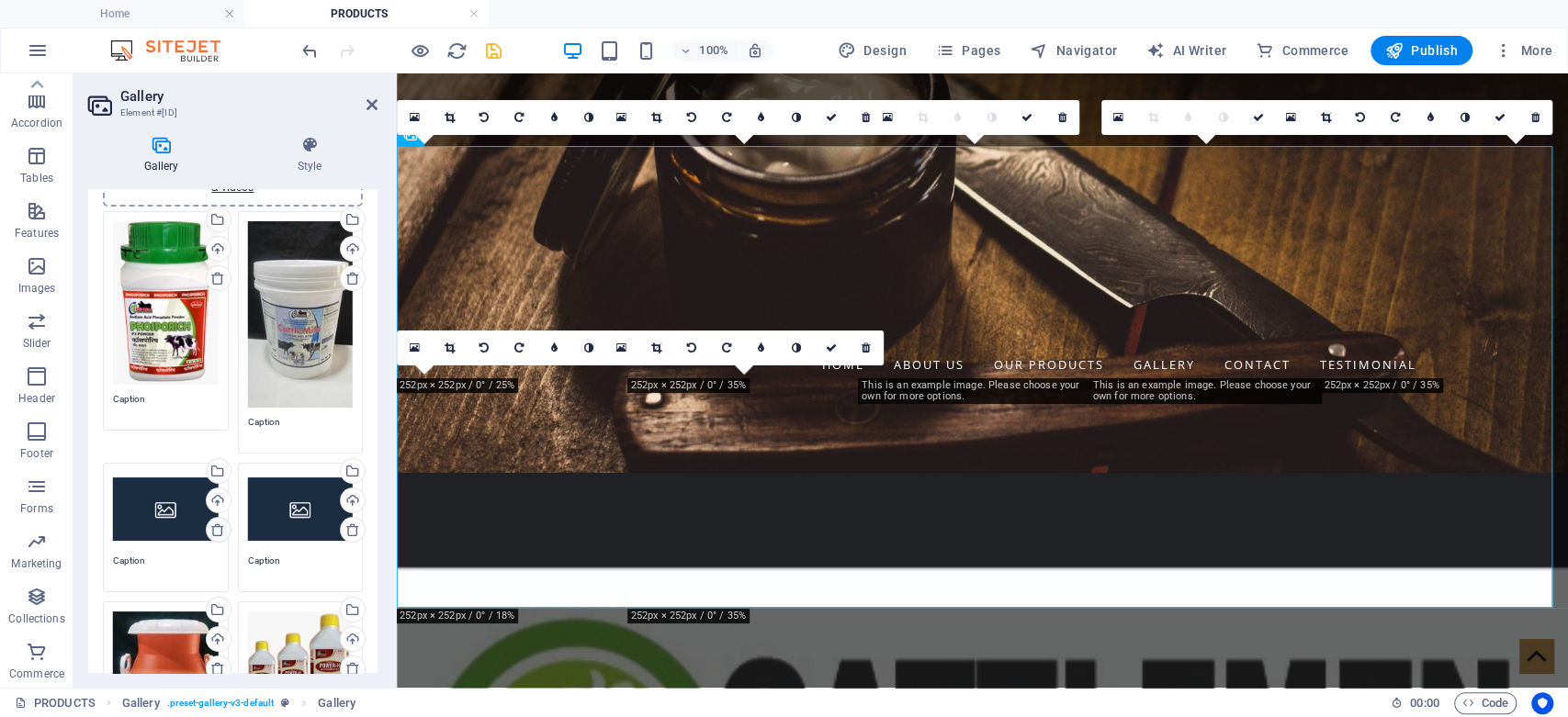 click at bounding box center [218, 530] 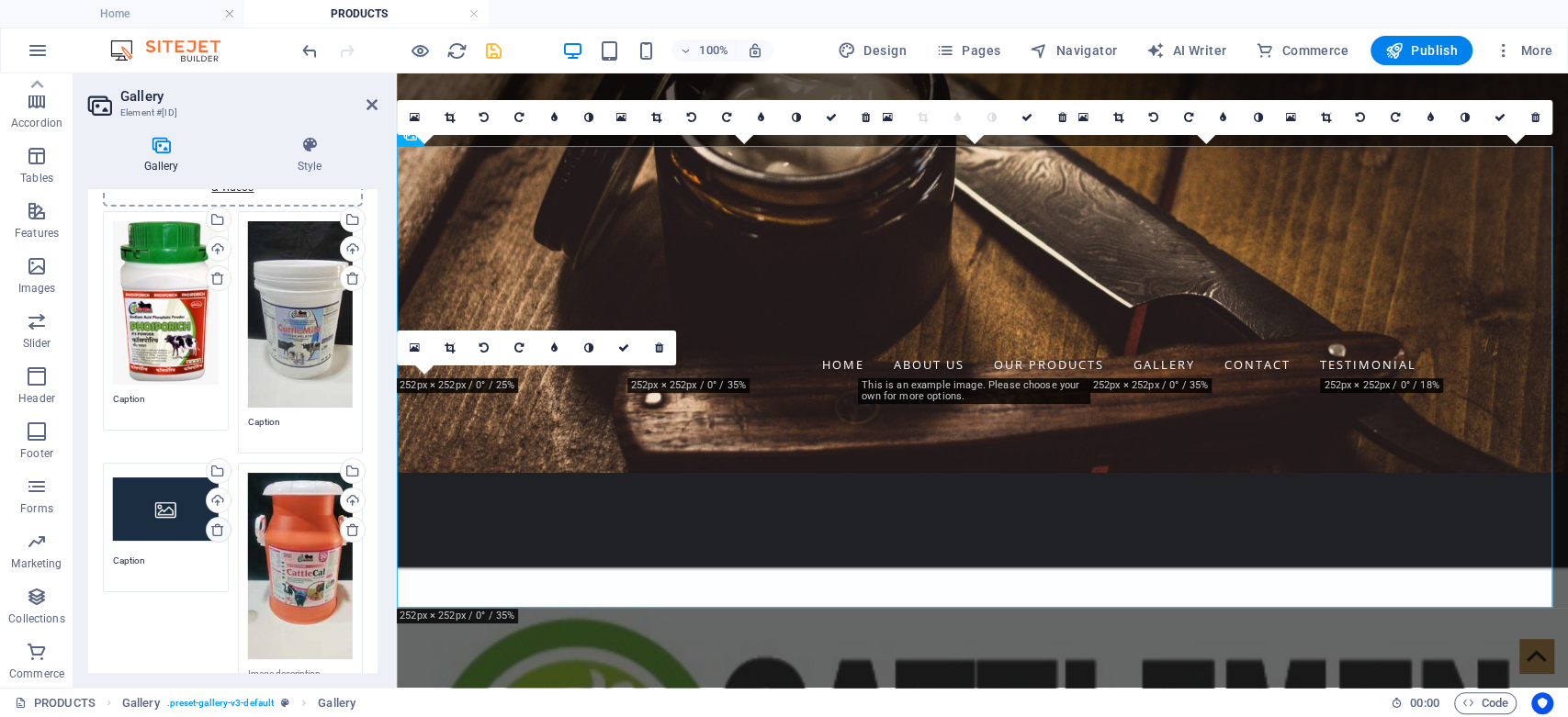 click at bounding box center [218, 530] 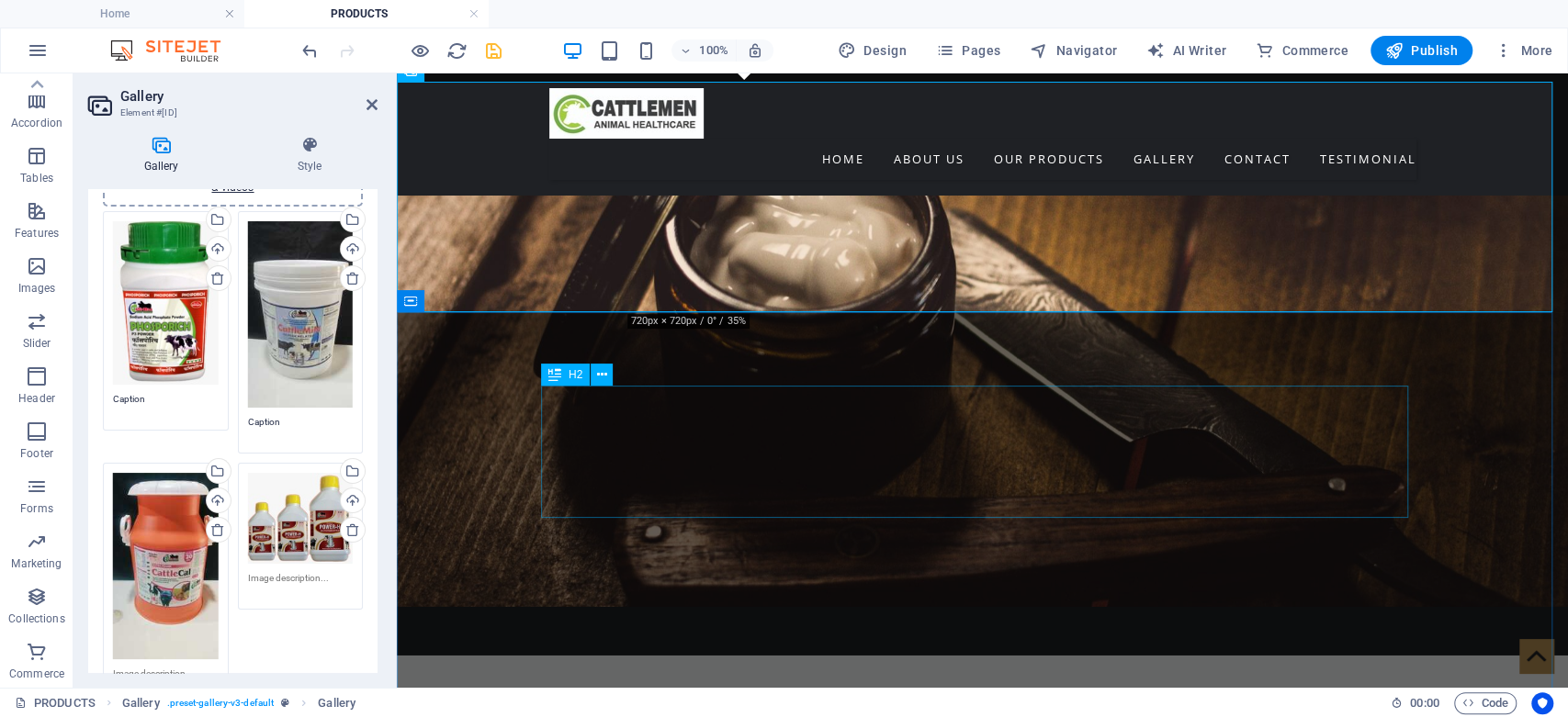 scroll, scrollTop: 615, scrollLeft: 0, axis: vertical 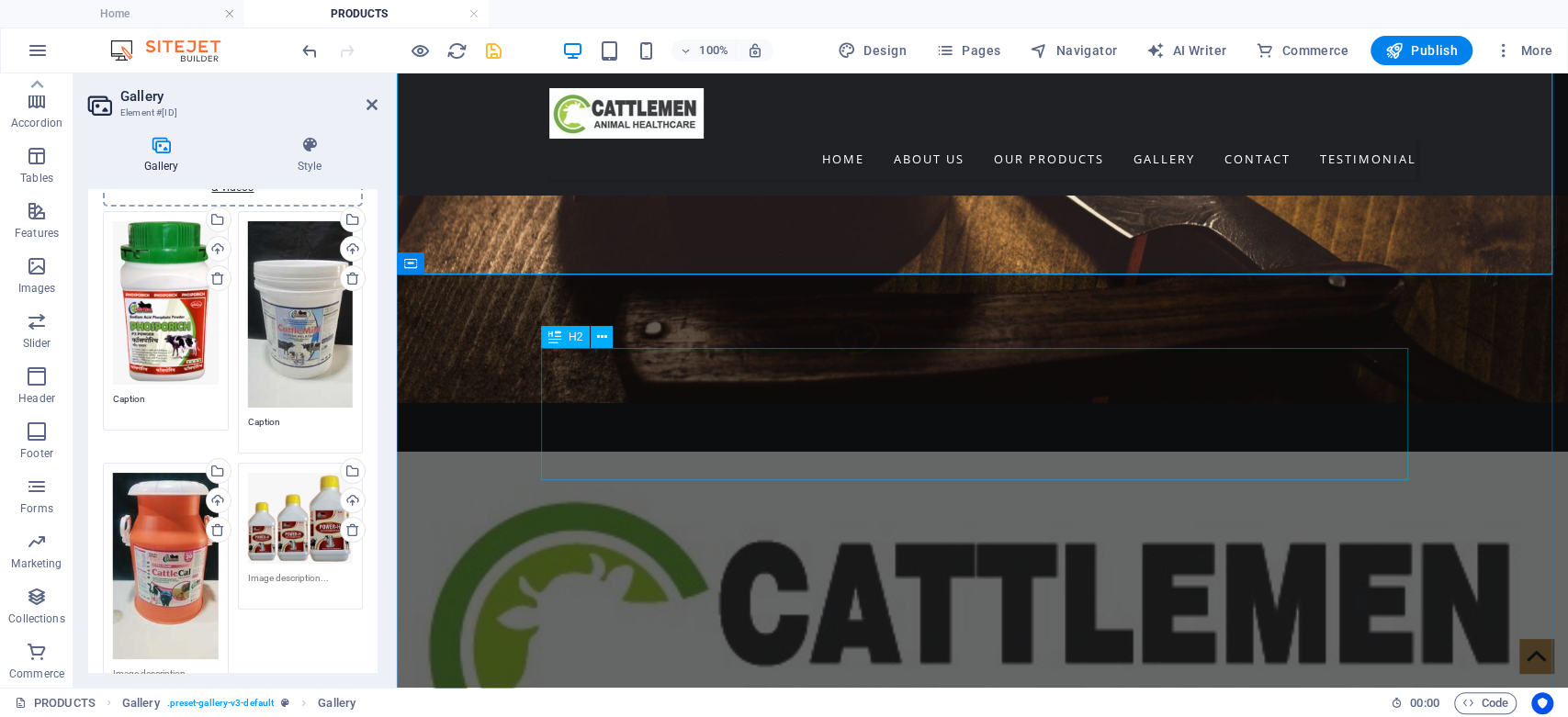 click on "ANIMAL HEALTH PRODUCTS – BOOST LIVESTOCK HEALTH & PRODUCTIVITY" at bounding box center (983, 1317) 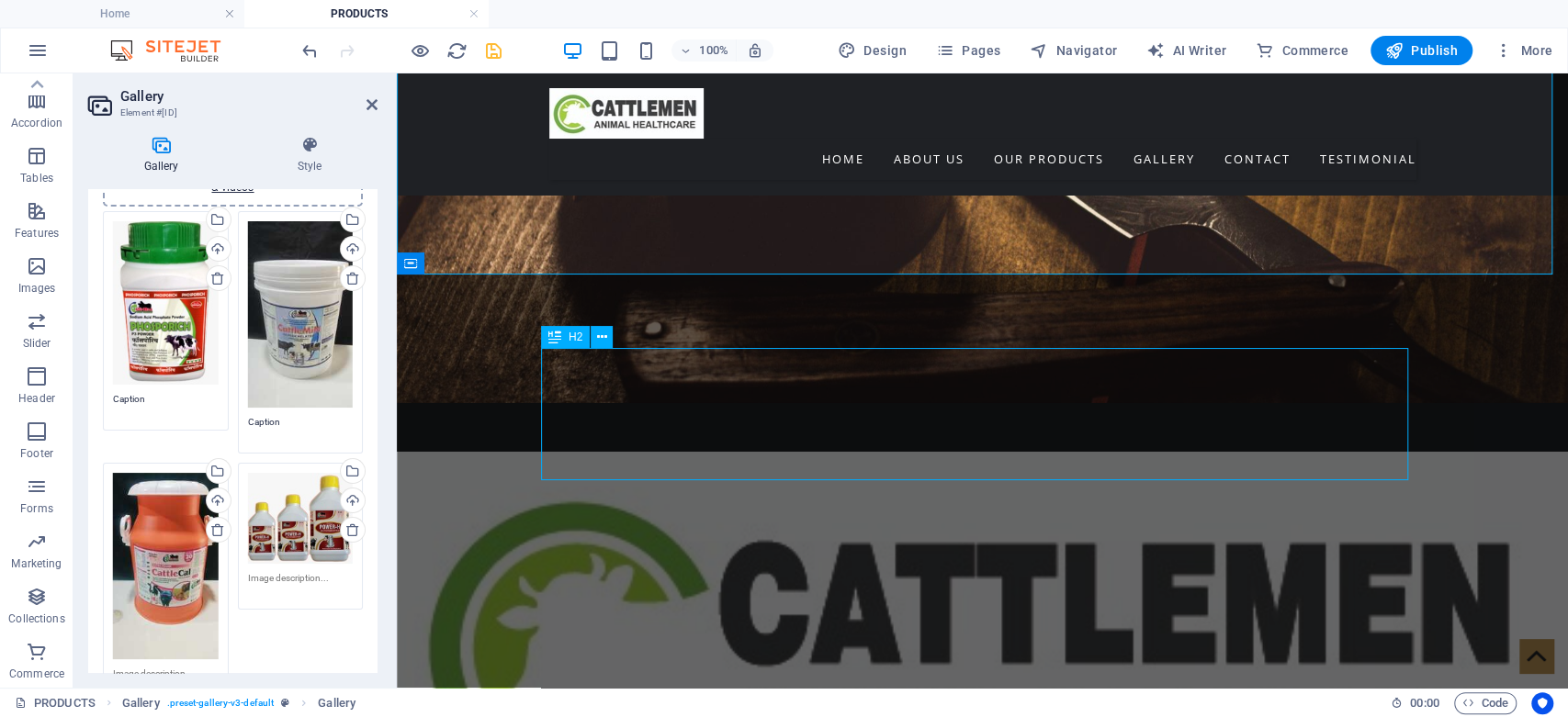 click on "ANIMAL HEALTH PRODUCTS – BOOST LIVESTOCK HEALTH & PRODUCTIVITY" at bounding box center [983, 1317] 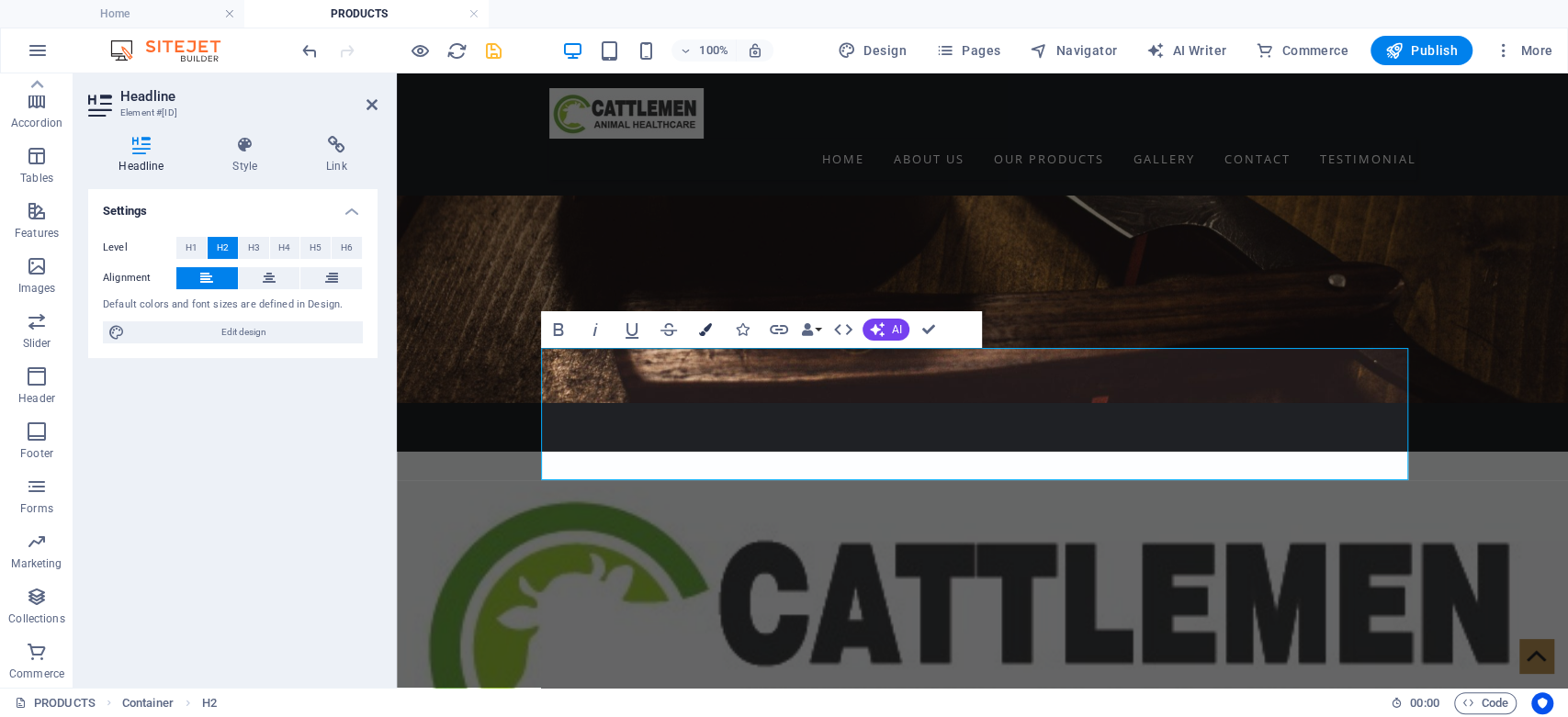 click at bounding box center [705, 330] 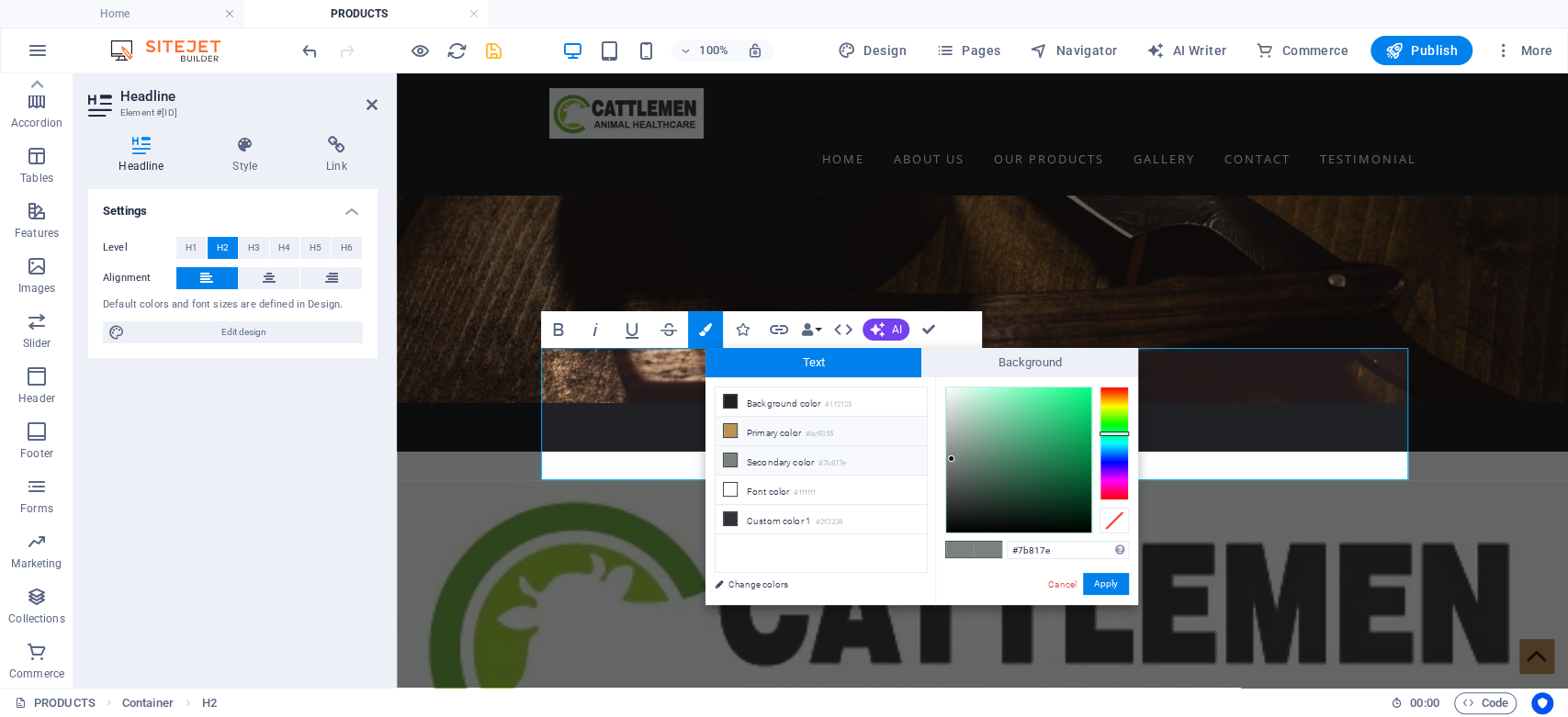 click at bounding box center [730, 431] 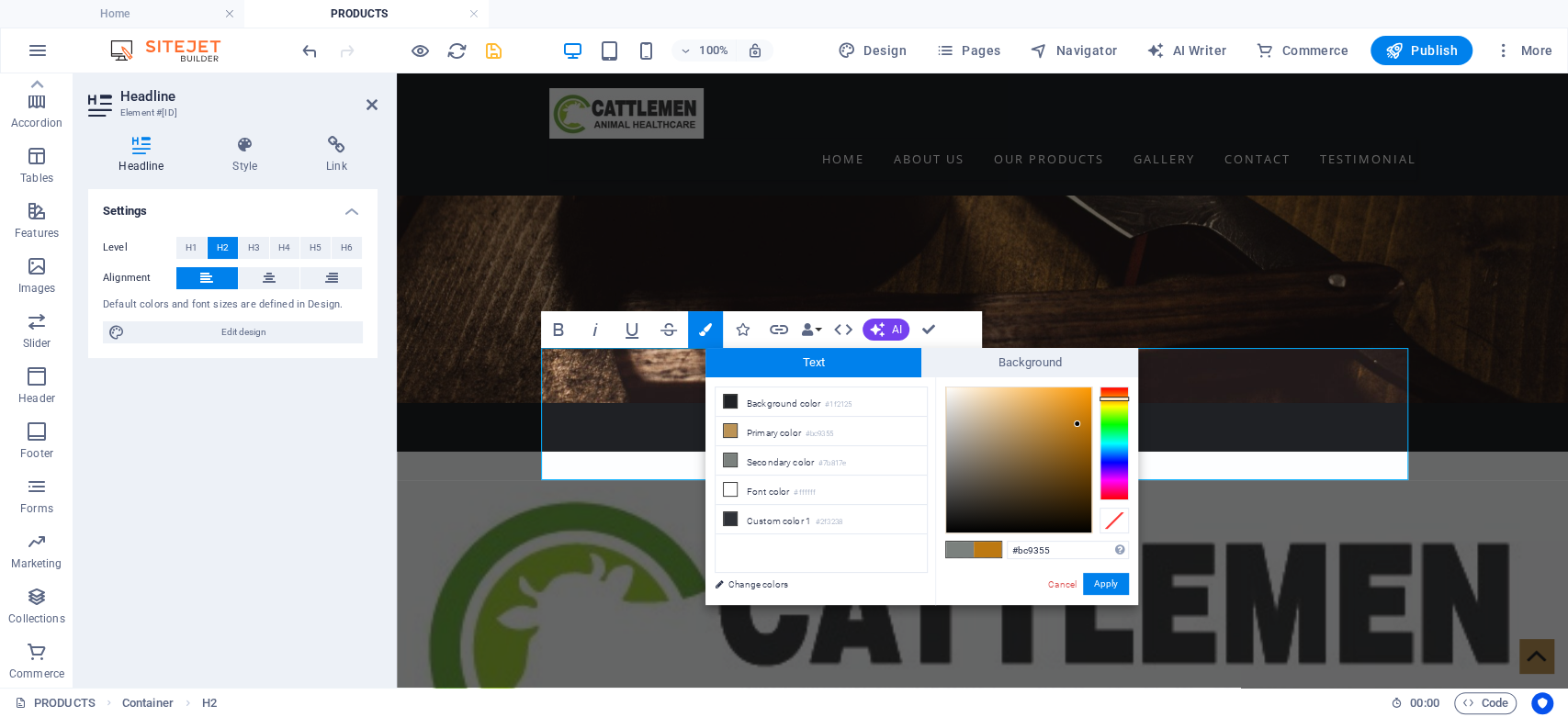 type on "#[HEX_COLOR]" 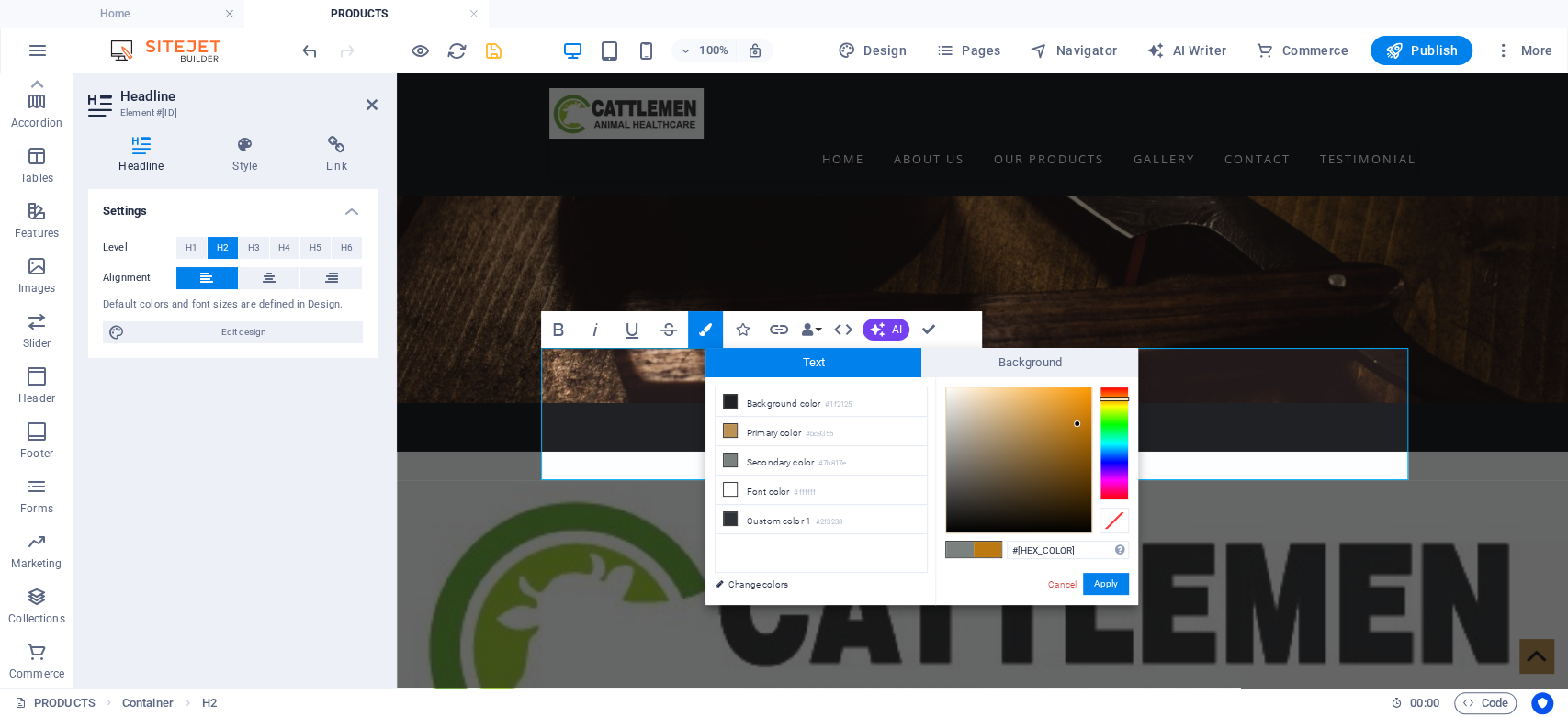 click at bounding box center [1019, 460] 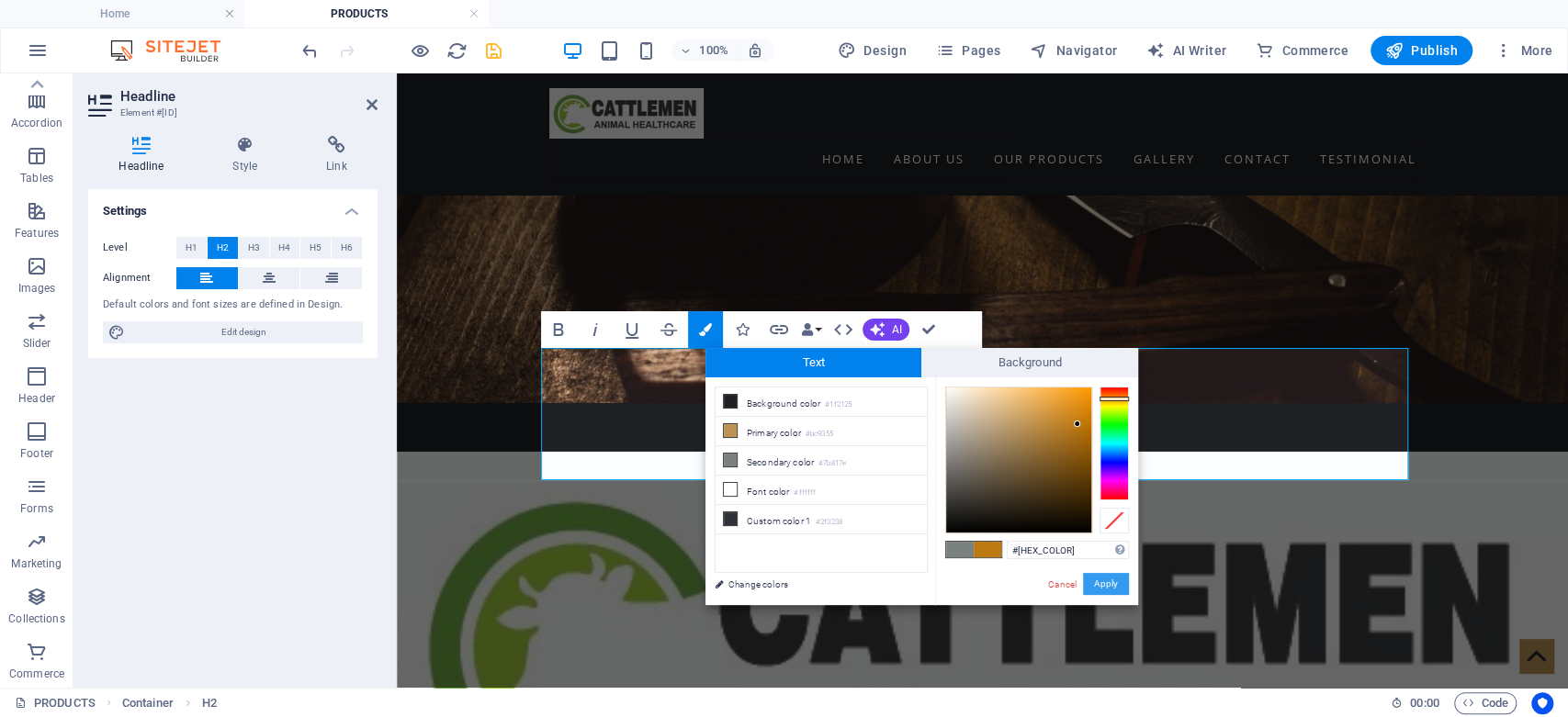 click on "Apply" at bounding box center [1106, 584] 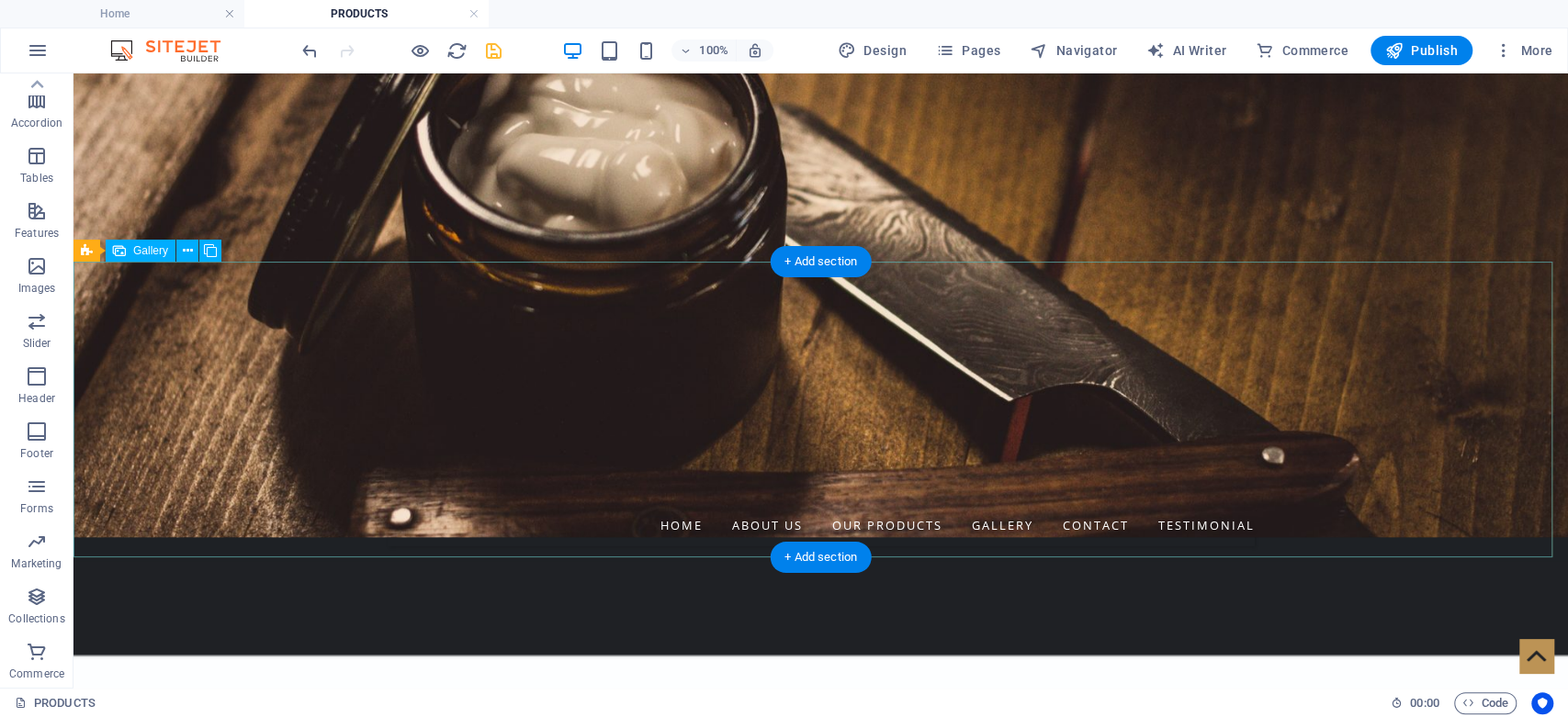scroll, scrollTop: 308, scrollLeft: 0, axis: vertical 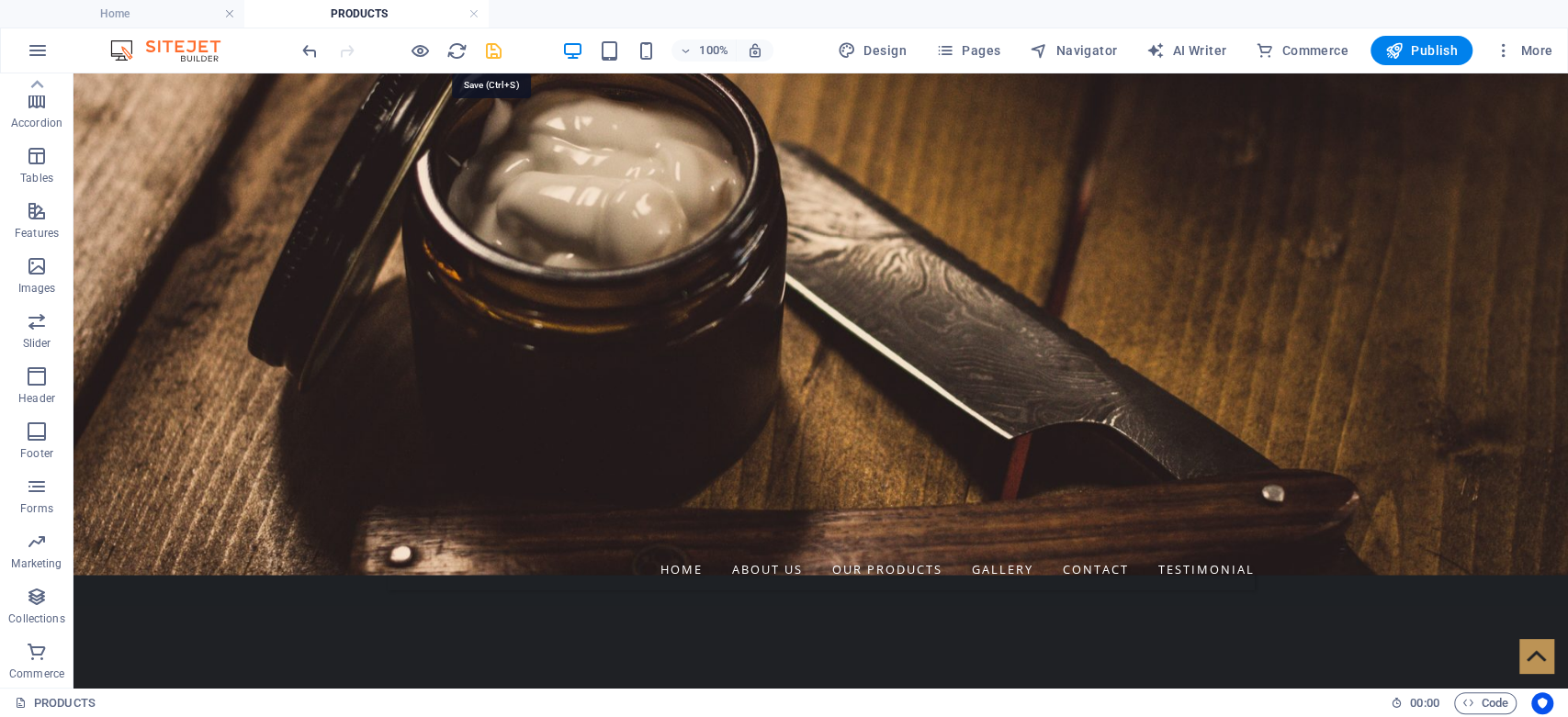 click at bounding box center (493, 50) 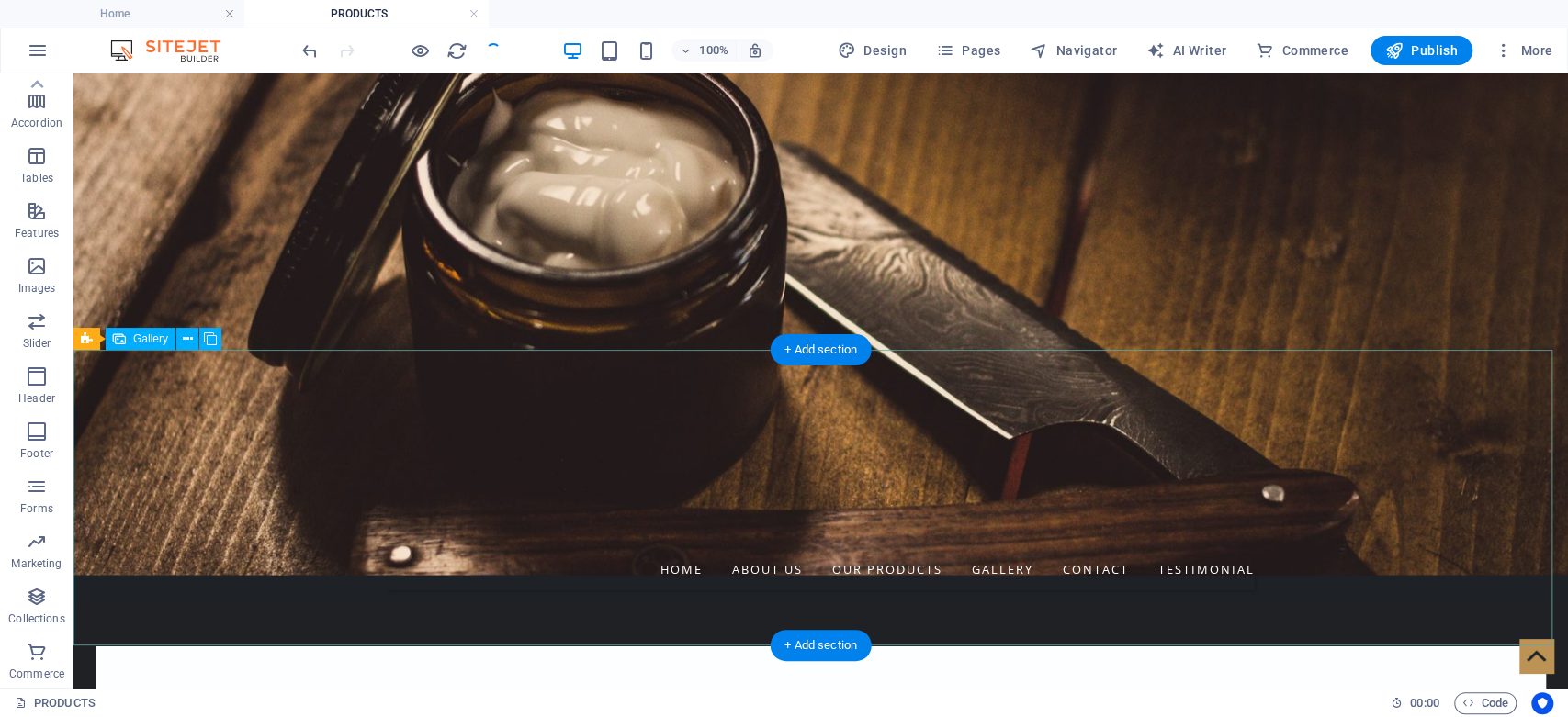 click at bounding box center [521, 1440] 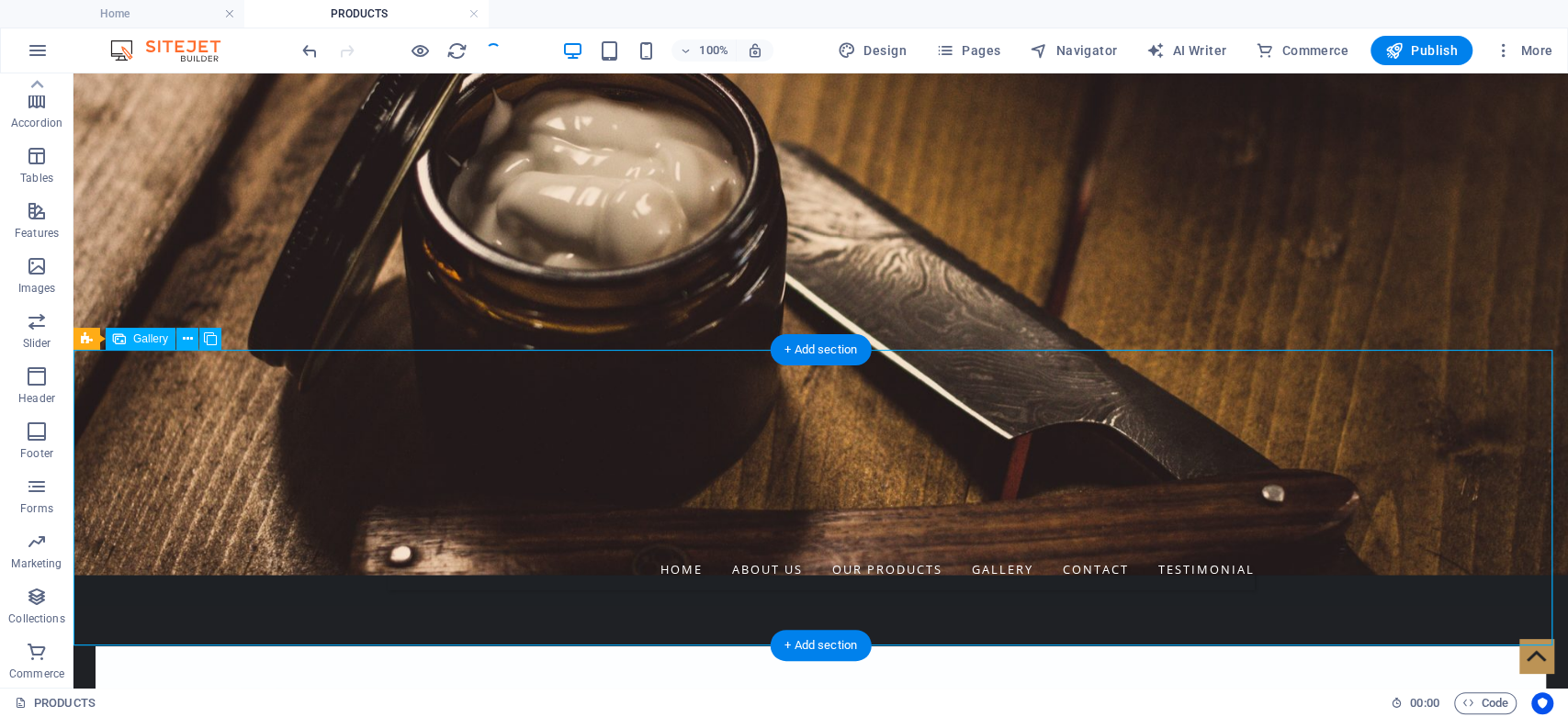 click at bounding box center [521, 1440] 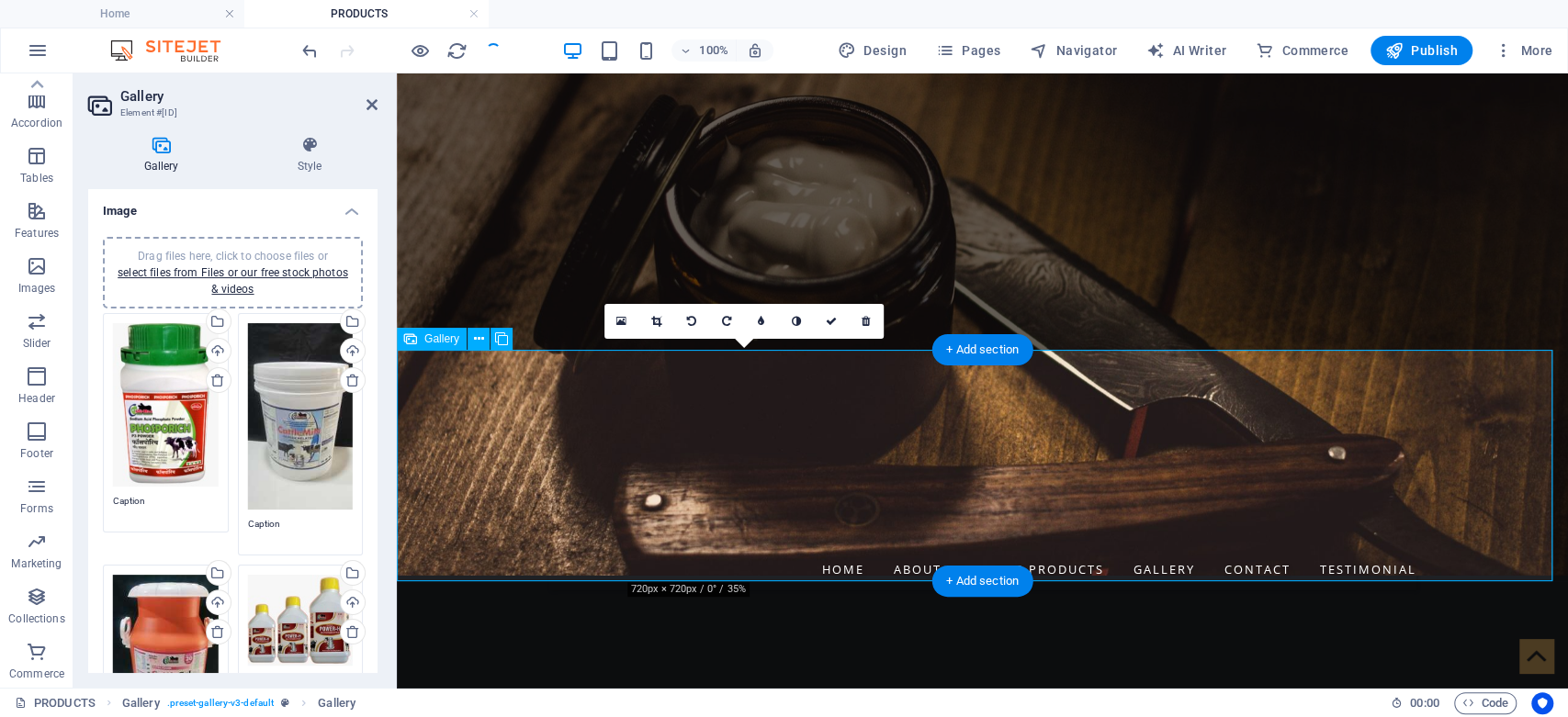 click at bounding box center [748, 1408] 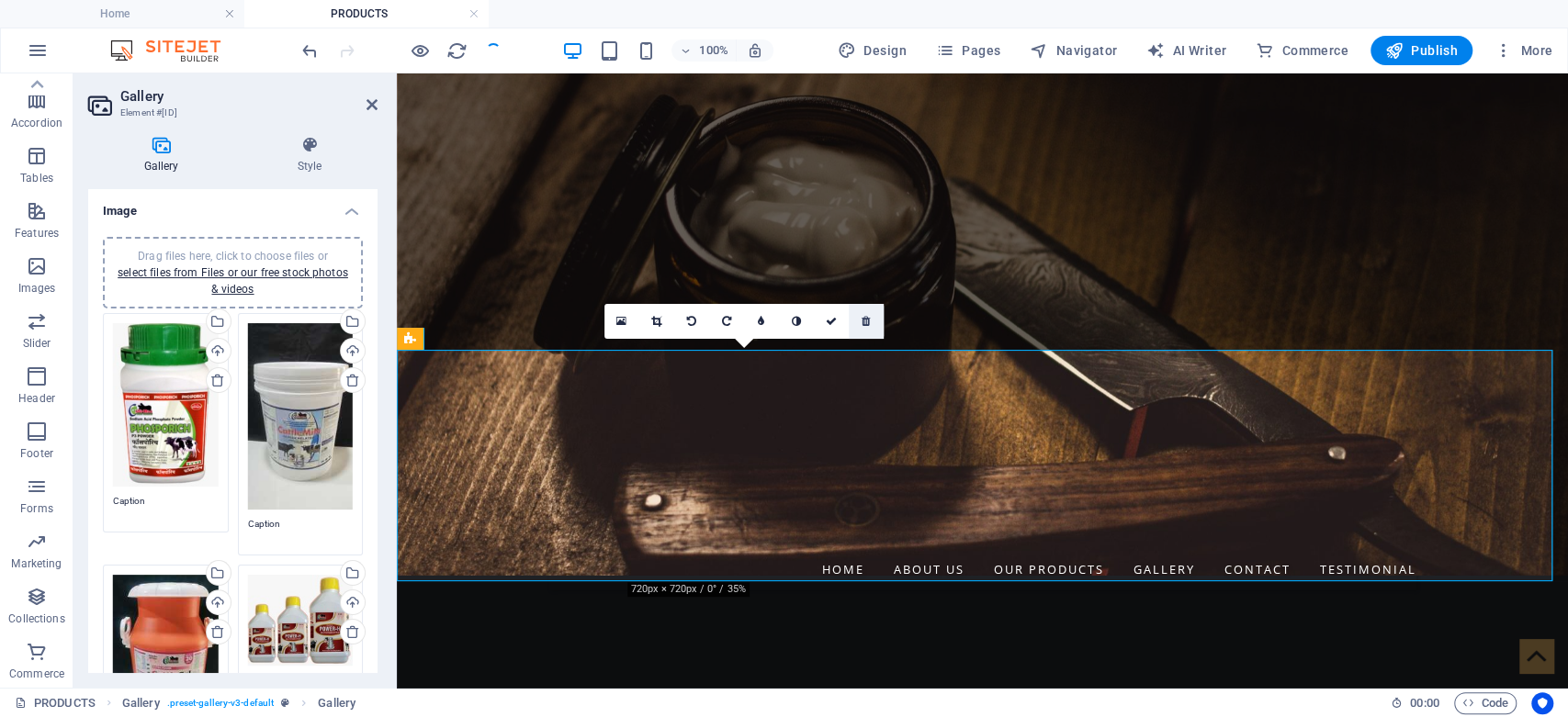 click at bounding box center (865, 321) 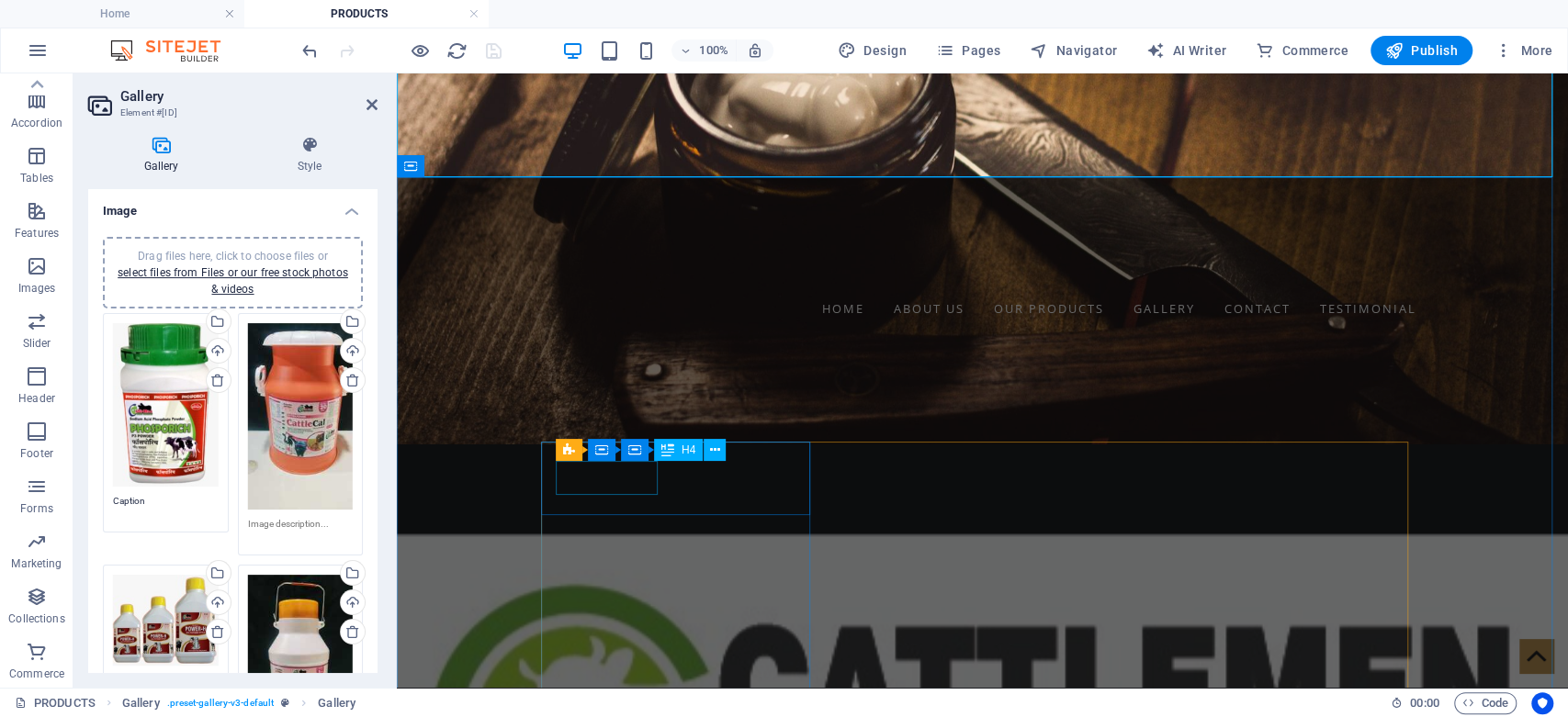 scroll, scrollTop: 717, scrollLeft: 0, axis: vertical 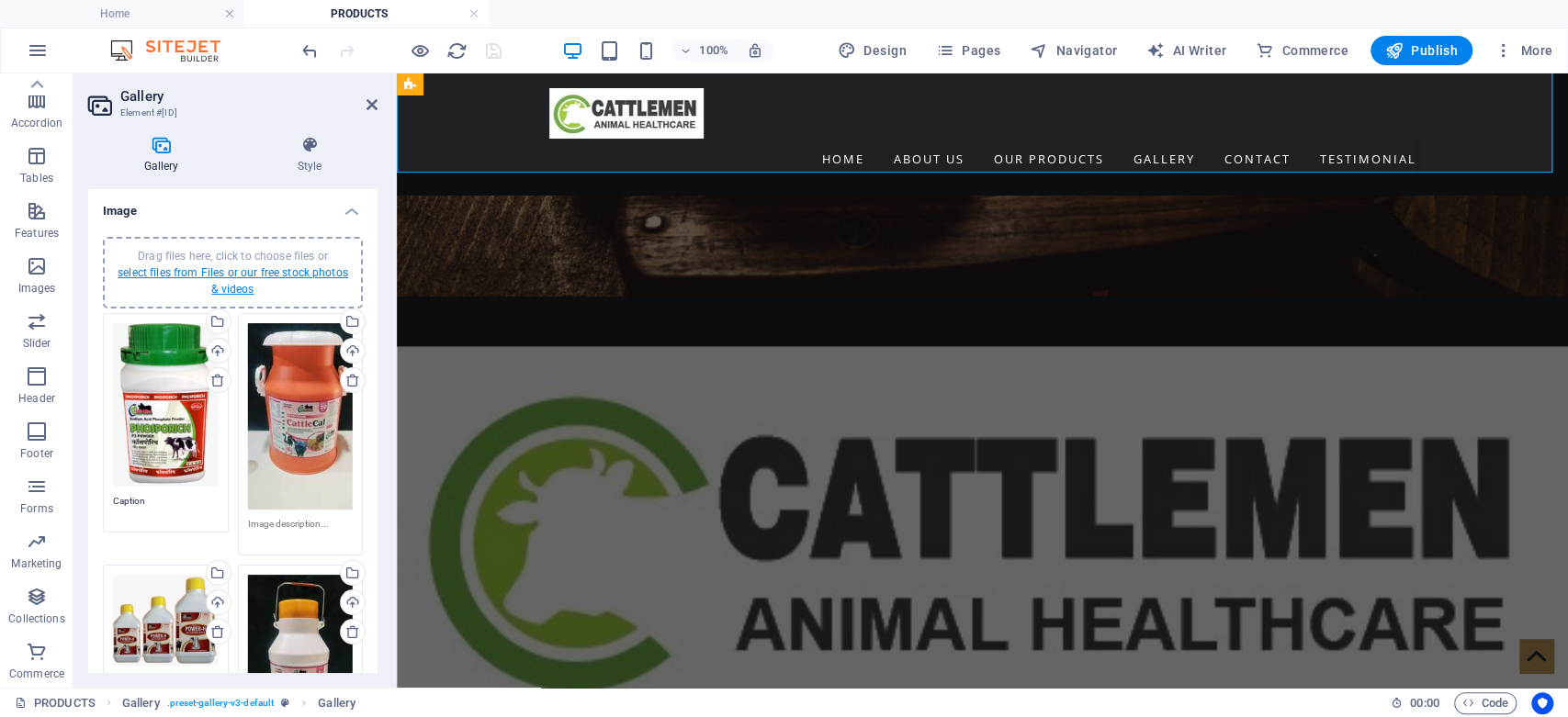 click on "select files from Files or our free stock photos & videos" at bounding box center (232, 281) 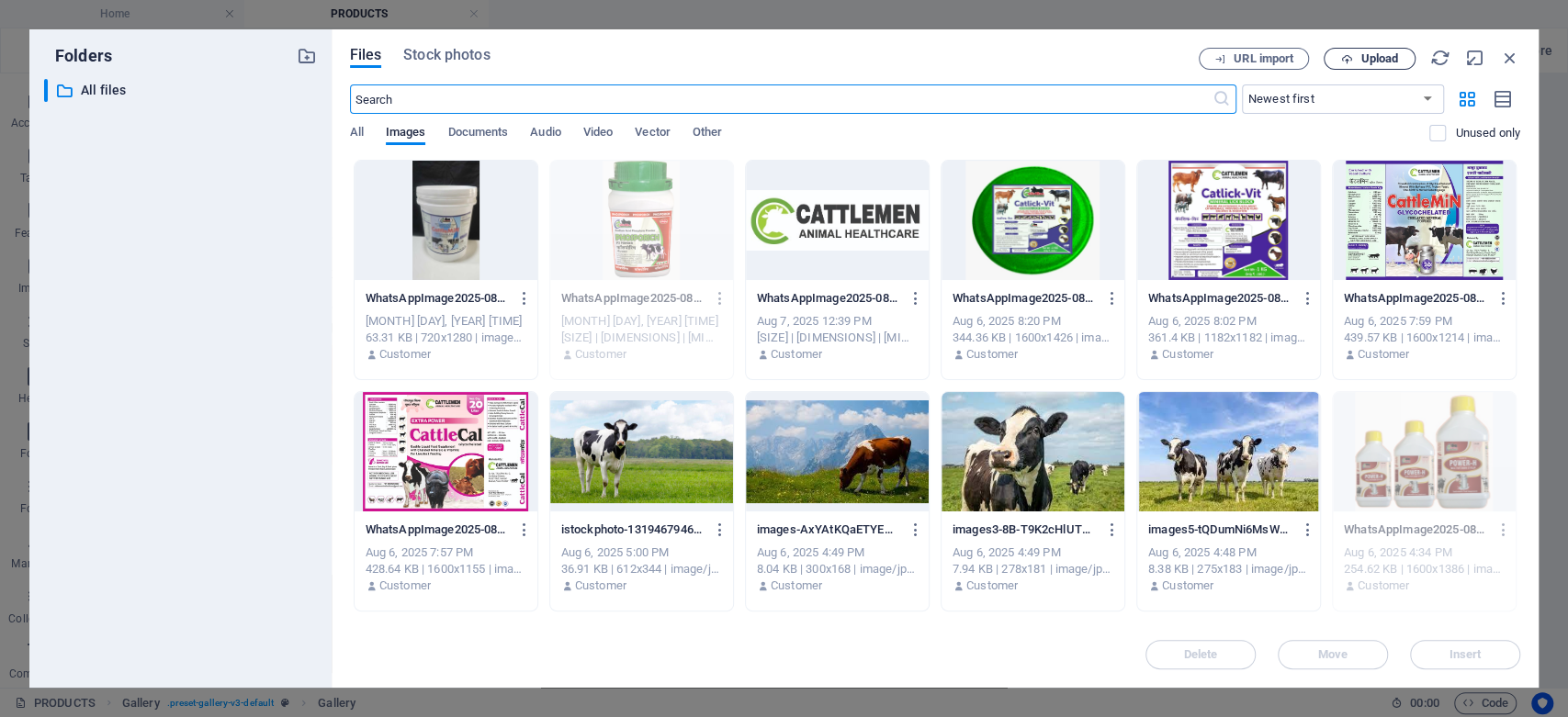 click at bounding box center [1347, 59] 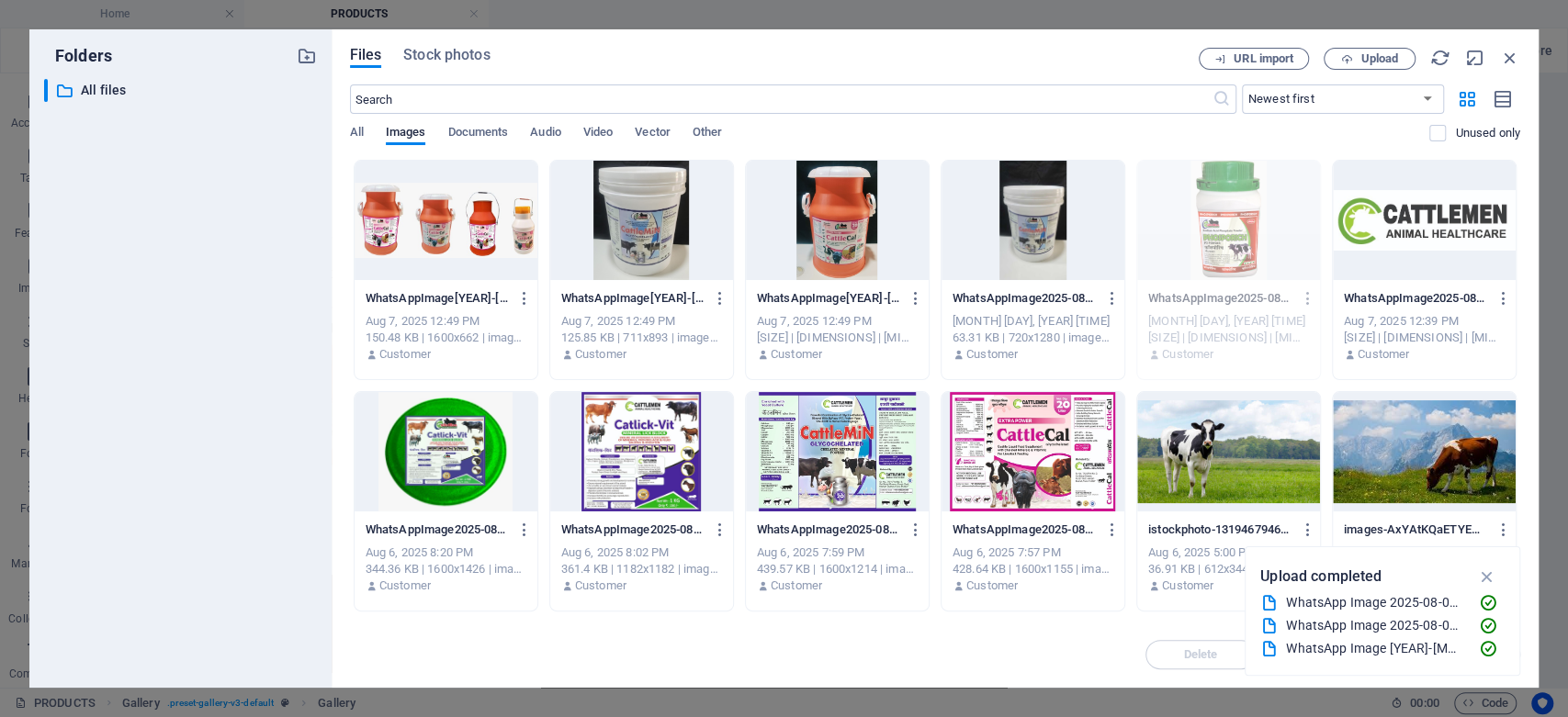 click at bounding box center [446, 220] 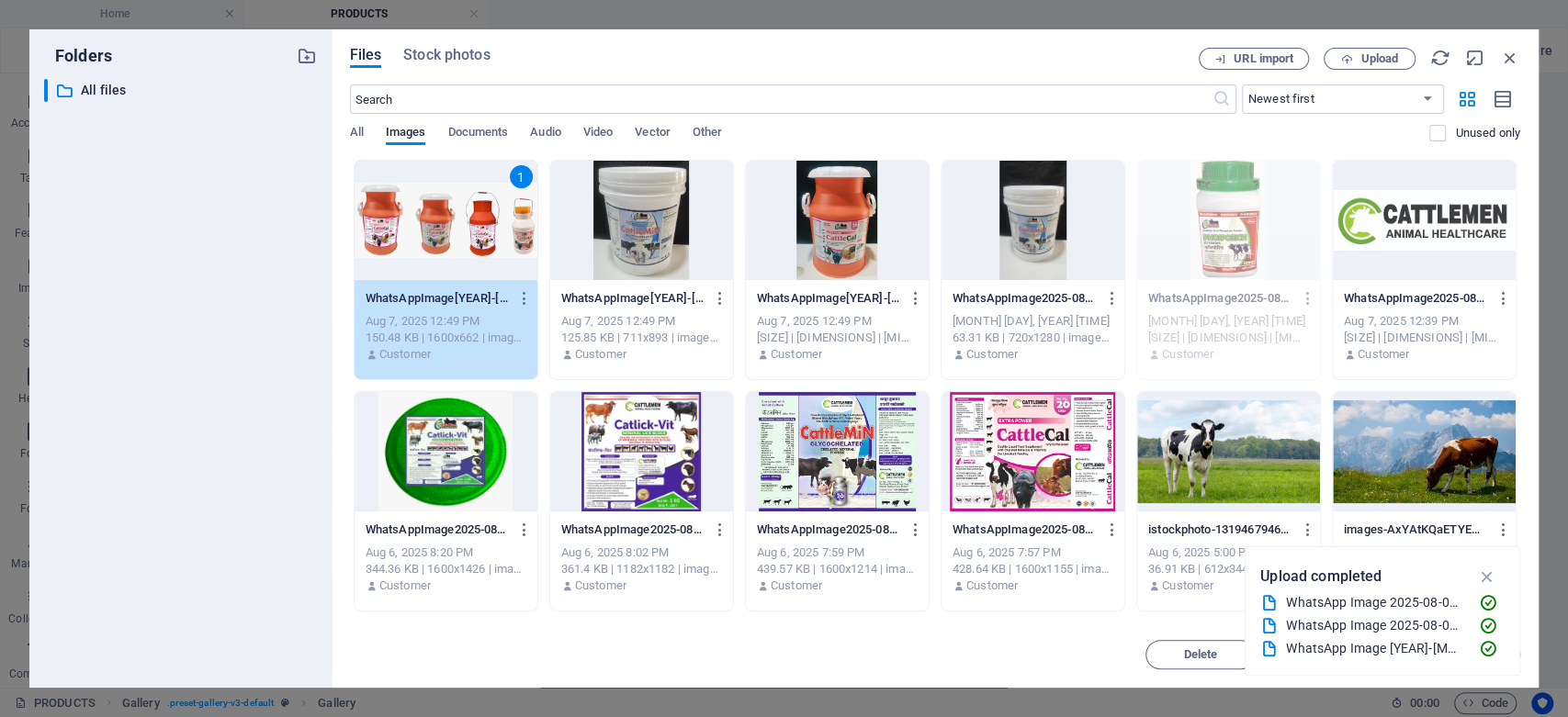 click at bounding box center [641, 220] 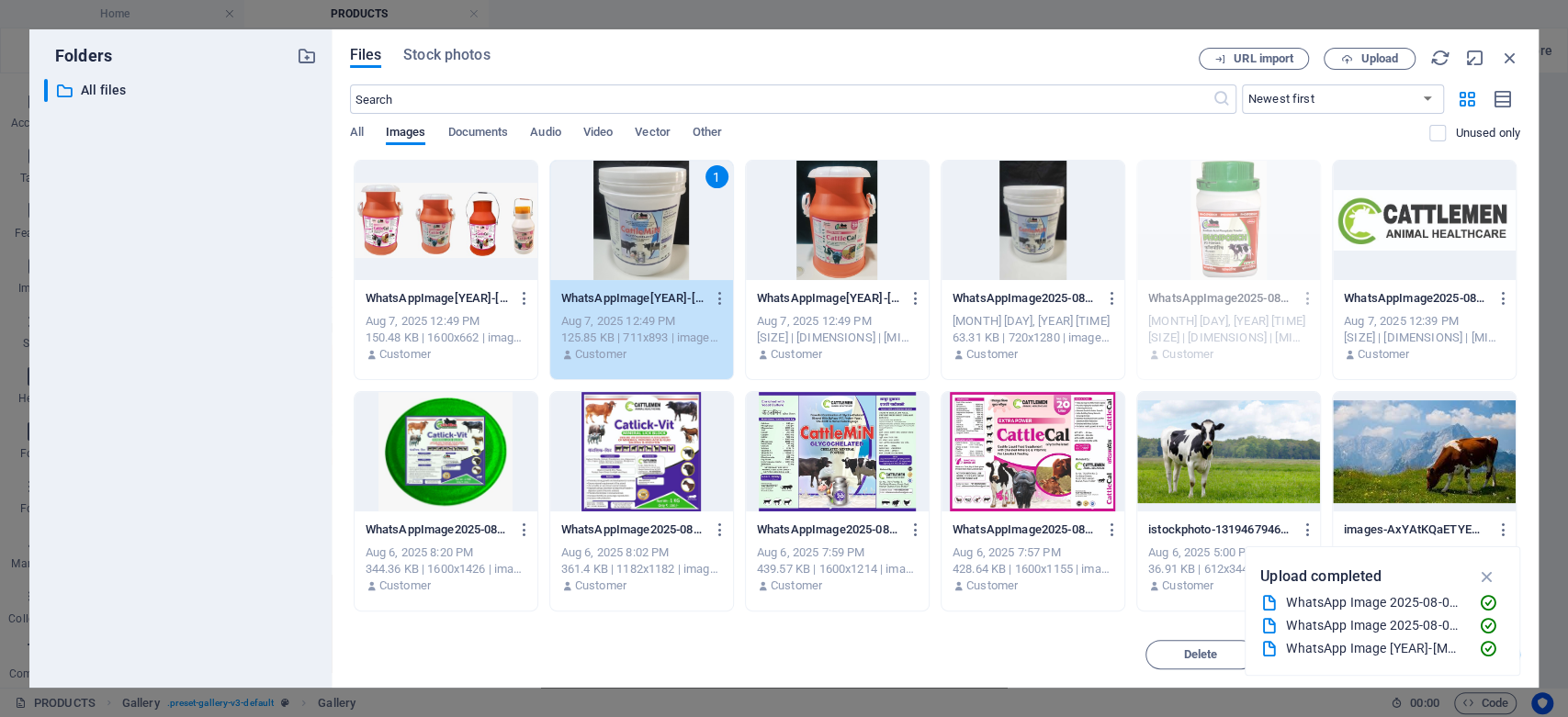 drag, startPoint x: 839, startPoint y: 239, endPoint x: 895, endPoint y: 240, distance: 56.008928 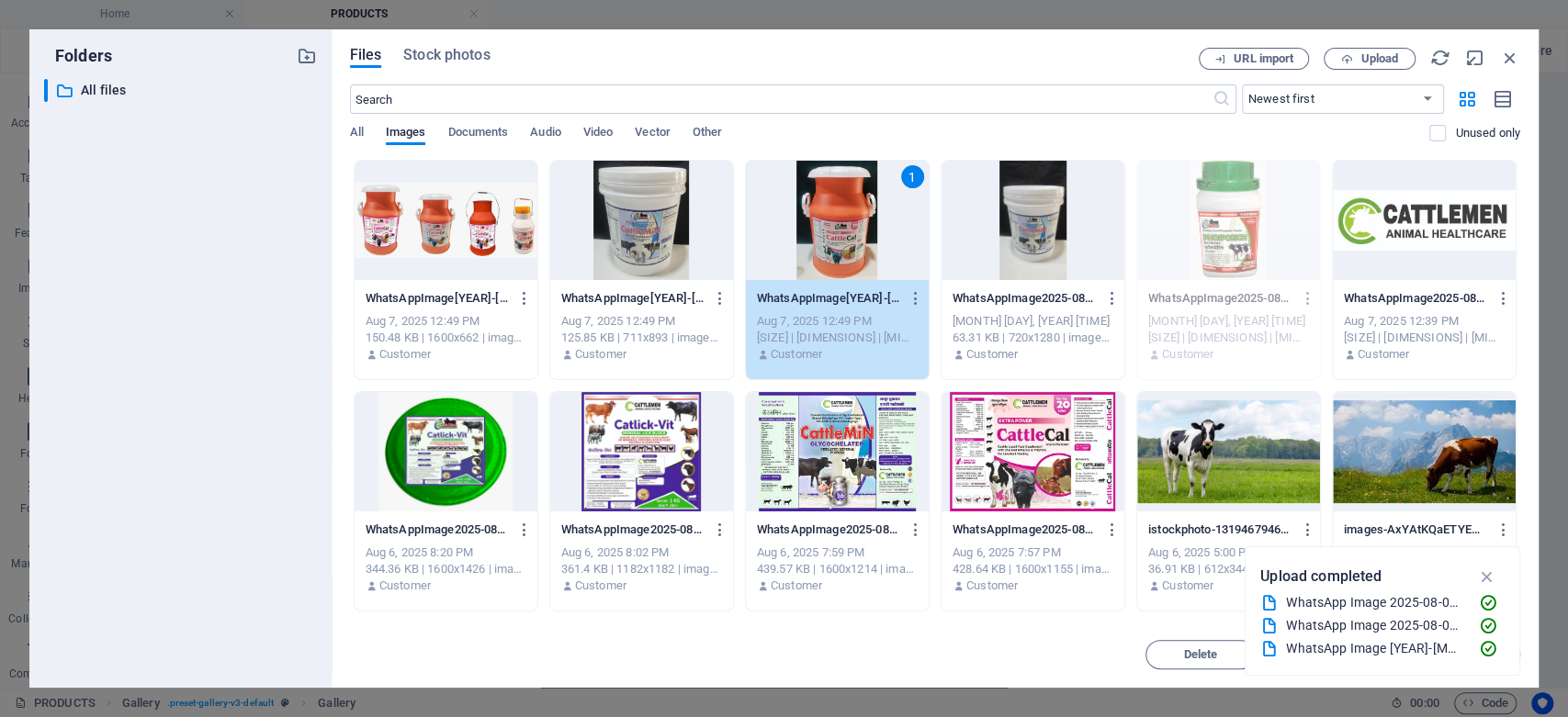 click at bounding box center [1032, 220] 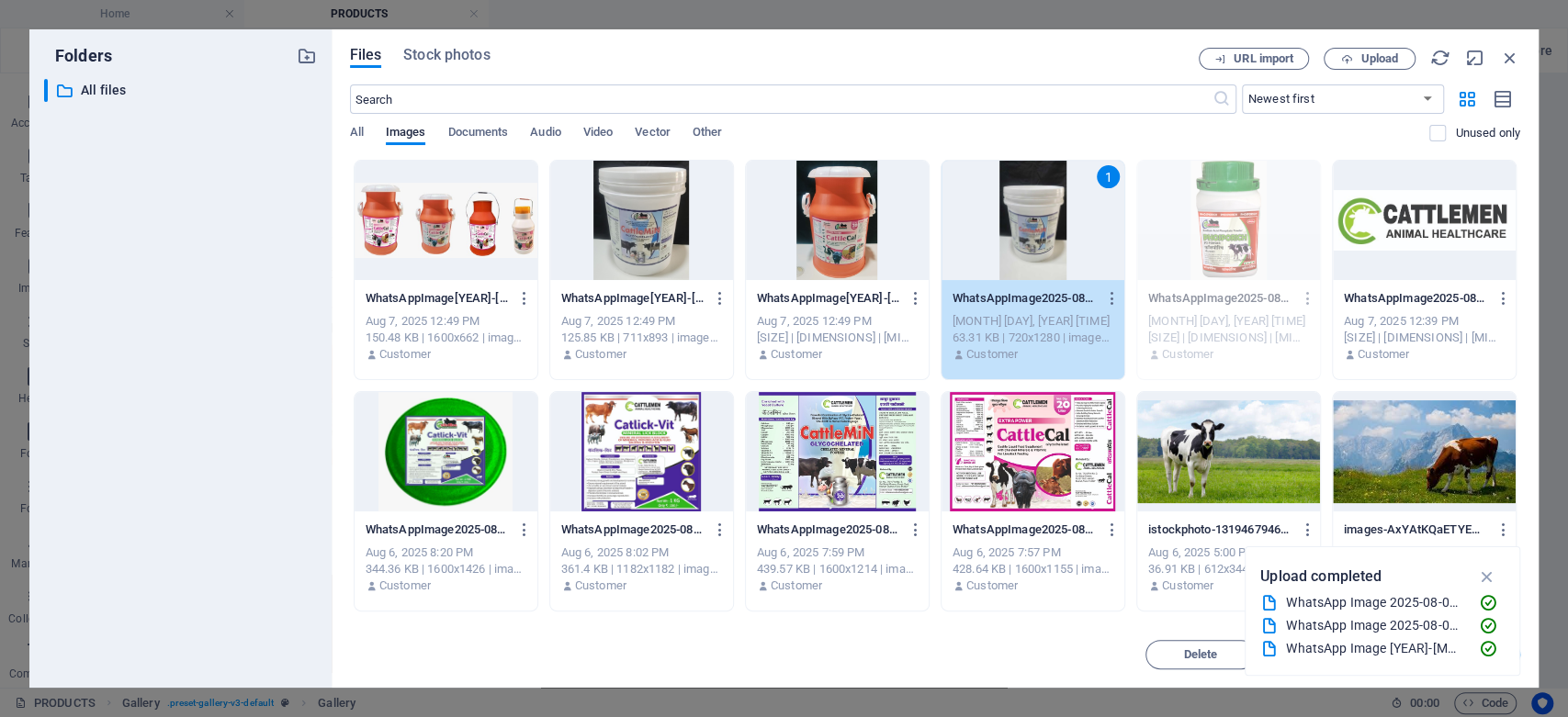 click on "1" at bounding box center (1032, 220) 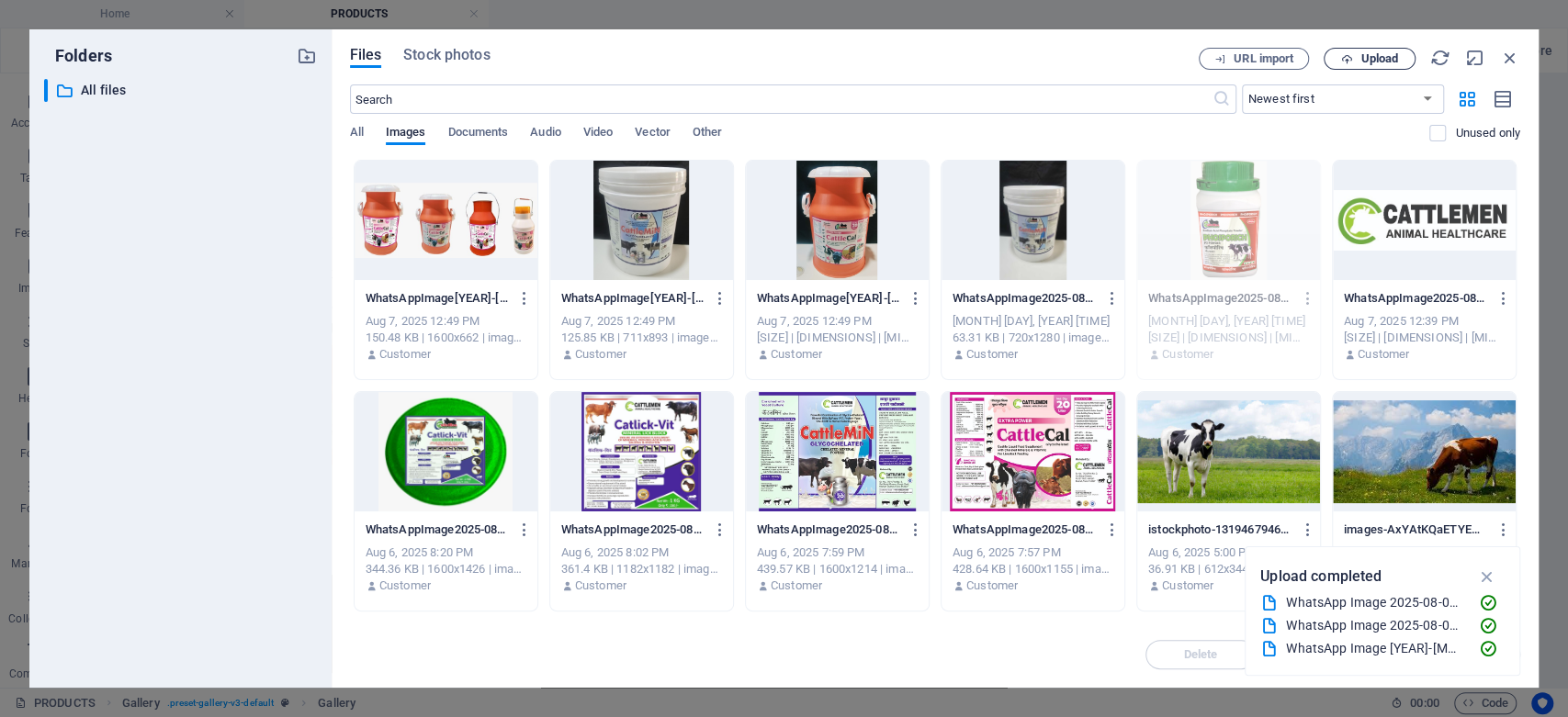 click on "Upload" at bounding box center (1379, 59) 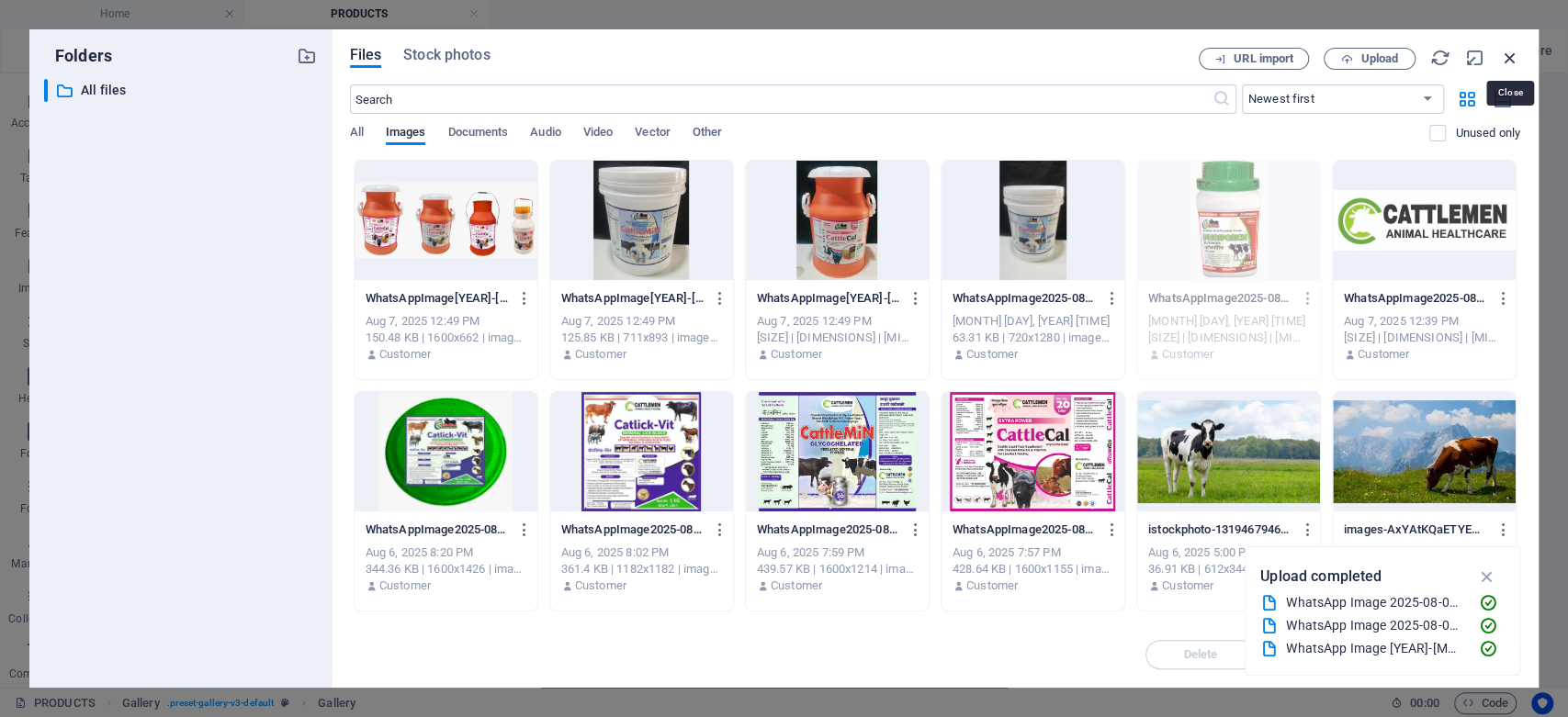 click at bounding box center (1510, 58) 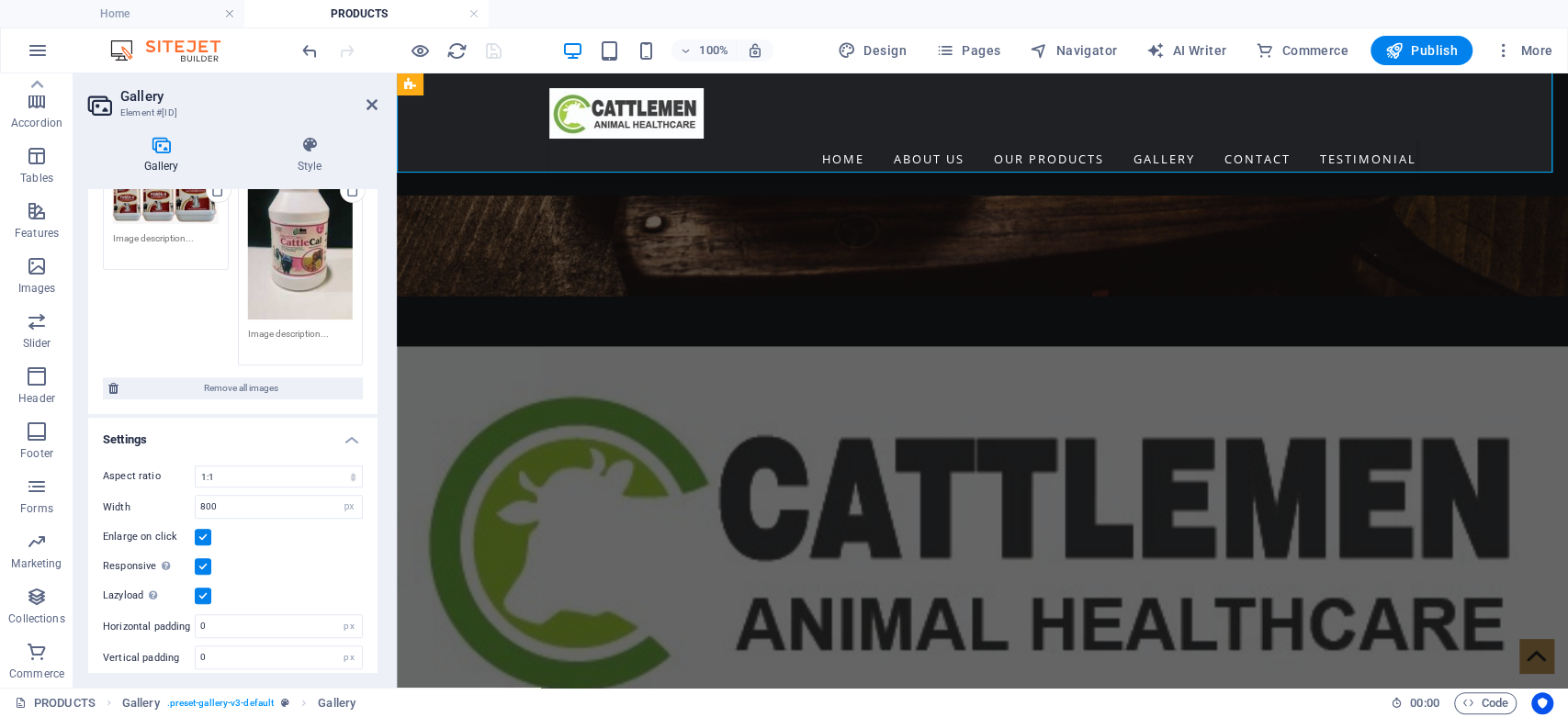 scroll, scrollTop: 445, scrollLeft: 0, axis: vertical 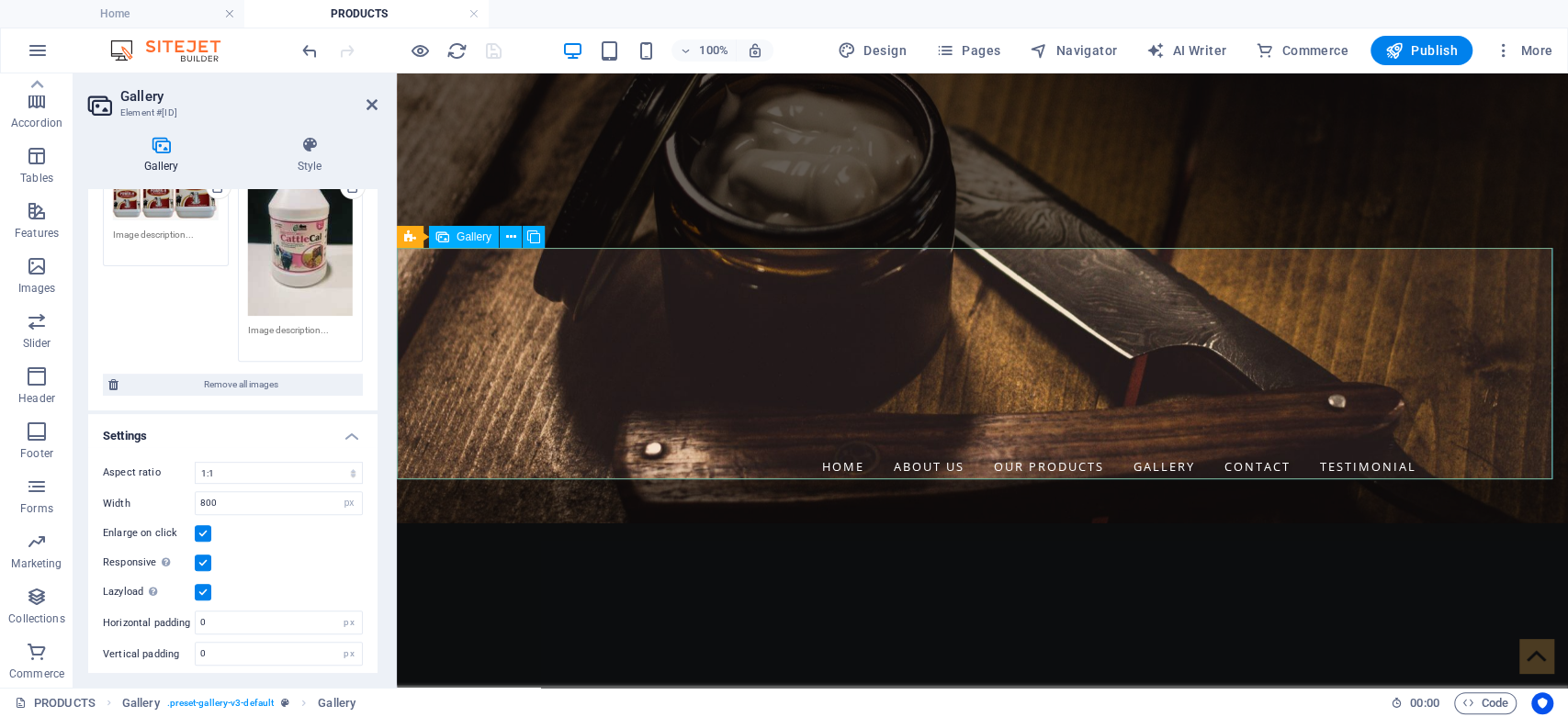 click at bounding box center (982, 1353) 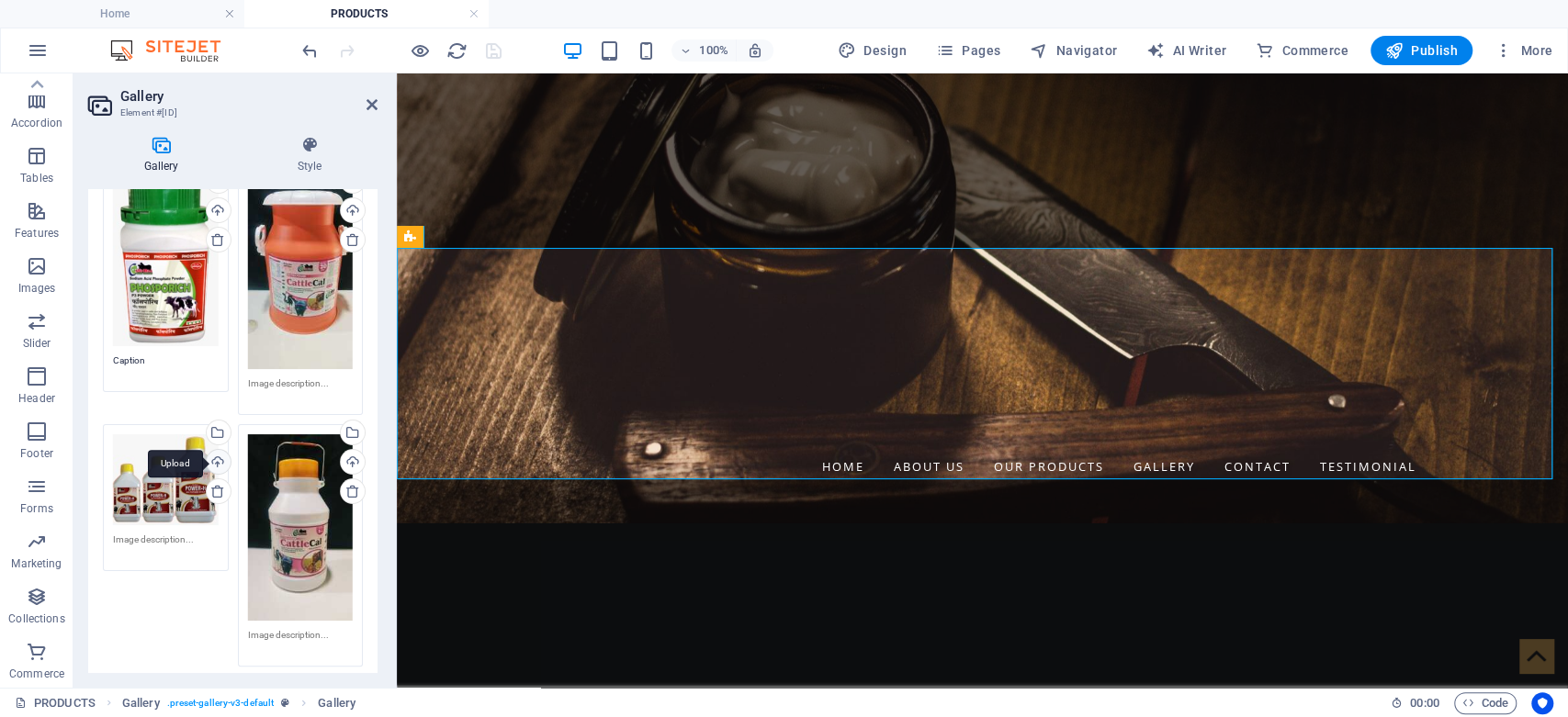 scroll, scrollTop: 37, scrollLeft: 0, axis: vertical 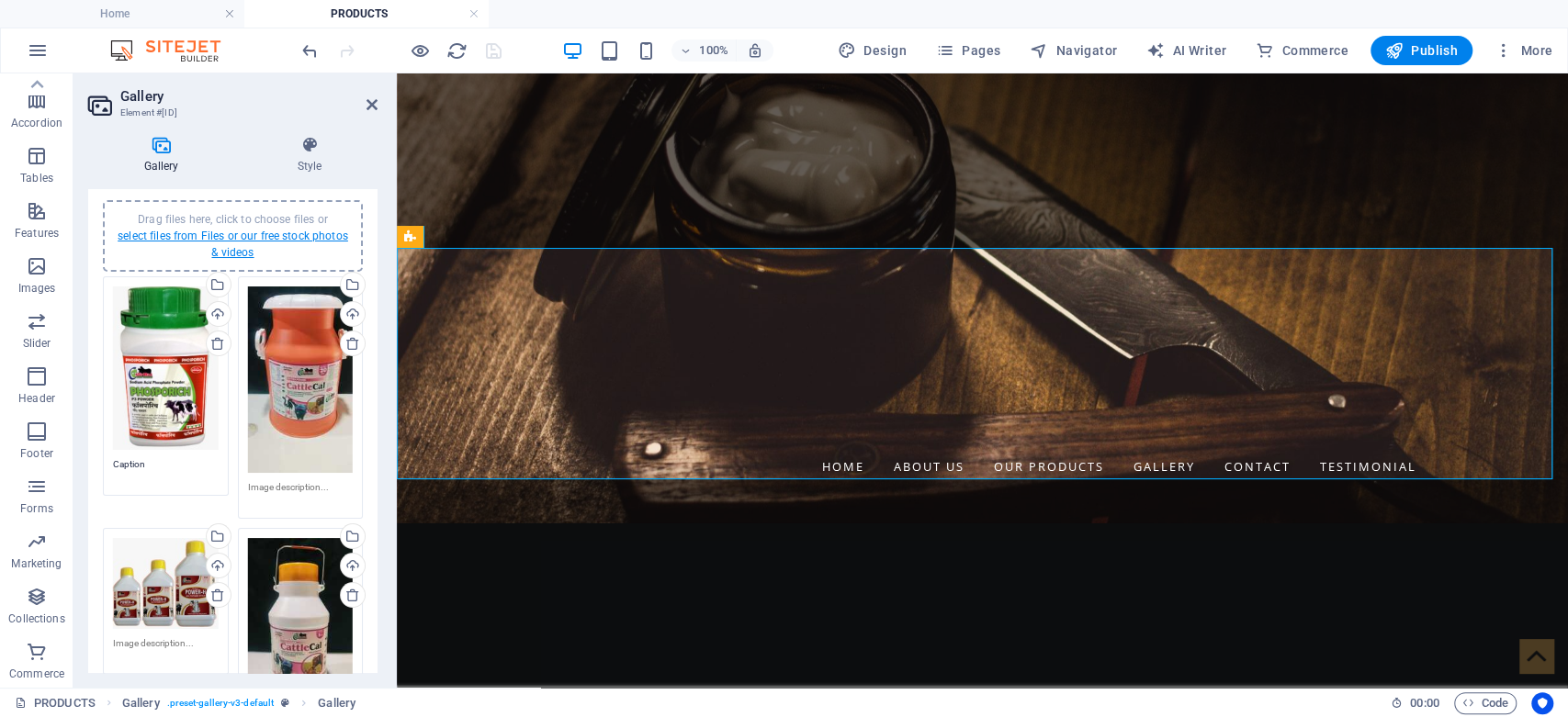 click on "select files from Files or our free stock photos & videos" at bounding box center (232, 244) 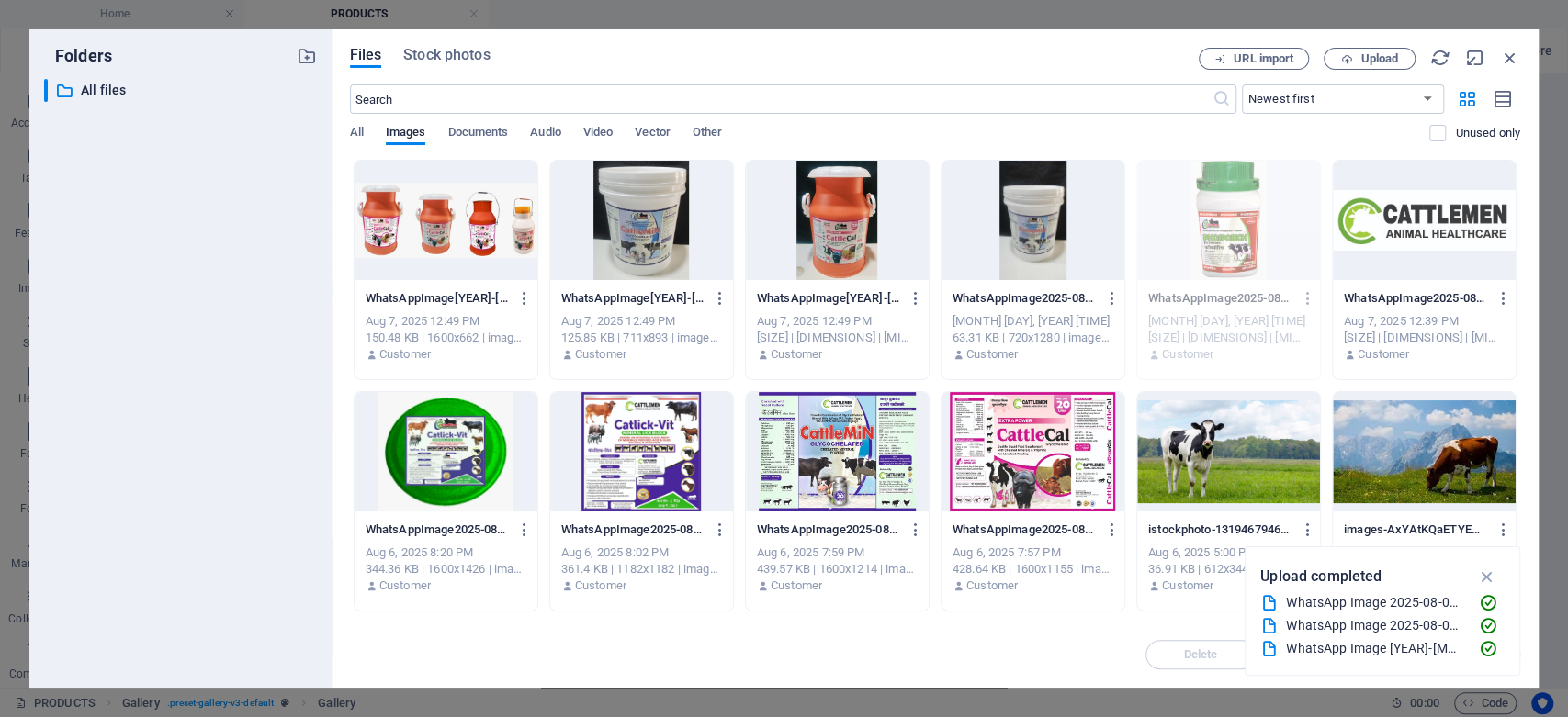 click at bounding box center (641, 220) 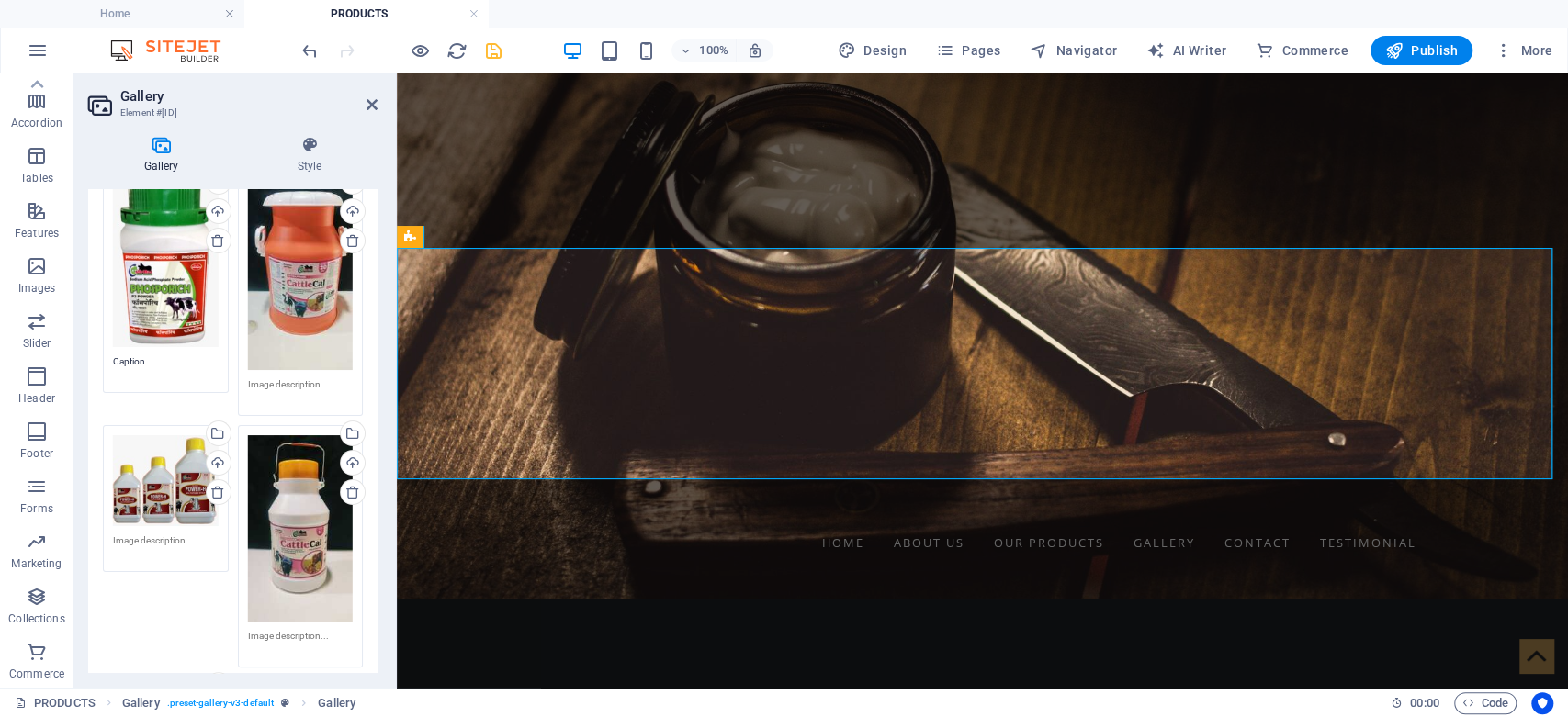 scroll, scrollTop: 37, scrollLeft: 0, axis: vertical 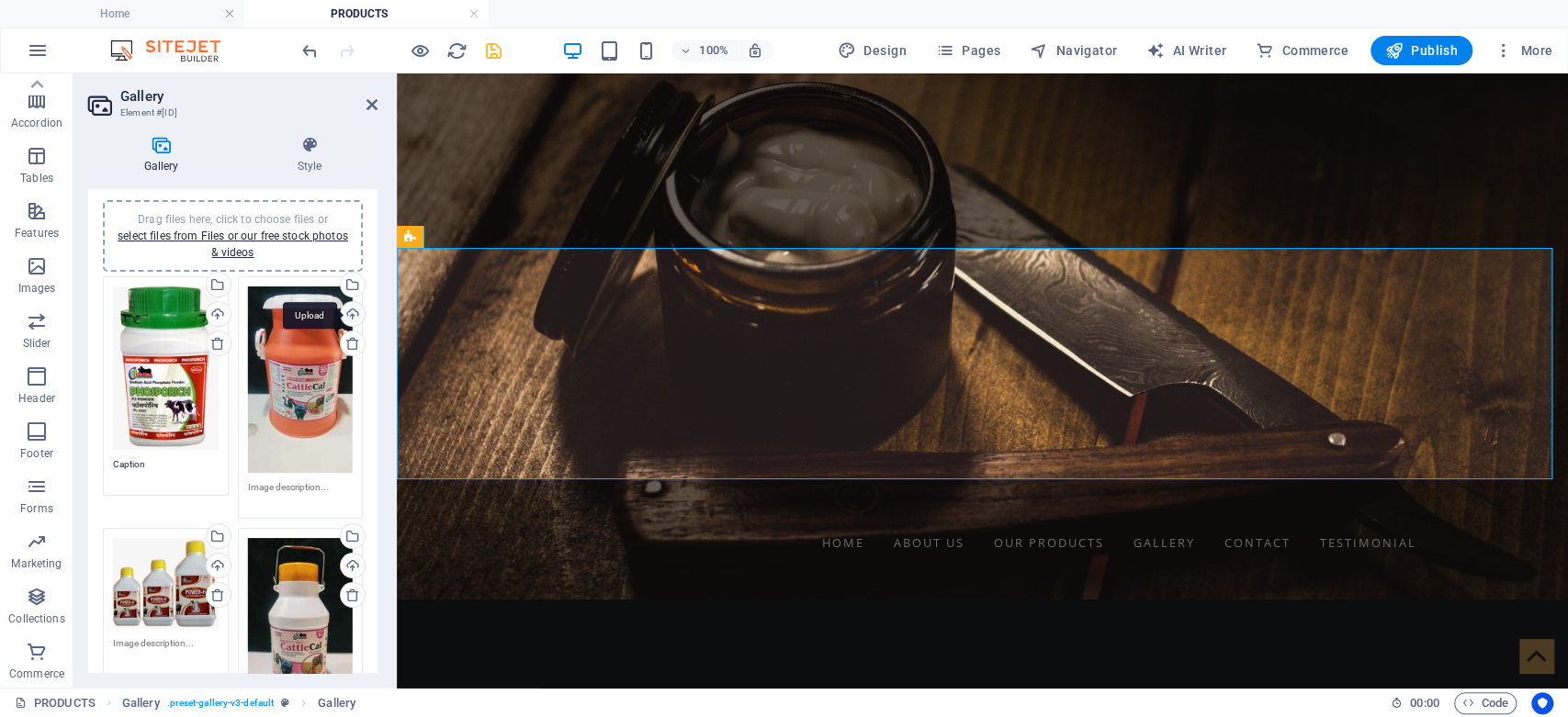 click on "Upload" at bounding box center [351, 316] 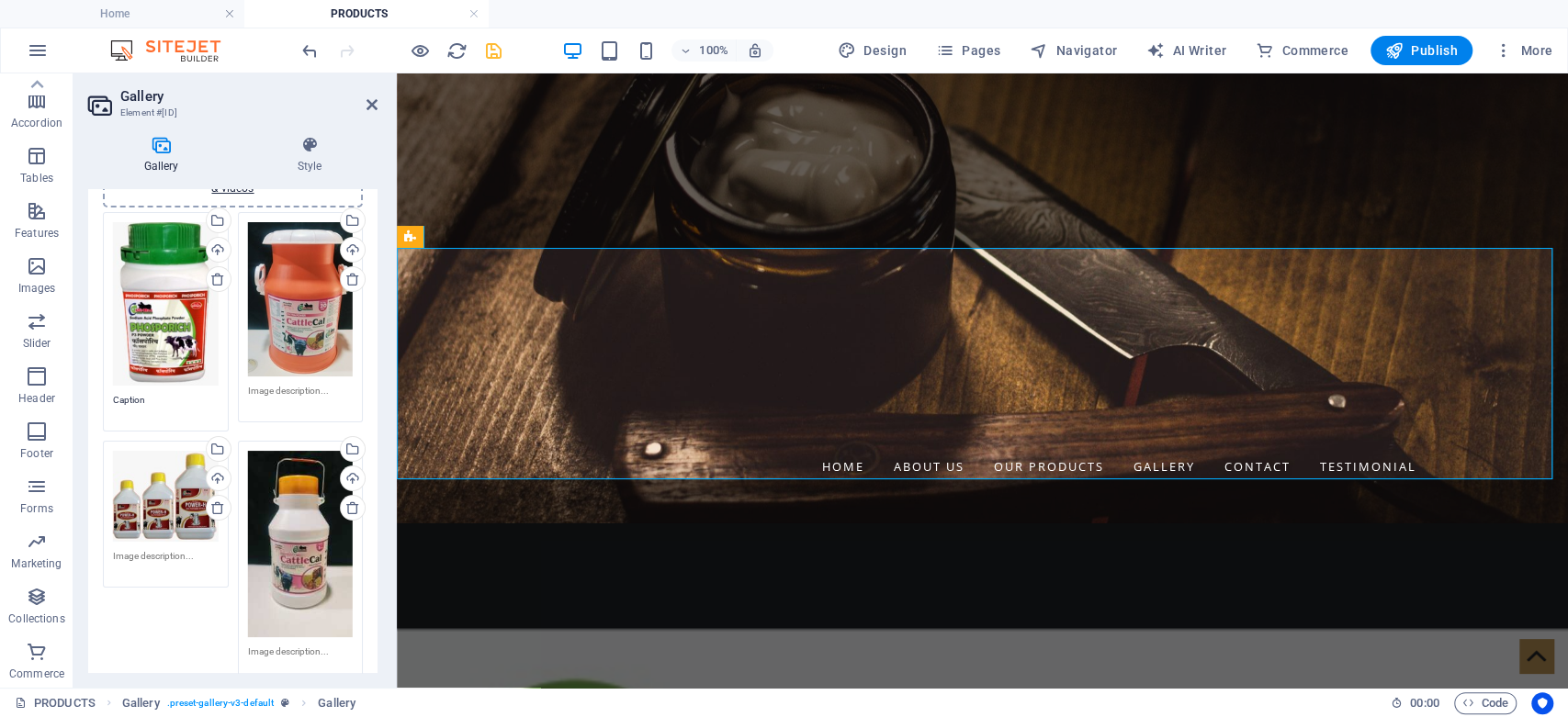 scroll, scrollTop: 0, scrollLeft: 0, axis: both 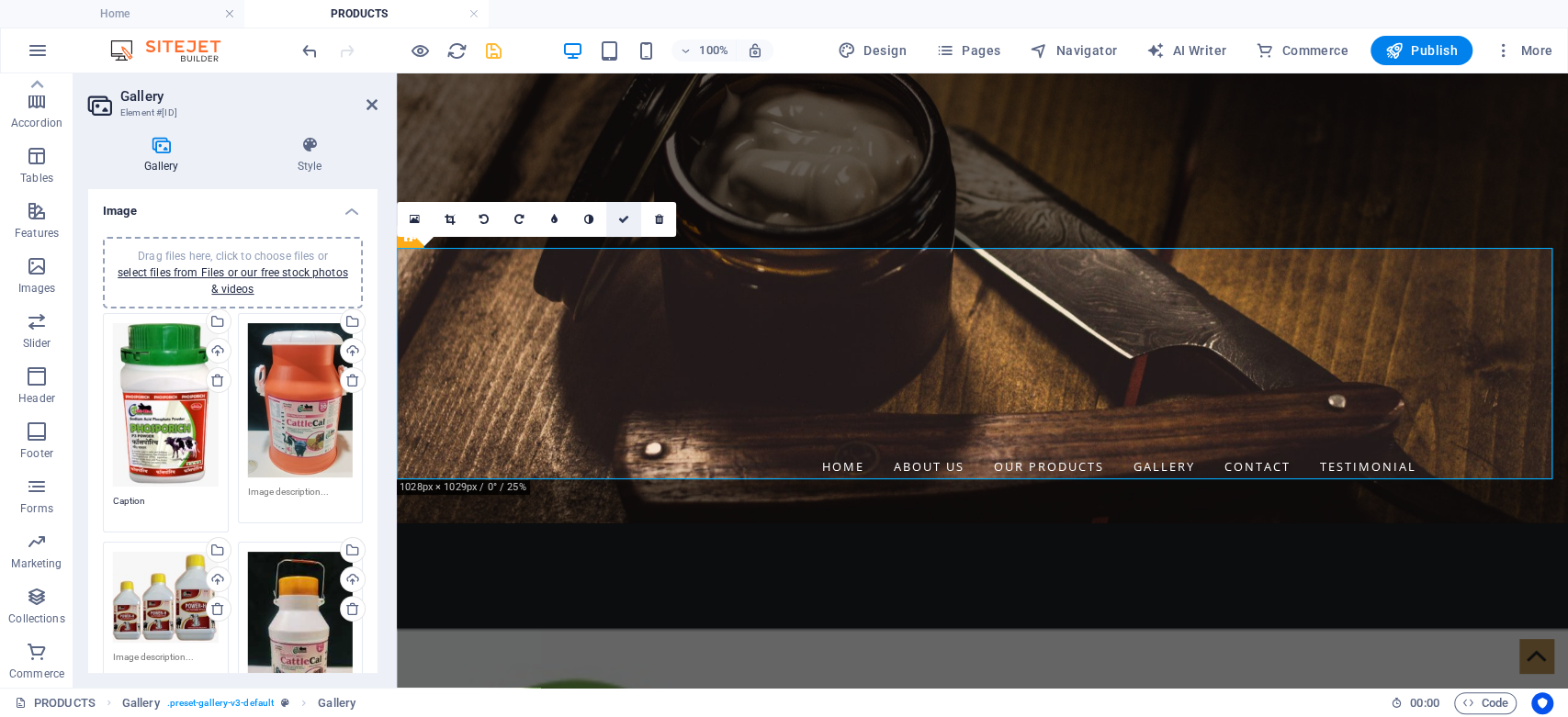 drag, startPoint x: 626, startPoint y: 218, endPoint x: 551, endPoint y: 145, distance: 104.66136 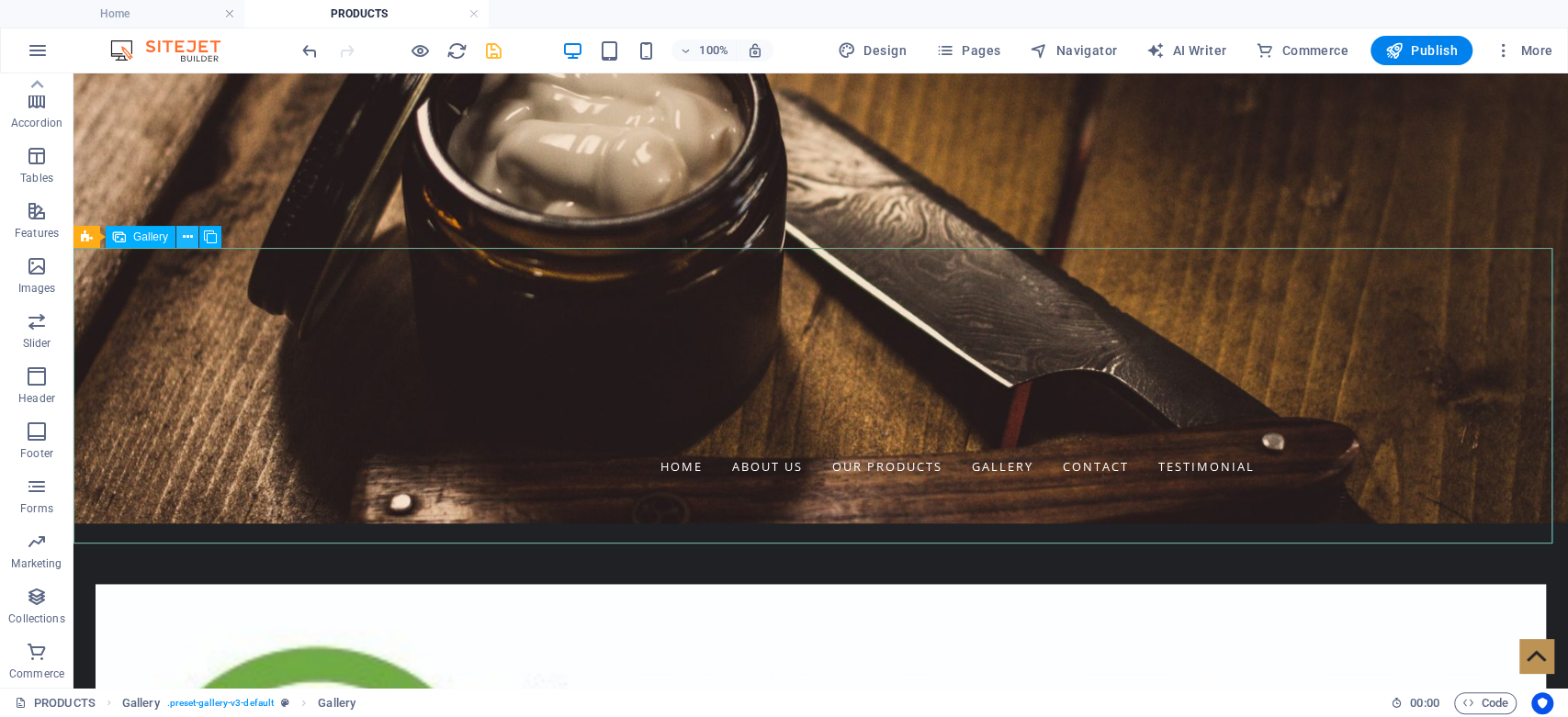 click at bounding box center (187, 237) 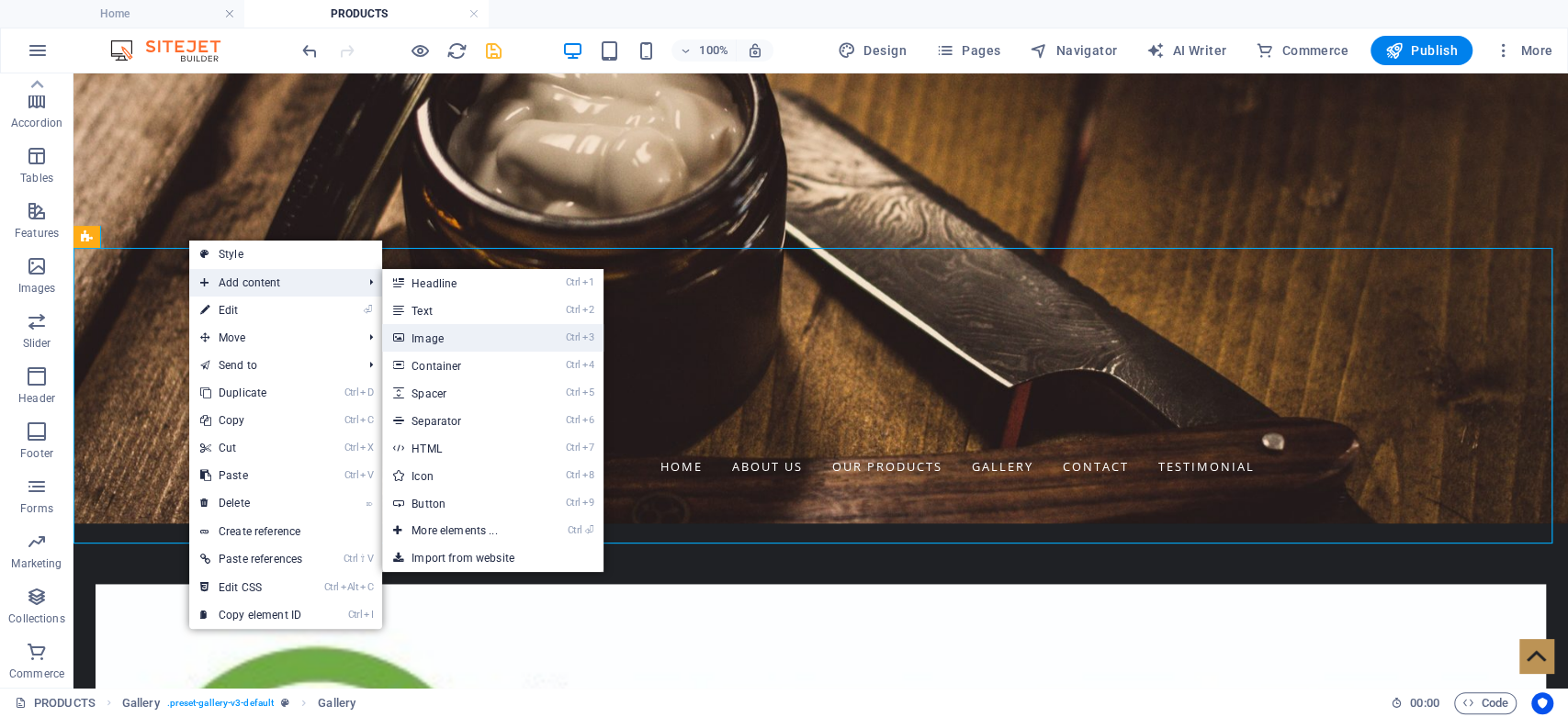 click on "Ctrl 3  Image" at bounding box center (457, 338) 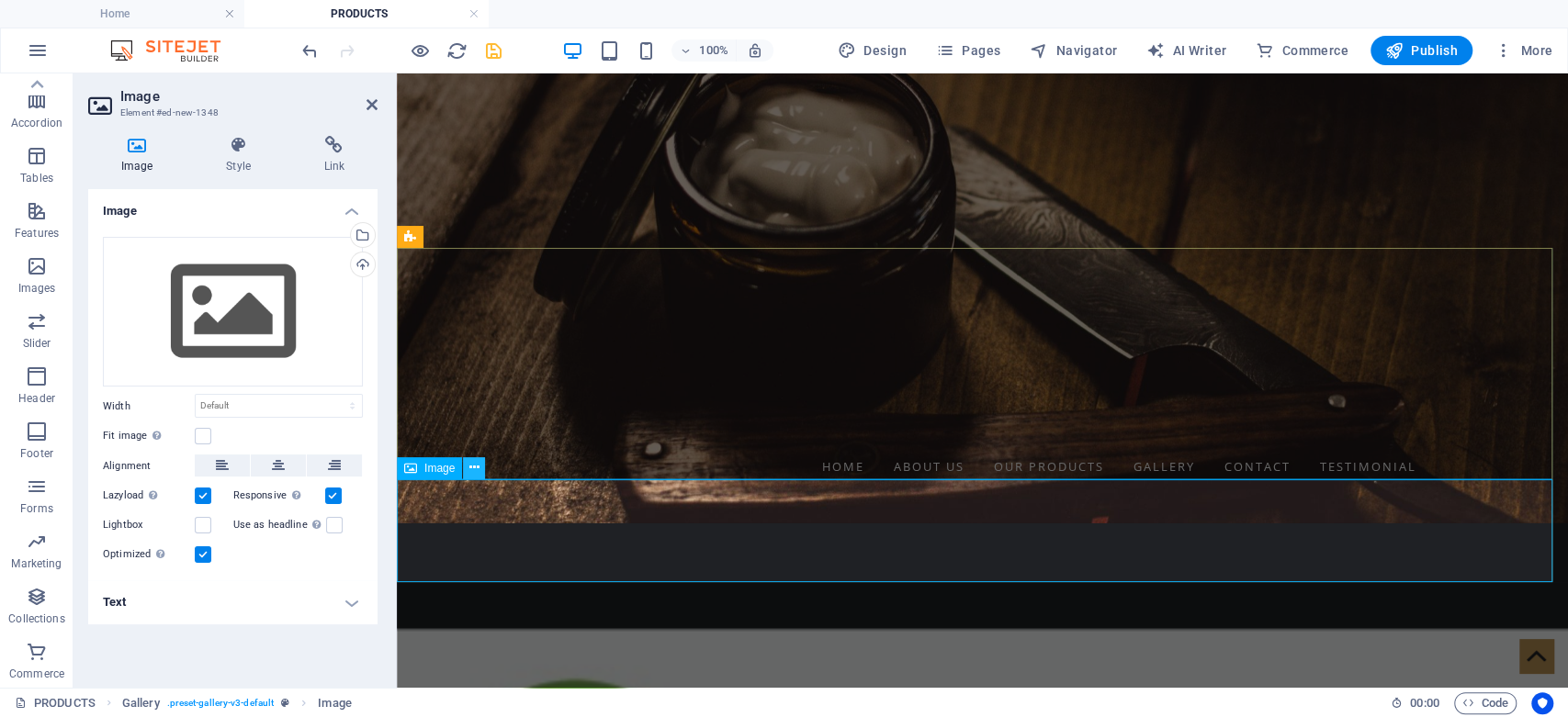 click at bounding box center (474, 467) 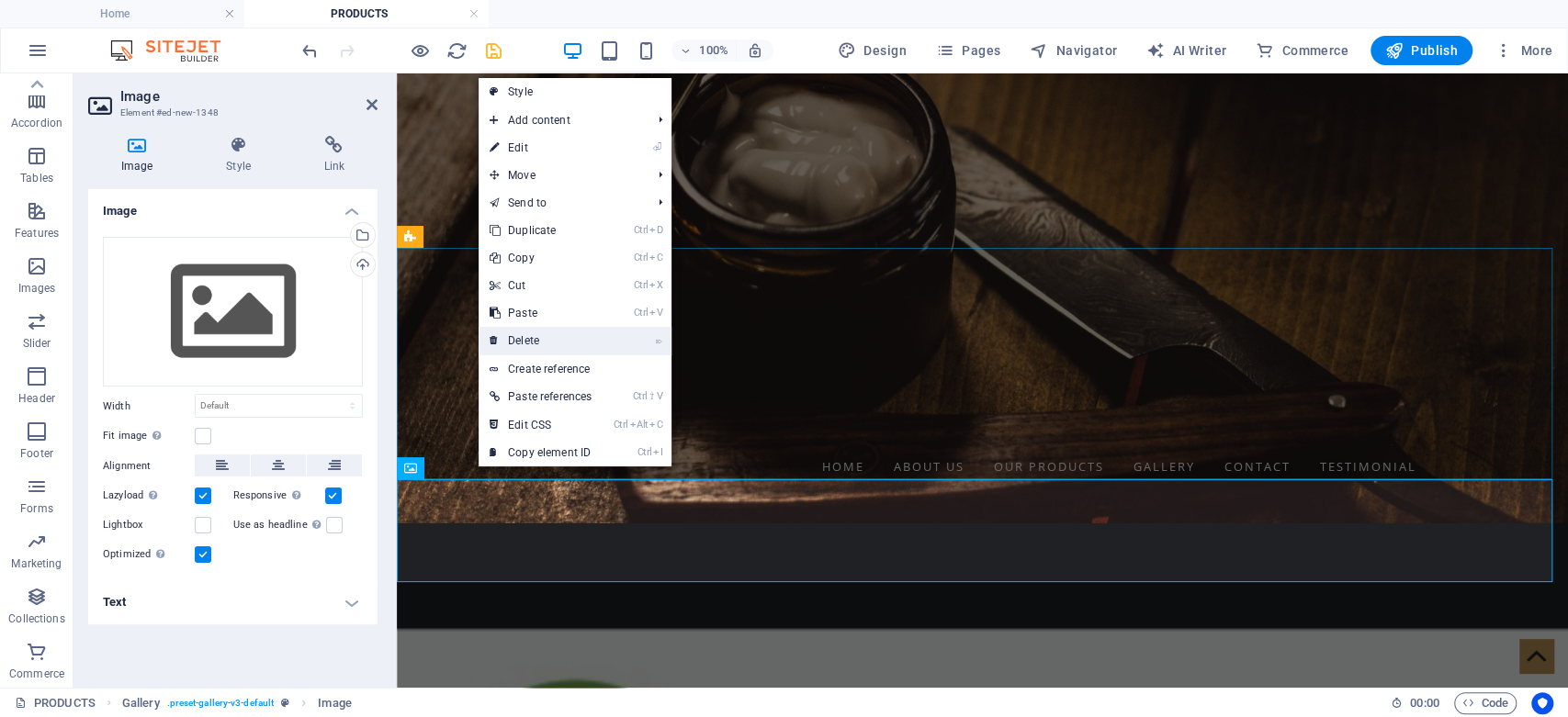 click on "⌦  Delete" at bounding box center (540, 341) 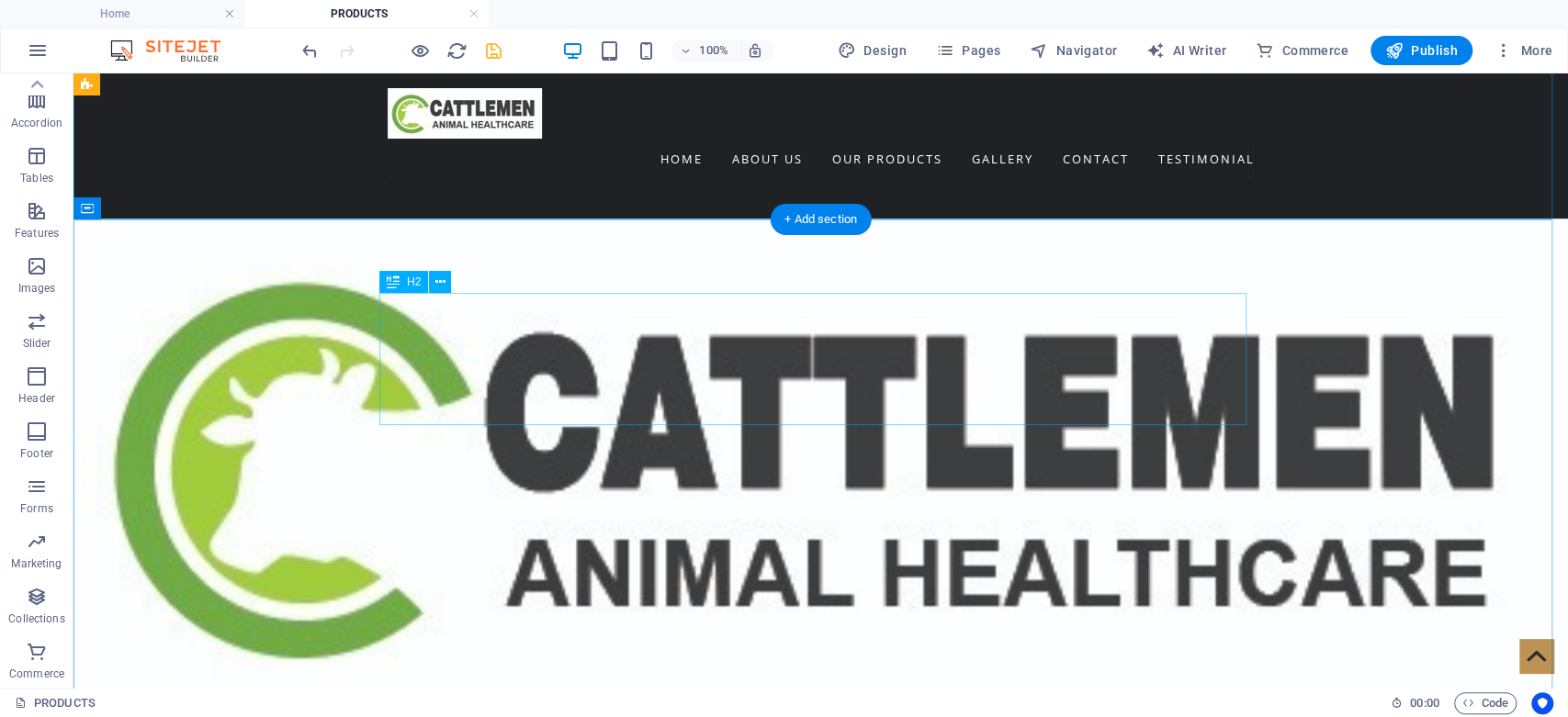 scroll, scrollTop: 921, scrollLeft: 0, axis: vertical 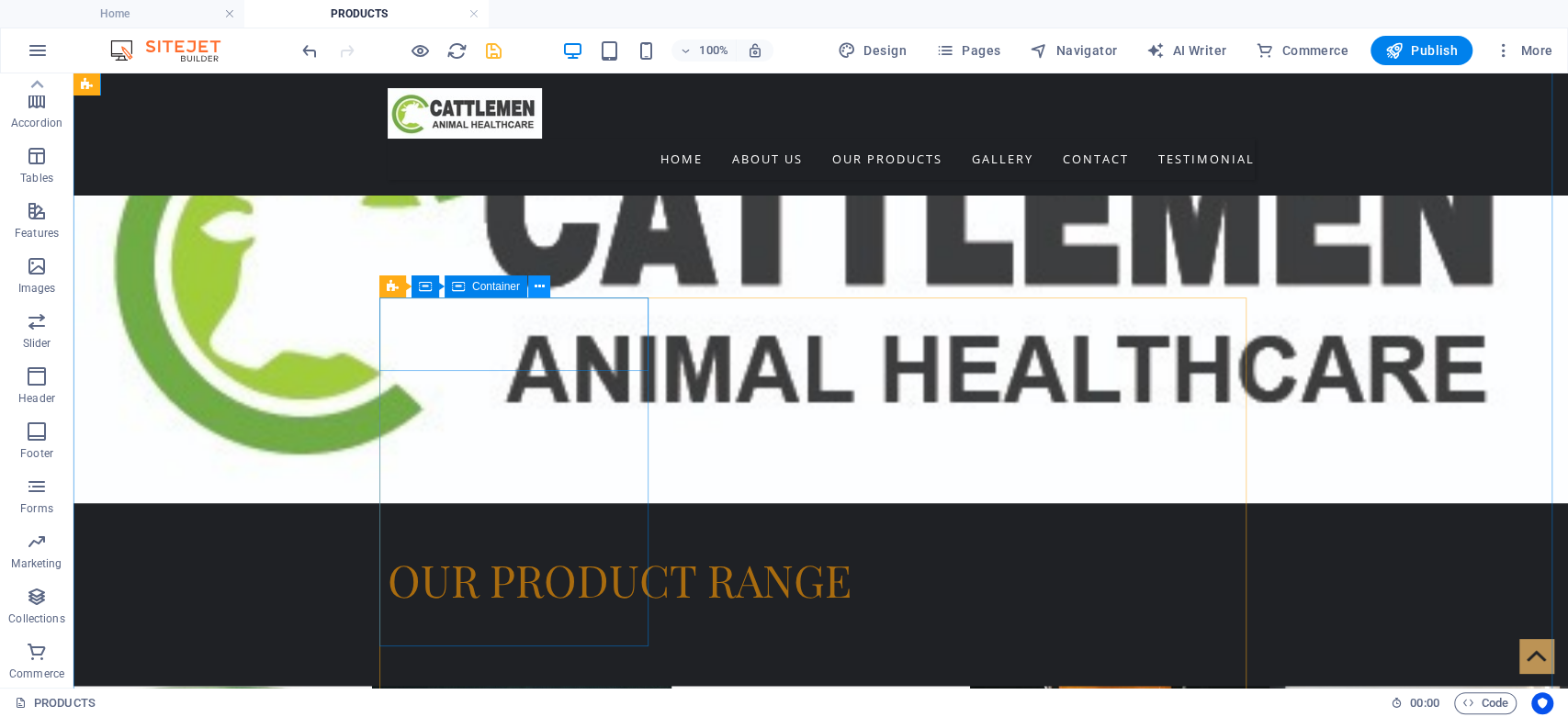 click at bounding box center (538, 286) 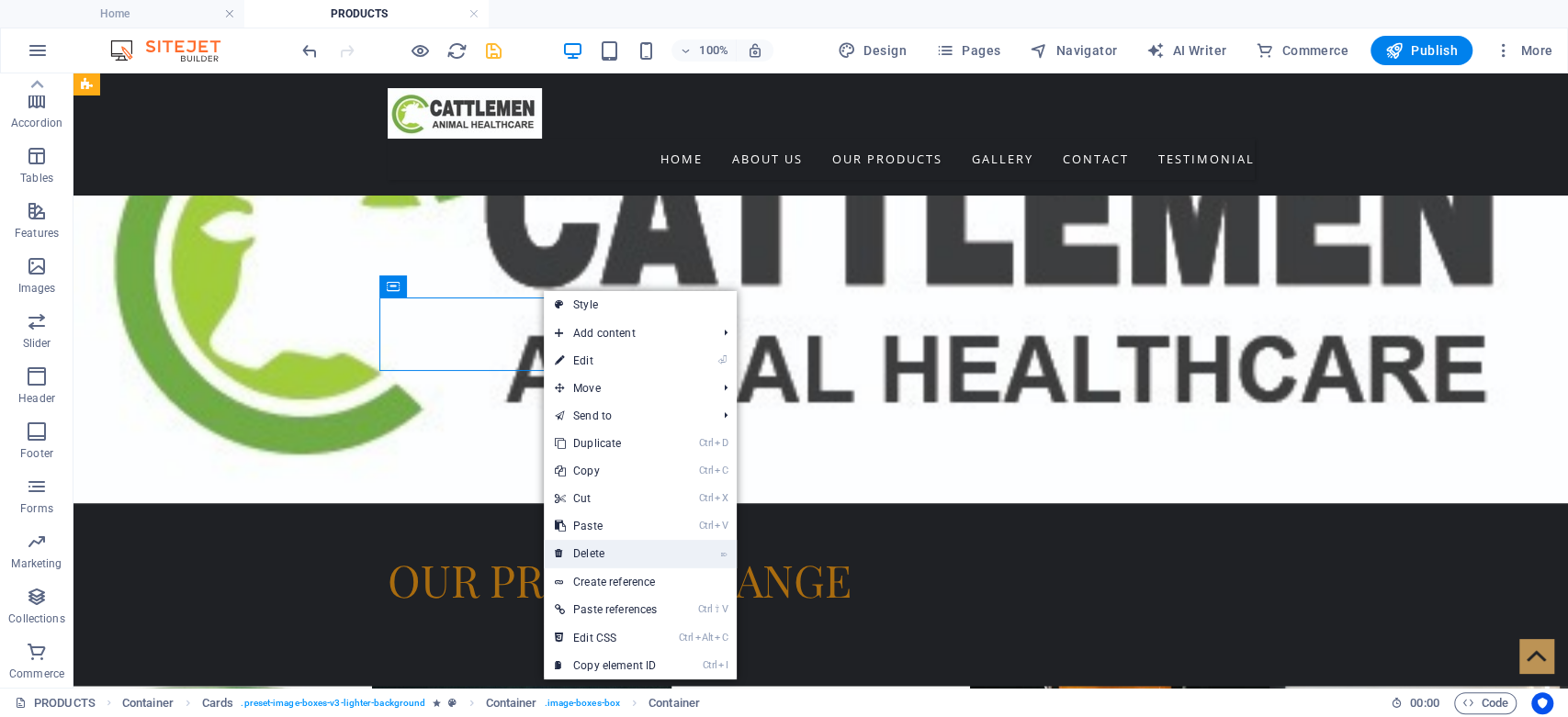click on "⌦  Delete" at bounding box center [605, 554] 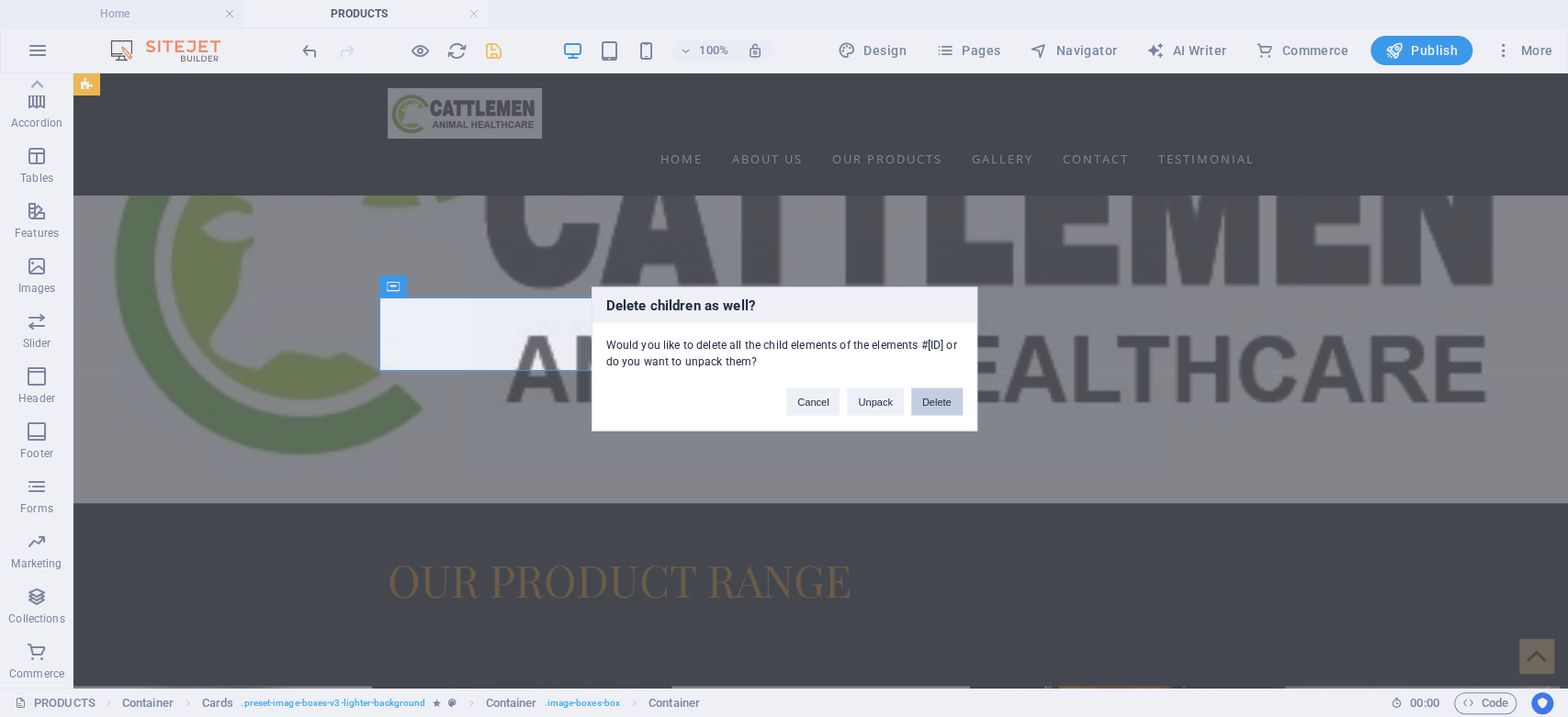 click on "Delete" at bounding box center [937, 401] 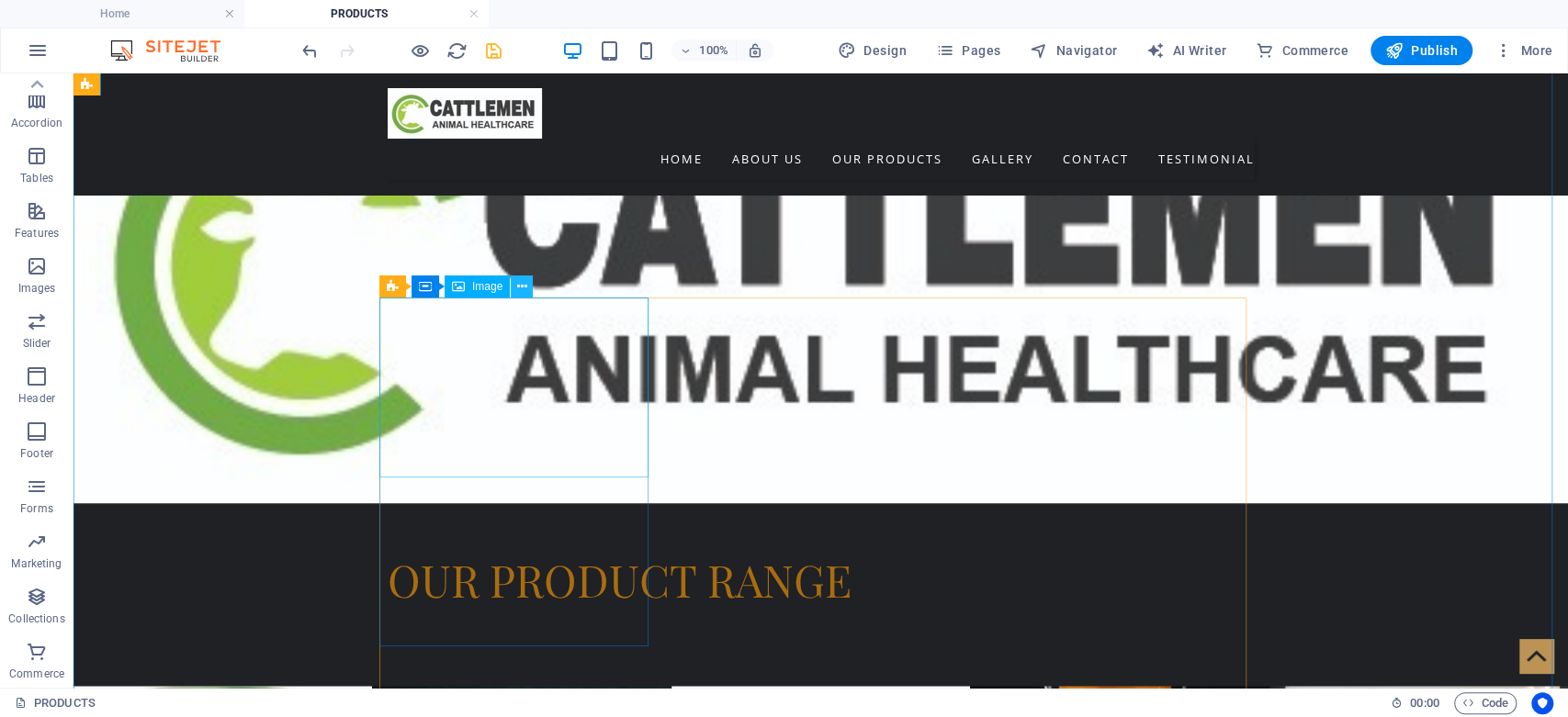 click at bounding box center [522, 286] 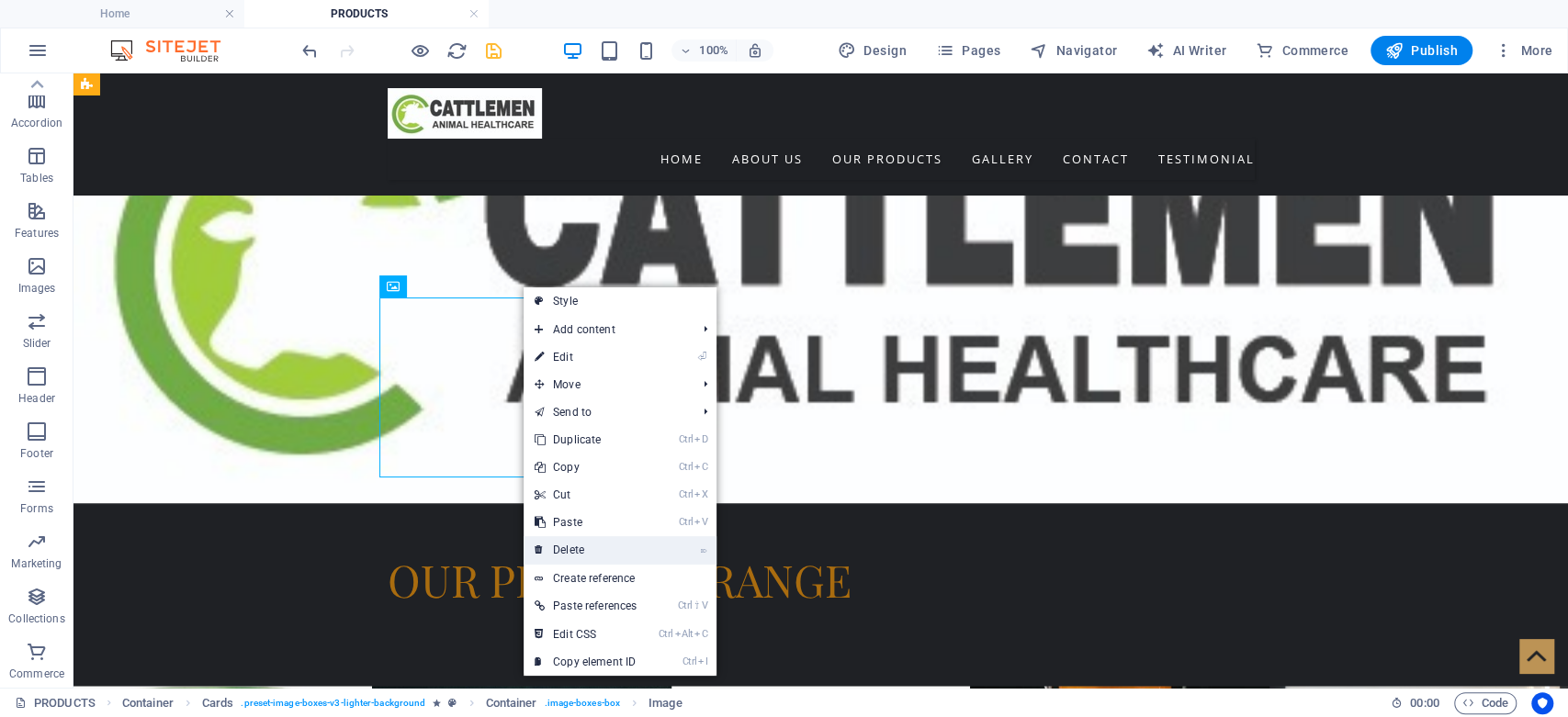 click on "⌦  Delete" at bounding box center (585, 550) 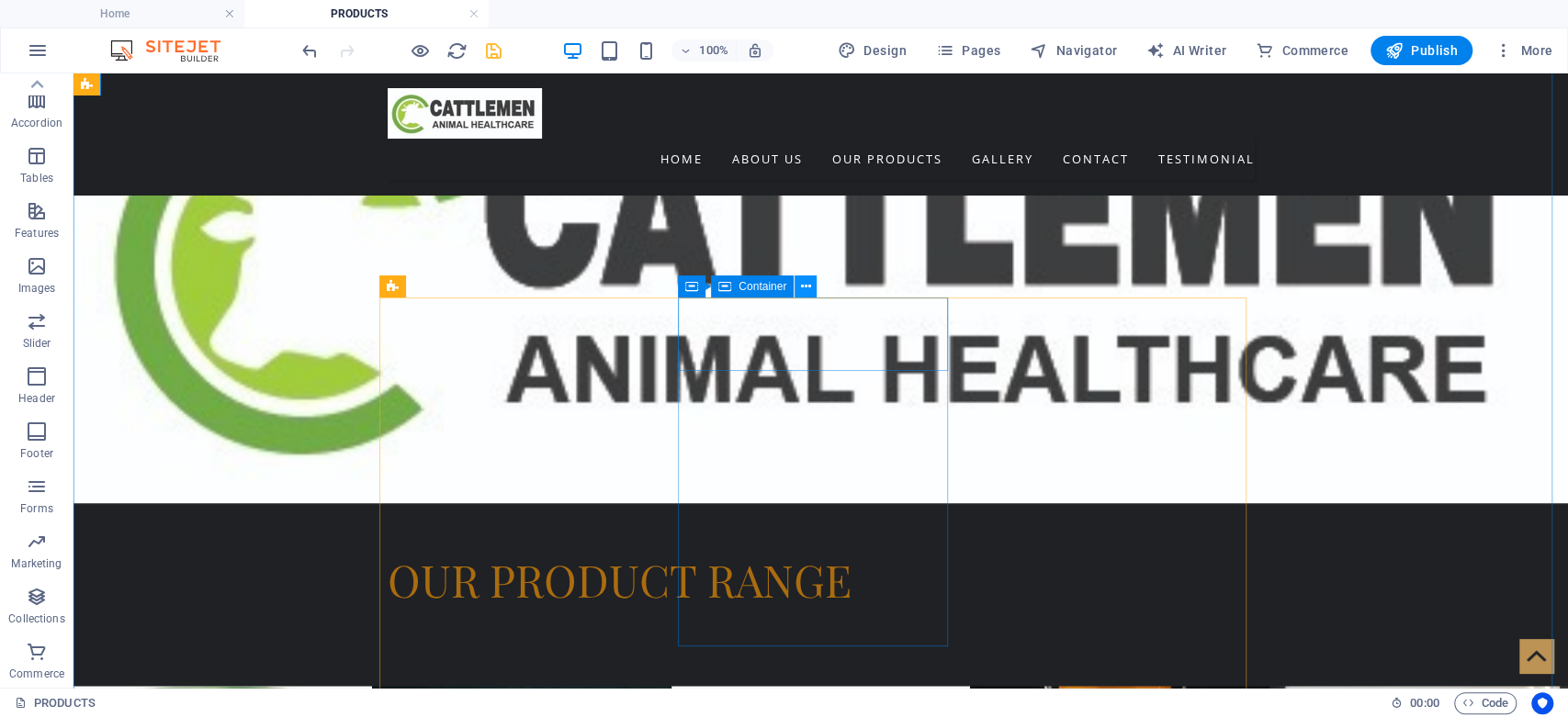 click at bounding box center (806, 286) 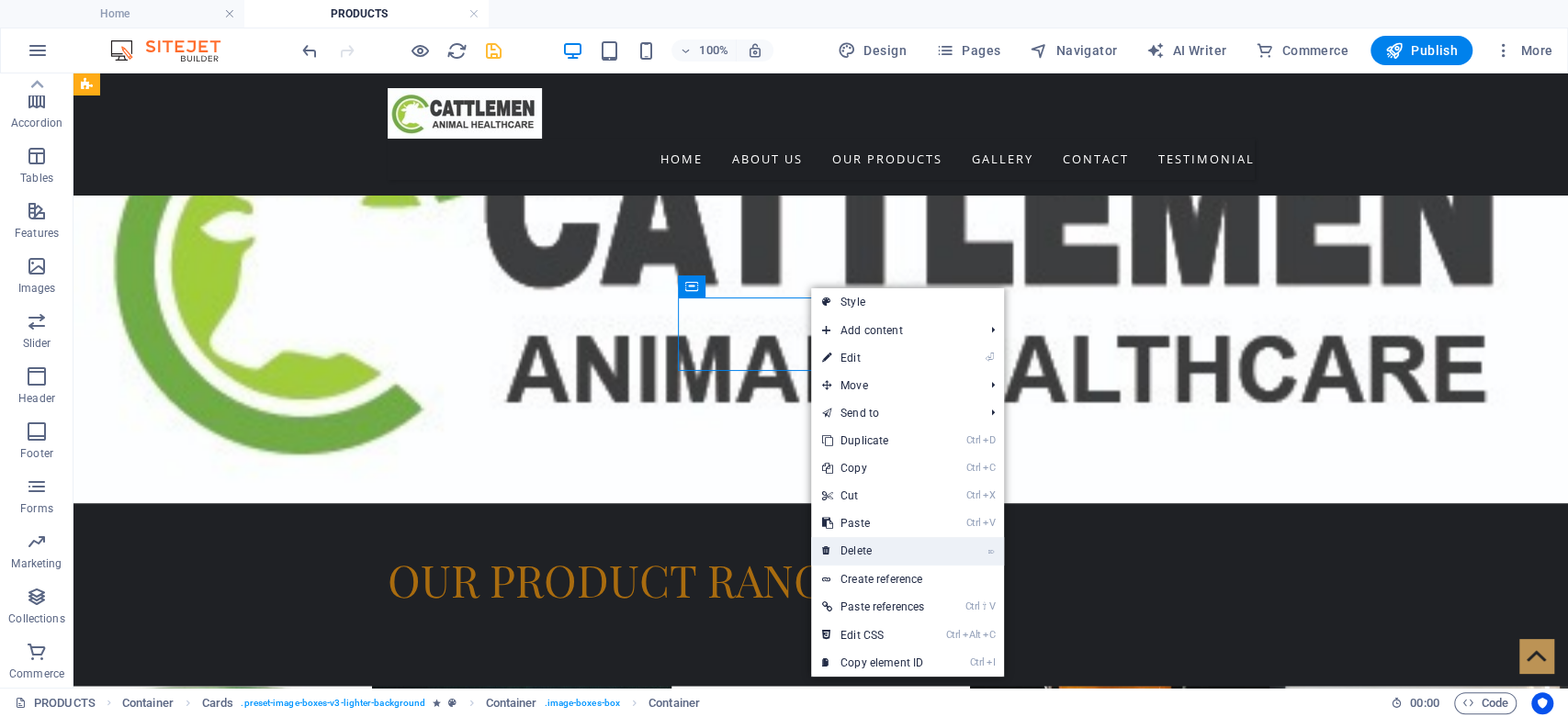 click on "⌦  Delete" at bounding box center [873, 551] 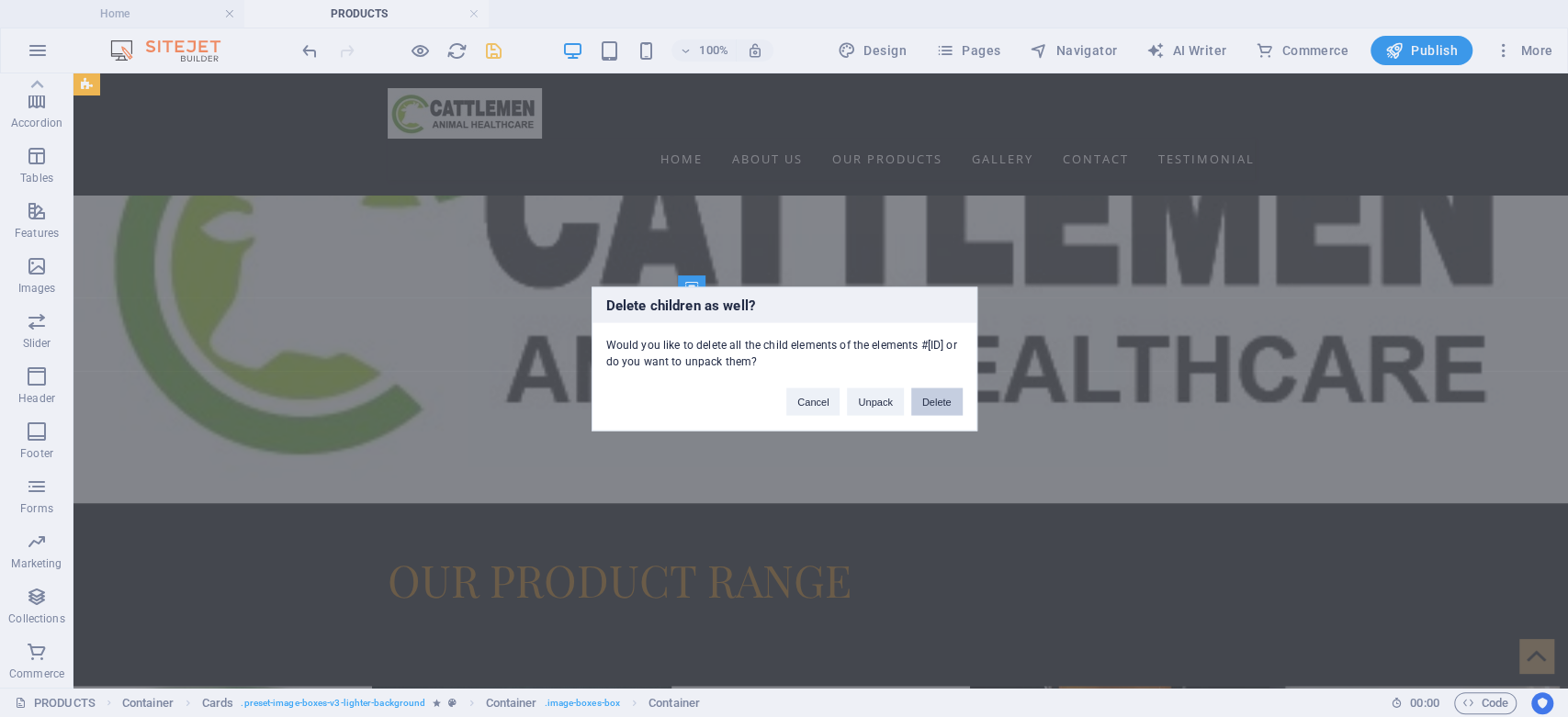 click on "Delete" at bounding box center [937, 401] 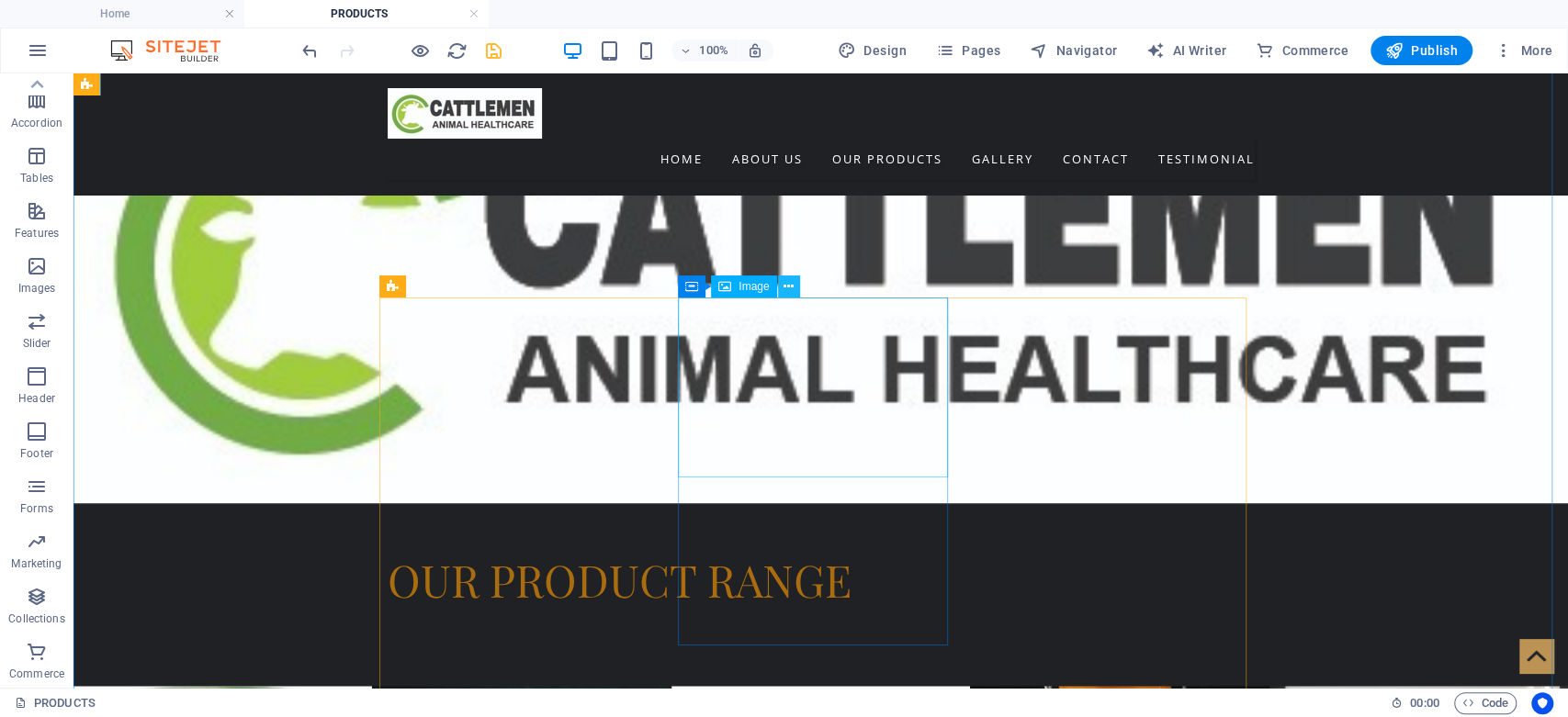 click at bounding box center [788, 286] 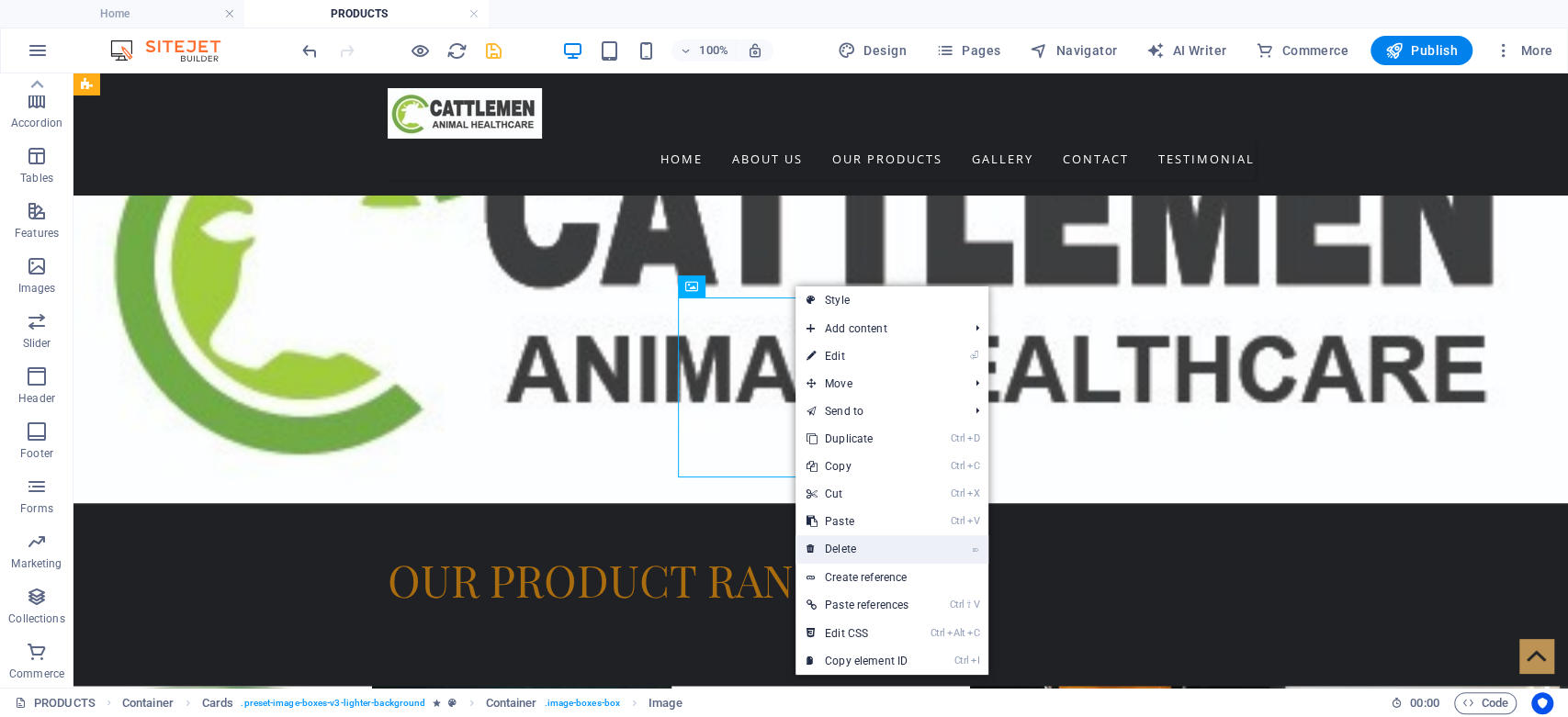 click on "⌦  Delete" at bounding box center [857, 549] 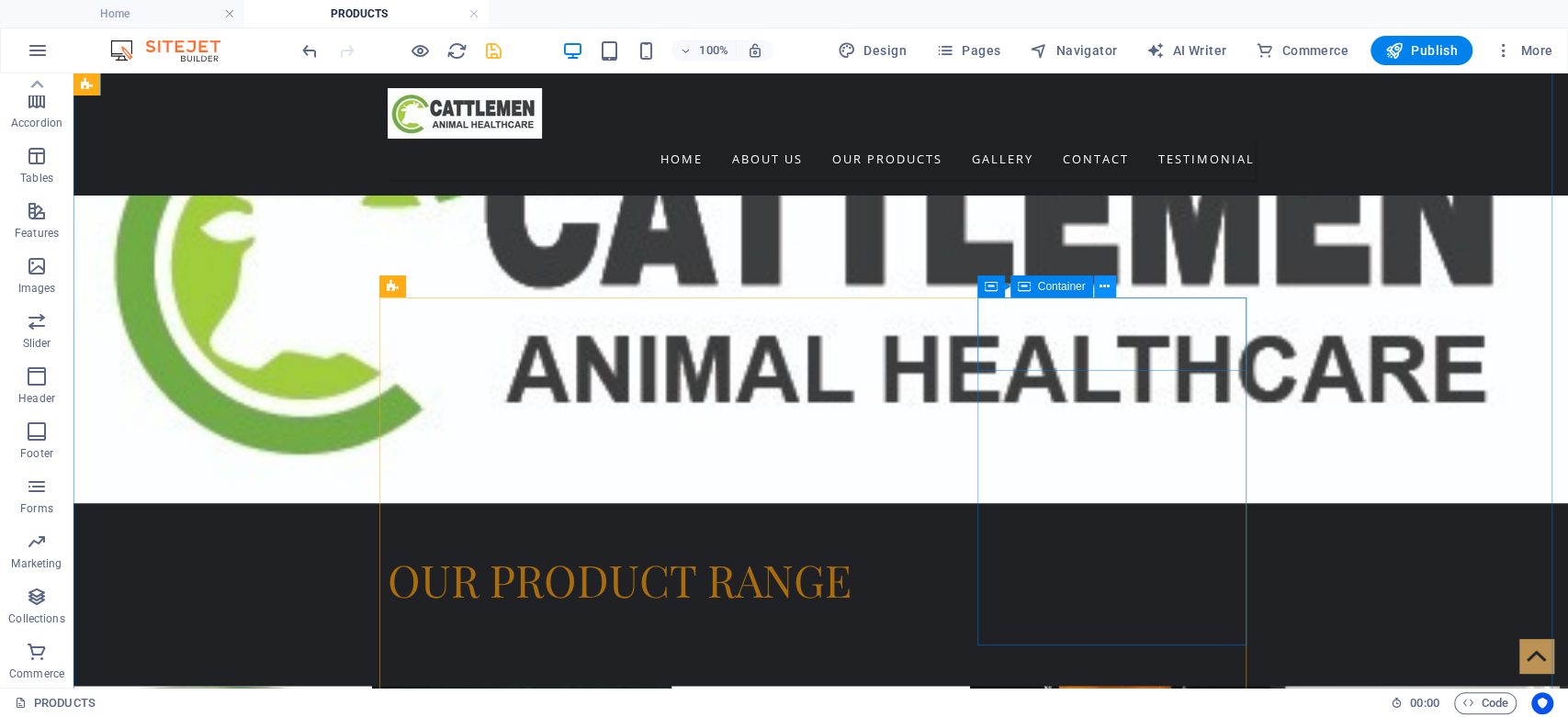 click at bounding box center (1104, 286) 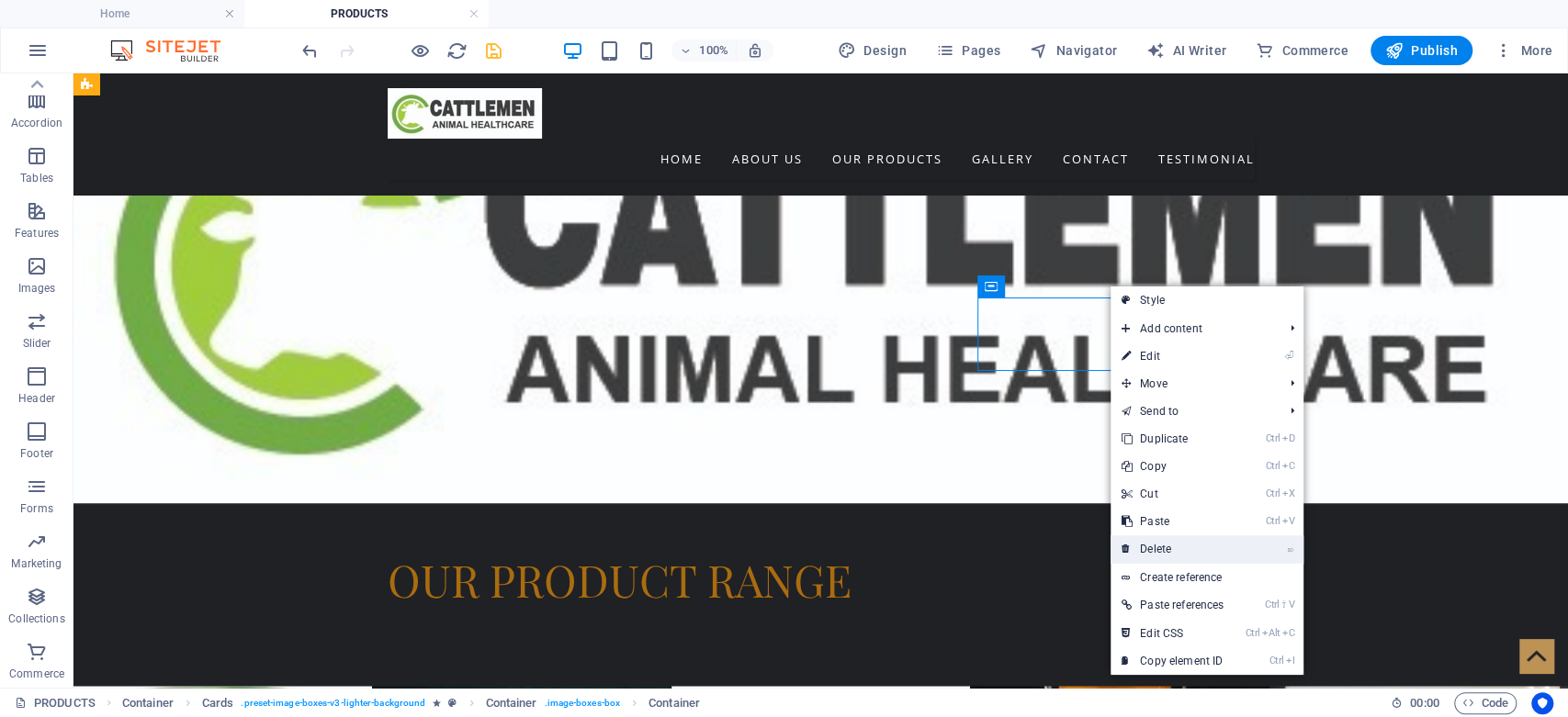 click on "⌦  Delete" at bounding box center [1172, 549] 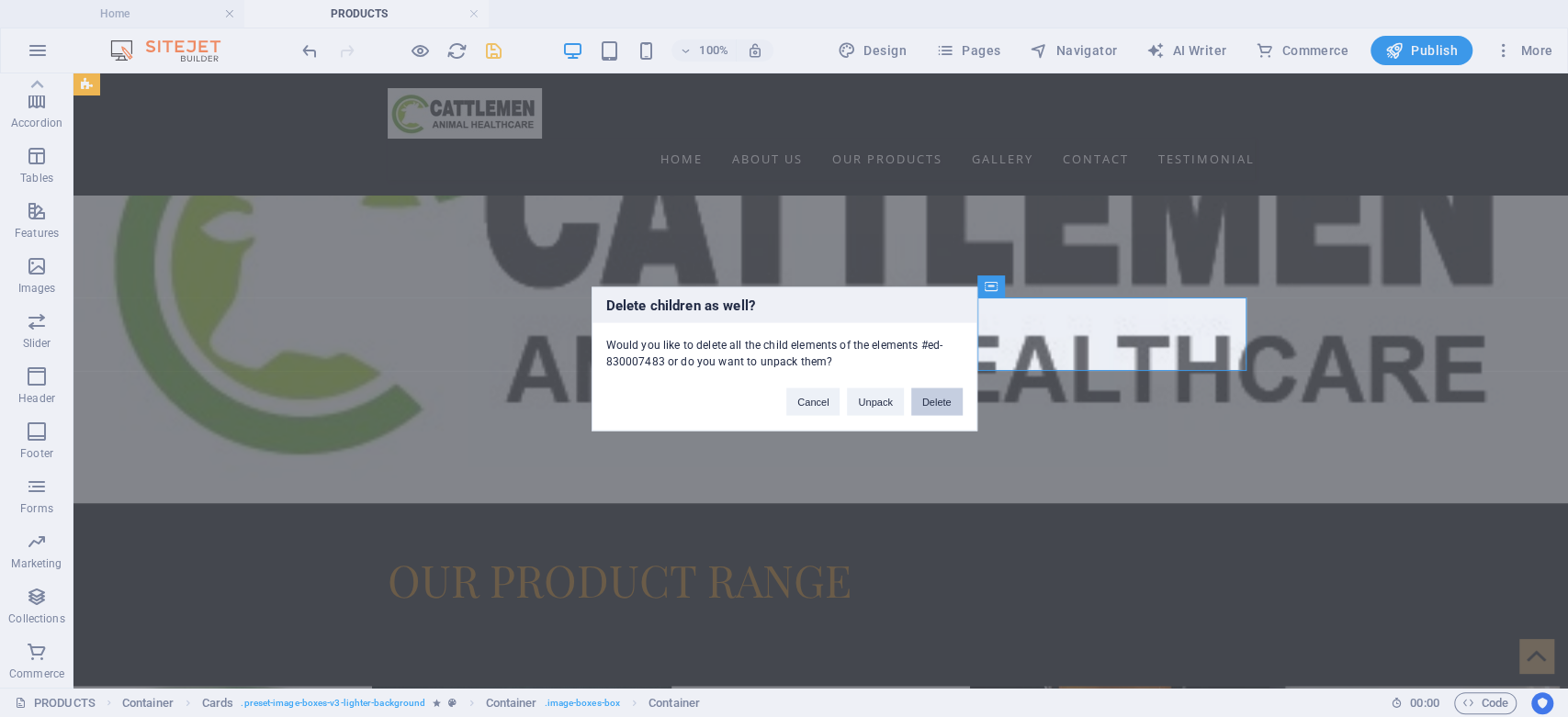 click on "Delete" at bounding box center [937, 401] 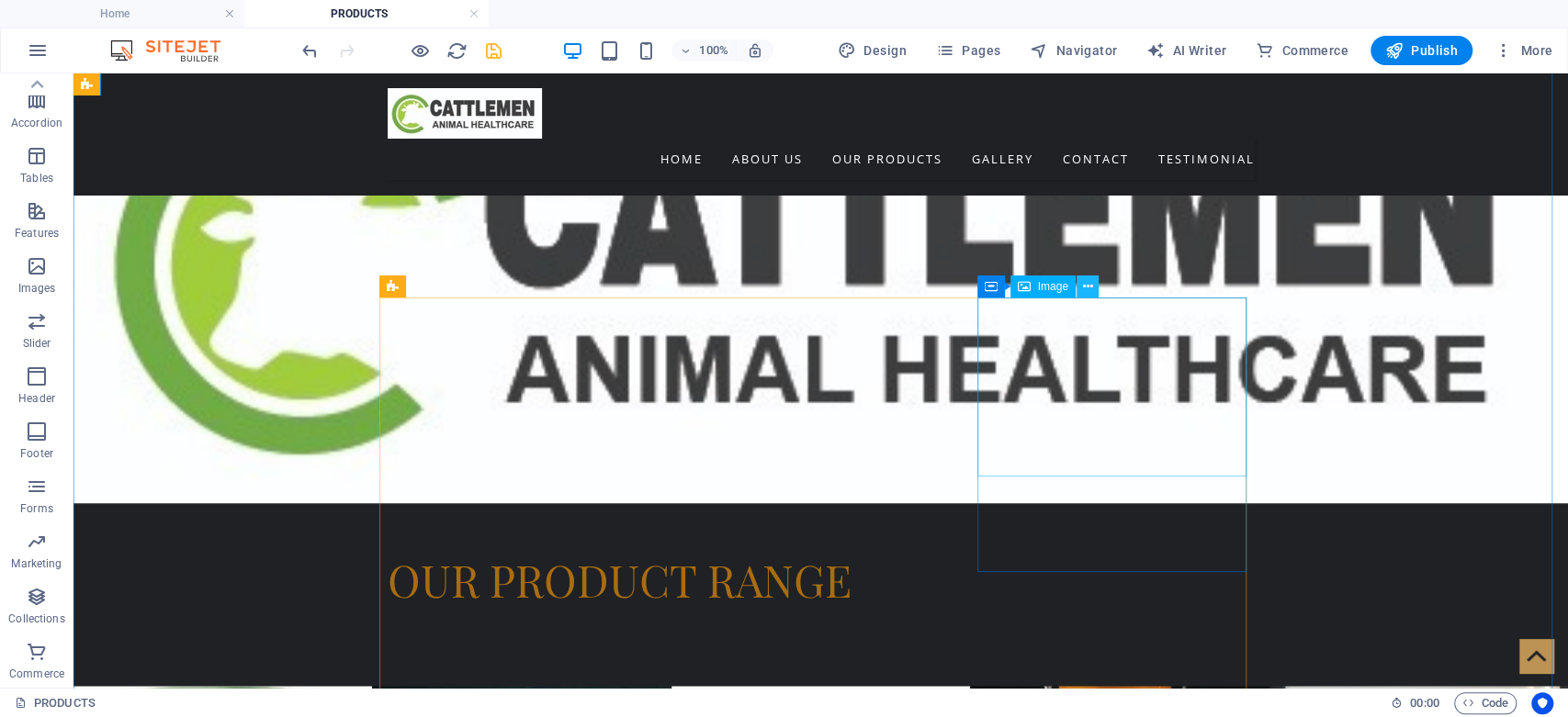 click at bounding box center [1087, 286] 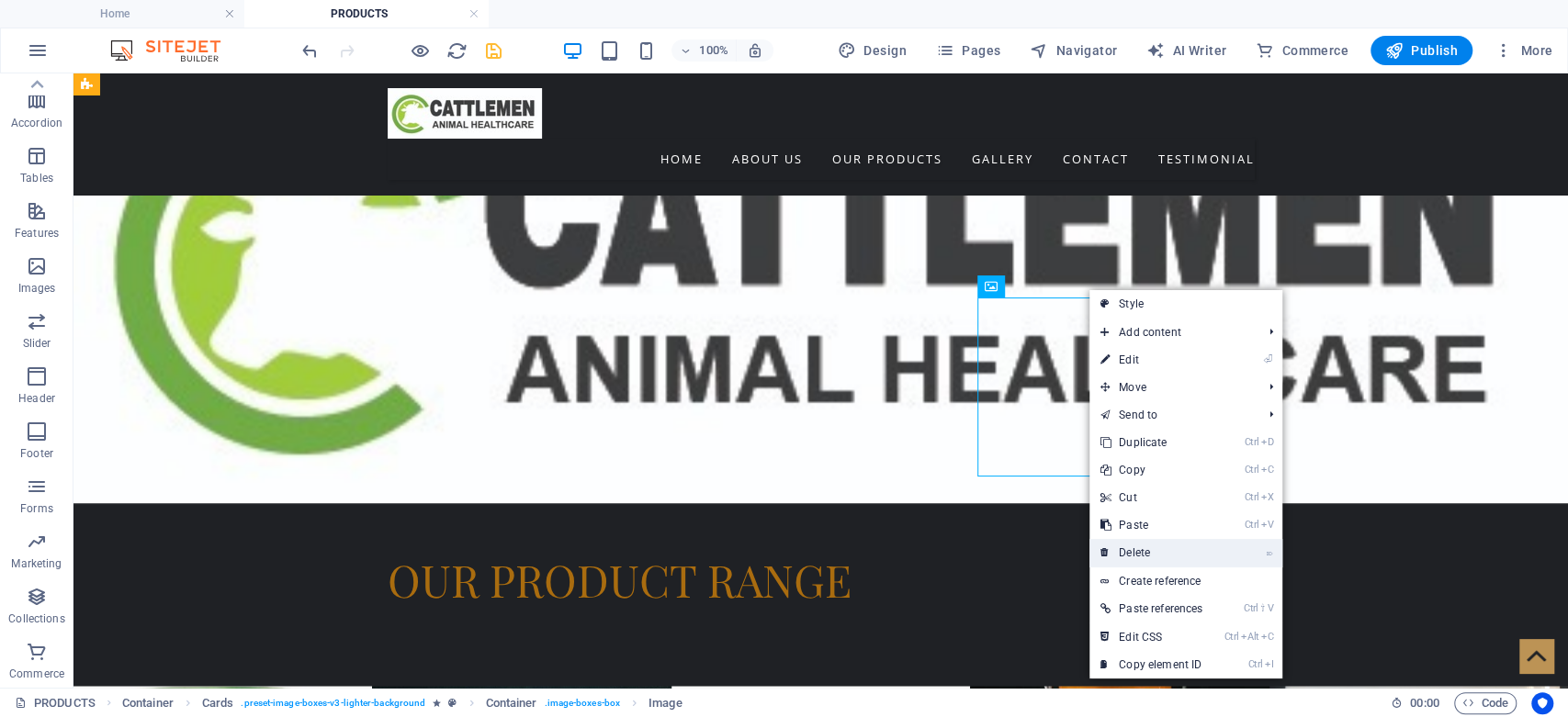 click on "⌦  Delete" at bounding box center [1151, 553] 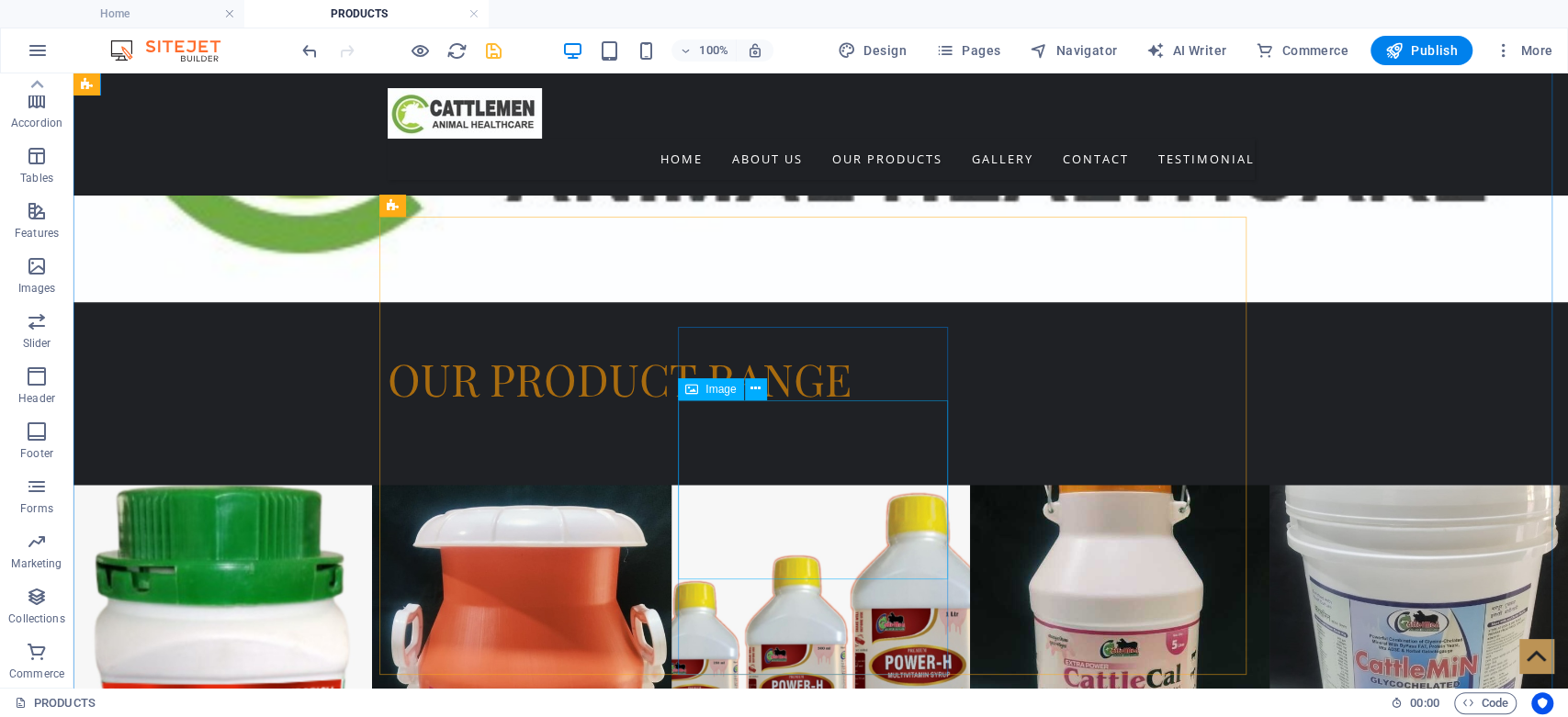 scroll, scrollTop: 1125, scrollLeft: 0, axis: vertical 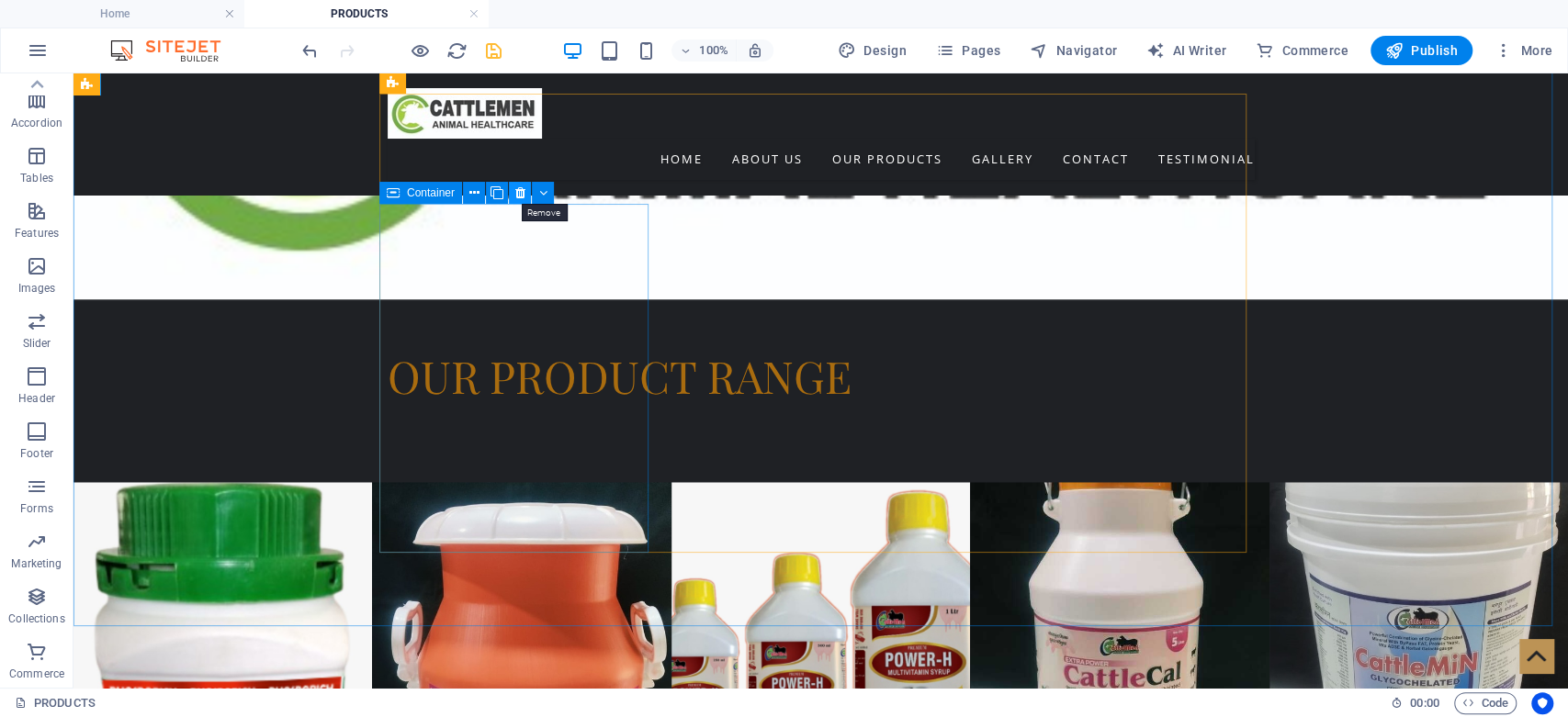 click at bounding box center [519, 193] 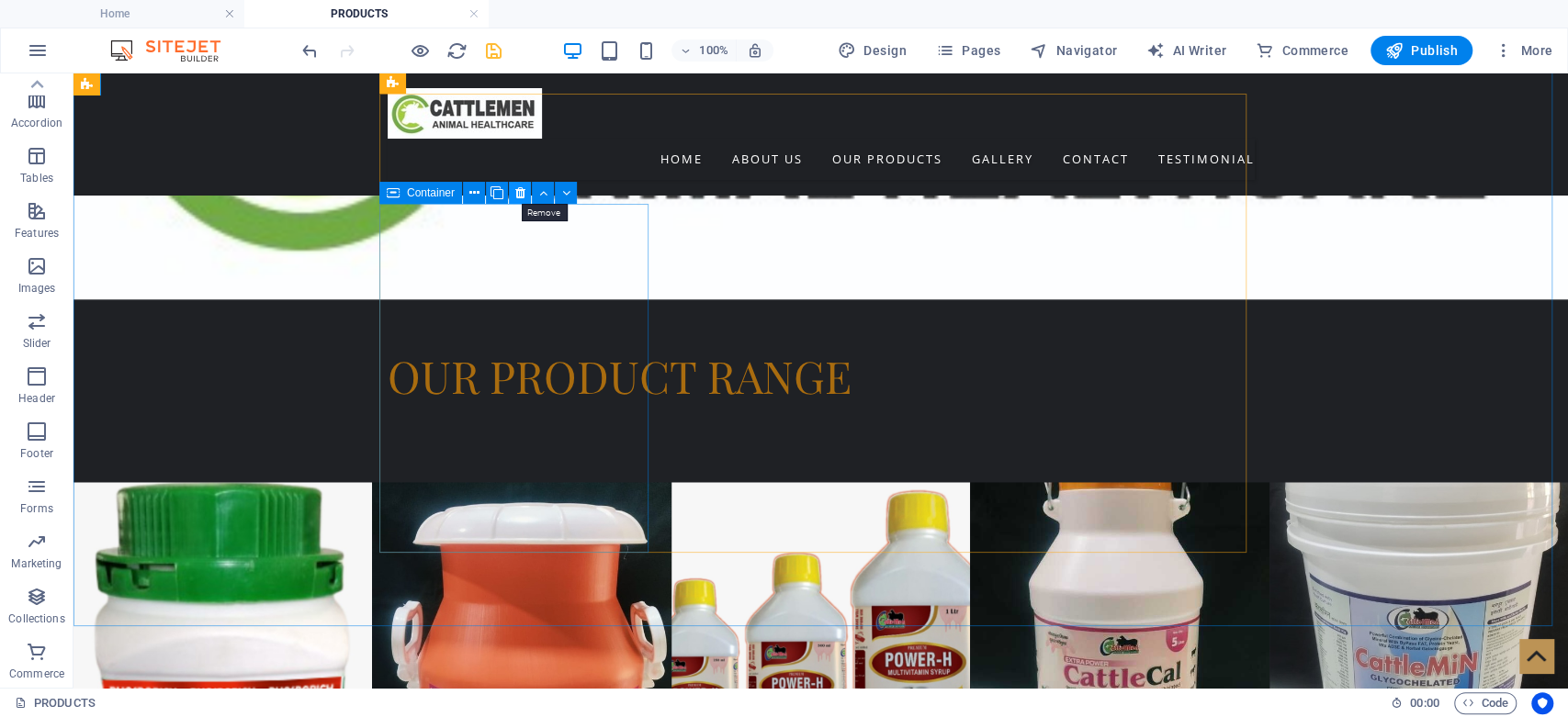 click at bounding box center [519, 193] 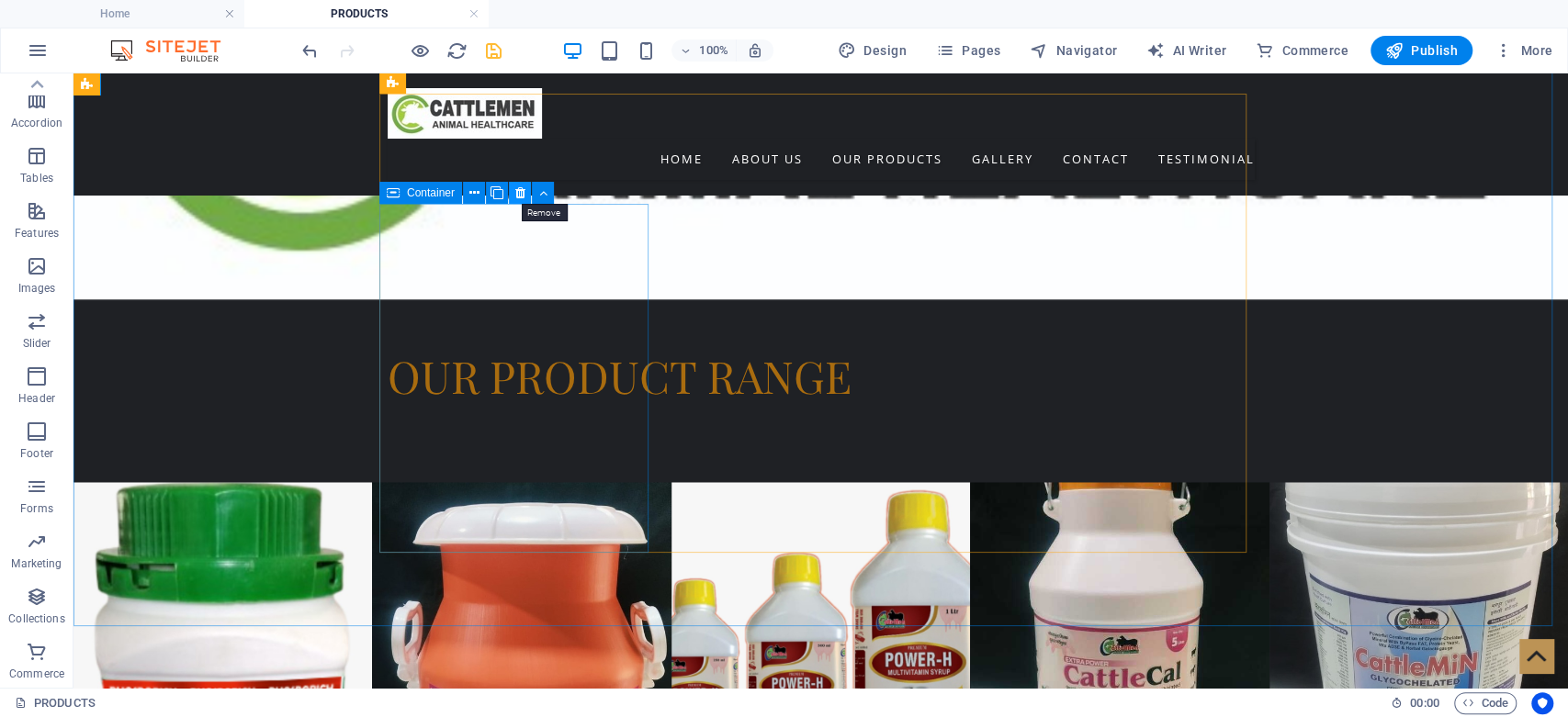 click at bounding box center [519, 193] 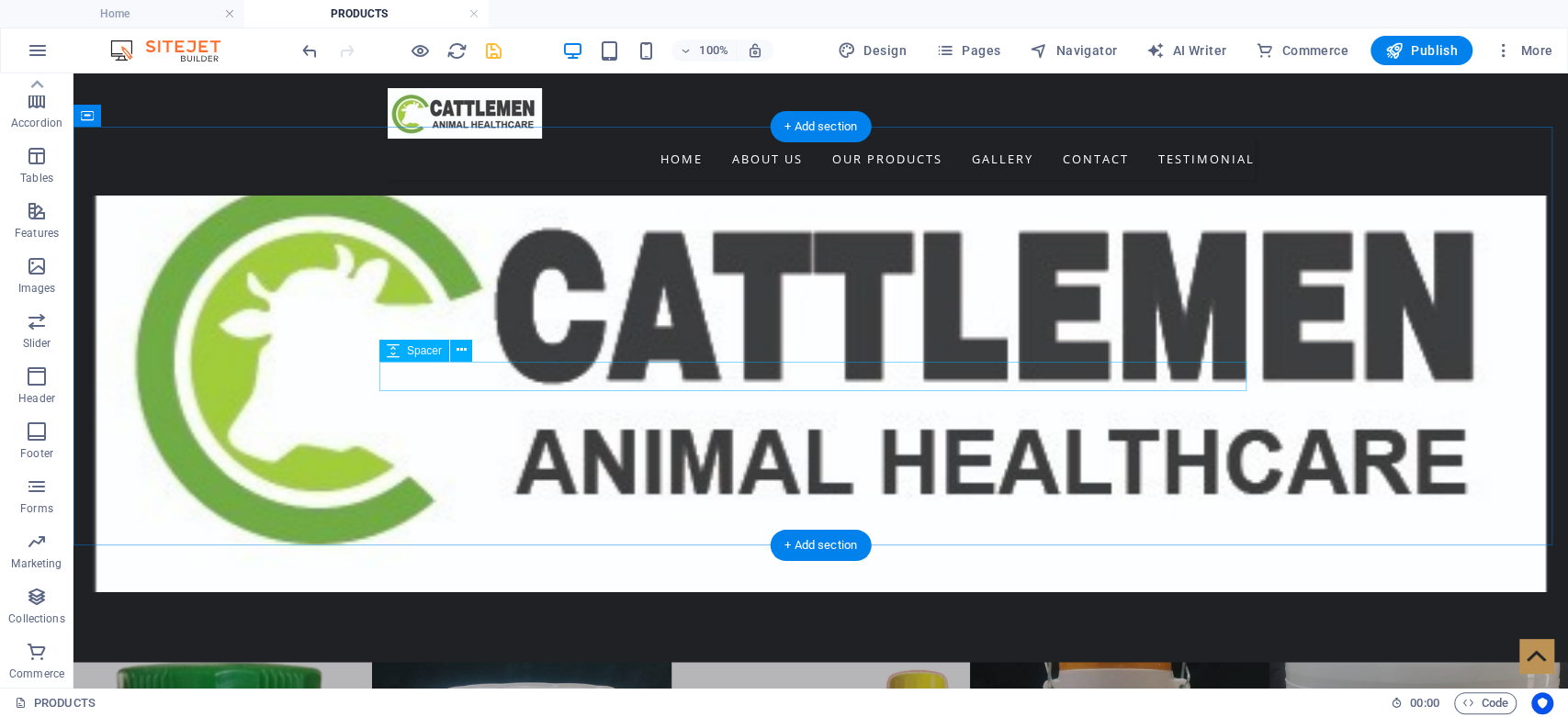 scroll, scrollTop: 921, scrollLeft: 0, axis: vertical 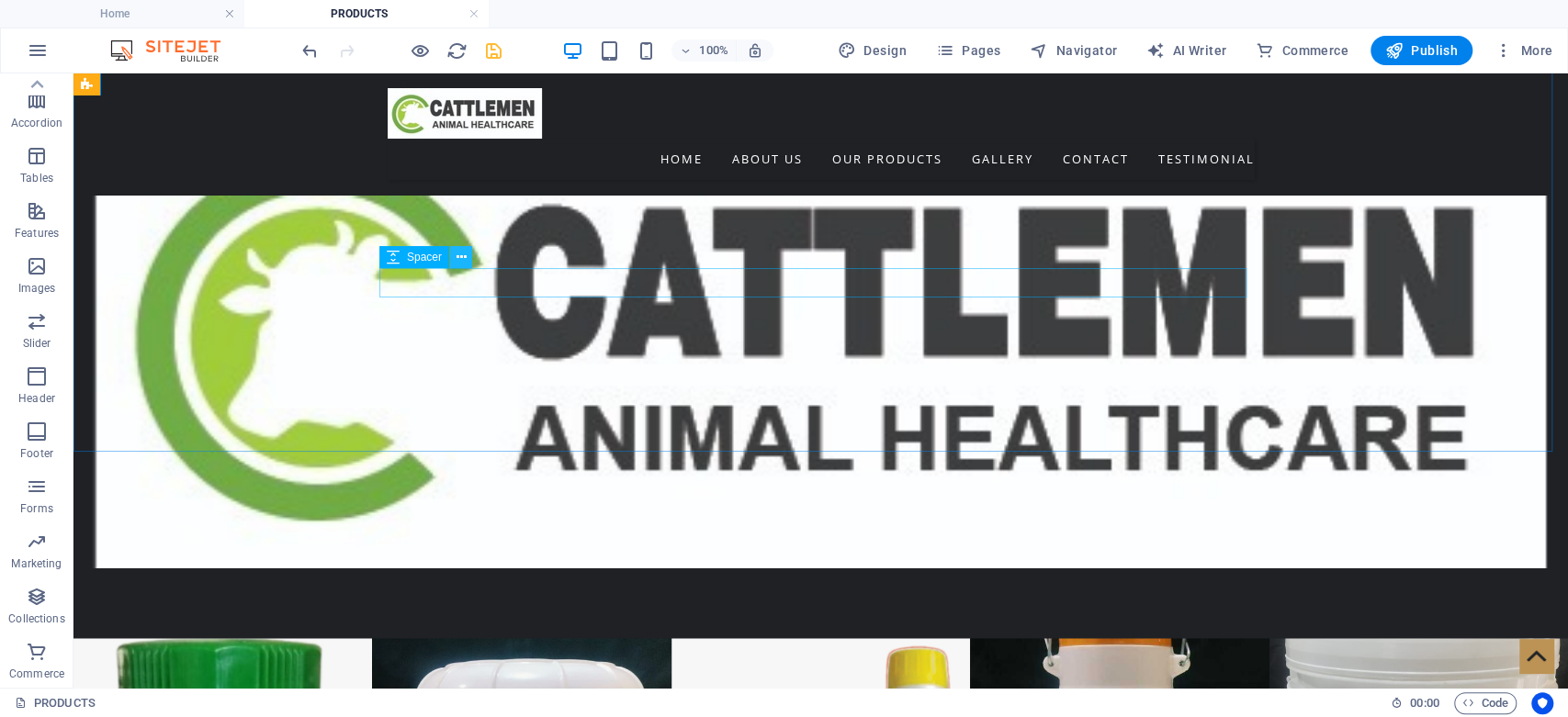 click at bounding box center (460, 257) 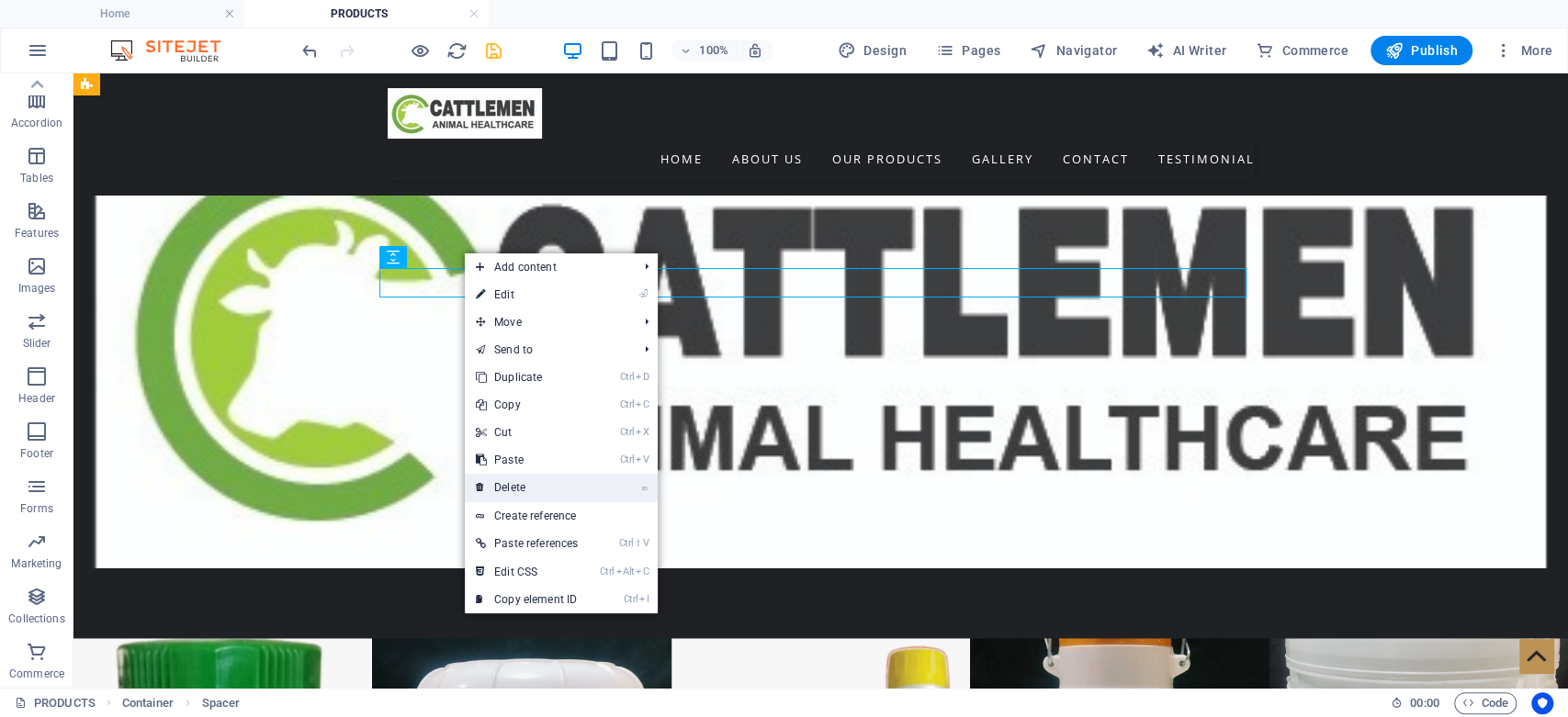 drag, startPoint x: 434, startPoint y: 416, endPoint x: 507, endPoint y: 489, distance: 103.23759 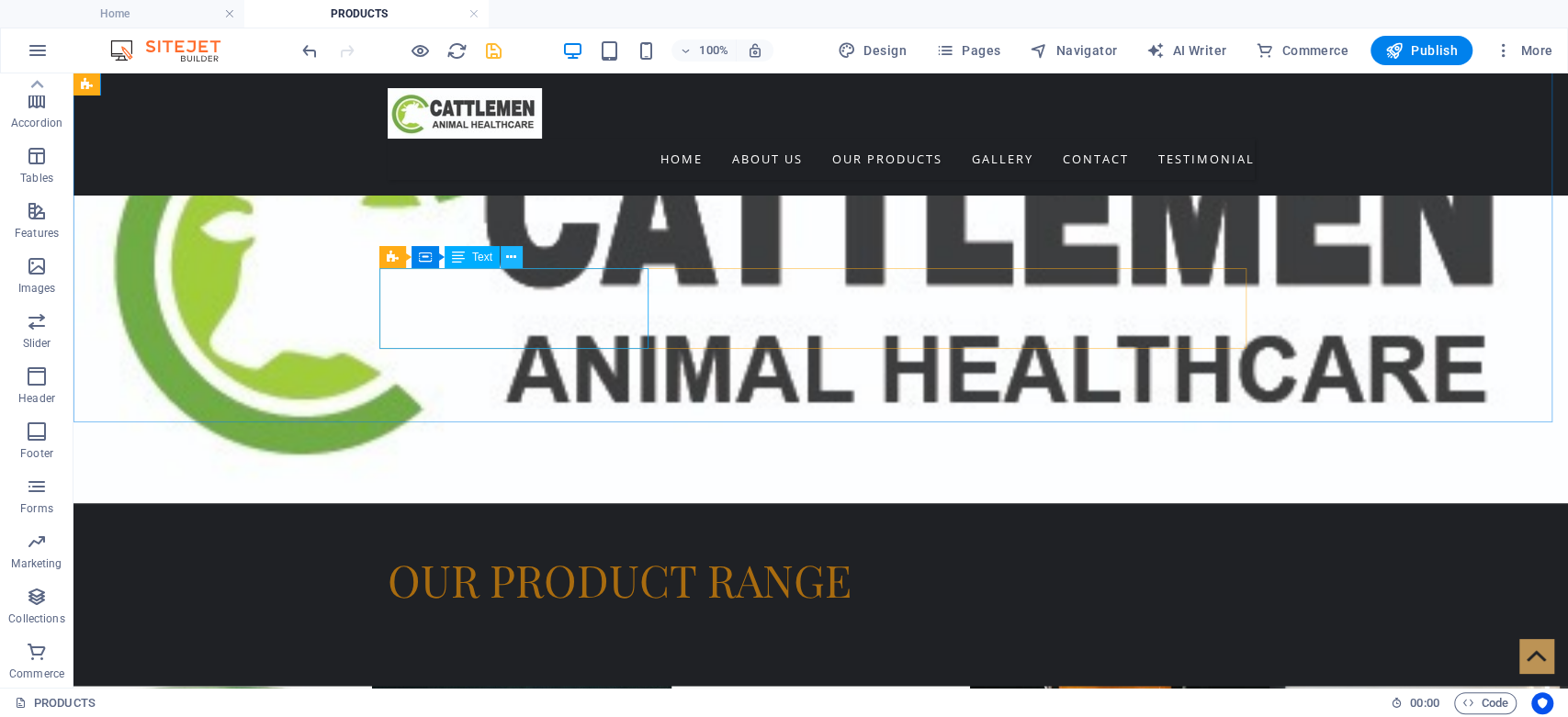click at bounding box center (511, 257) 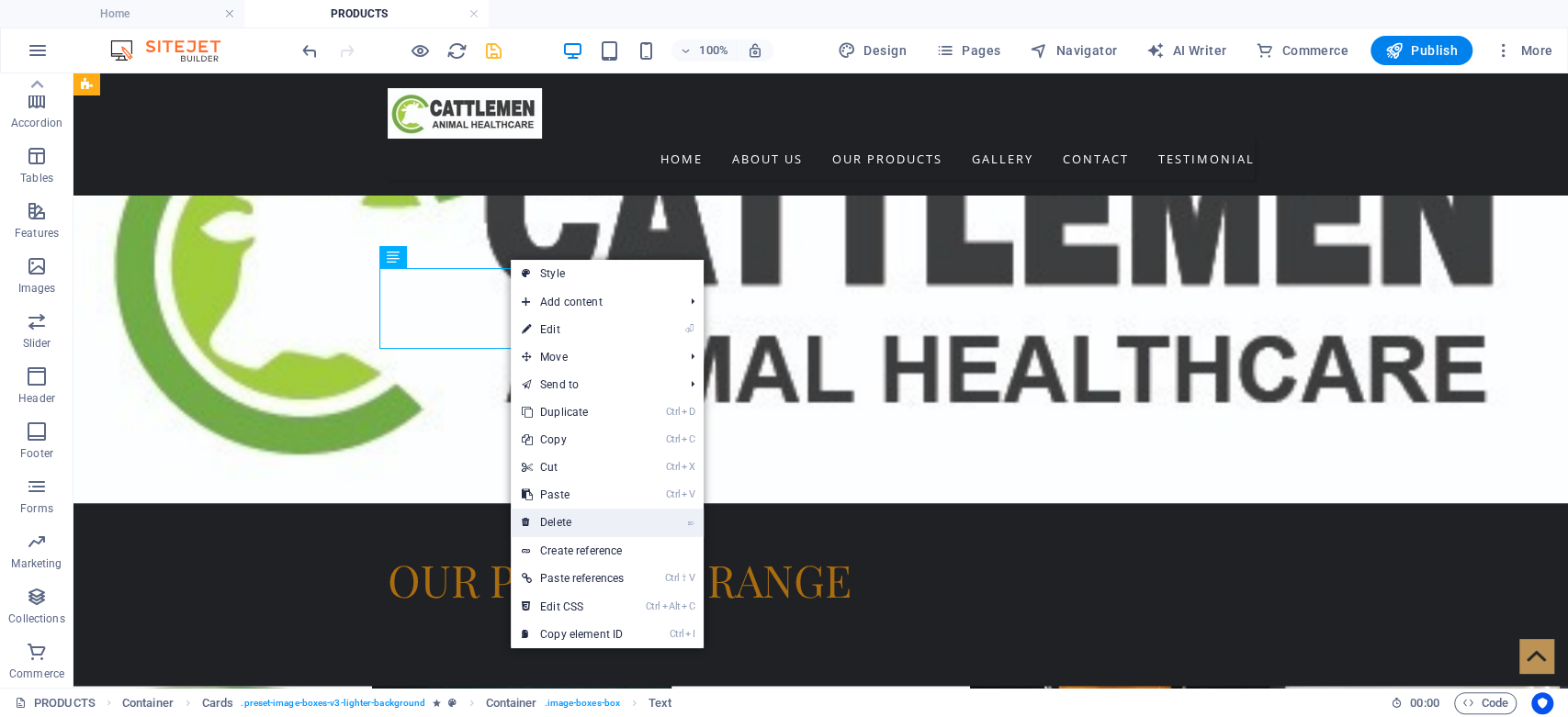 click on "⌦  Delete" at bounding box center [572, 522] 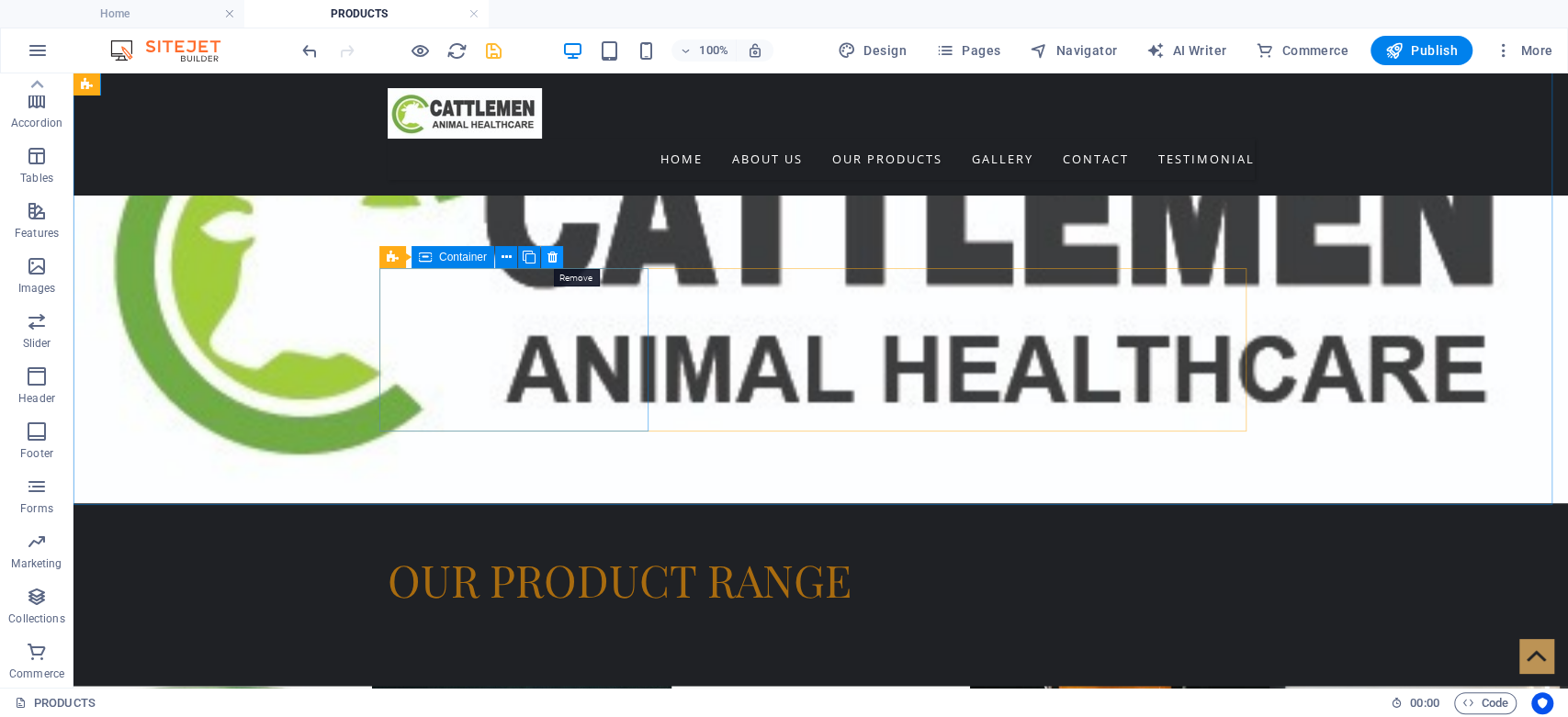 click at bounding box center [551, 257] 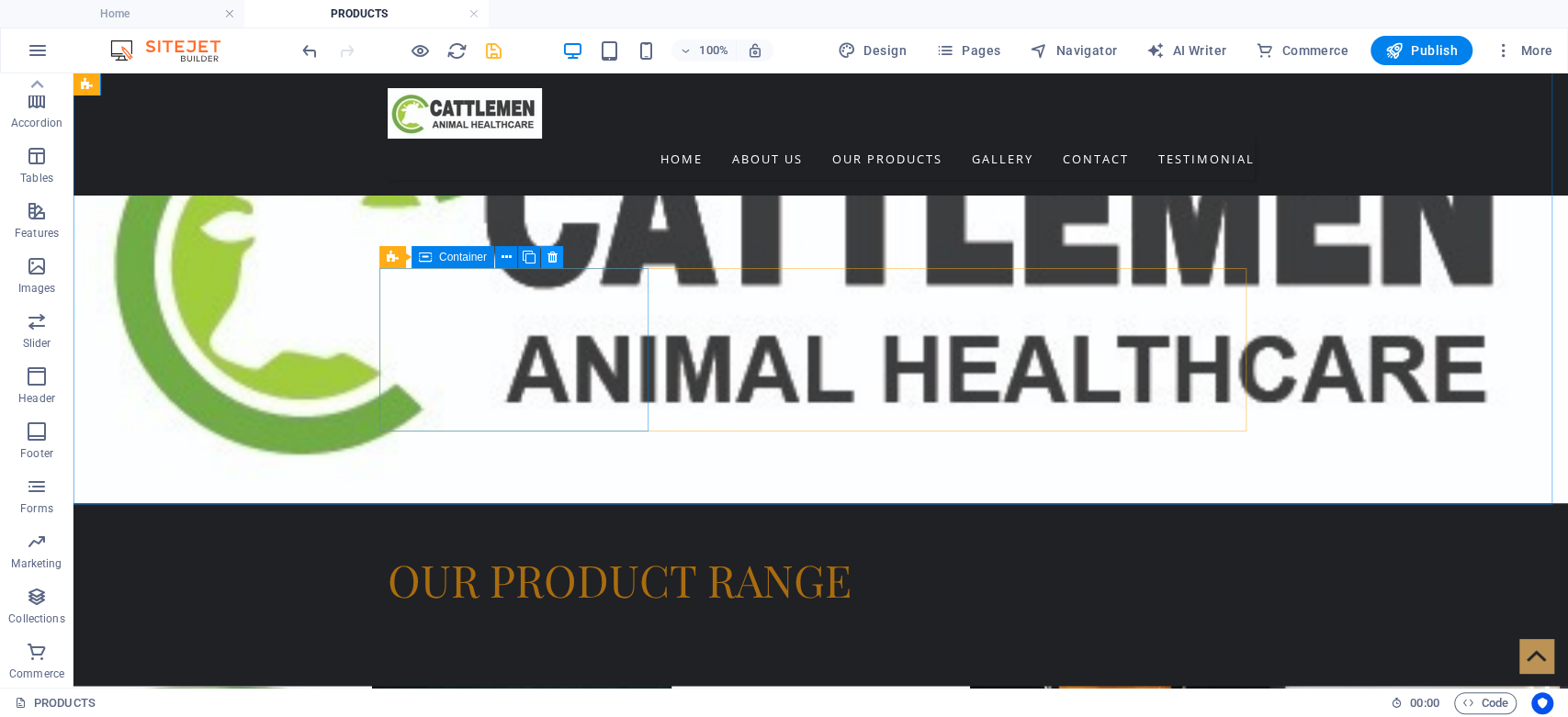 click at bounding box center [551, 257] 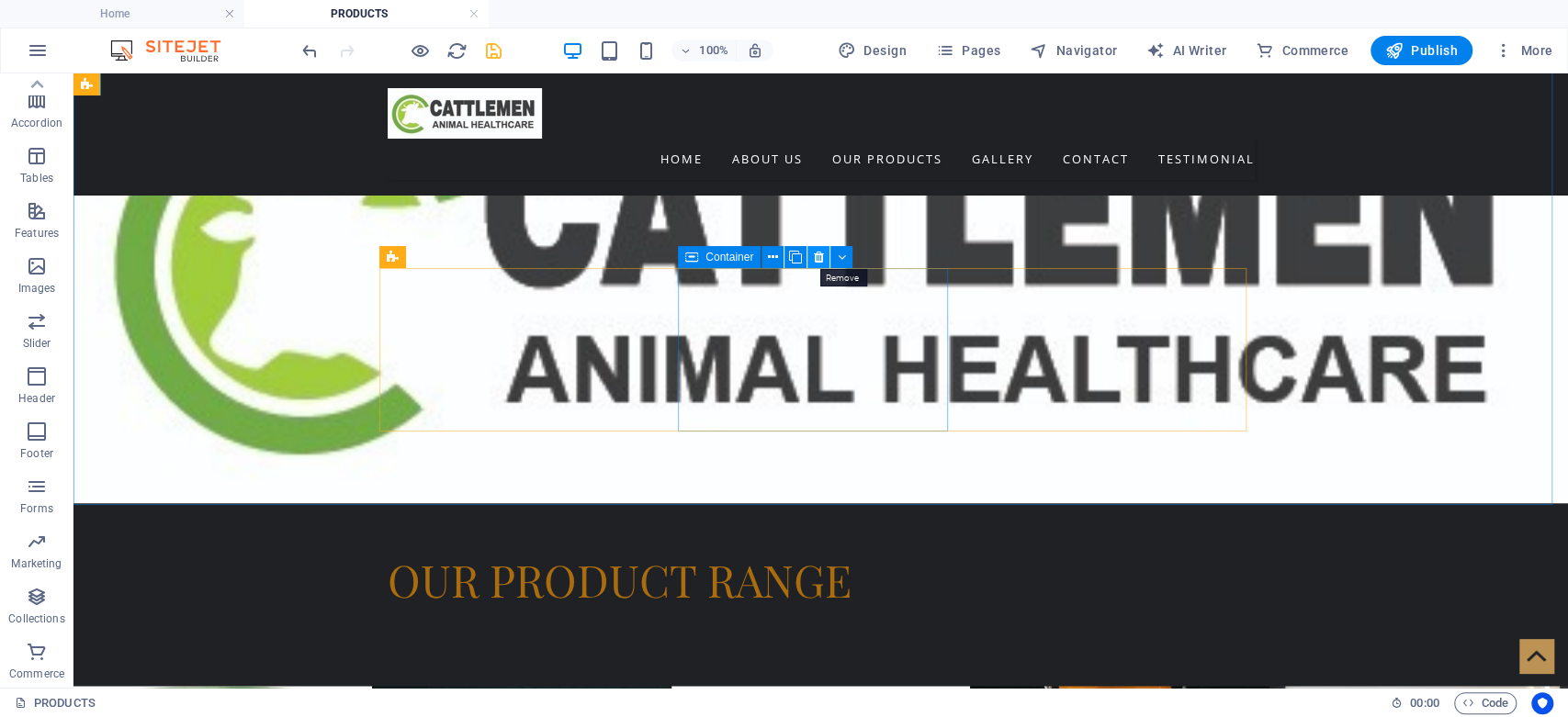 click at bounding box center (818, 257) 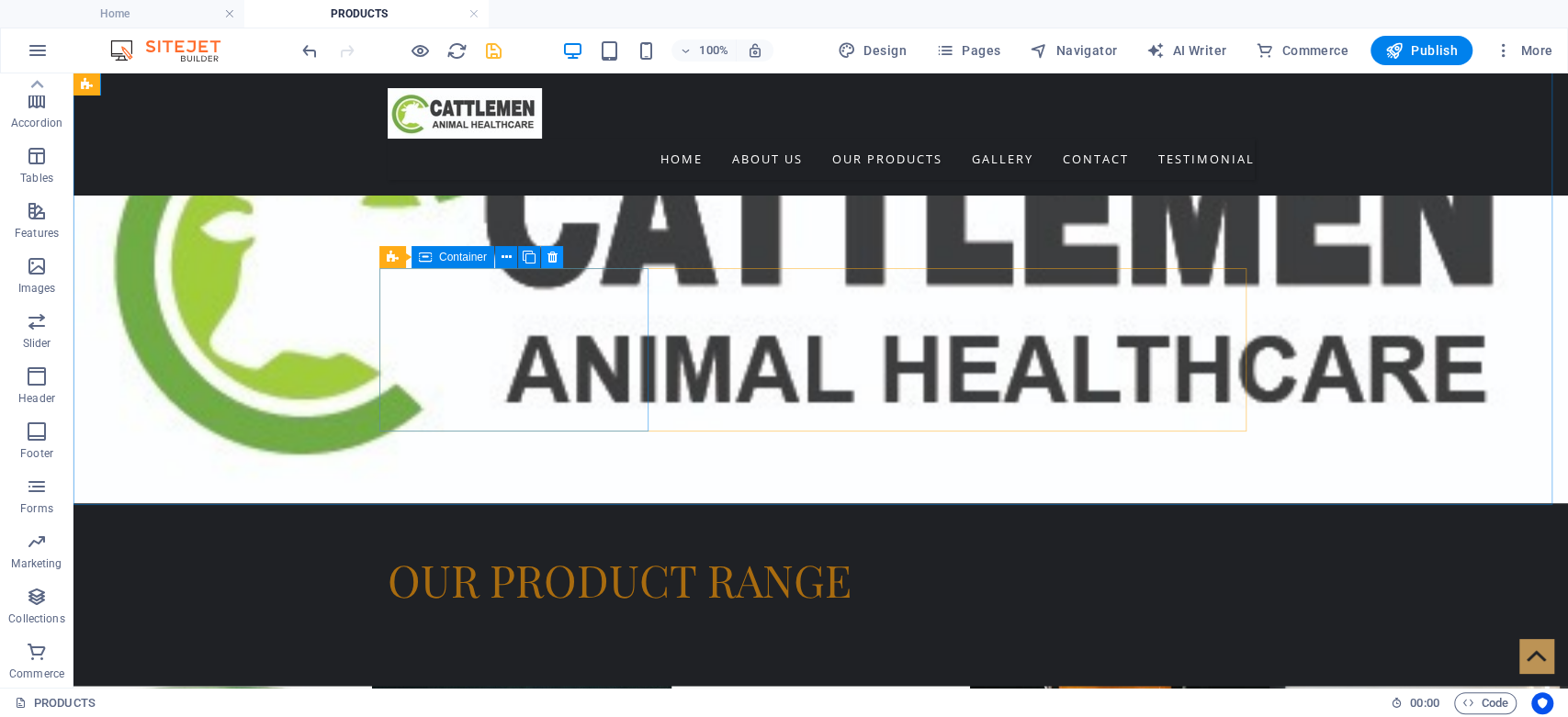 click at bounding box center [551, 257] 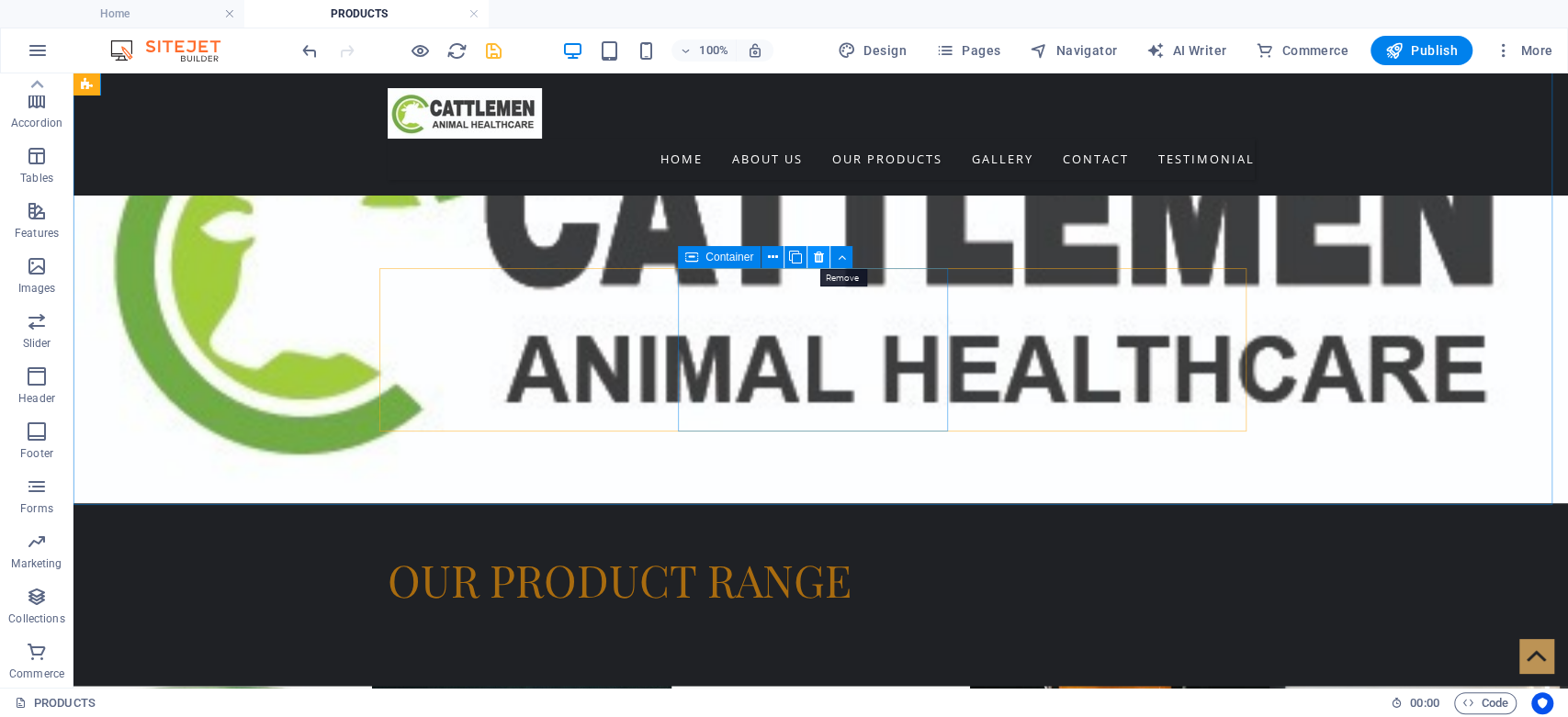 click at bounding box center (818, 257) 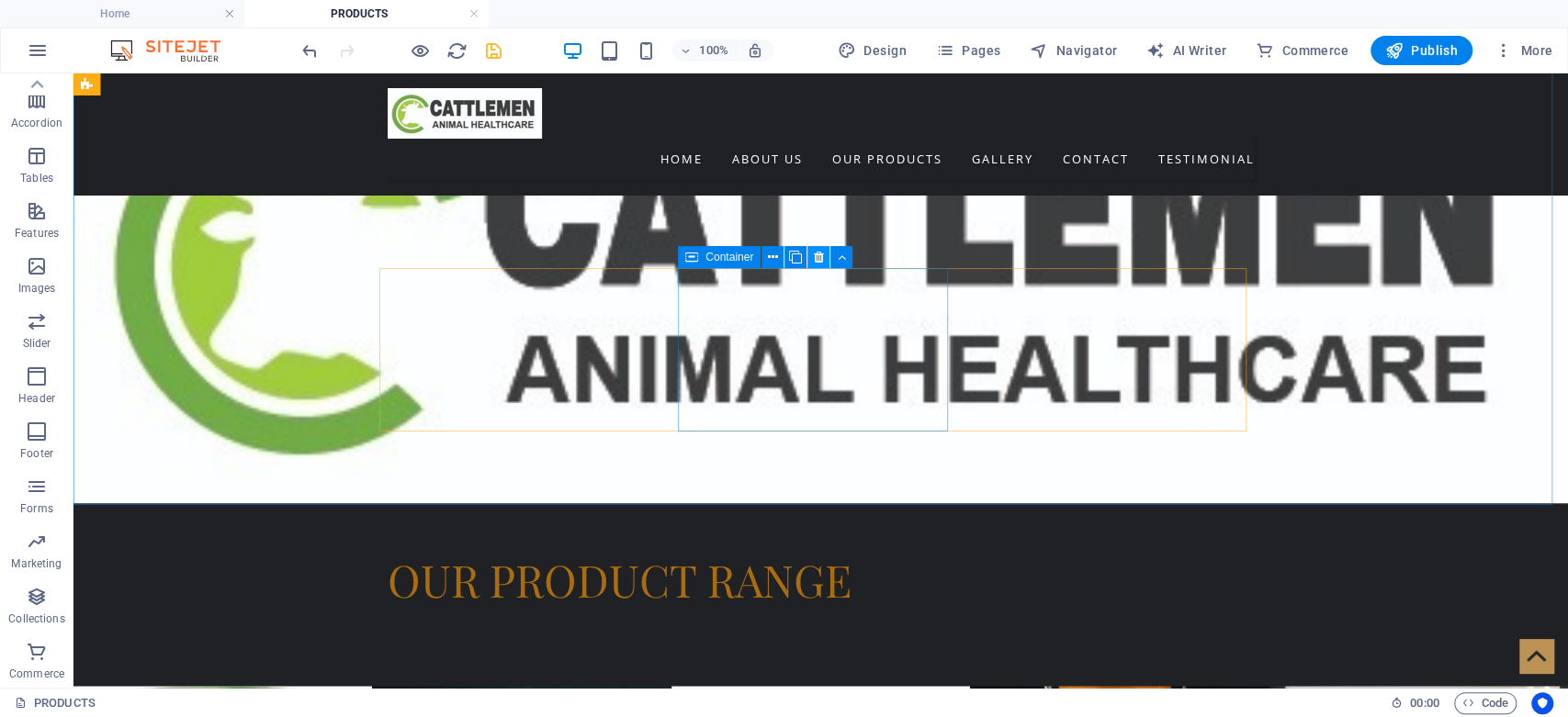click at bounding box center (818, 257) 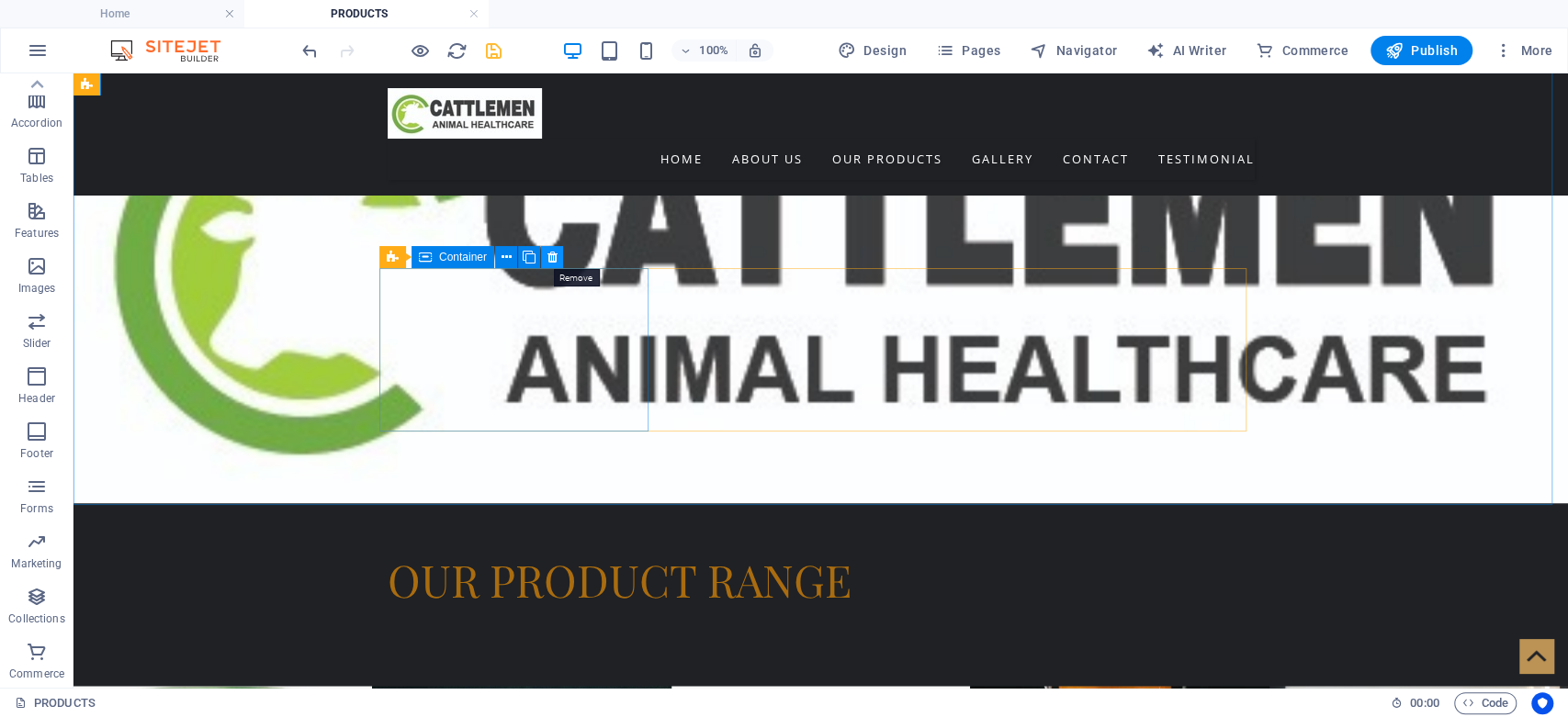 click at bounding box center [551, 257] 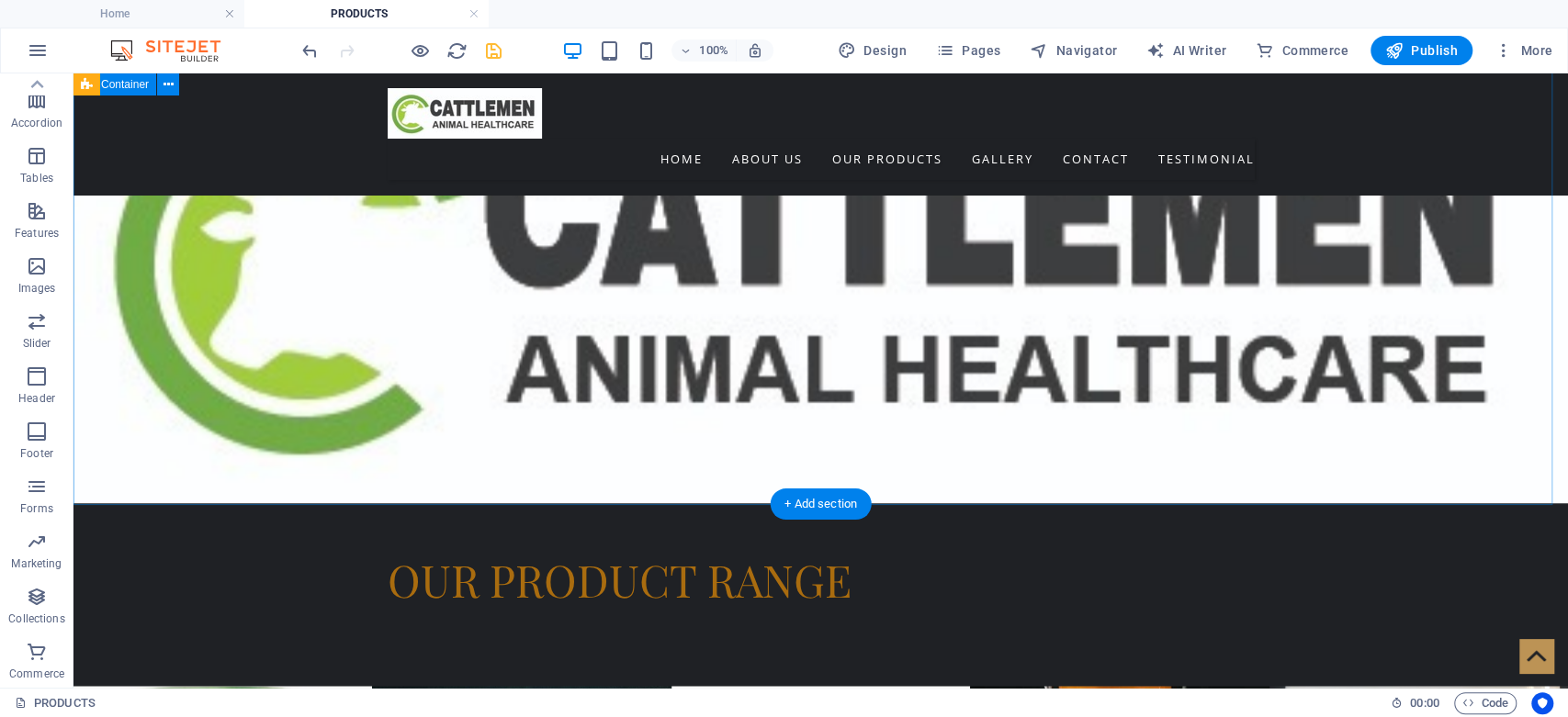 click on "ANIMAL HEALTH PRODUCTS – BOOST LIVESTOCK HEALTH & PRODUCTIVITY Drop content here or  Add elements  Paste clipboard Lorem ipsum dolor sit amet, consectetur adipisicing elit. Veritatis, dolorem!" at bounding box center (820, 1251) 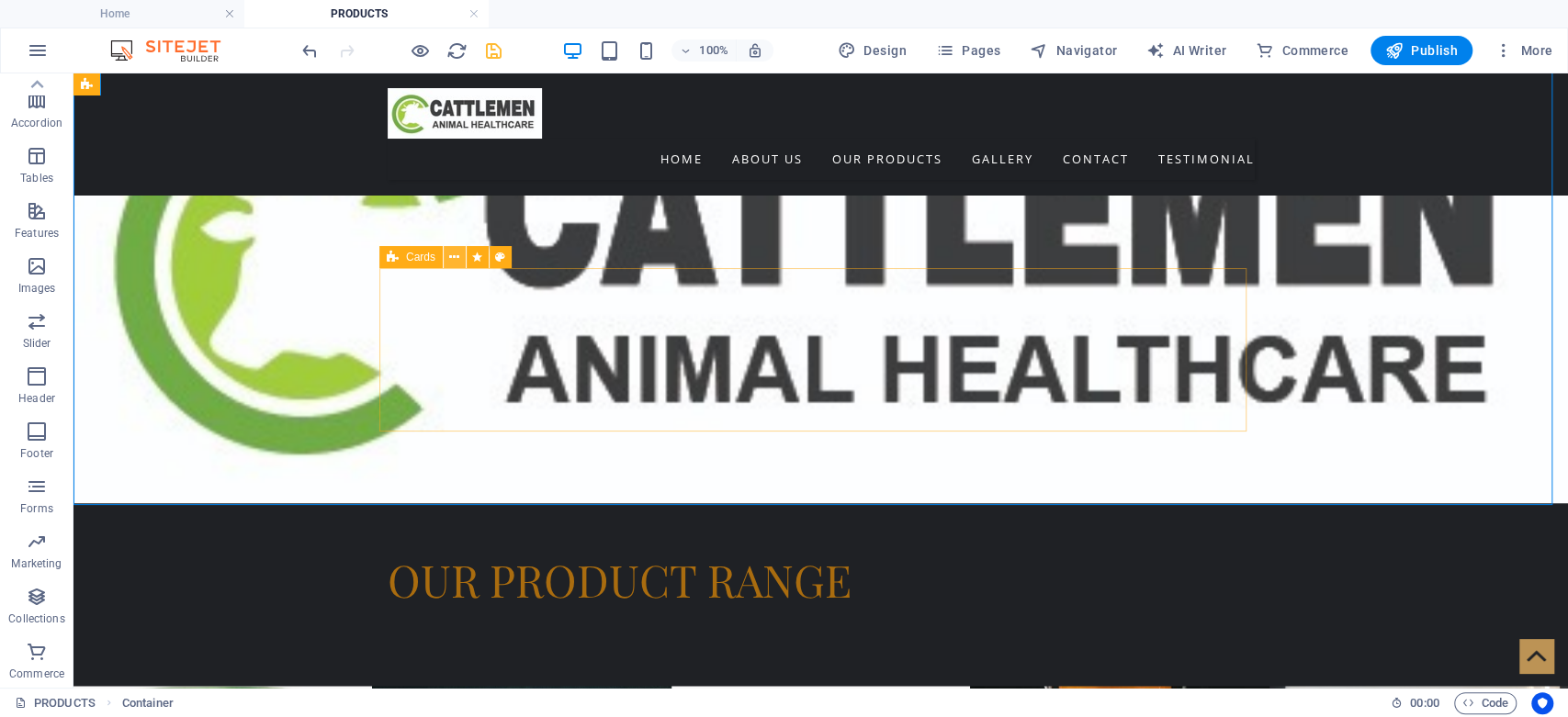 click at bounding box center [454, 257] 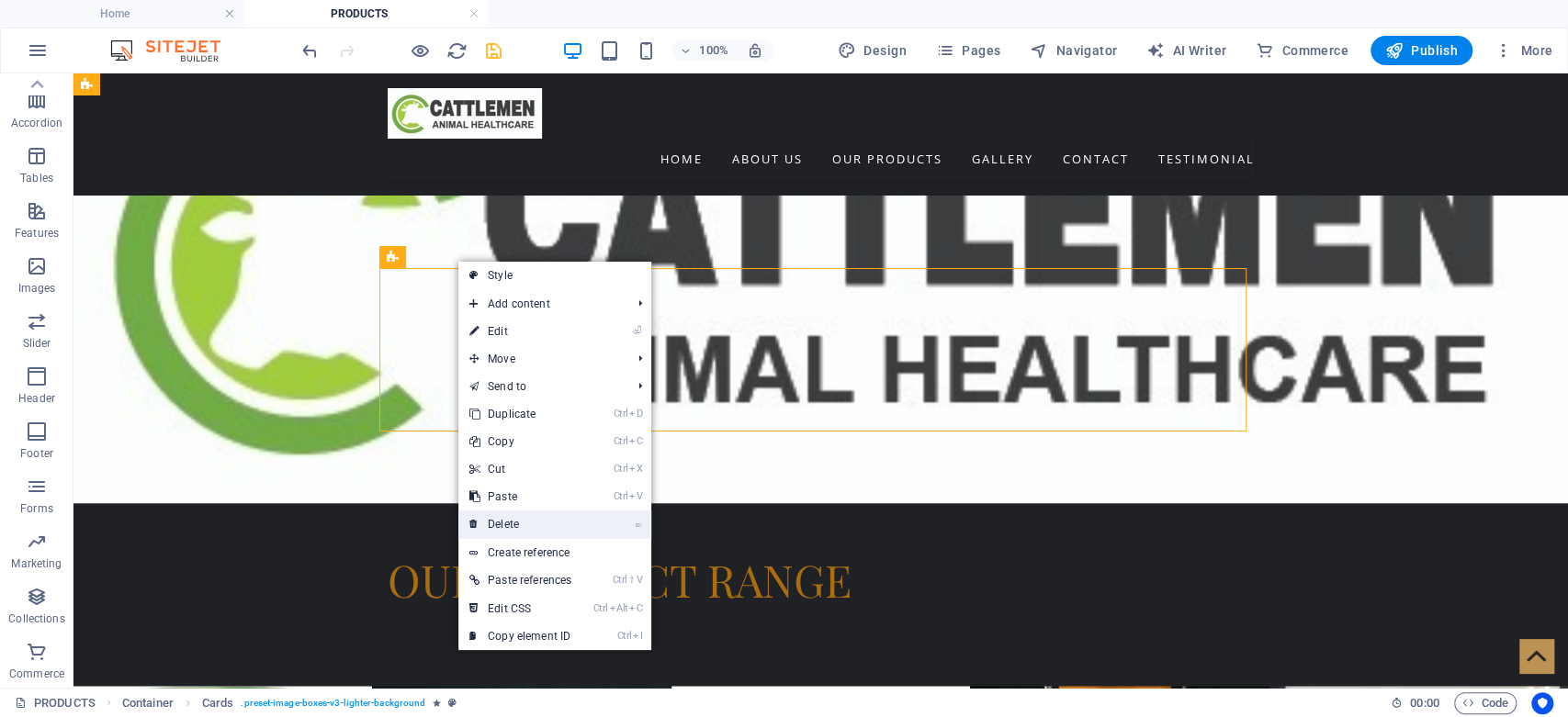click on "⌦  Delete" at bounding box center (520, 524) 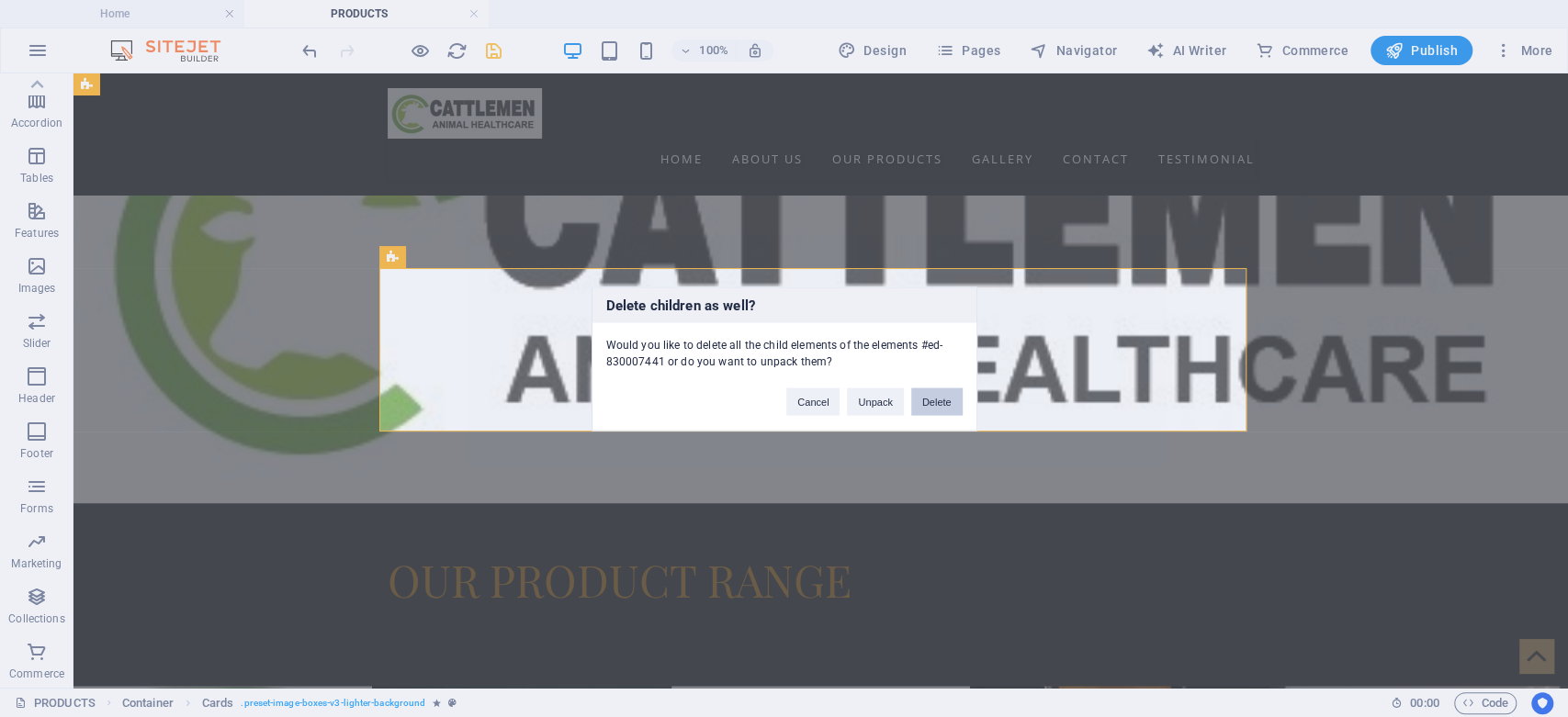 click on "Delete" at bounding box center [937, 401] 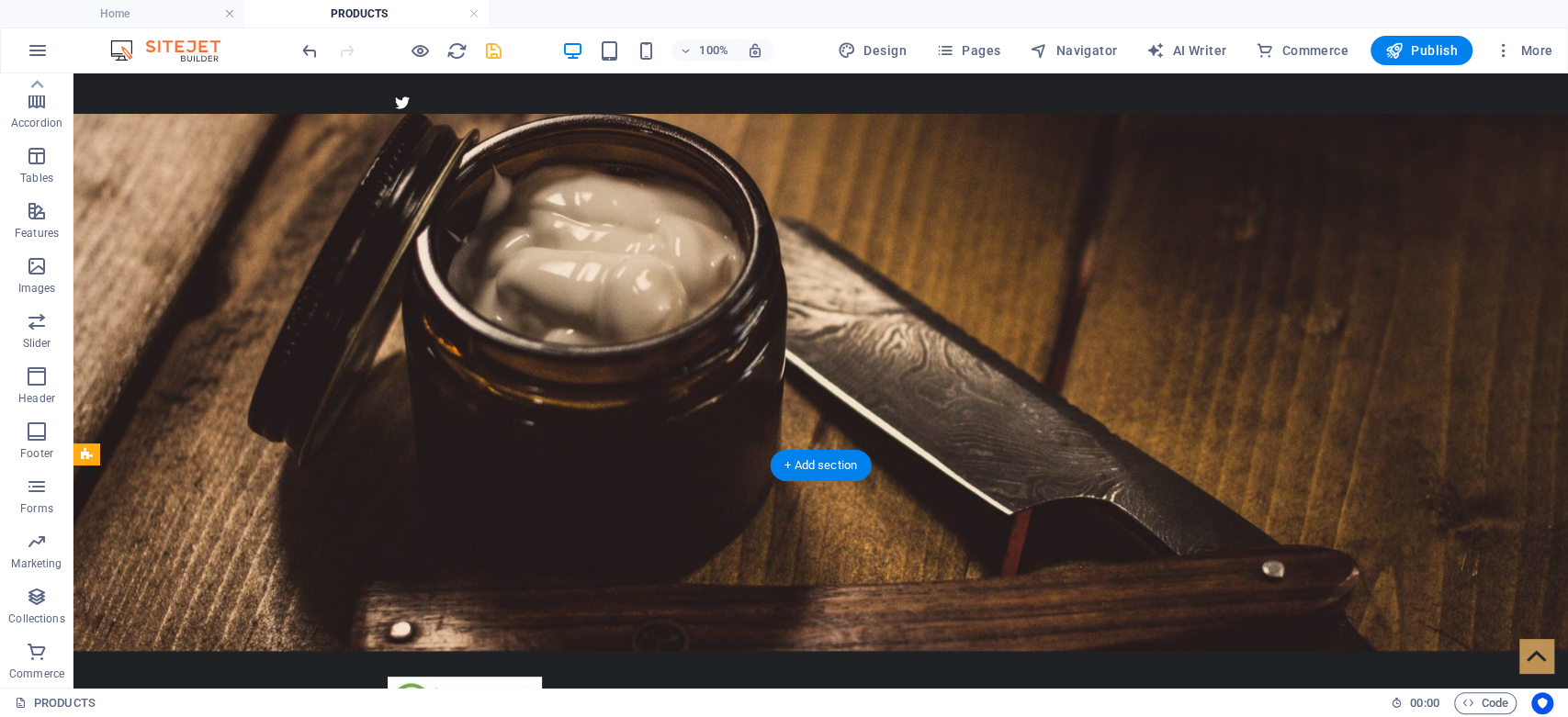 scroll, scrollTop: 102, scrollLeft: 0, axis: vertical 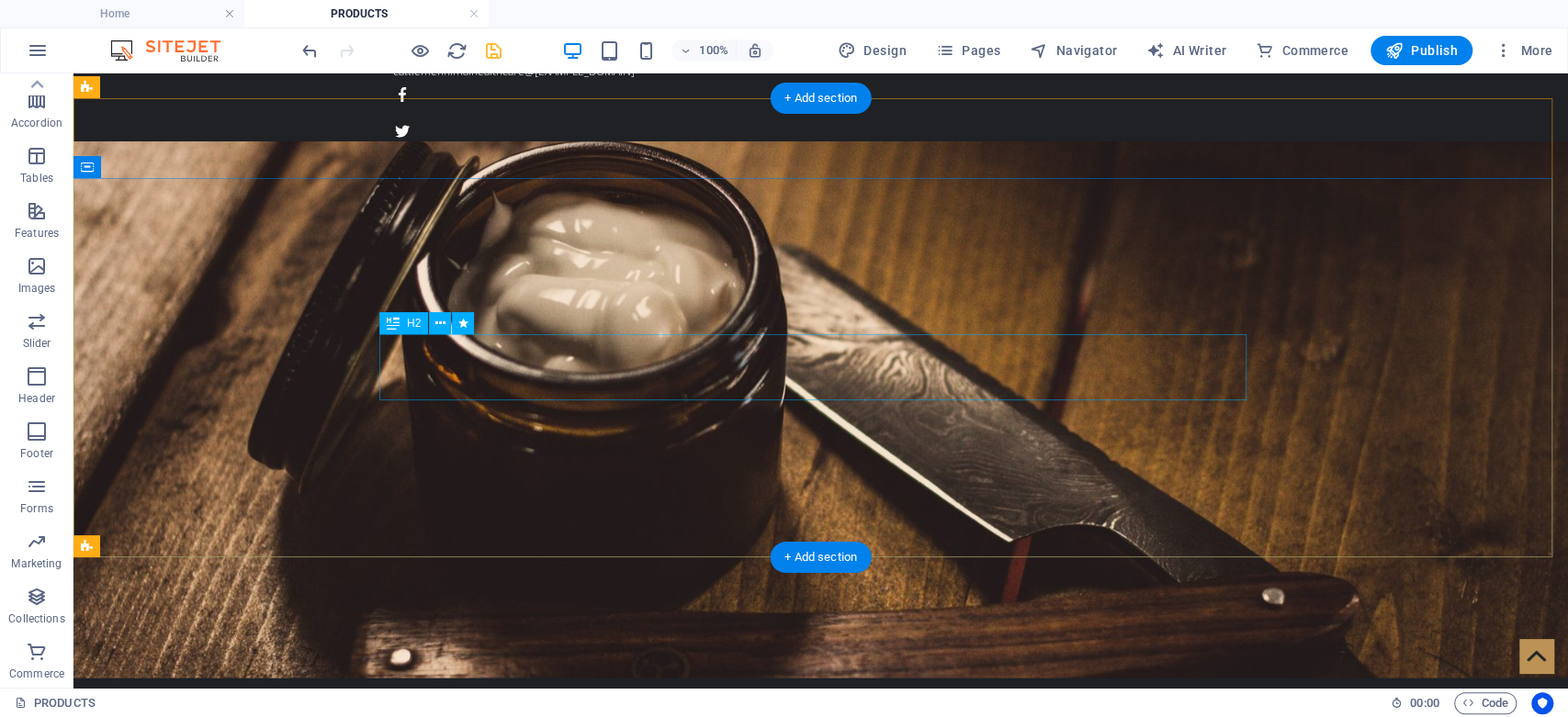 click on "OUR PRODUCT RANGE" at bounding box center [821, 1392] 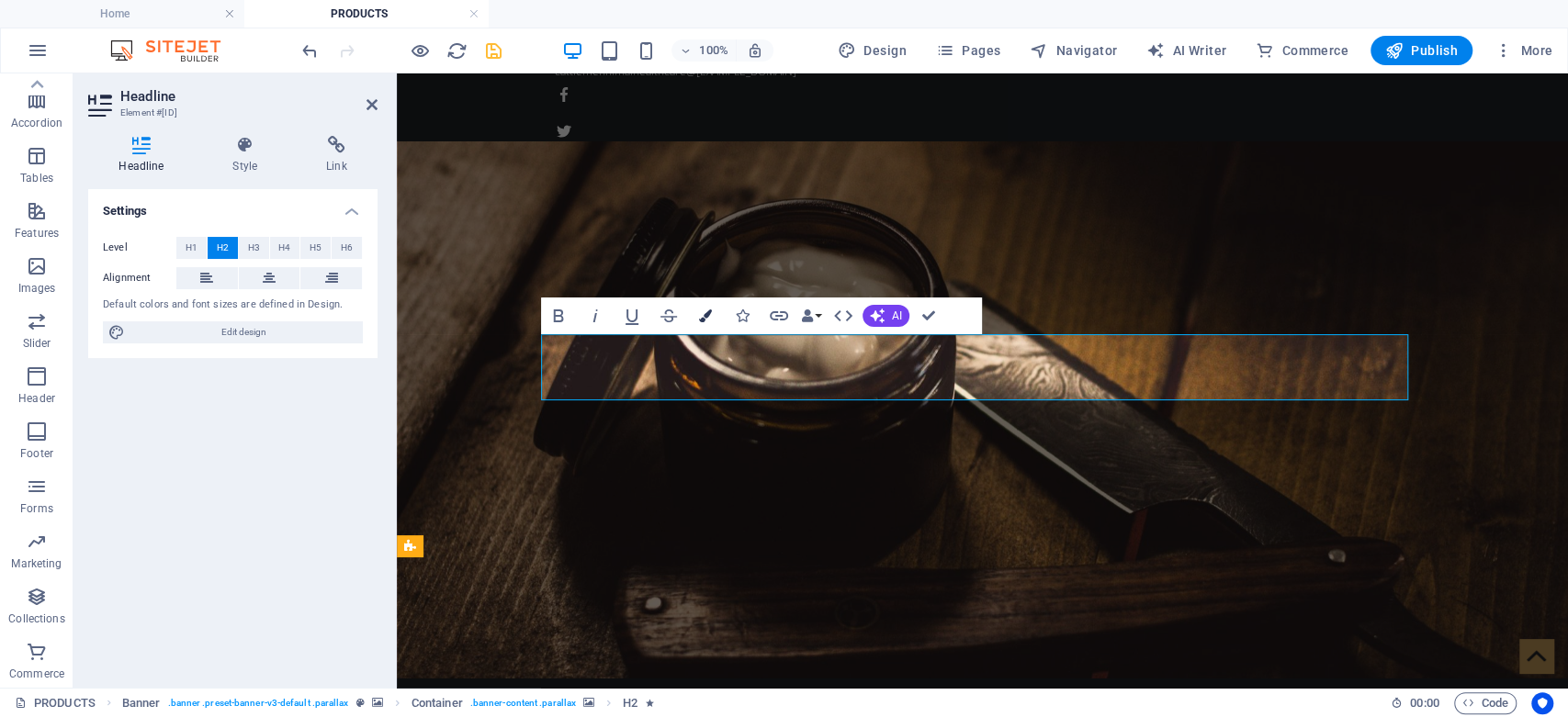 click at bounding box center [705, 316] 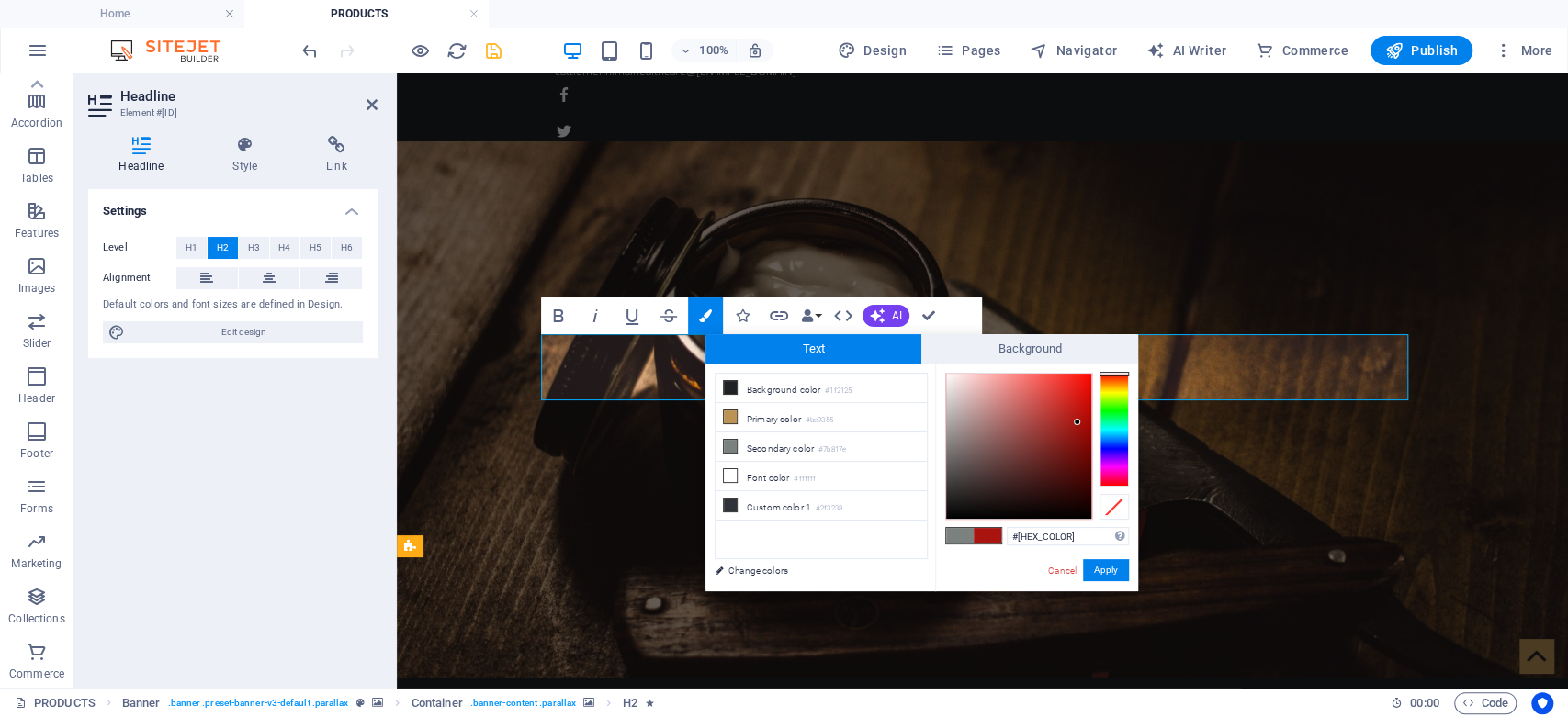 click at bounding box center [1114, 430] 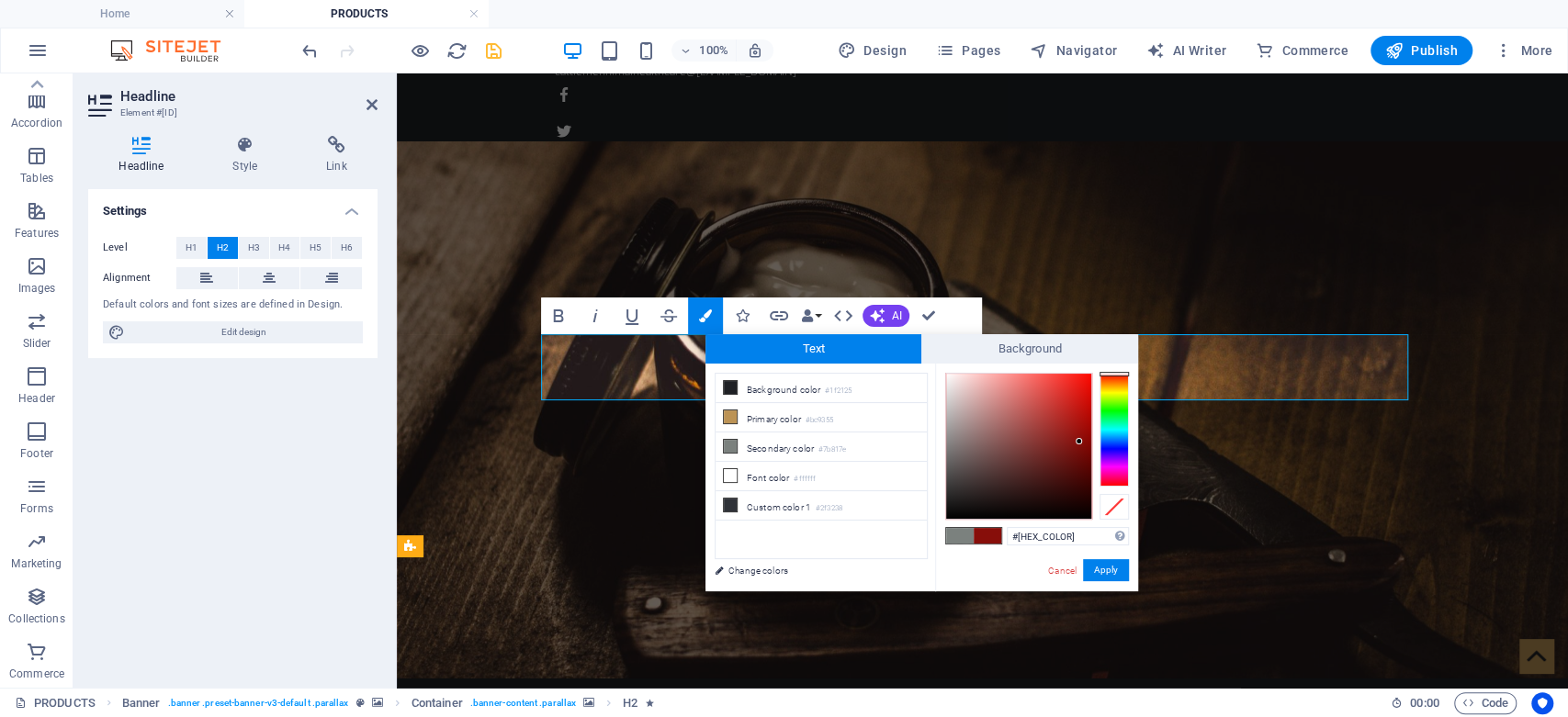 type on "#820c08" 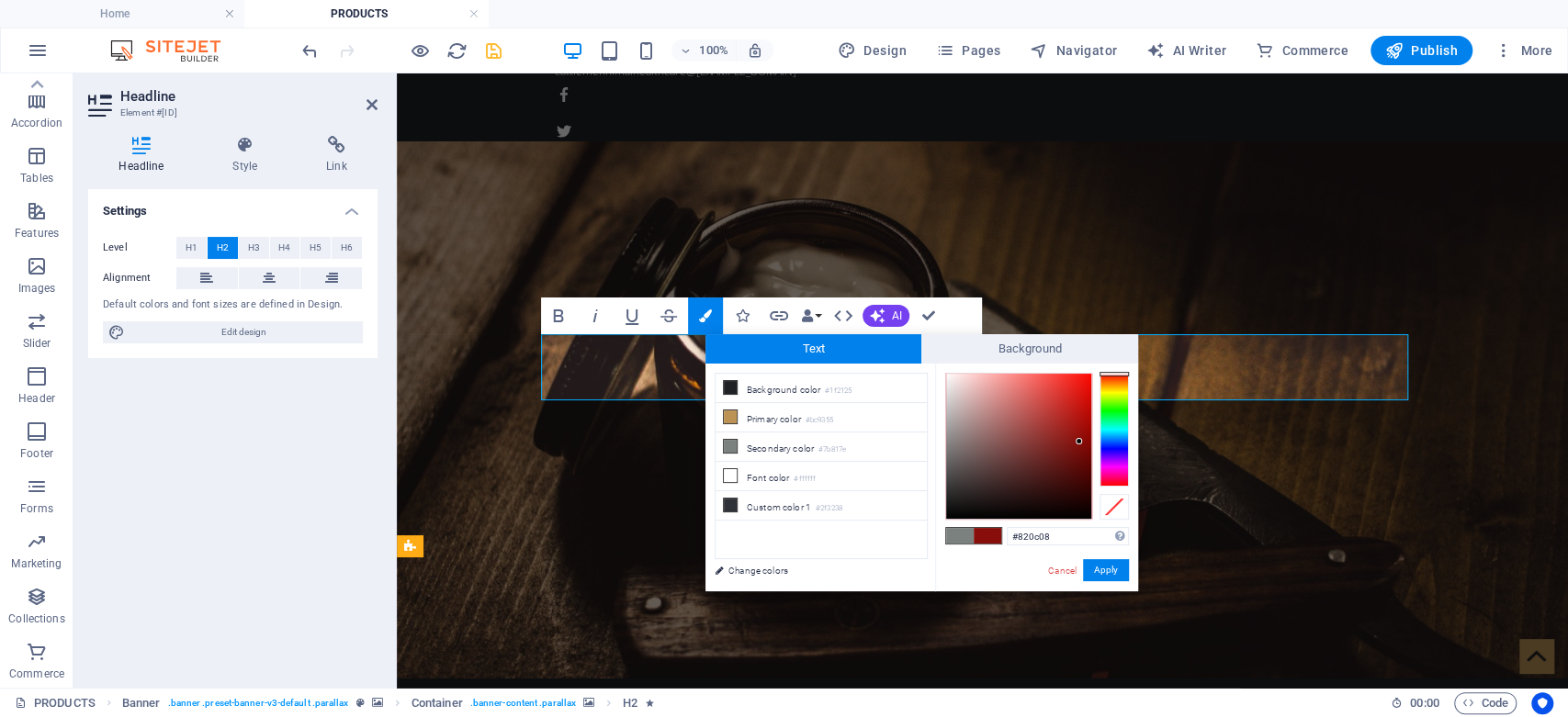 drag, startPoint x: 1077, startPoint y: 419, endPoint x: 1081, endPoint y: 444, distance: 25.317978 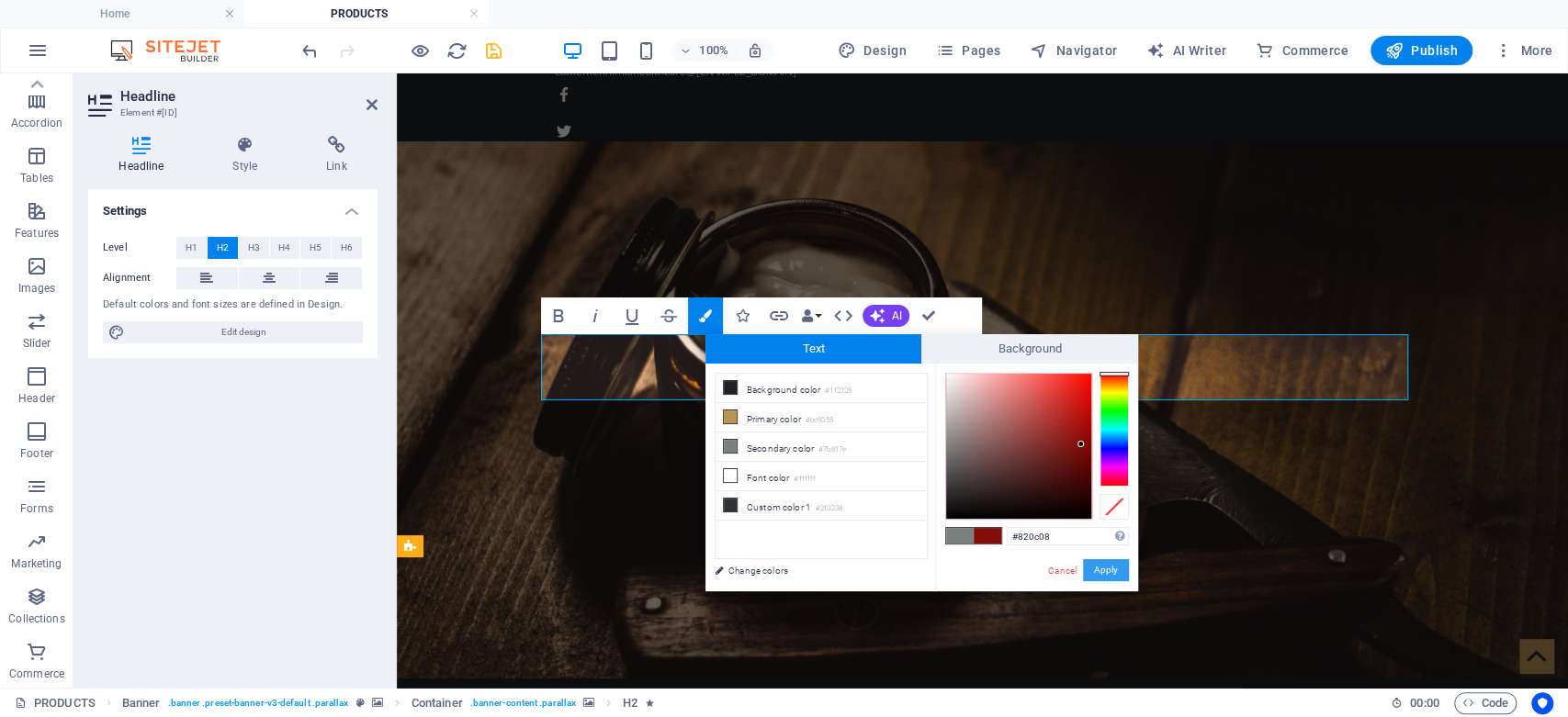 click on "Apply" at bounding box center [1106, 570] 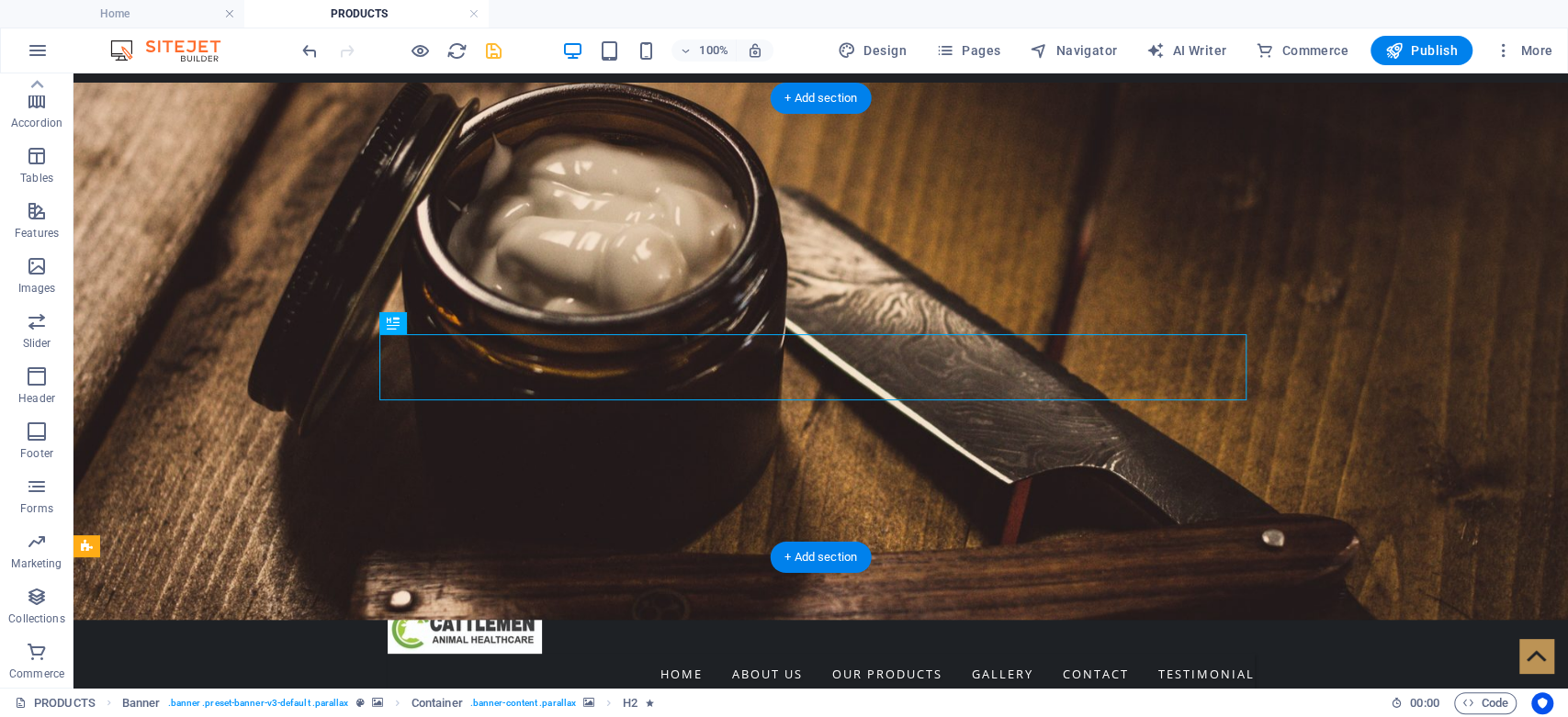 scroll, scrollTop: 102, scrollLeft: 0, axis: vertical 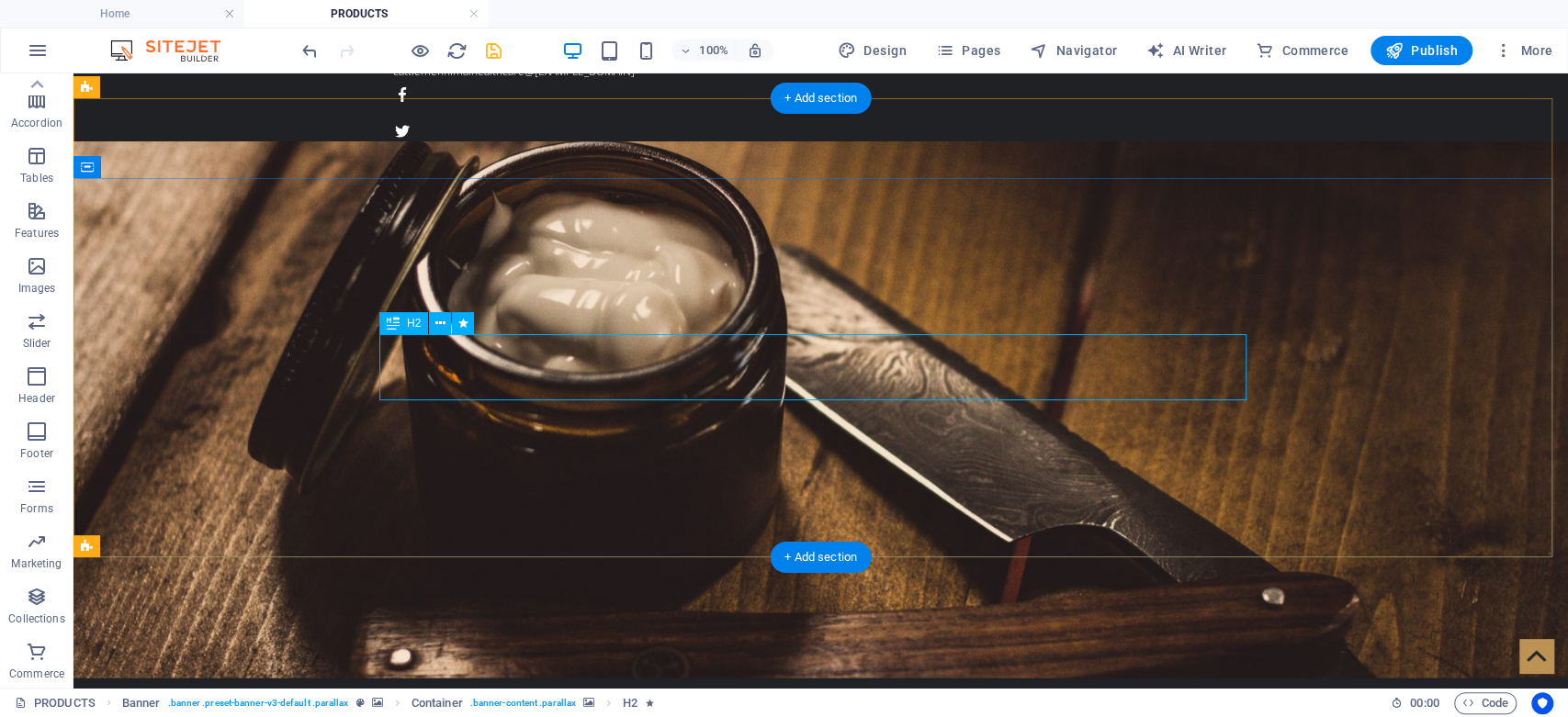 click on "OUR PRODUCT RANGE" at bounding box center [821, 1392] 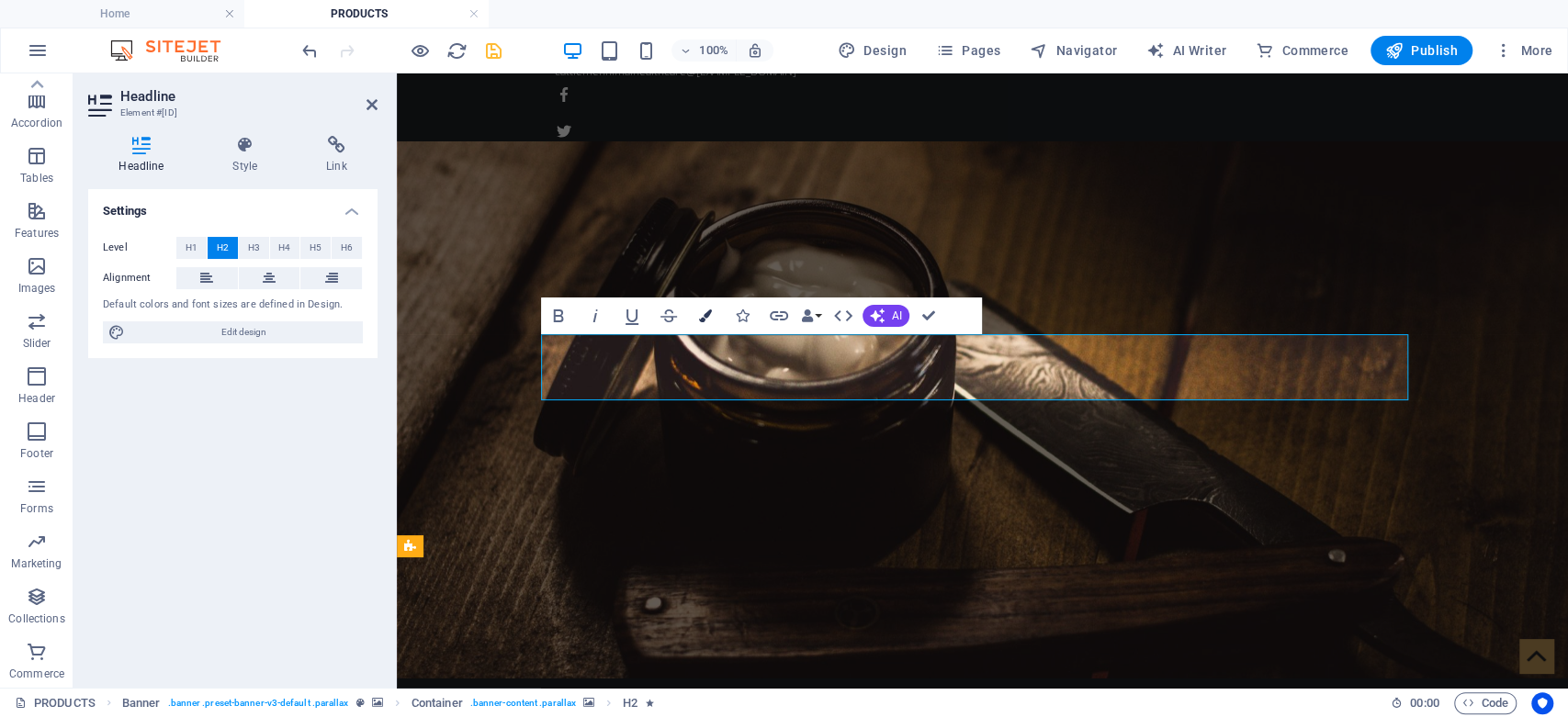 click at bounding box center [705, 316] 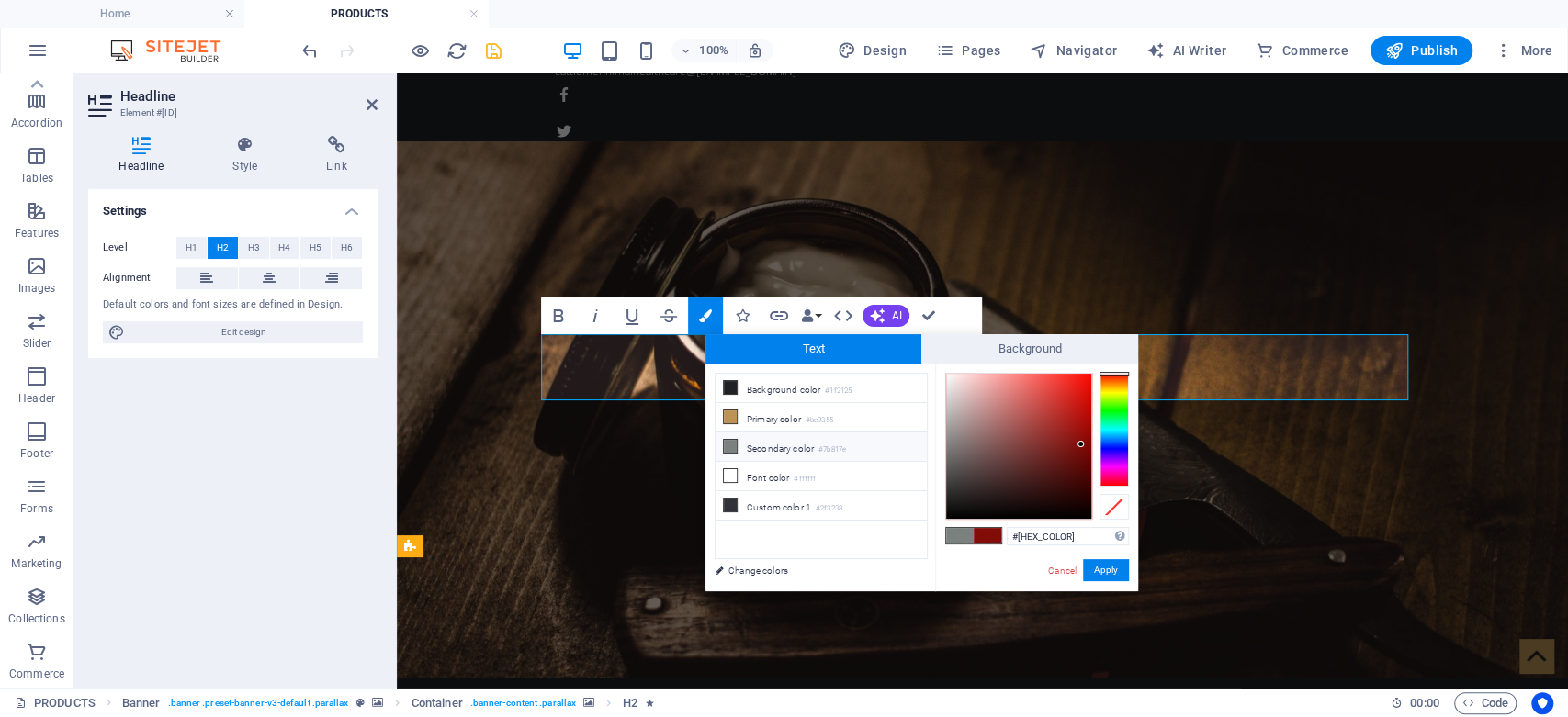 click at bounding box center (1114, 430) 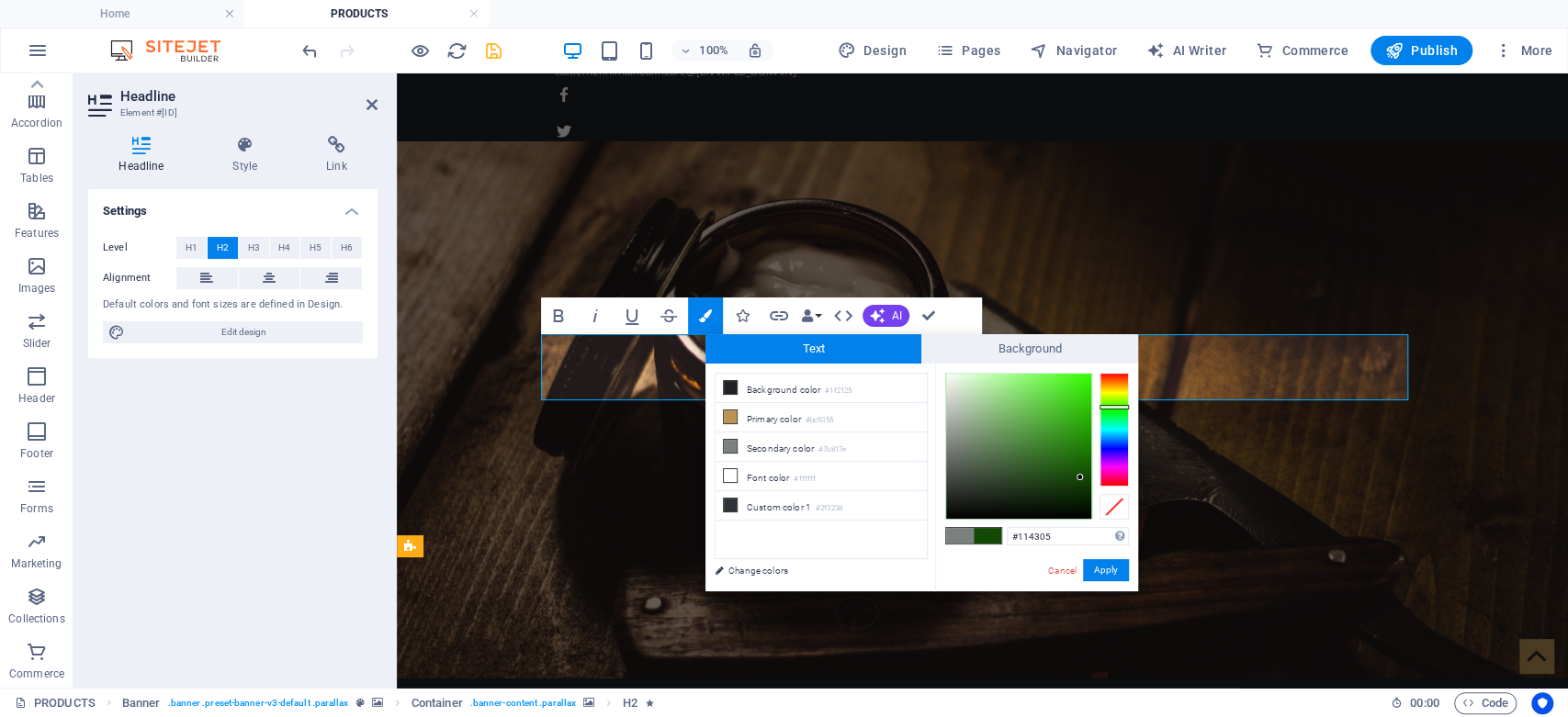 type on "#[HEX_COLOR]" 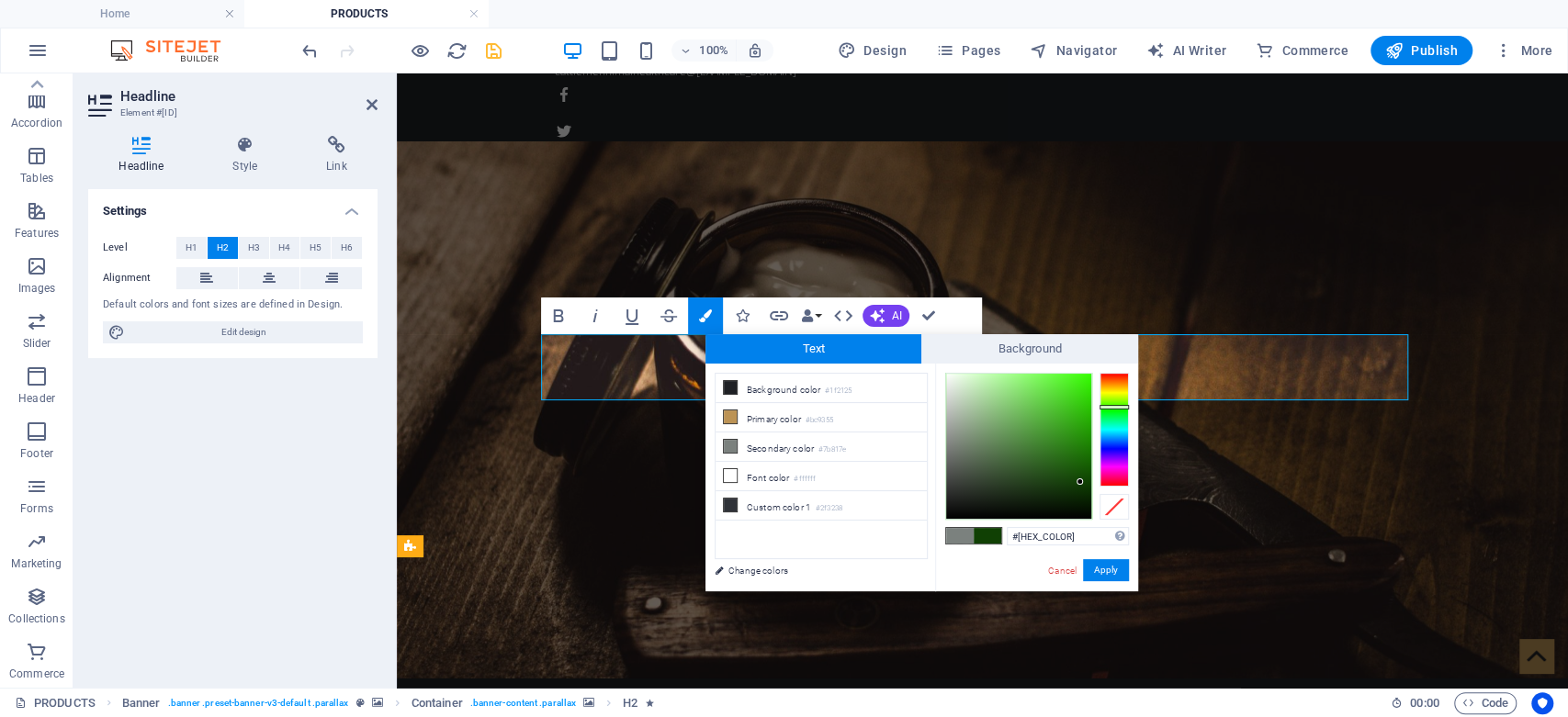 click at bounding box center [1079, 481] 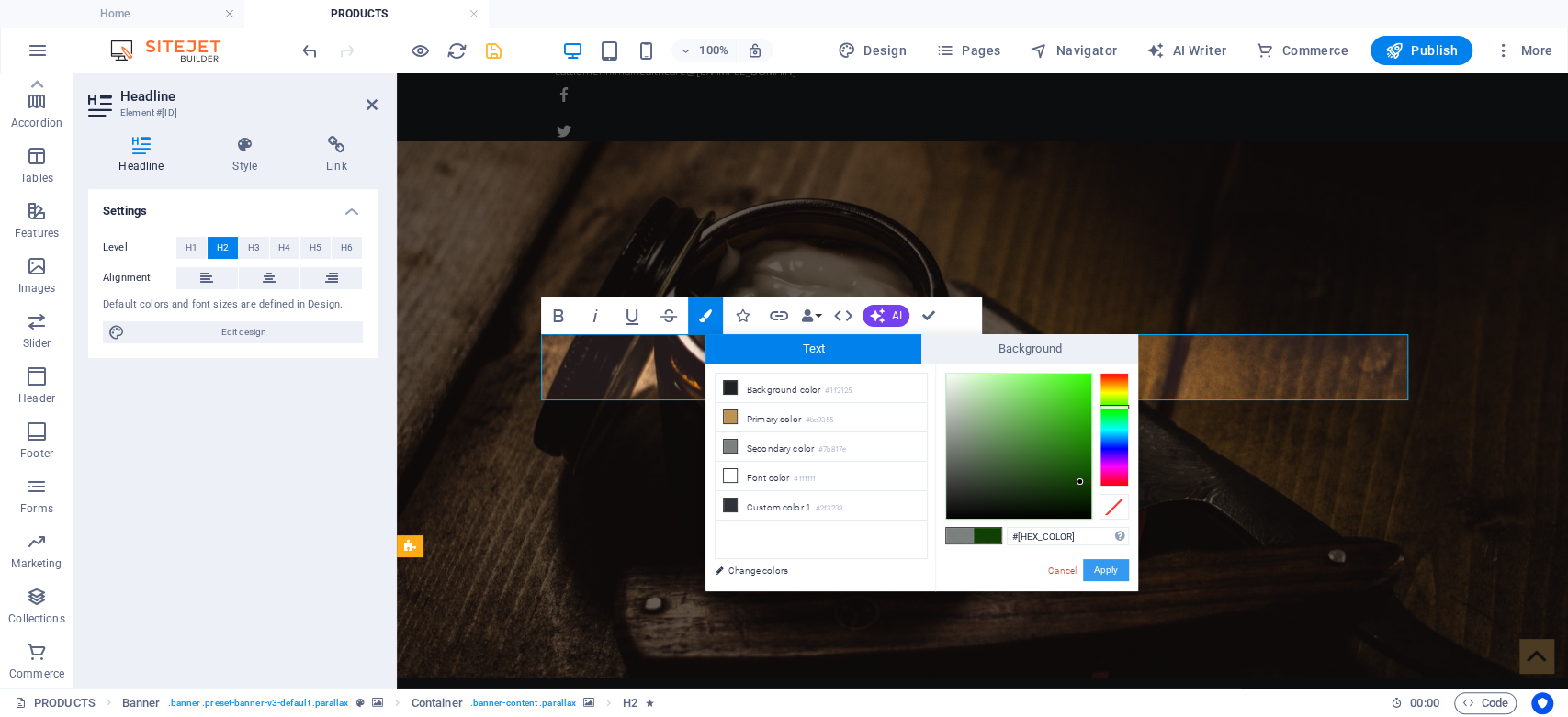 drag, startPoint x: 1097, startPoint y: 571, endPoint x: 684, endPoint y: 461, distance: 427.39794 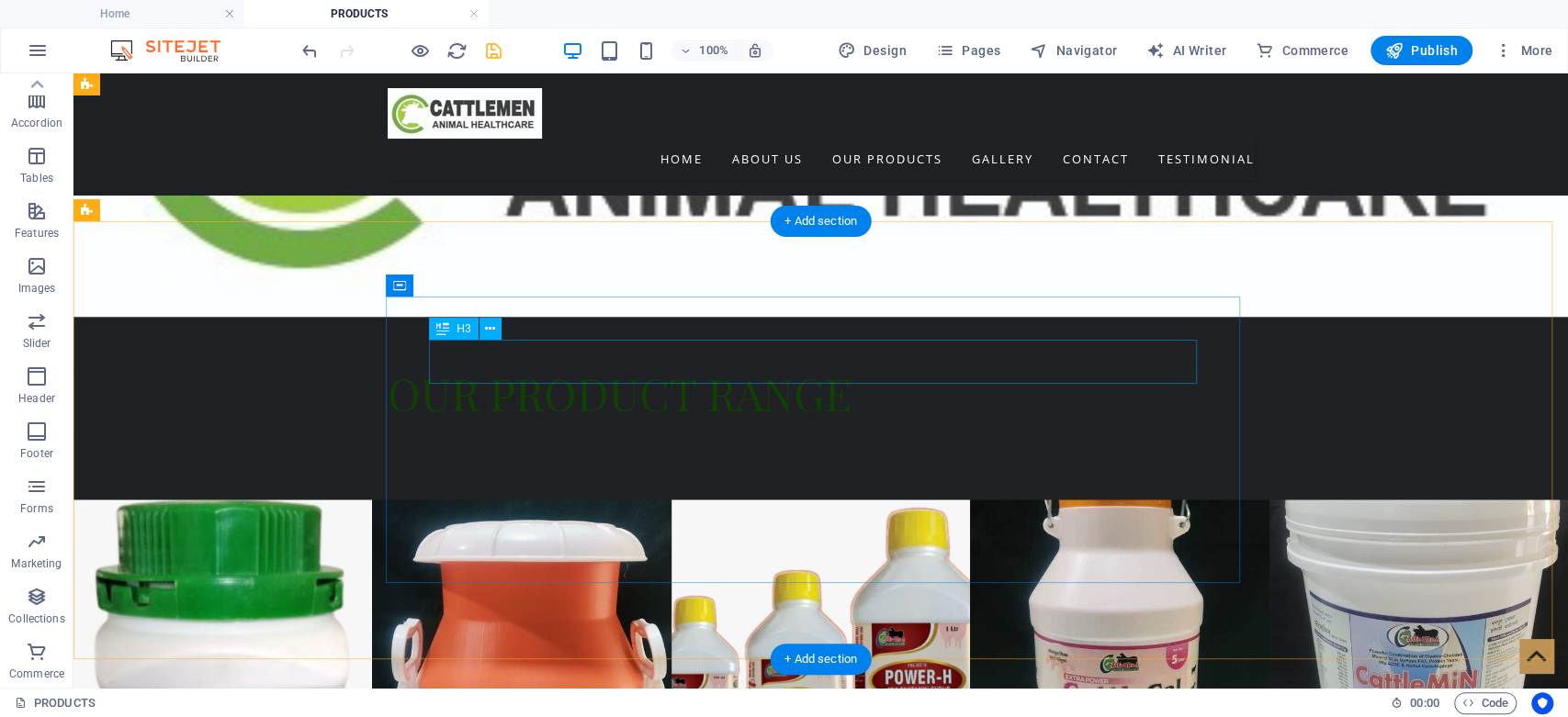 scroll, scrollTop: 1020, scrollLeft: 0, axis: vertical 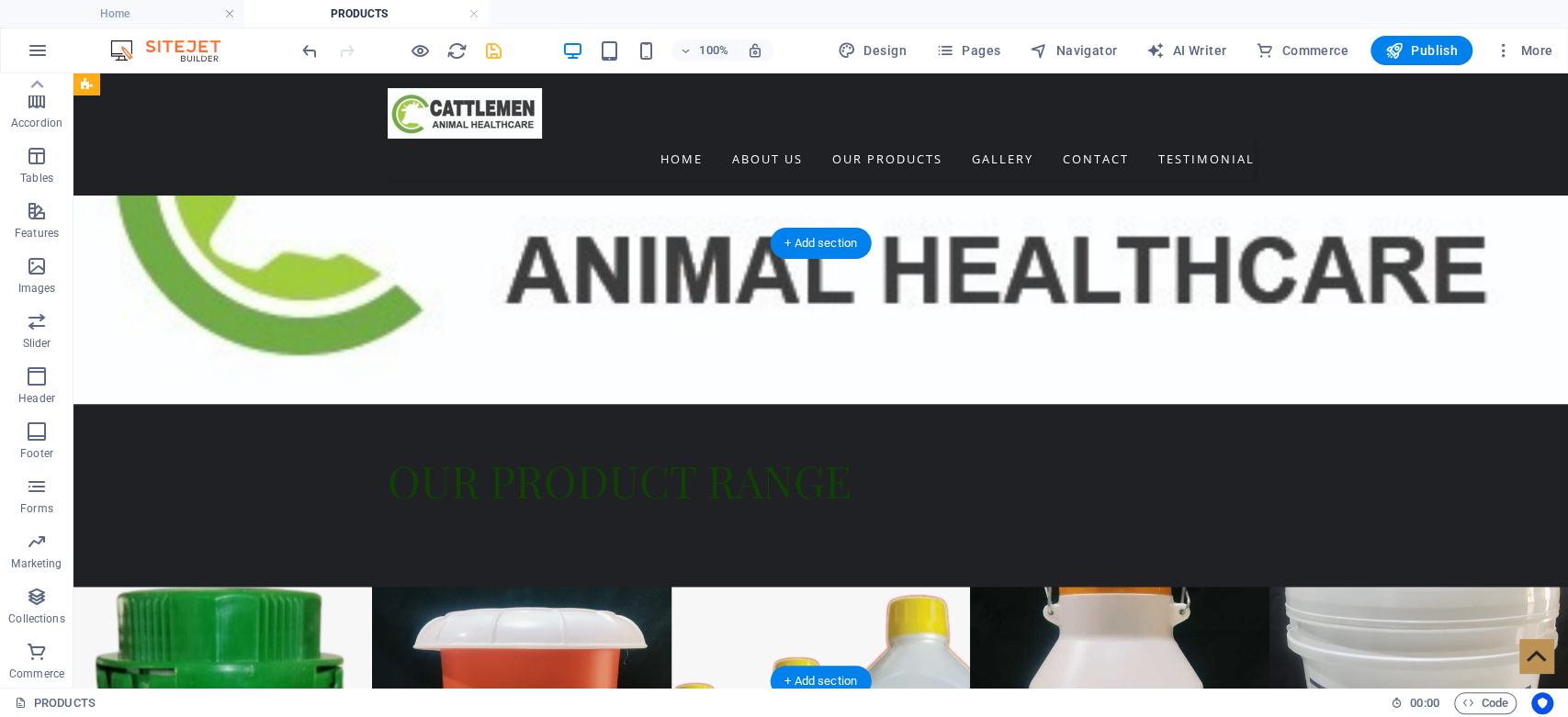 click at bounding box center (820, 1372) 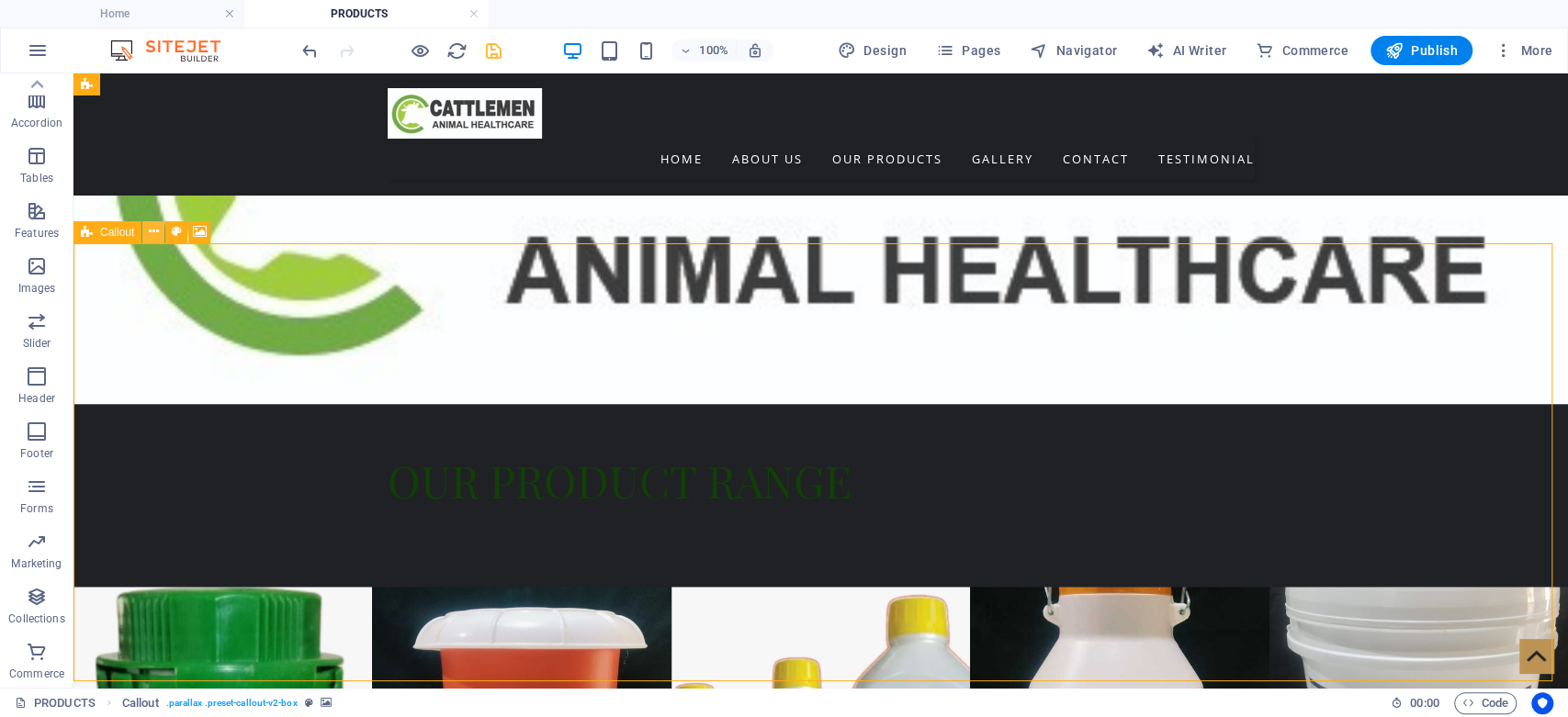 click at bounding box center [153, 231] 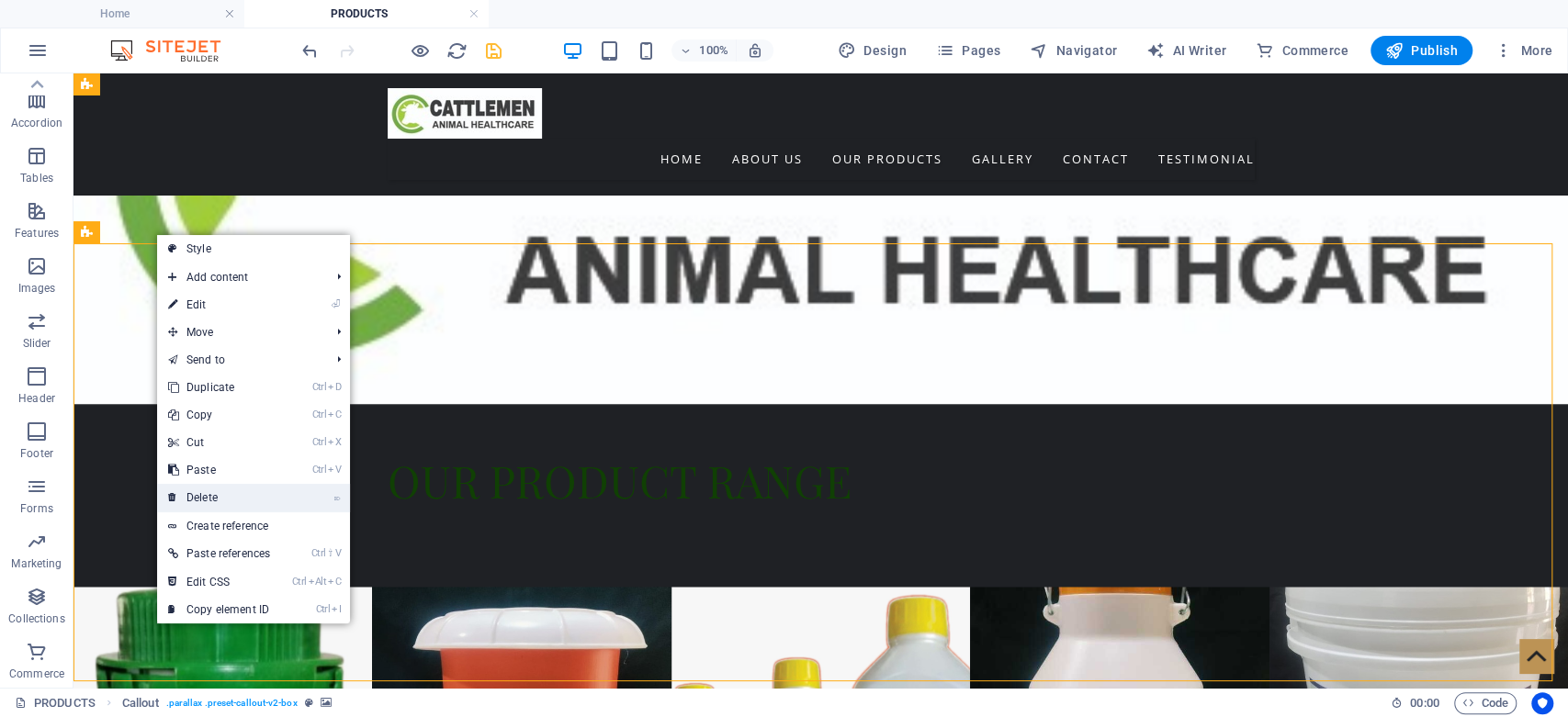 click on "⌦  Delete" at bounding box center [219, 498] 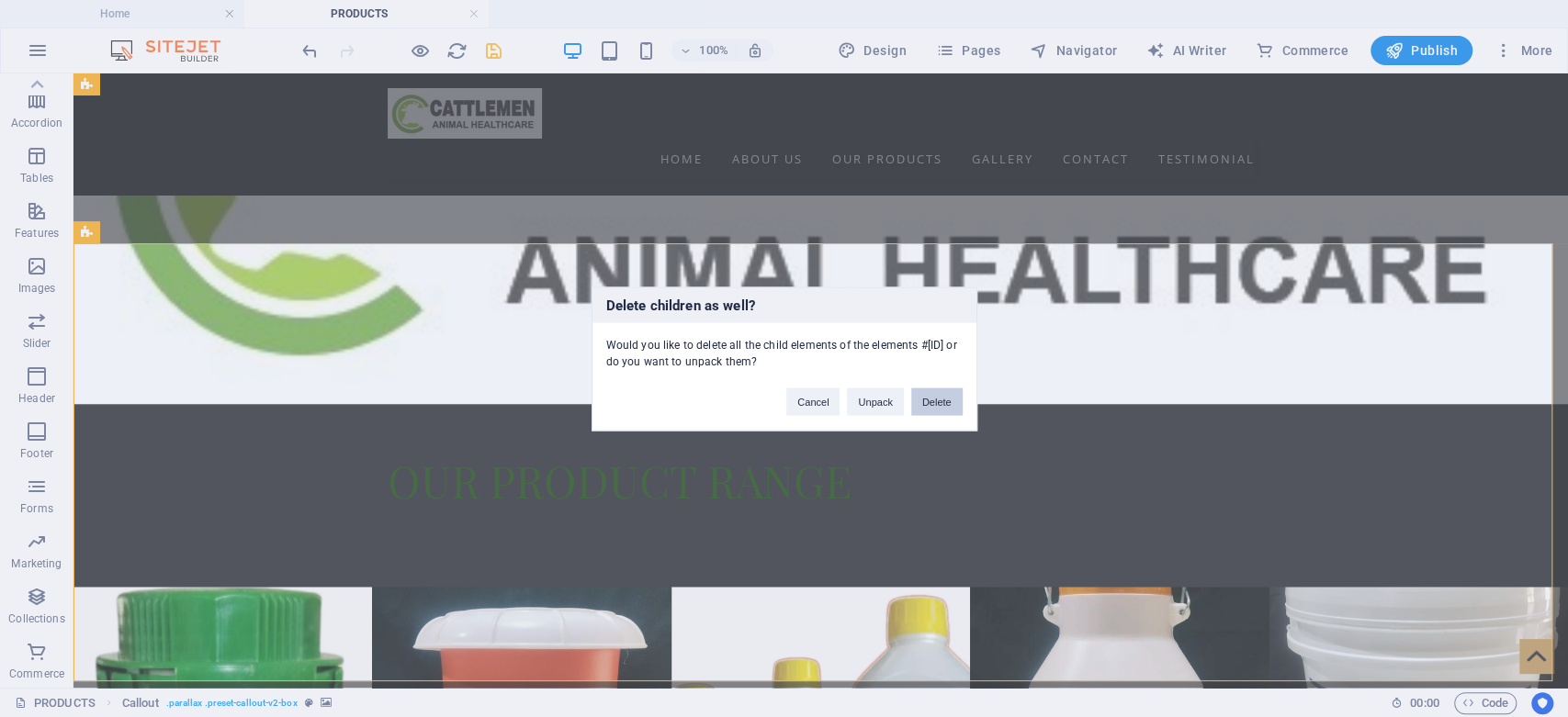 click on "Delete" at bounding box center (937, 401) 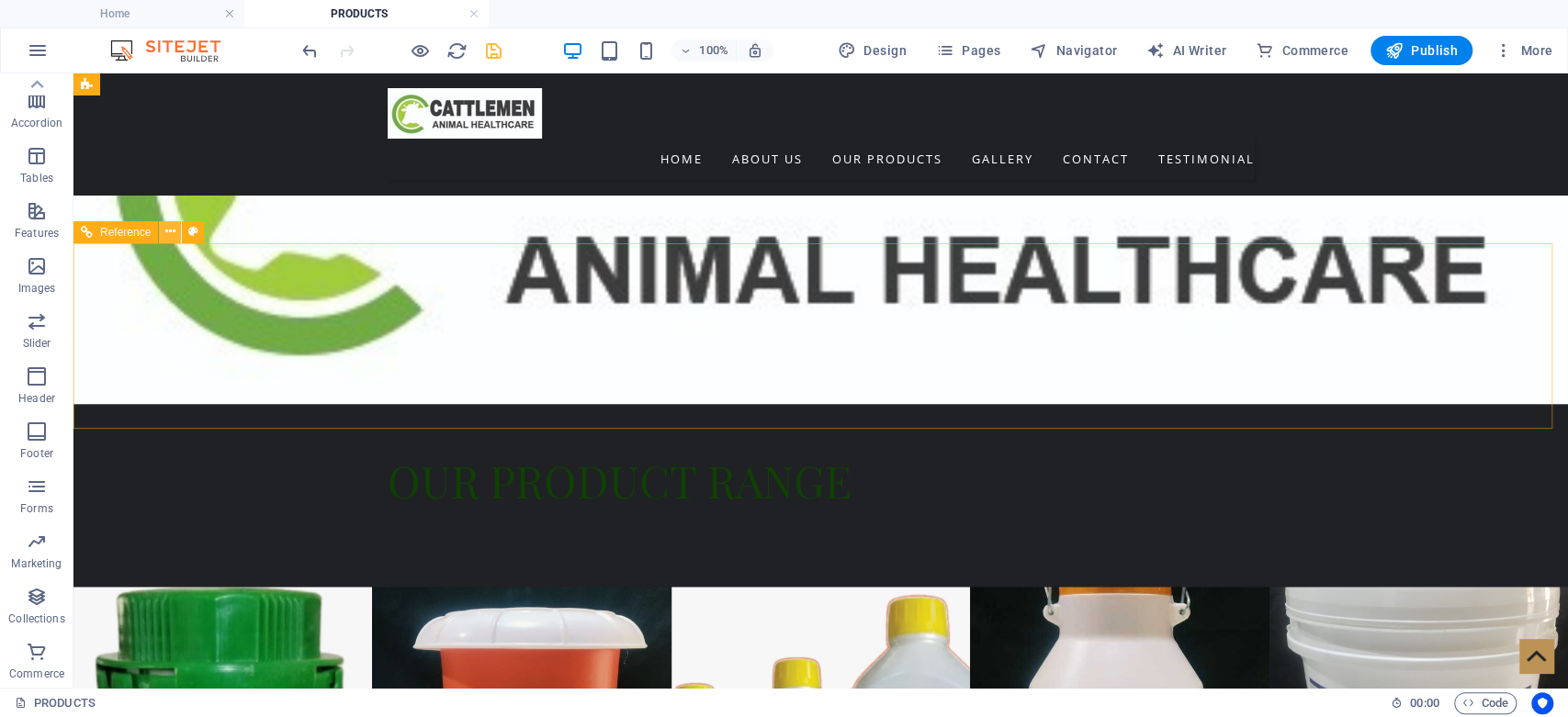 click at bounding box center [170, 231] 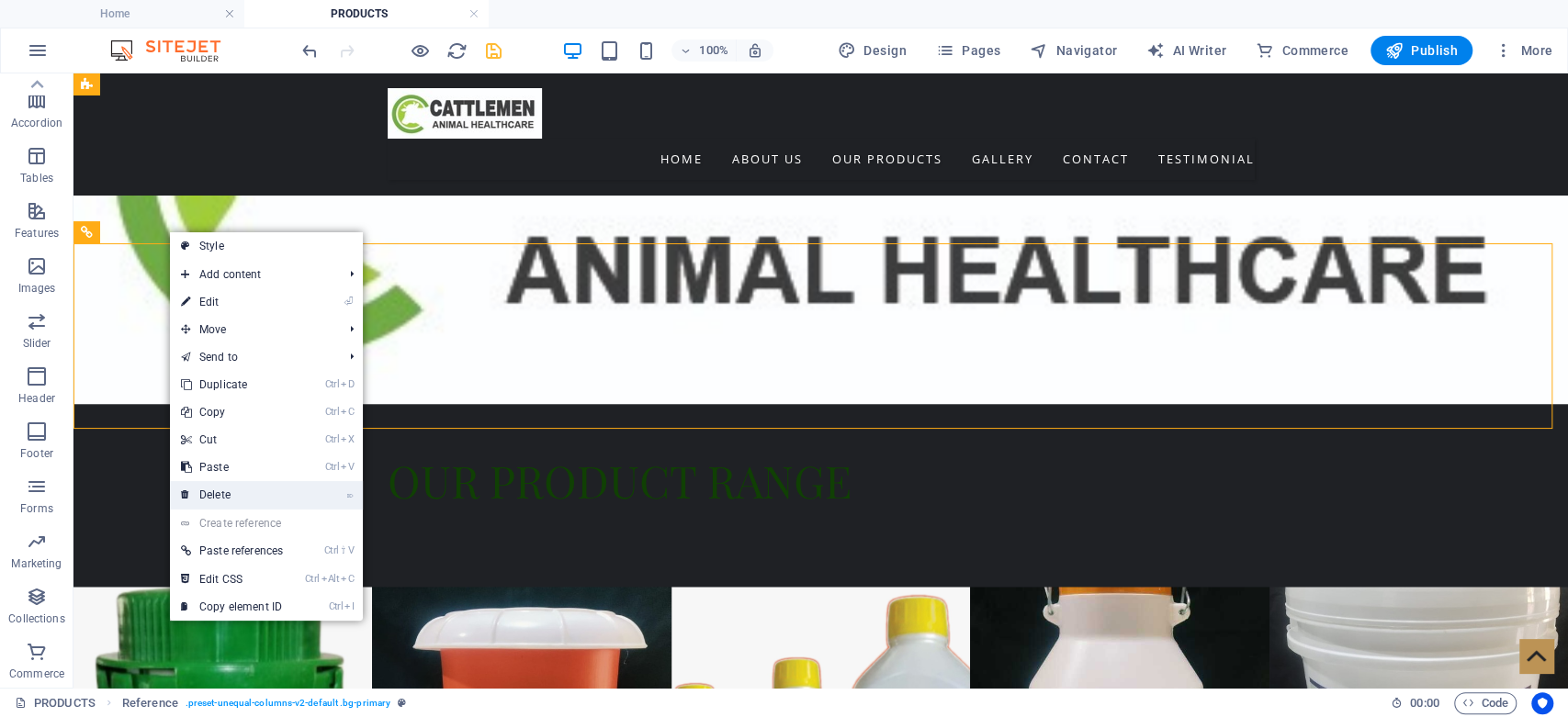click on "⌦  Delete" at bounding box center (231, 495) 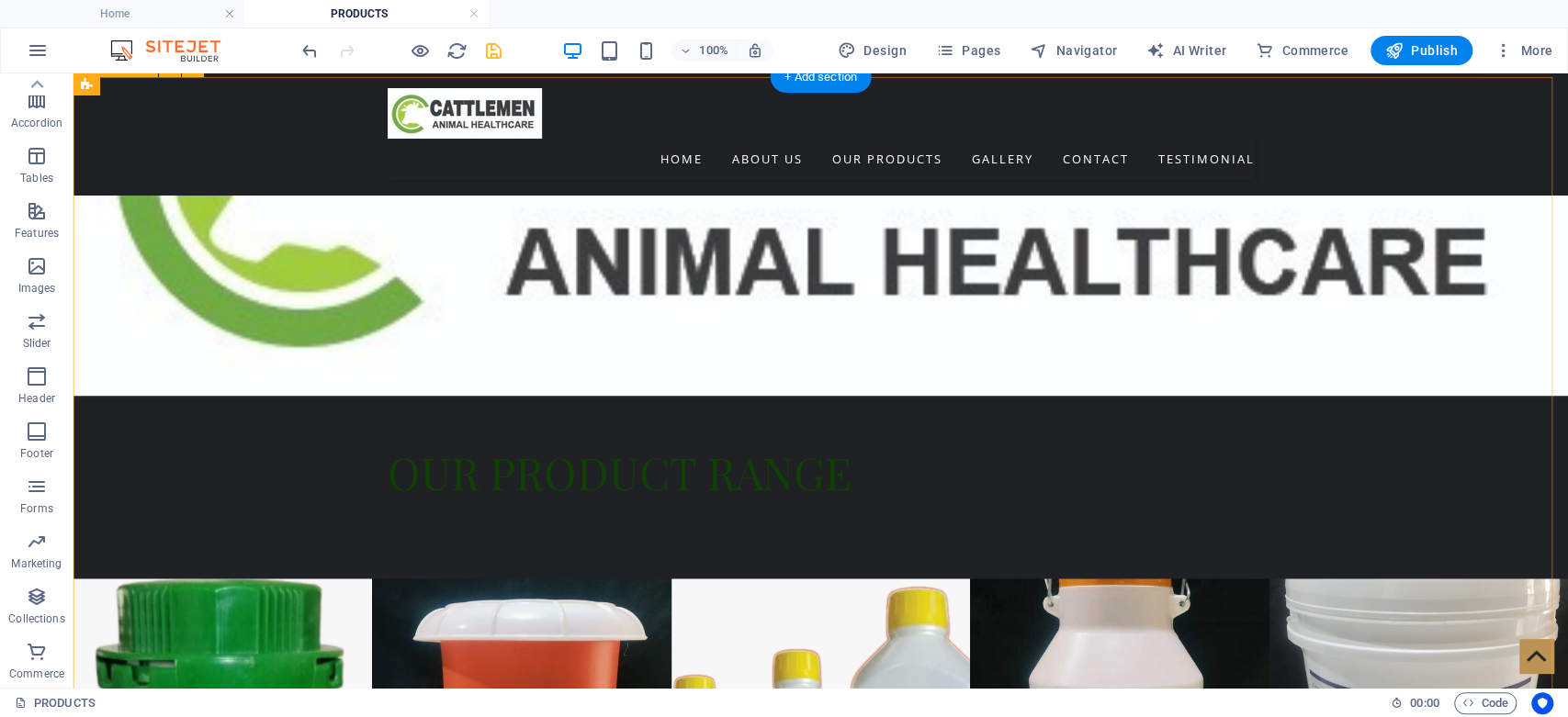 scroll, scrollTop: 1020, scrollLeft: 0, axis: vertical 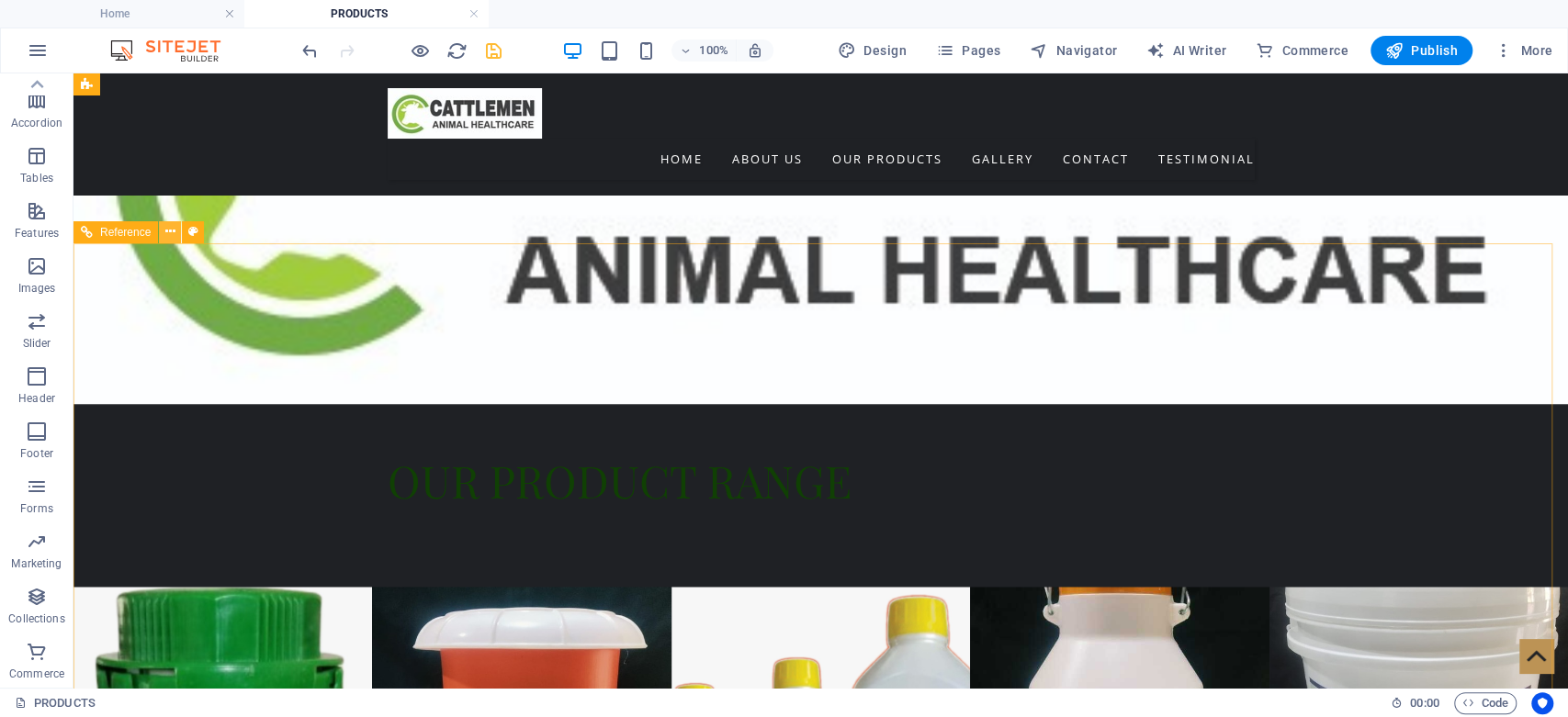 click at bounding box center [170, 231] 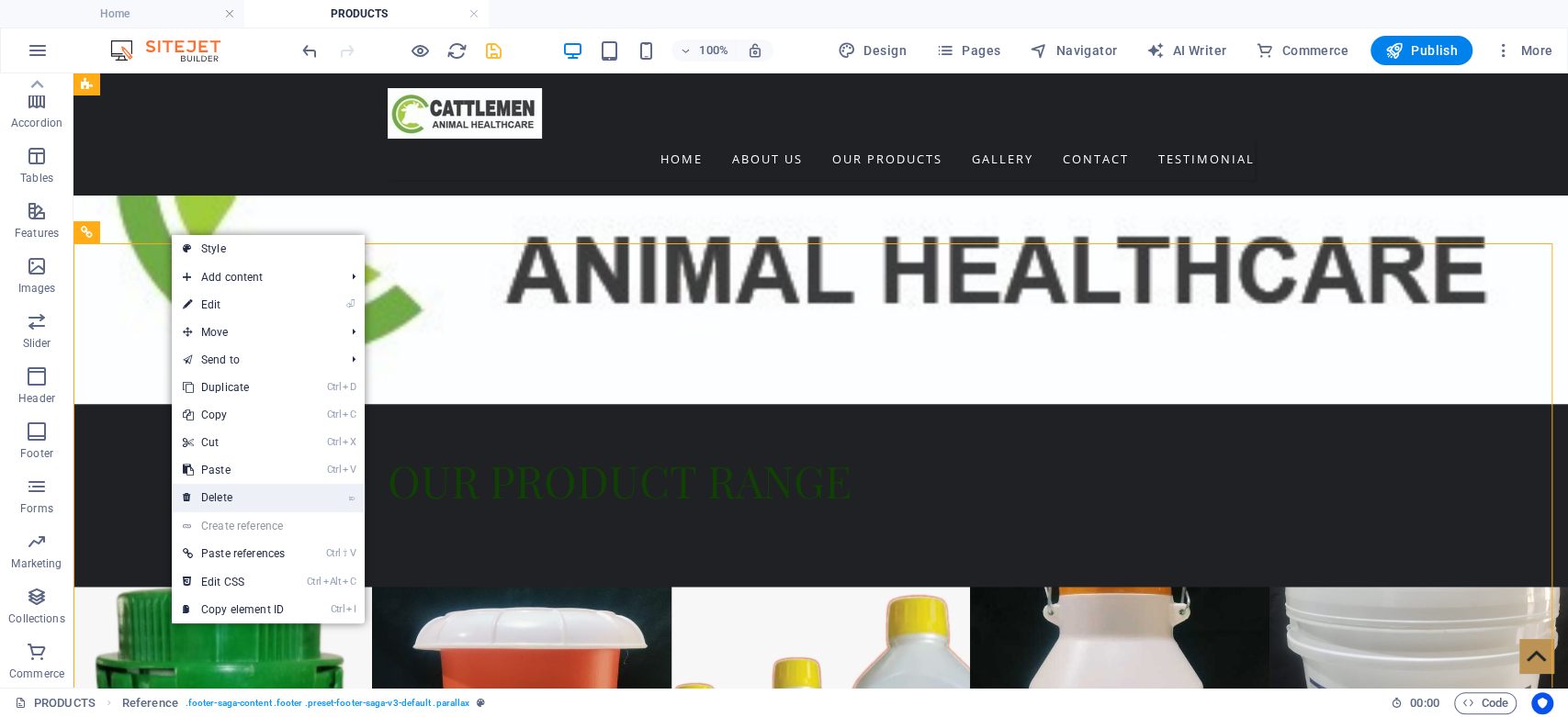 click on "⌦  Delete" at bounding box center [233, 498] 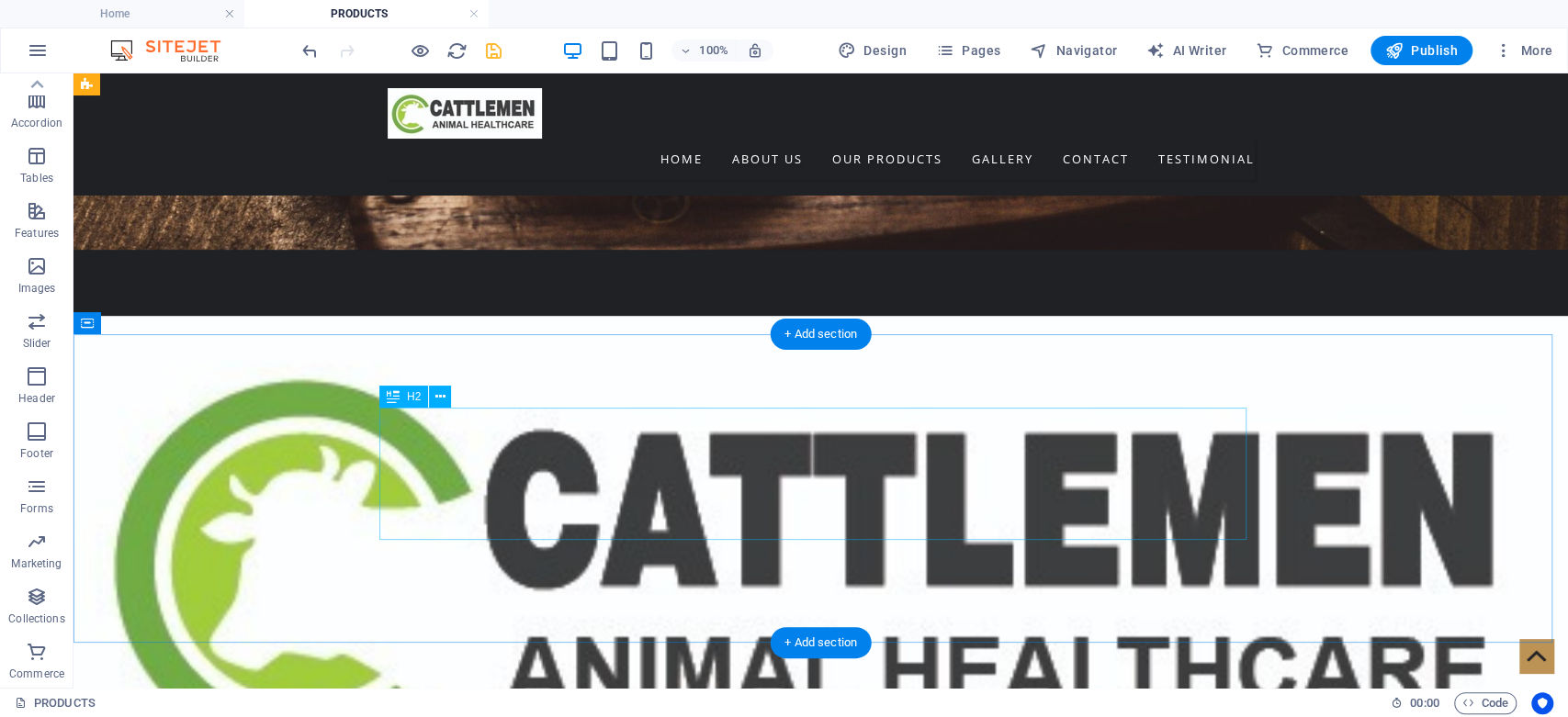 scroll, scrollTop: 722, scrollLeft: 0, axis: vertical 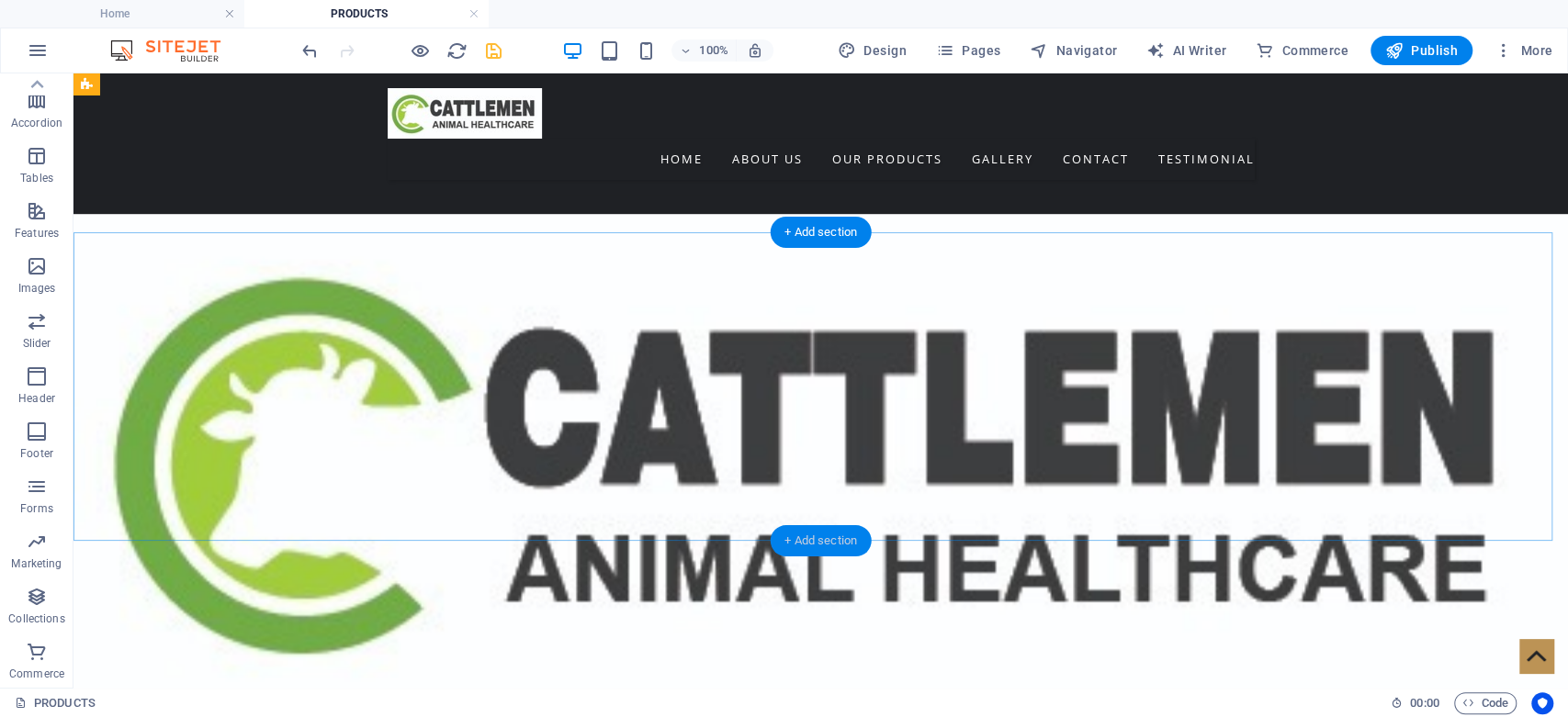 click on "+ Add section" at bounding box center (820, 541) 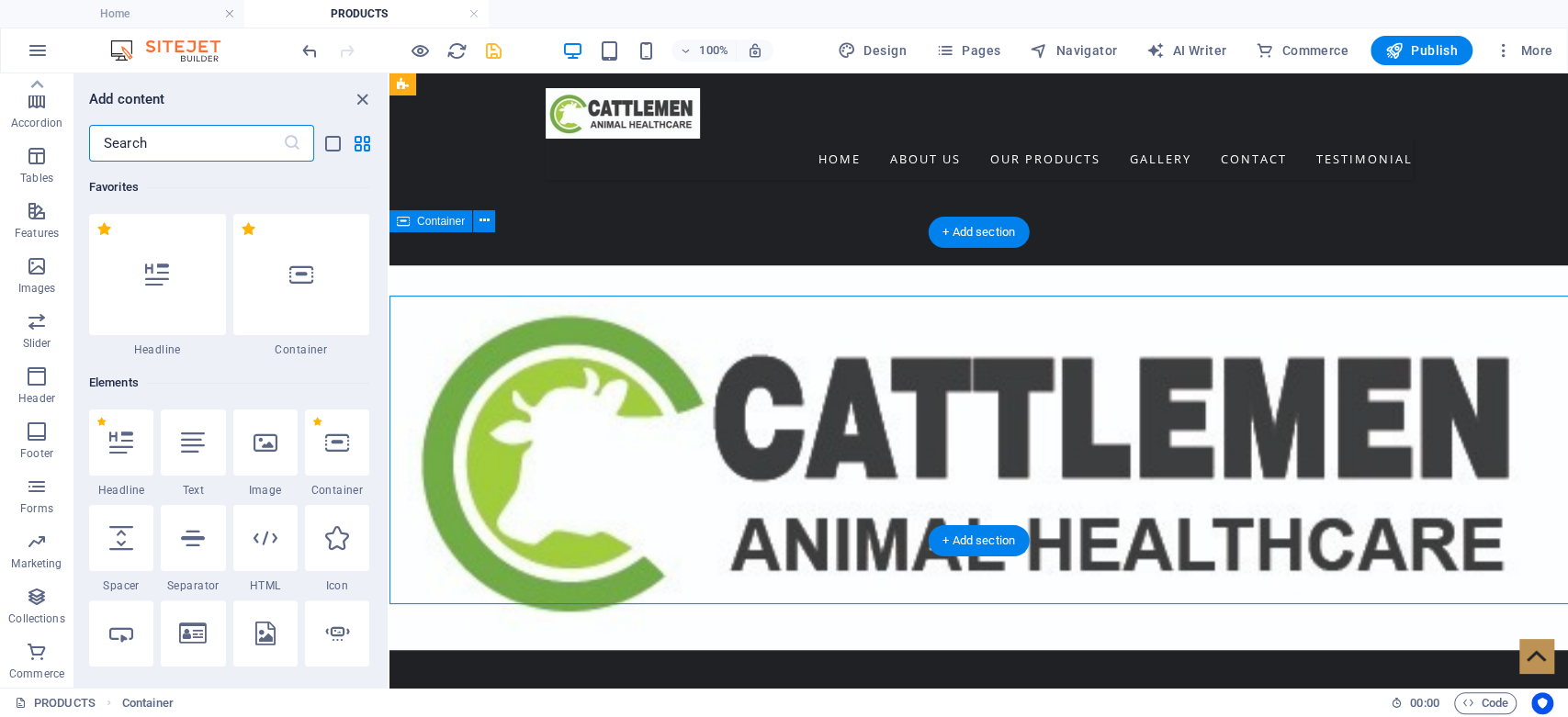 scroll, scrollTop: 659, scrollLeft: 0, axis: vertical 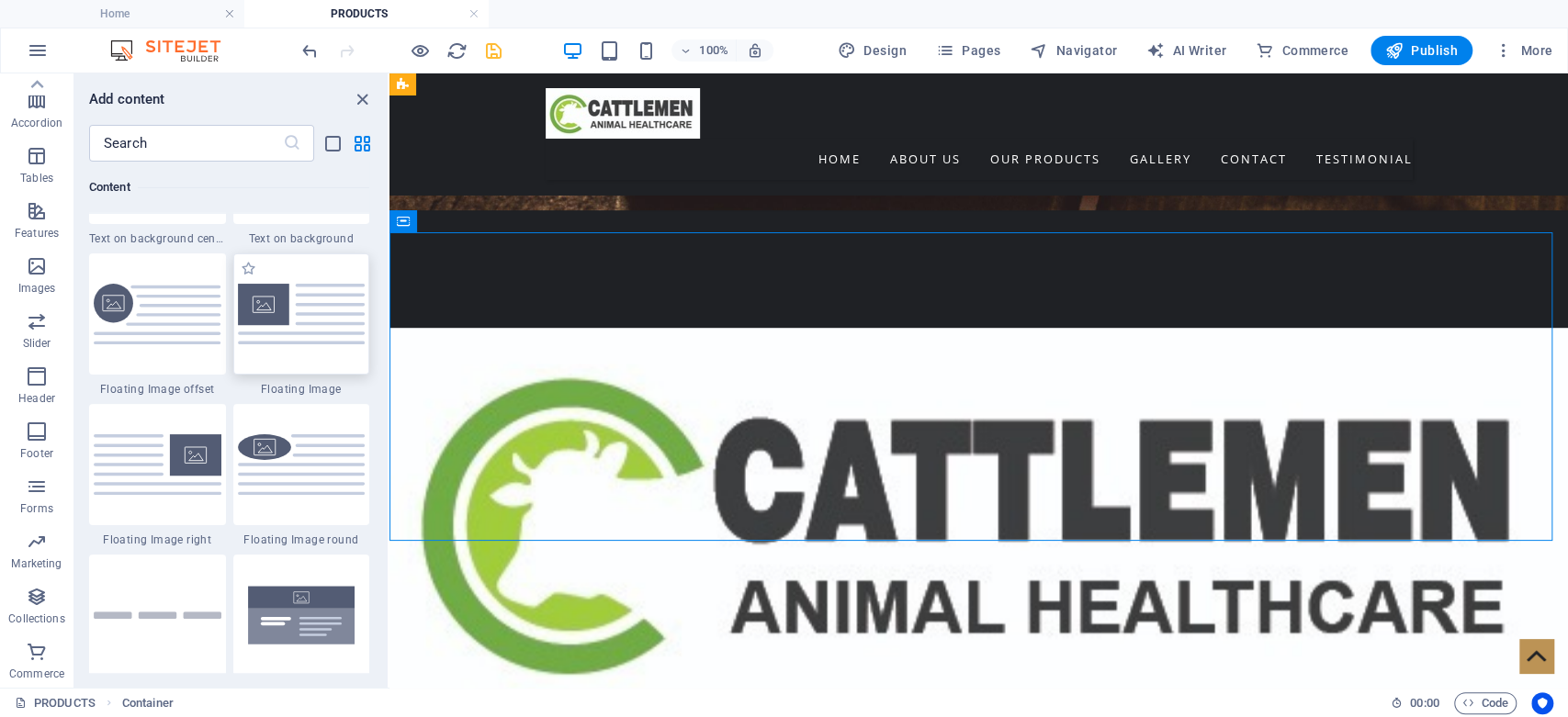 click at bounding box center (301, 313) 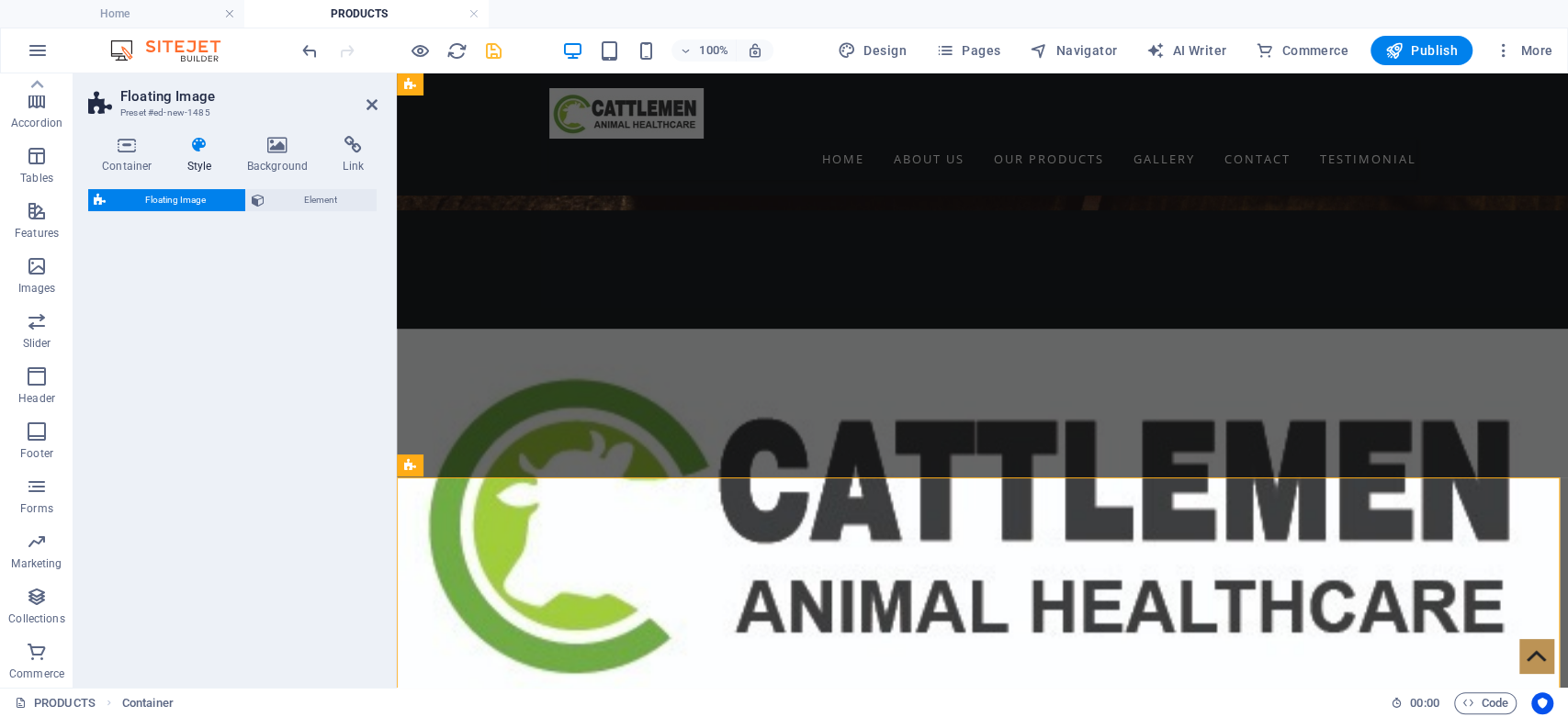 select on "%" 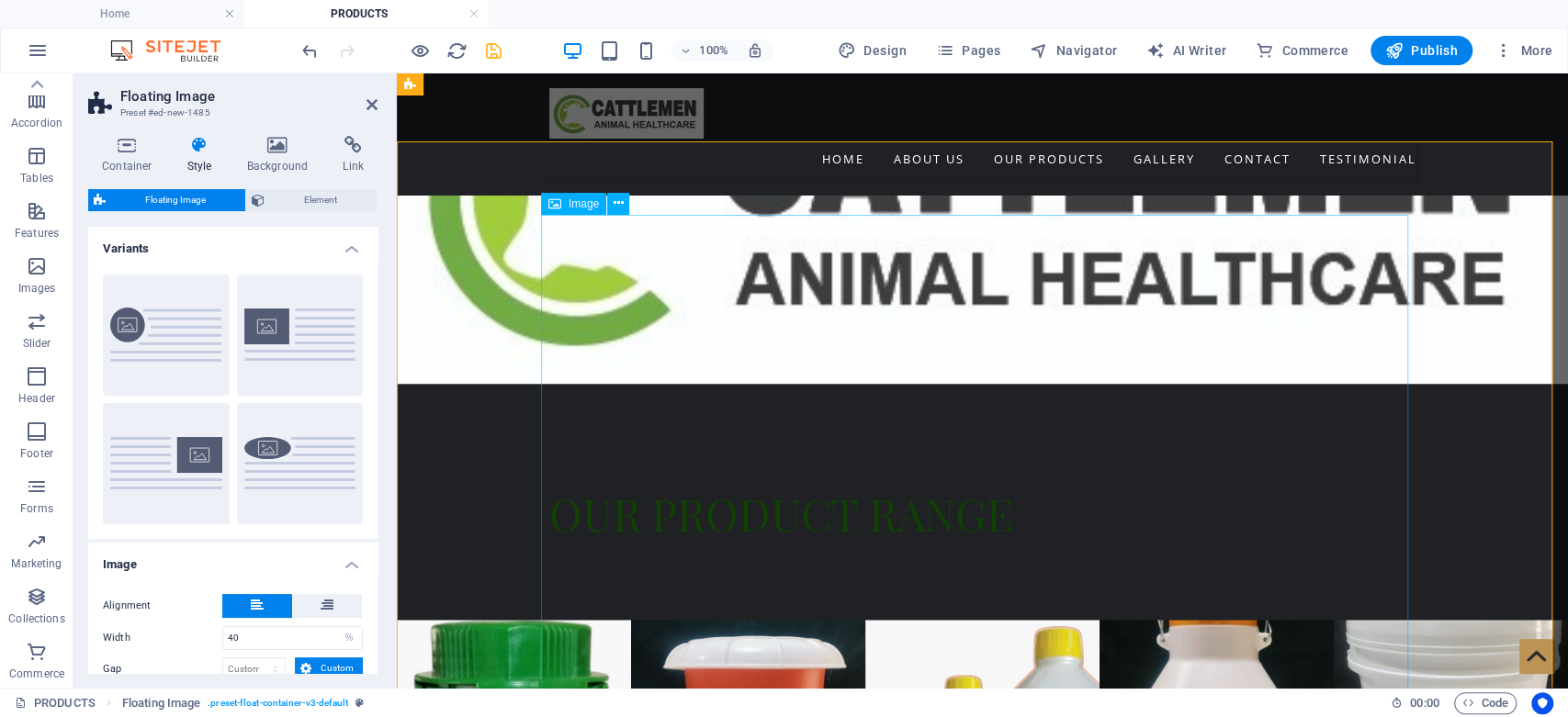 scroll, scrollTop: 977, scrollLeft: 0, axis: vertical 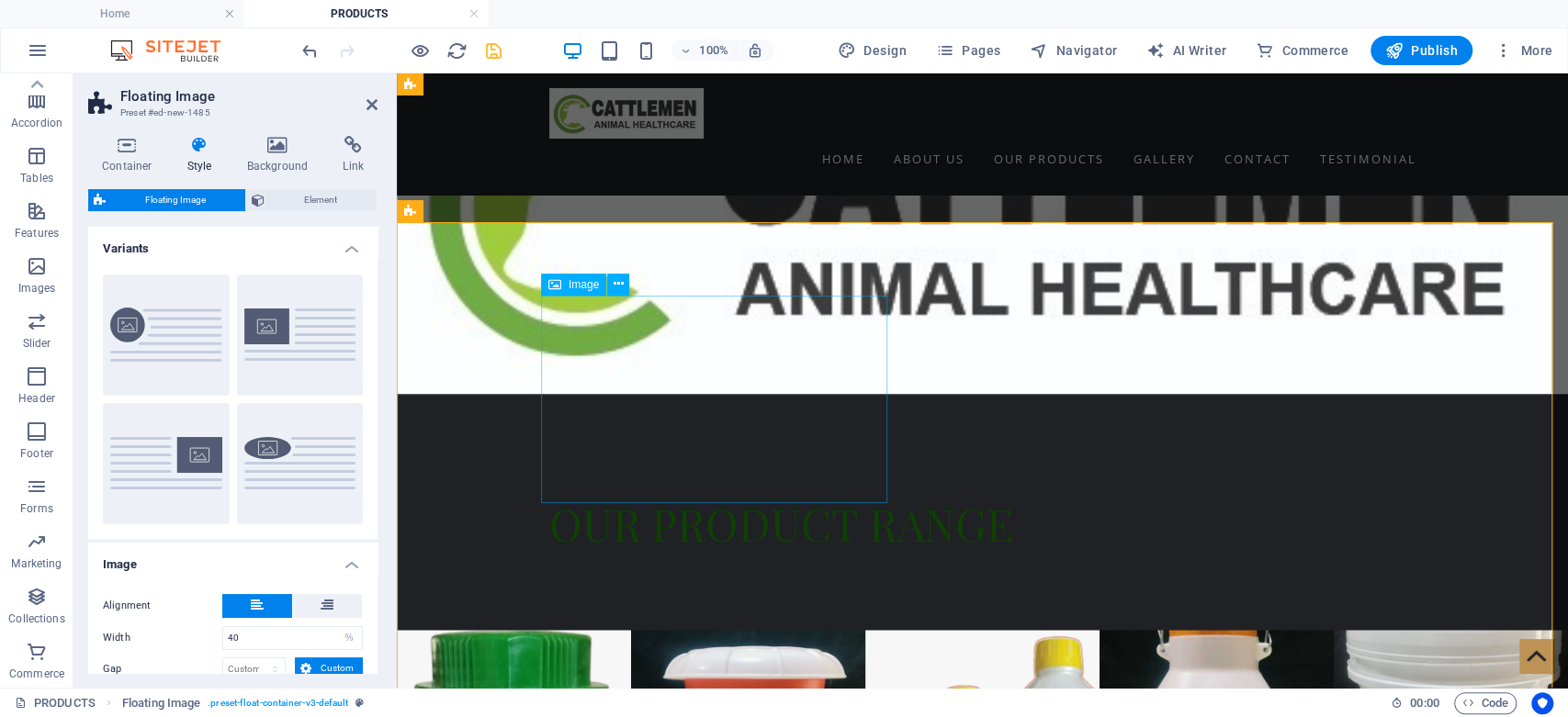 click at bounding box center (723, 1350) 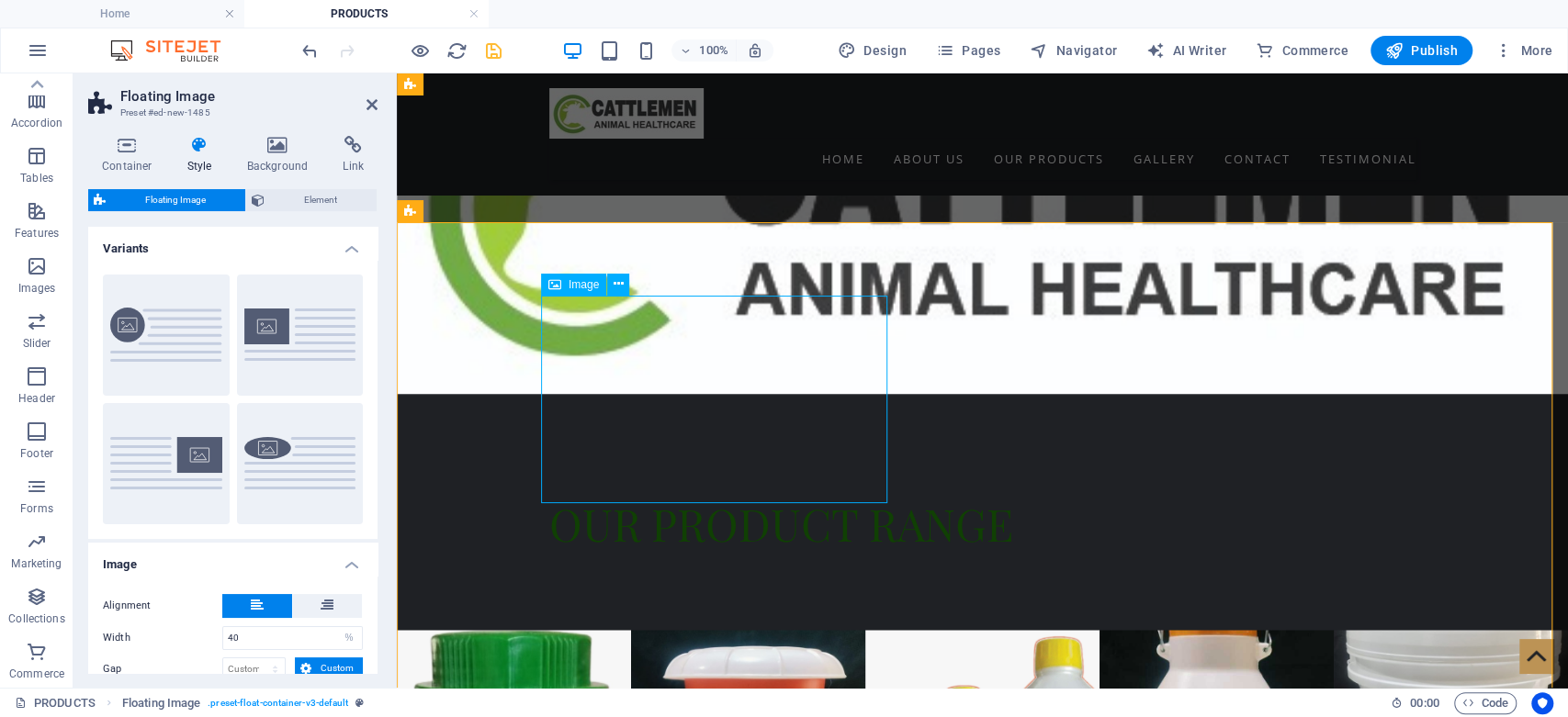 click at bounding box center [723, 1350] 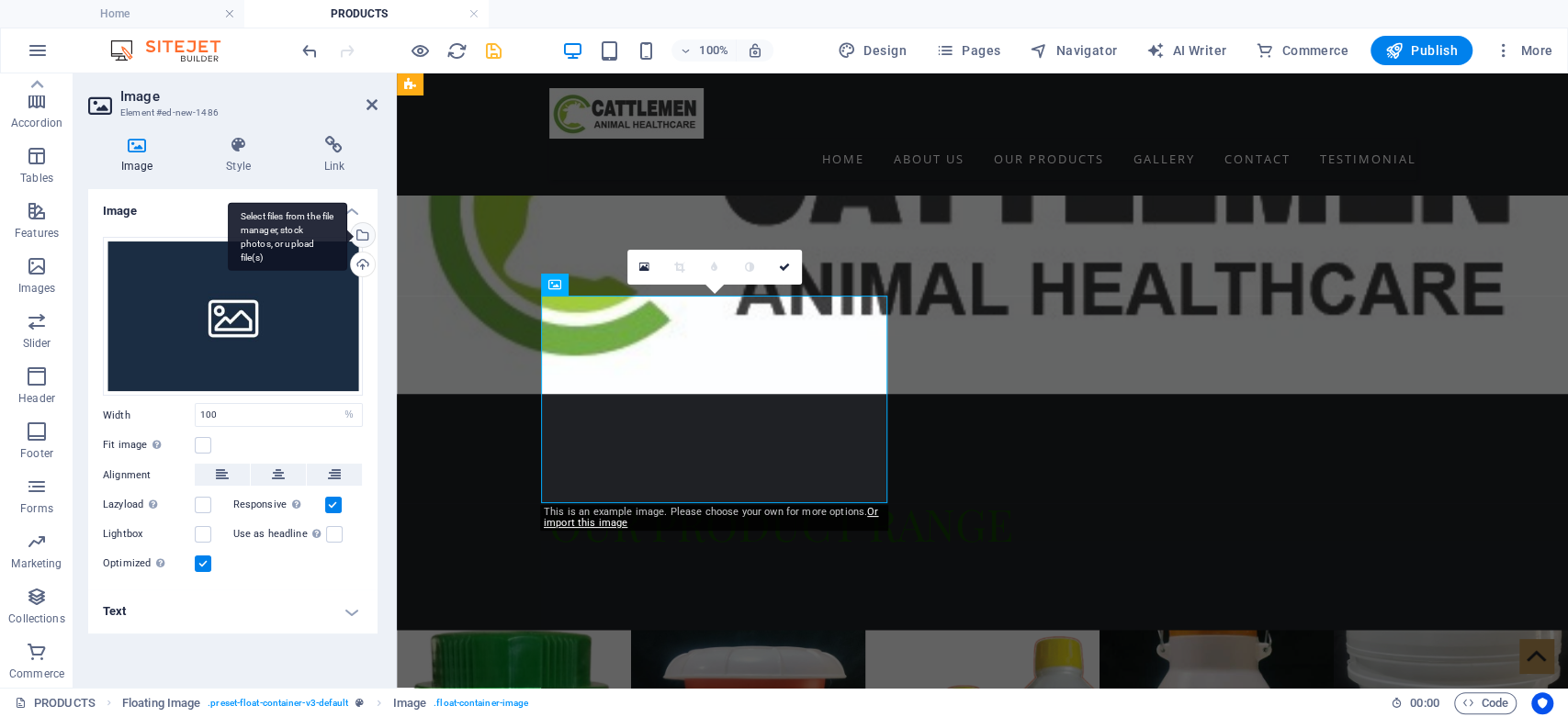 click on "Select files from the file manager, stock photos, or upload file(s)" at bounding box center [361, 237] 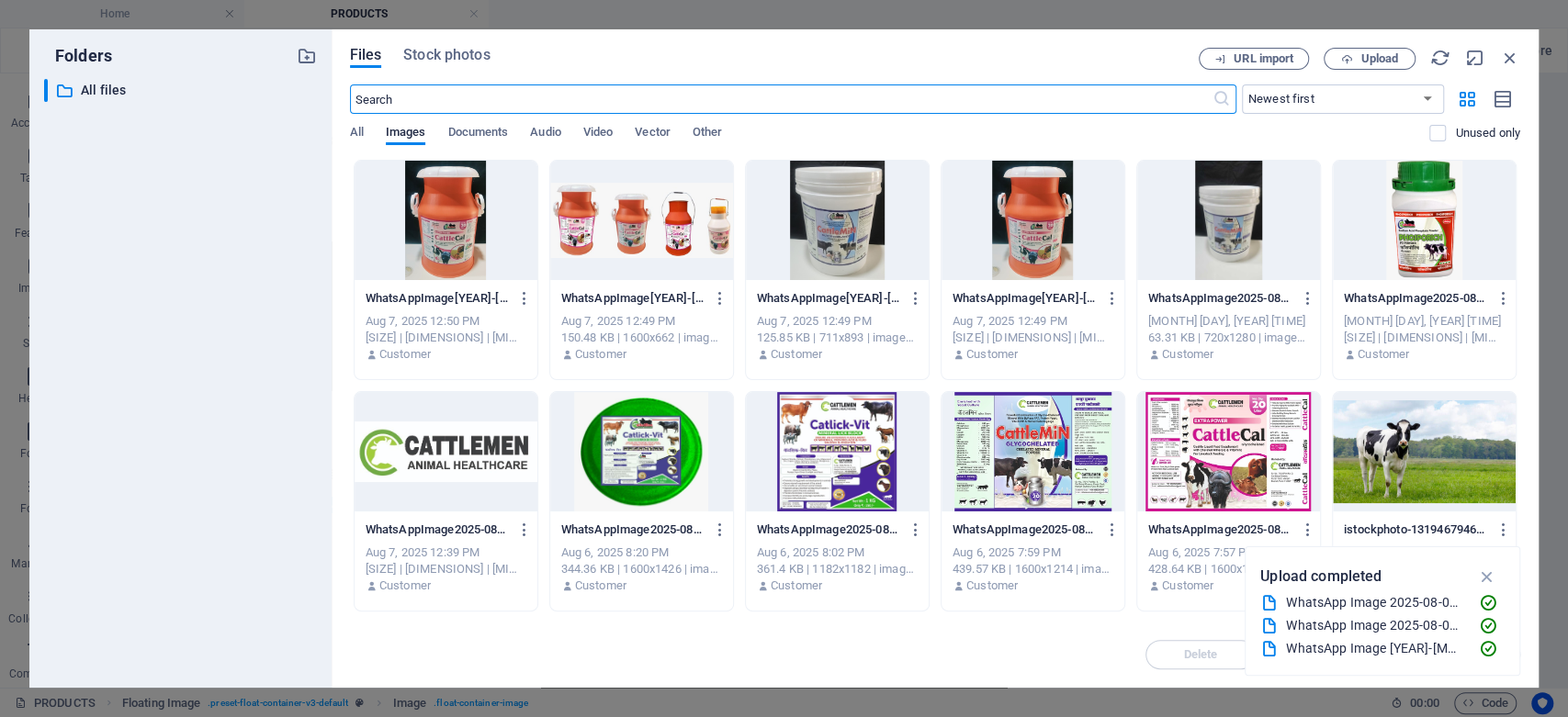 scroll, scrollTop: 923, scrollLeft: 0, axis: vertical 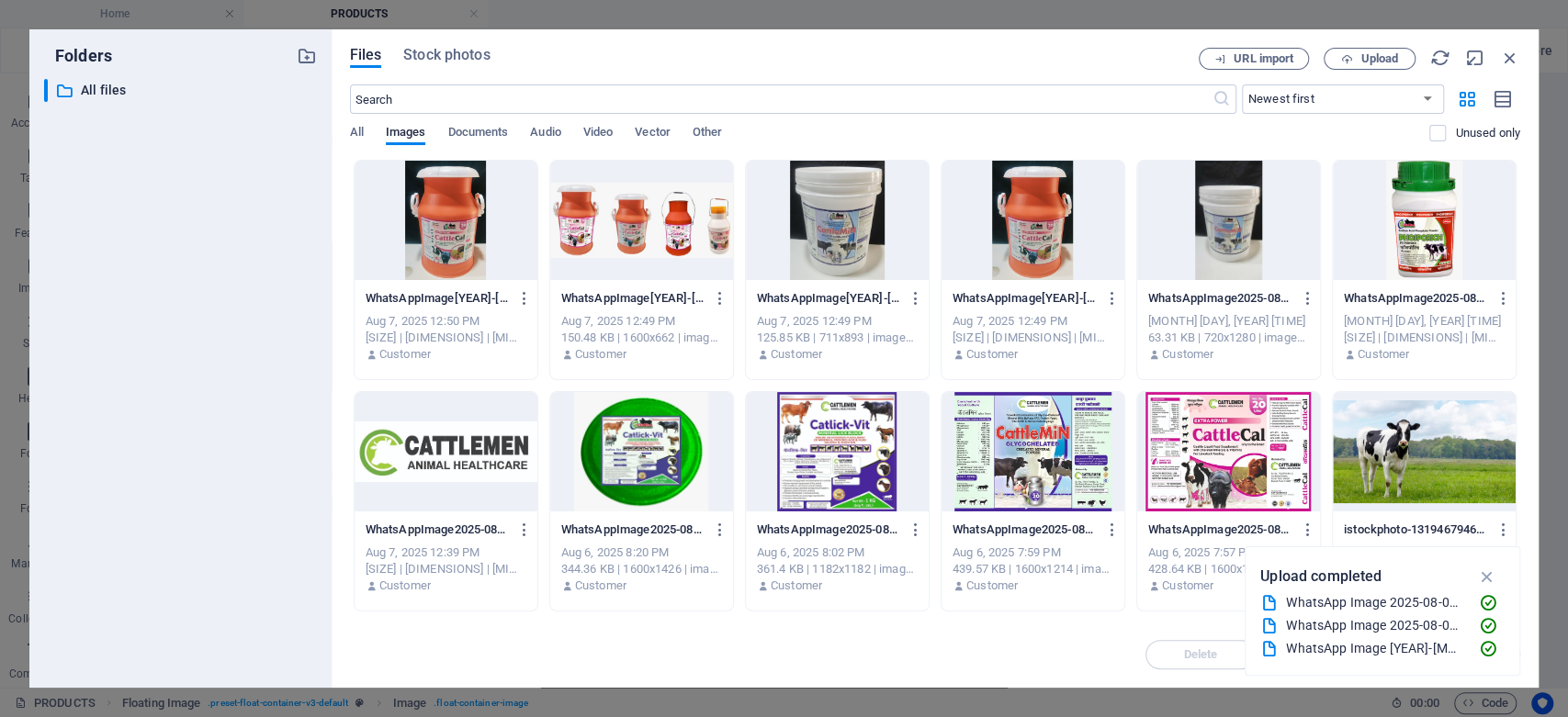 click at bounding box center [641, 220] 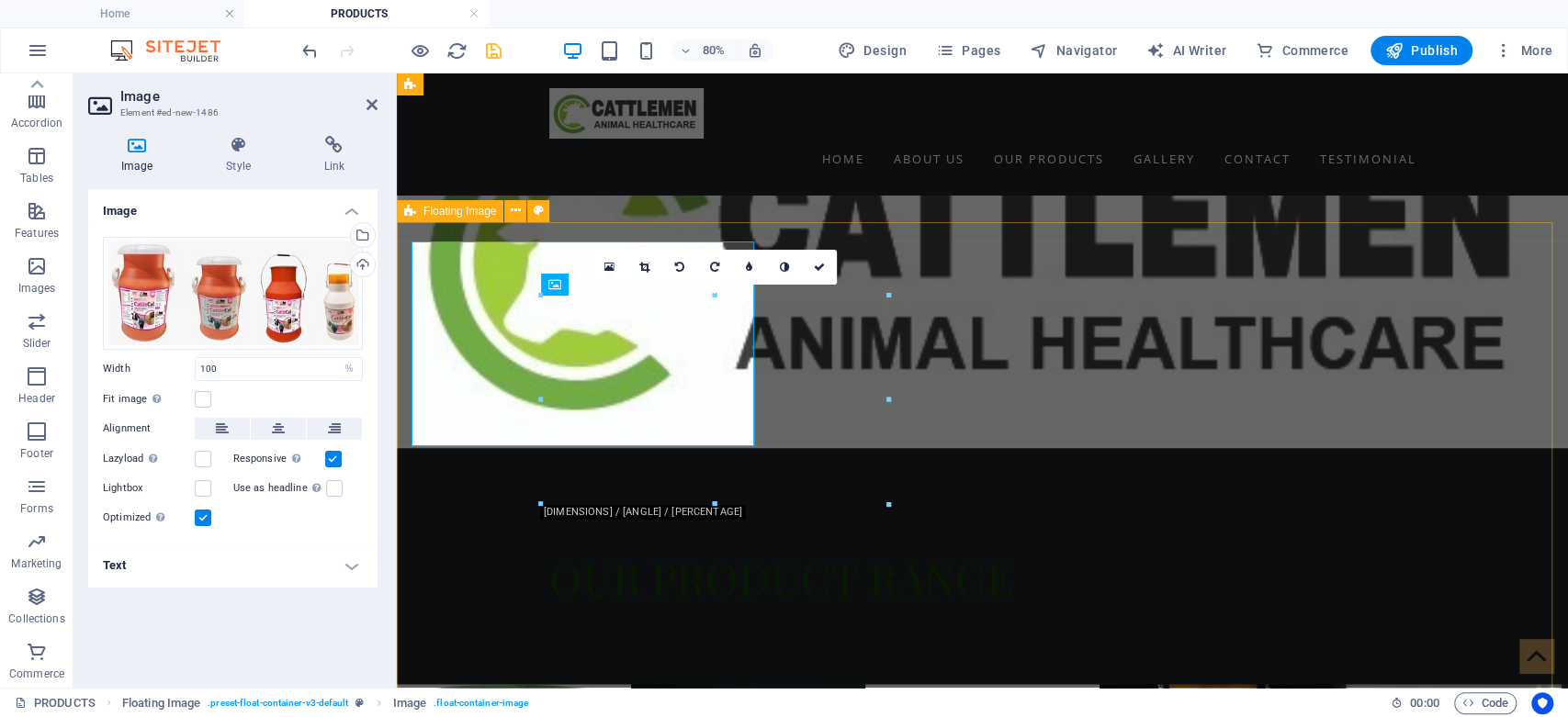 scroll, scrollTop: 977, scrollLeft: 0, axis: vertical 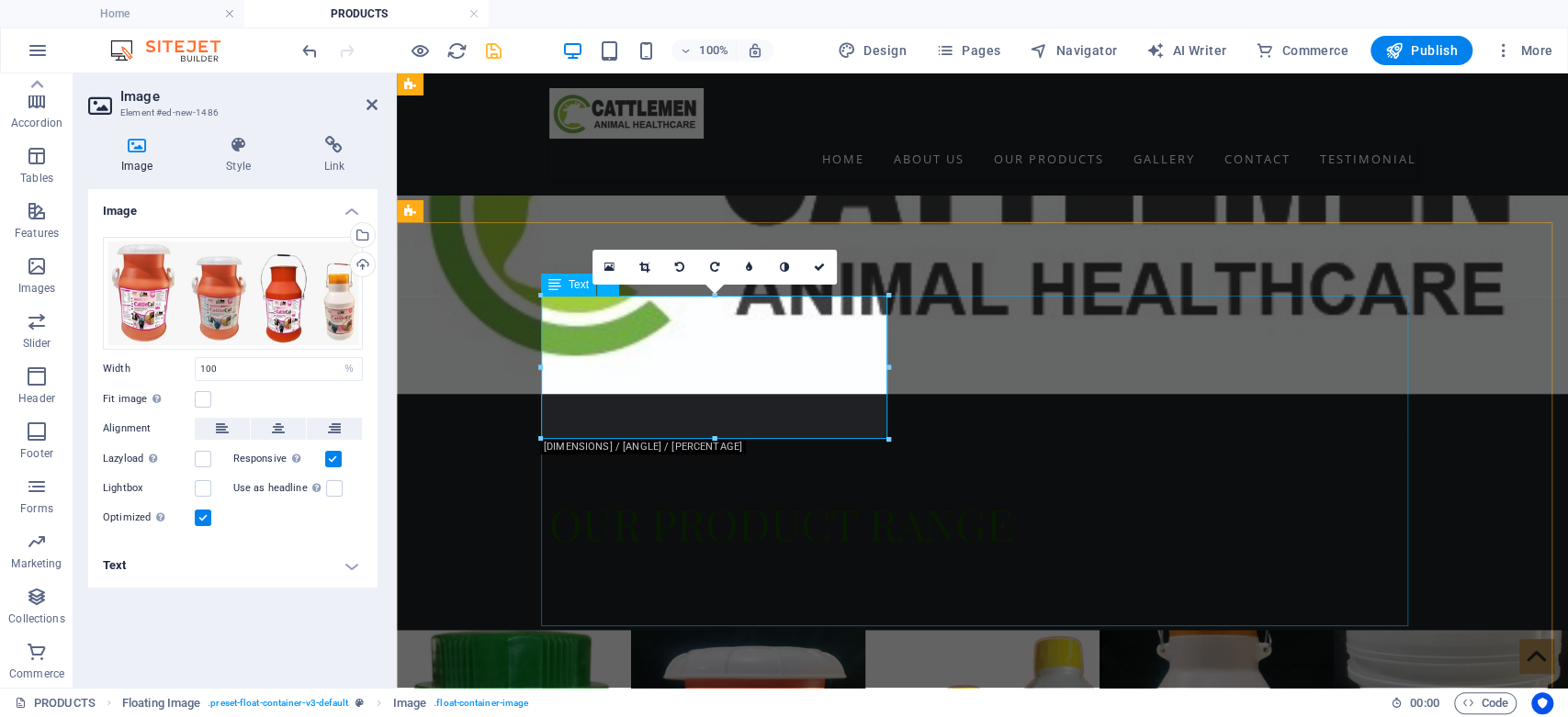 click at bounding box center [983, 1411] 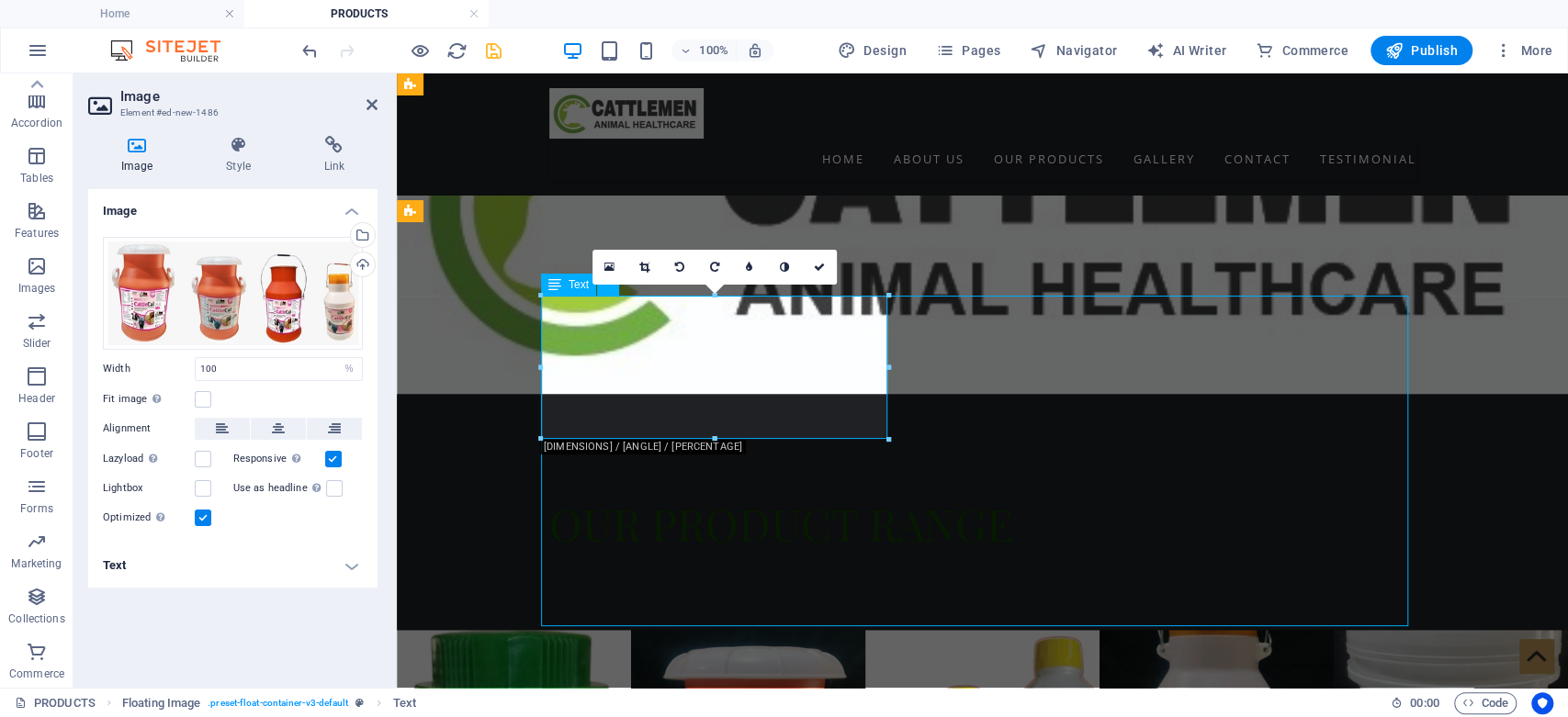 click at bounding box center (983, 1411) 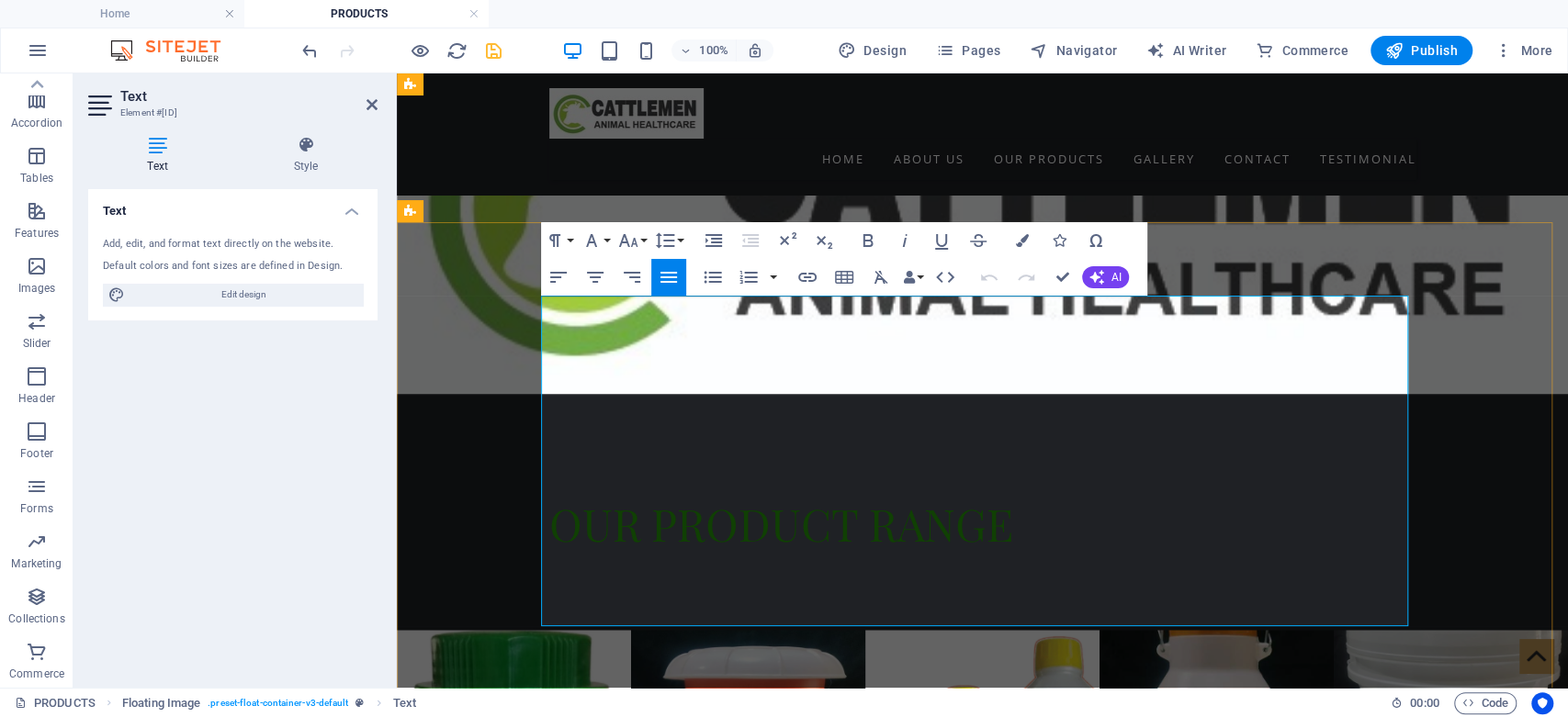 drag, startPoint x: 908, startPoint y: 307, endPoint x: 1093, endPoint y: 619, distance: 362.72441 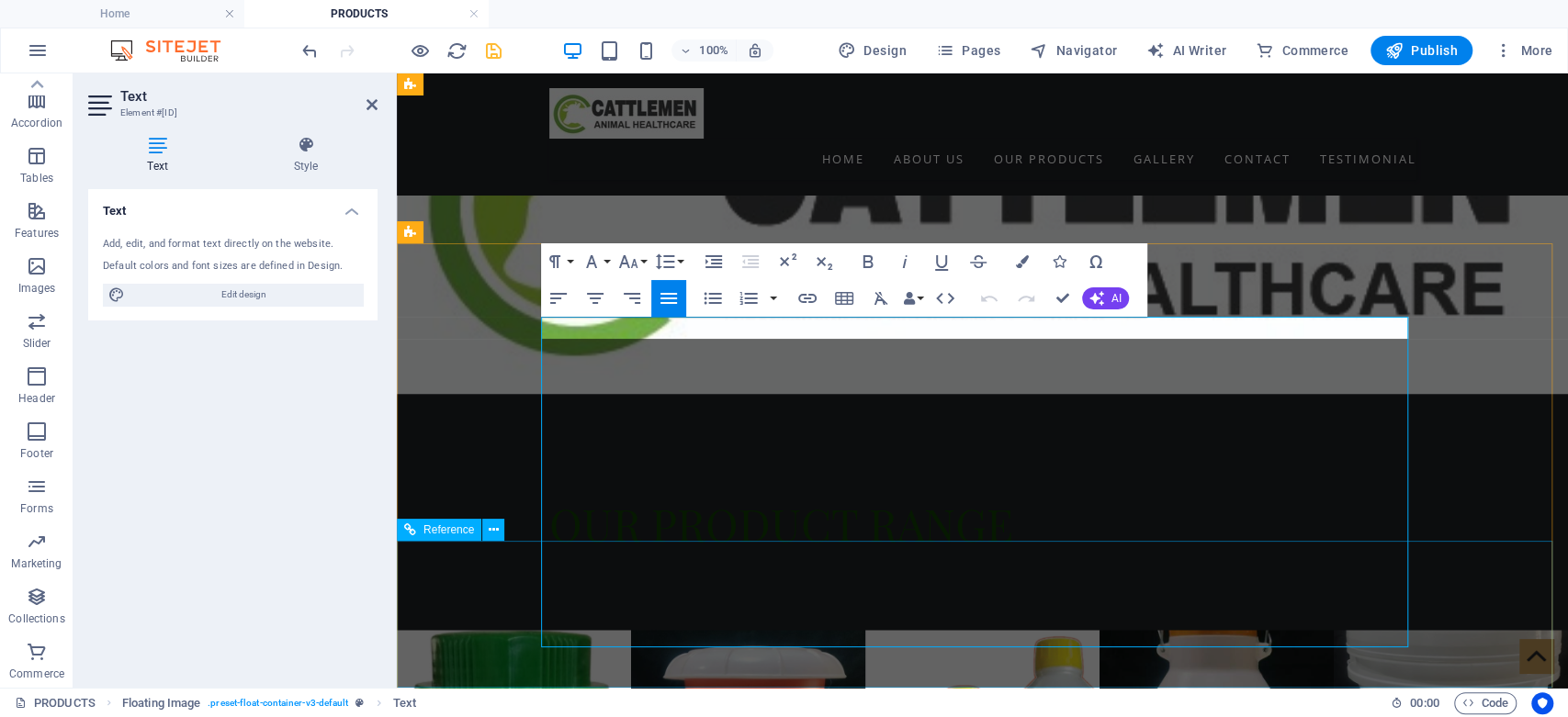 scroll, scrollTop: 955, scrollLeft: 0, axis: vertical 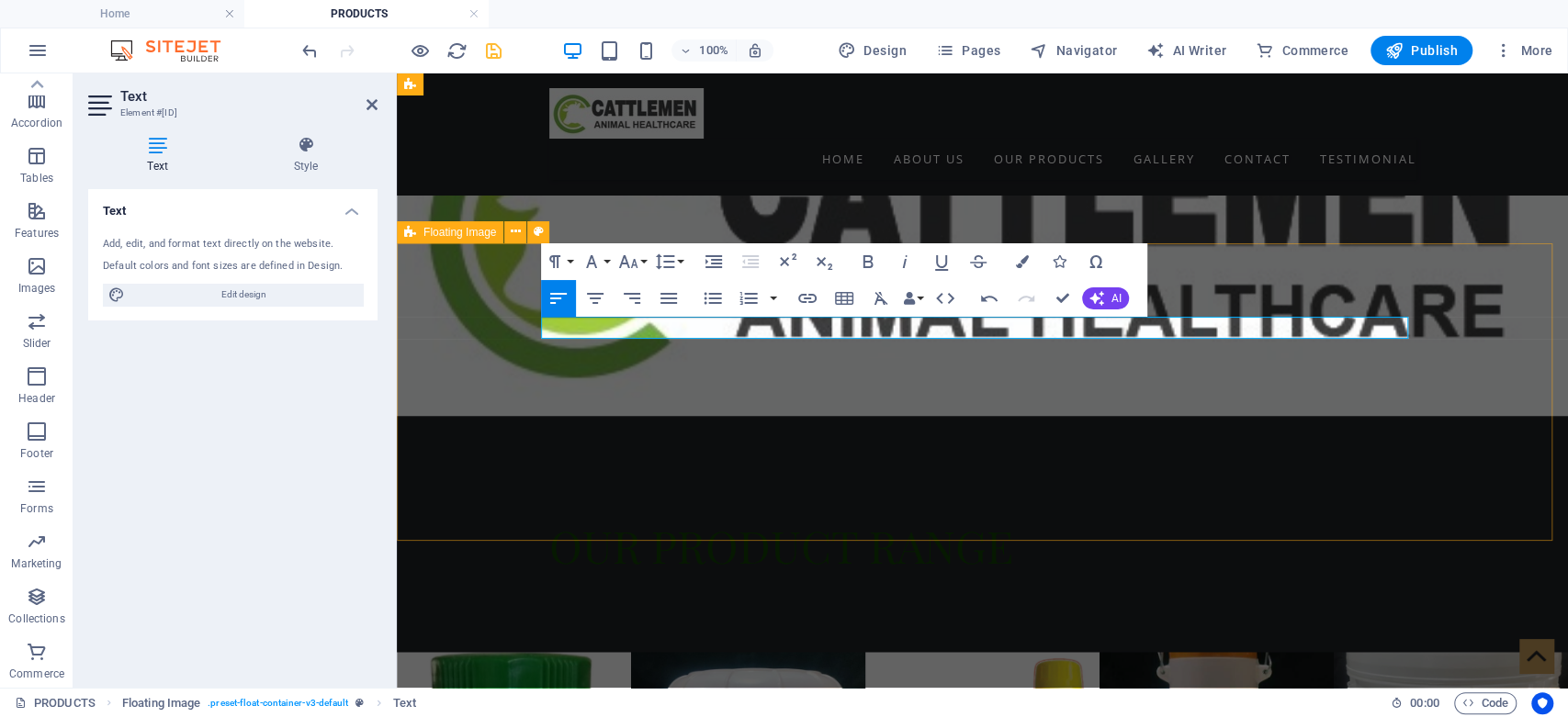 click at bounding box center (982, 1279) 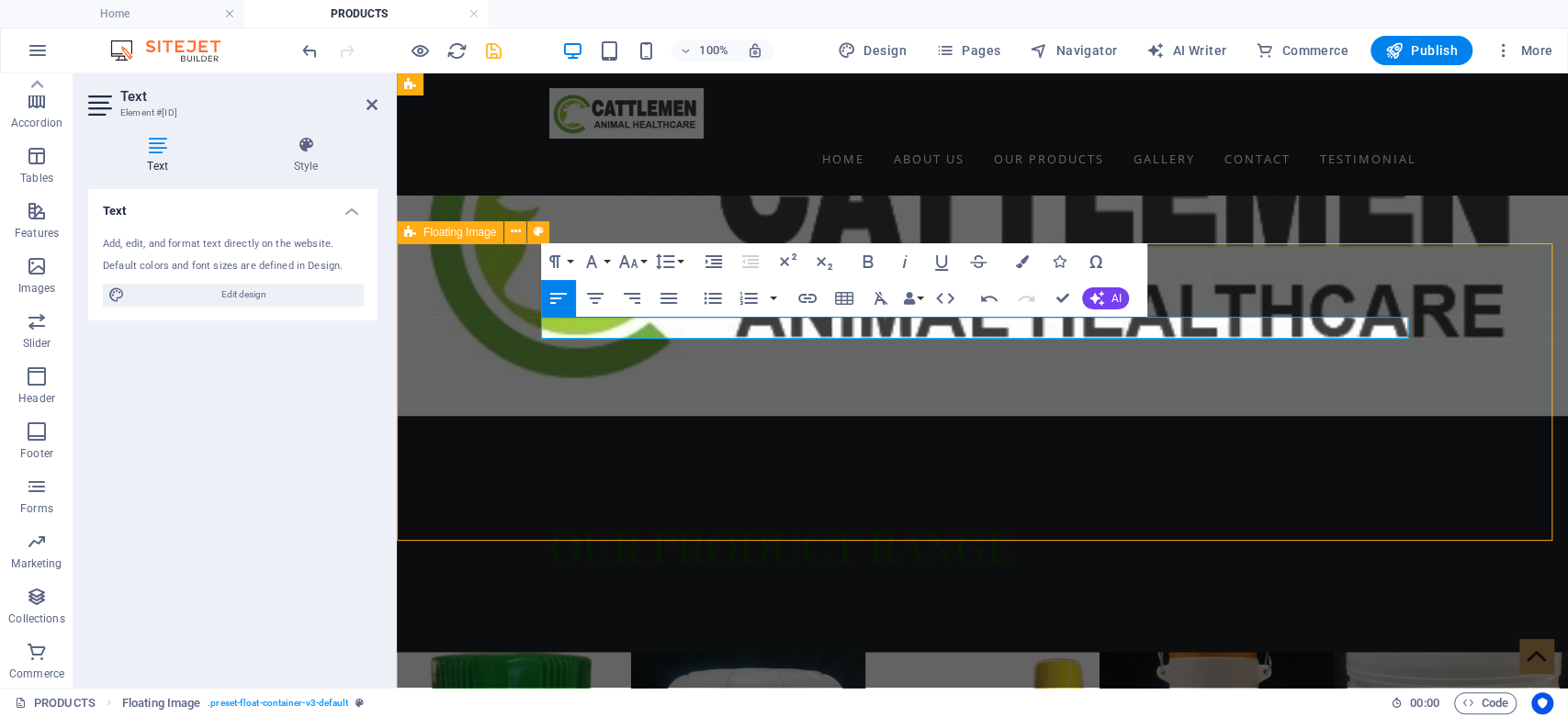 scroll, scrollTop: 1020, scrollLeft: 0, axis: vertical 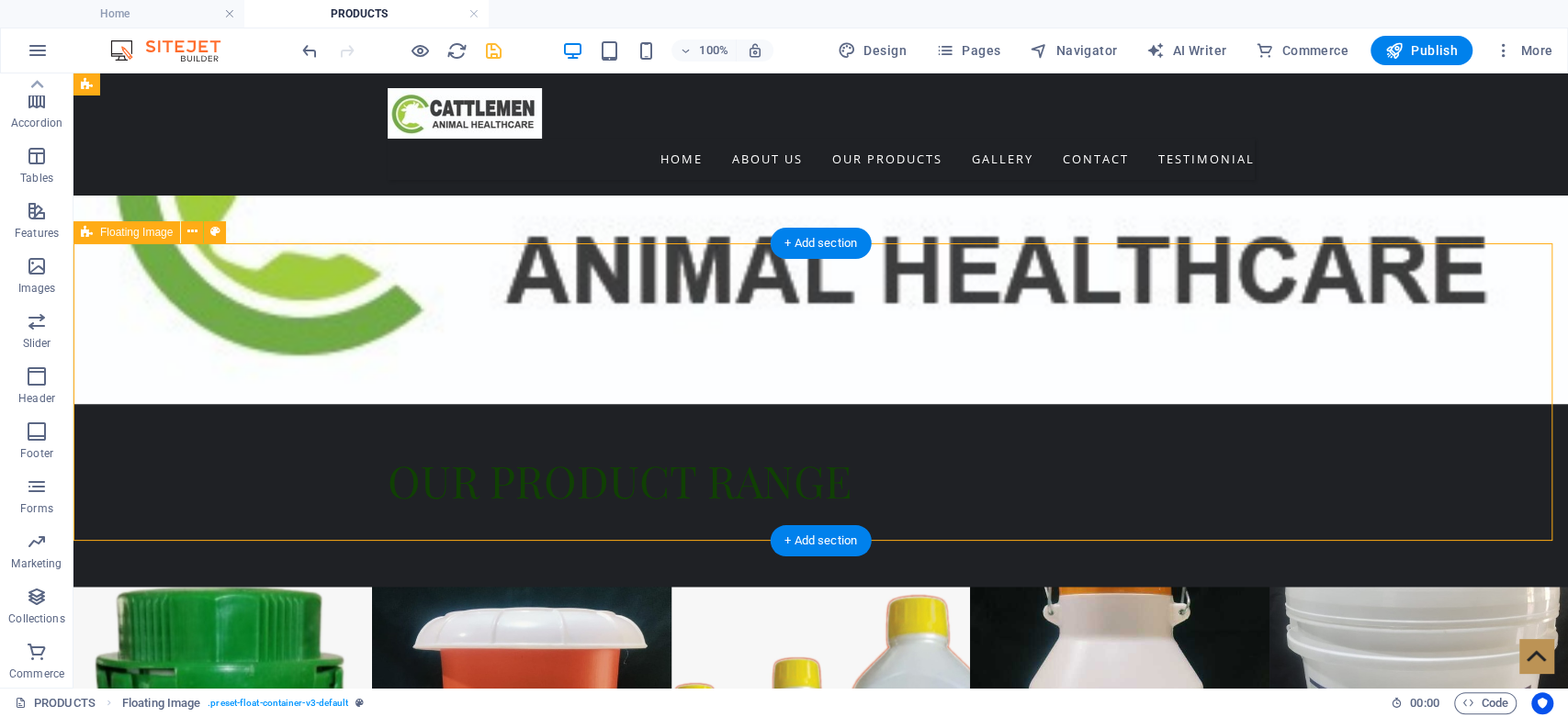 click at bounding box center (820, 1267) 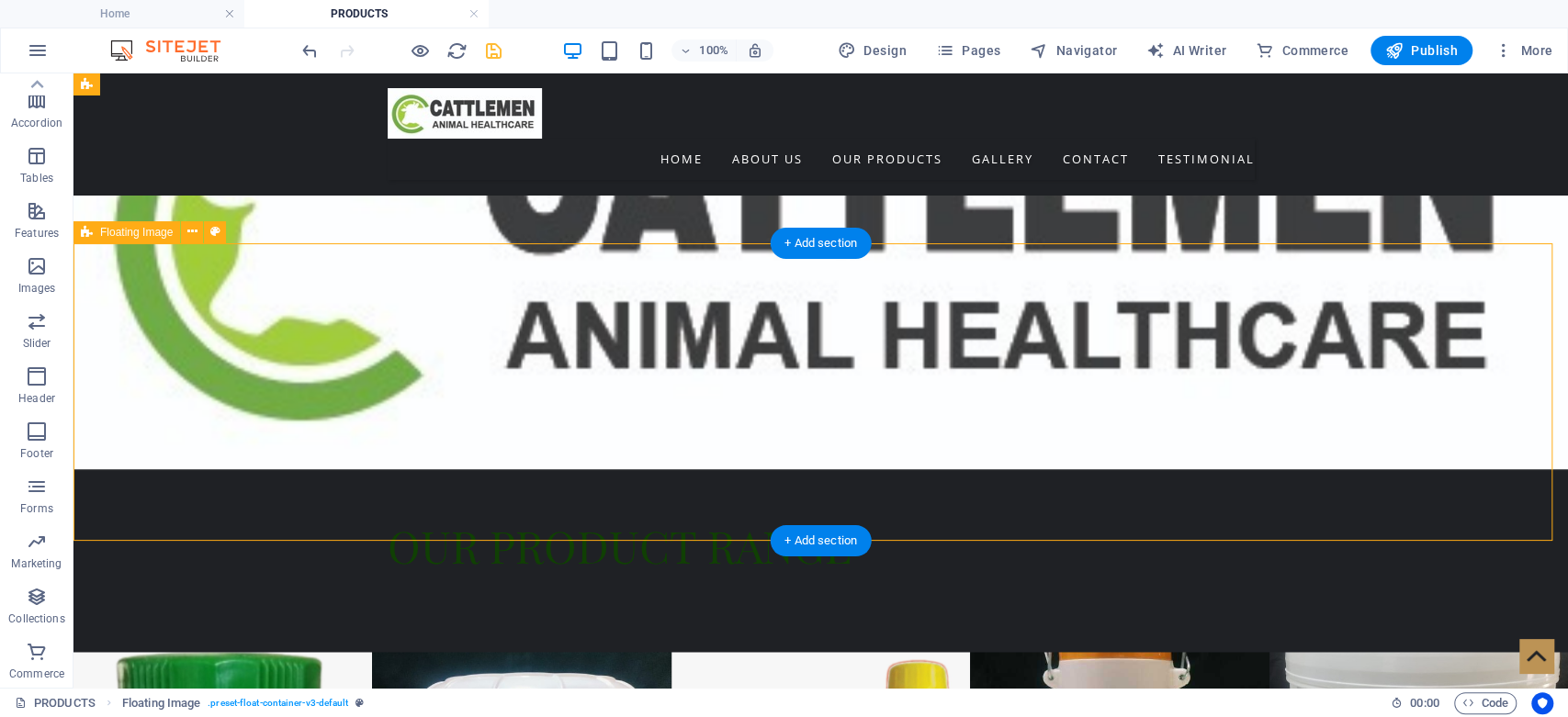select on "%" 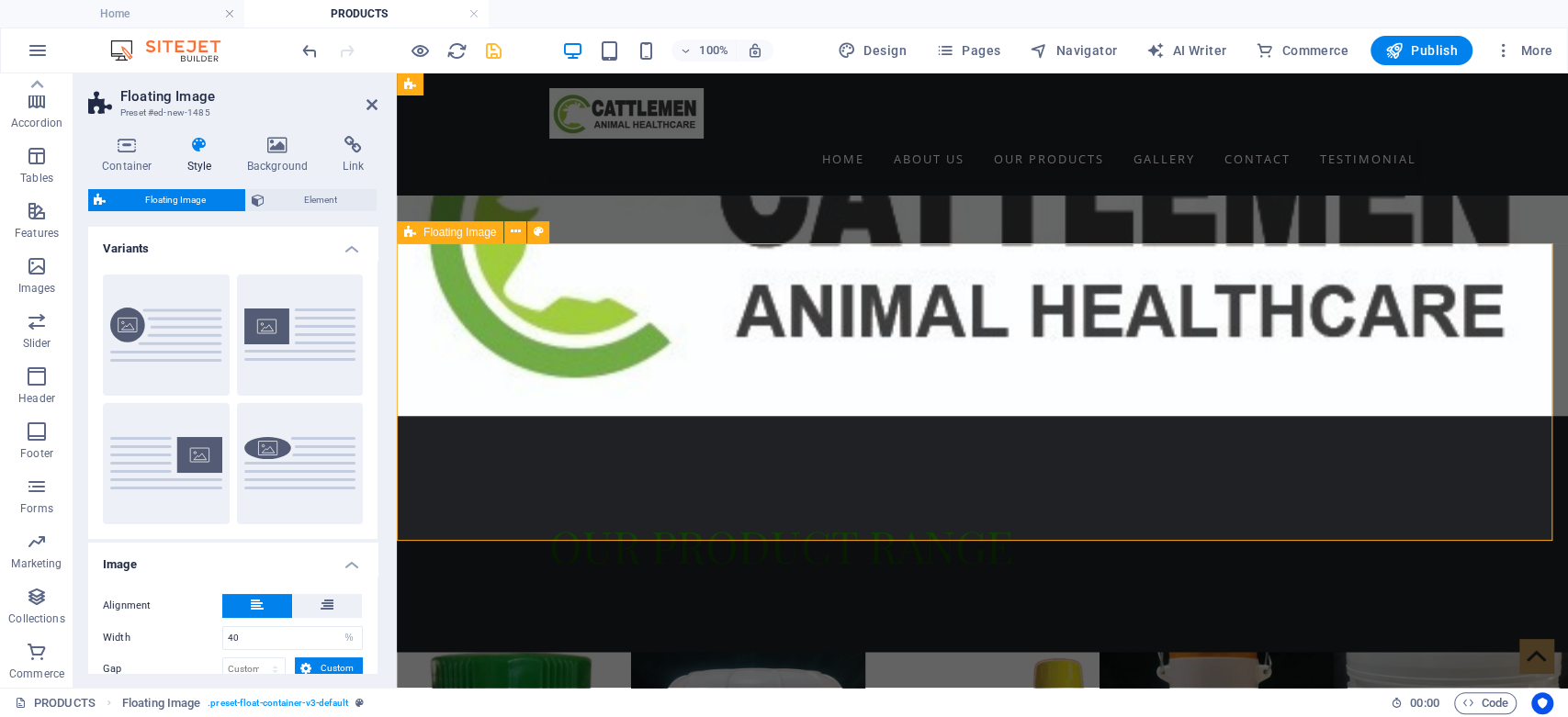 click at bounding box center (982, 1268) 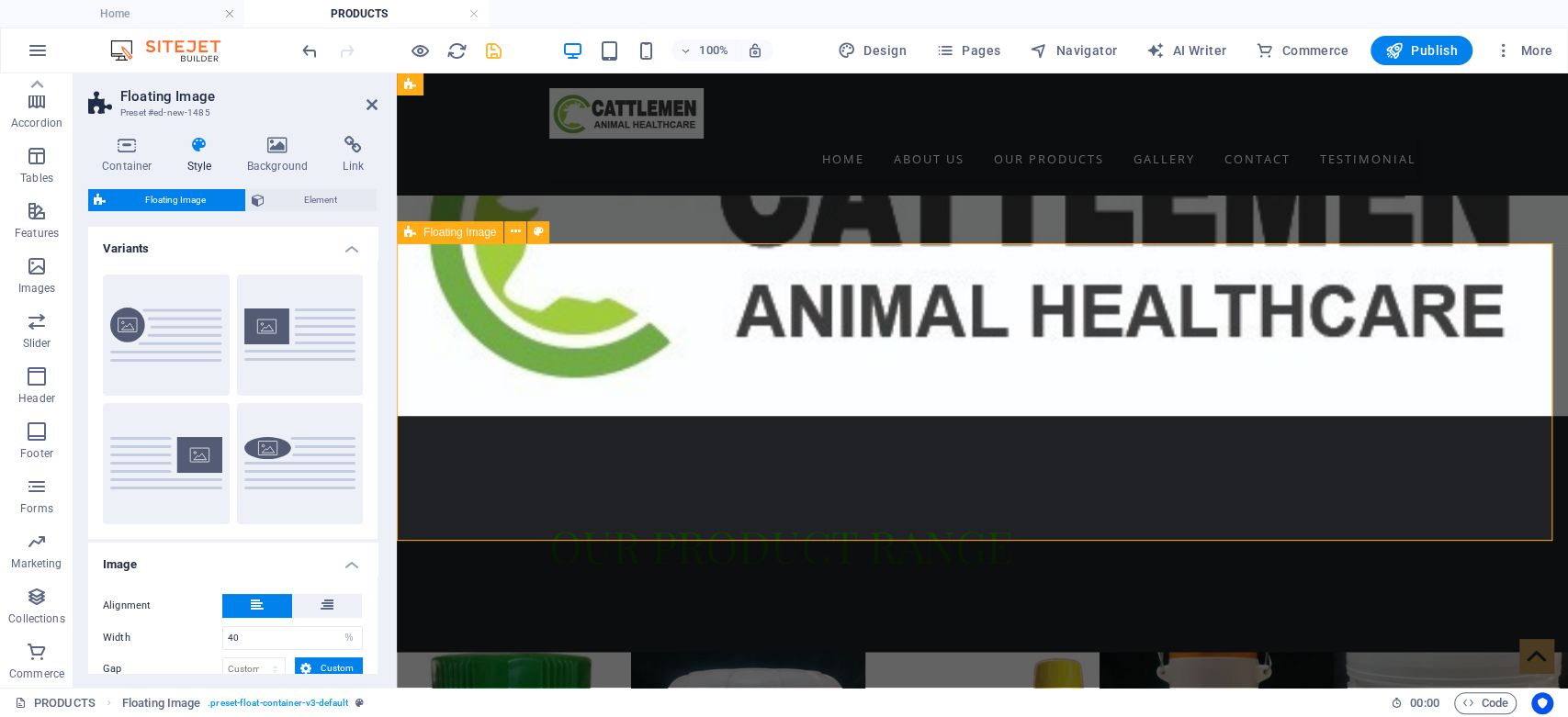click at bounding box center (982, 1268) 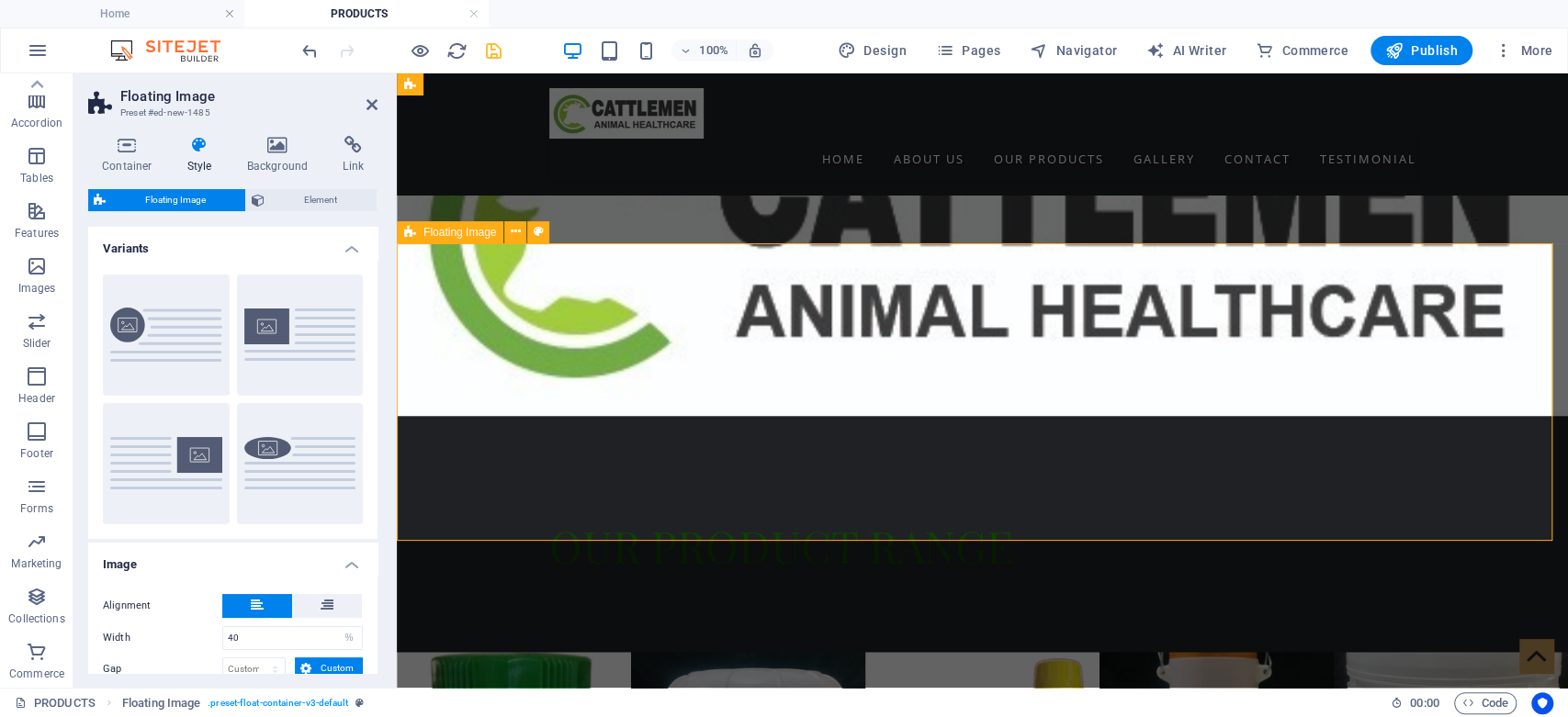 click at bounding box center [982, 1268] 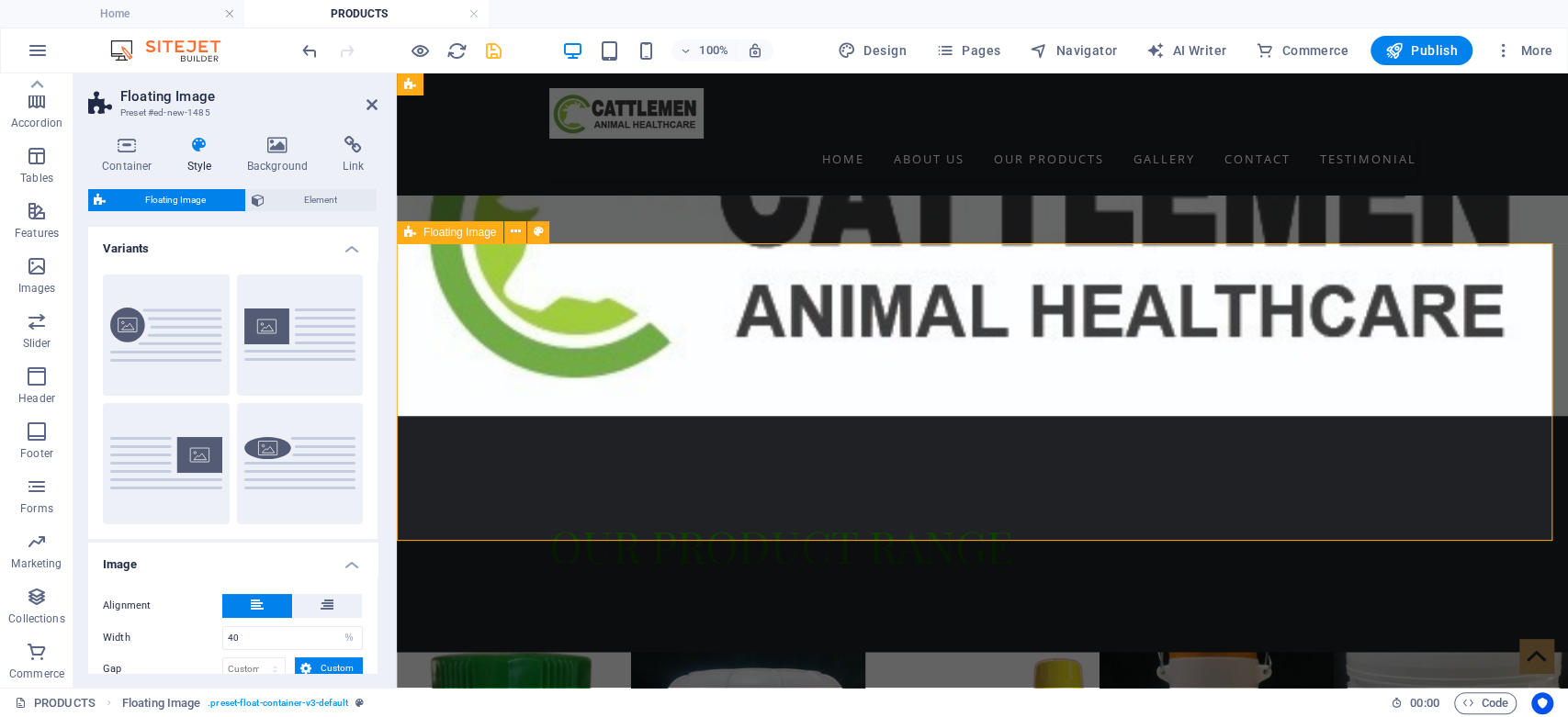 click at bounding box center (982, 1268) 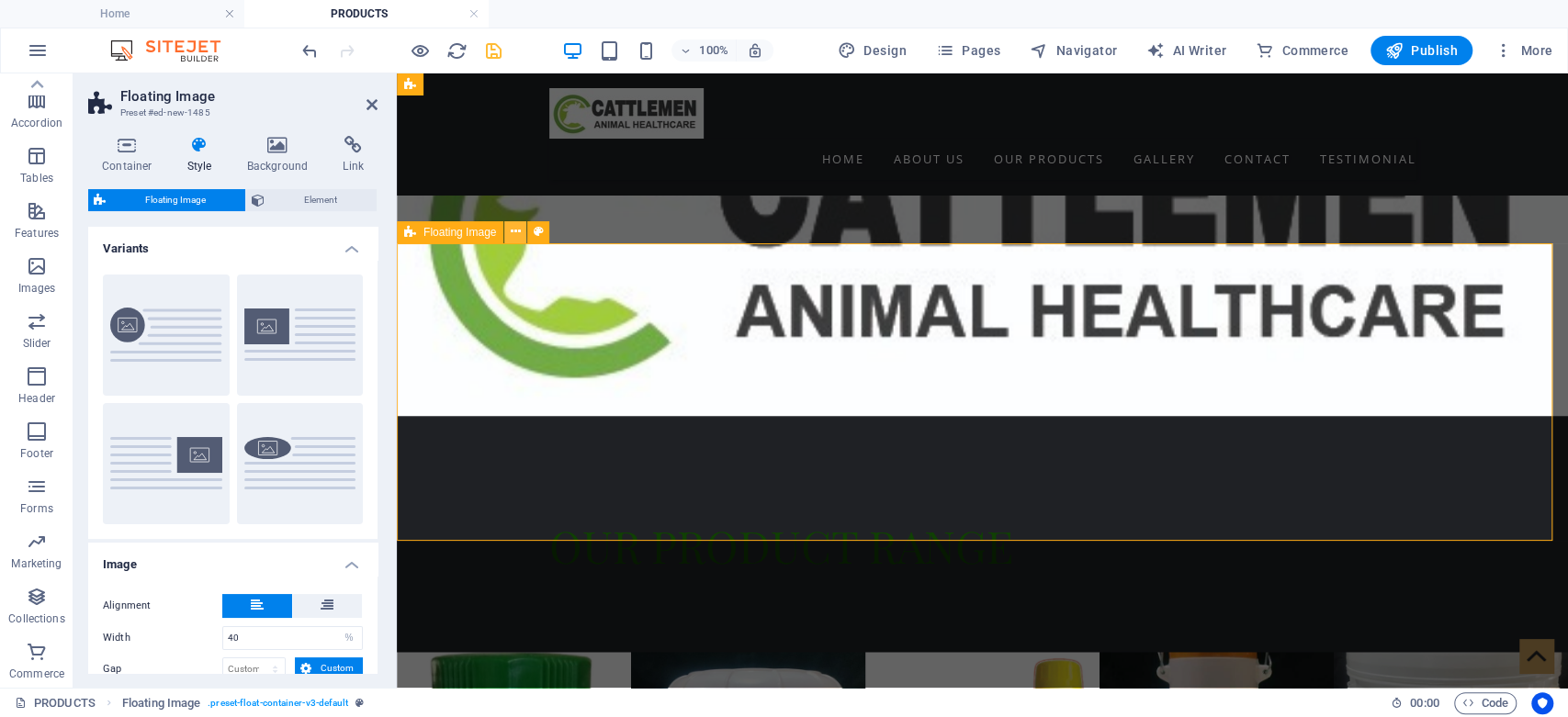 click at bounding box center (515, 231) 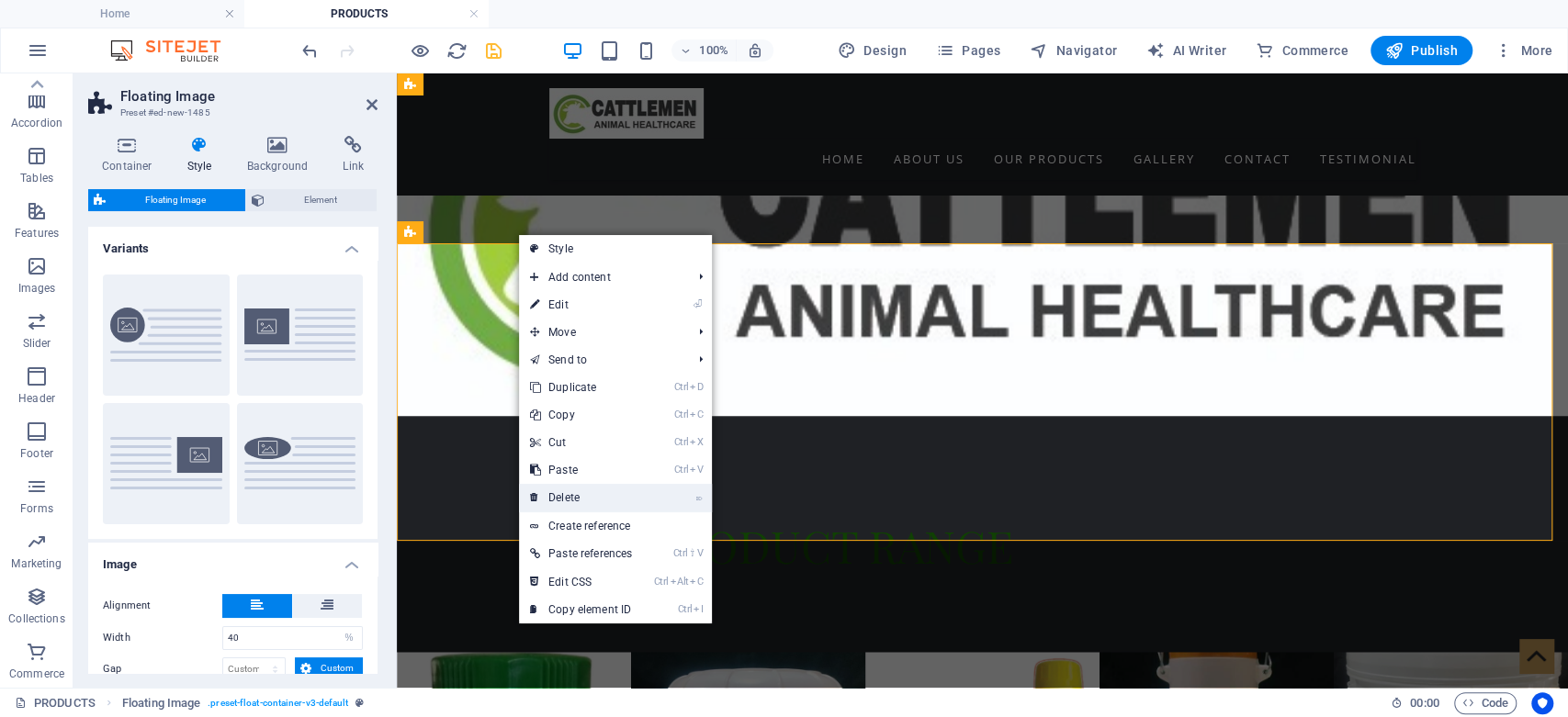 click on "⌦  Delete" at bounding box center [581, 498] 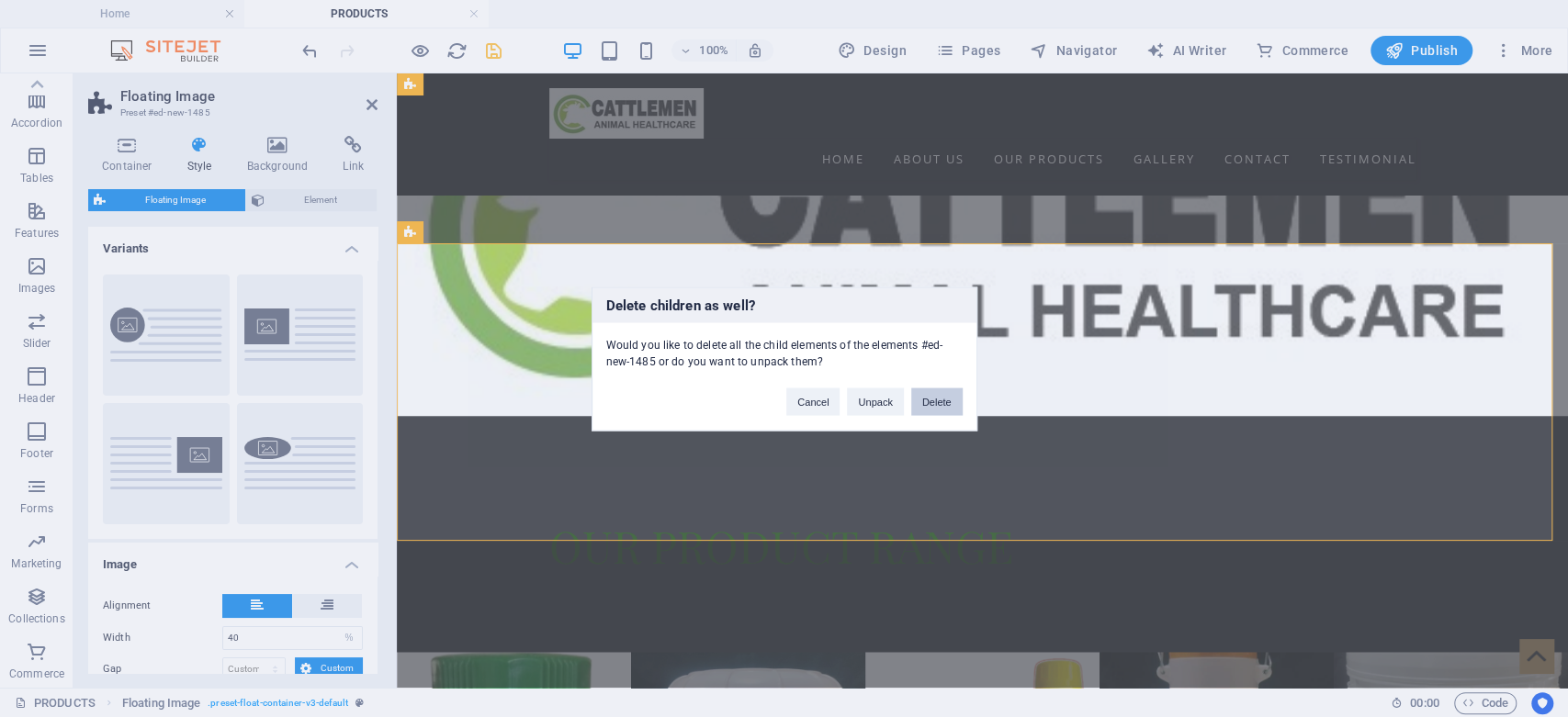 click on "Delete" at bounding box center (937, 401) 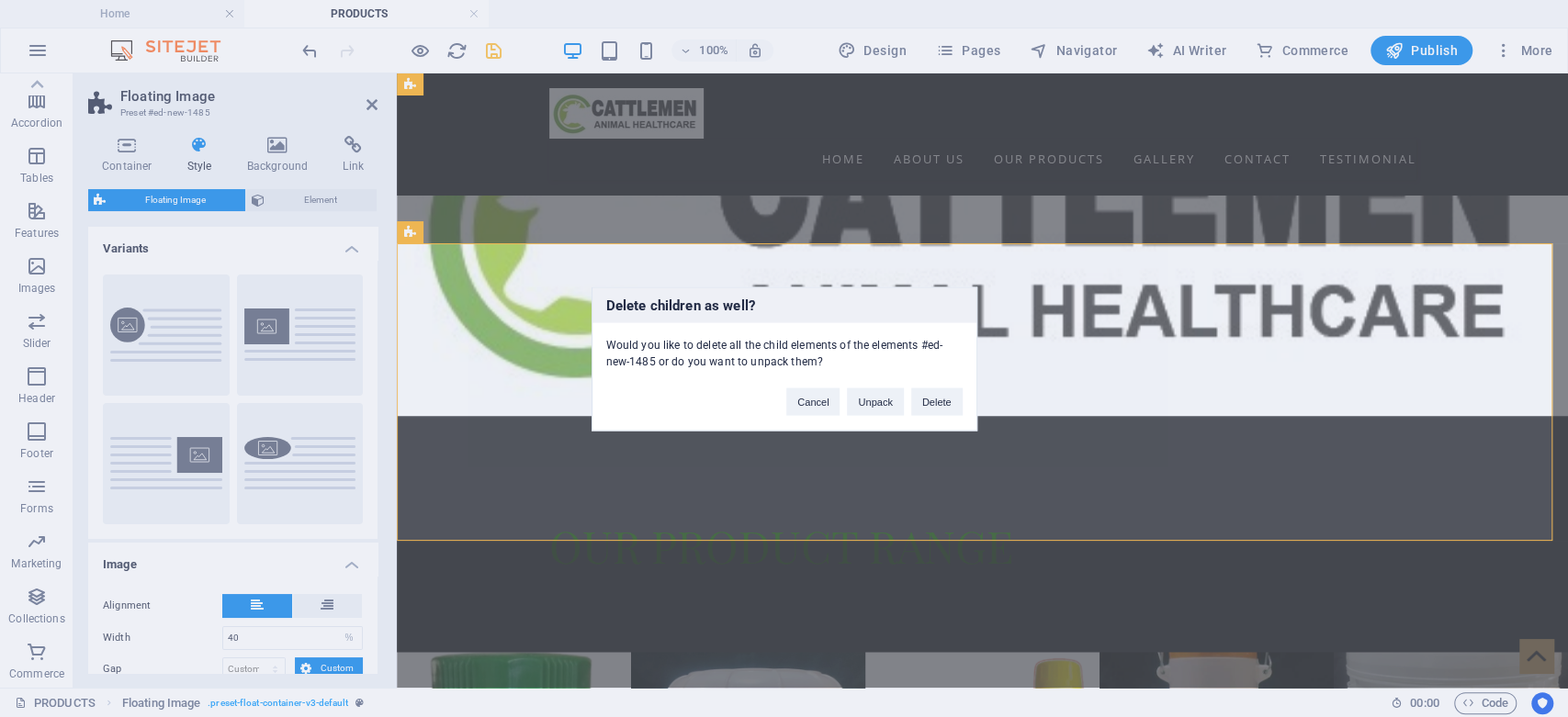 scroll, scrollTop: 722, scrollLeft: 0, axis: vertical 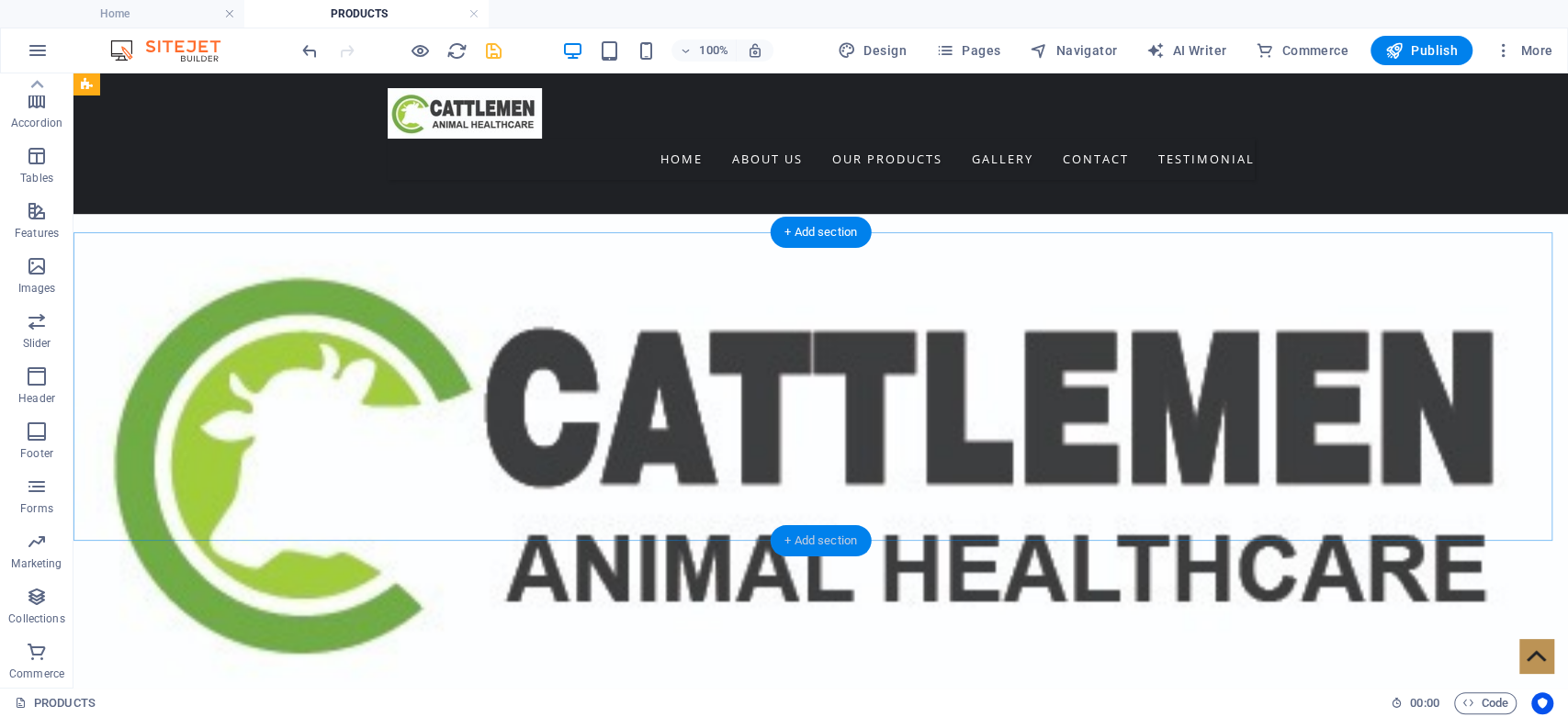 drag, startPoint x: 825, startPoint y: 542, endPoint x: 191, endPoint y: 330, distance: 668.5058 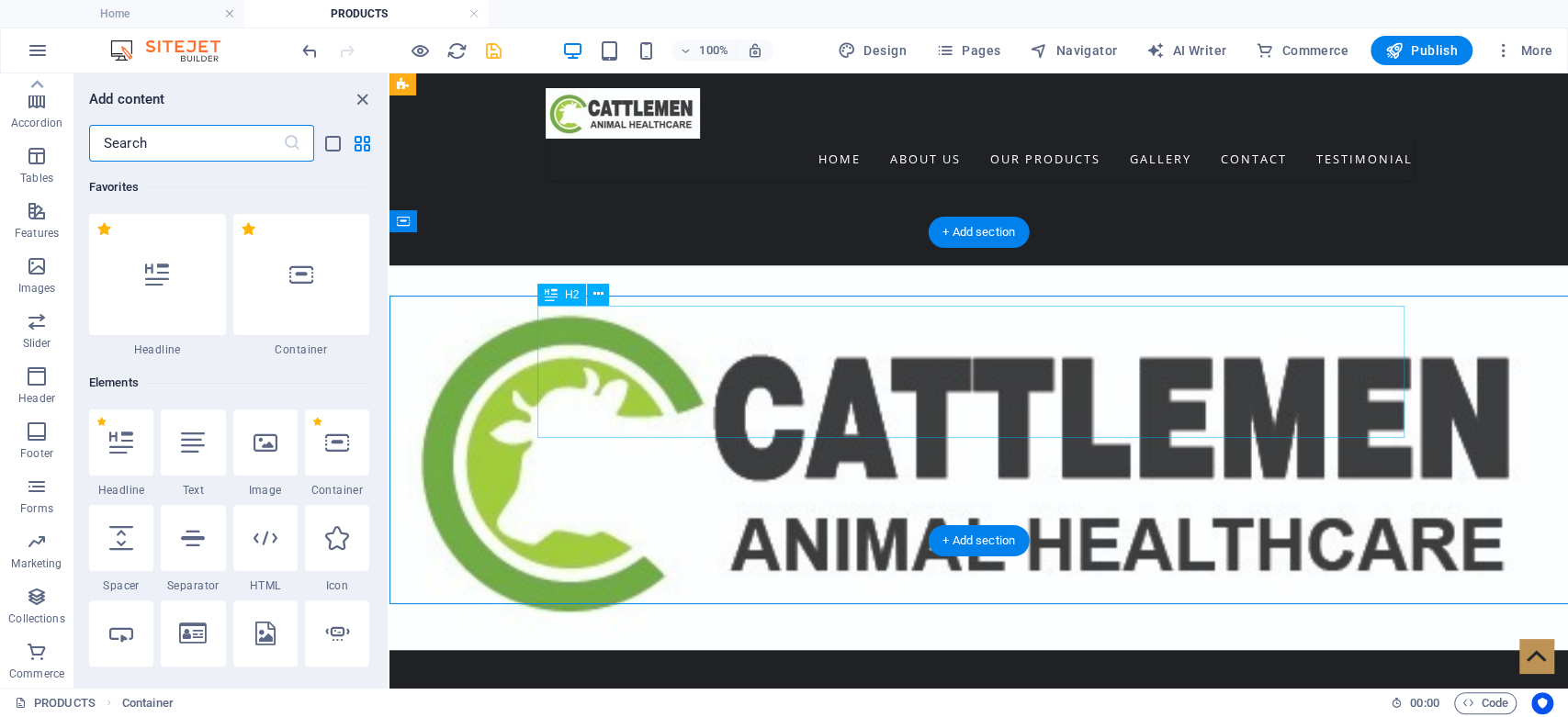 scroll, scrollTop: 659, scrollLeft: 0, axis: vertical 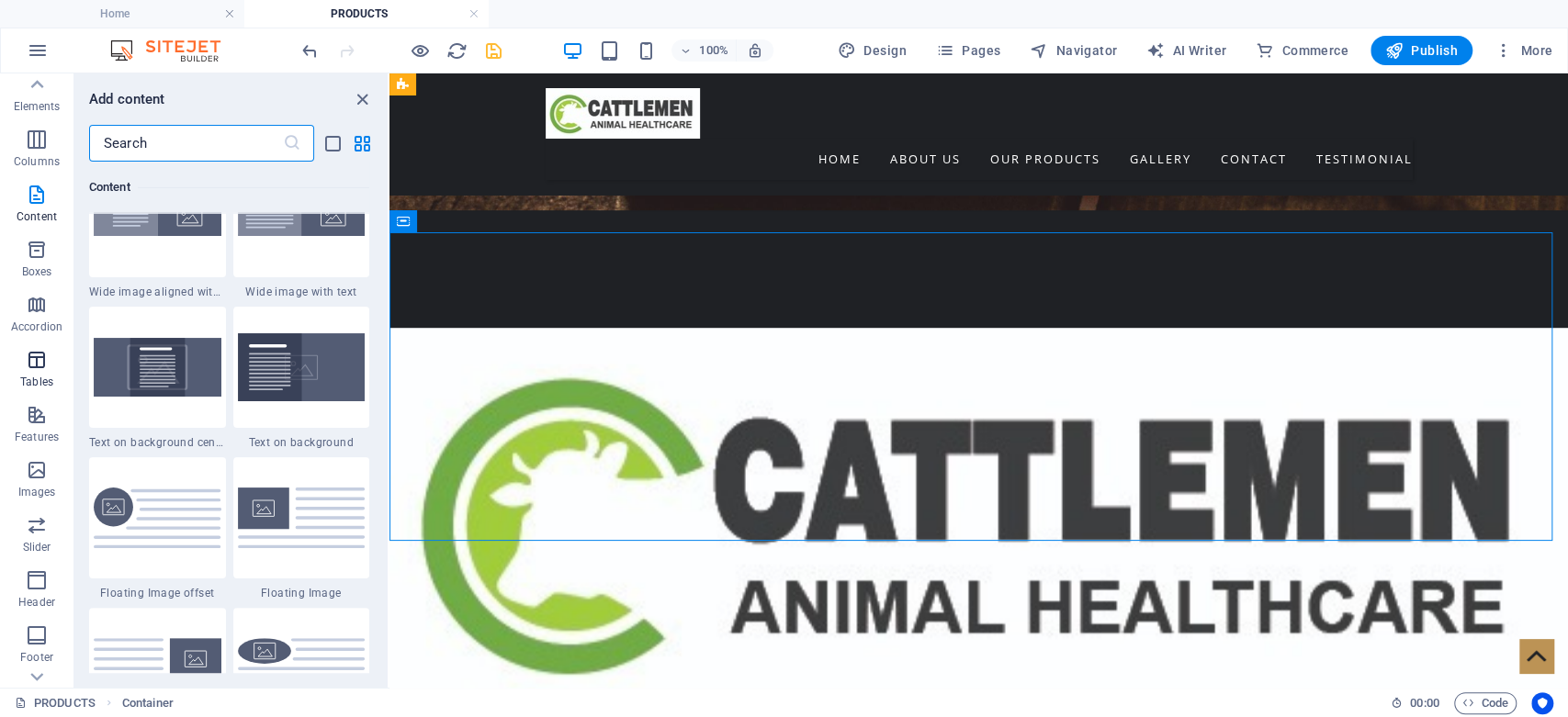 click at bounding box center [37, 360] 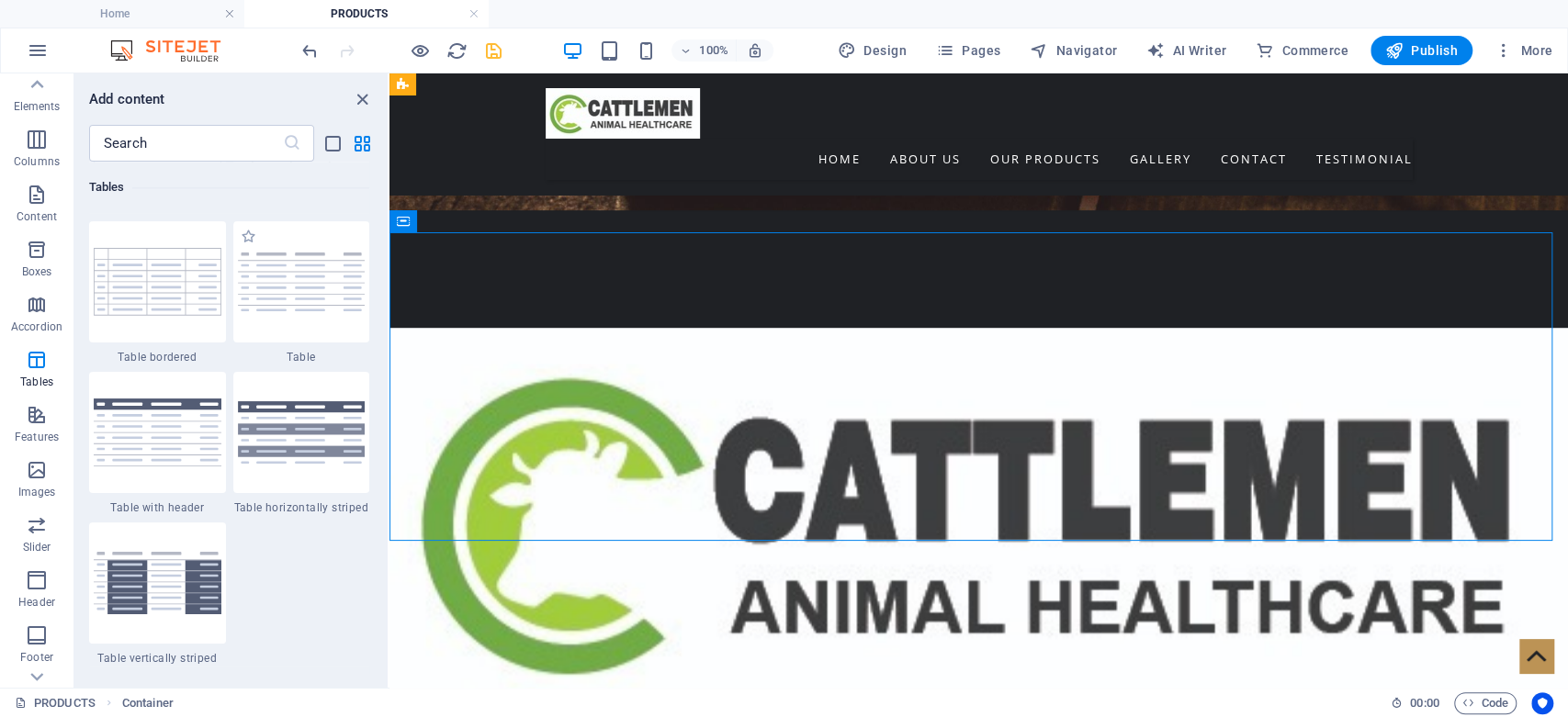 scroll, scrollTop: 6664, scrollLeft: 0, axis: vertical 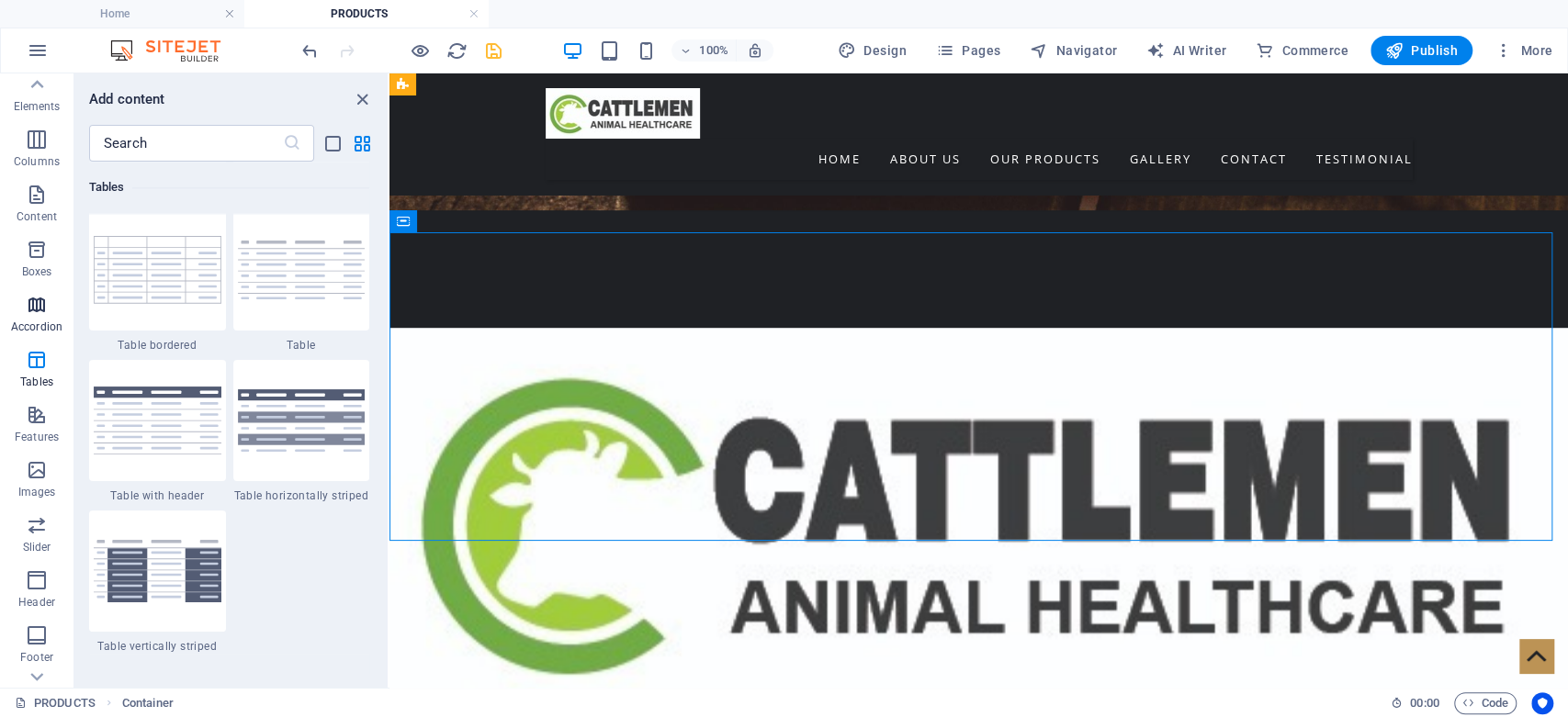click at bounding box center (37, 305) 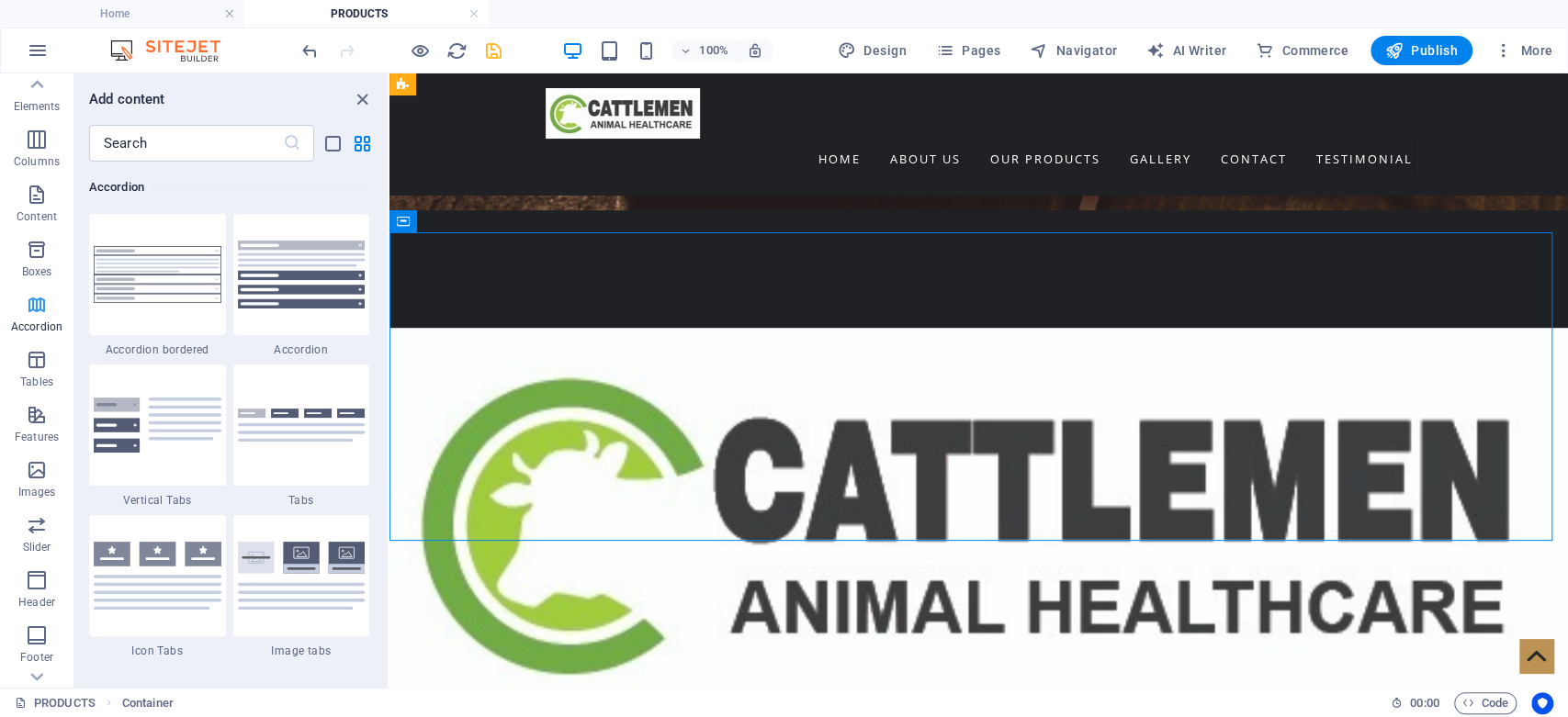 scroll, scrollTop: 5861, scrollLeft: 0, axis: vertical 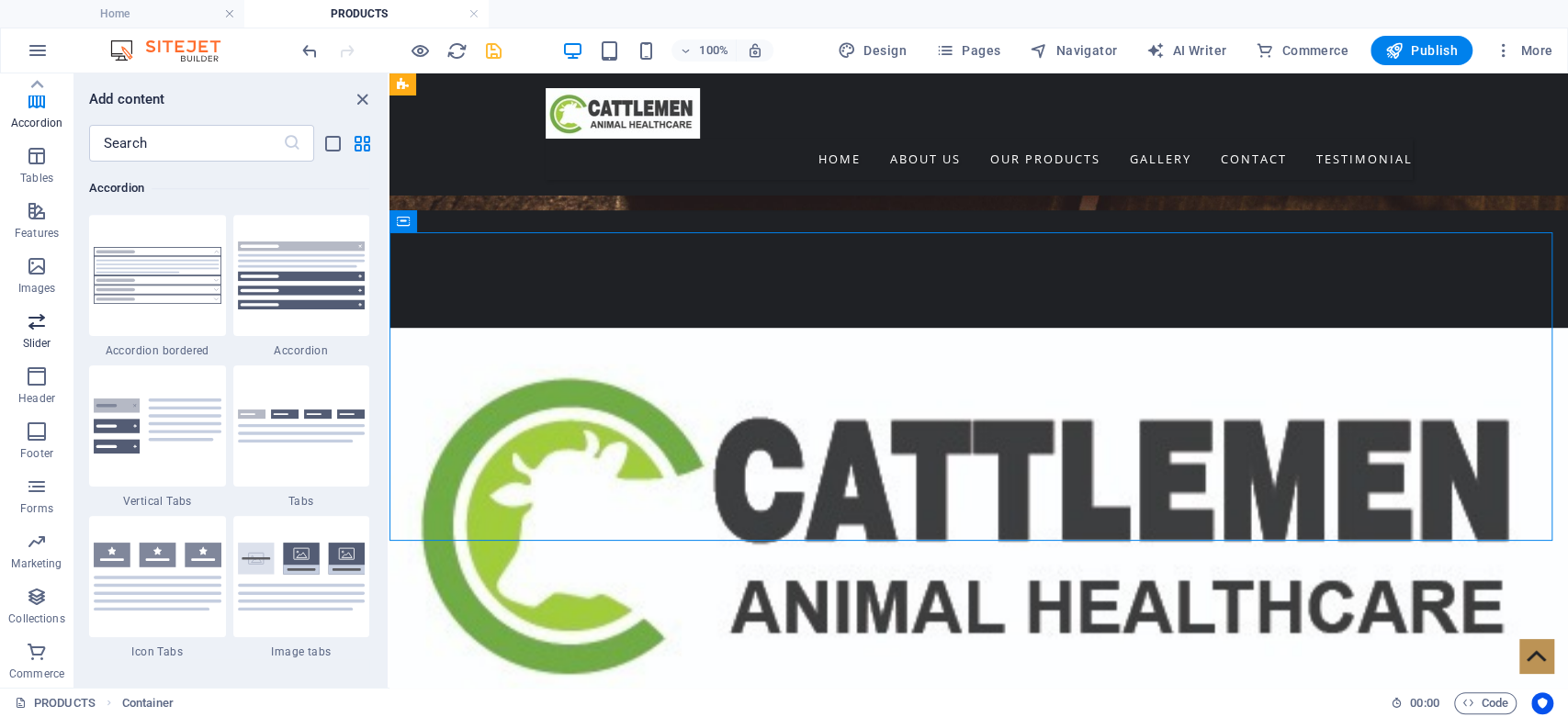 click at bounding box center [37, 321] 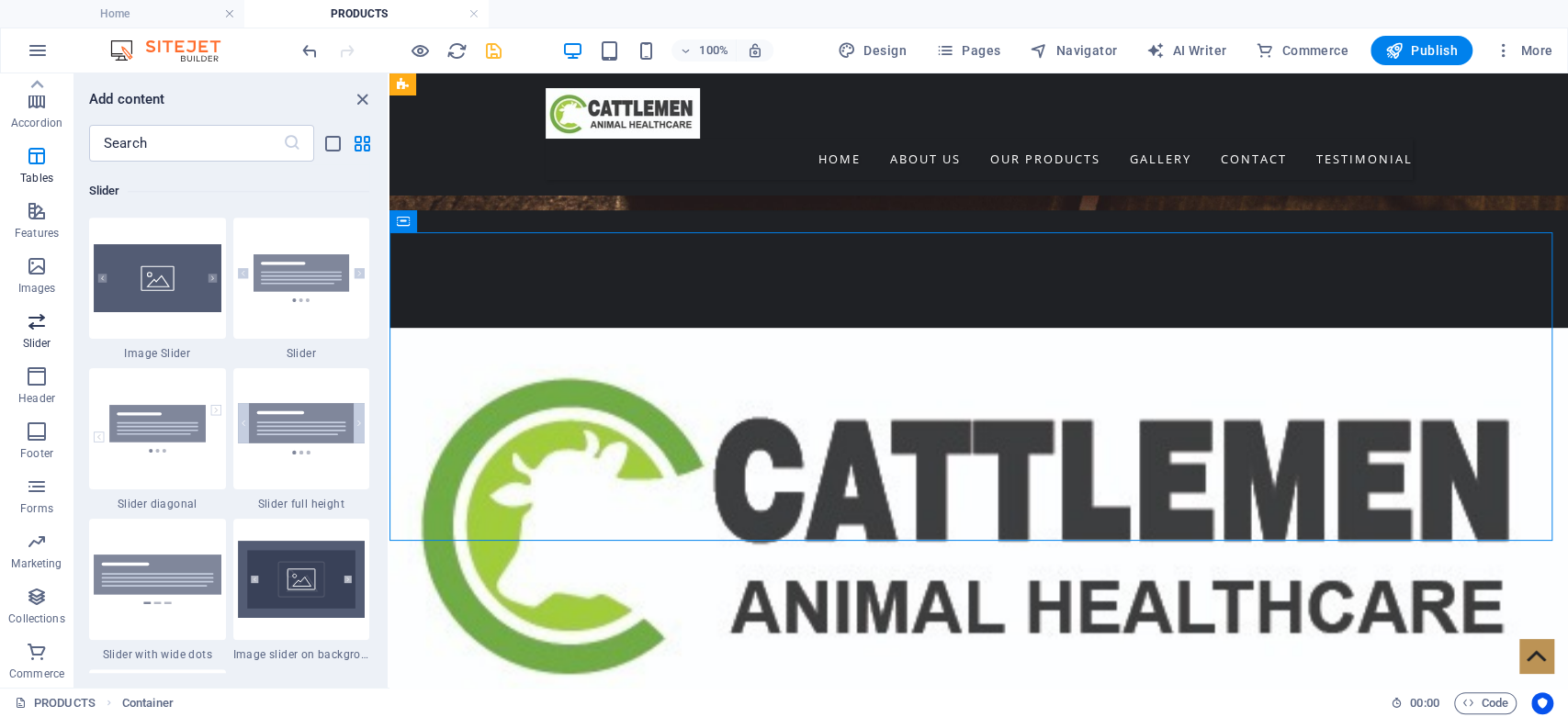 scroll, scrollTop: 10407, scrollLeft: 0, axis: vertical 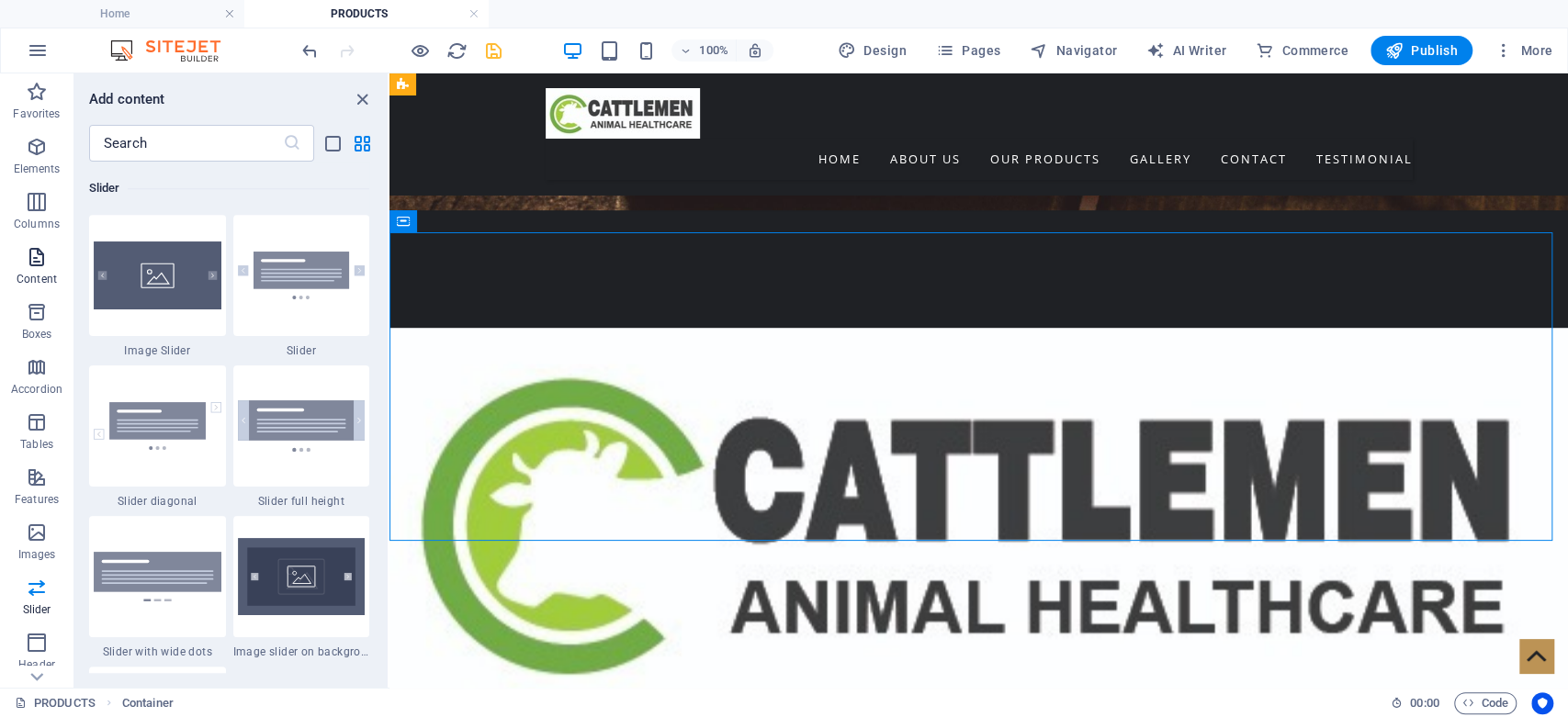 click at bounding box center [37, 257] 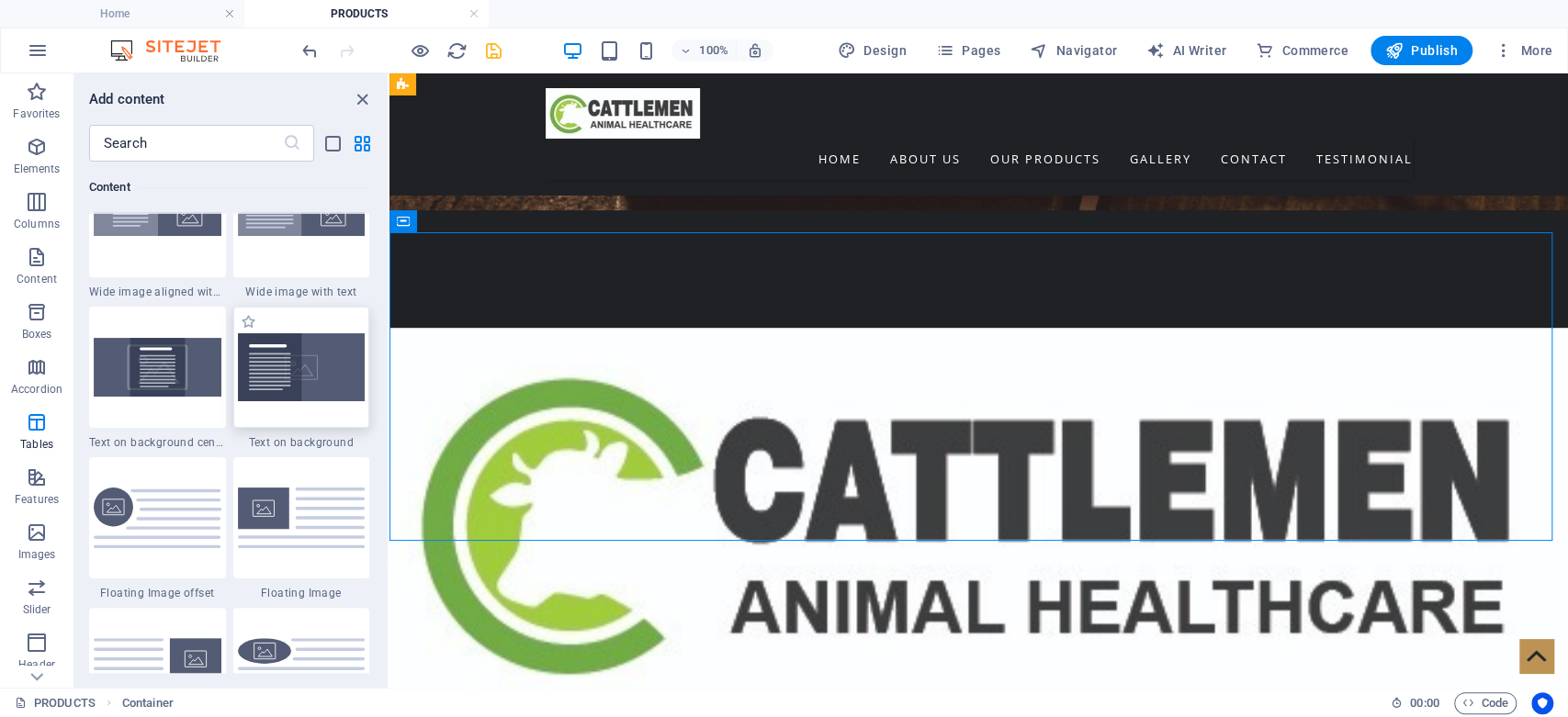 scroll, scrollTop: 3926, scrollLeft: 0, axis: vertical 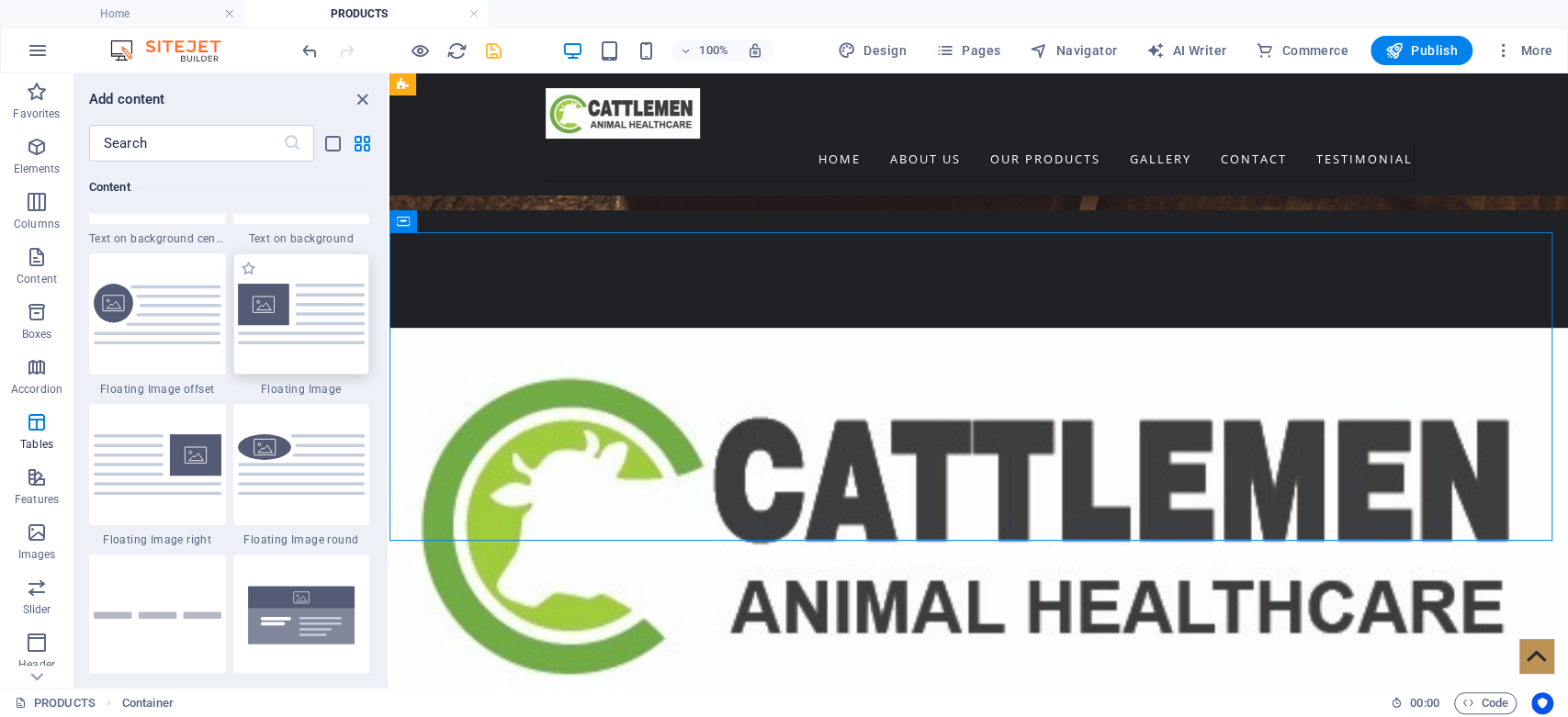 click at bounding box center (301, 313) 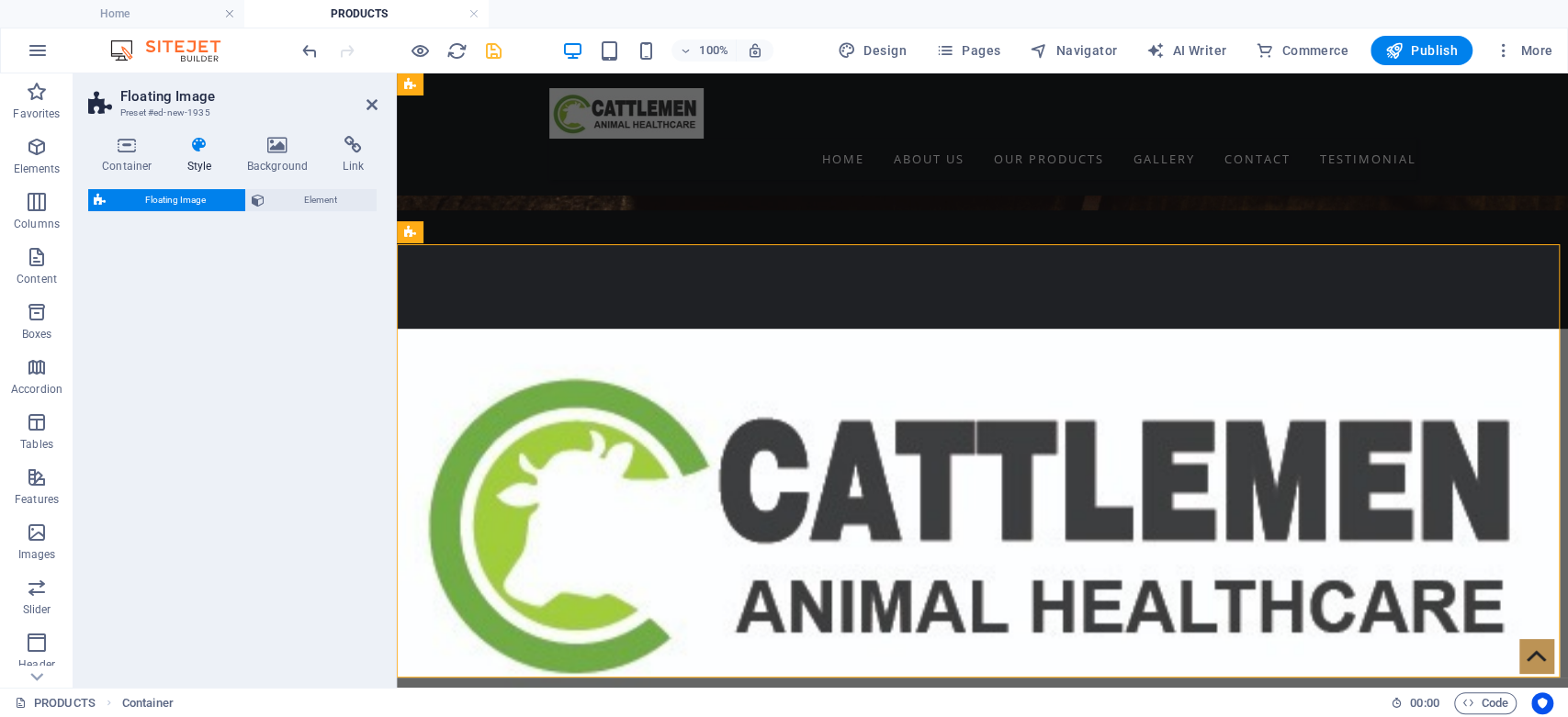 scroll, scrollTop: 955, scrollLeft: 0, axis: vertical 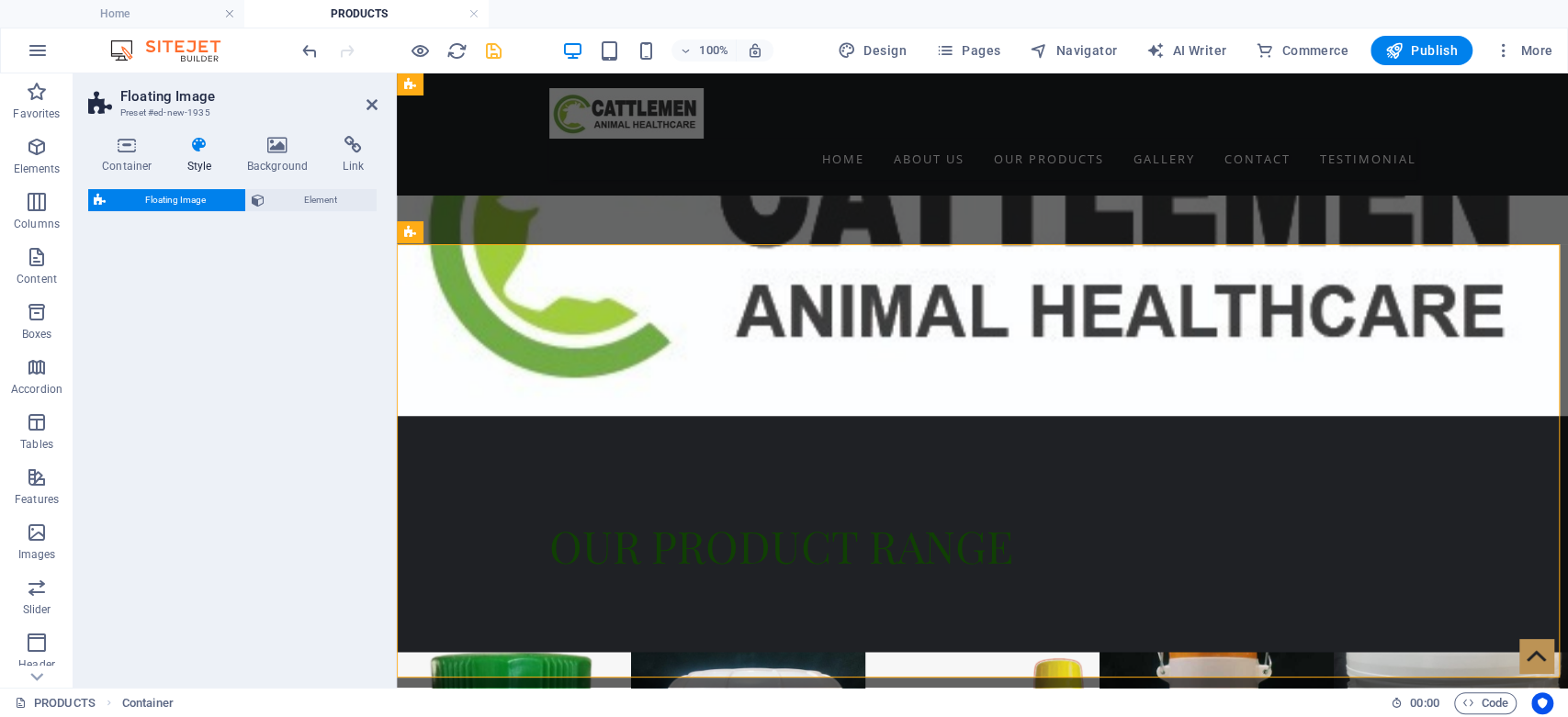 select on "%" 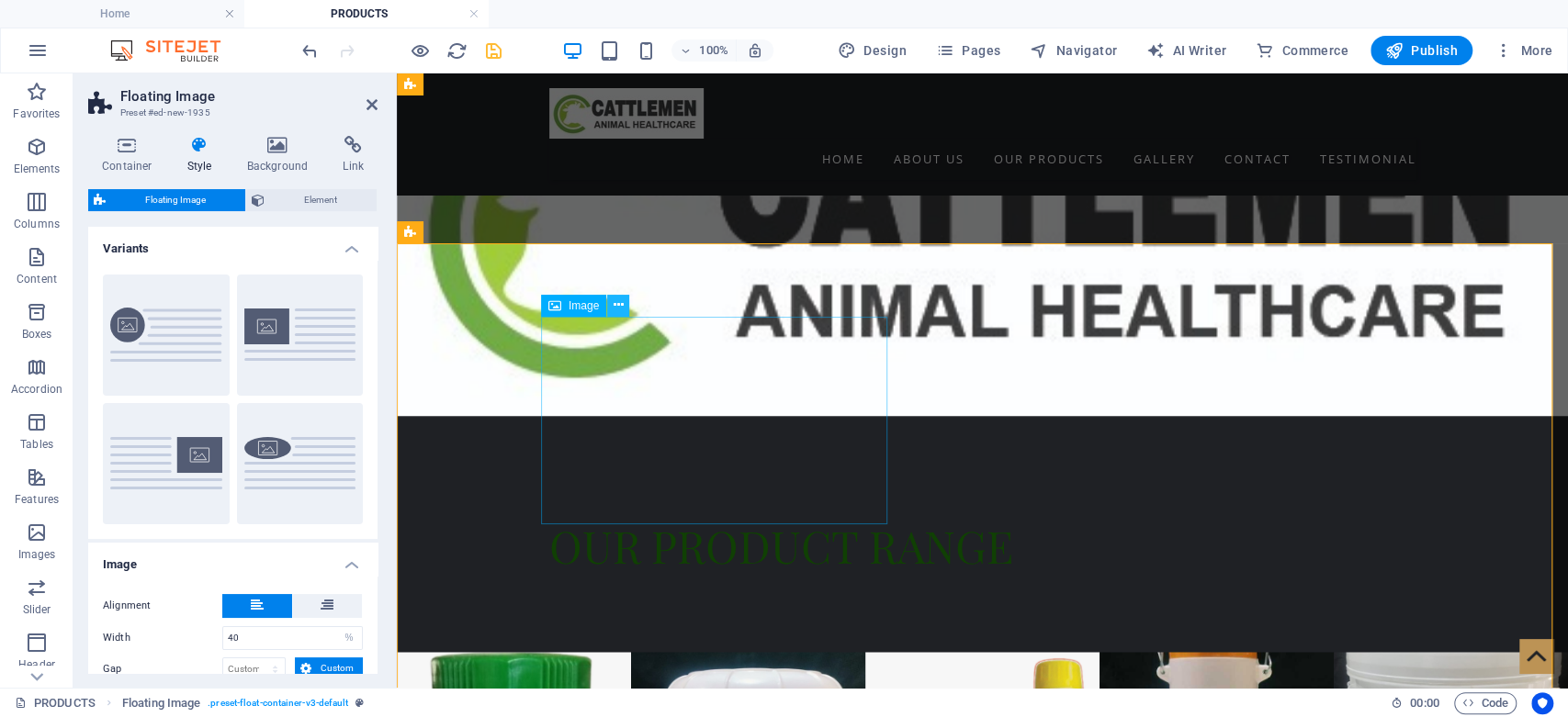 click at bounding box center [618, 305] 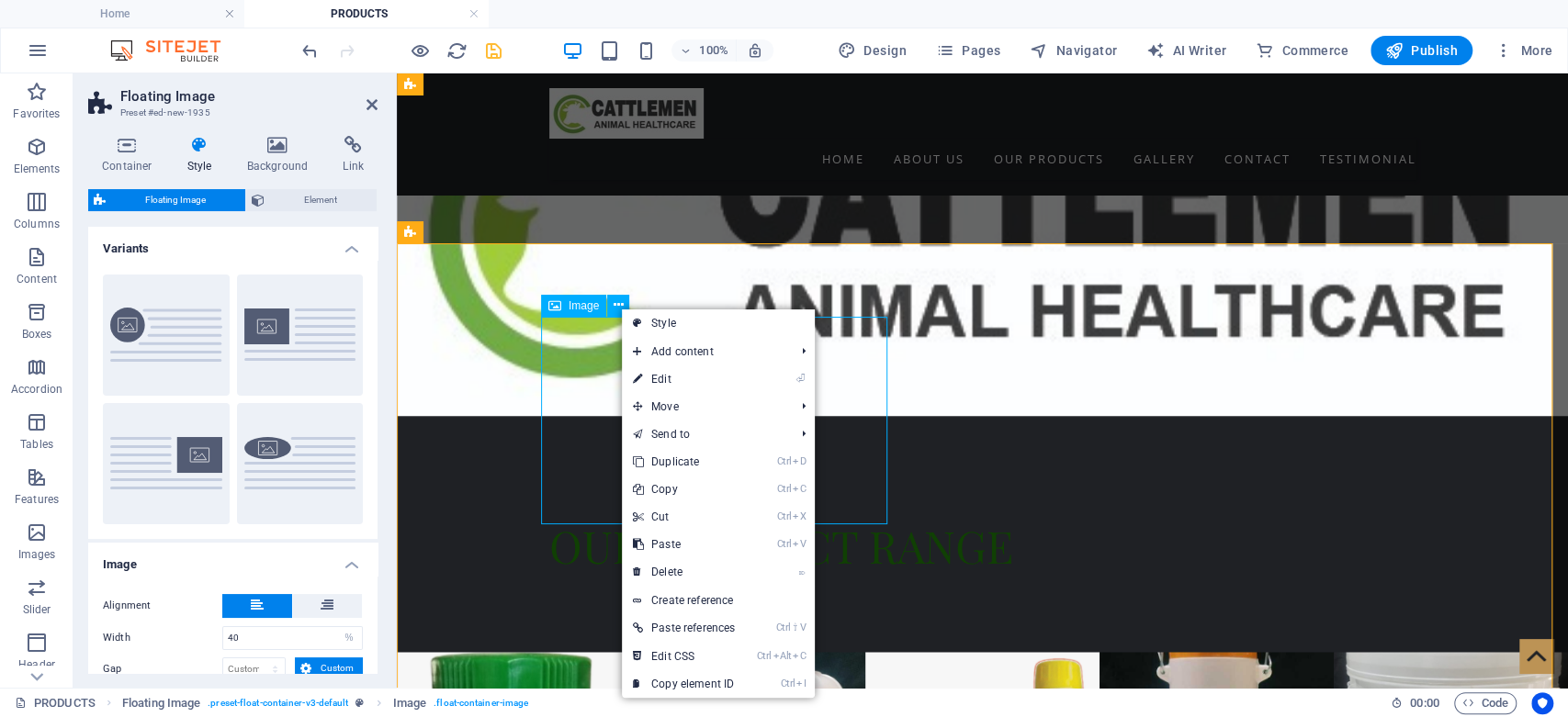 click at bounding box center [723, 1372] 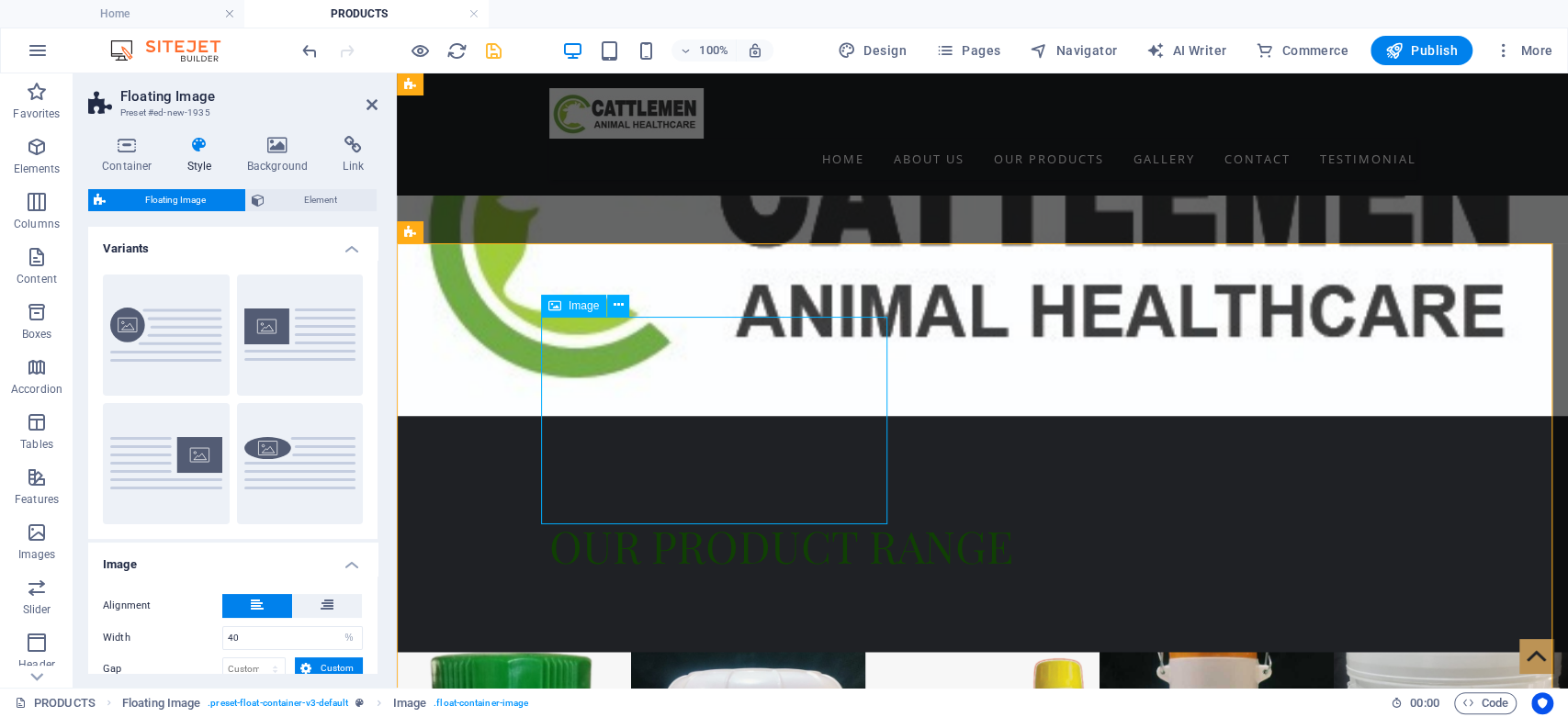 click at bounding box center [723, 1372] 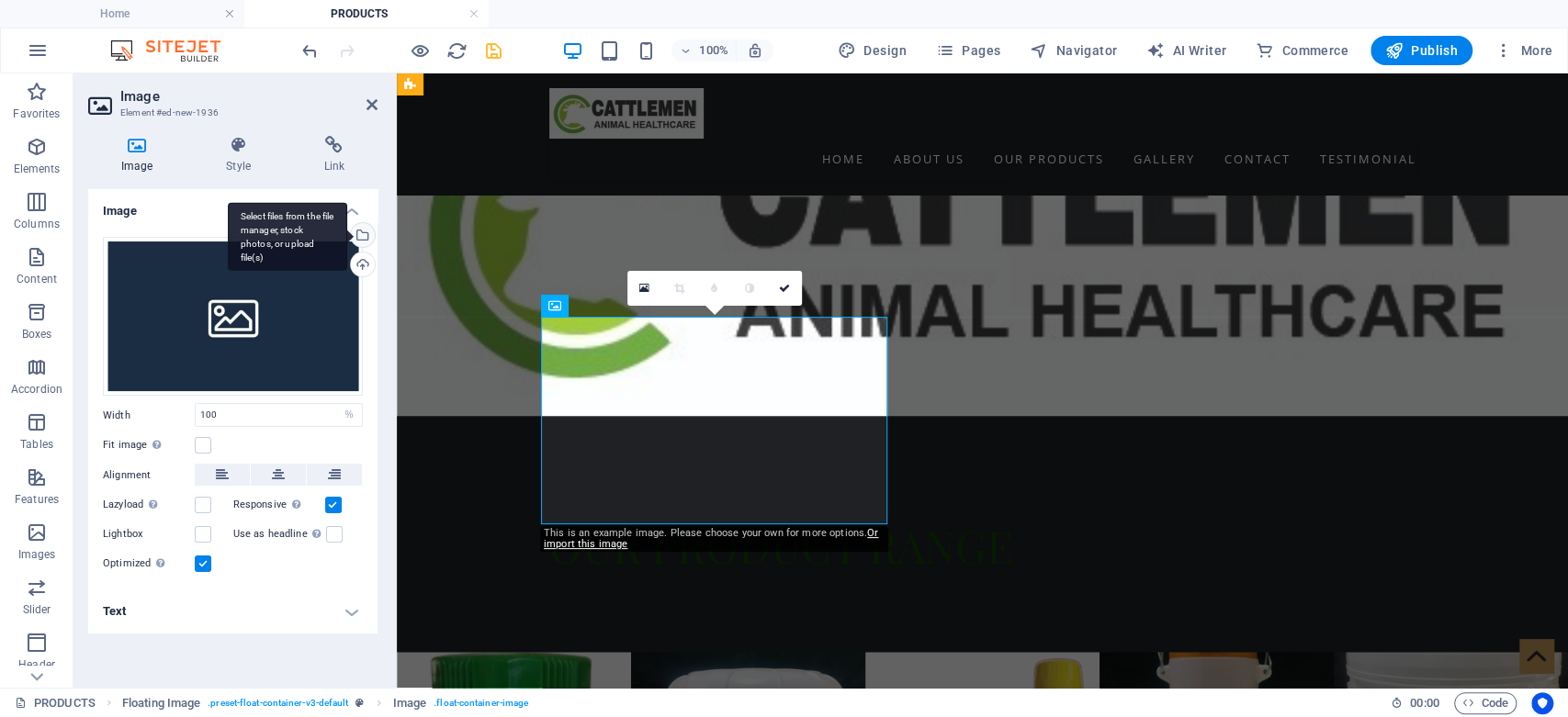 click on "Select files from the file manager, stock photos, or upload file(s)" at bounding box center [361, 237] 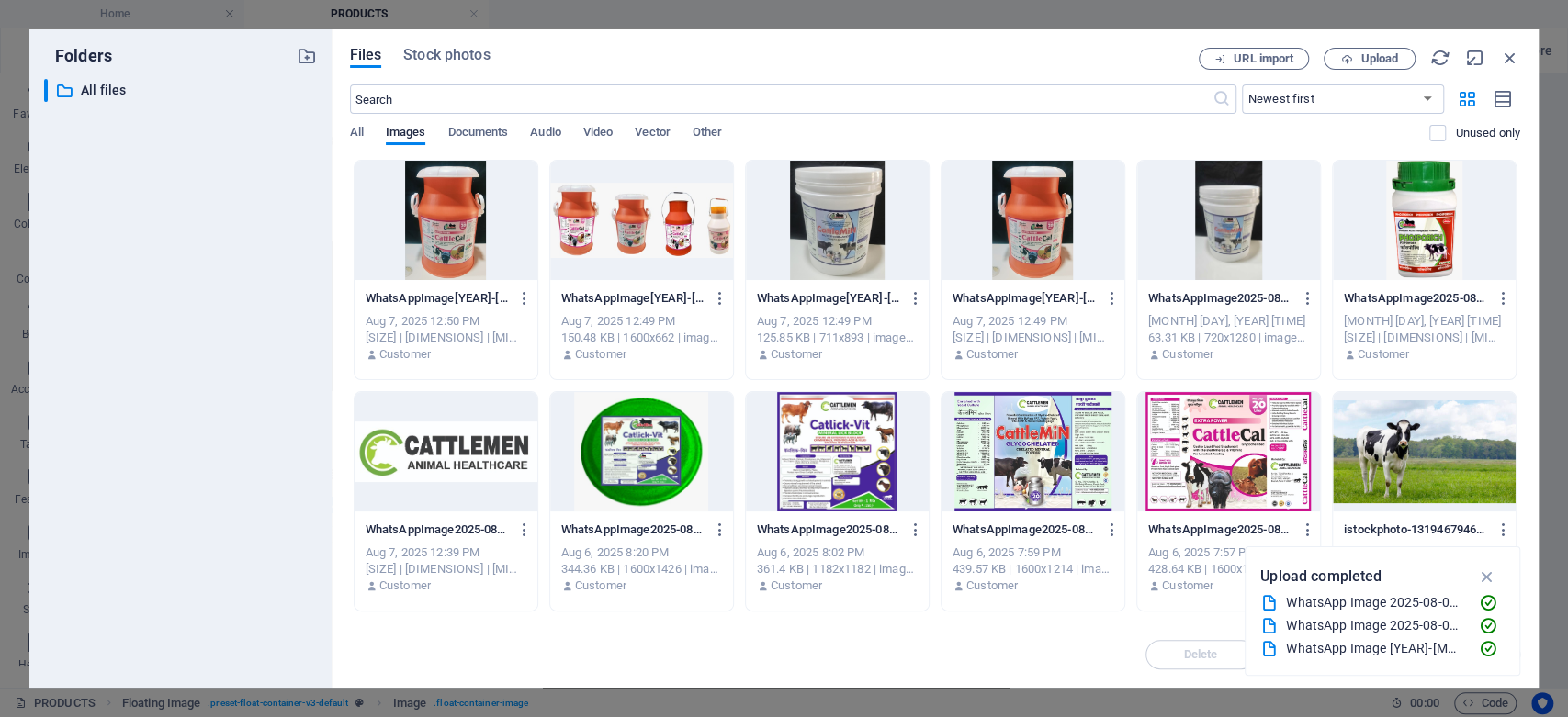 click at bounding box center (641, 220) 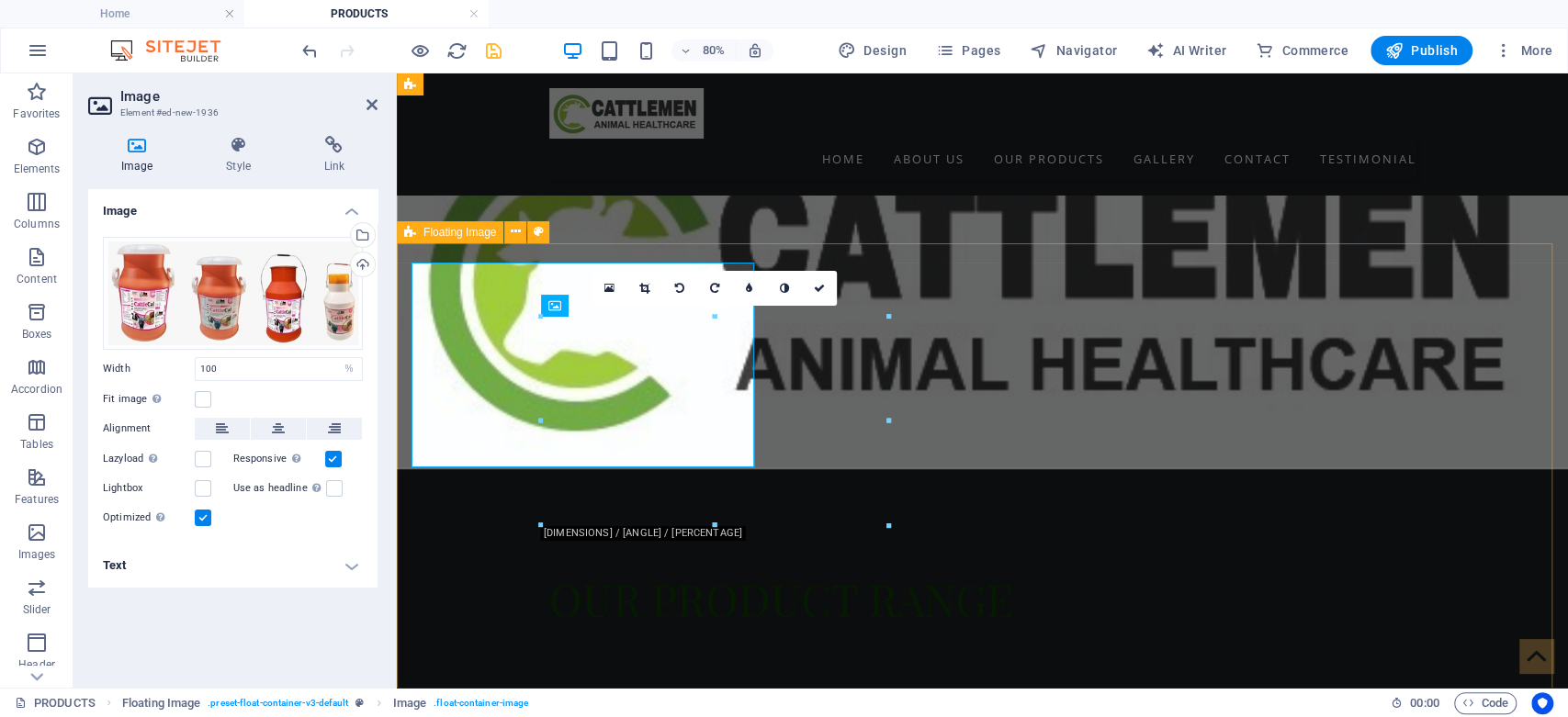 scroll, scrollTop: 955, scrollLeft: 0, axis: vertical 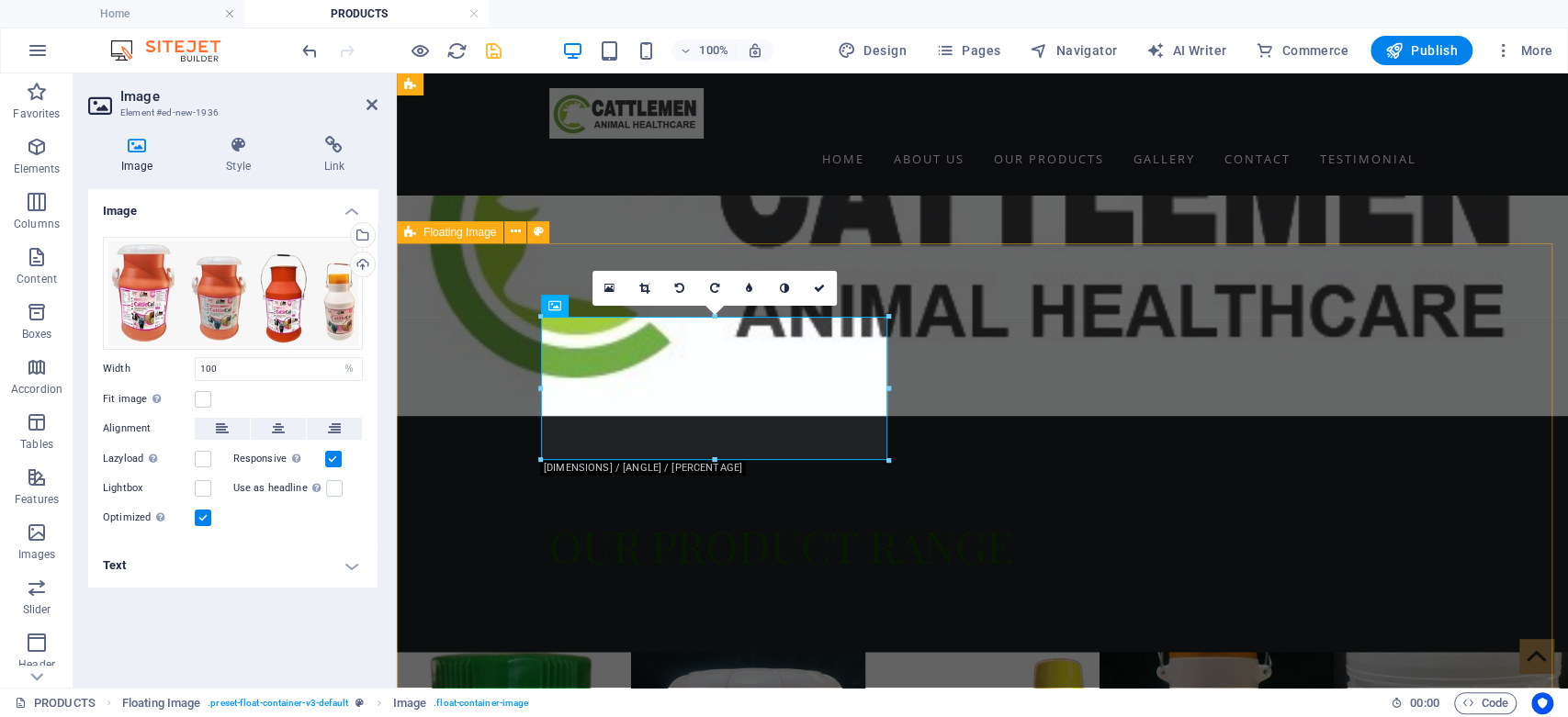 click at bounding box center [982, 1433] 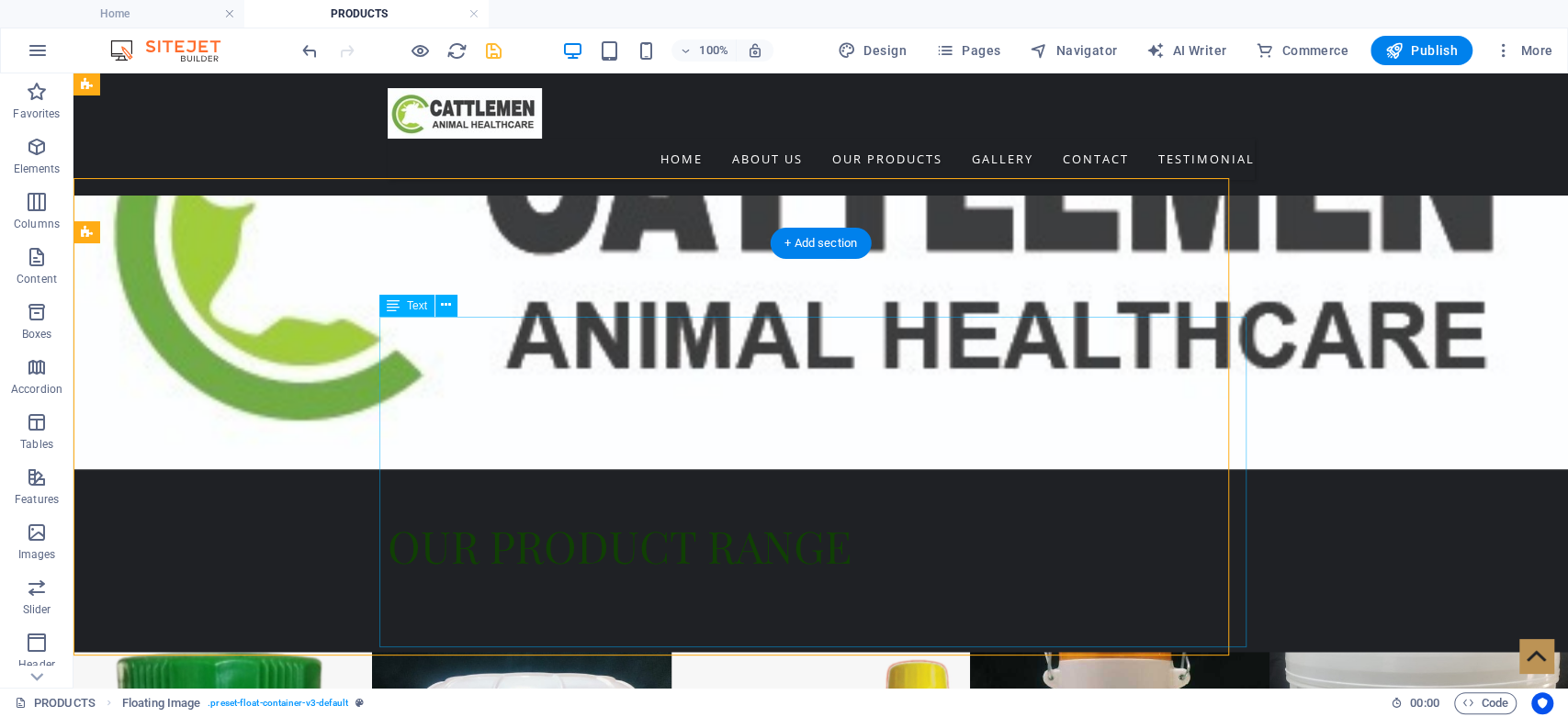 scroll, scrollTop: 1020, scrollLeft: 0, axis: vertical 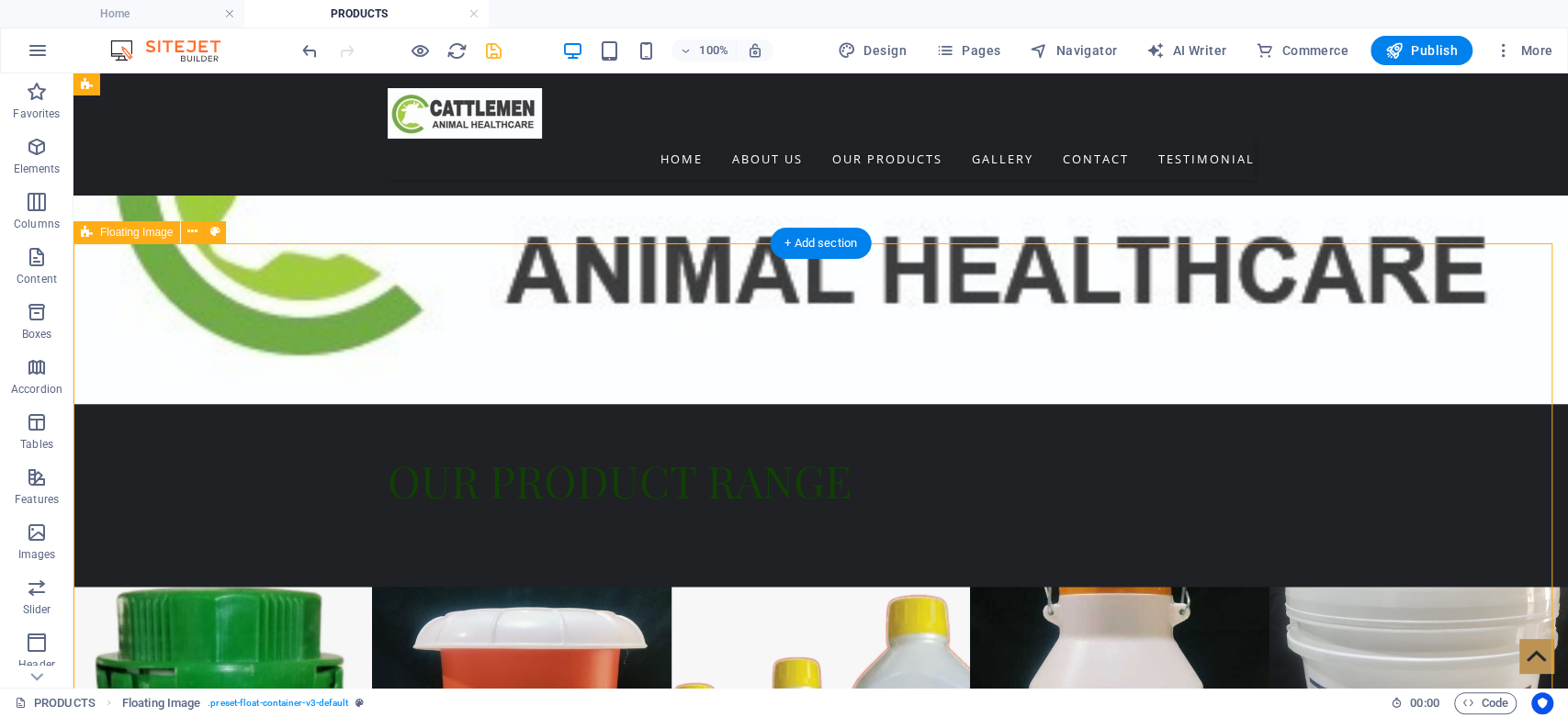 click at bounding box center (820, 1432) 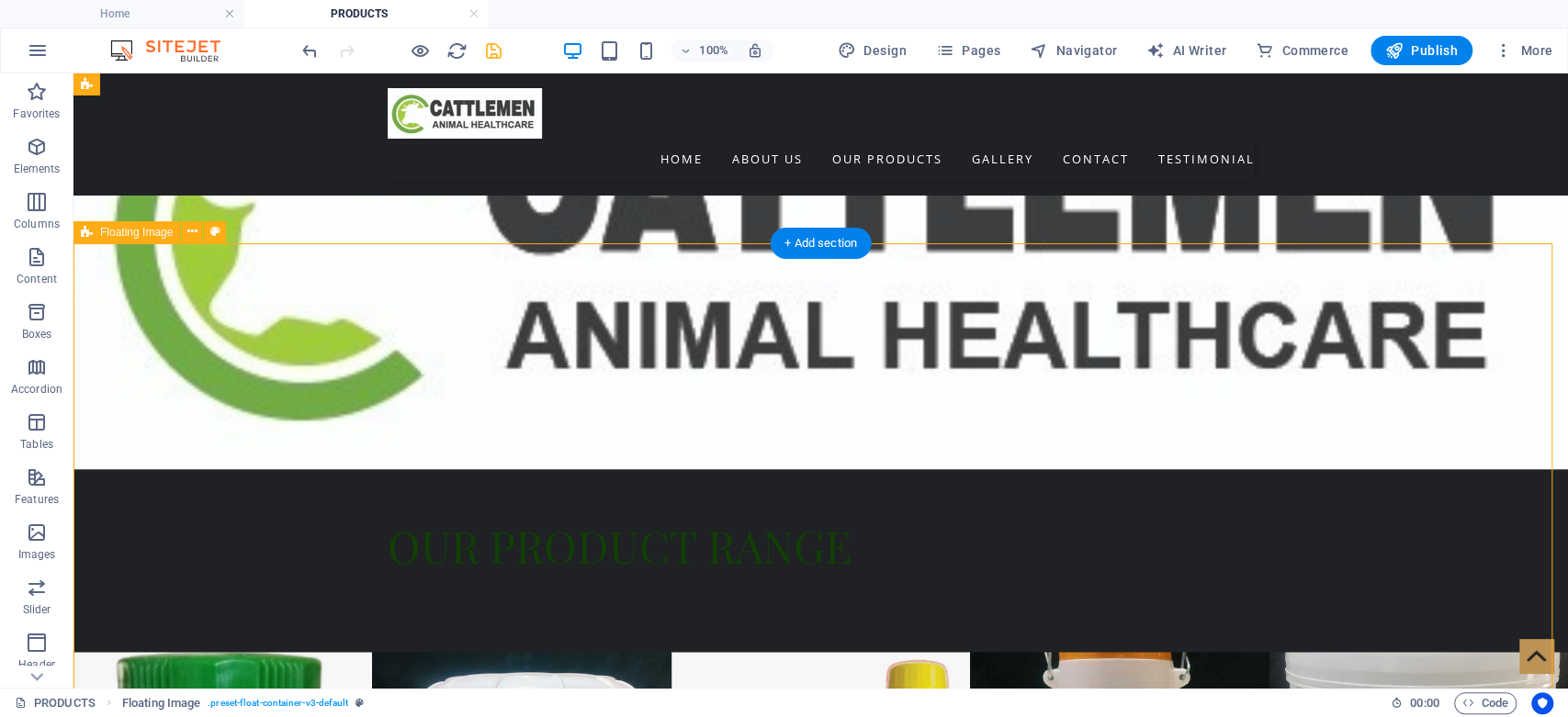 select on "%" 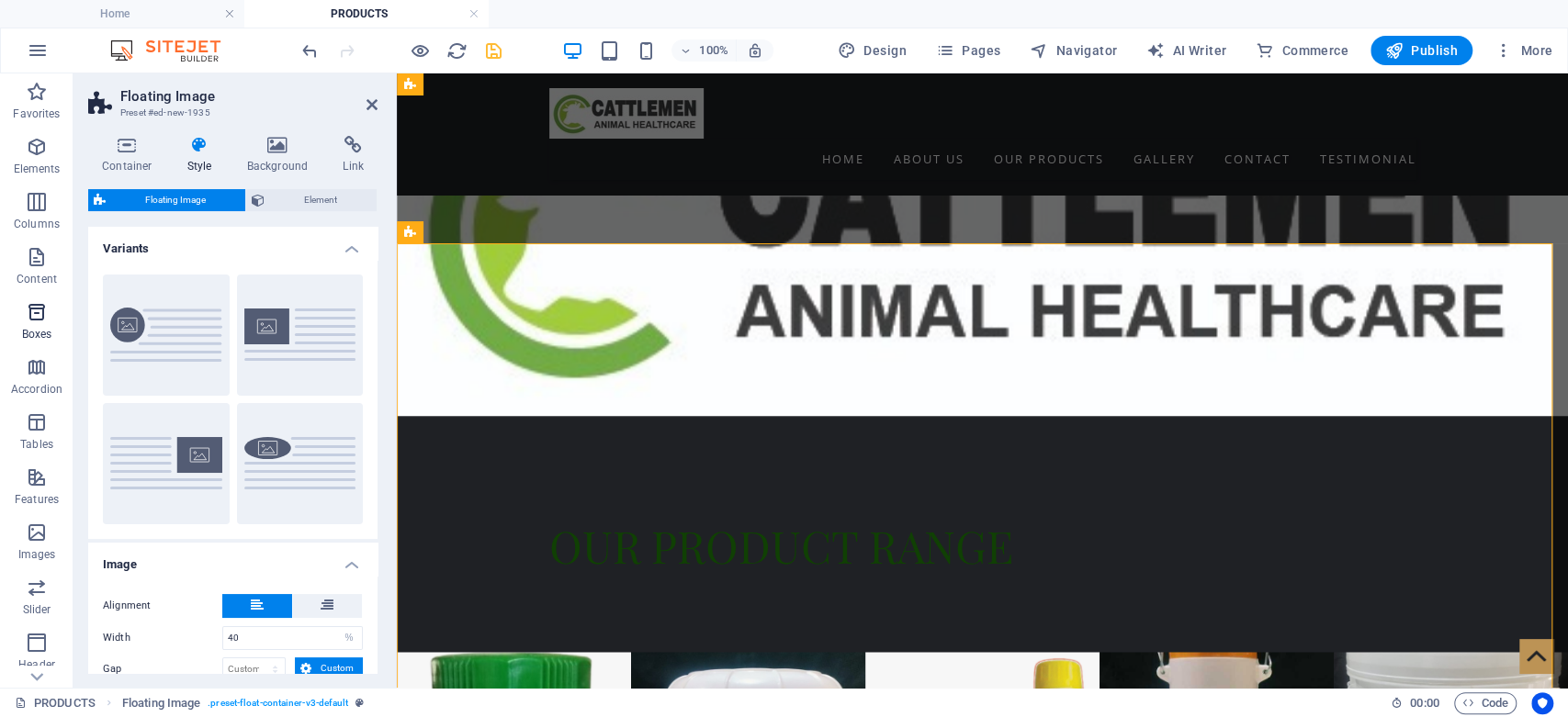 click at bounding box center [37, 312] 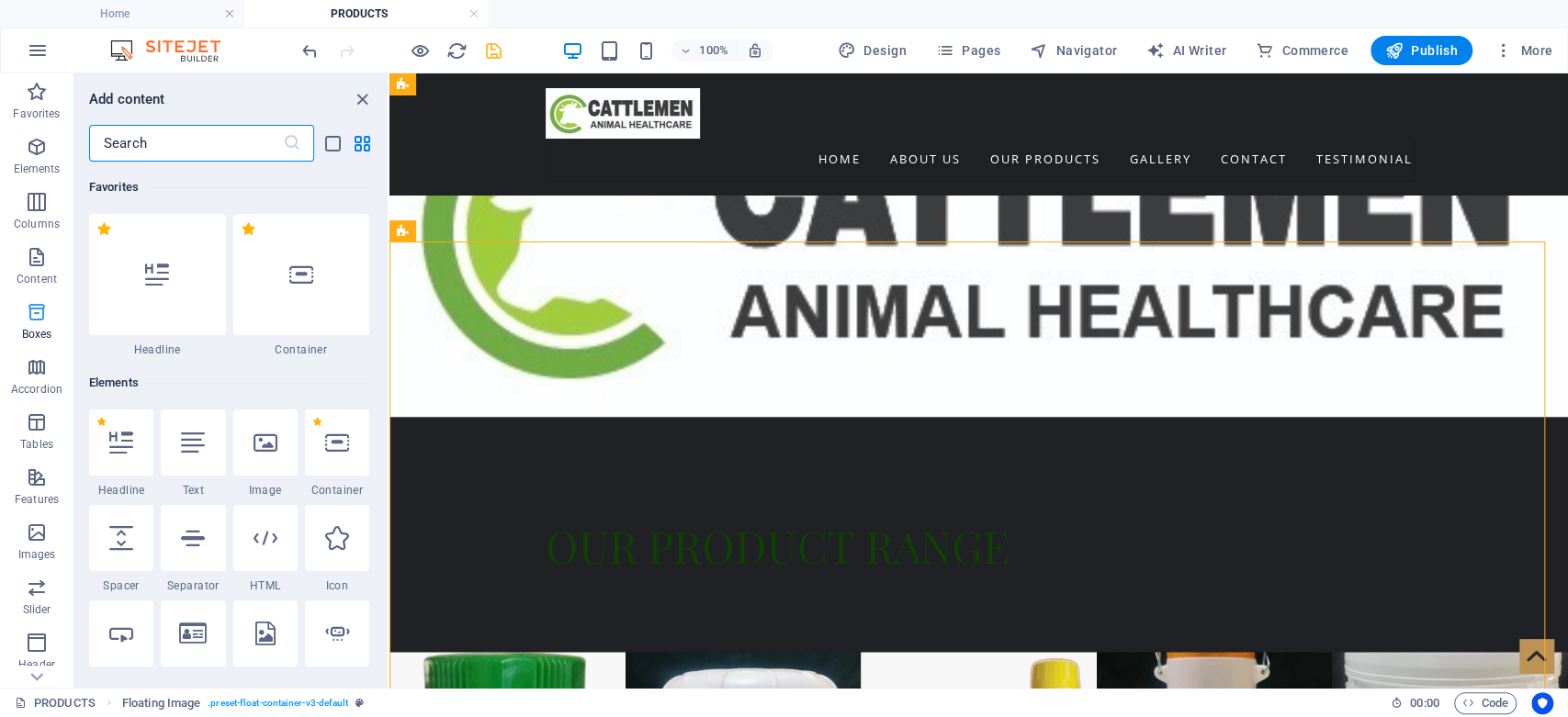 scroll, scrollTop: 957, scrollLeft: 0, axis: vertical 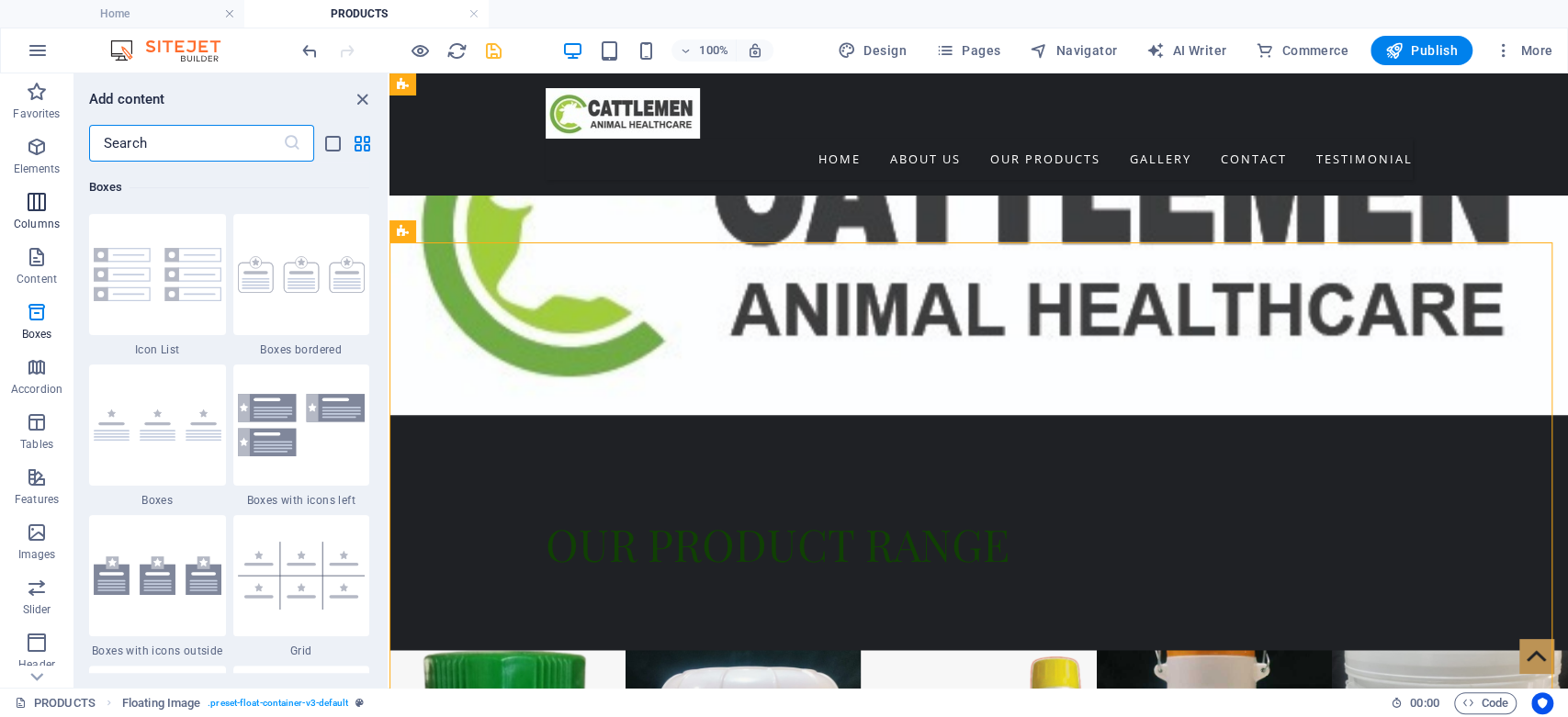 click at bounding box center (37, 202) 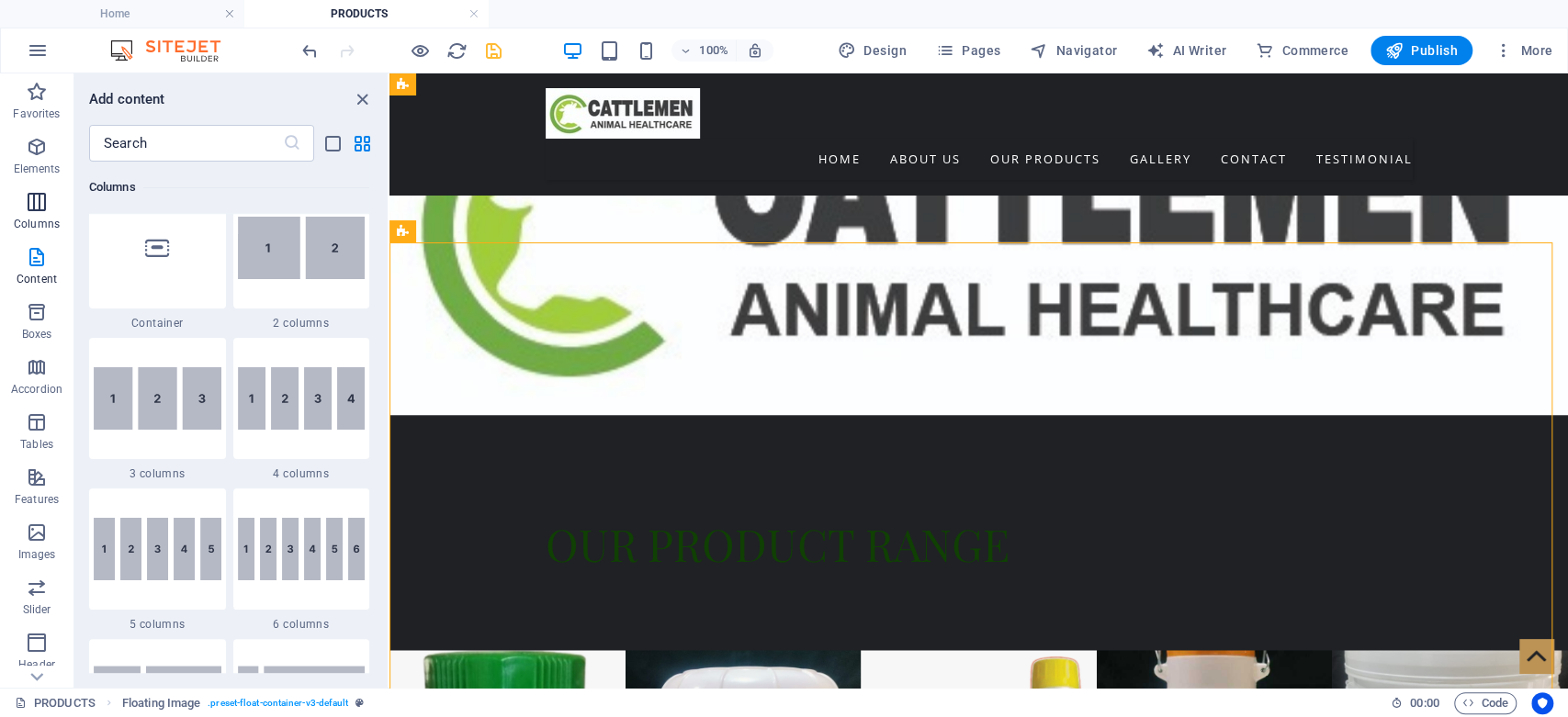 scroll, scrollTop: 909, scrollLeft: 0, axis: vertical 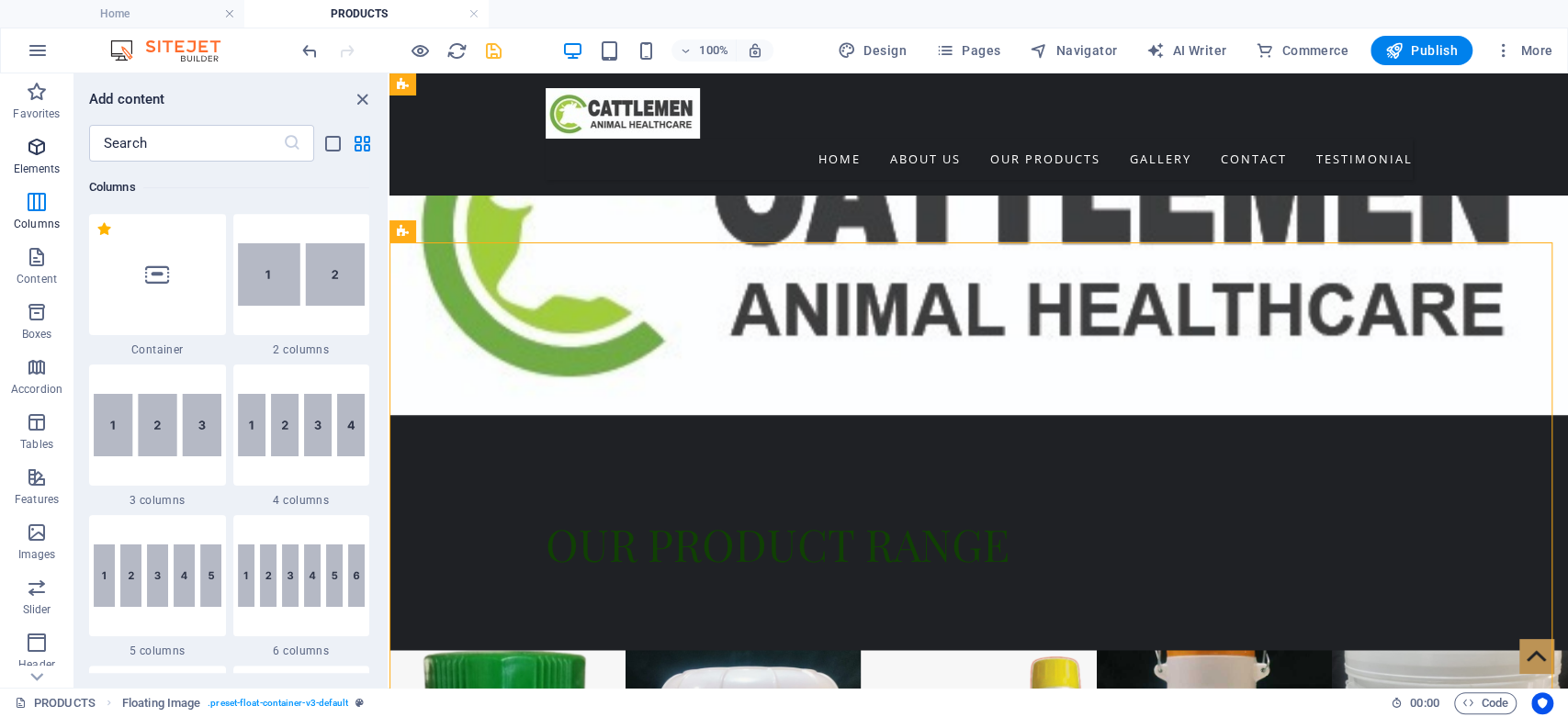 click on "Elements" at bounding box center [37, 169] 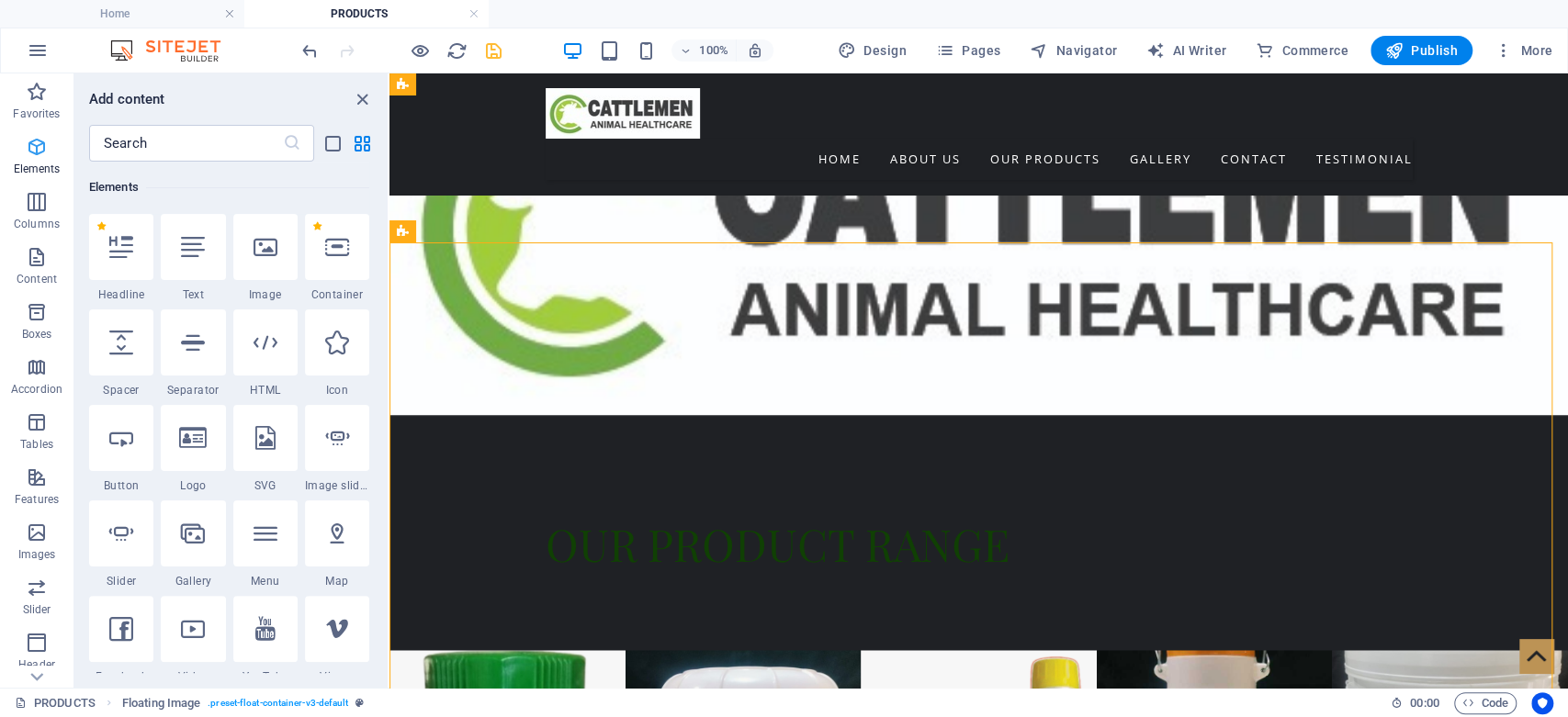 scroll, scrollTop: 196, scrollLeft: 0, axis: vertical 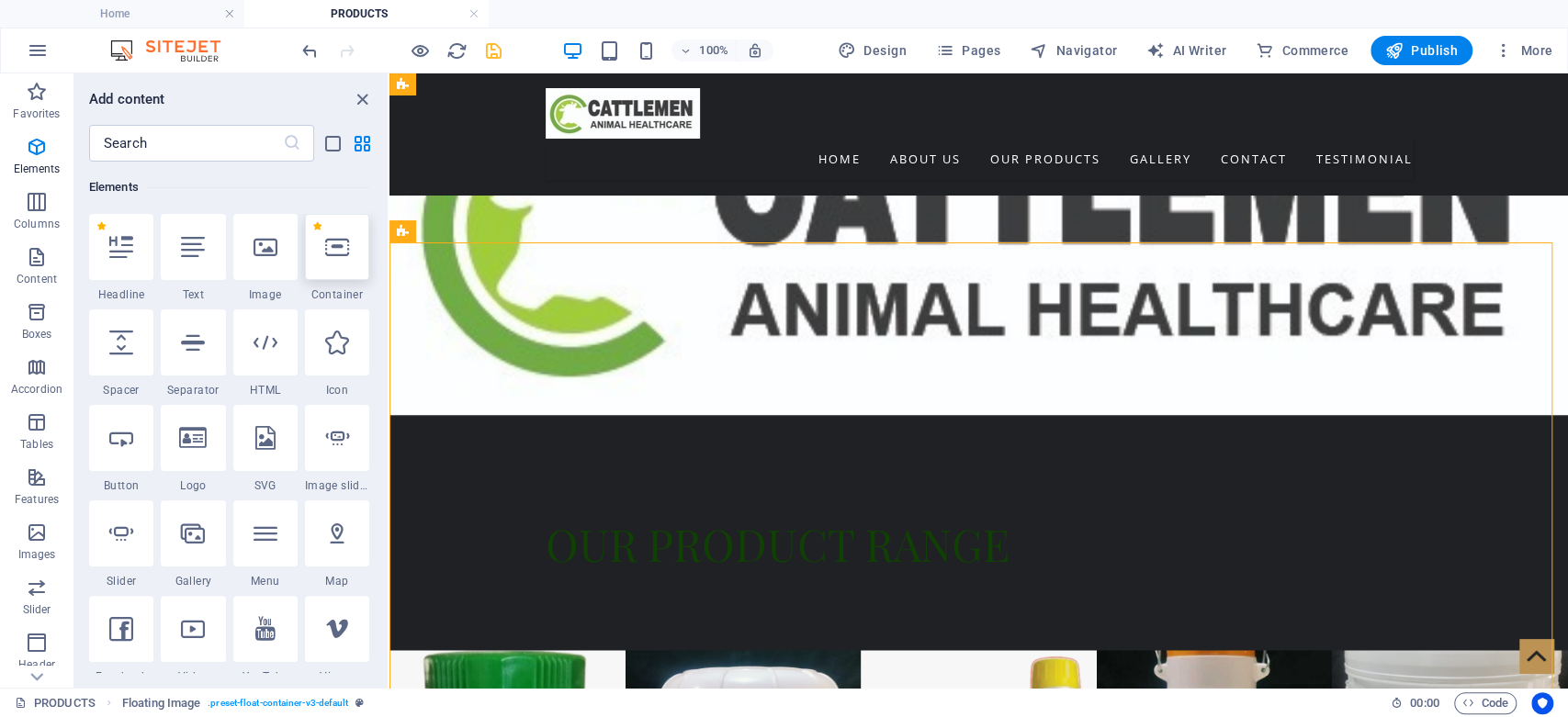 click at bounding box center [337, 247] 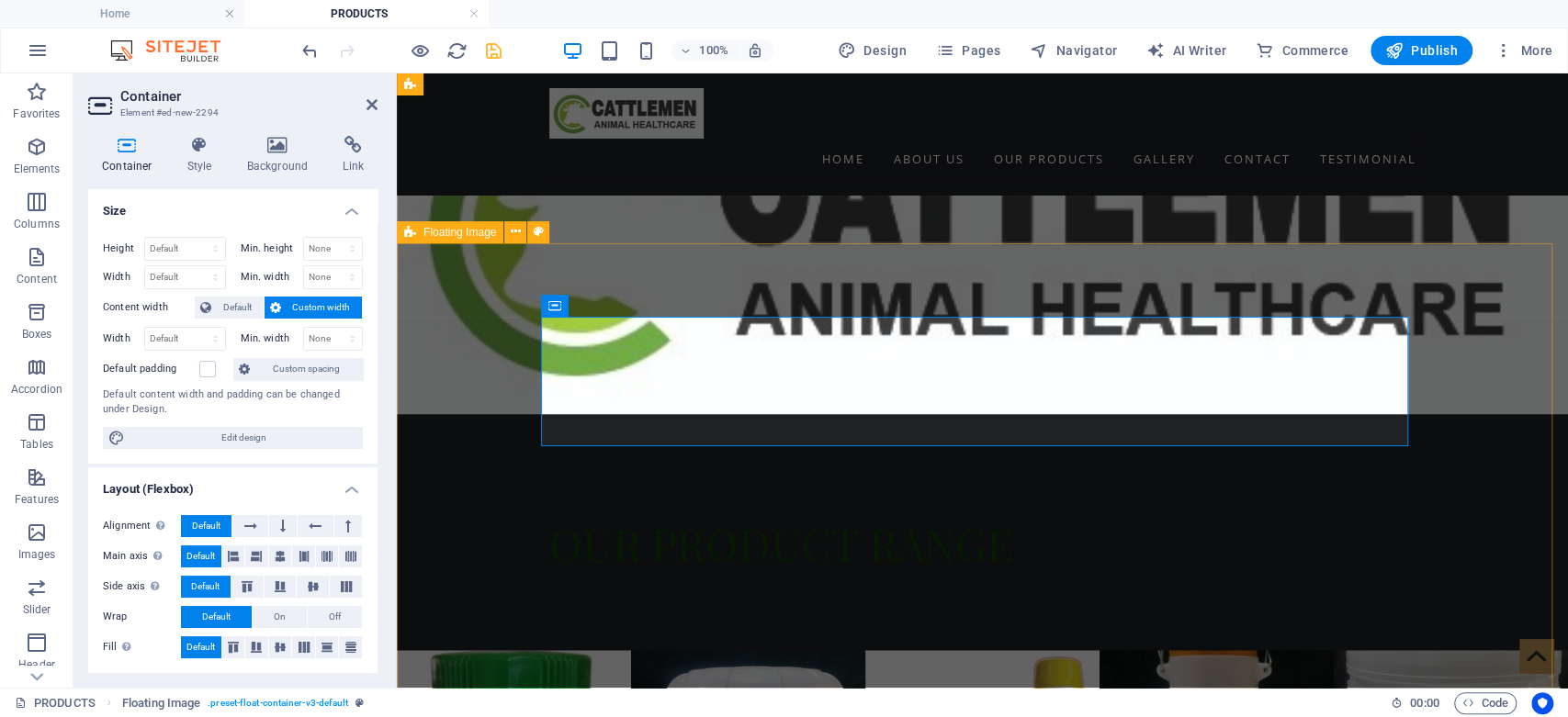 scroll, scrollTop: 955, scrollLeft: 0, axis: vertical 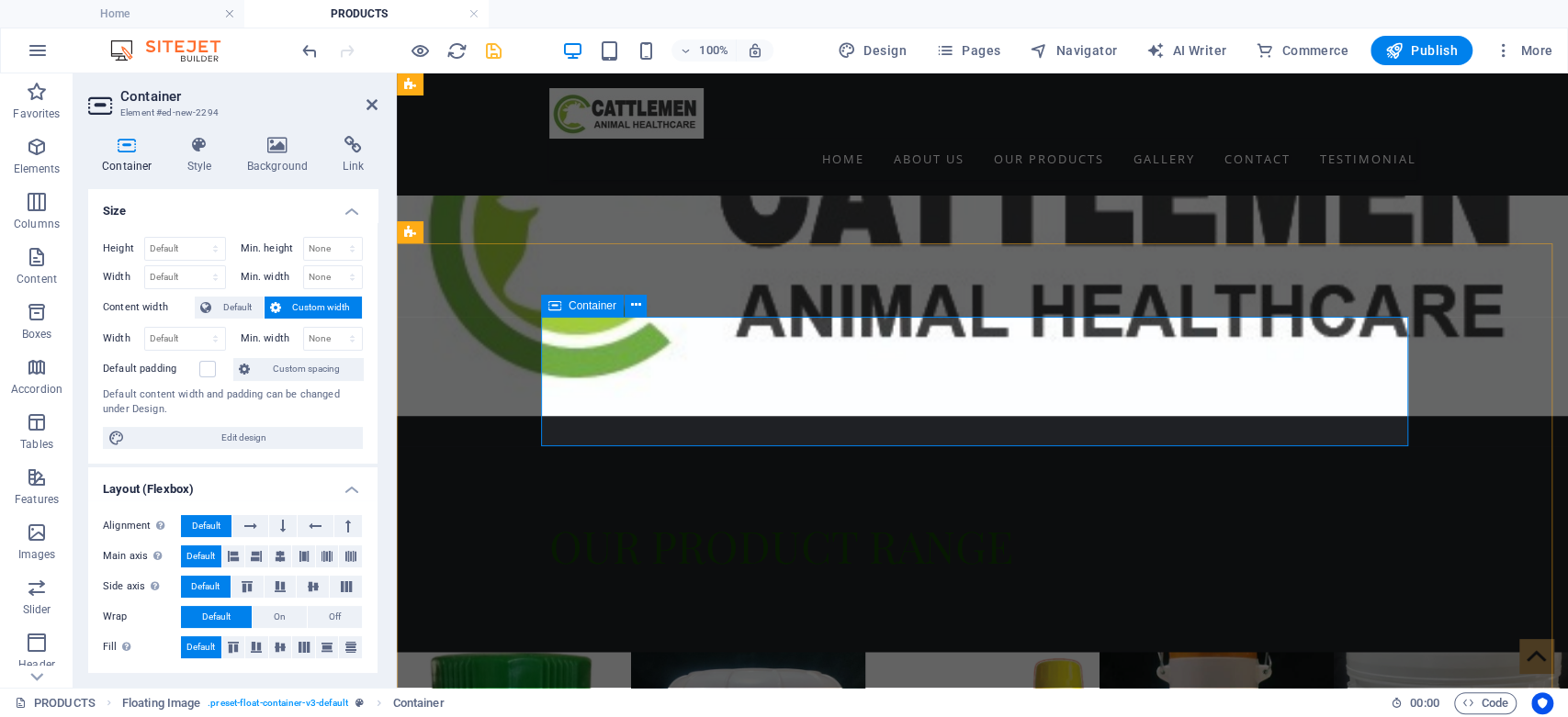 click on "Drop content here or  Add elements  Paste clipboard" at bounding box center [983, 1333] 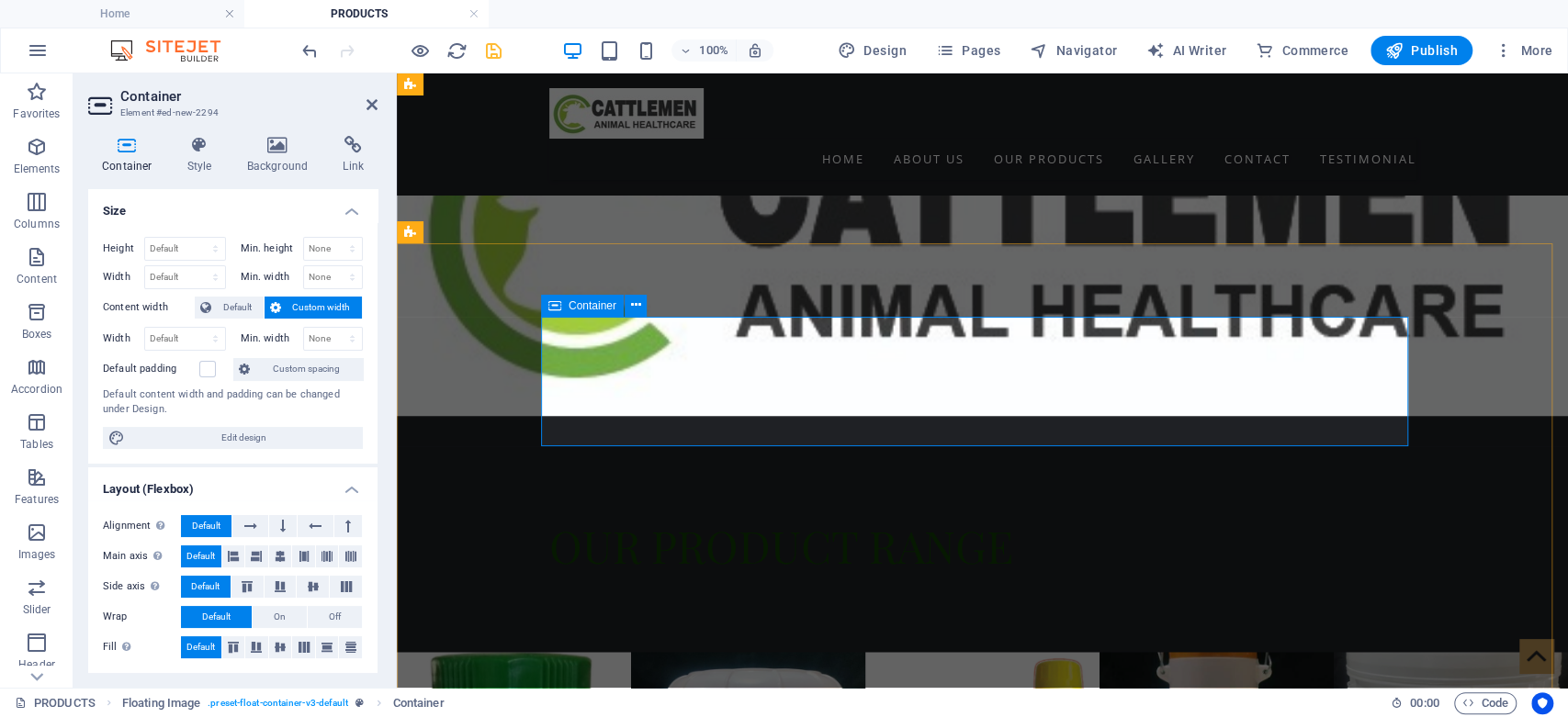 click on "Drop content here or  Add elements  Paste clipboard" at bounding box center (983, 1333) 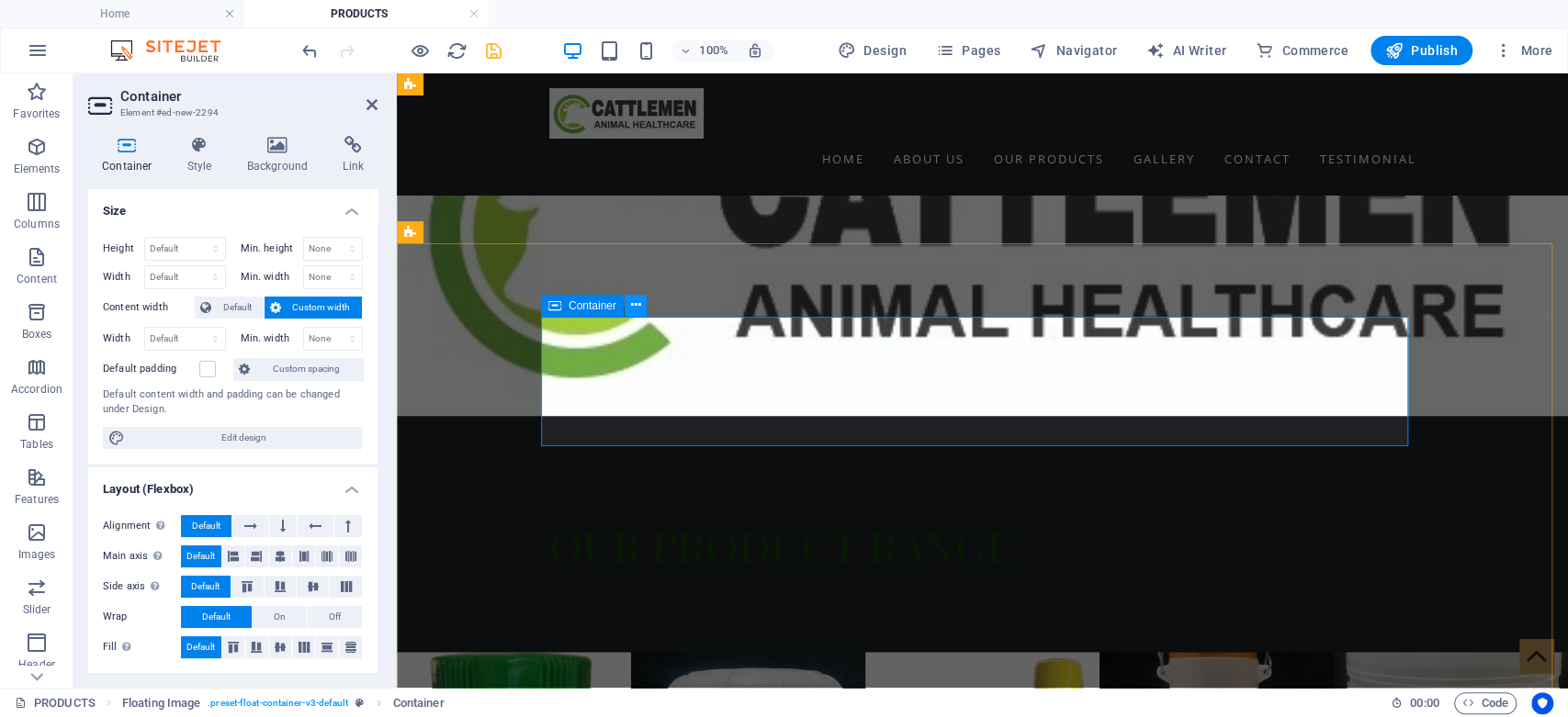 click at bounding box center [635, 305] 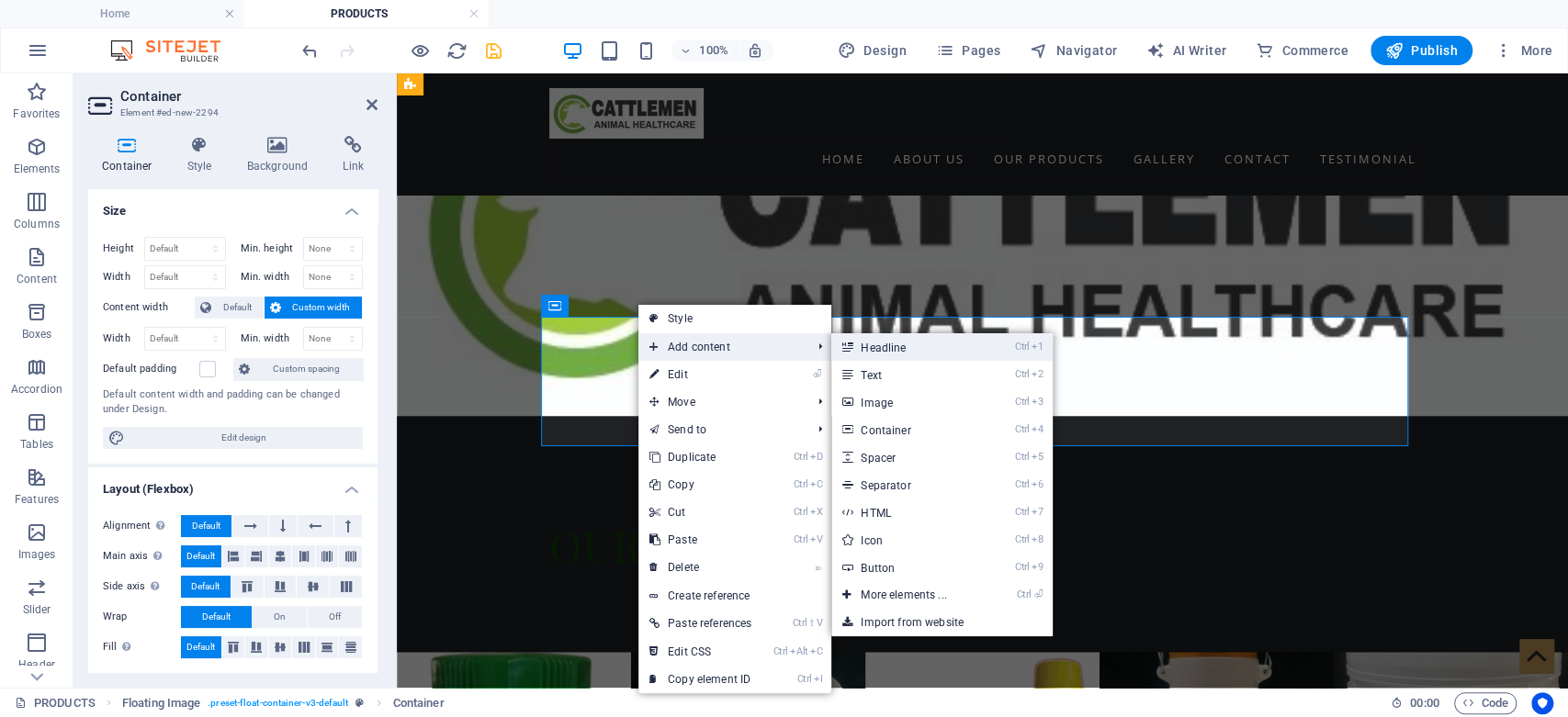click on "Ctrl 1  Headline" at bounding box center [907, 347] 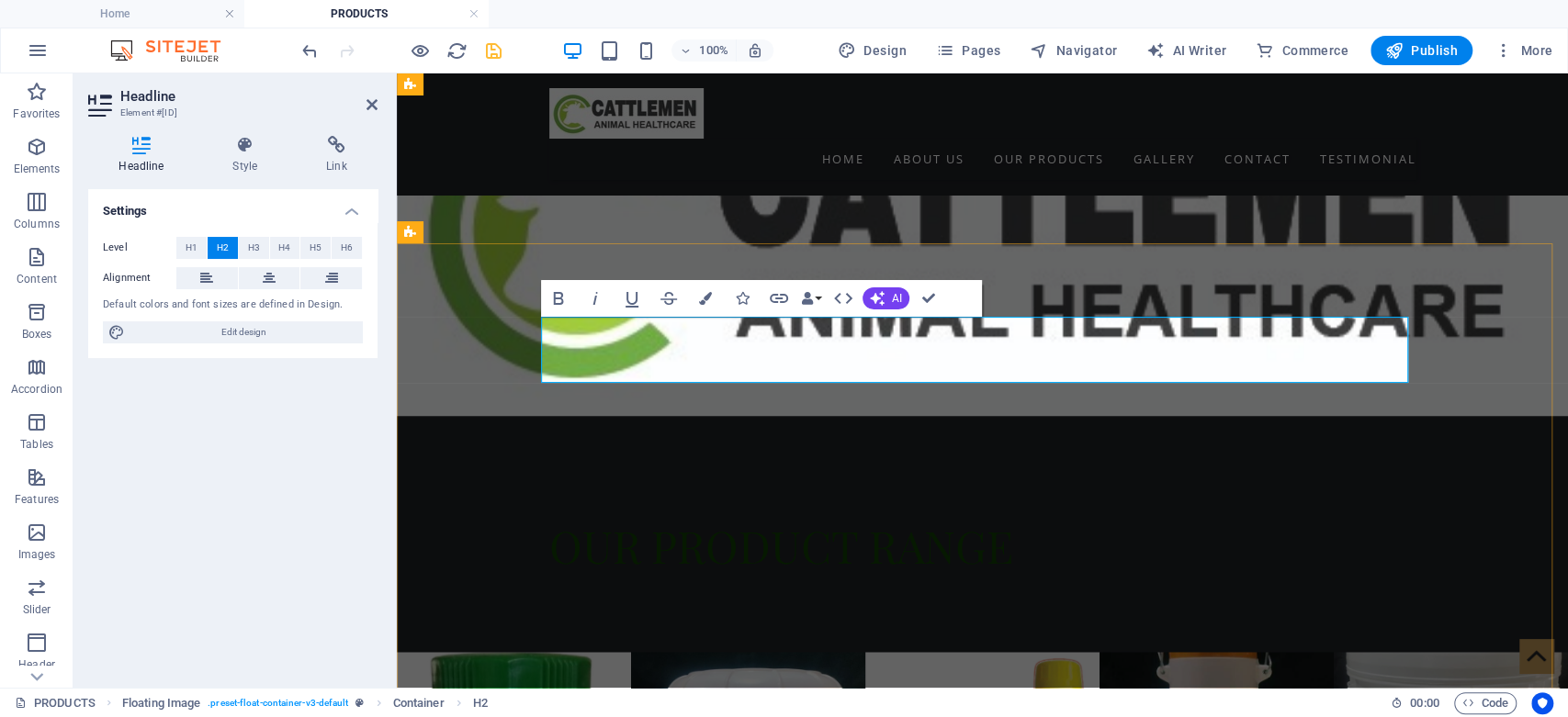 click on "New headline" at bounding box center [983, 1301] 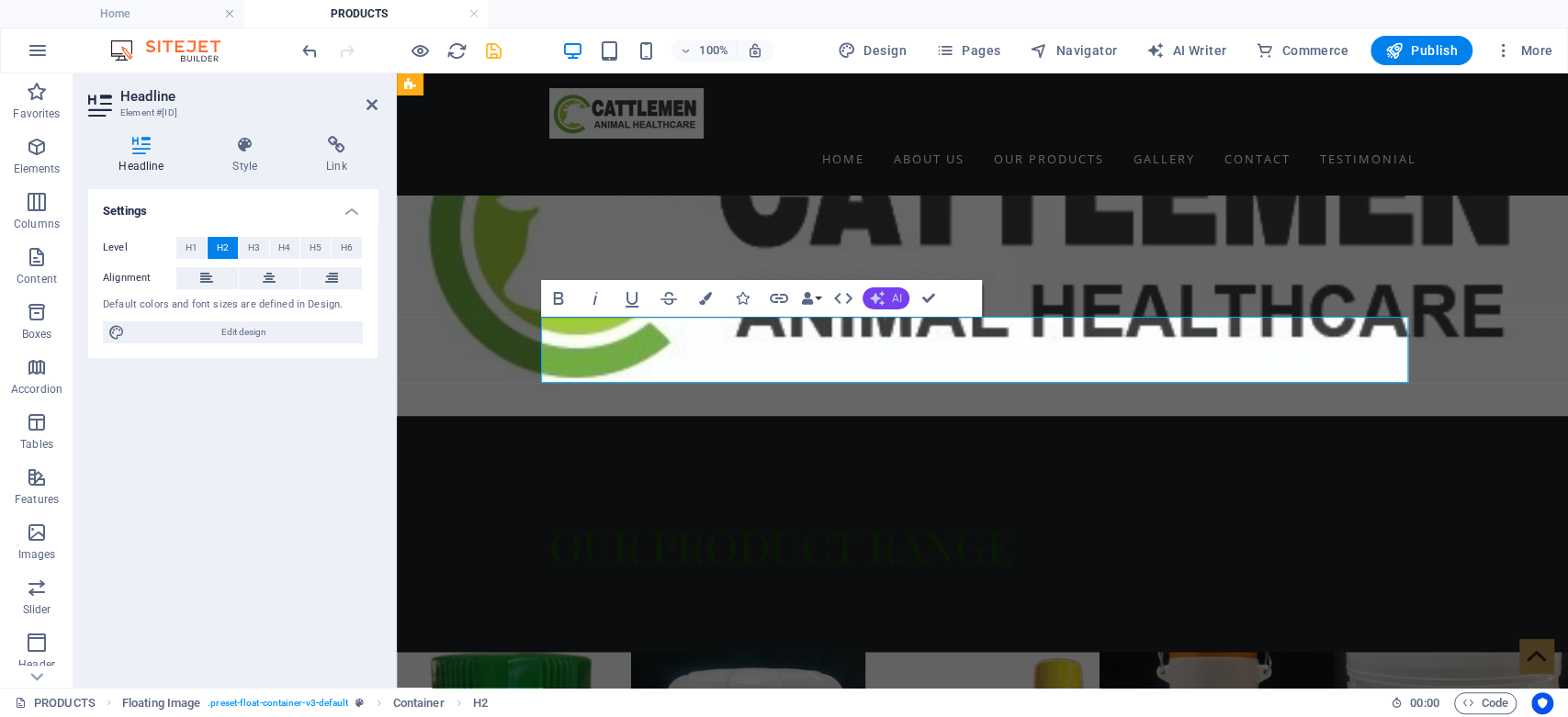click on "AI" at bounding box center [897, 298] 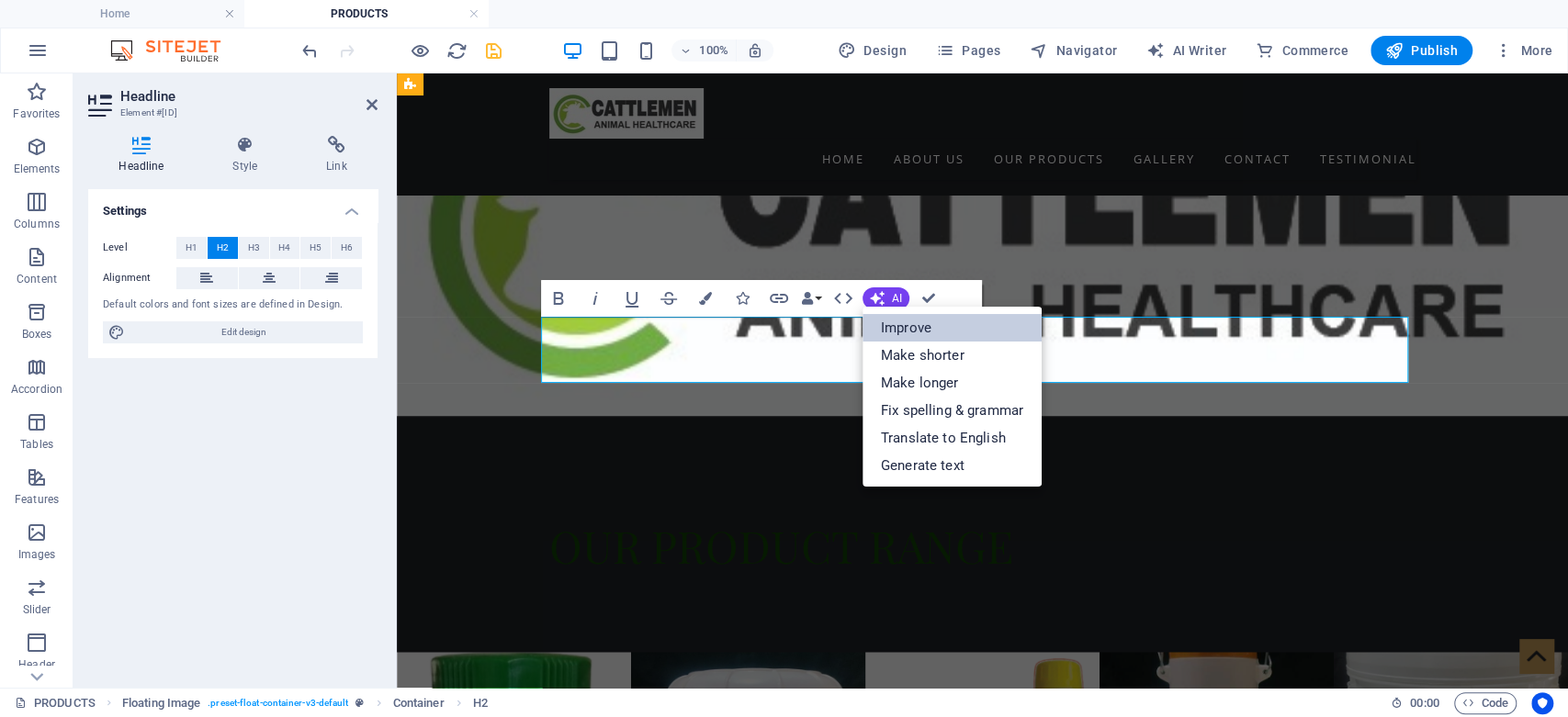 click on "Improve" at bounding box center [952, 328] 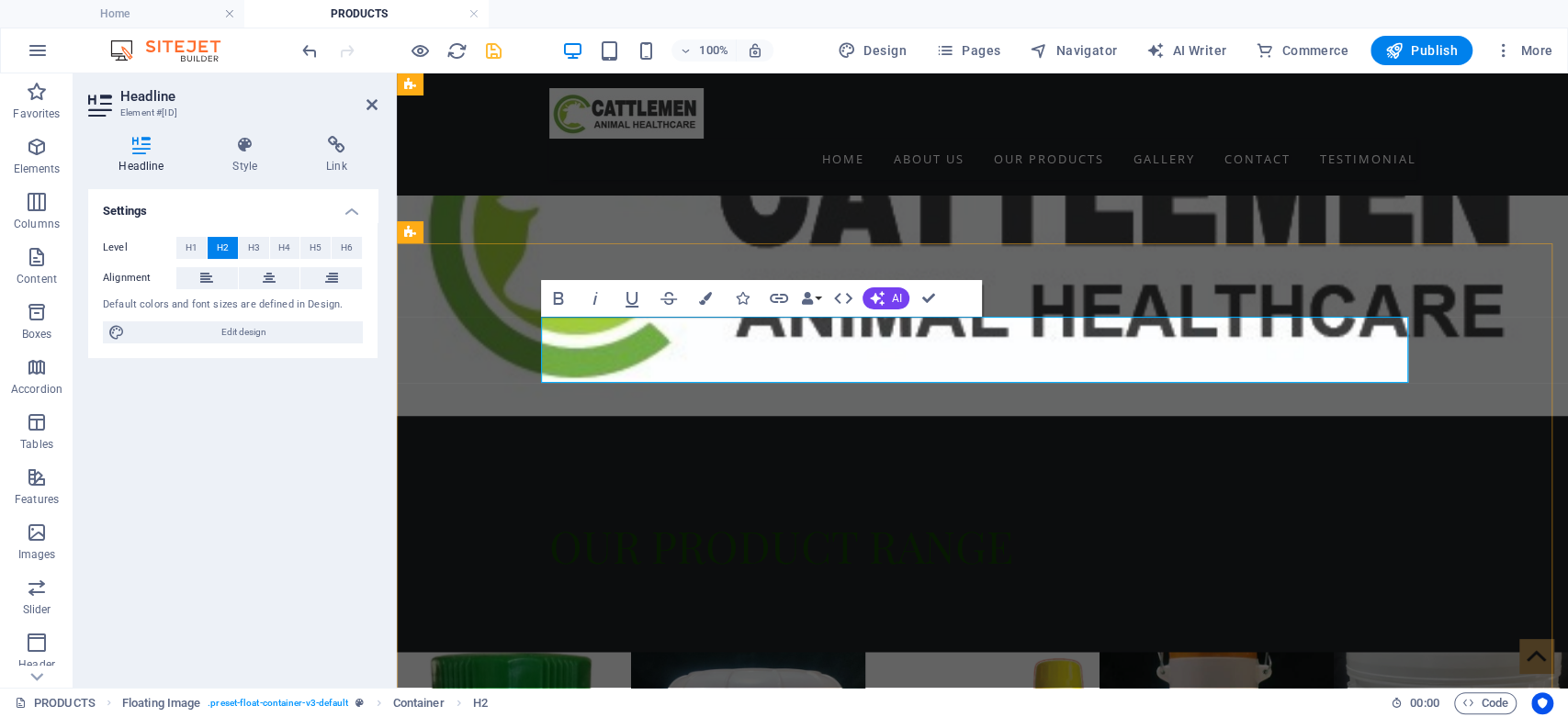 drag, startPoint x: 1049, startPoint y: 360, endPoint x: 551, endPoint y: 371, distance: 498.1215 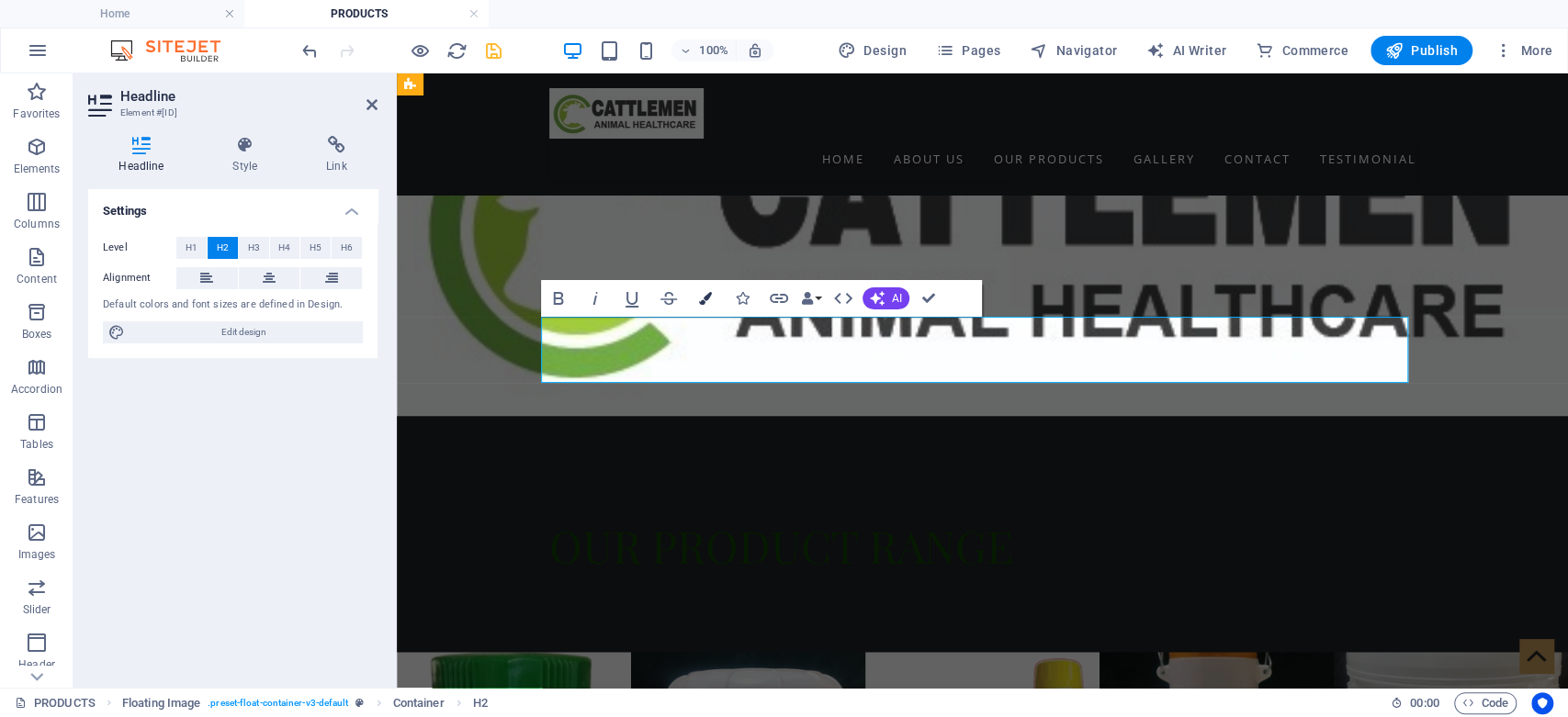 click at bounding box center (705, 298) 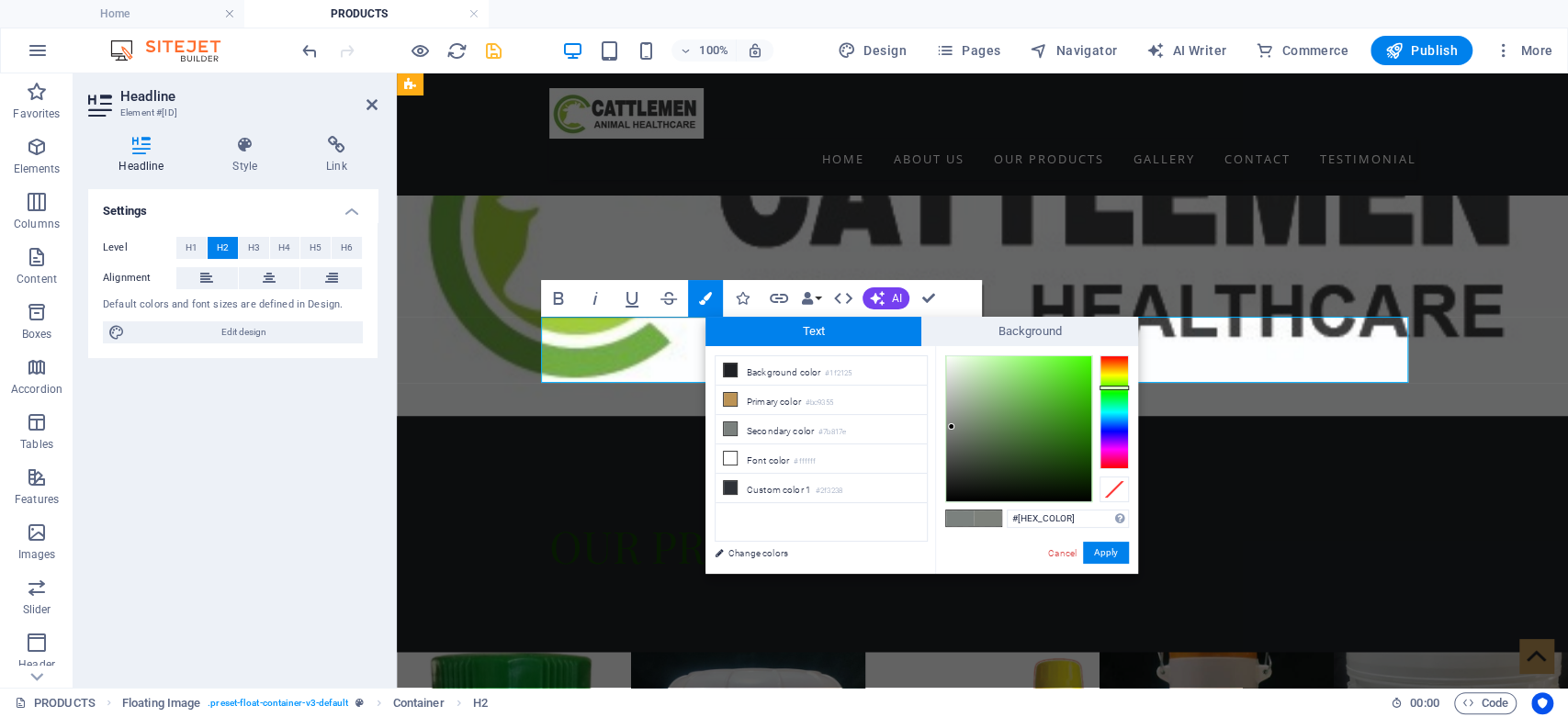 click at bounding box center (1114, 412) 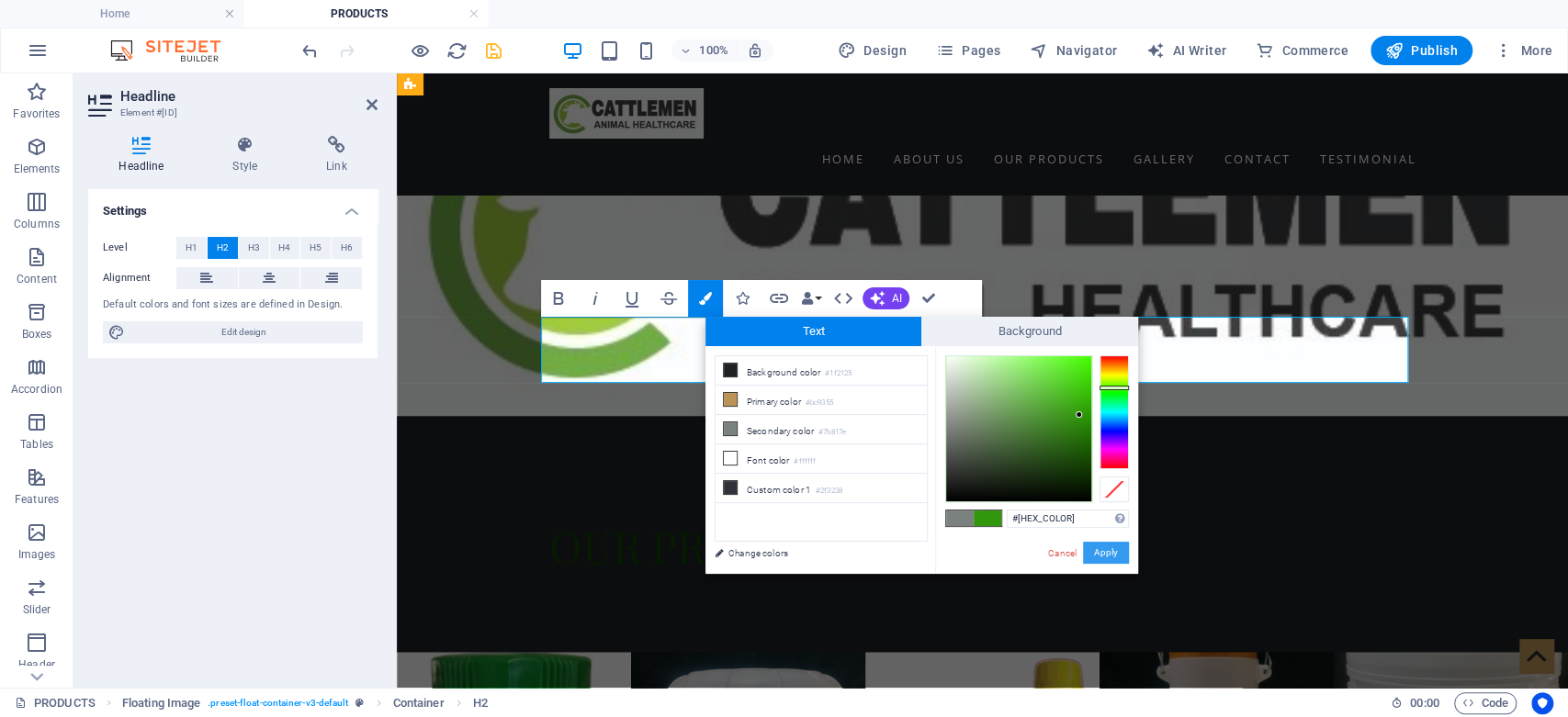 click on "Apply" at bounding box center (1106, 553) 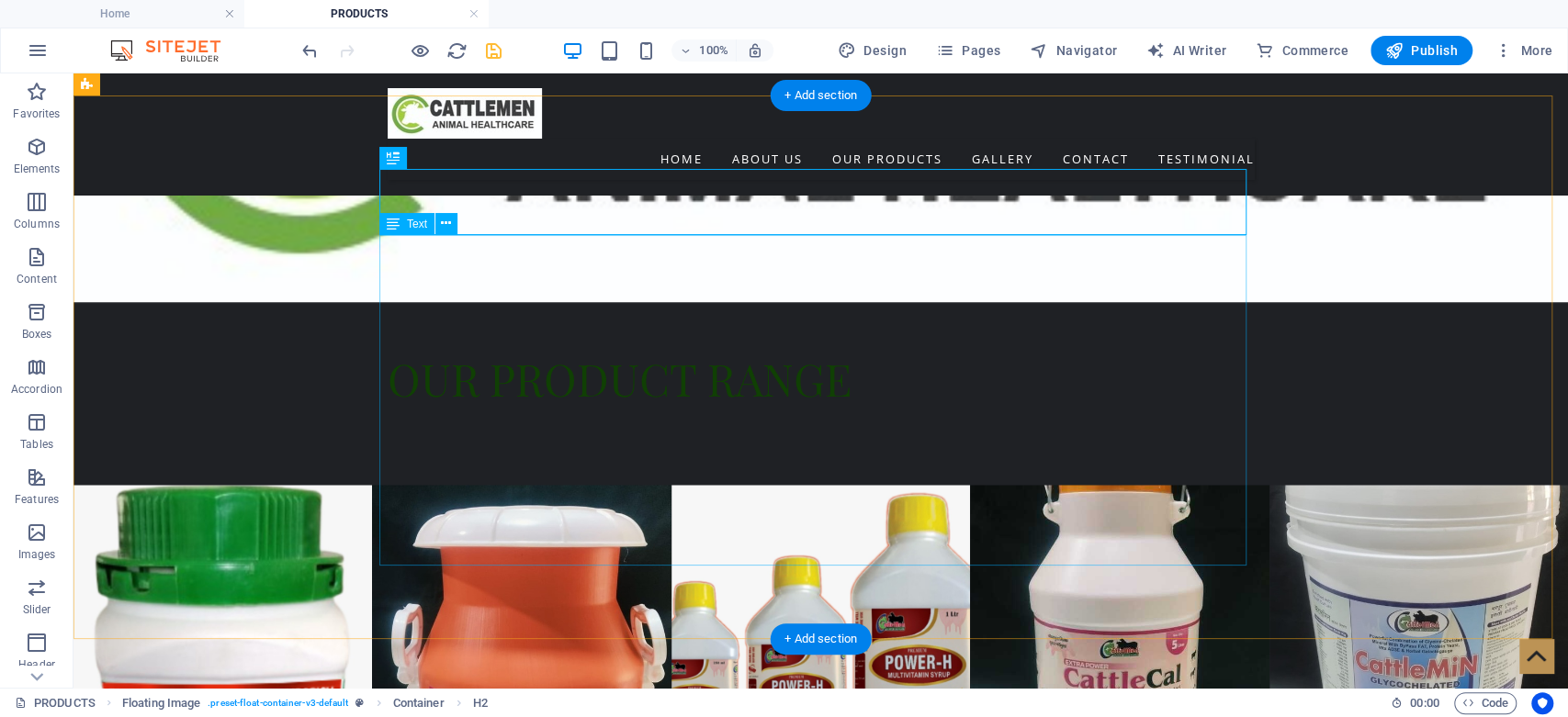 scroll, scrollTop: 1265, scrollLeft: 0, axis: vertical 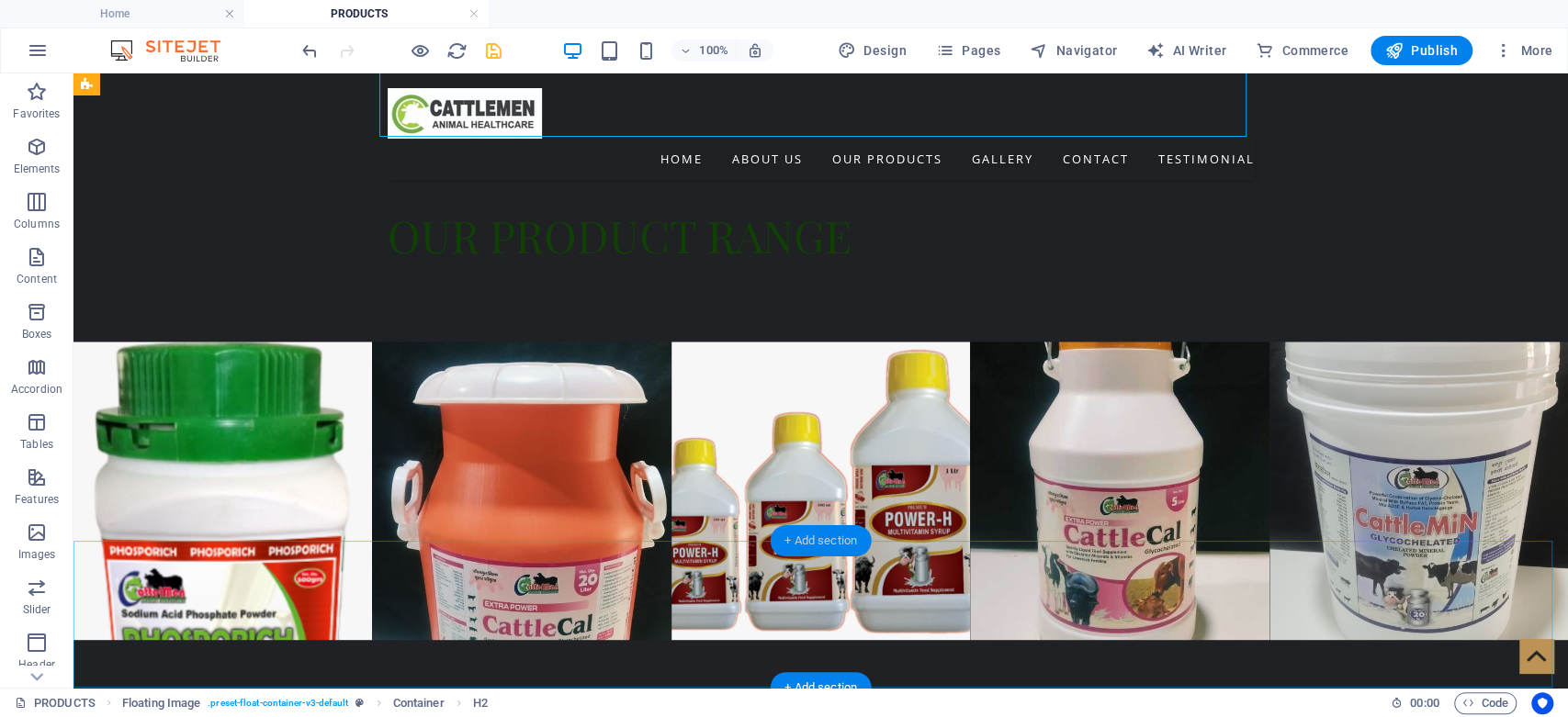 click on "+ Add section" at bounding box center [820, 541] 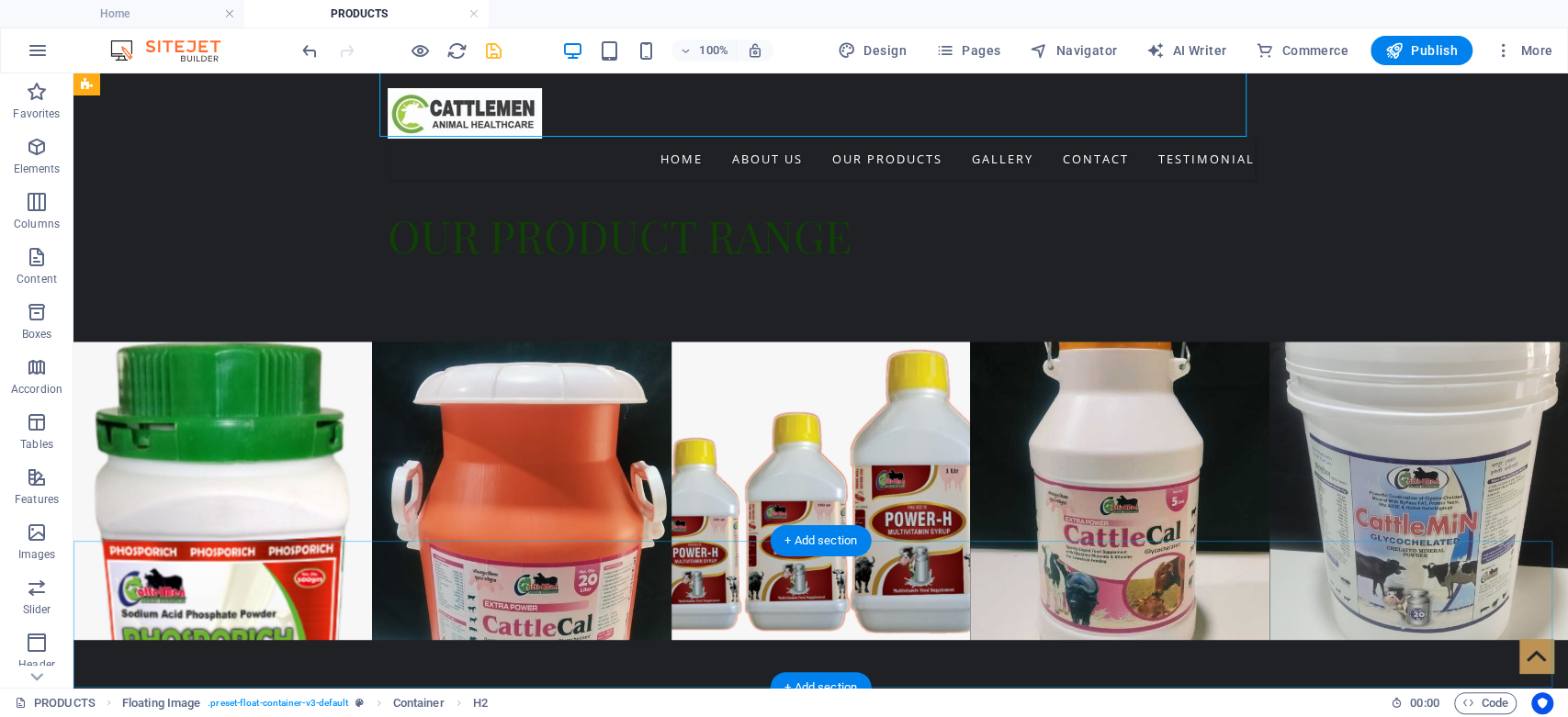 scroll, scrollTop: 1203, scrollLeft: 0, axis: vertical 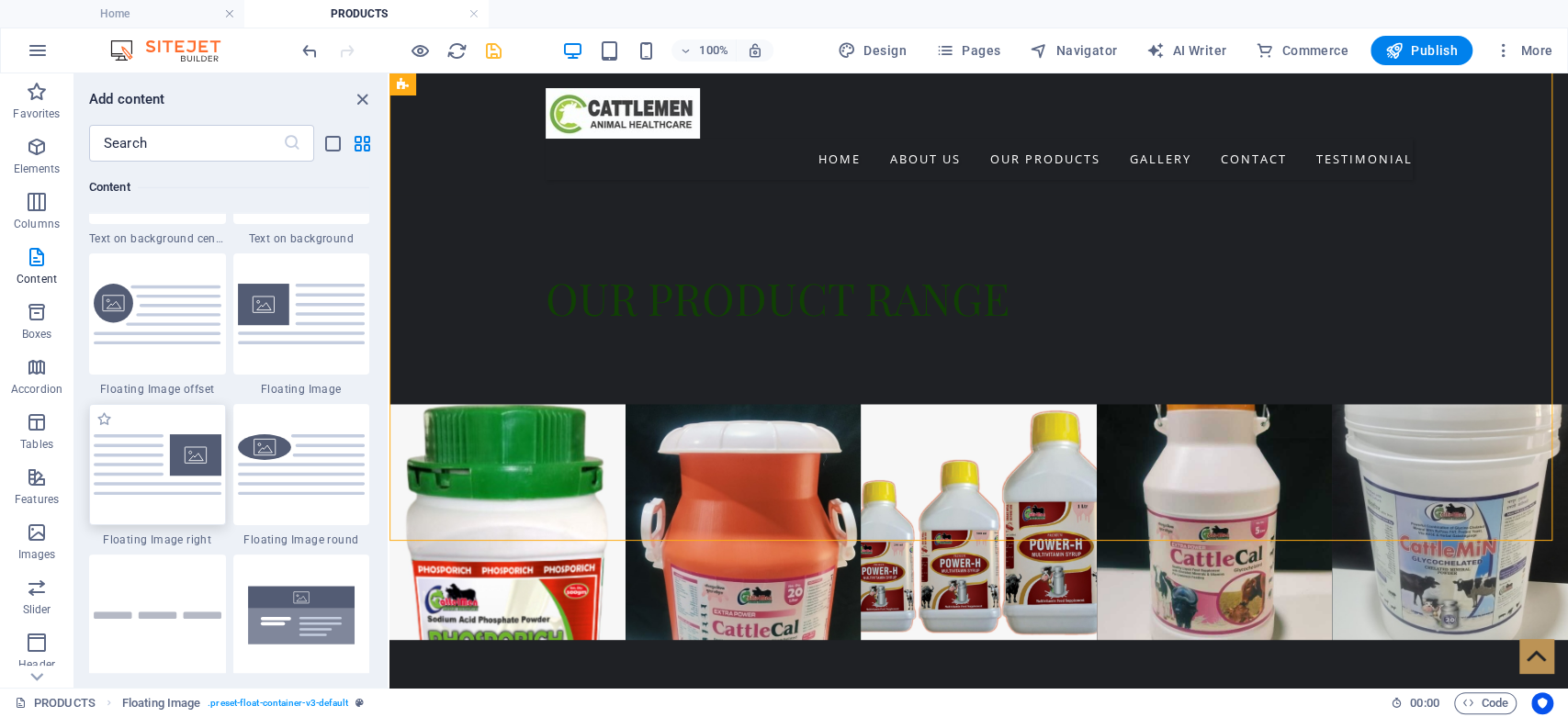 click at bounding box center (157, 464) 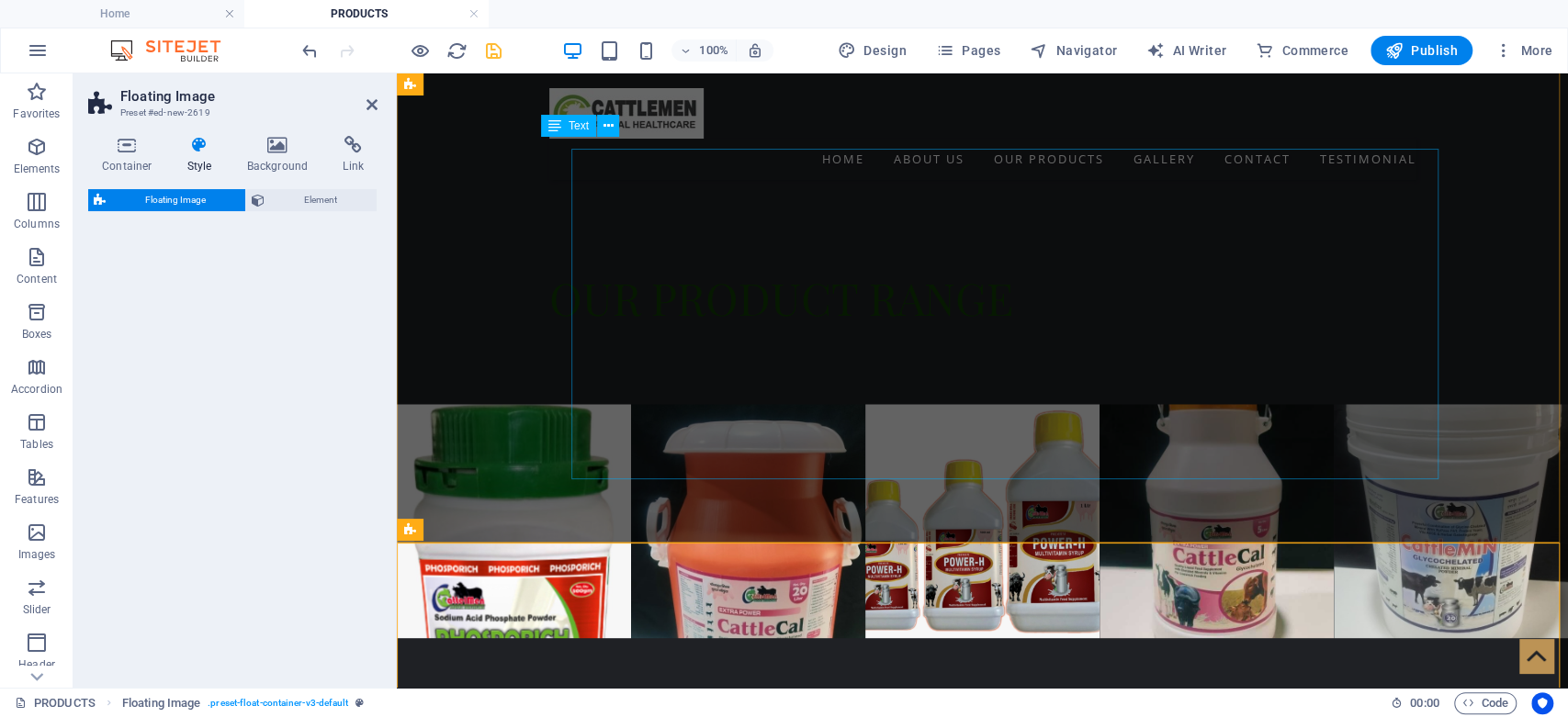 select on "%" 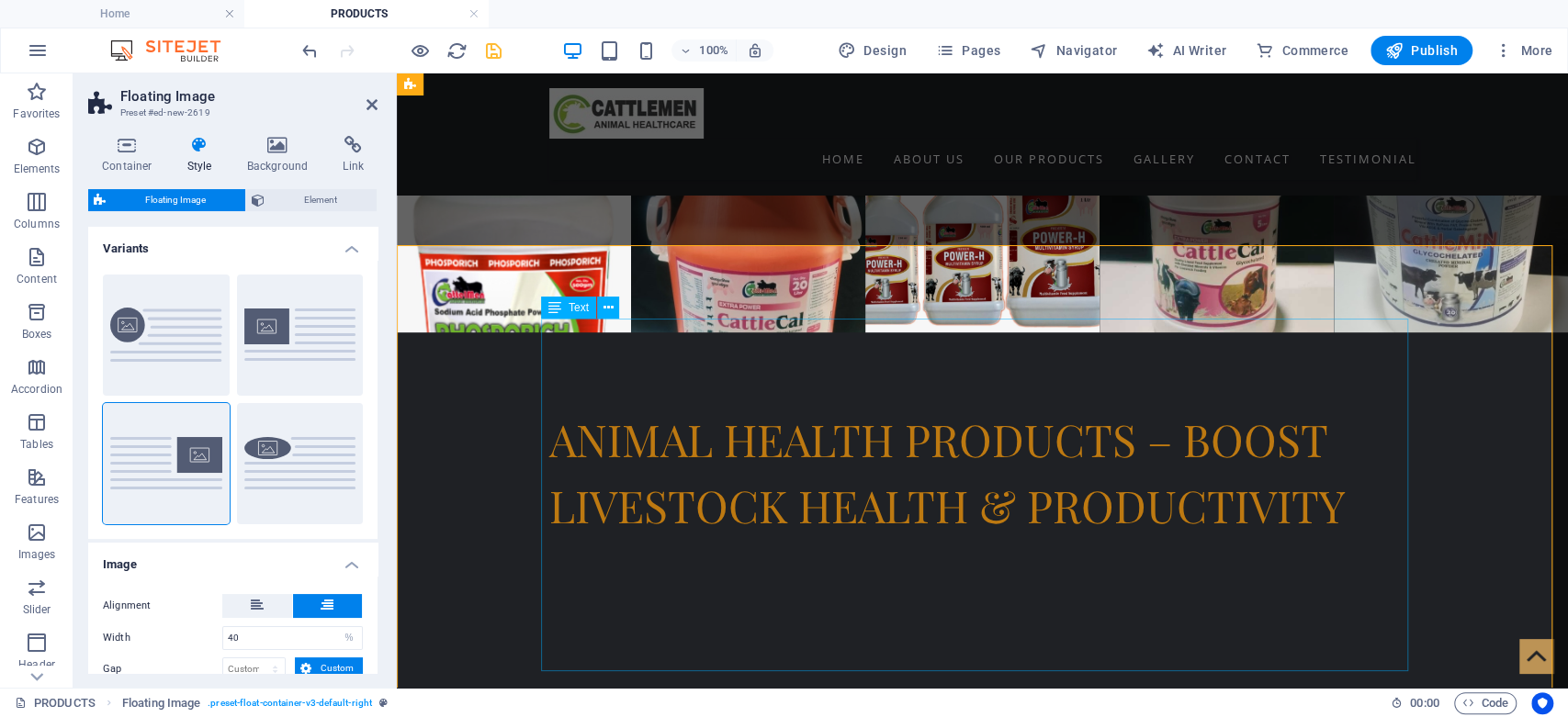 scroll, scrollTop: 1496, scrollLeft: 0, axis: vertical 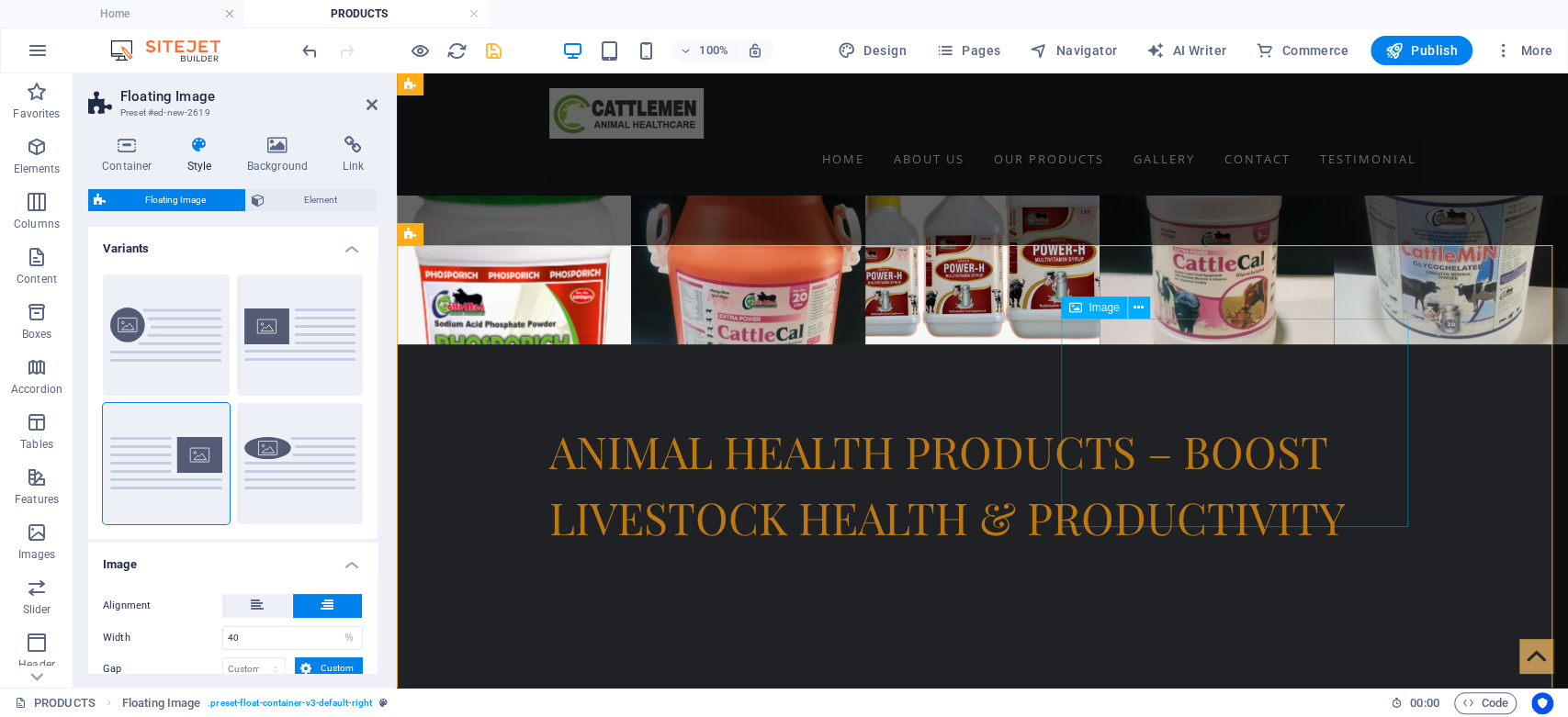 click at bounding box center (1243, 1373) 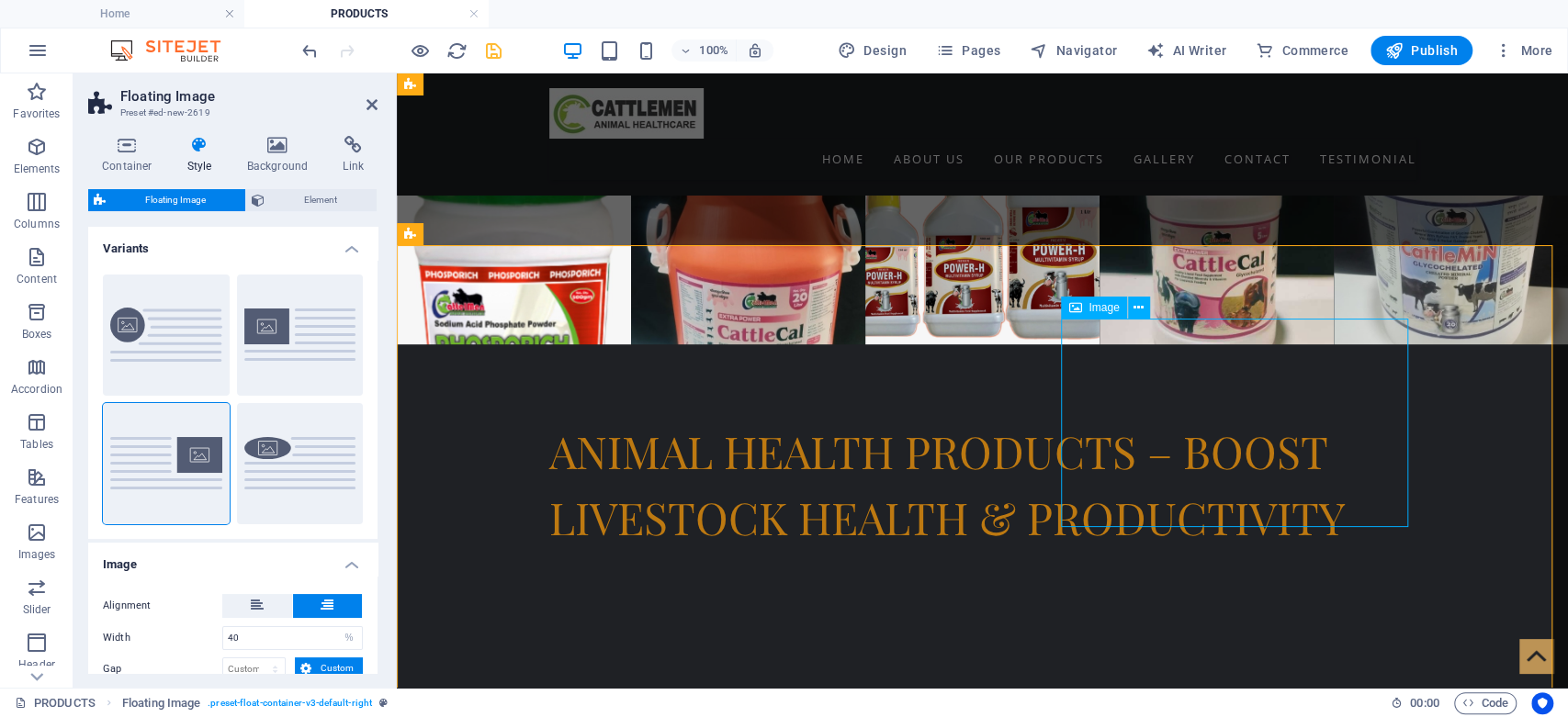 click at bounding box center [1243, 1373] 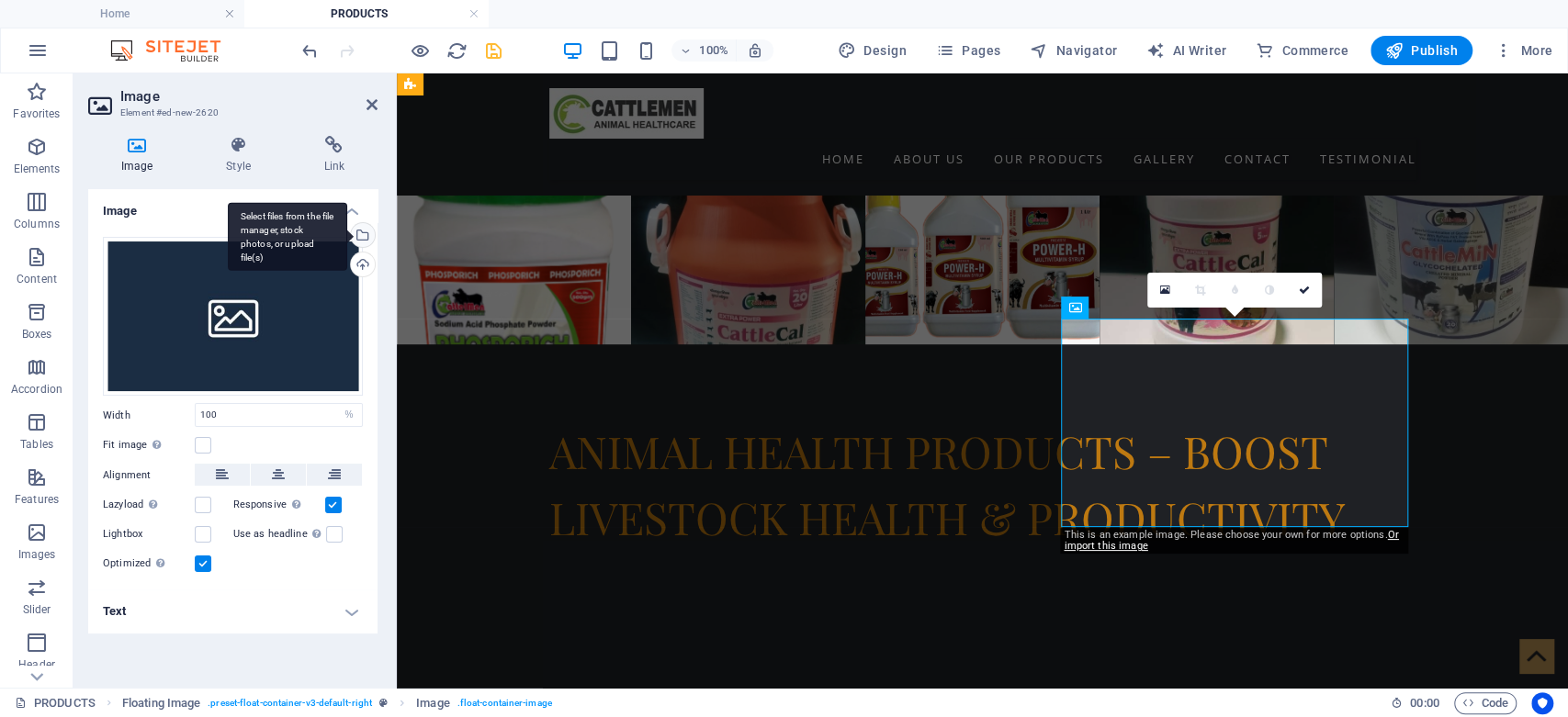 click on "Select files from the file manager, stock photos, or upload file(s)" at bounding box center [361, 237] 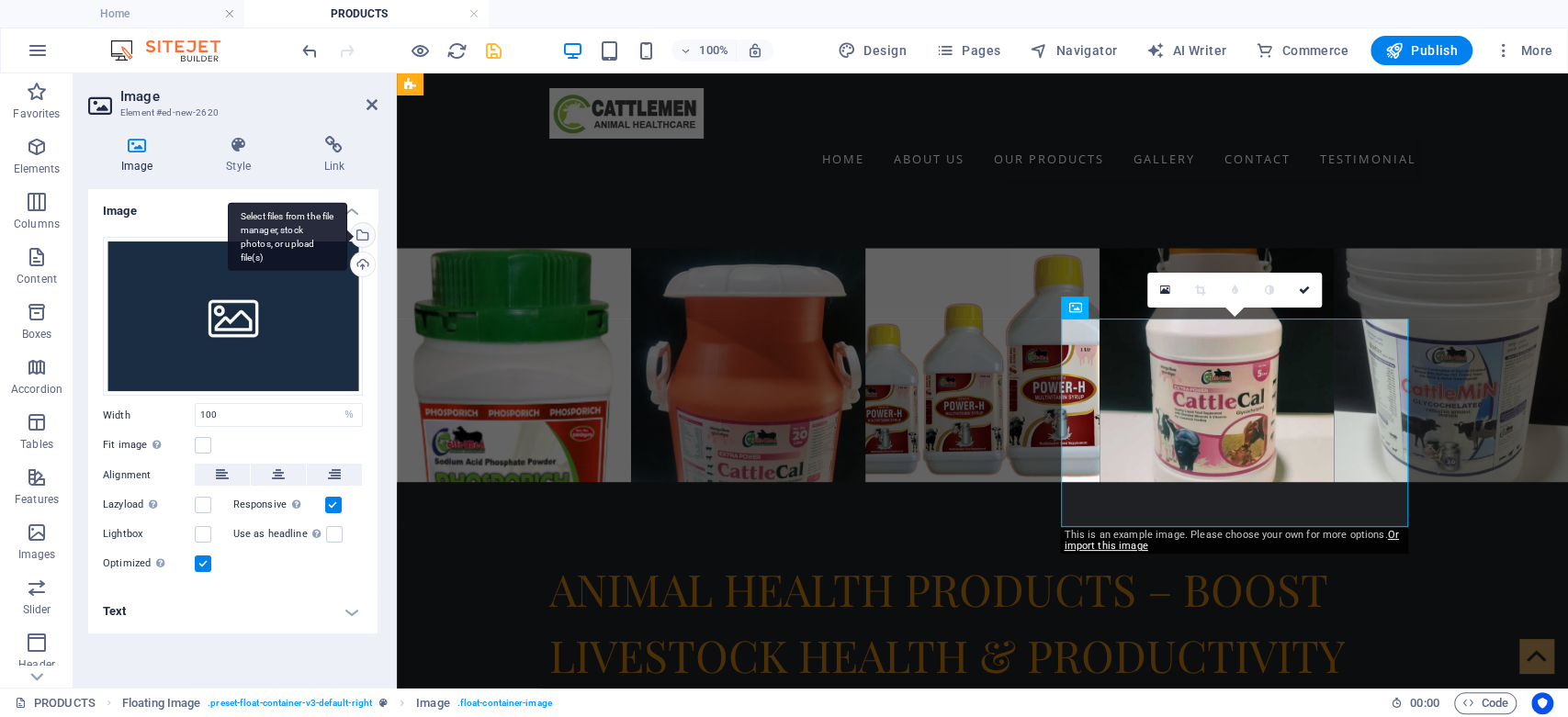 scroll, scrollTop: 1442, scrollLeft: 0, axis: vertical 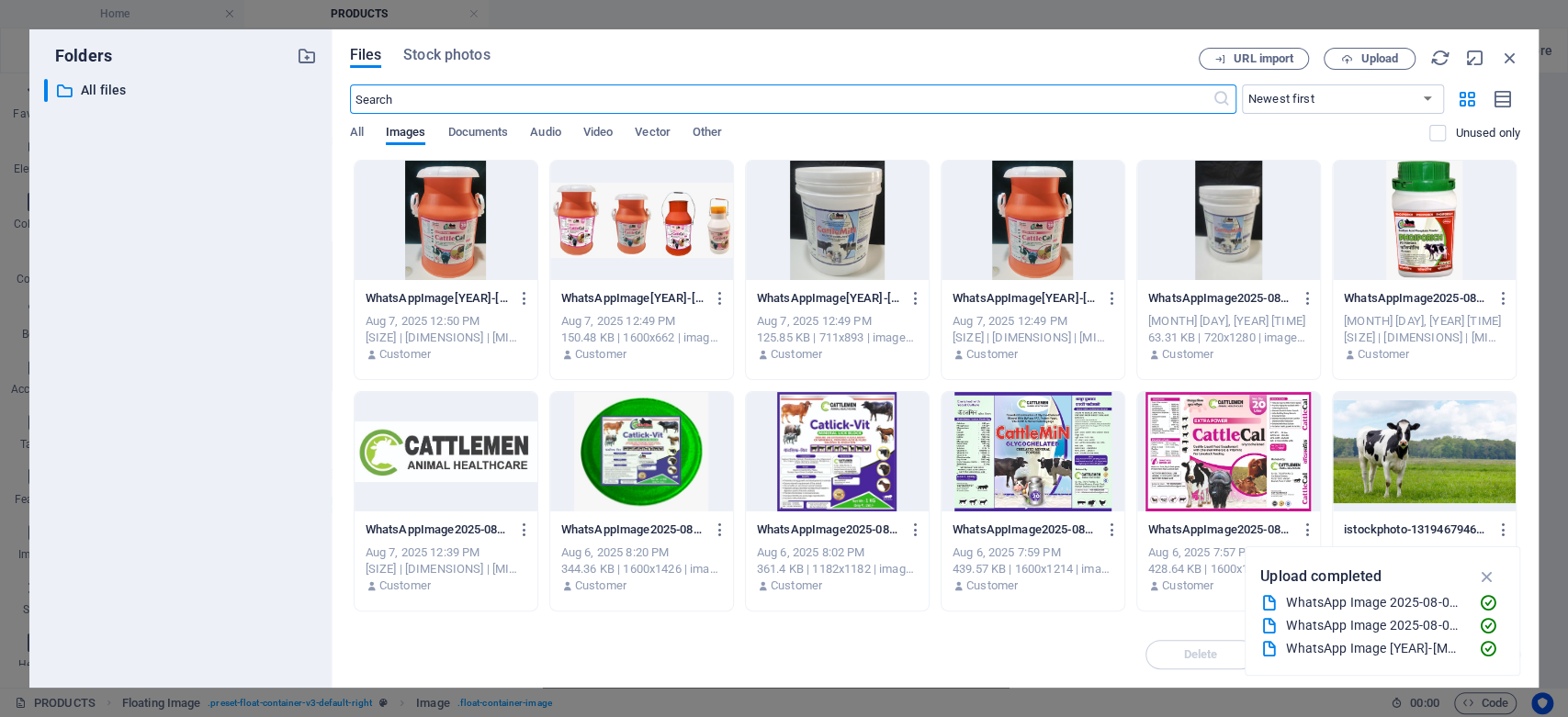 click at bounding box center [837, 220] 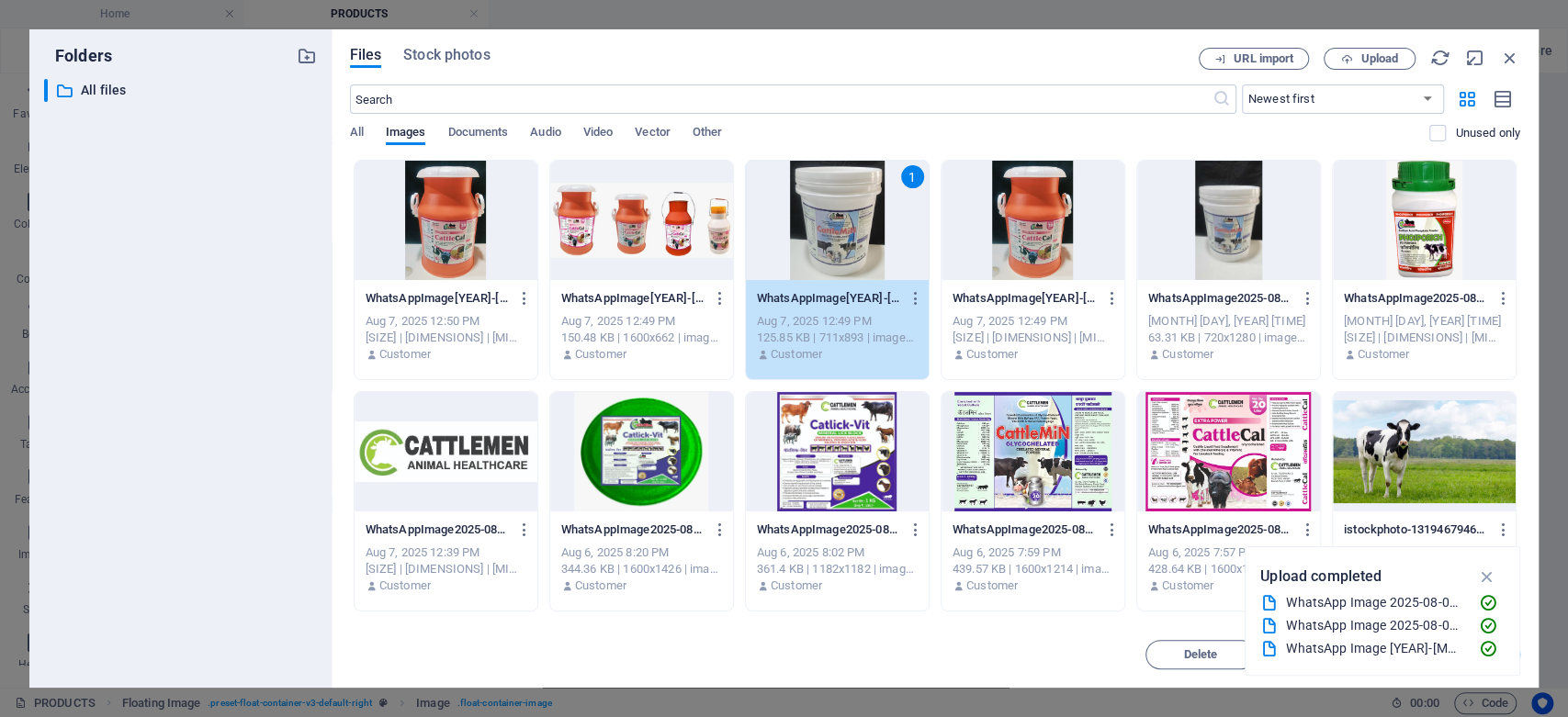 click on "1" at bounding box center [837, 220] 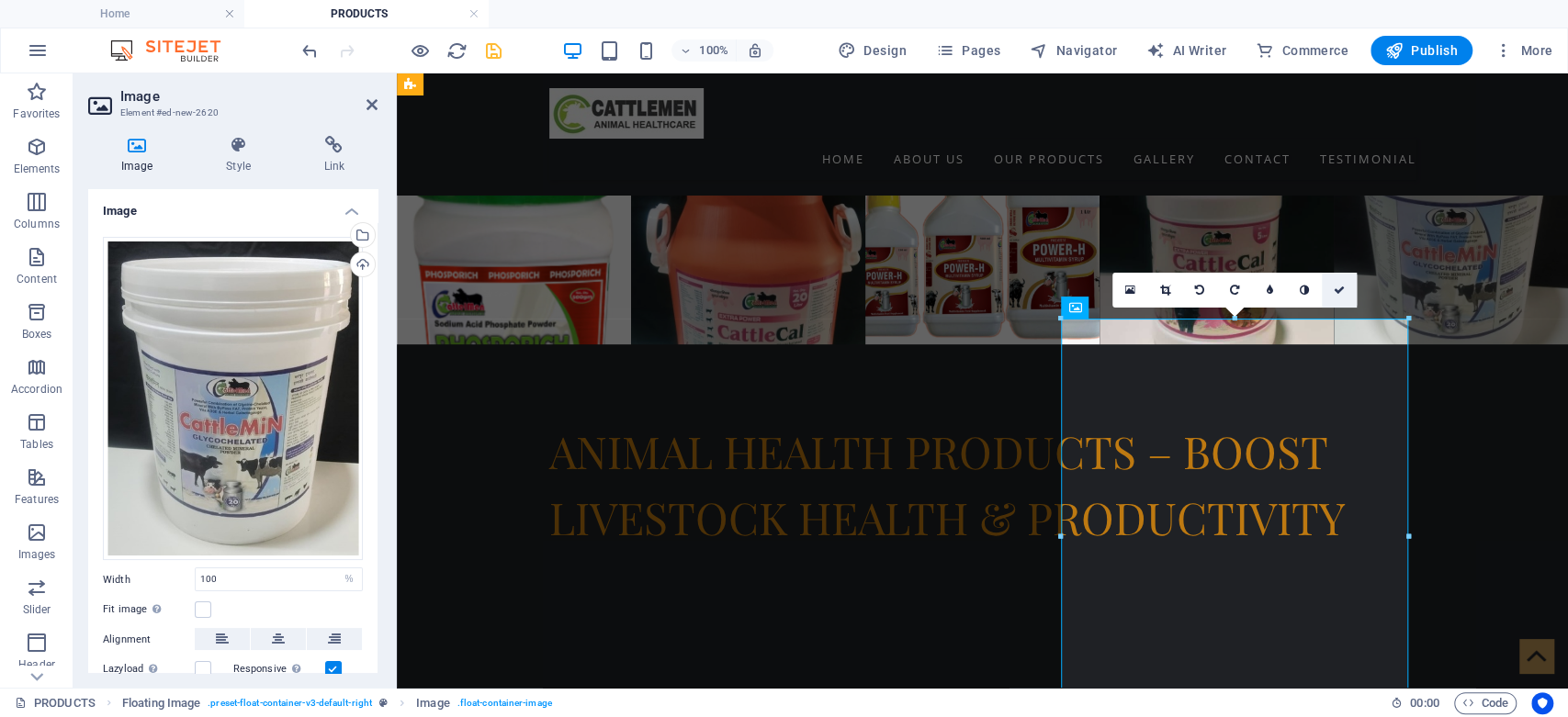click at bounding box center [1339, 290] 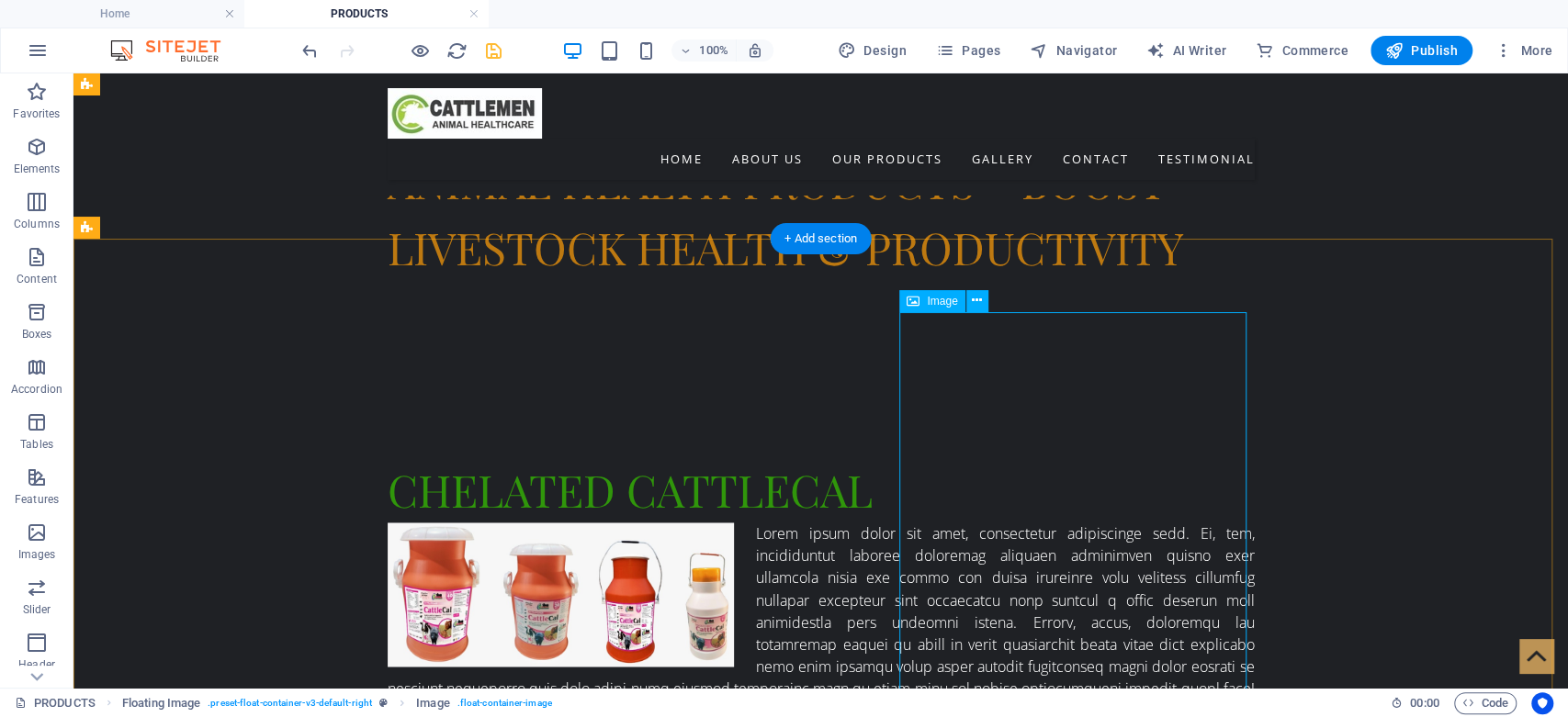 scroll, scrollTop: 1875, scrollLeft: 0, axis: vertical 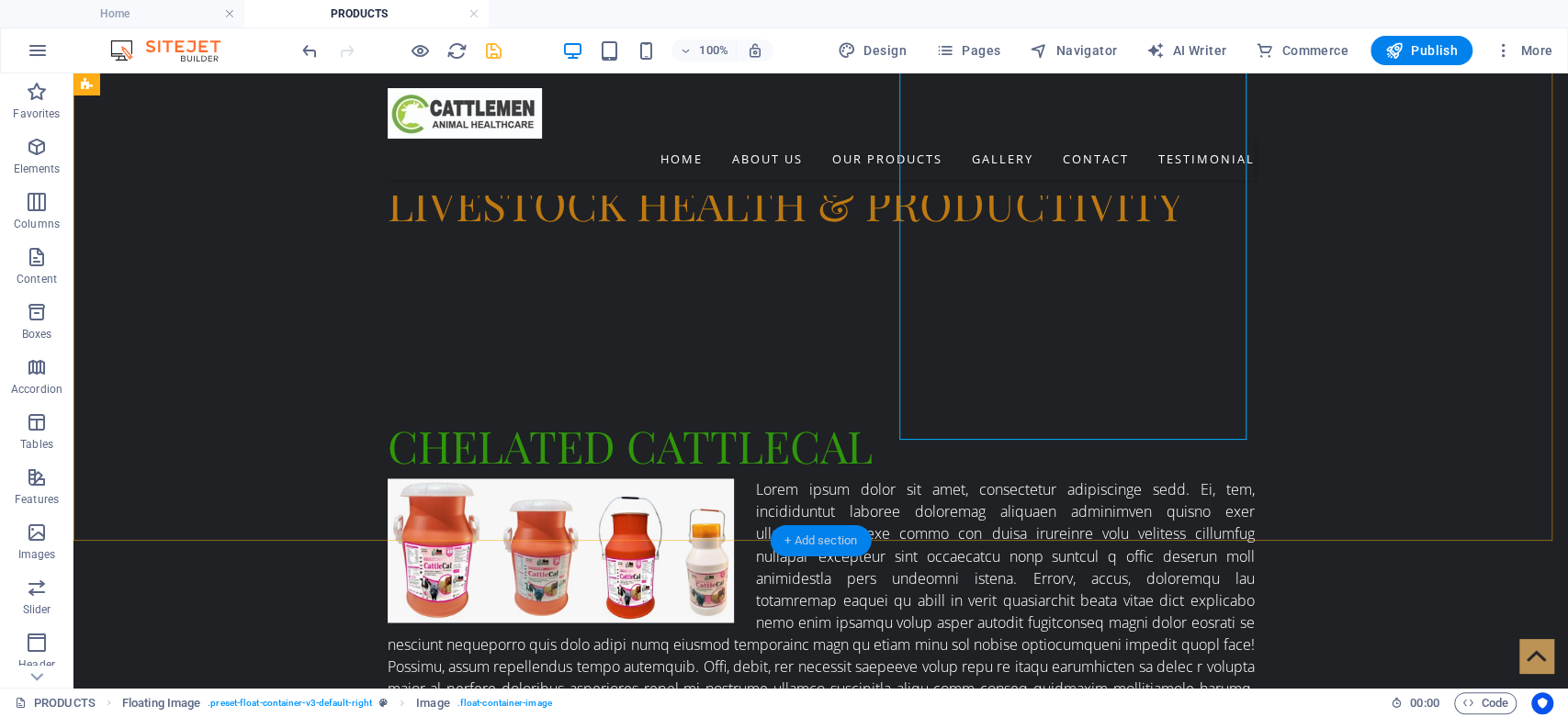 click on "+ Add section" at bounding box center (820, 541) 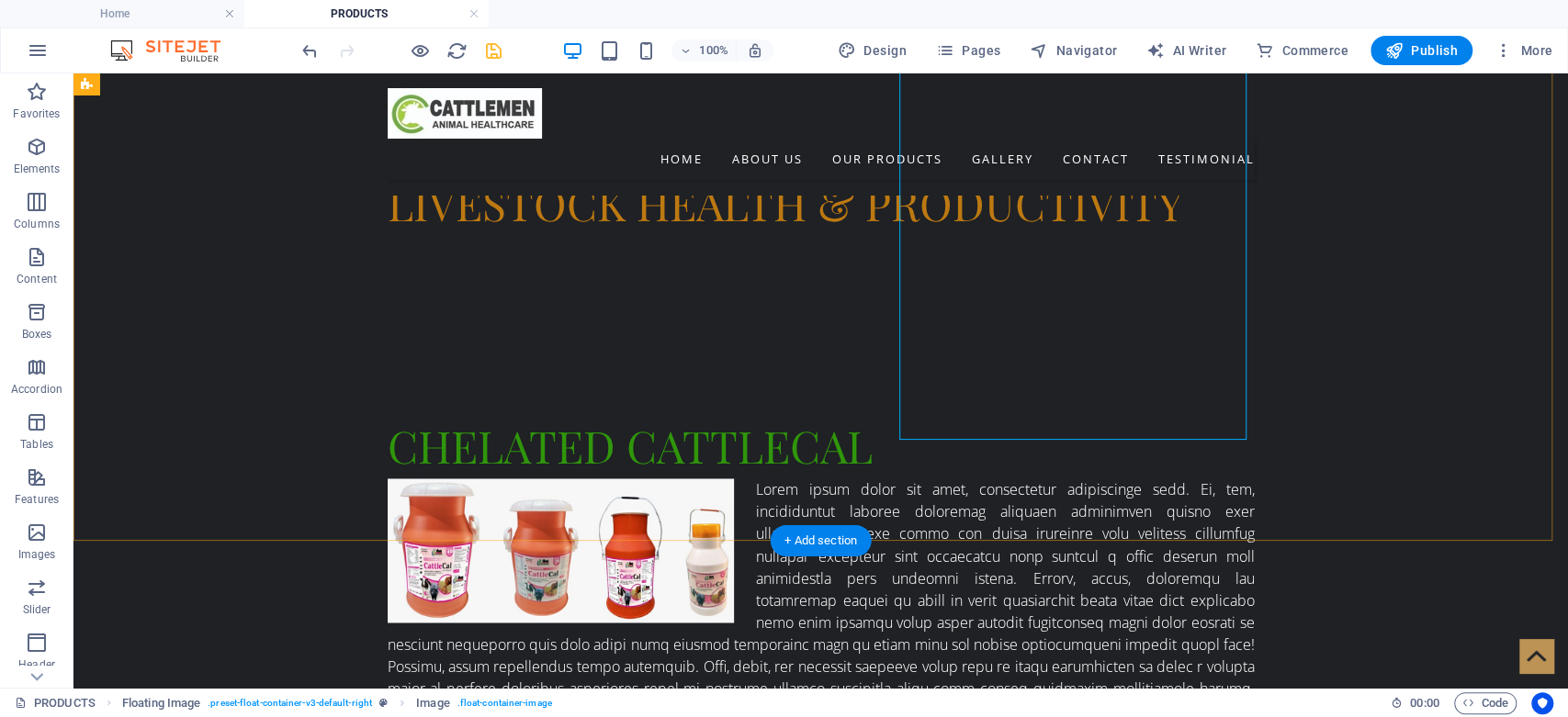 scroll, scrollTop: 1812, scrollLeft: 0, axis: vertical 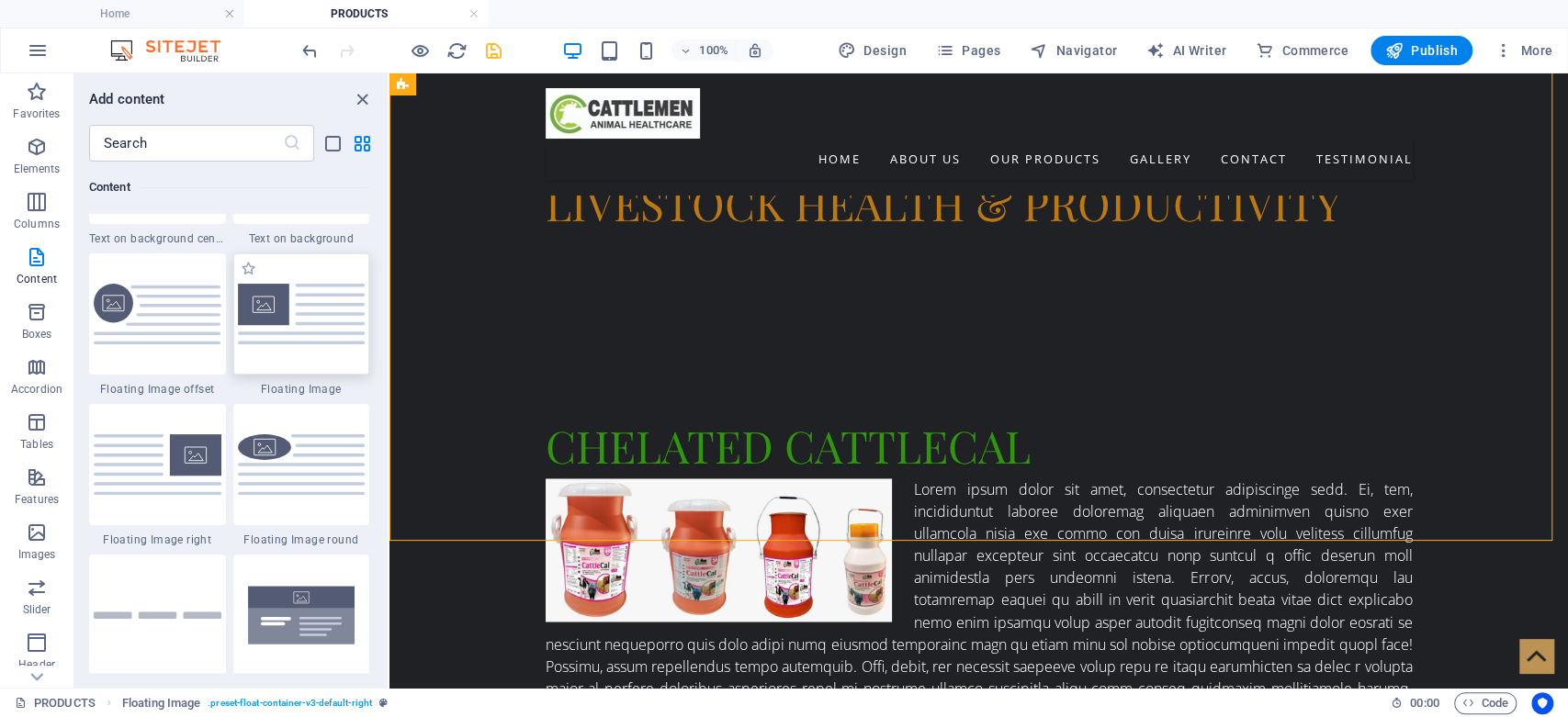 click at bounding box center (301, 313) 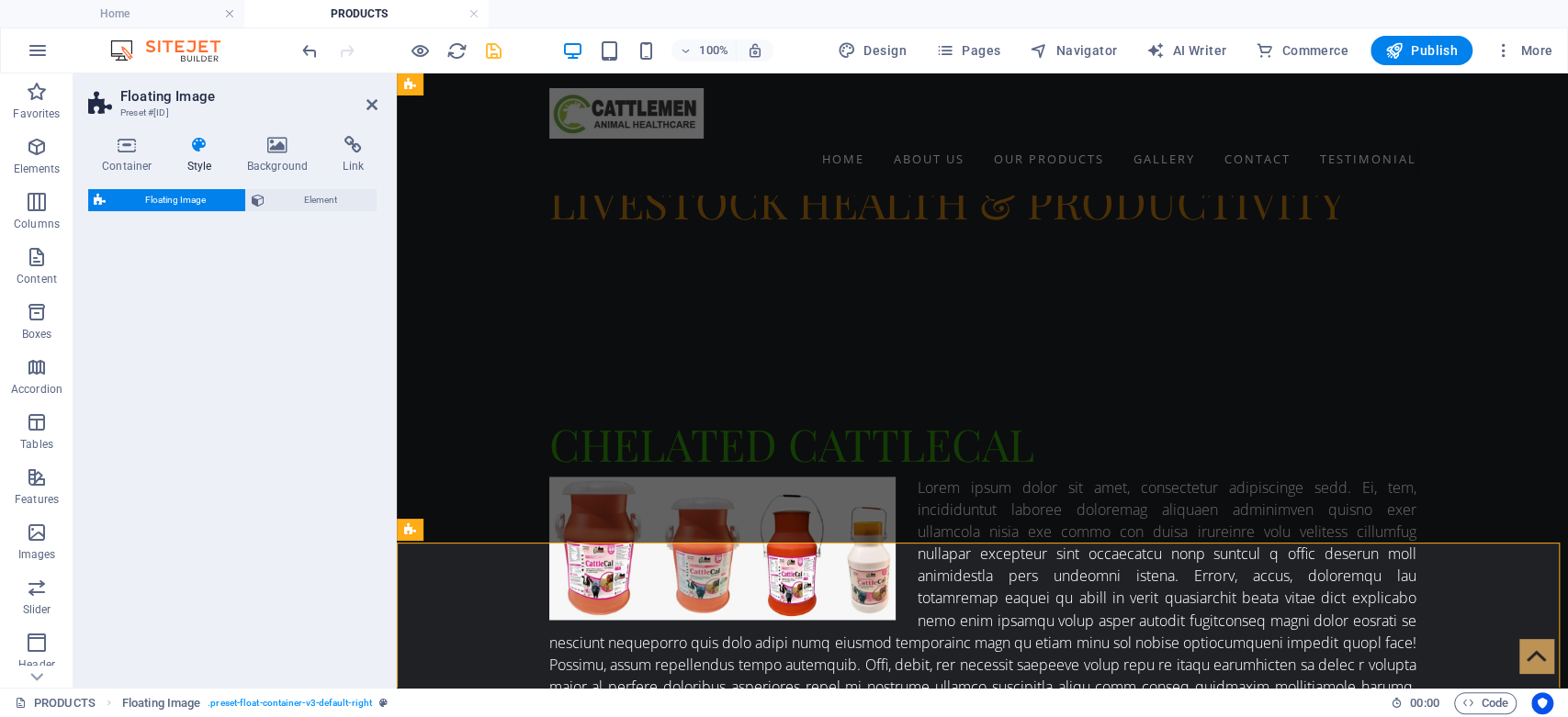 select on "%" 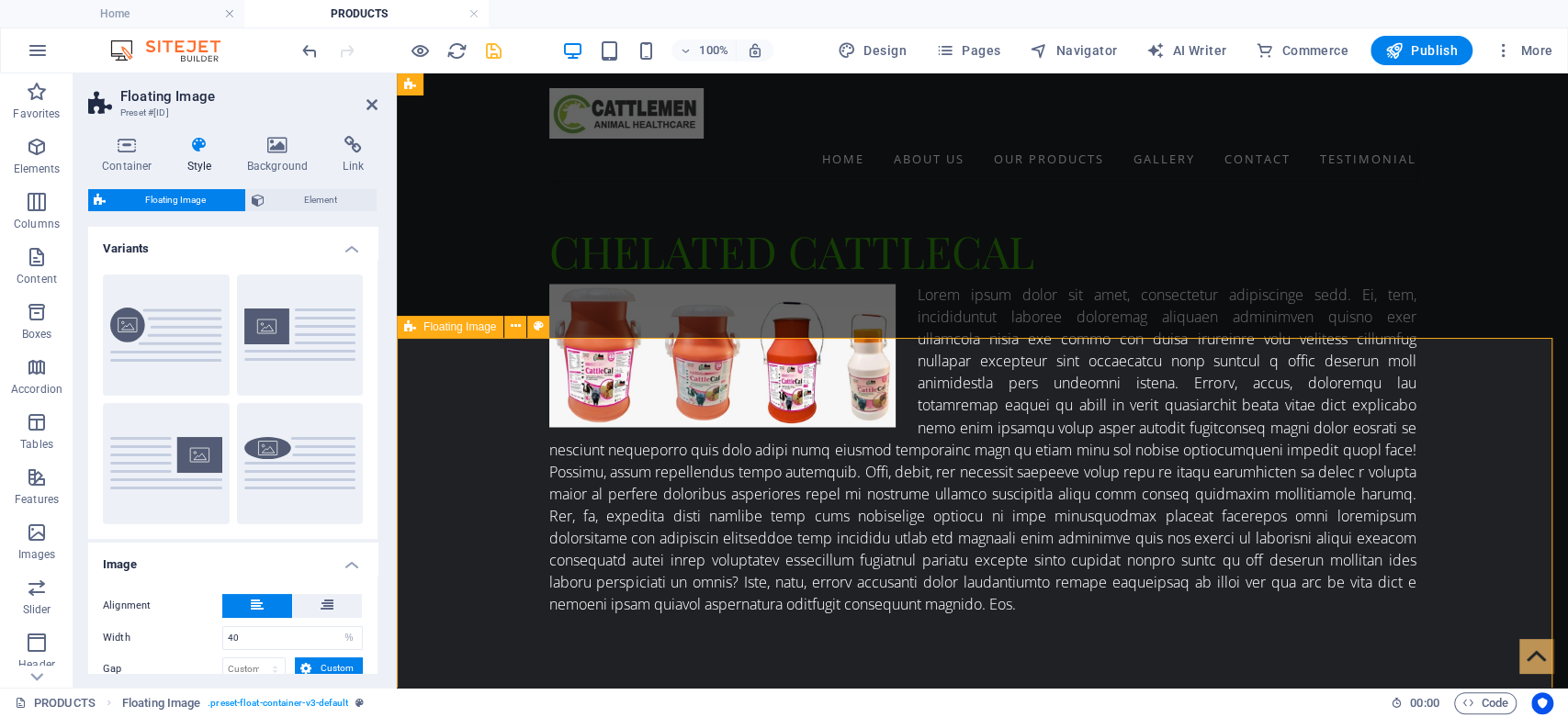 scroll, scrollTop: 2004, scrollLeft: 0, axis: vertical 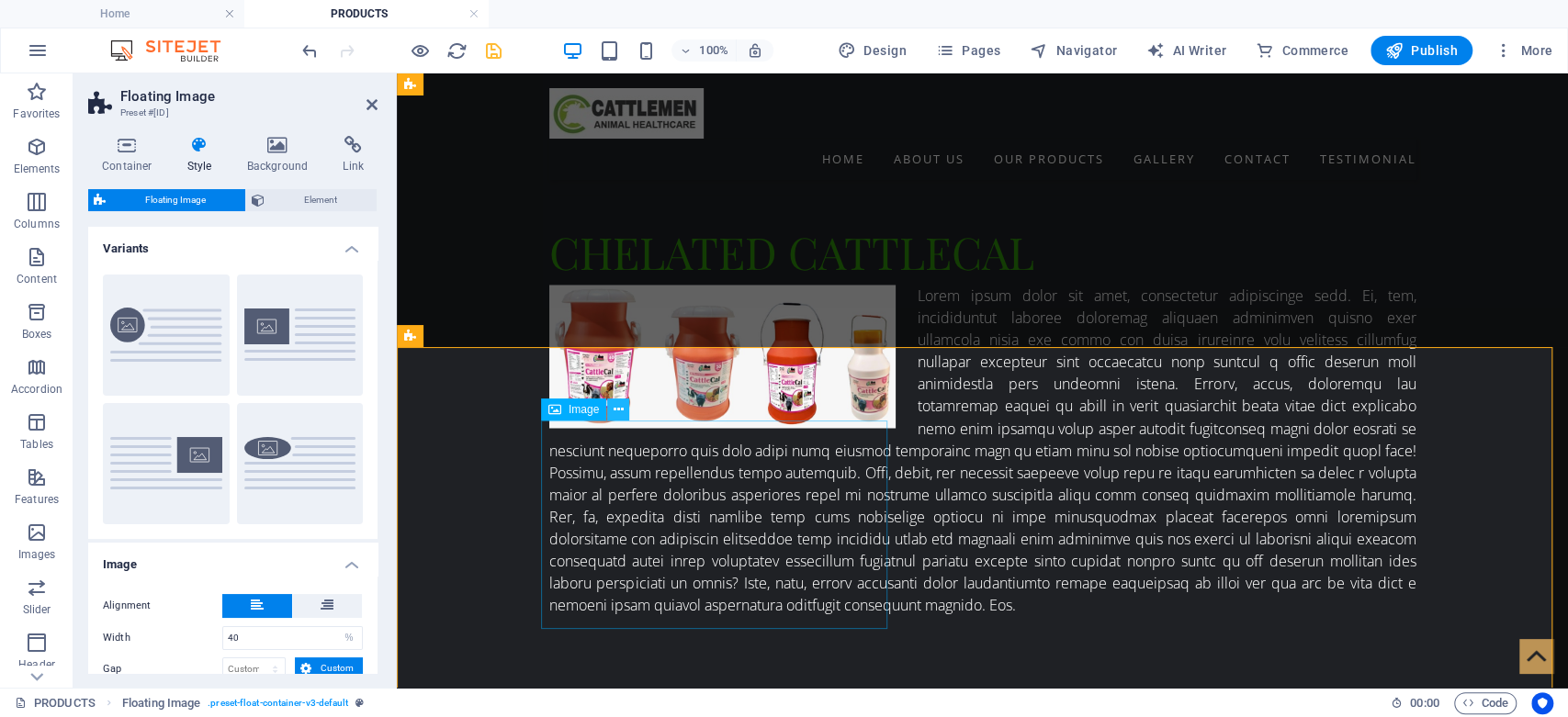 click at bounding box center (618, 409) 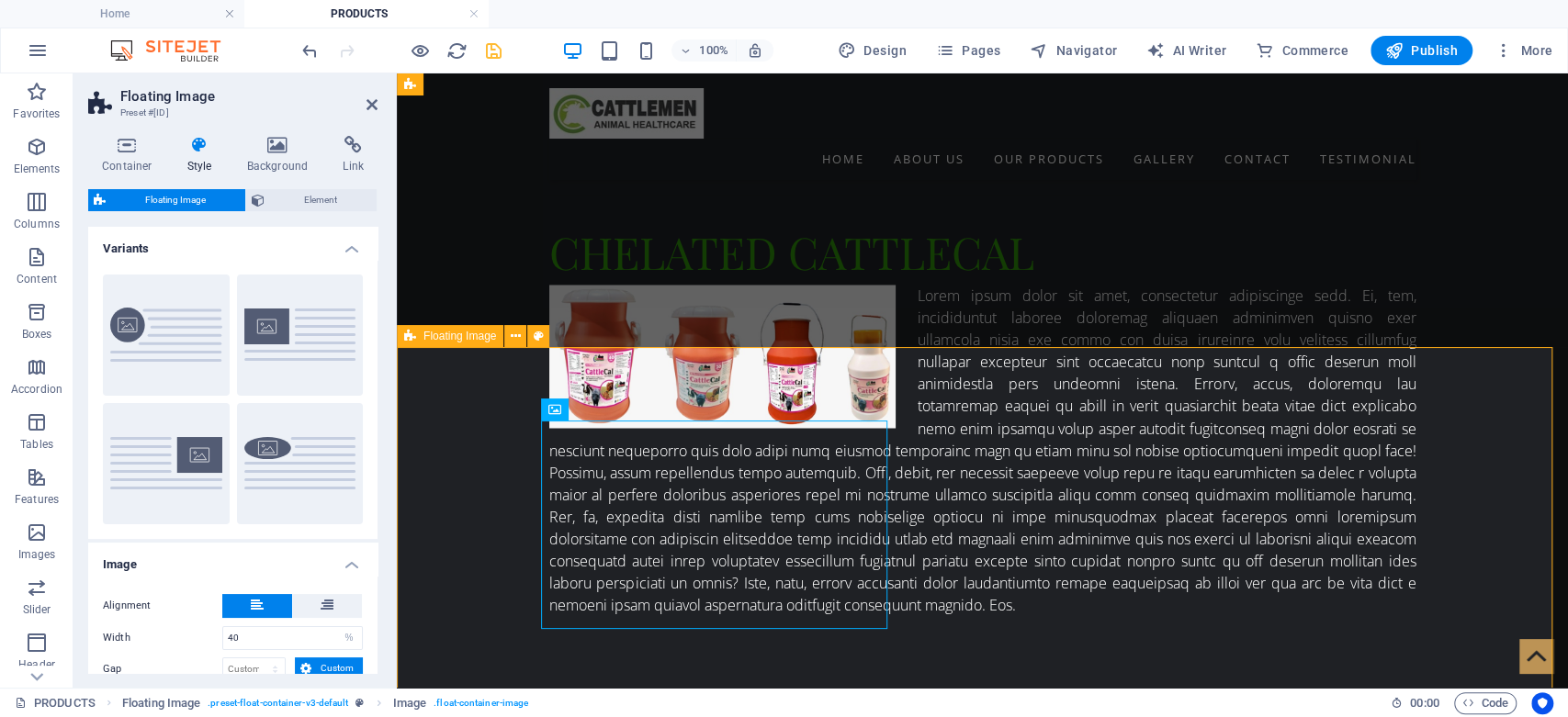 click at bounding box center (982, 1548) 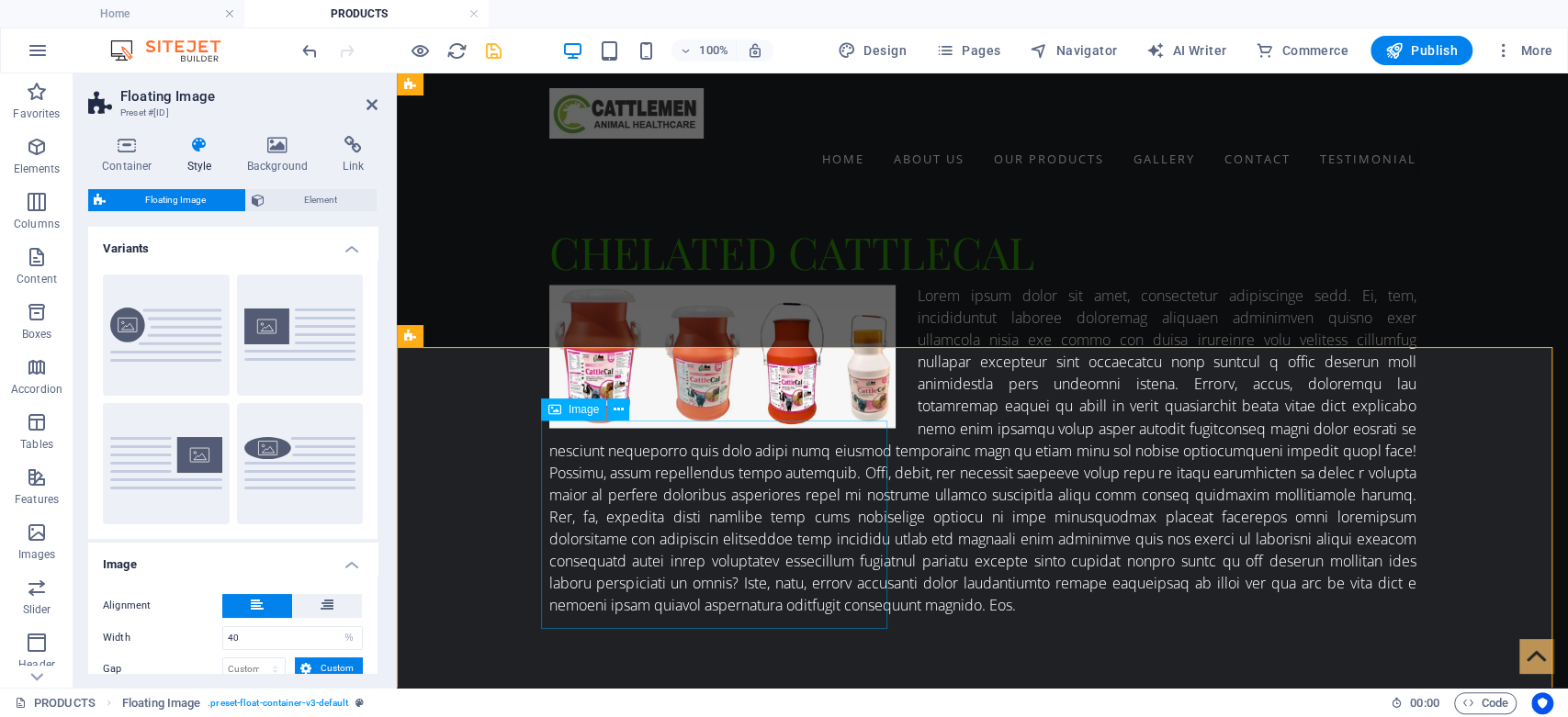 click at bounding box center (723, 1475) 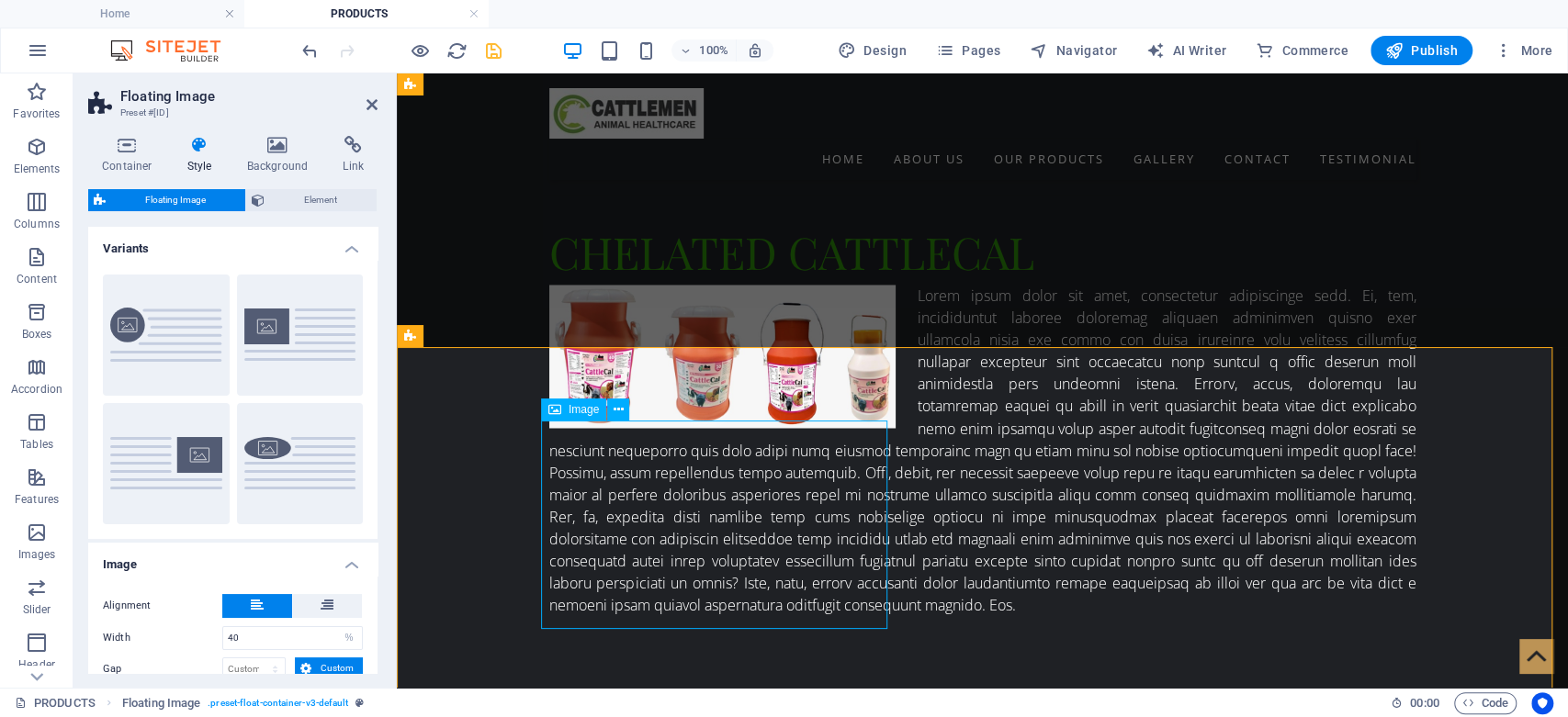 click at bounding box center (723, 1475) 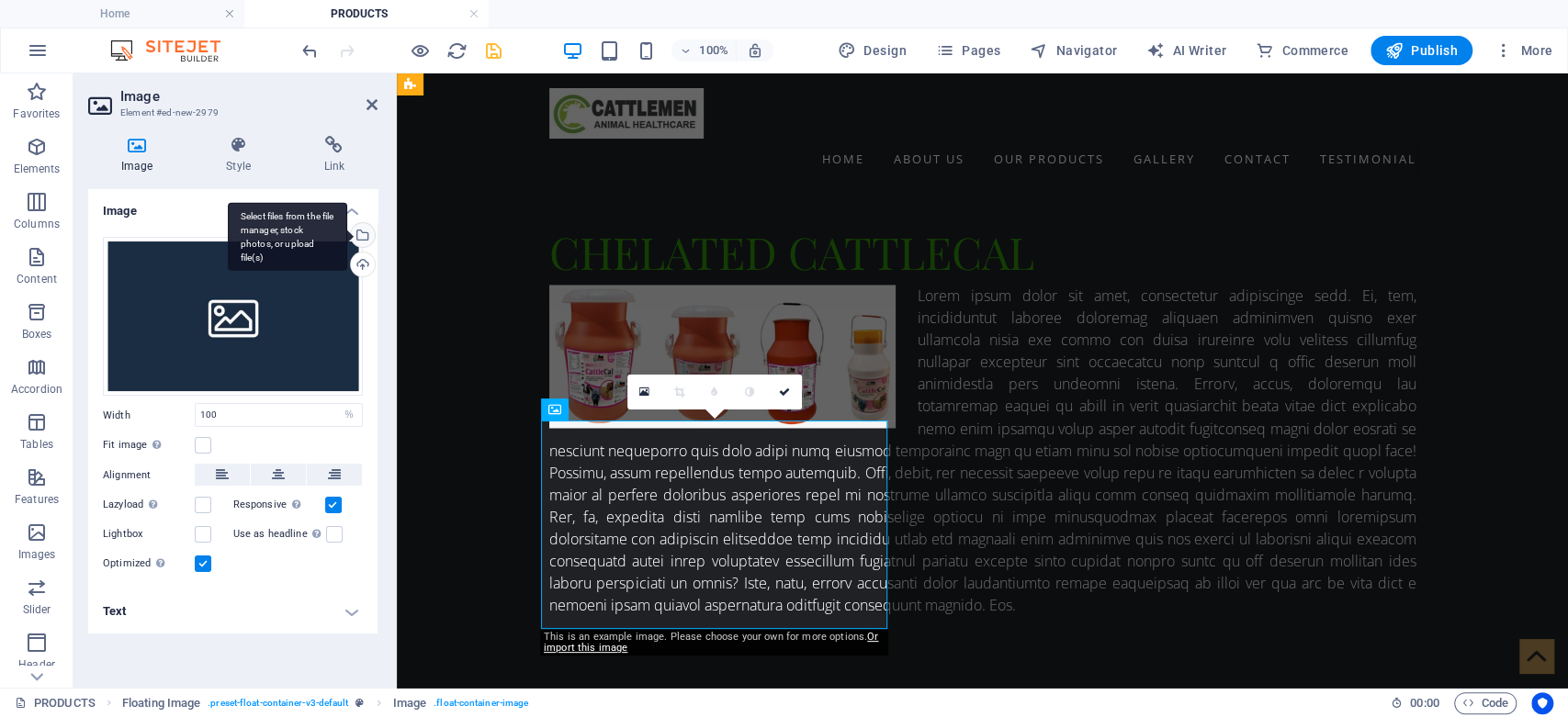 click on "Select files from the file manager, stock photos, or upload file(s)" at bounding box center (288, 236) 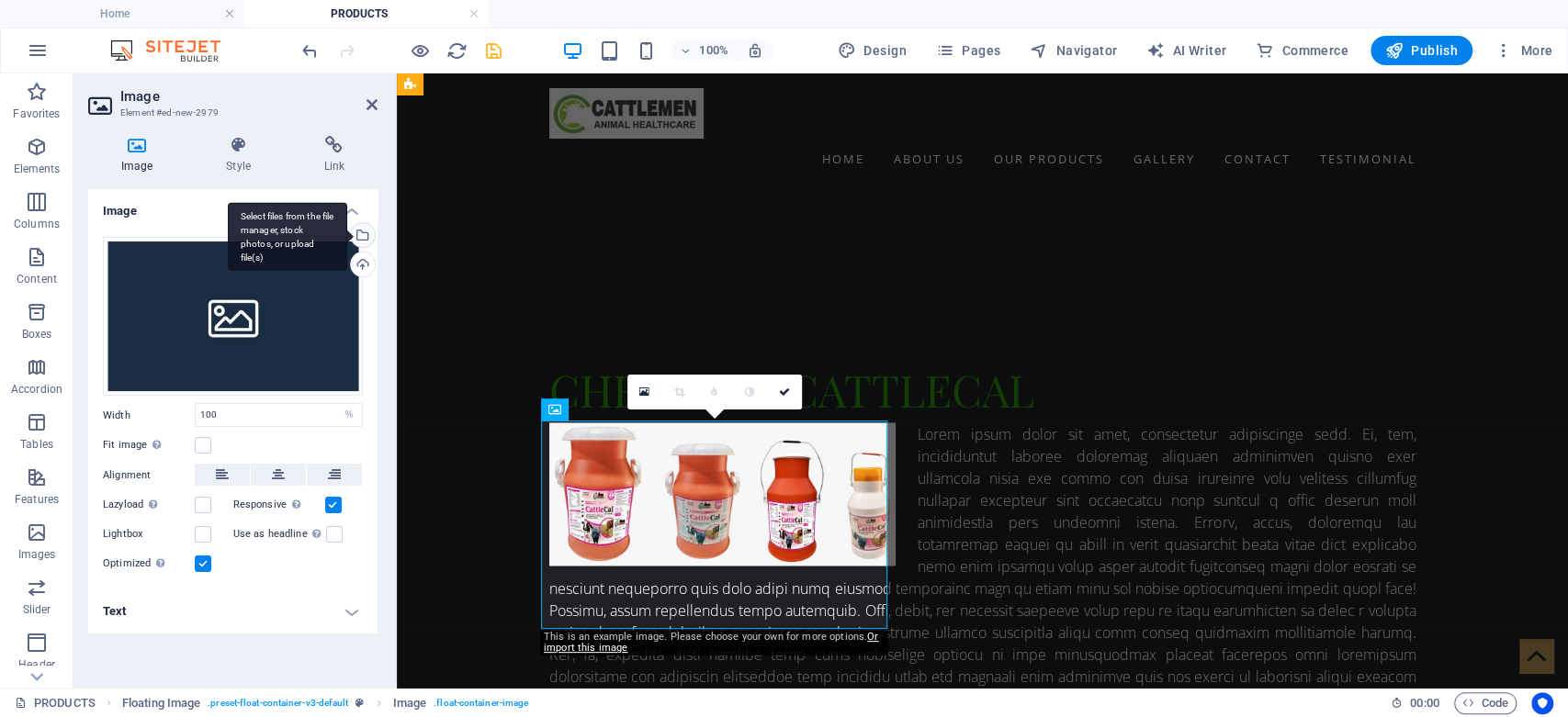 scroll, scrollTop: 1950, scrollLeft: 0, axis: vertical 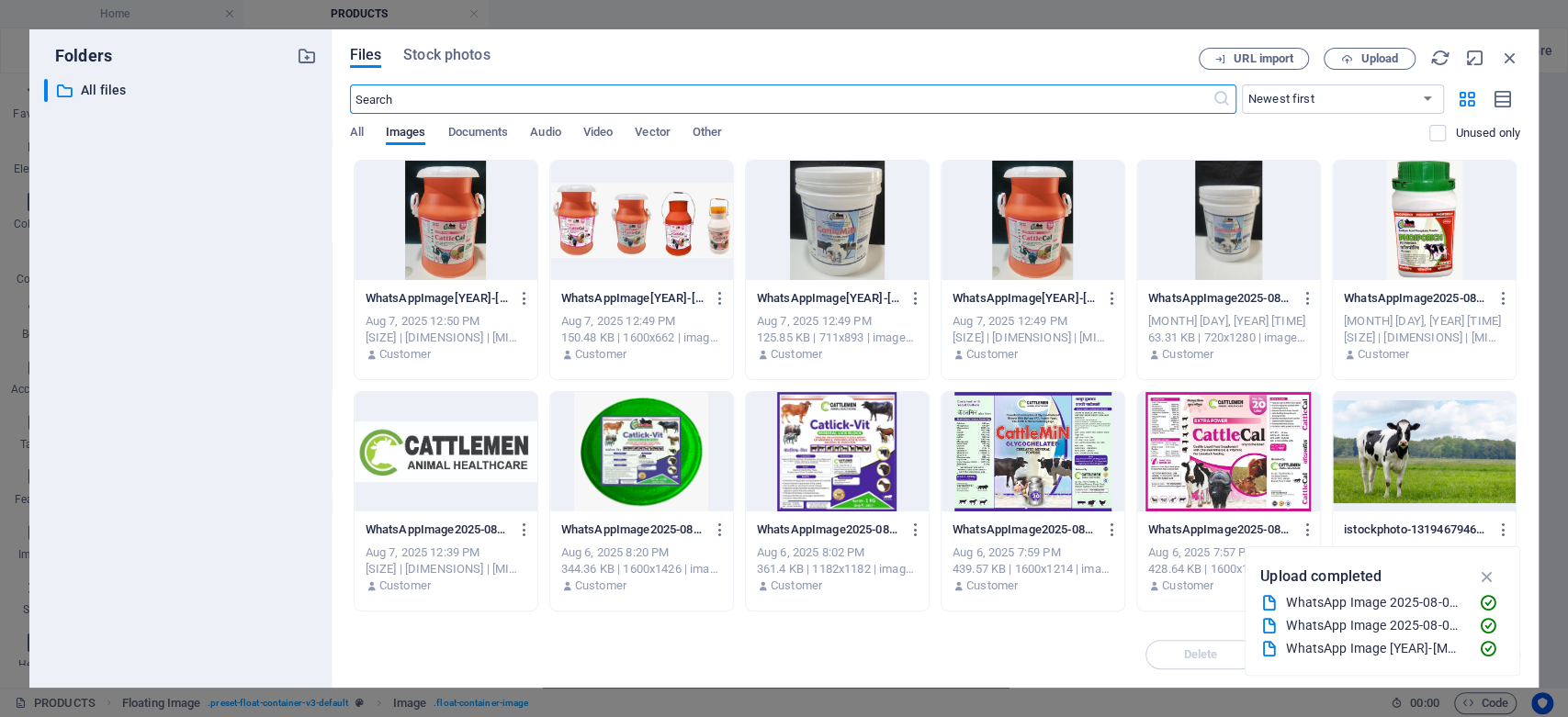 click at bounding box center [641, 452] 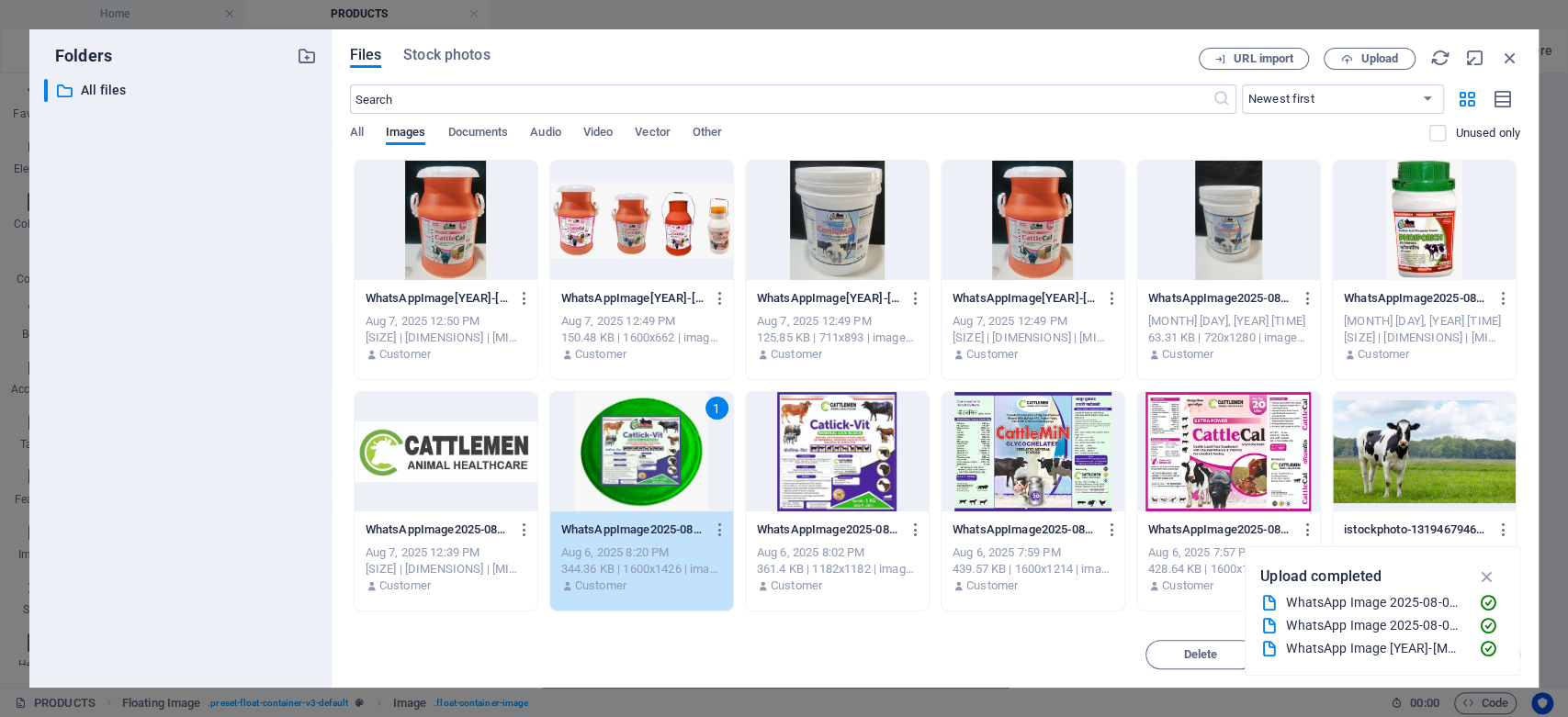 drag, startPoint x: 651, startPoint y: 460, endPoint x: 263, endPoint y: 387, distance: 394.80755 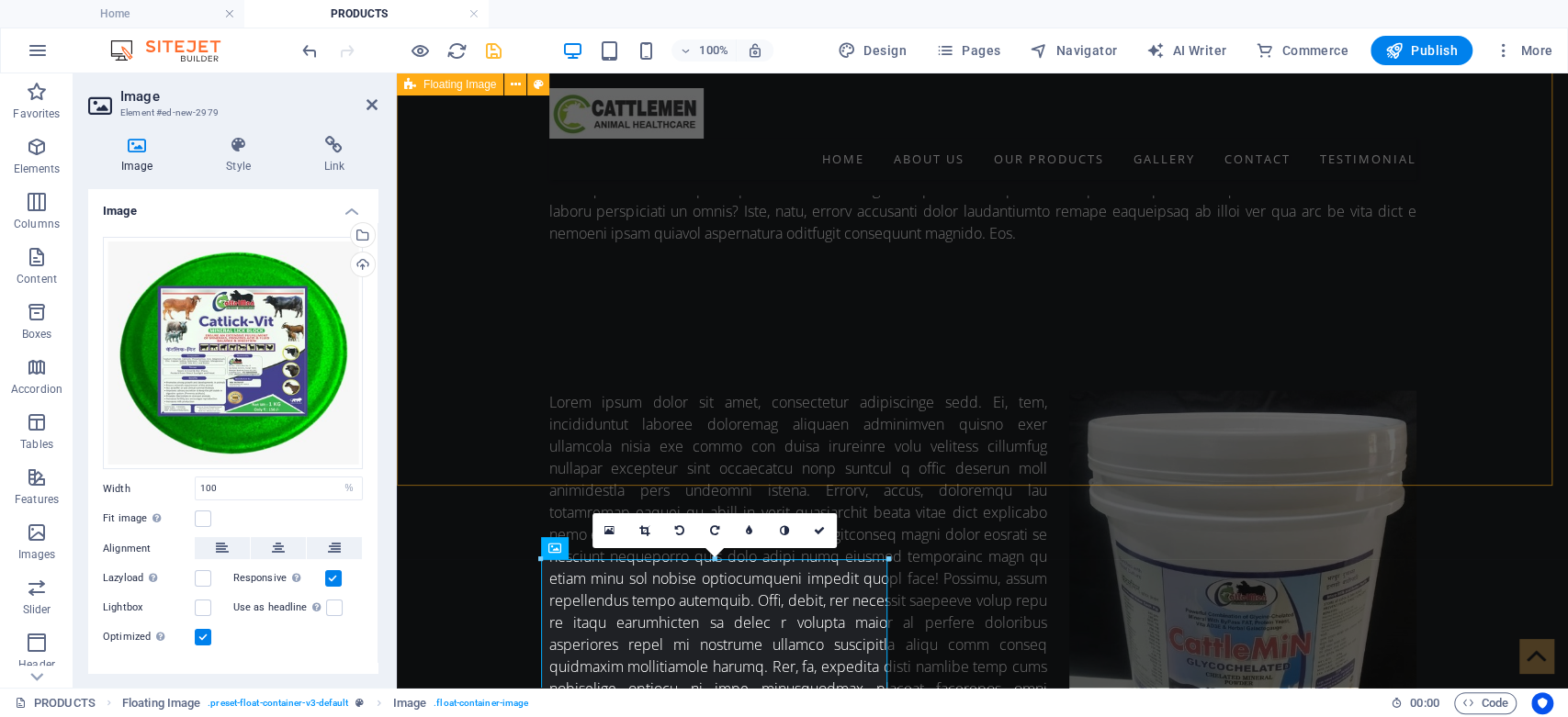 scroll, scrollTop: 1865, scrollLeft: 0, axis: vertical 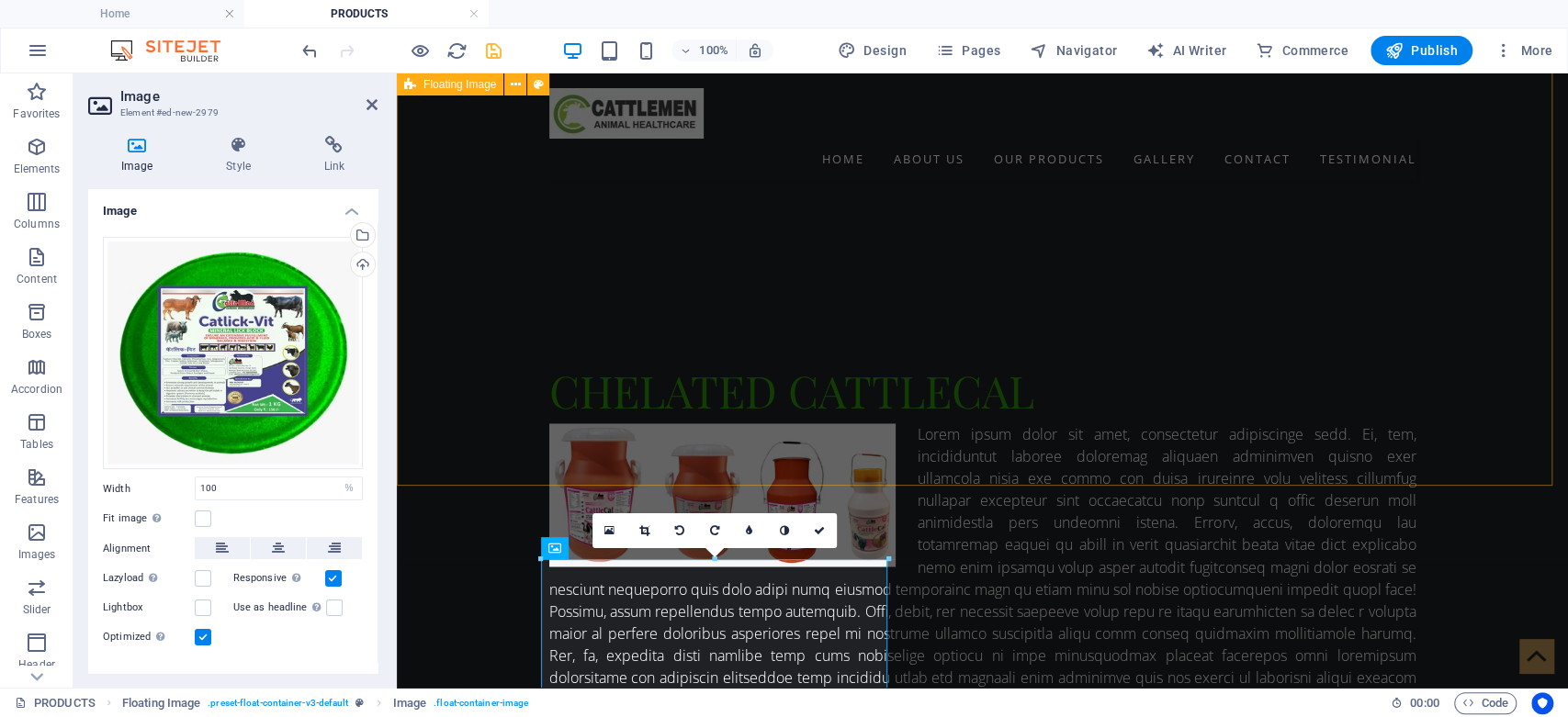 click at bounding box center [982, 1132] 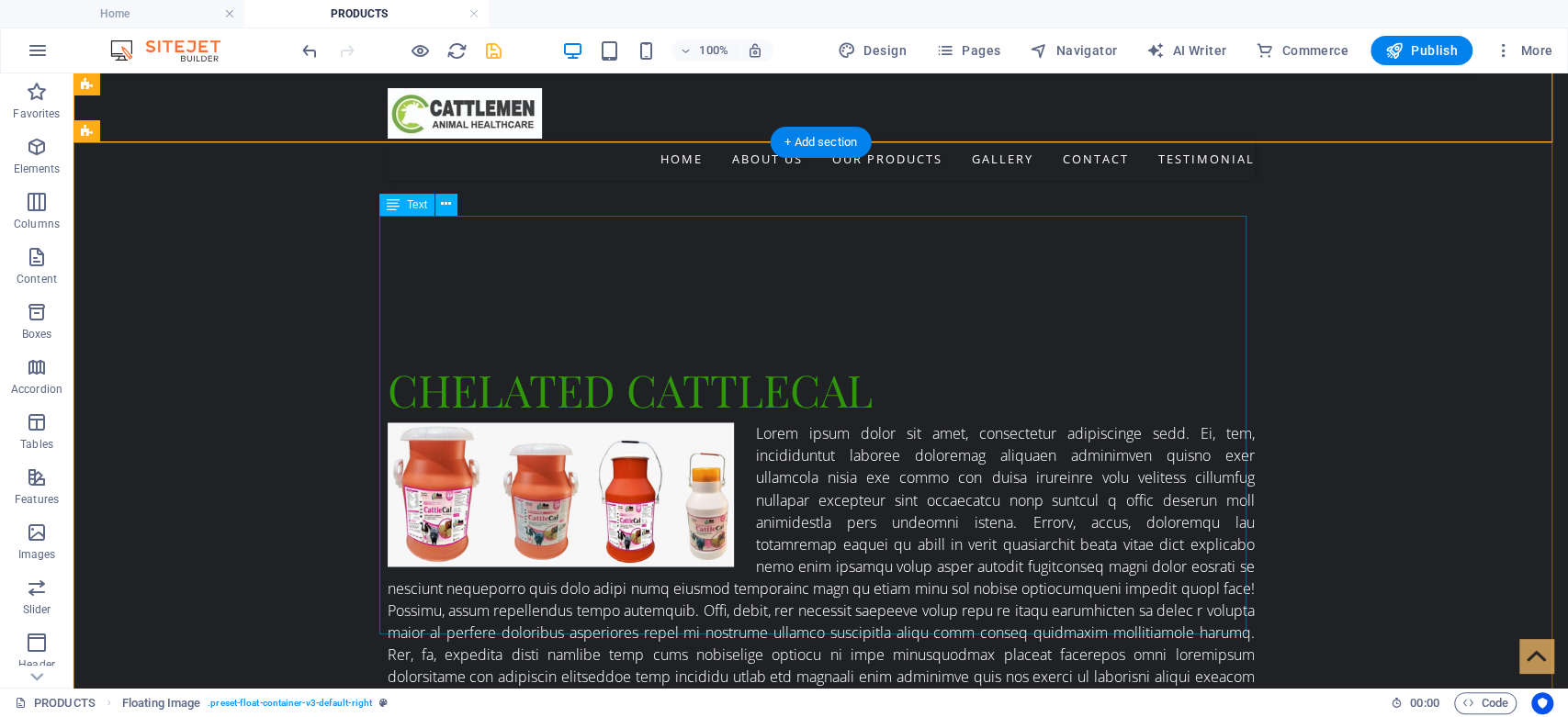 scroll, scrollTop: 2440, scrollLeft: 0, axis: vertical 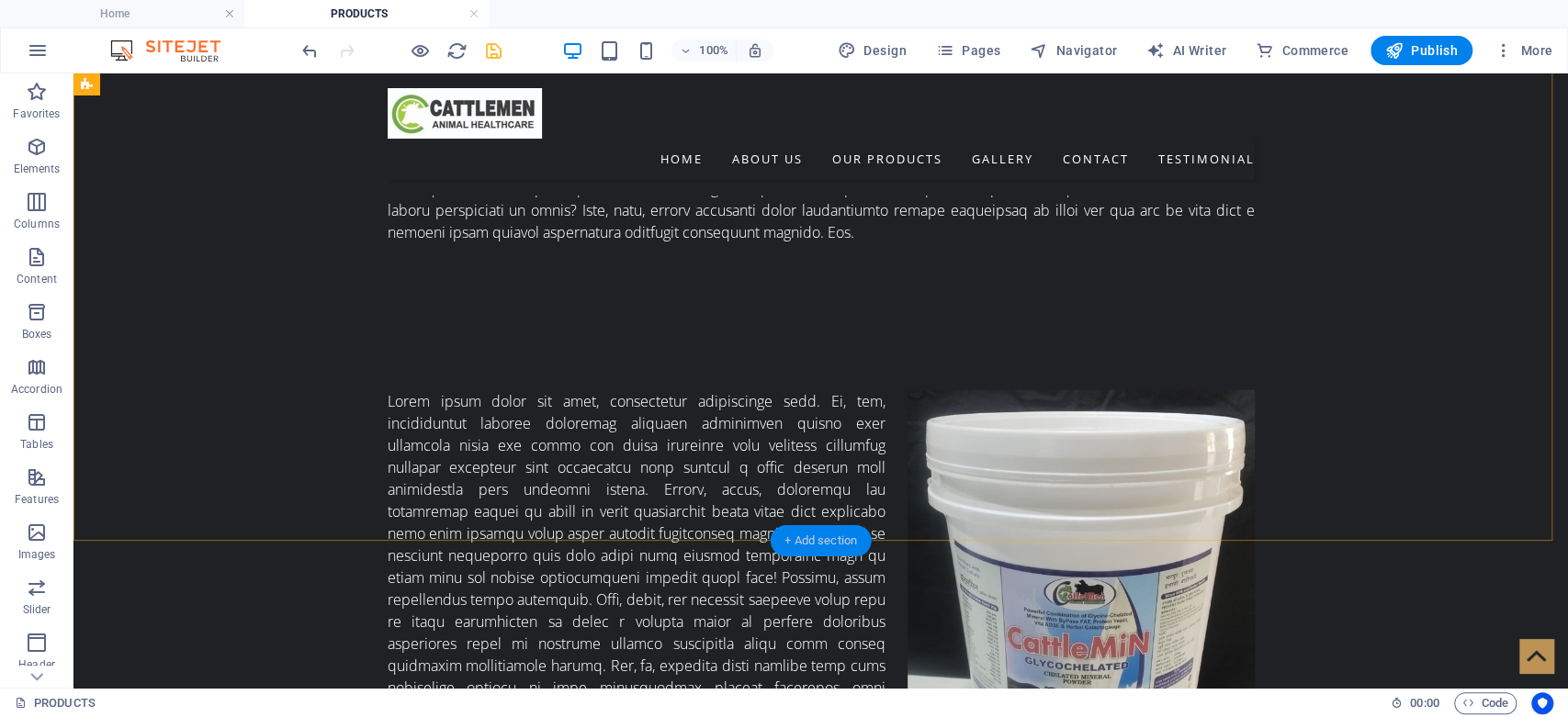 click on "+ Add section" at bounding box center (820, 541) 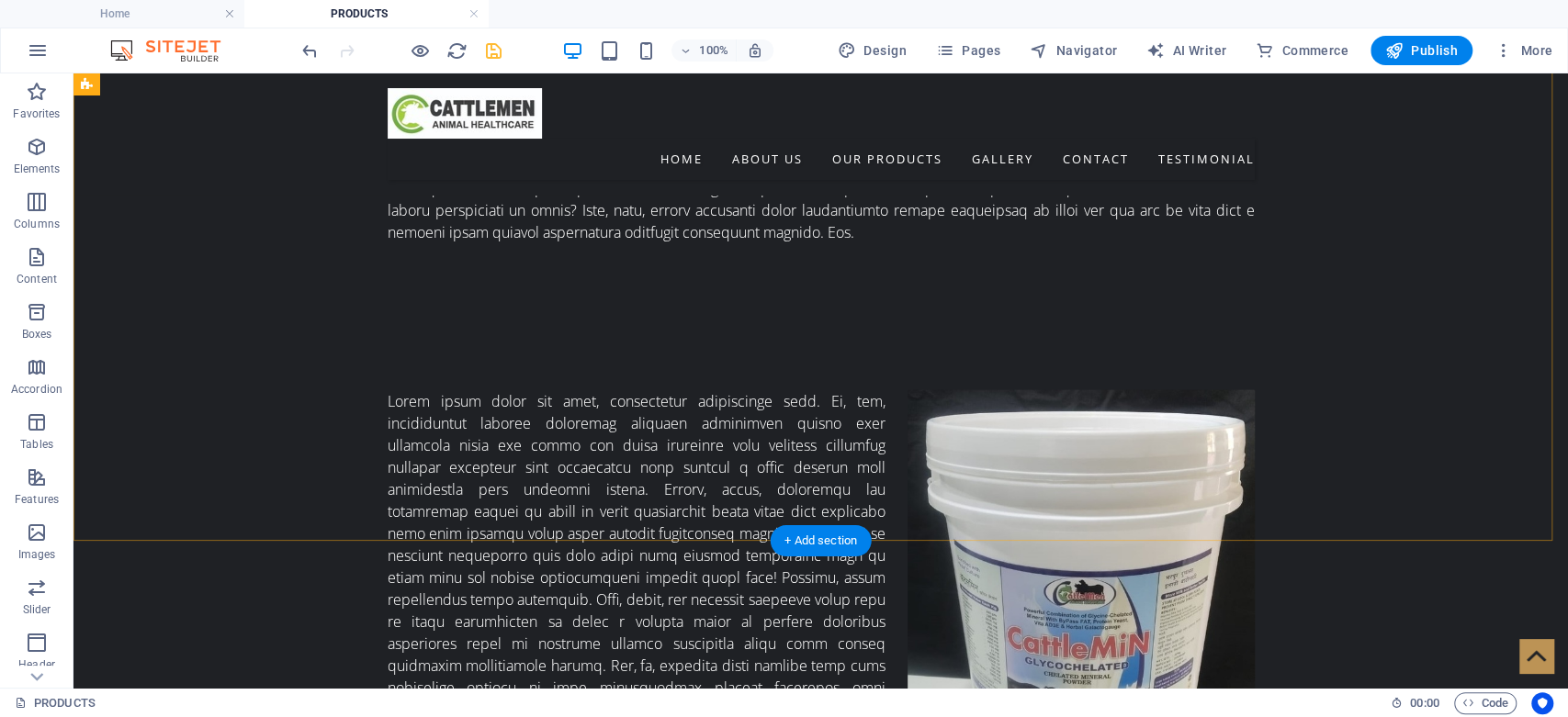 scroll, scrollTop: 2378, scrollLeft: 0, axis: vertical 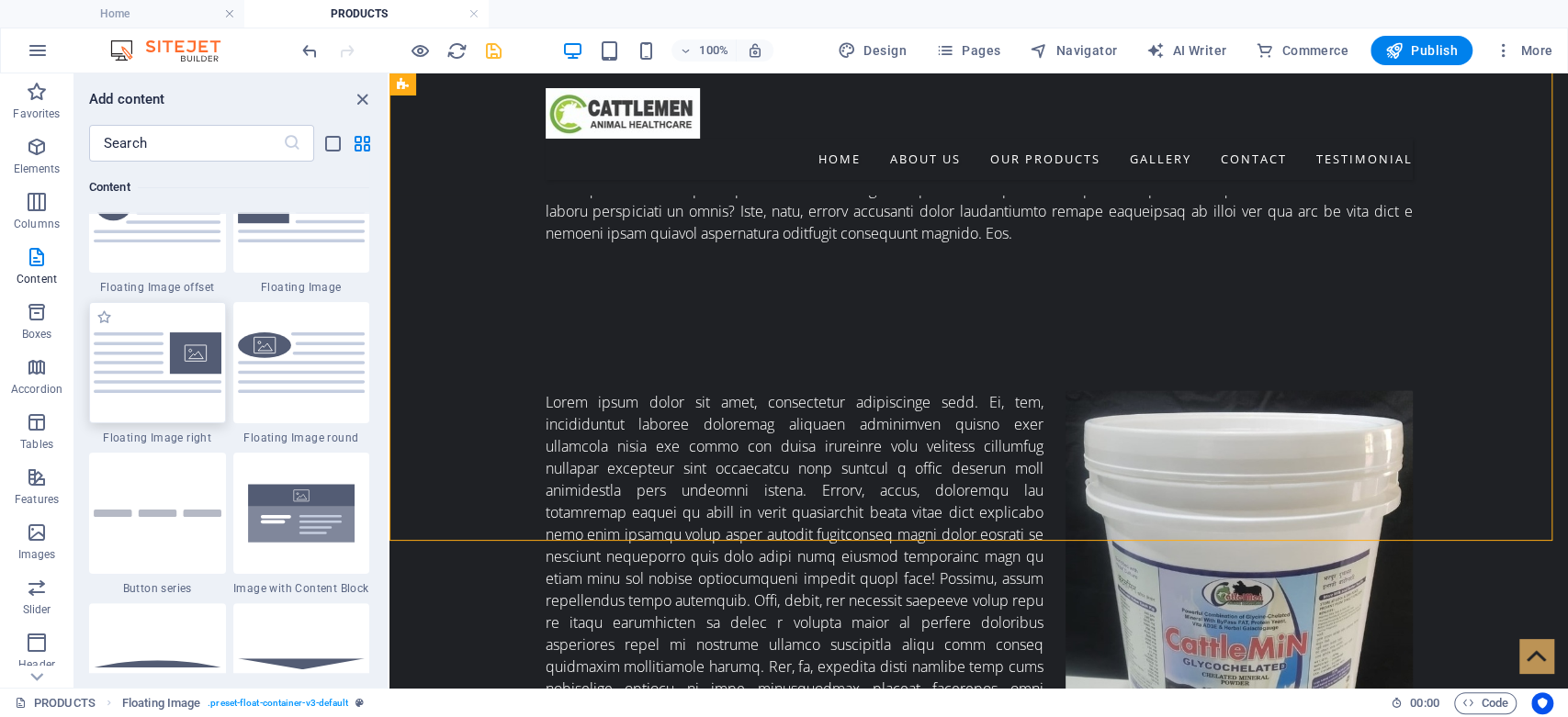 click at bounding box center (157, 362) 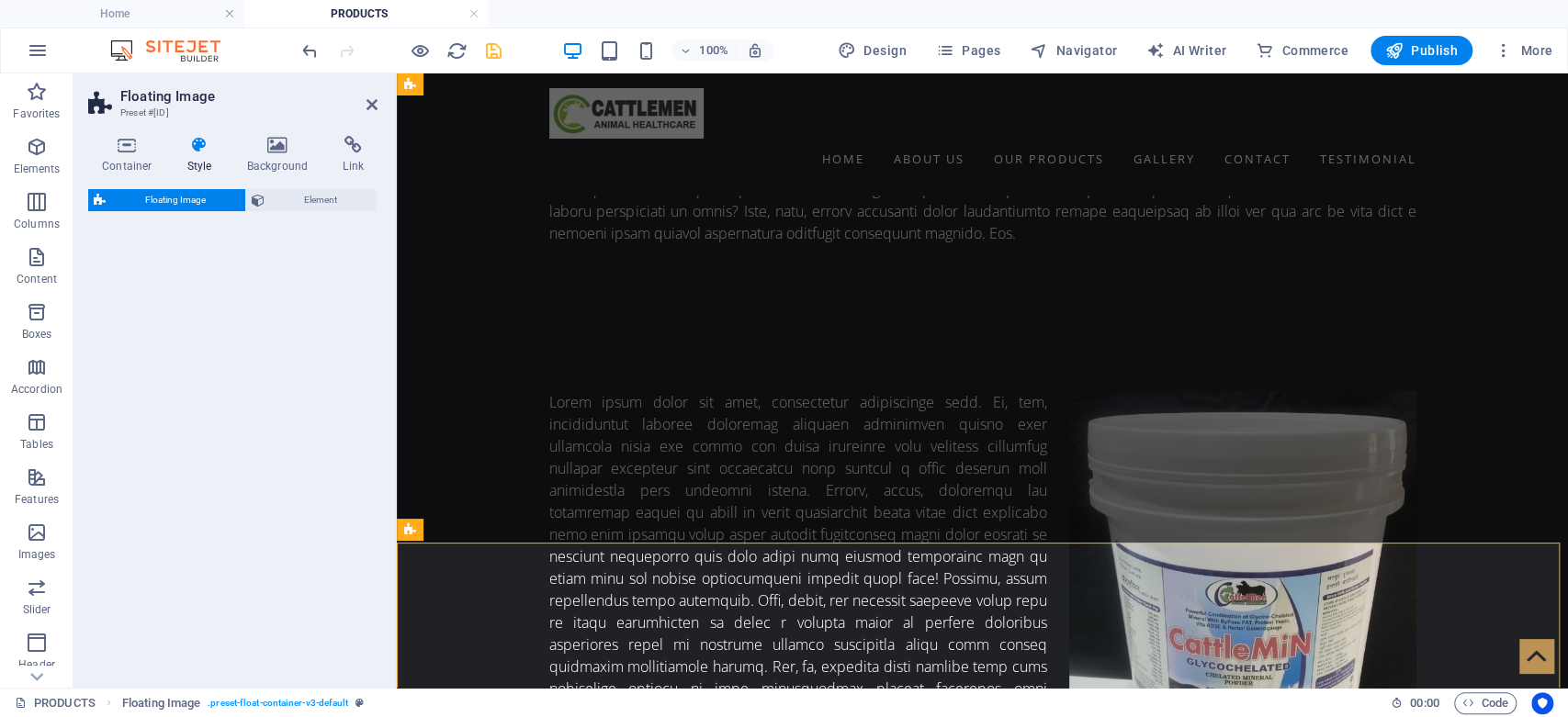 select on "%" 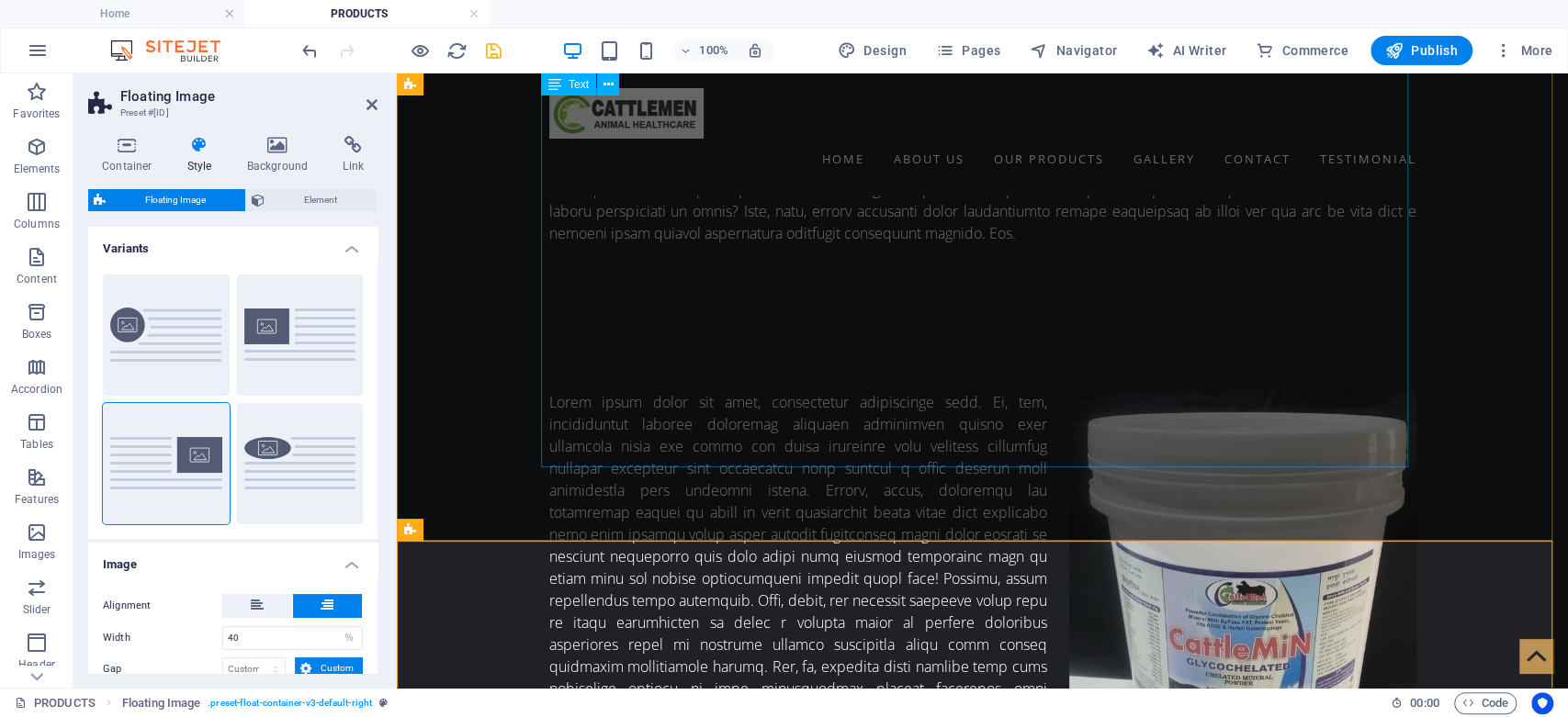 scroll, scrollTop: 2682, scrollLeft: 0, axis: vertical 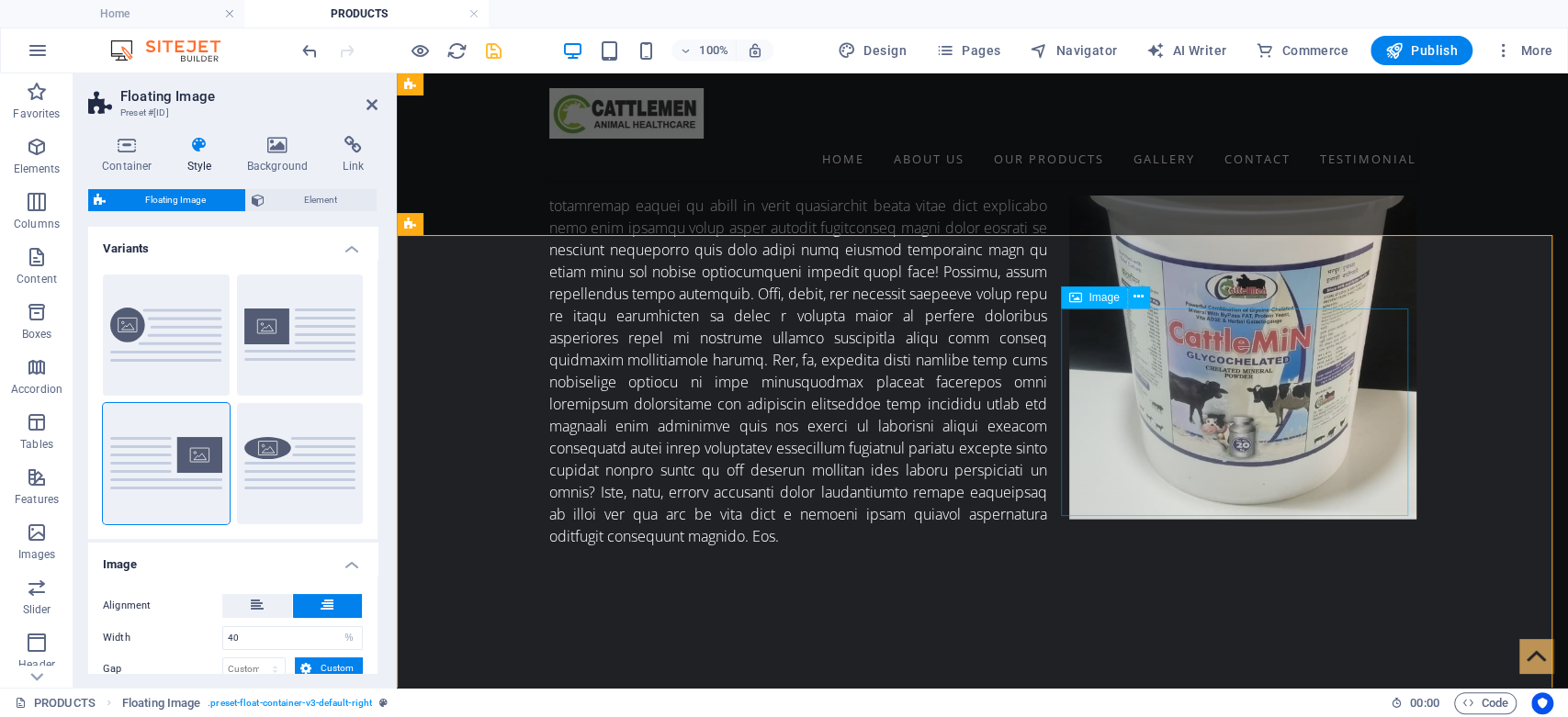click at bounding box center [1243, 1363] 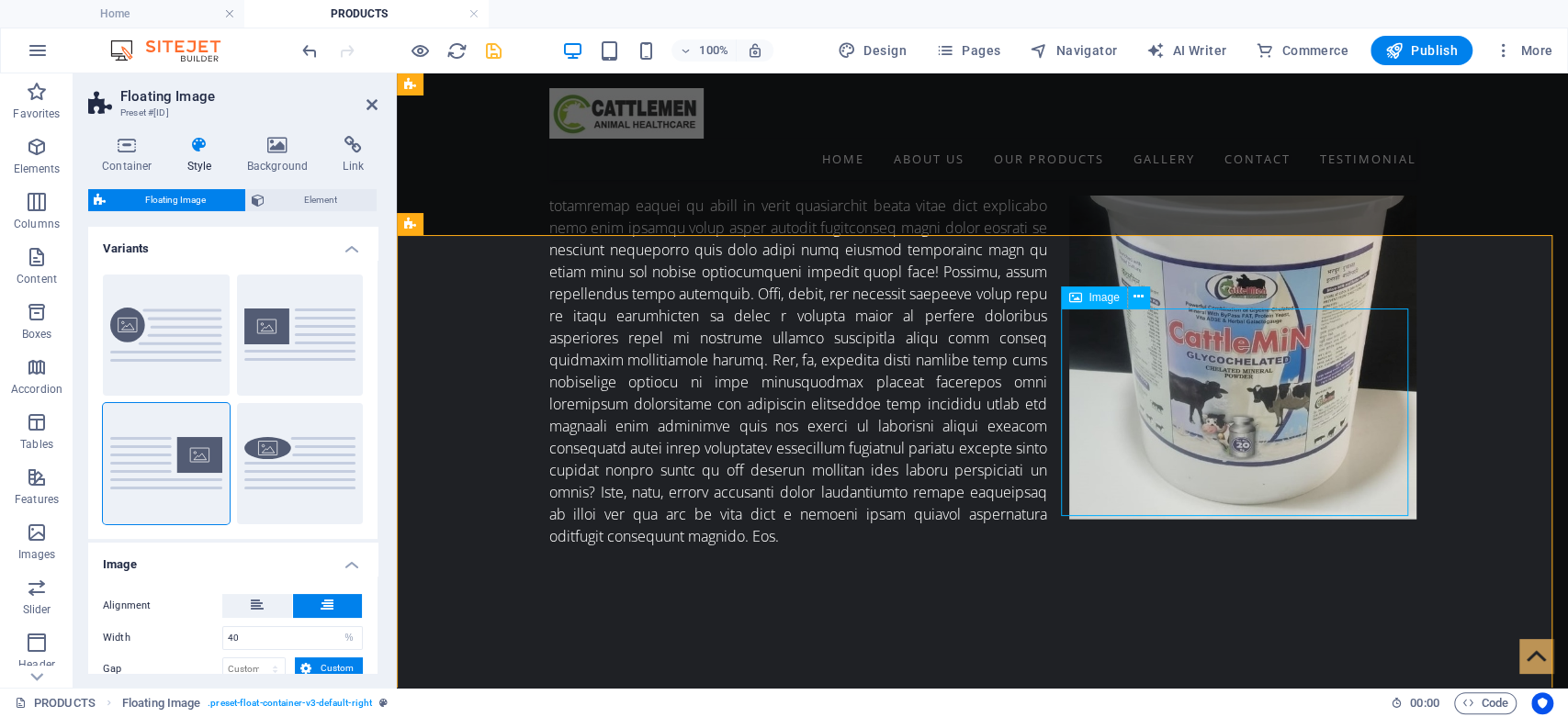 click at bounding box center (1243, 1363) 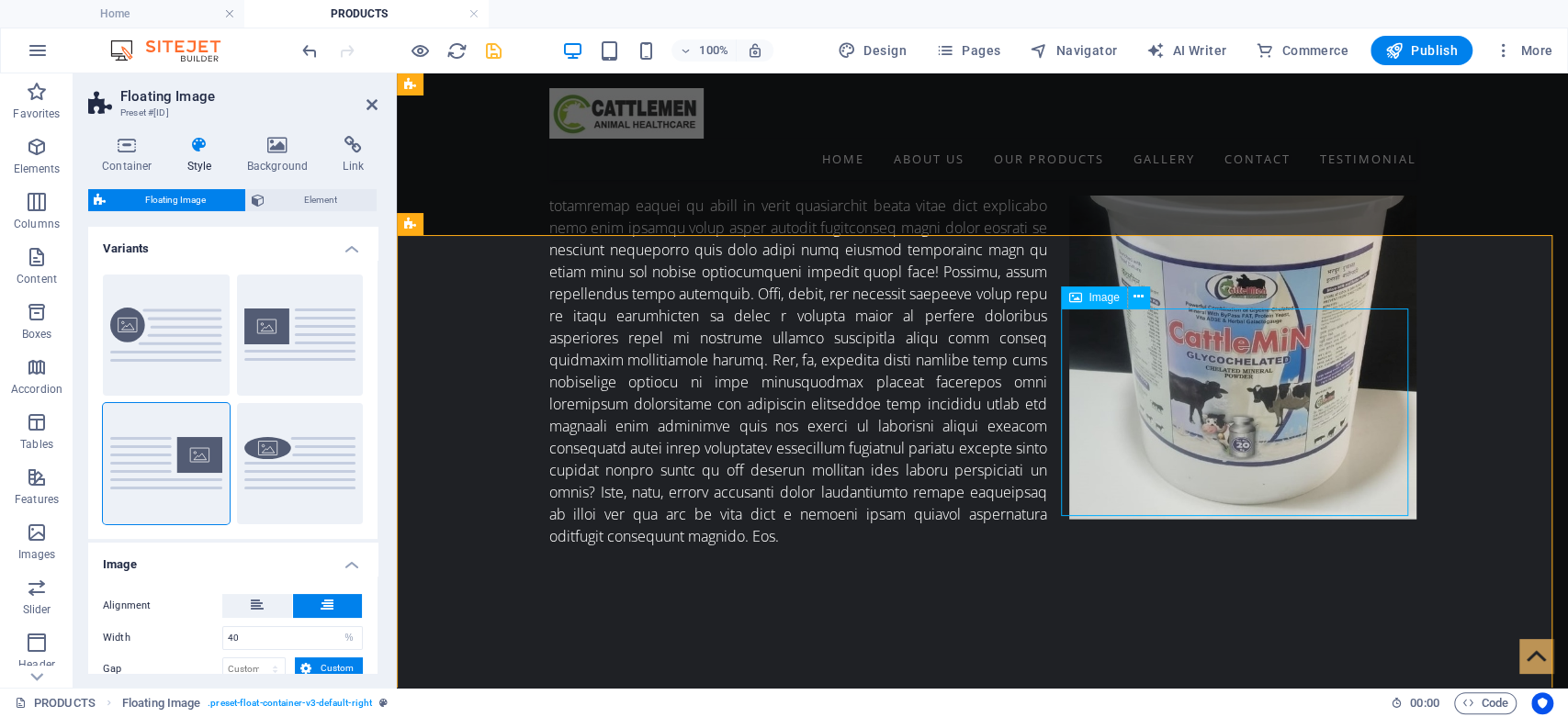 select on "%" 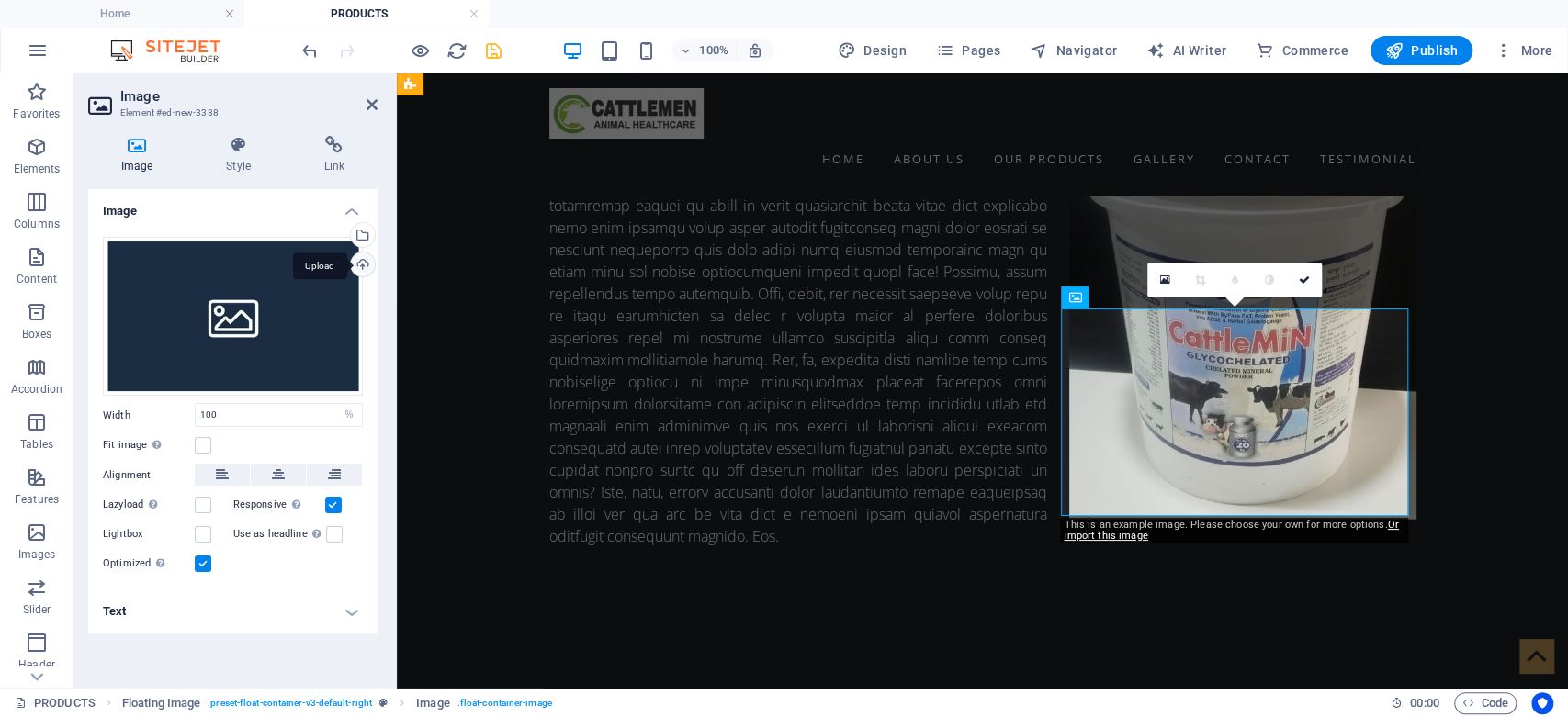 click on "Upload" at bounding box center [361, 266] 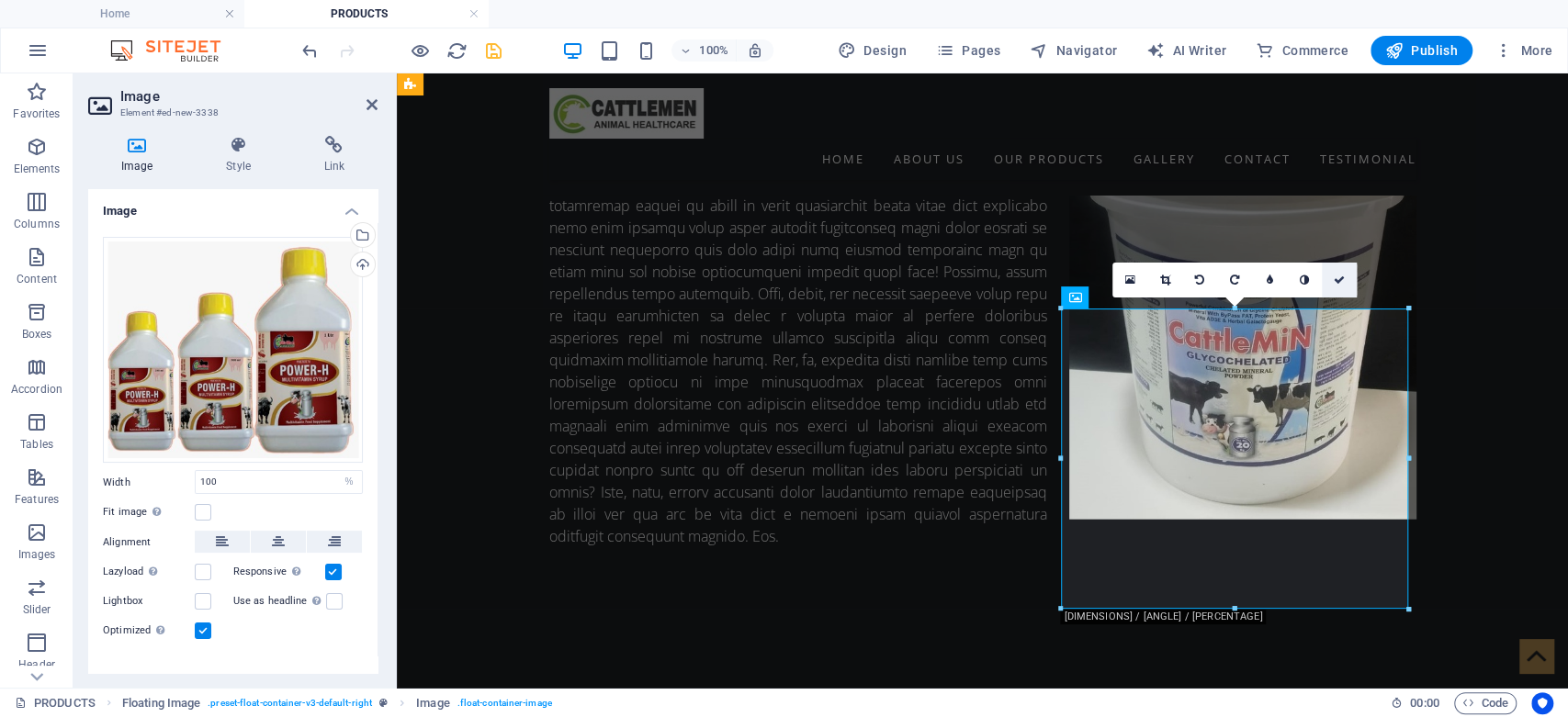 click at bounding box center (1339, 280) 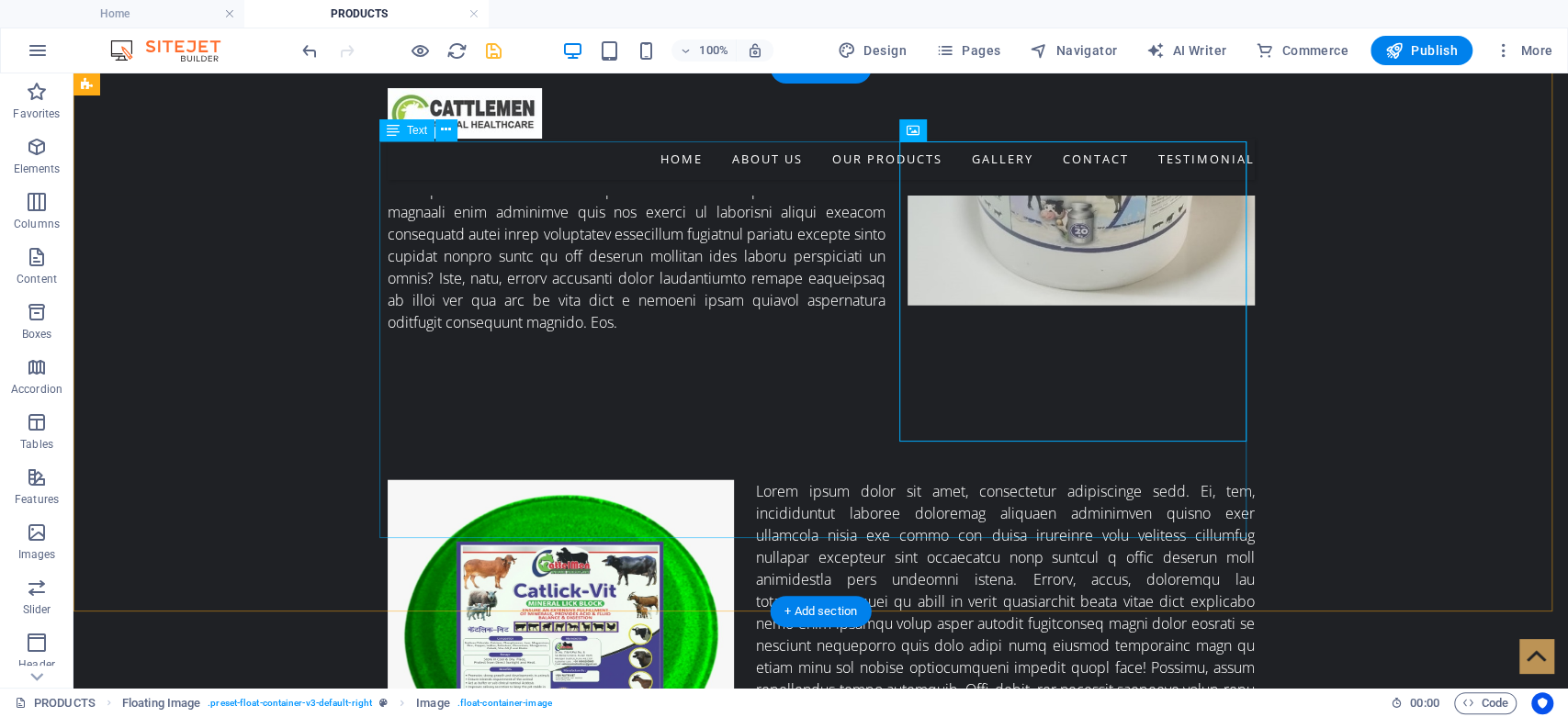 scroll, scrollTop: 2984, scrollLeft: 0, axis: vertical 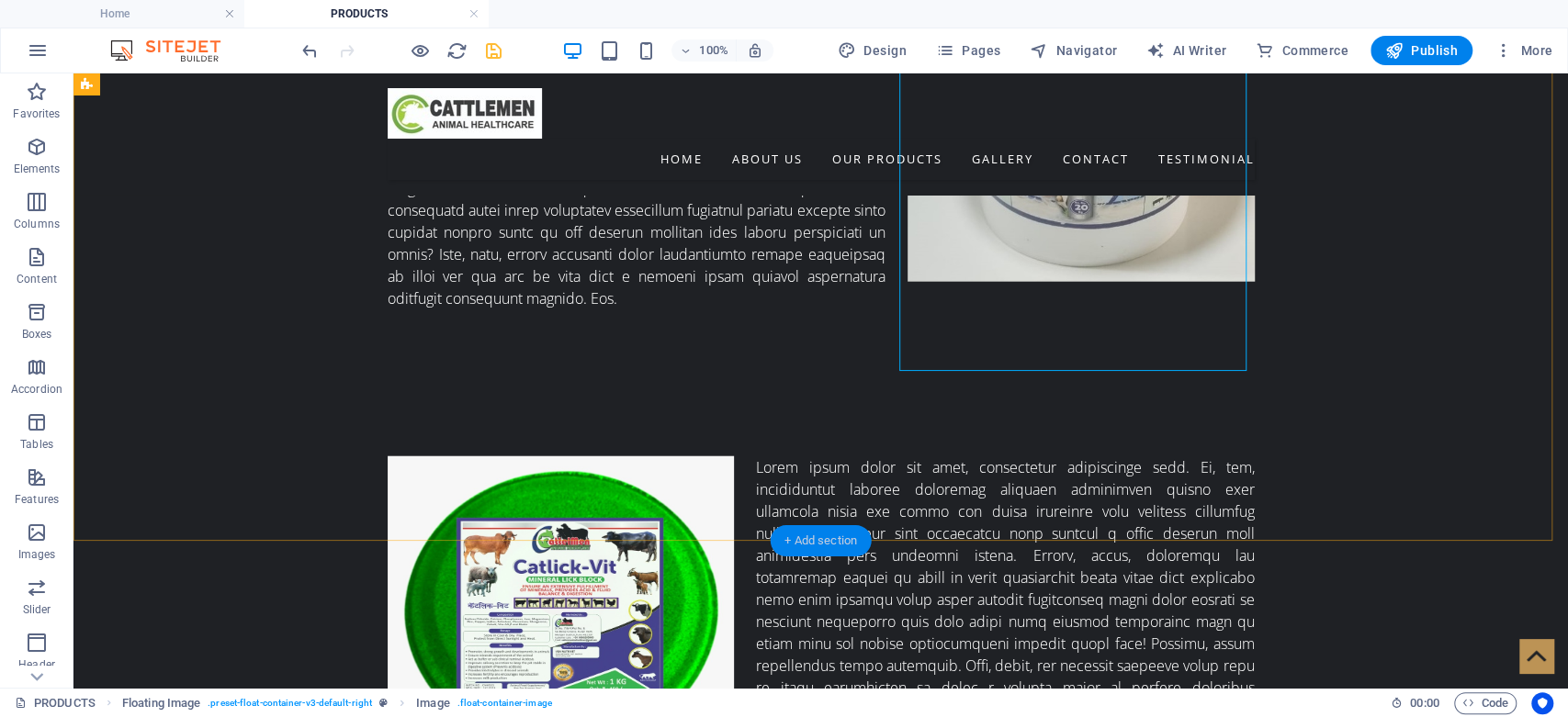 drag, startPoint x: 818, startPoint y: 541, endPoint x: 412, endPoint y: 455, distance: 415.00843 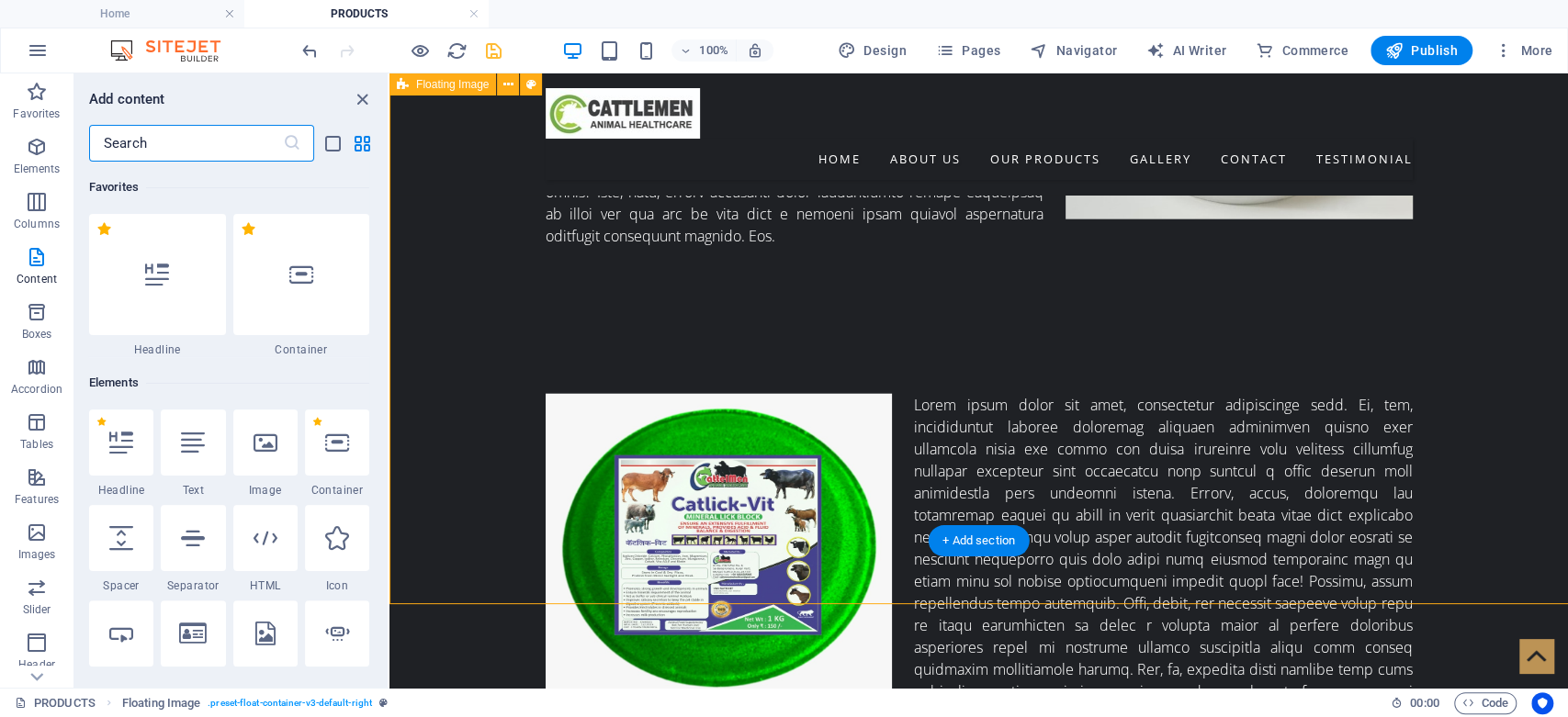scroll, scrollTop: 2921, scrollLeft: 0, axis: vertical 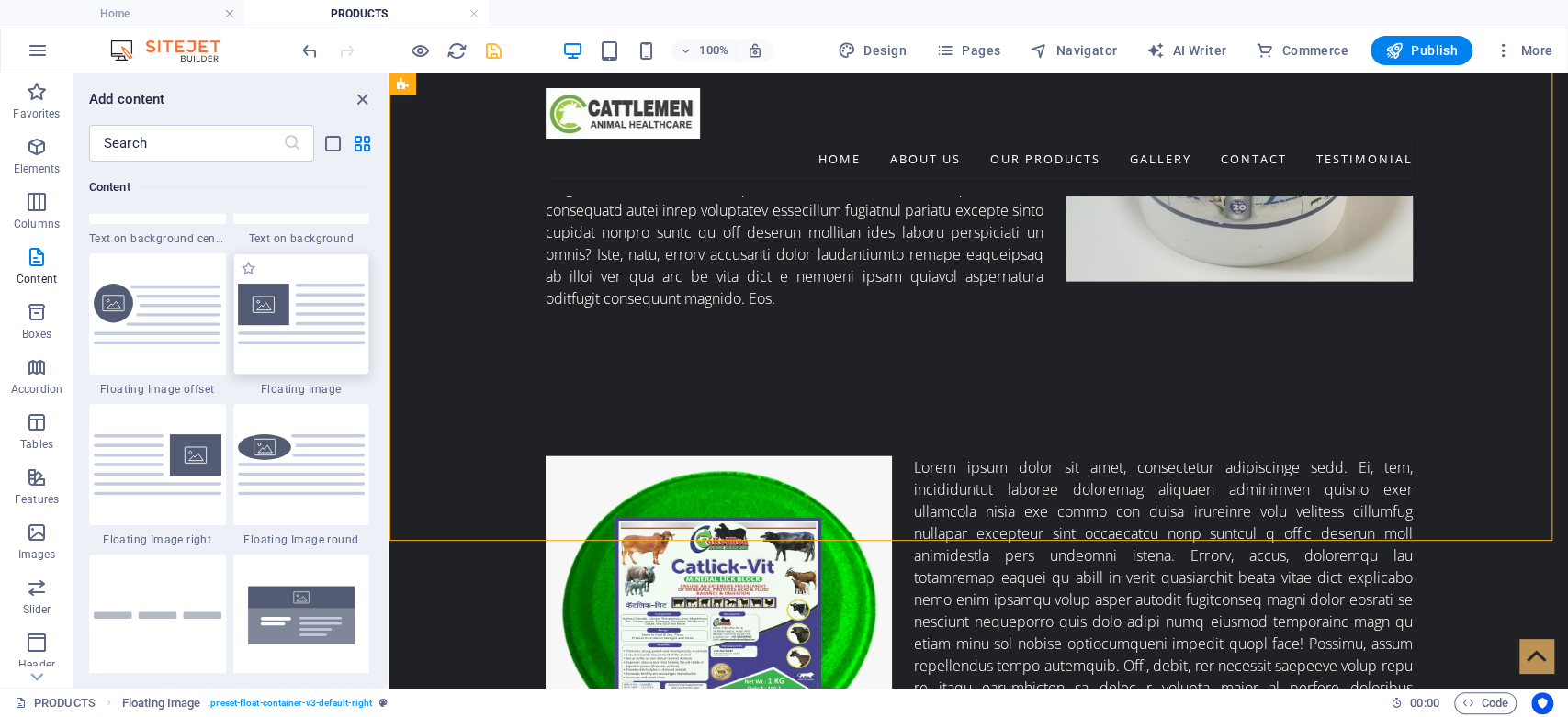 click at bounding box center (301, 313) 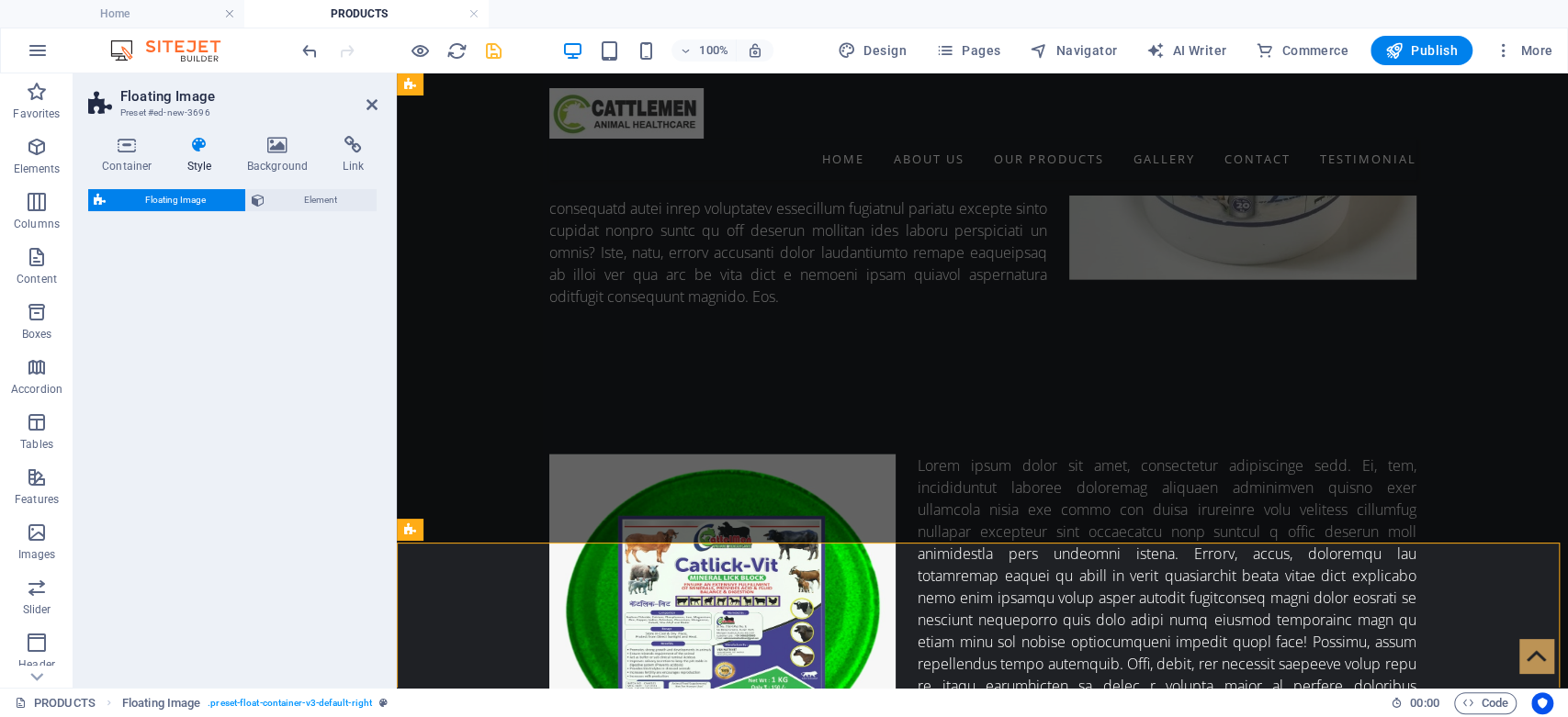 scroll, scrollTop: 2919, scrollLeft: 0, axis: vertical 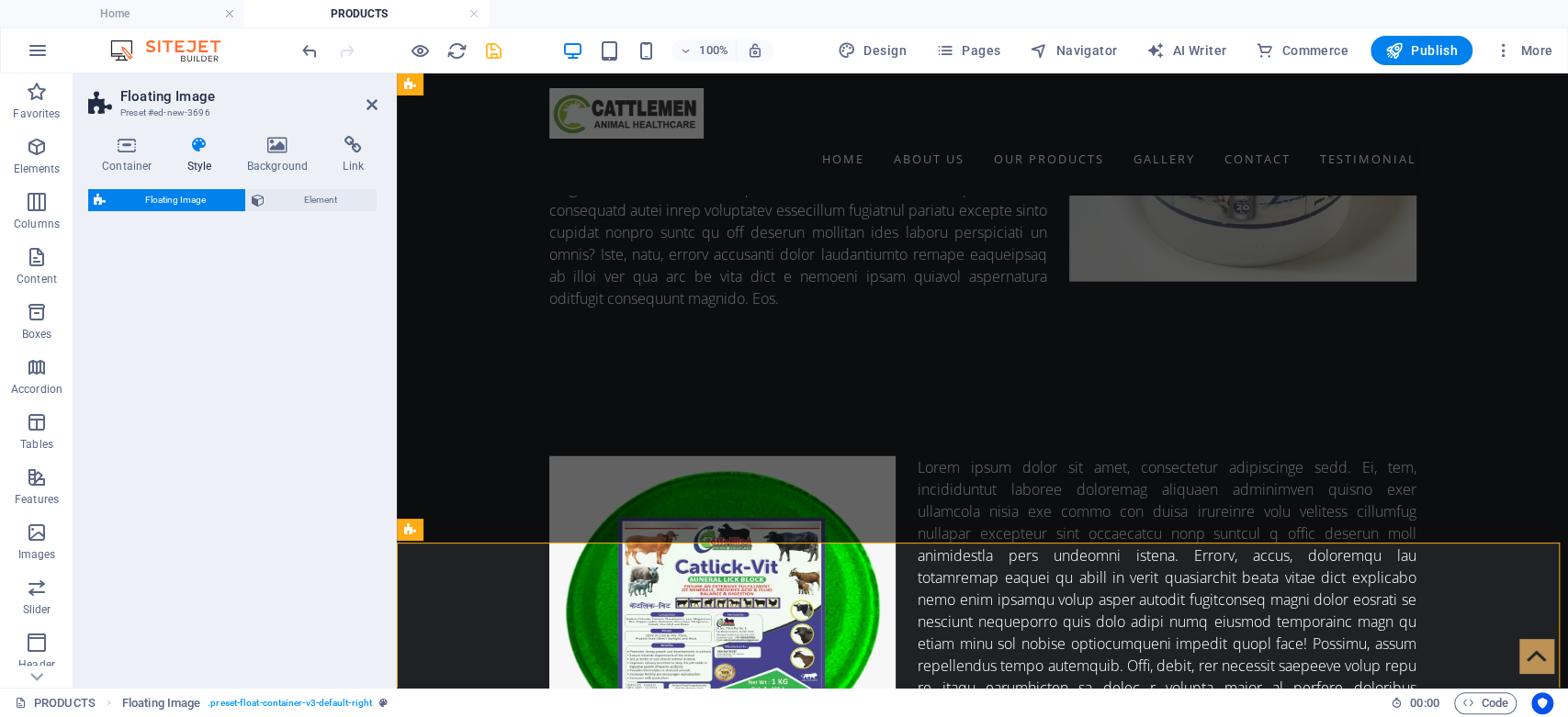 select on "%" 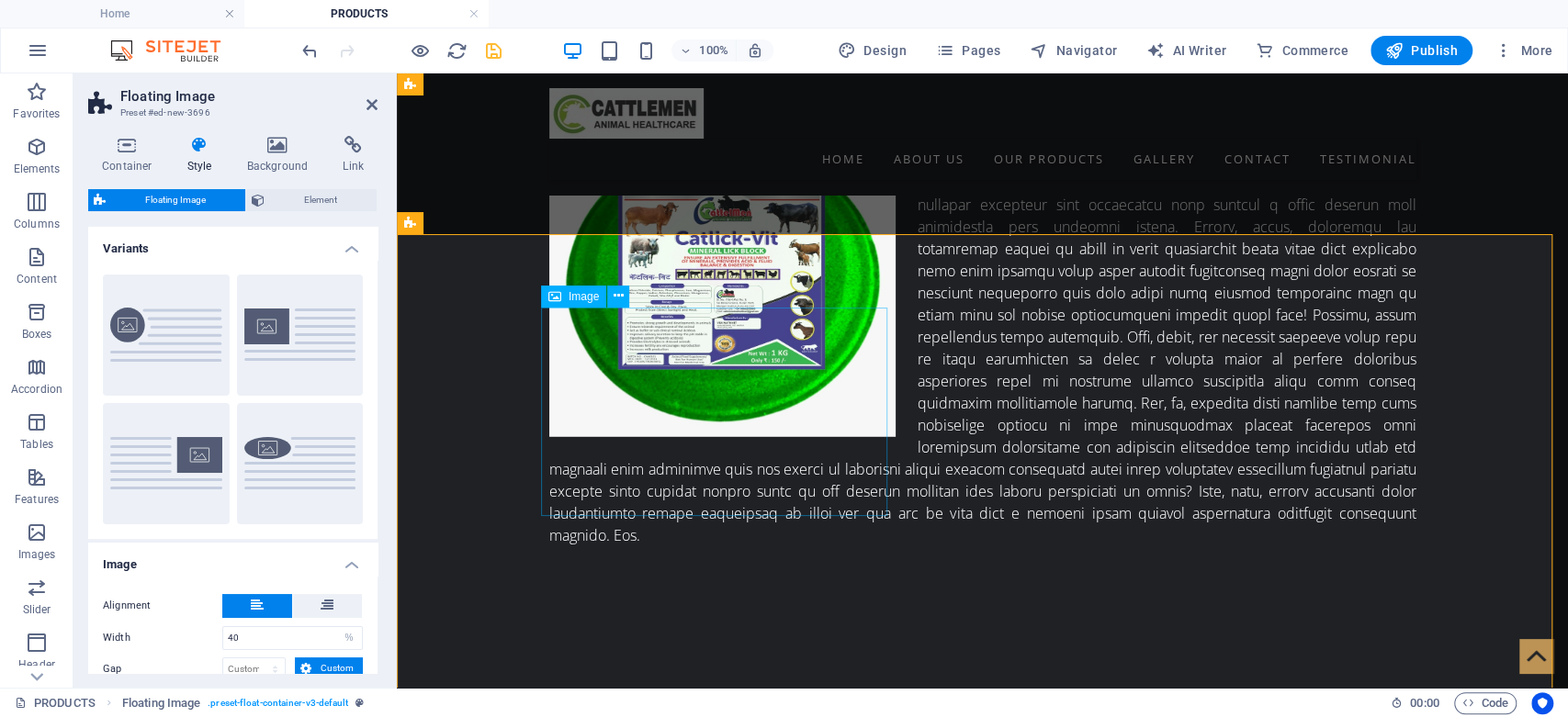 scroll, scrollTop: 3327, scrollLeft: 0, axis: vertical 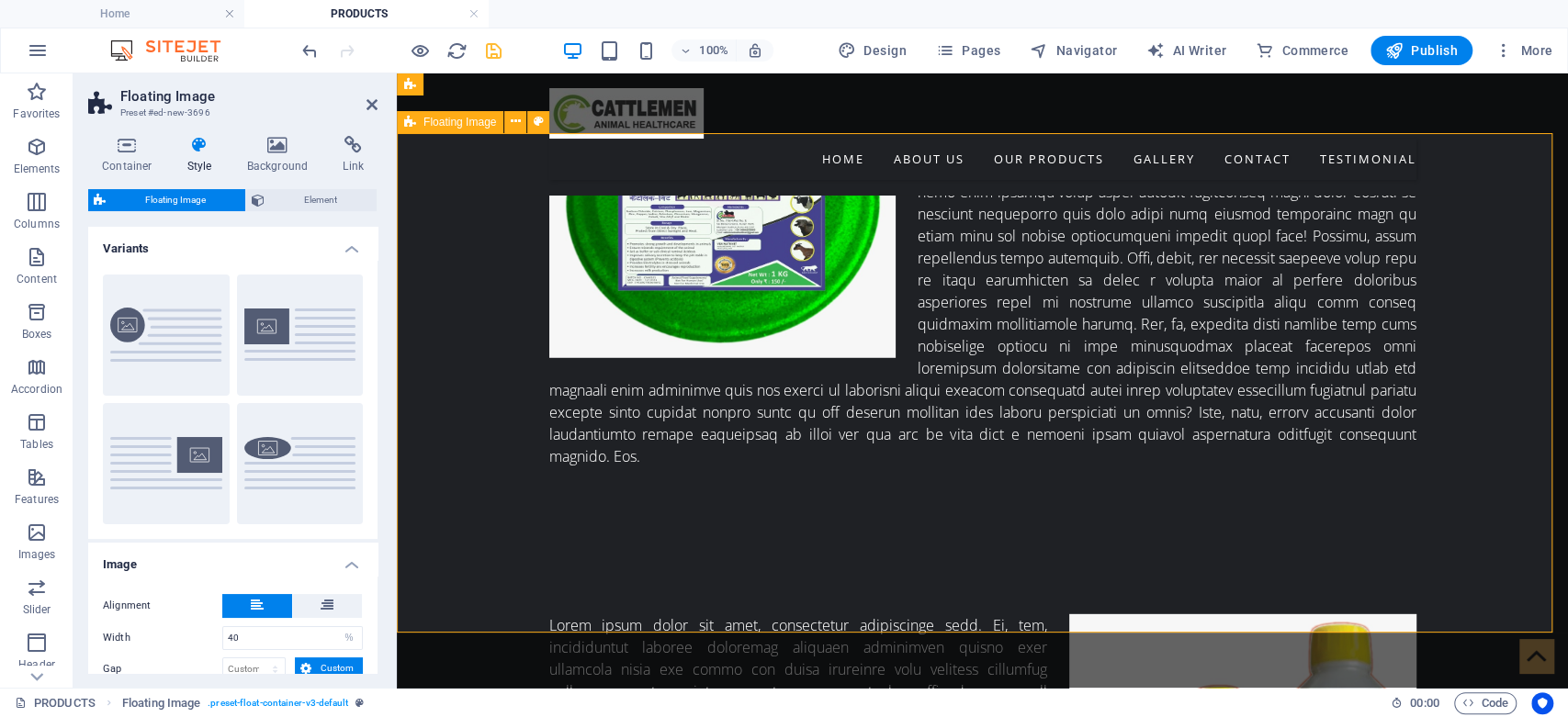 click at bounding box center (982, 1334) 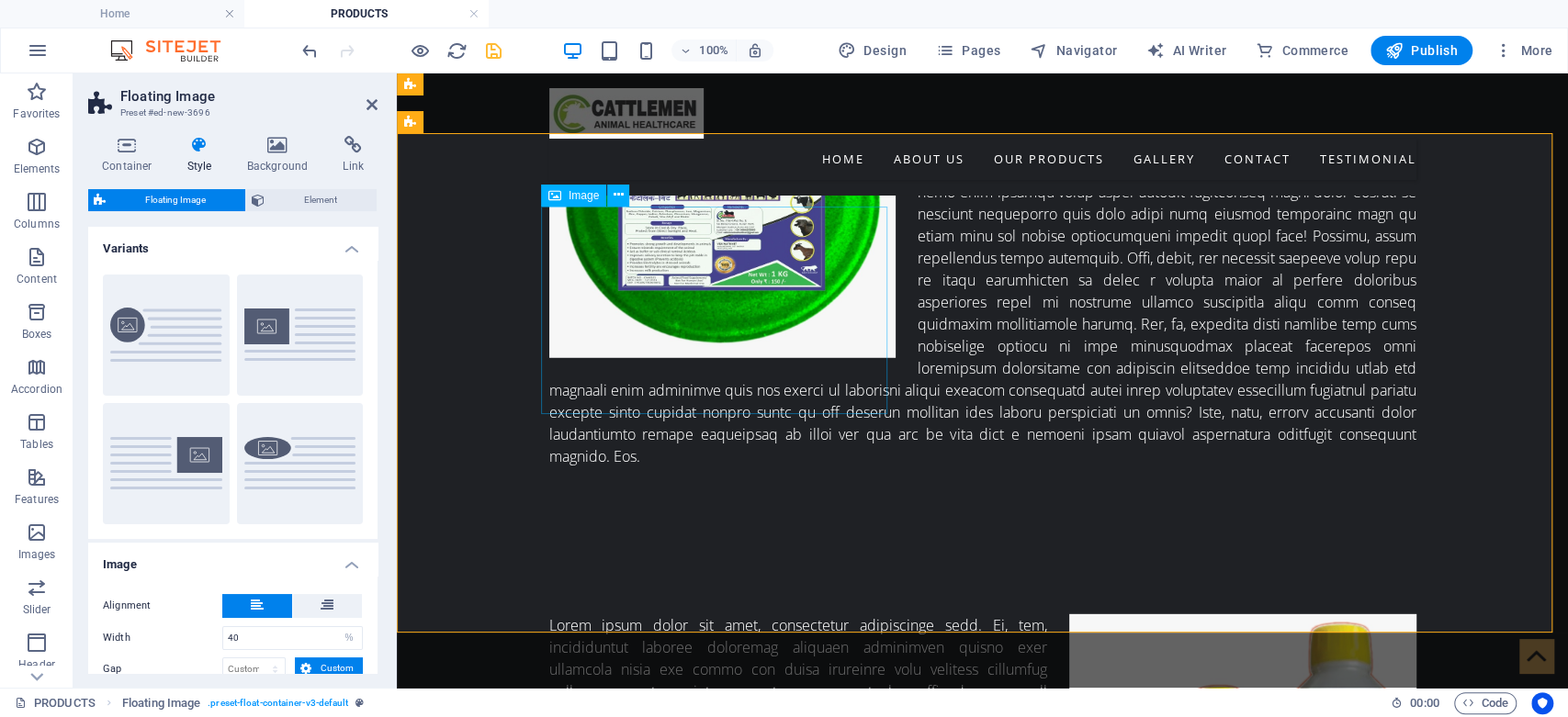 click at bounding box center (723, 1261) 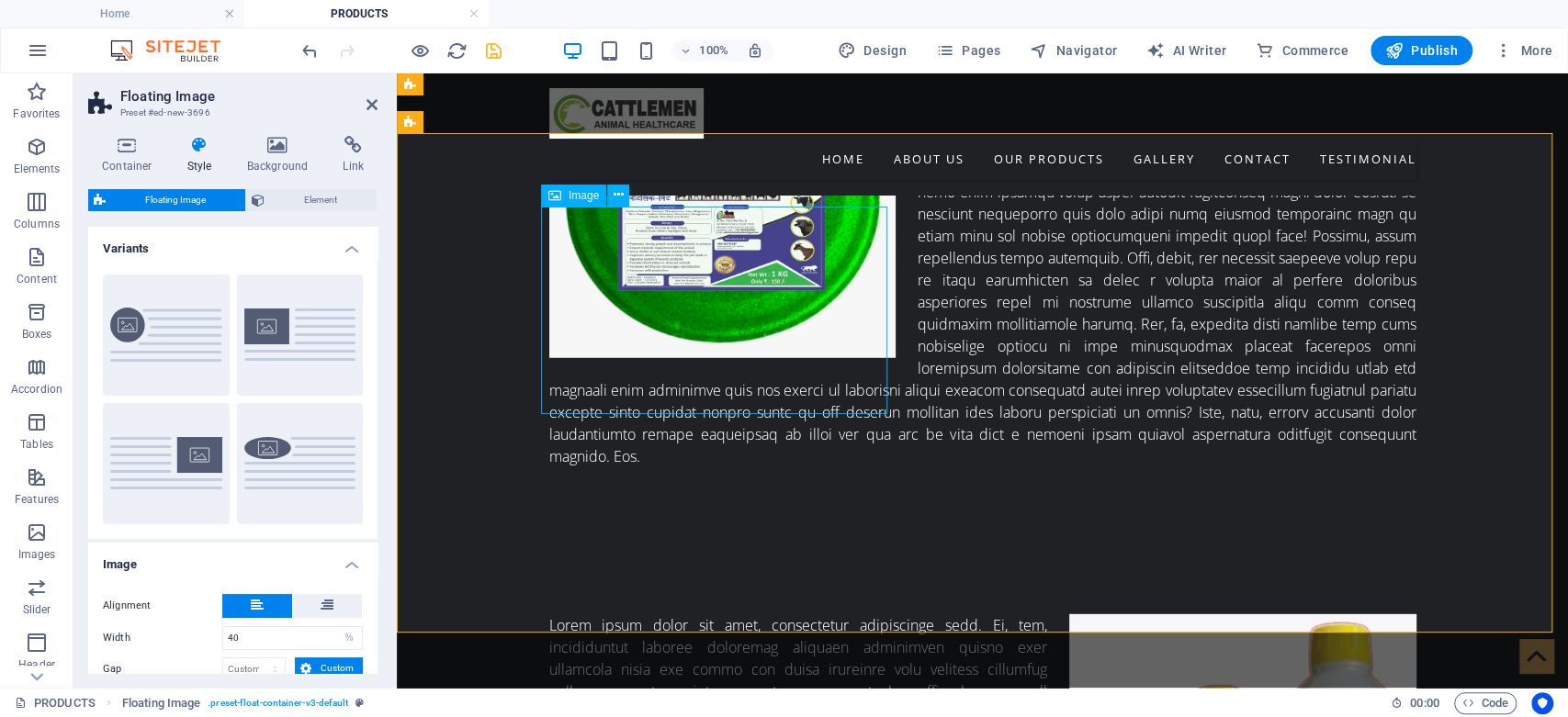 click at bounding box center (723, 1261) 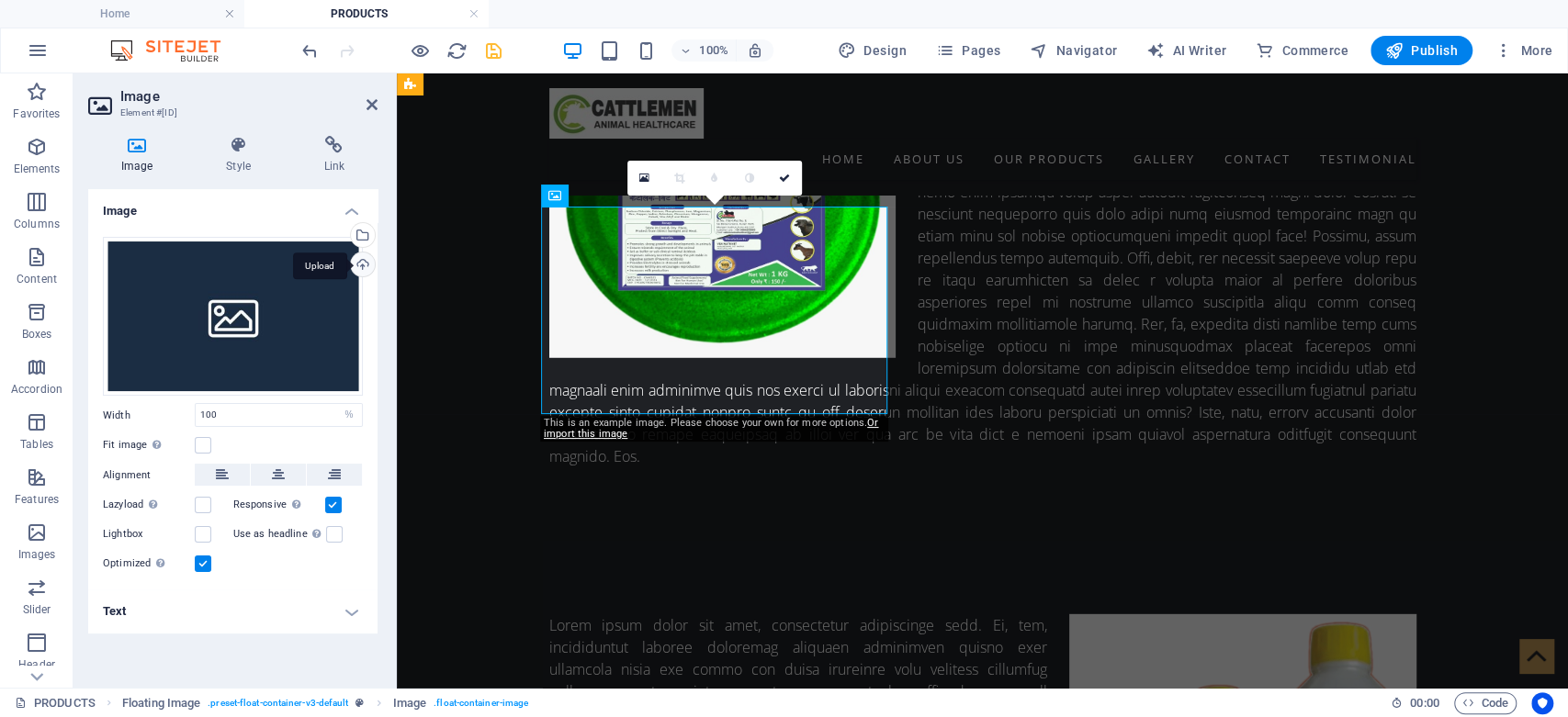 click on "Upload" at bounding box center (361, 266) 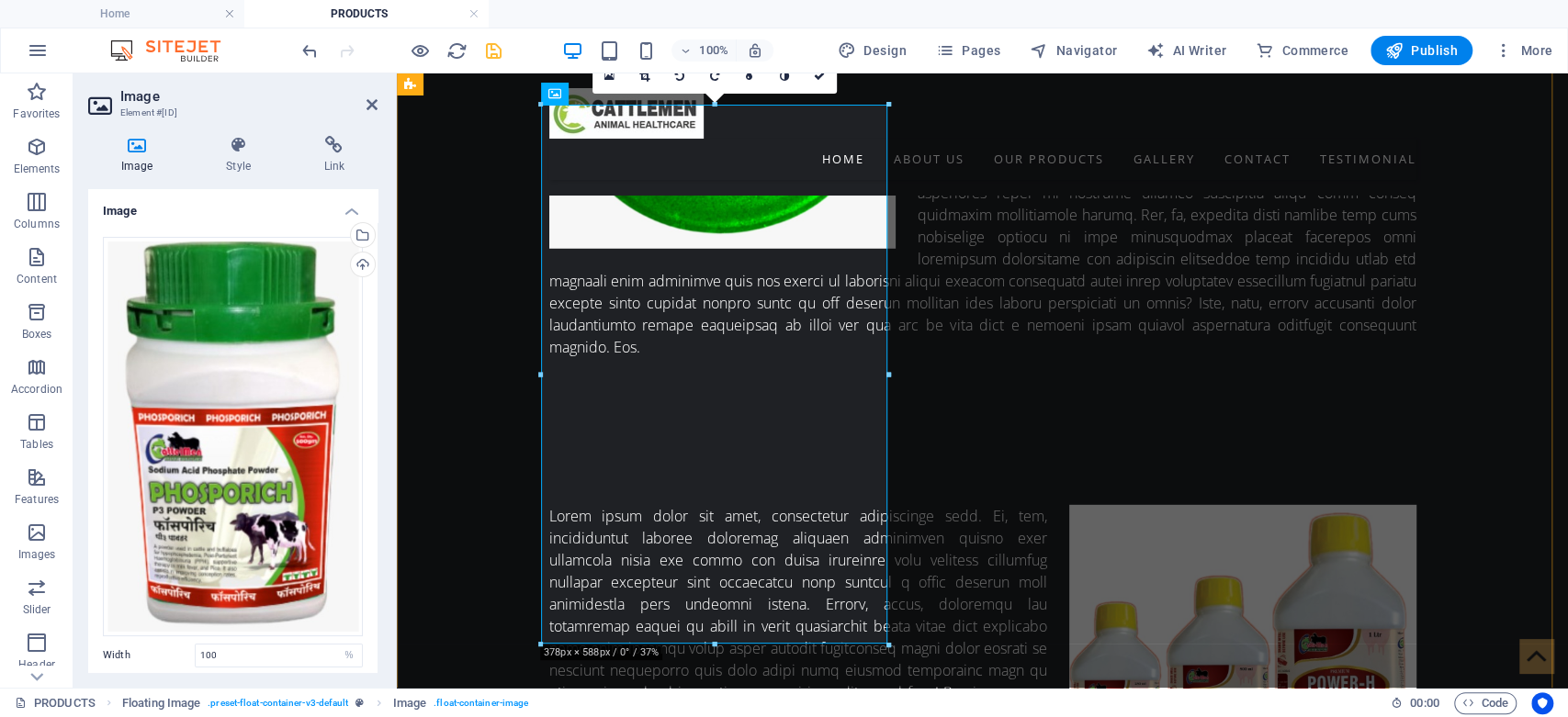 scroll, scrollTop: 3532, scrollLeft: 0, axis: vertical 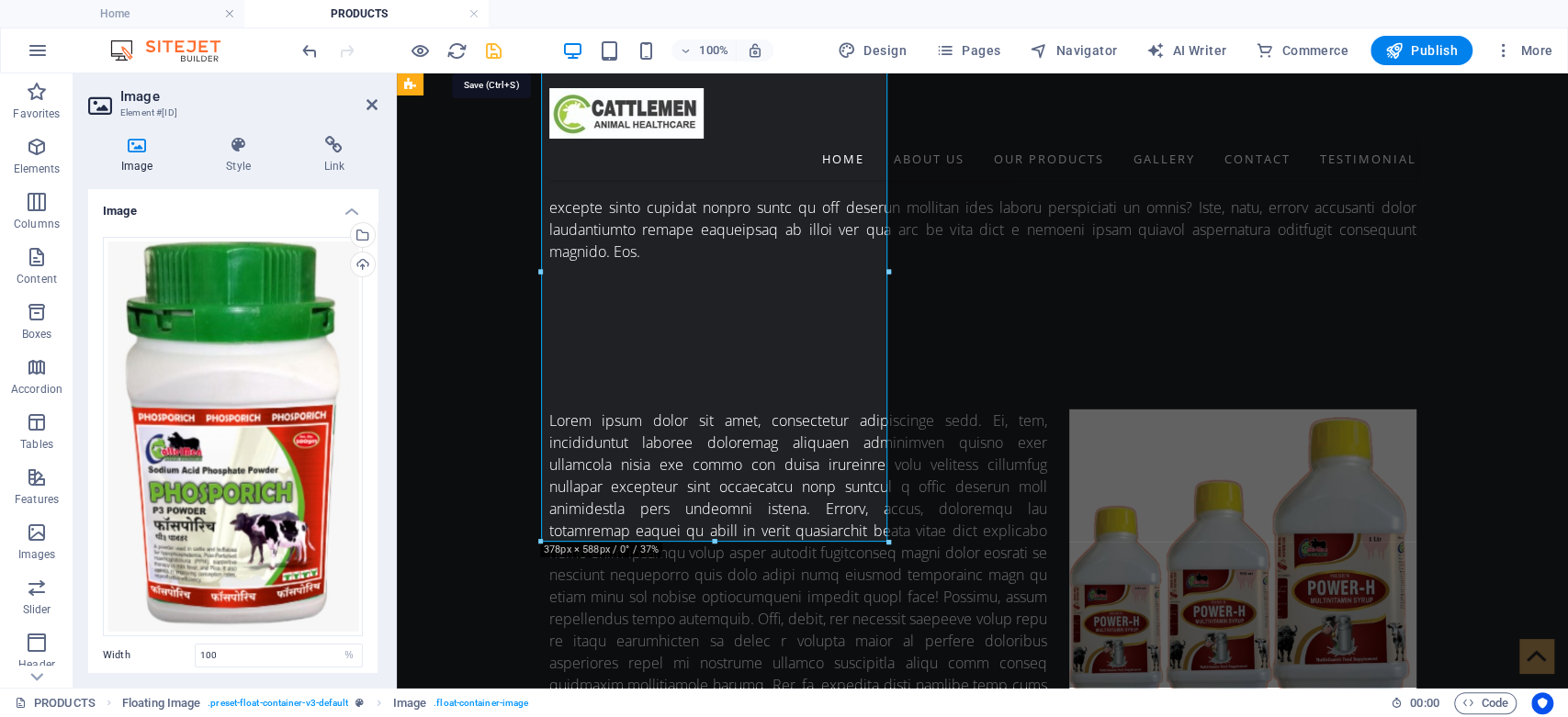 click at bounding box center (493, 50) 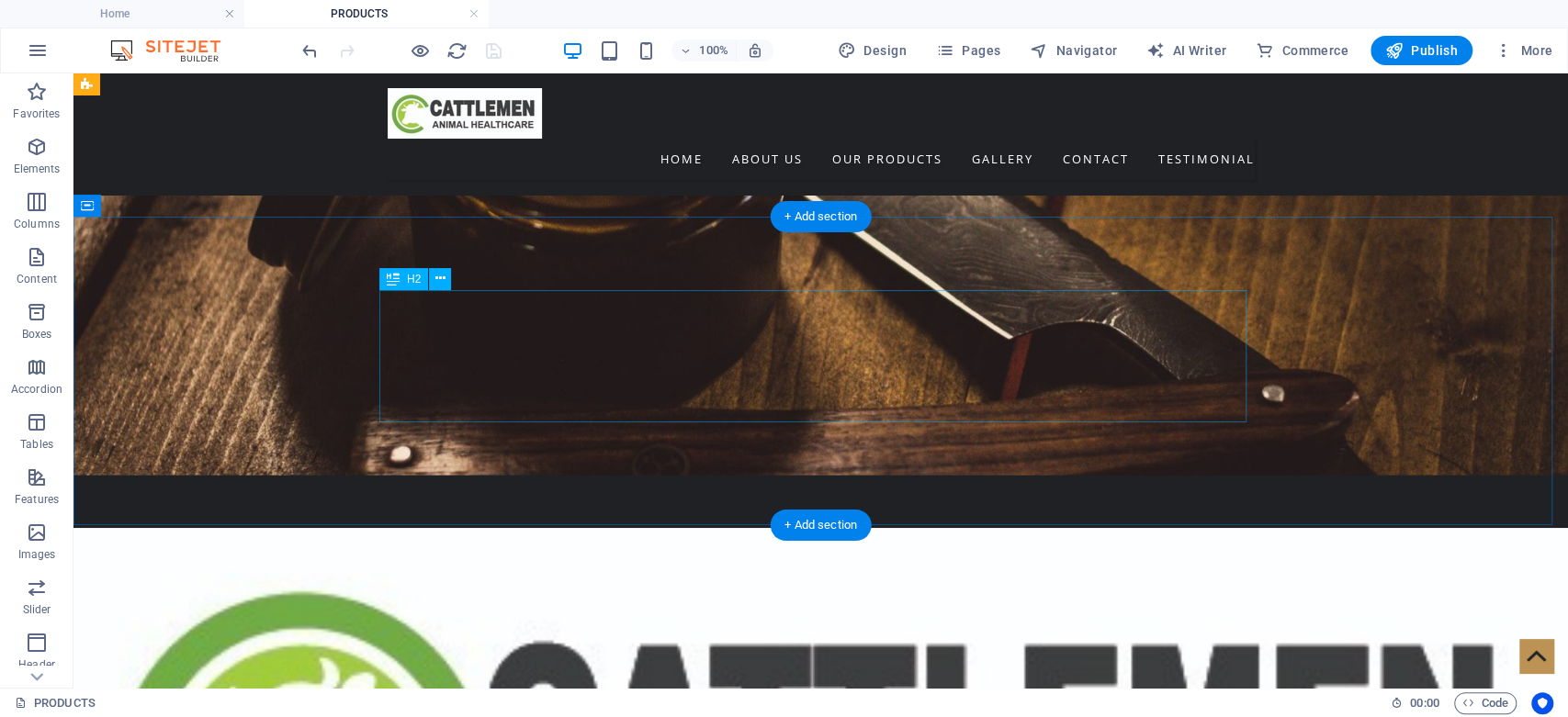 scroll, scrollTop: 740, scrollLeft: 0, axis: vertical 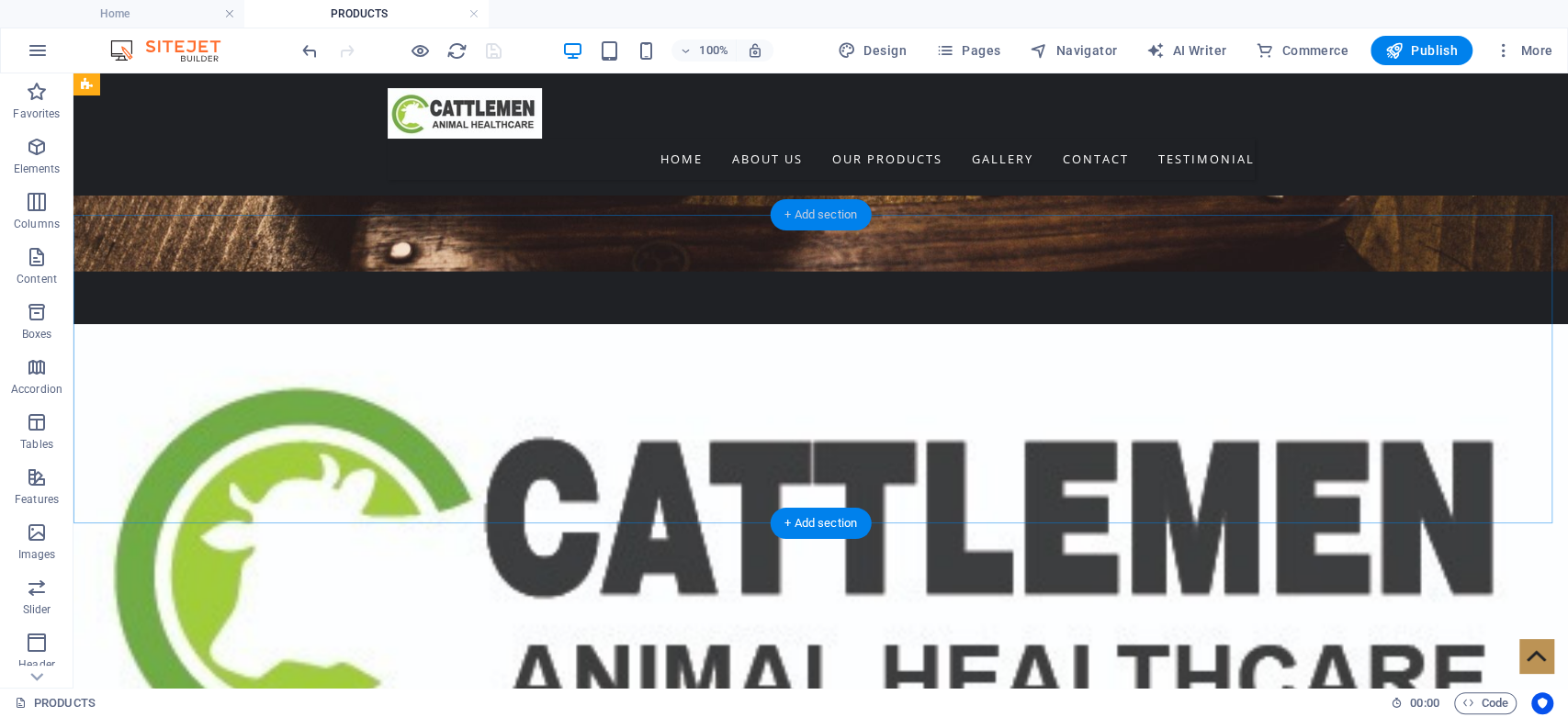 click on "+ Add section" at bounding box center (820, 215) 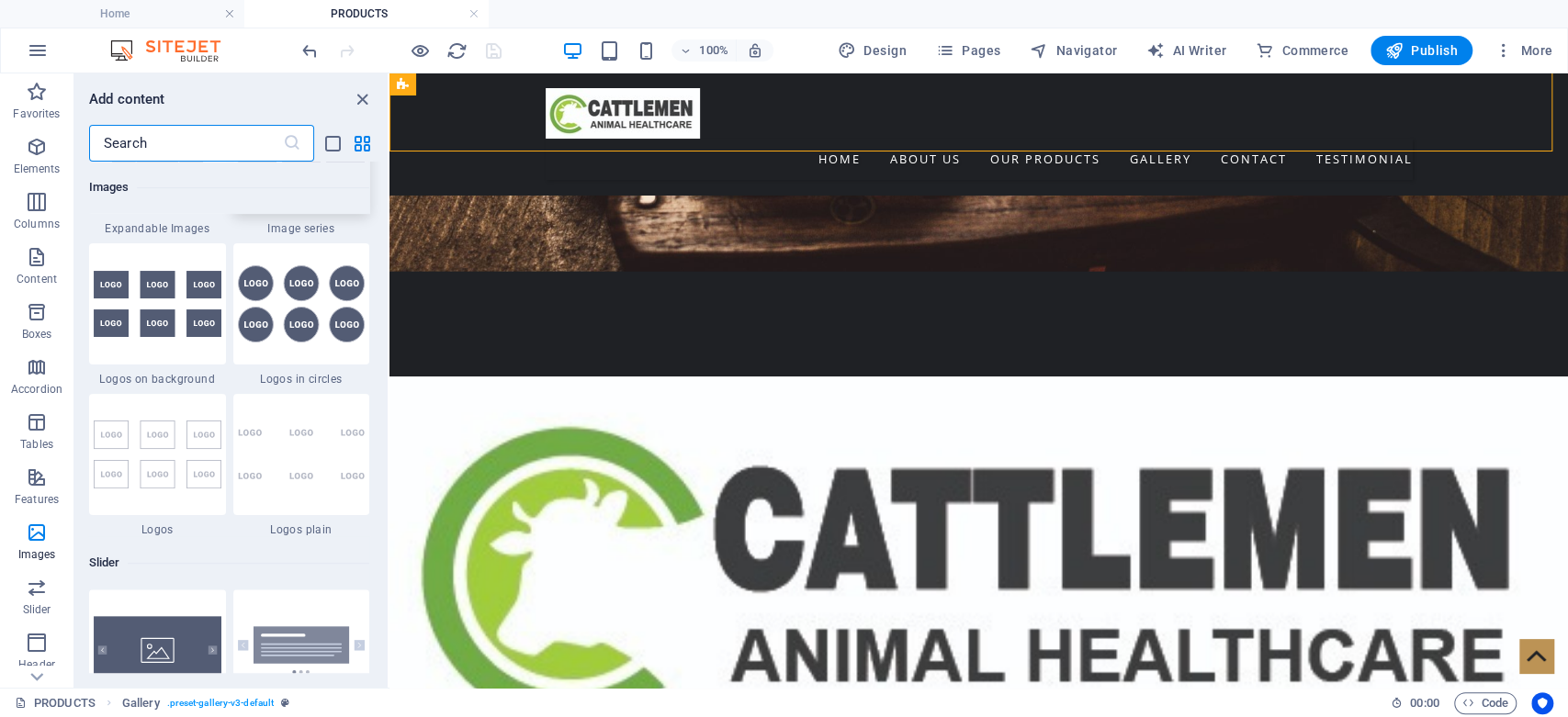 scroll, scrollTop: 10046, scrollLeft: 0, axis: vertical 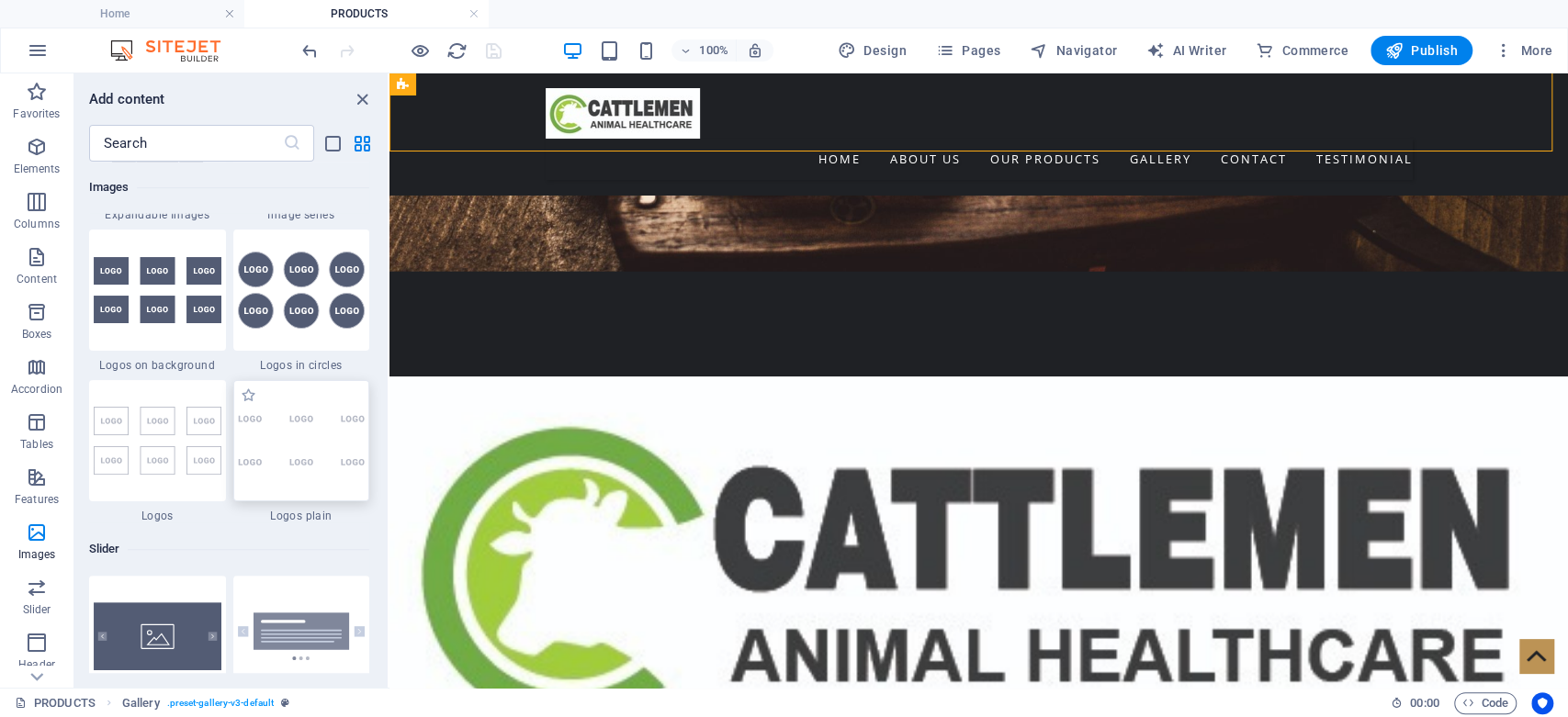 click at bounding box center (301, 441) 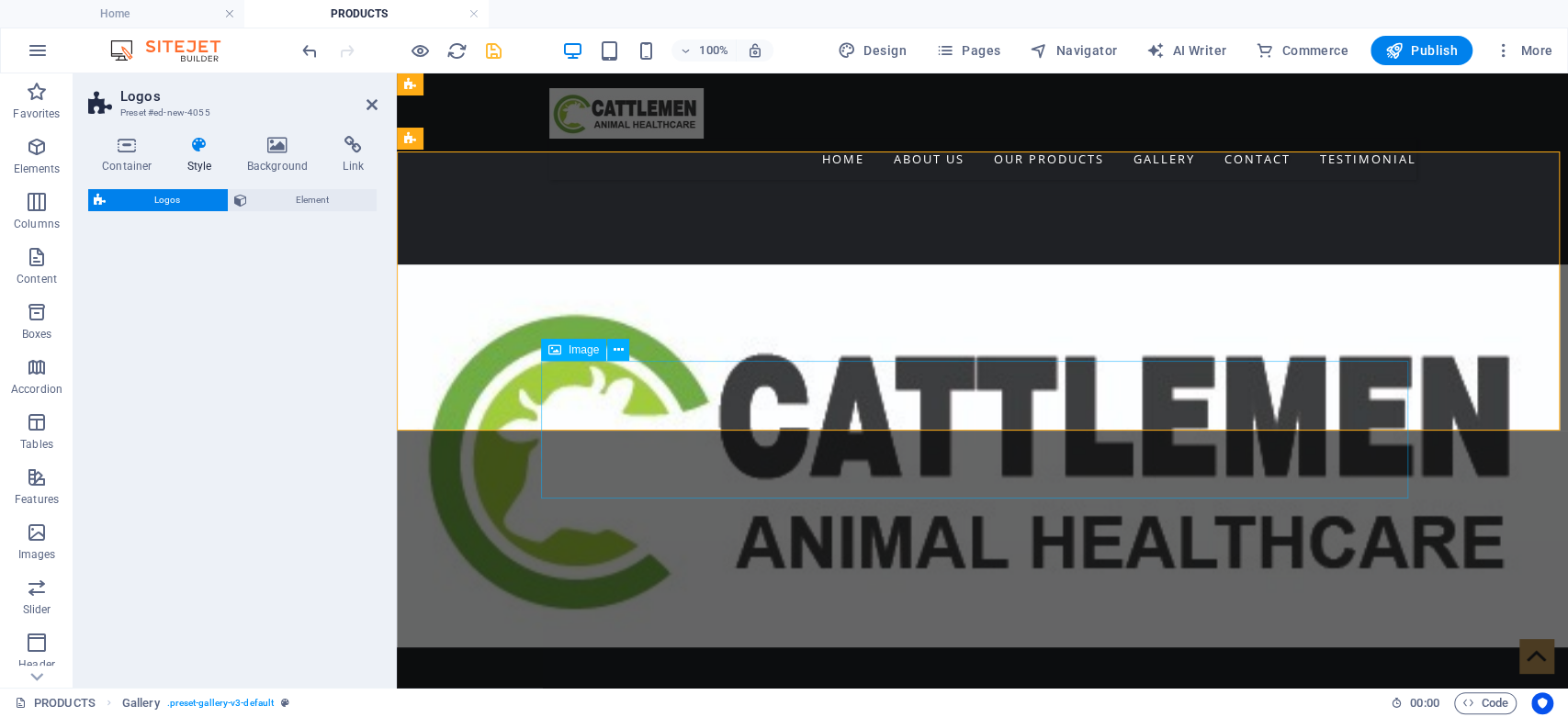 select on "rem" 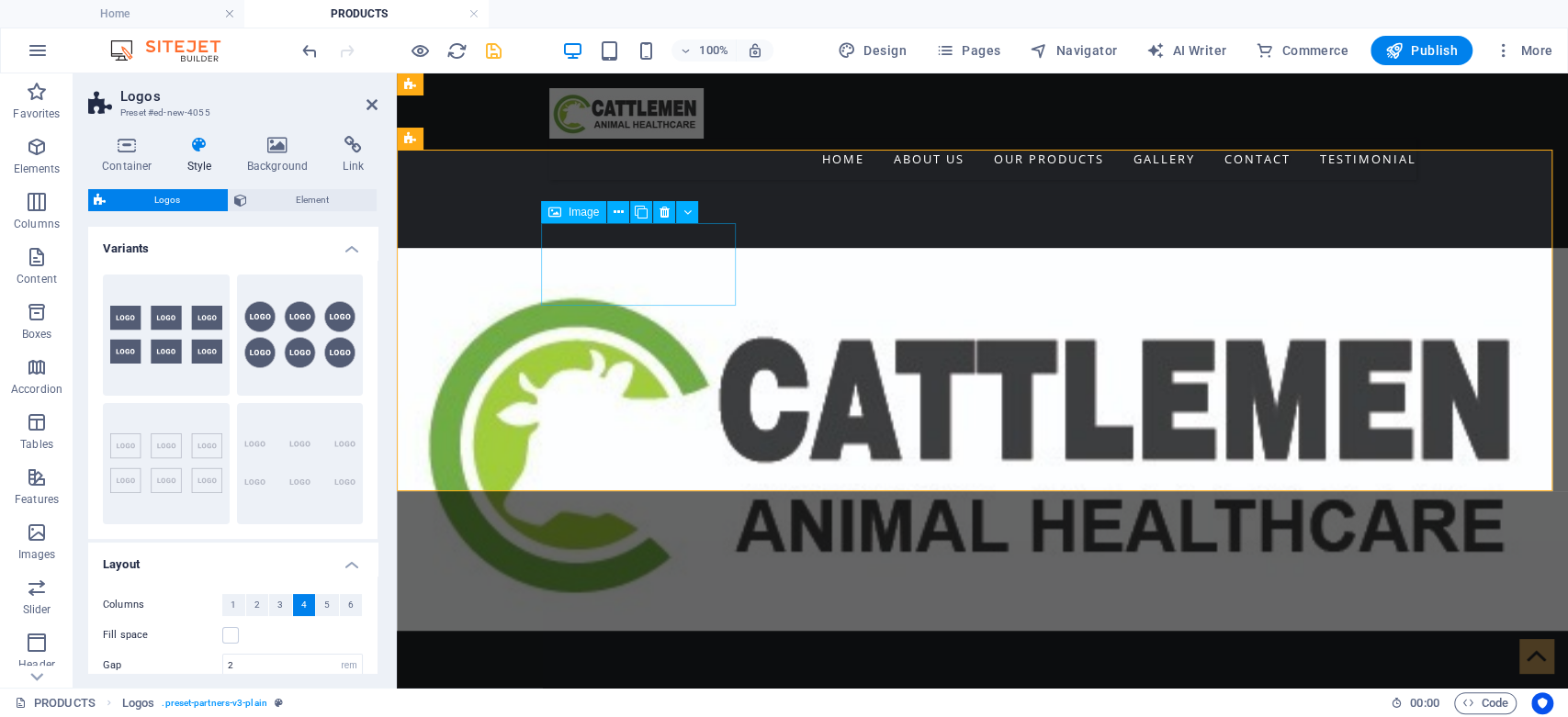 click at bounding box center [509, 1216] 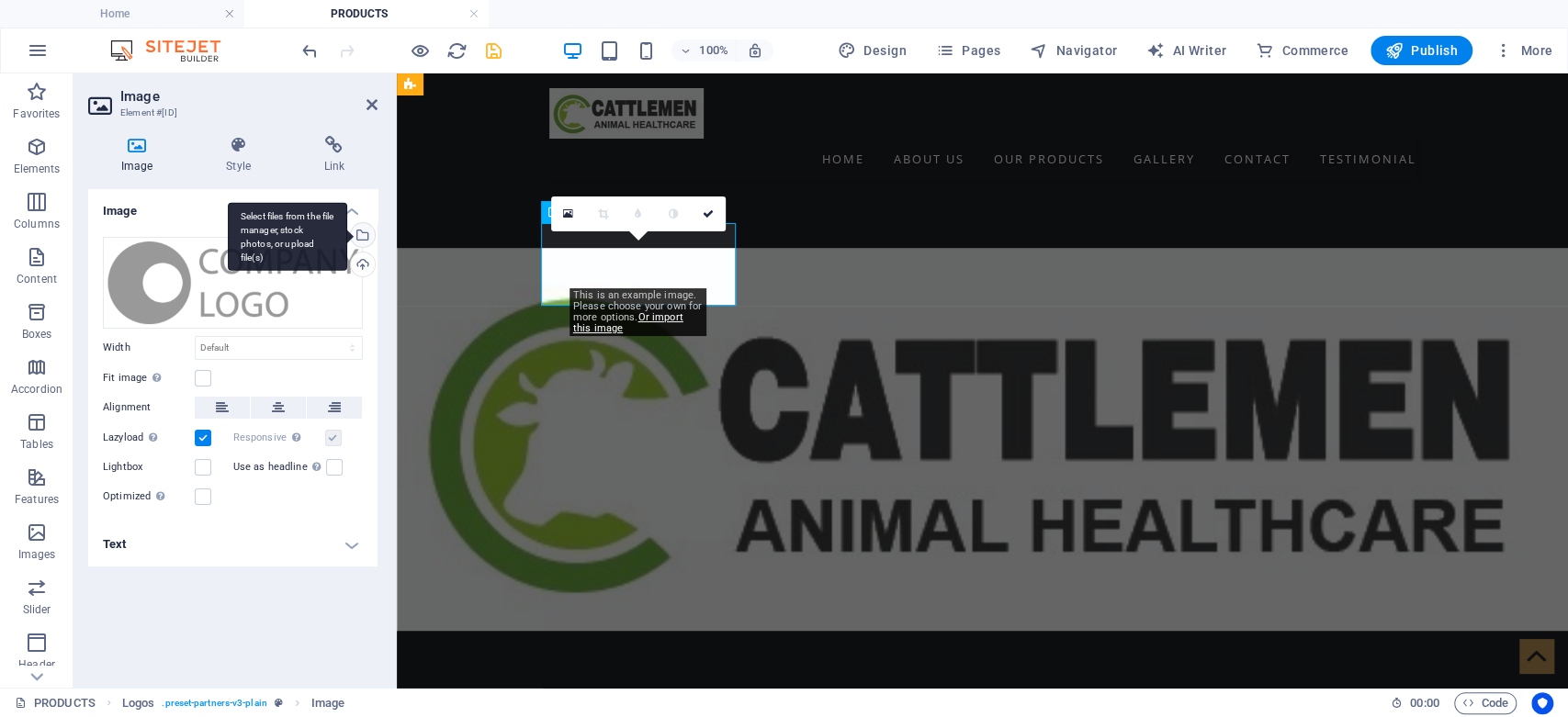 click on "Select files from the file manager, stock photos, or upload file(s)" at bounding box center [288, 236] 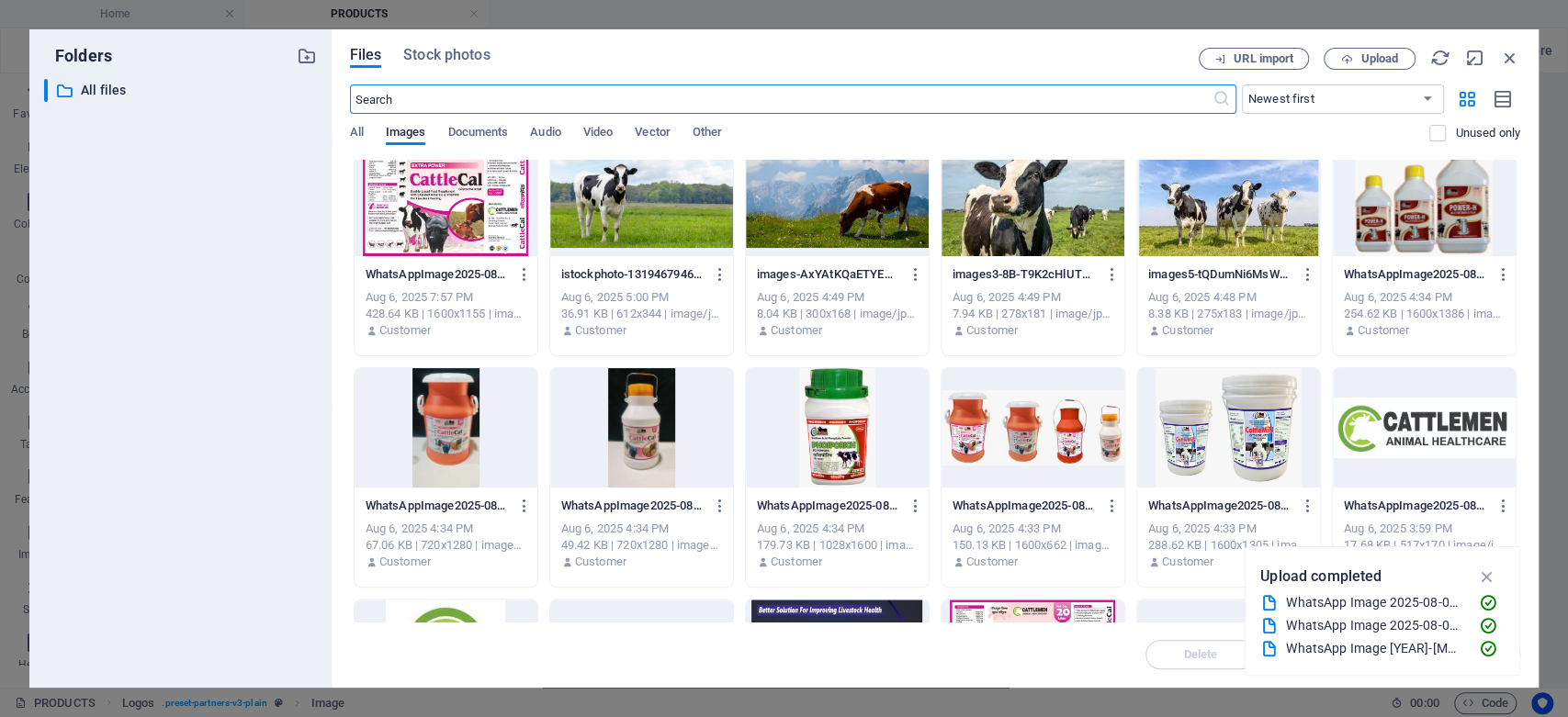 scroll, scrollTop: 510, scrollLeft: 0, axis: vertical 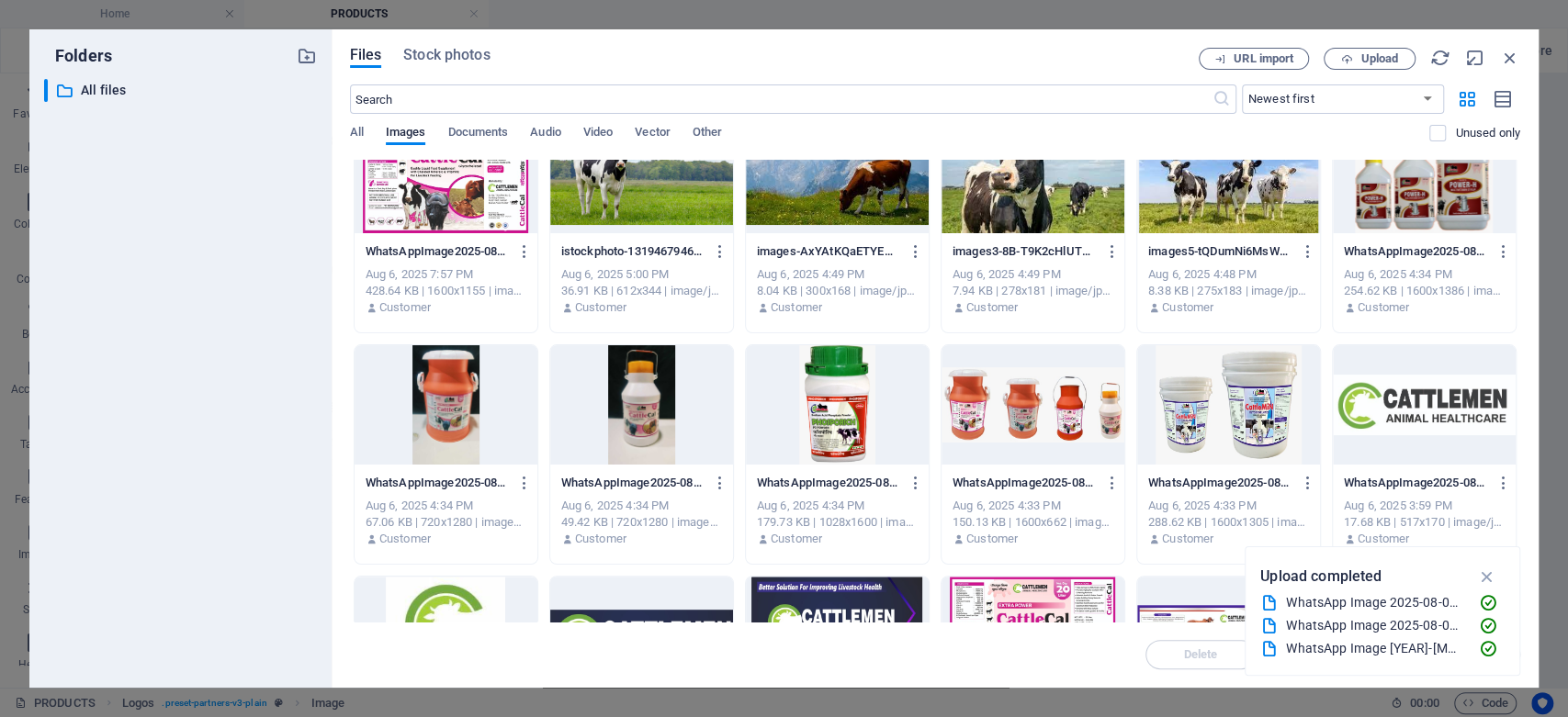 click at bounding box center (641, 405) 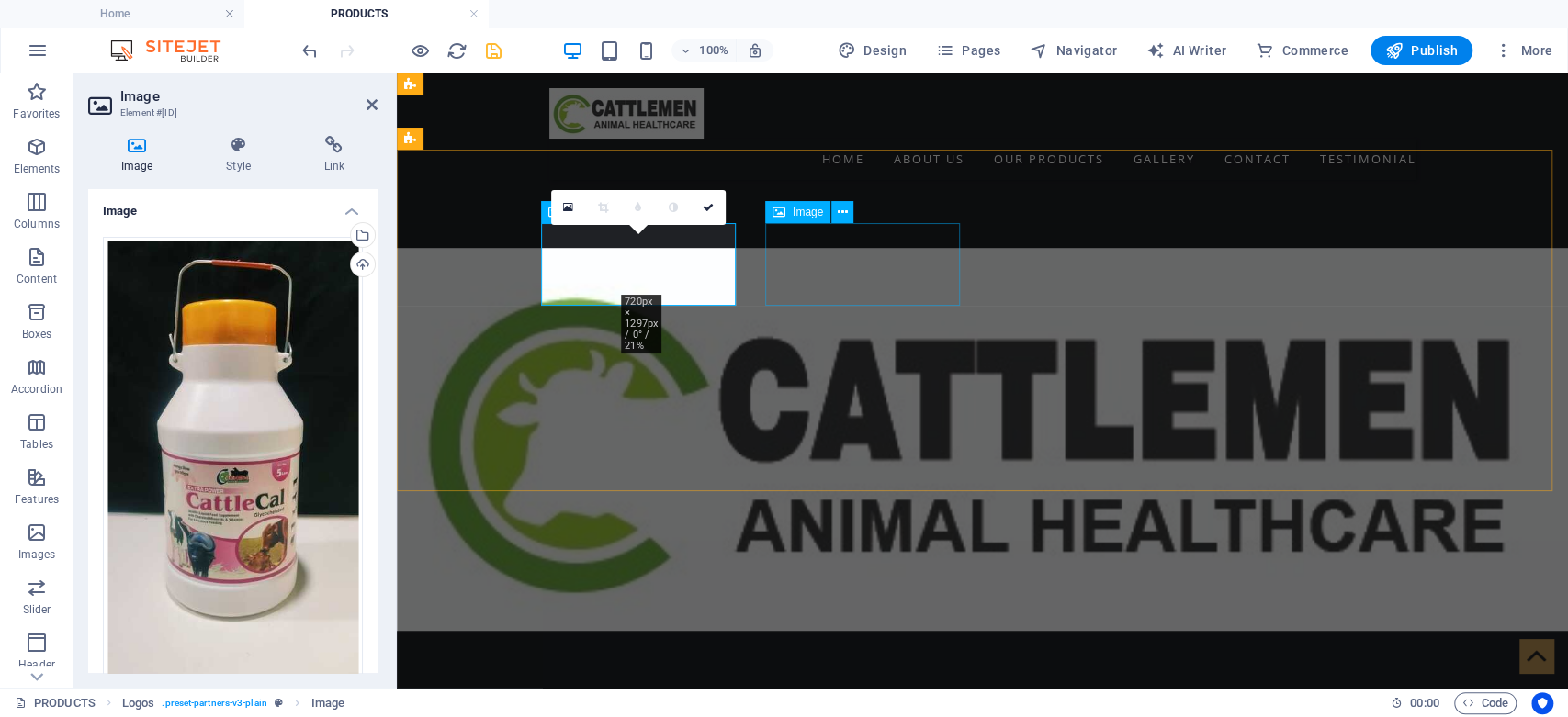 click at bounding box center [509, 1313] 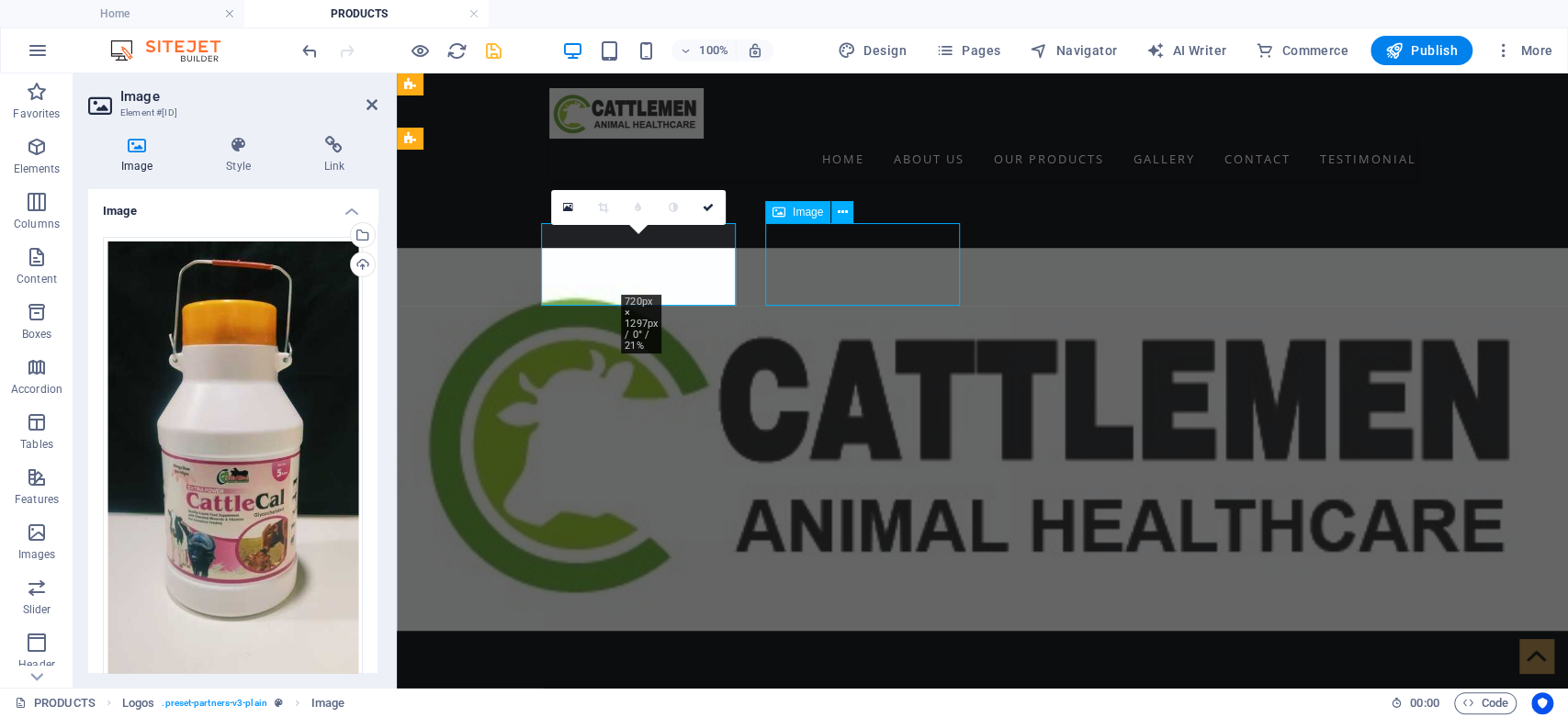 click at bounding box center [509, 1313] 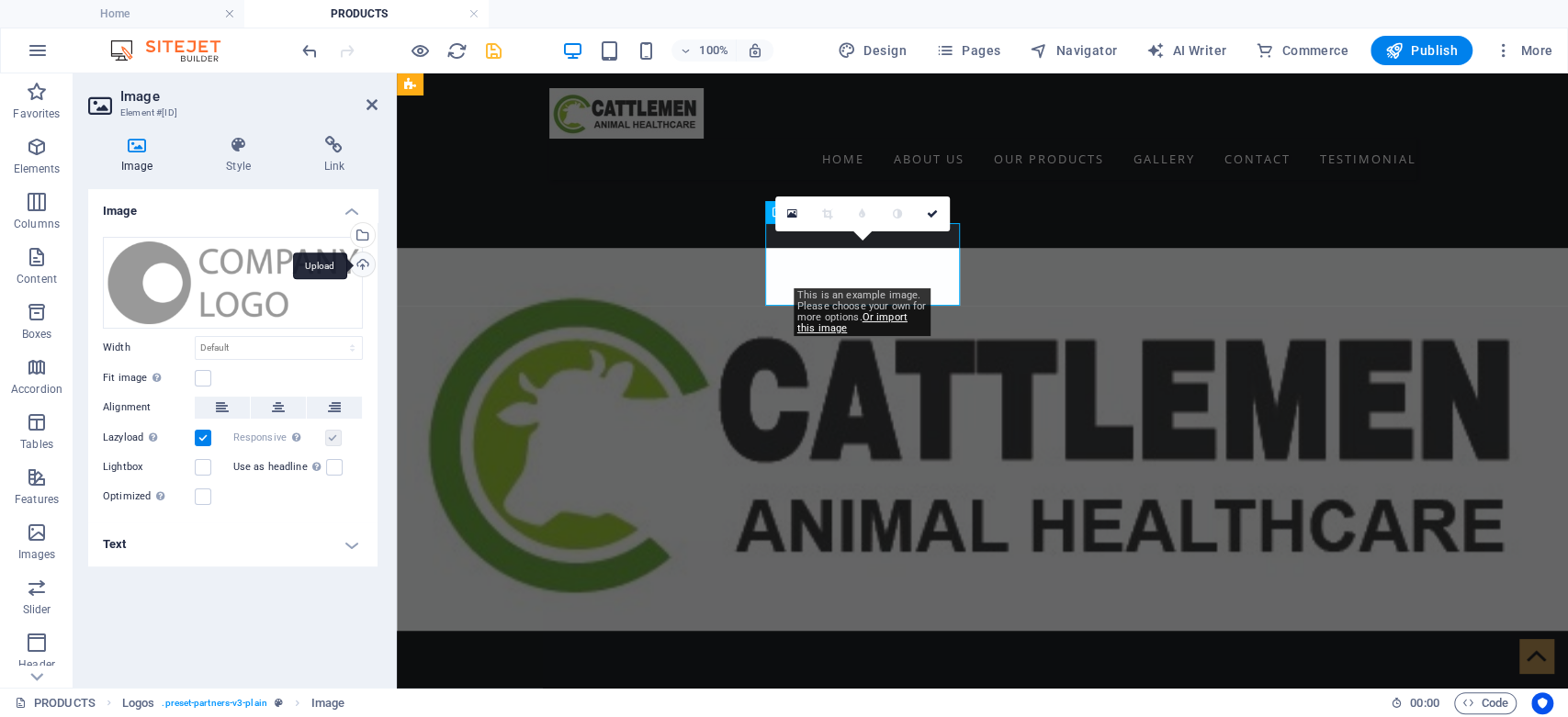 click on "Upload" at bounding box center (361, 266) 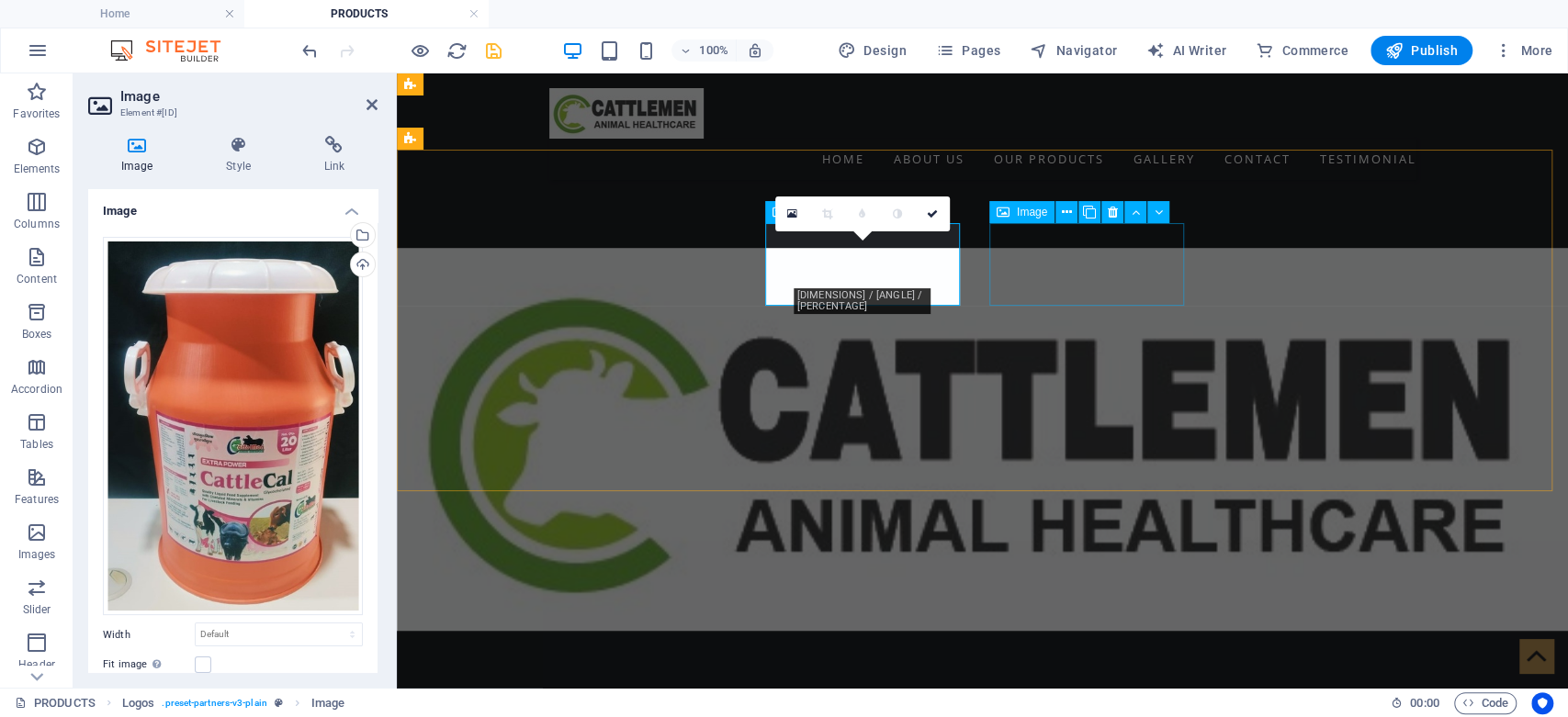 click at bounding box center [509, 1410] 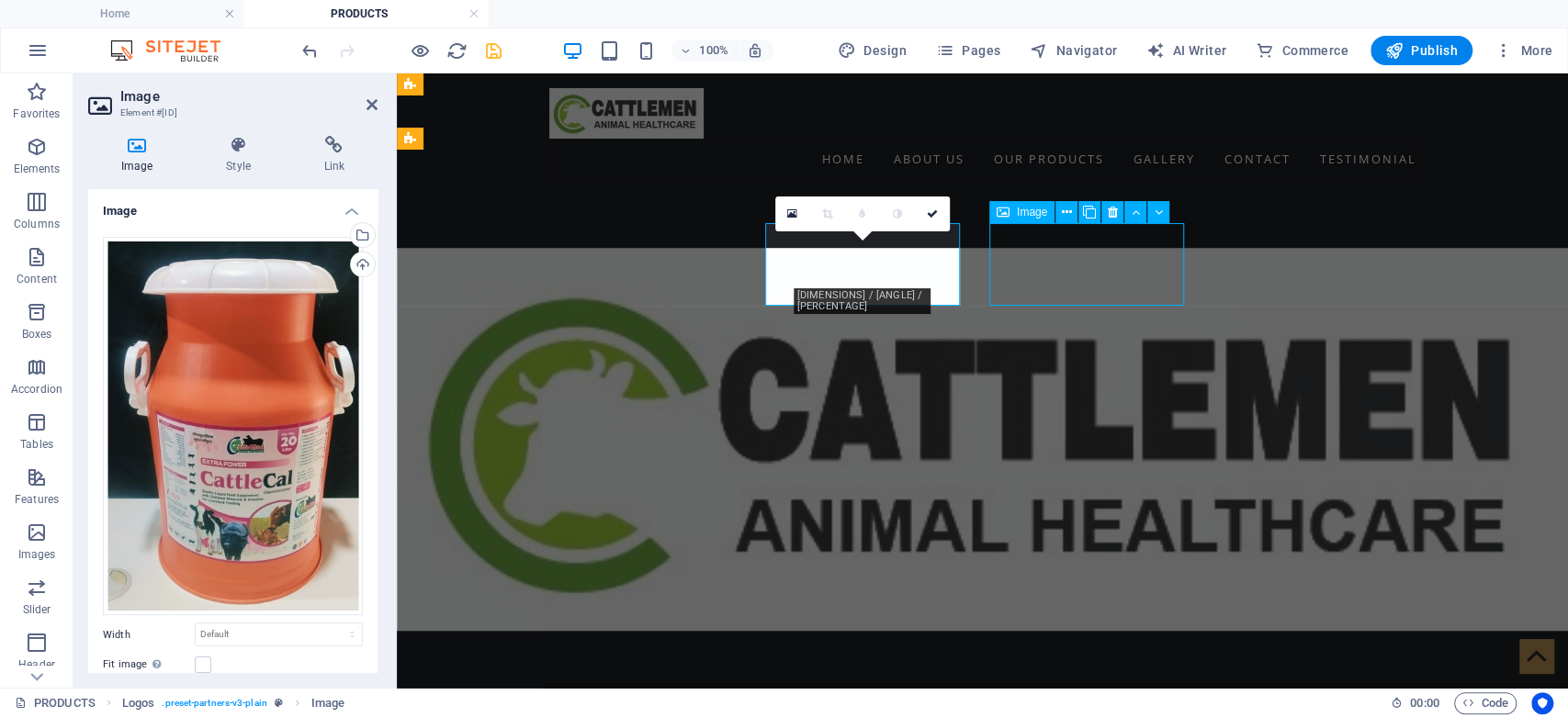 click at bounding box center [509, 1410] 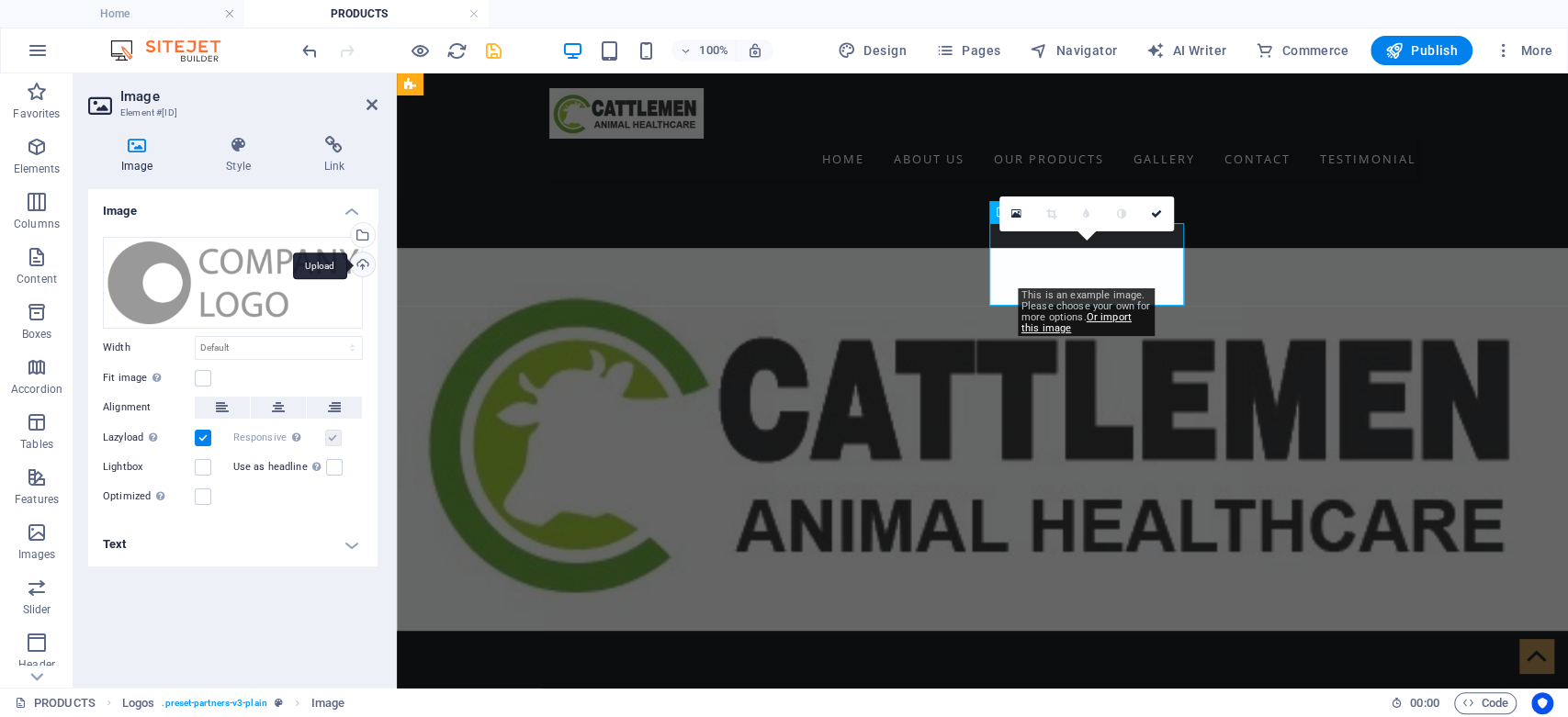 click on "Upload" at bounding box center [361, 266] 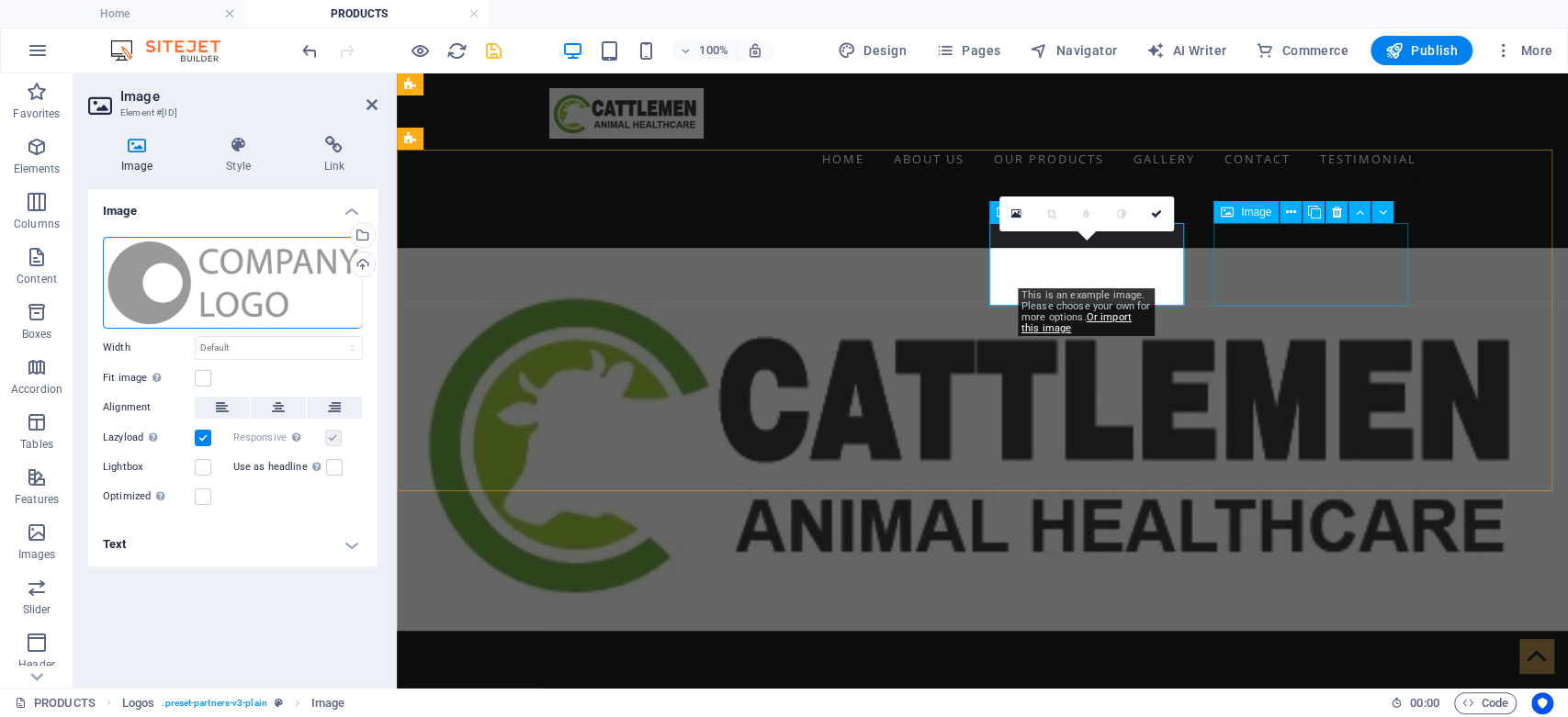 click at bounding box center (509, 1507) 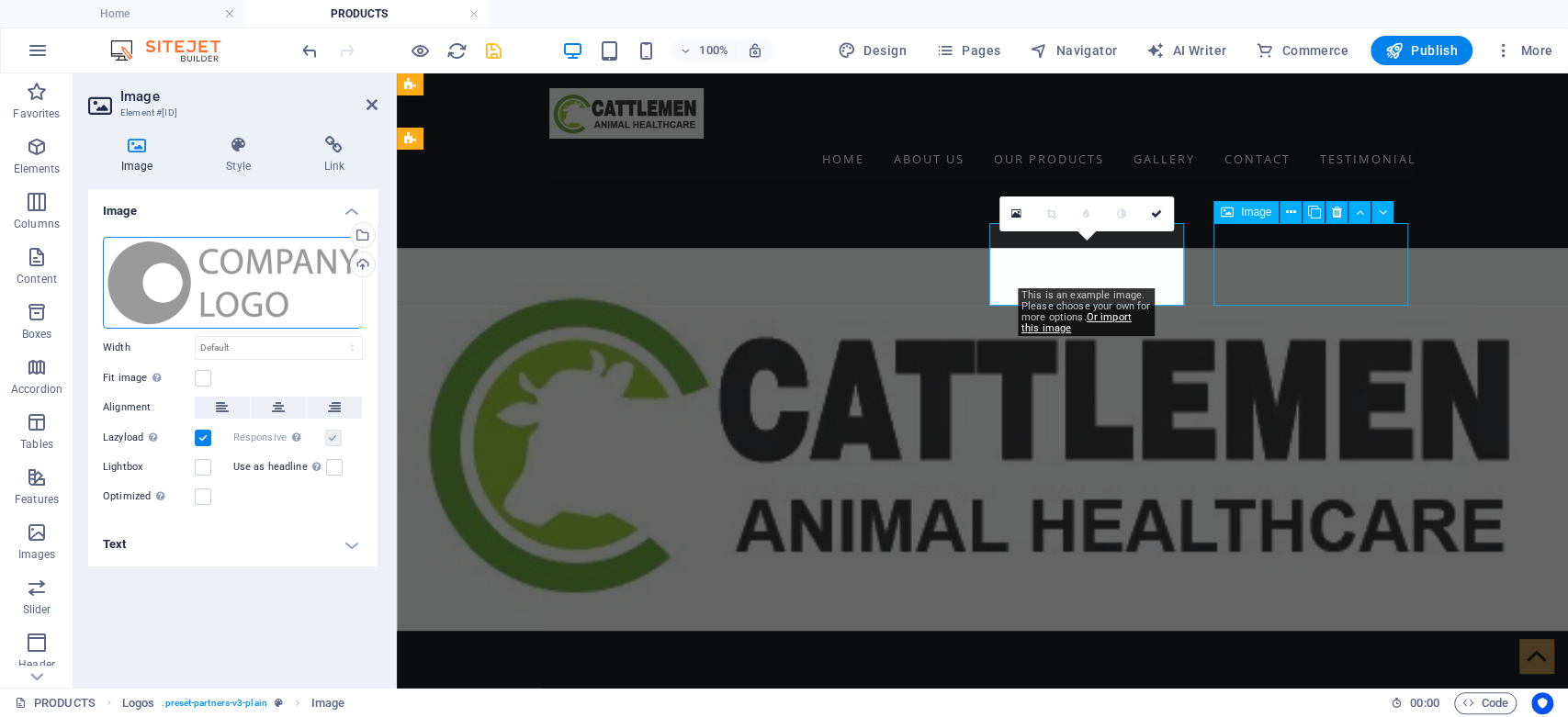 click at bounding box center (509, 1507) 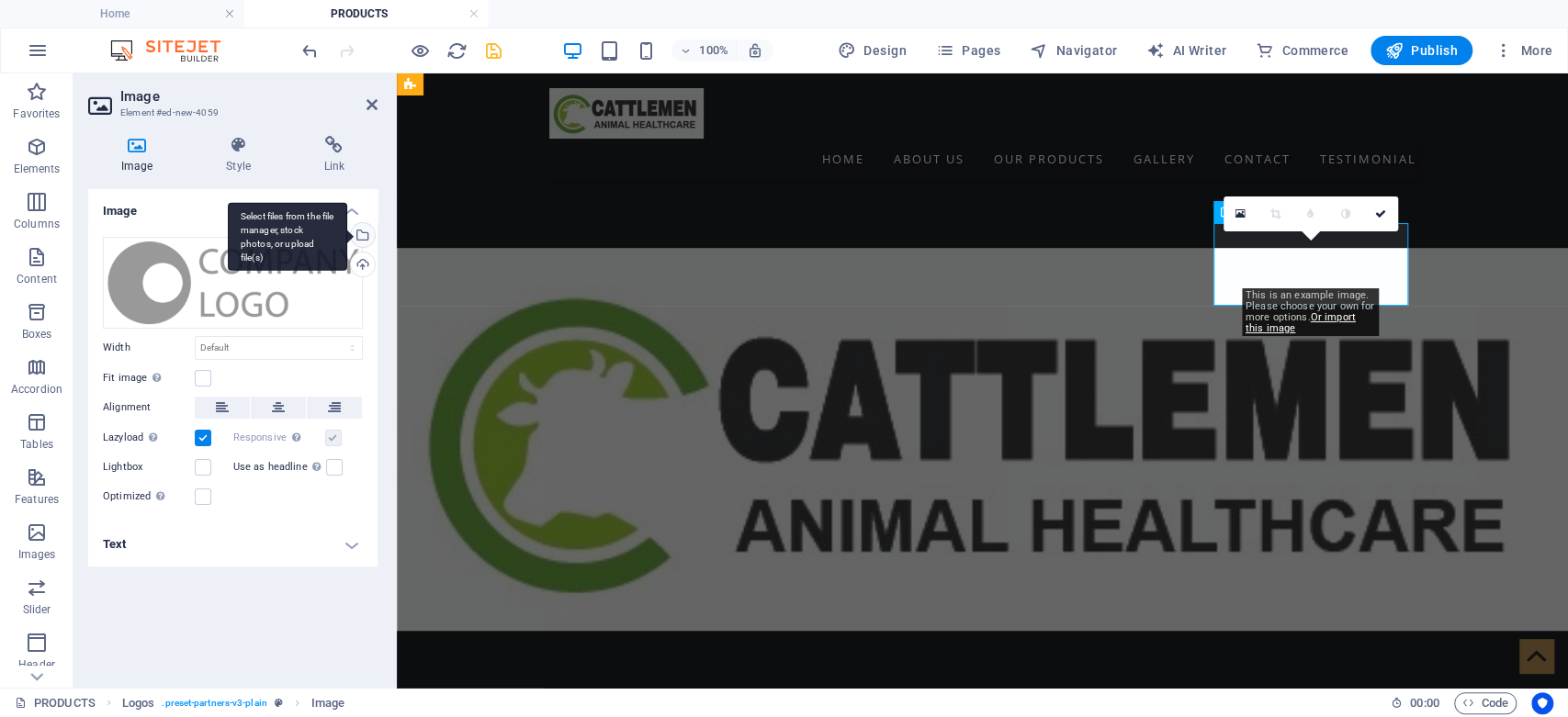 click on "Select files from the file manager, stock photos, or upload file(s)" at bounding box center [288, 236] 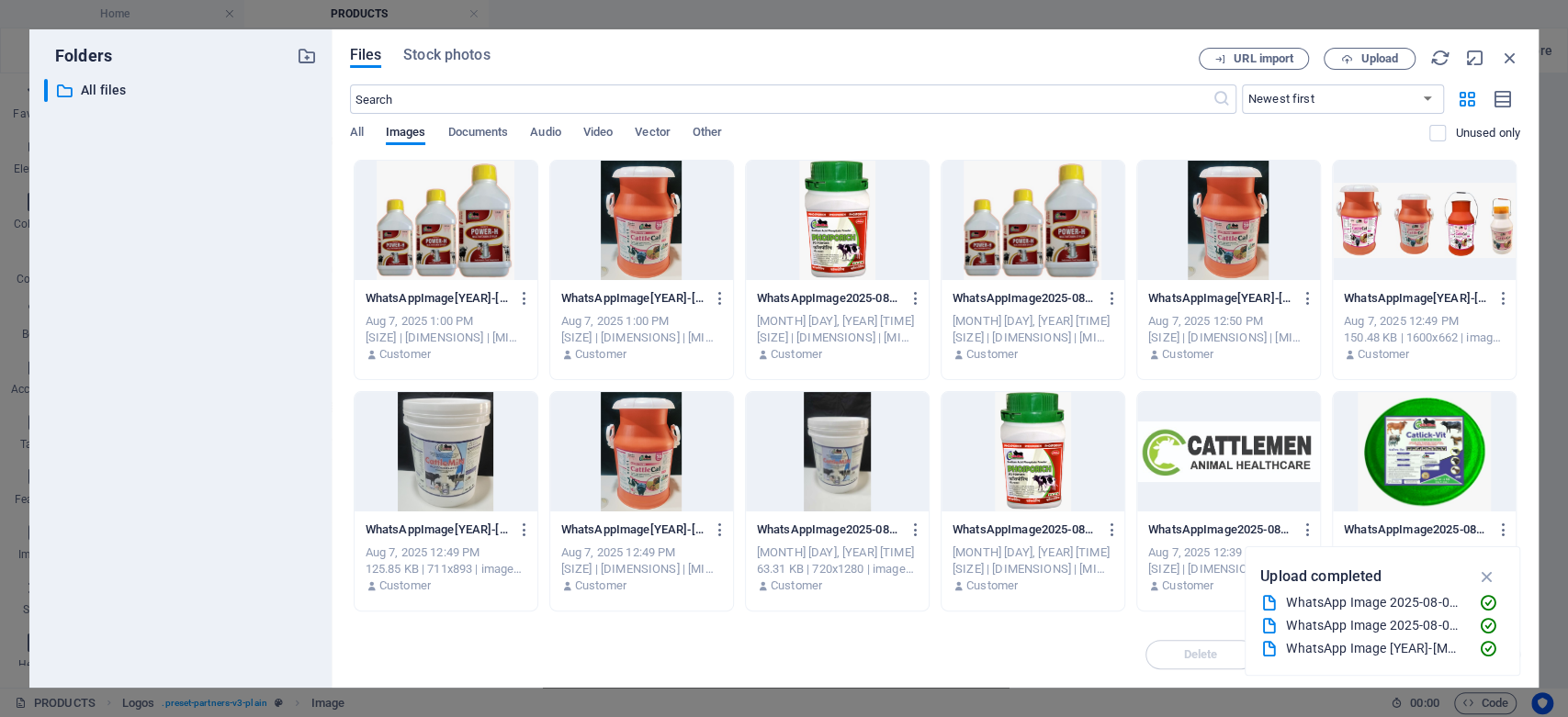 click at bounding box center (446, 452) 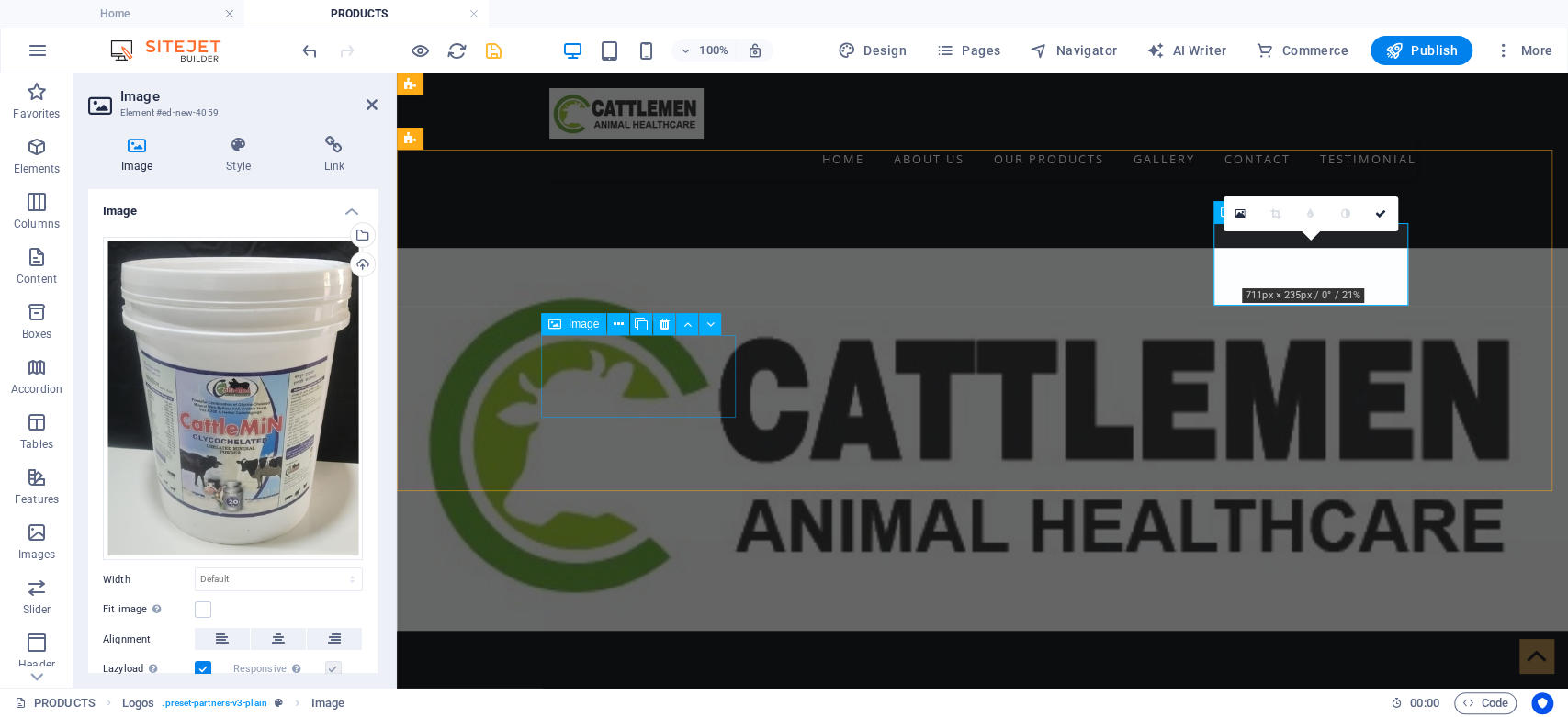 click at bounding box center [509, 1605] 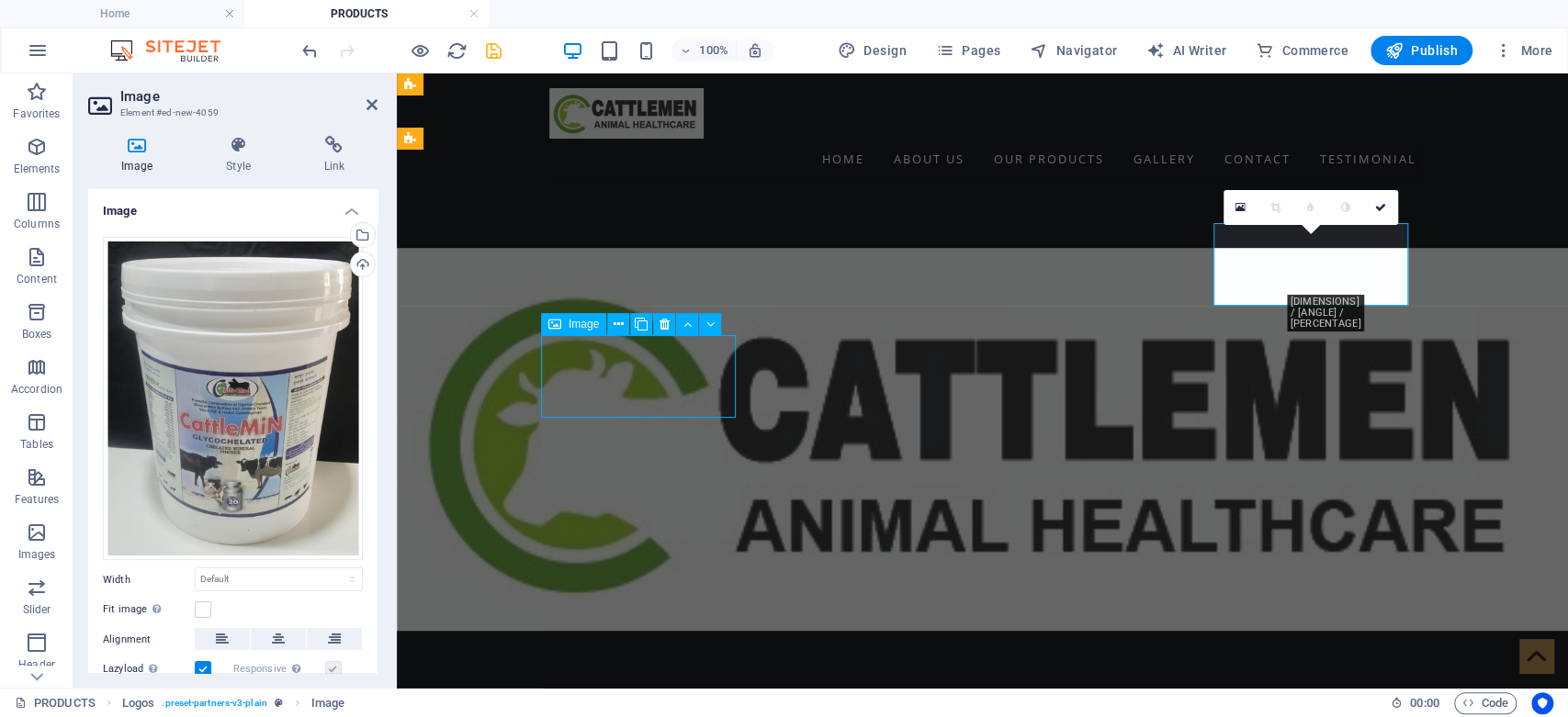 click at bounding box center [509, 1605] 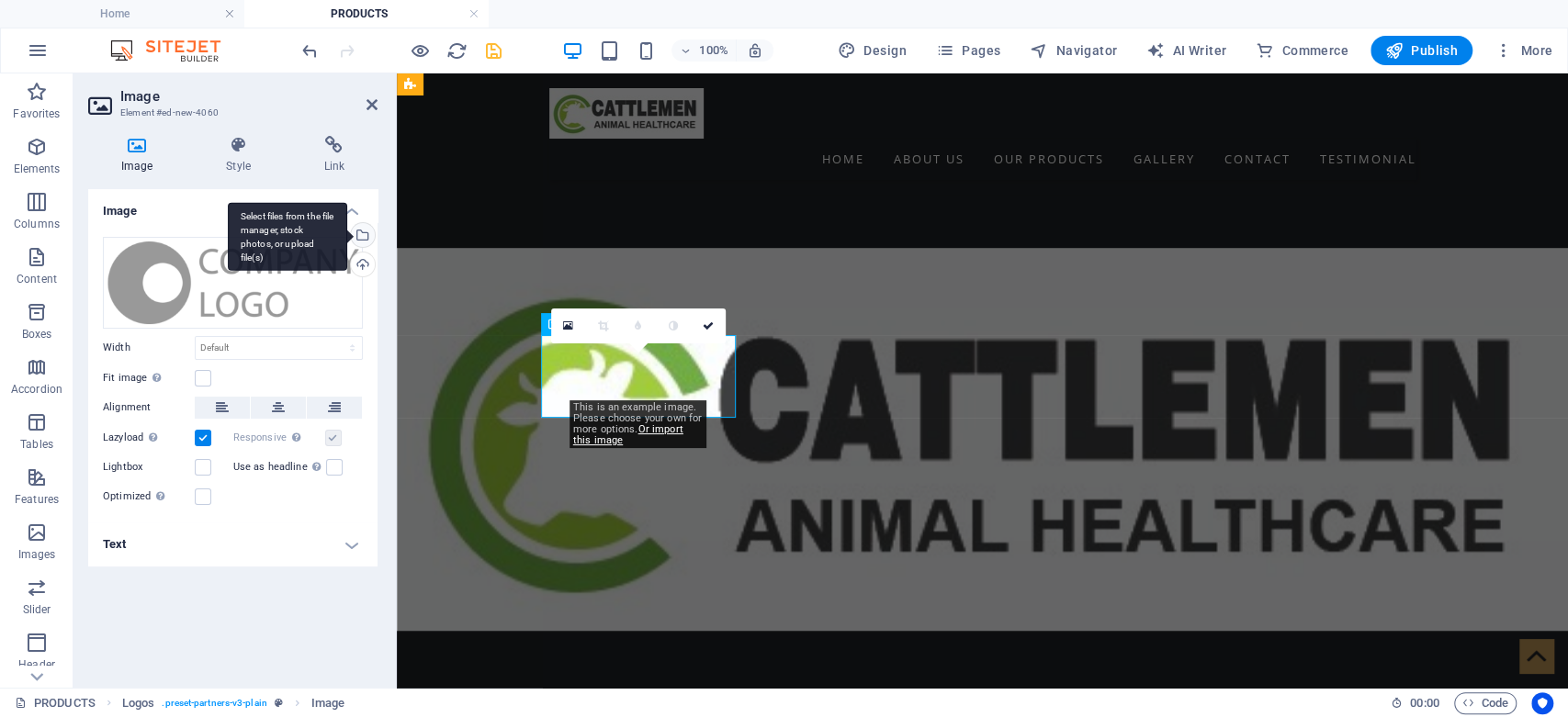 click on "Select files from the file manager, stock photos, or upload file(s)" at bounding box center (361, 237) 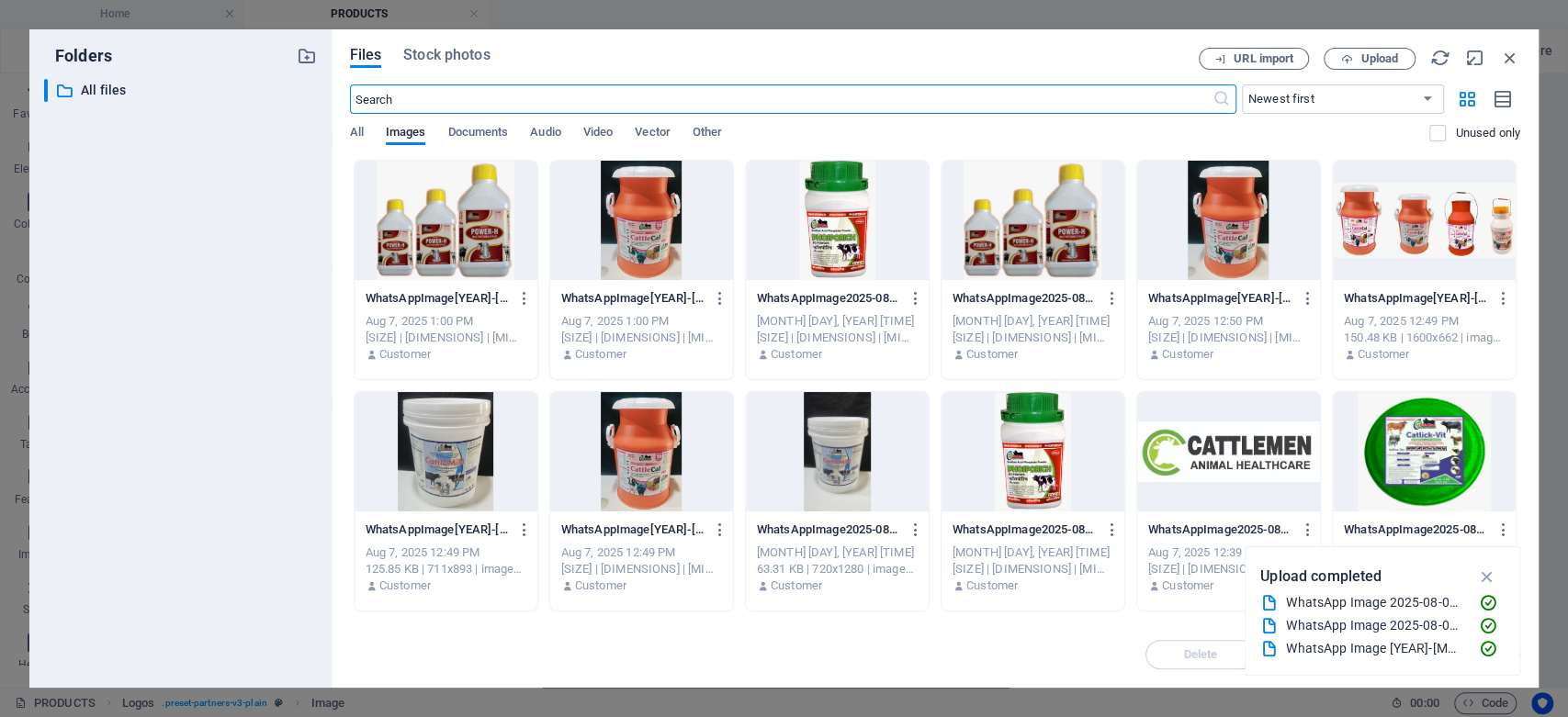 click at bounding box center [1424, 452] 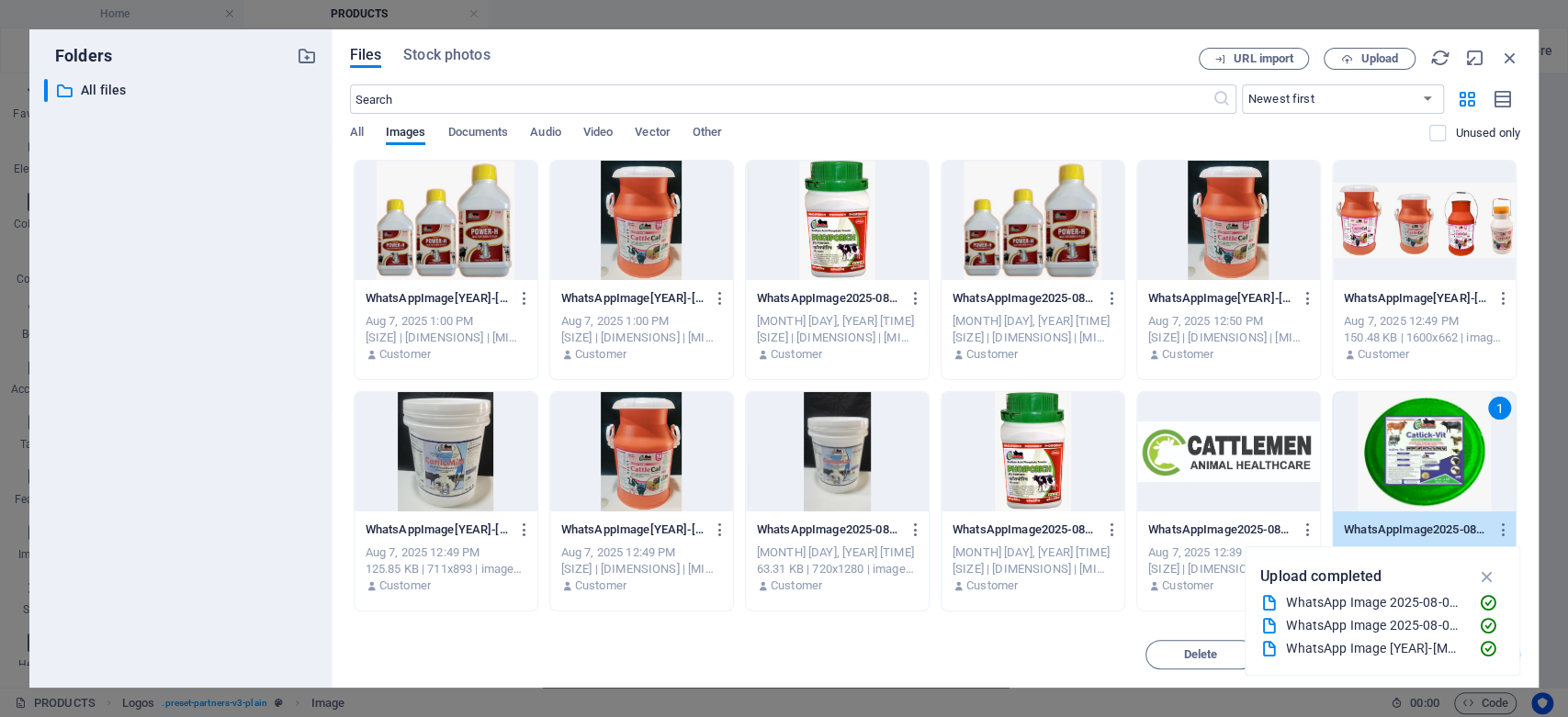 drag, startPoint x: 1404, startPoint y: 457, endPoint x: 976, endPoint y: 383, distance: 434.3501 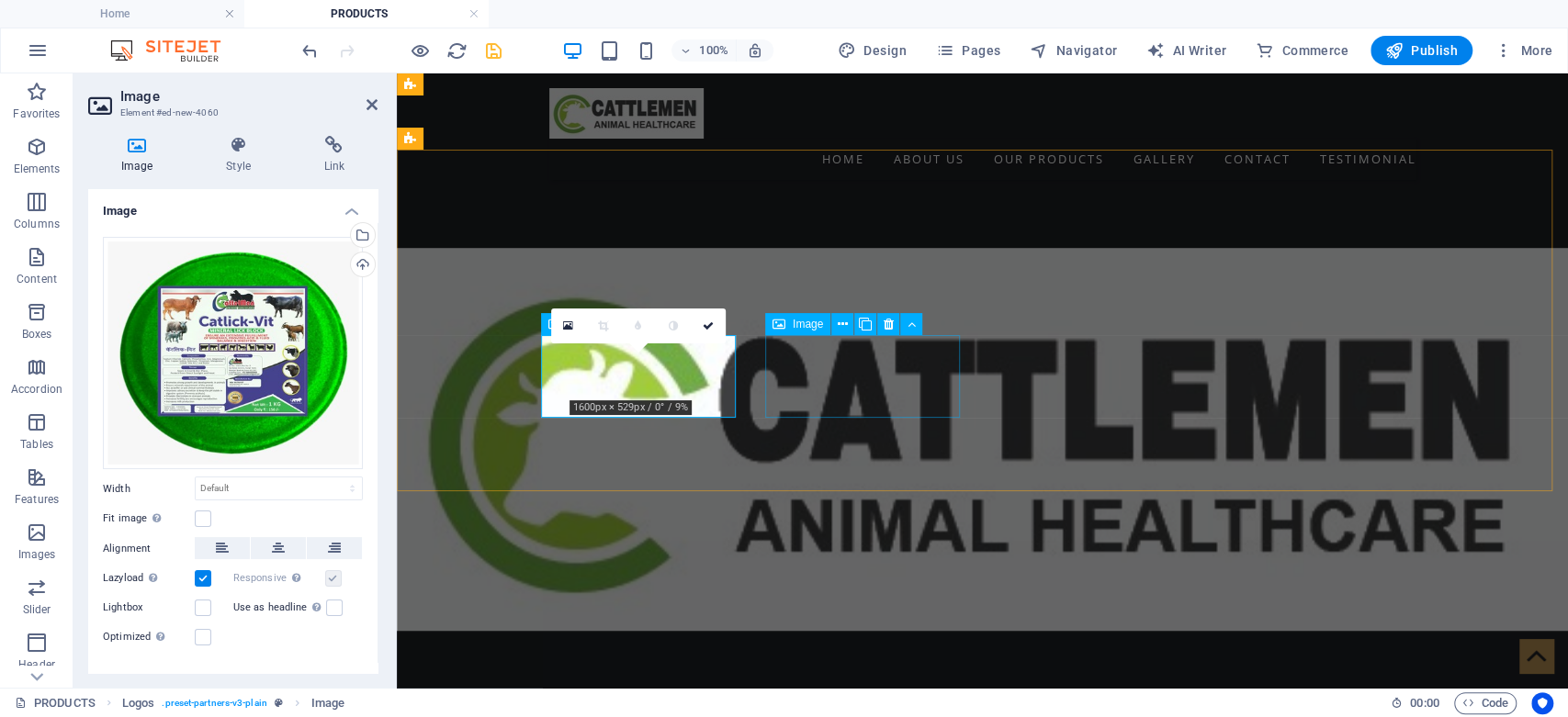 click at bounding box center [509, 1702] 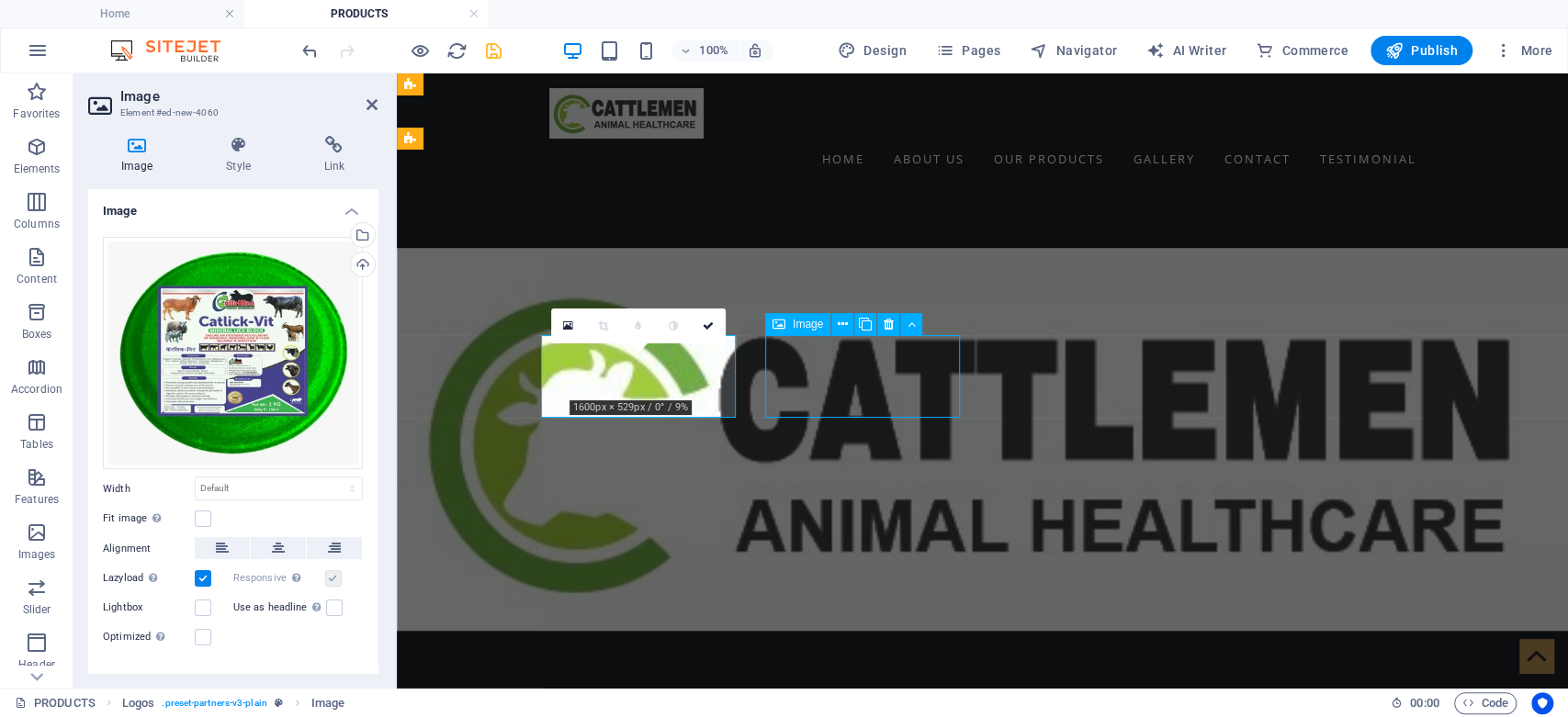 click at bounding box center (509, 1702) 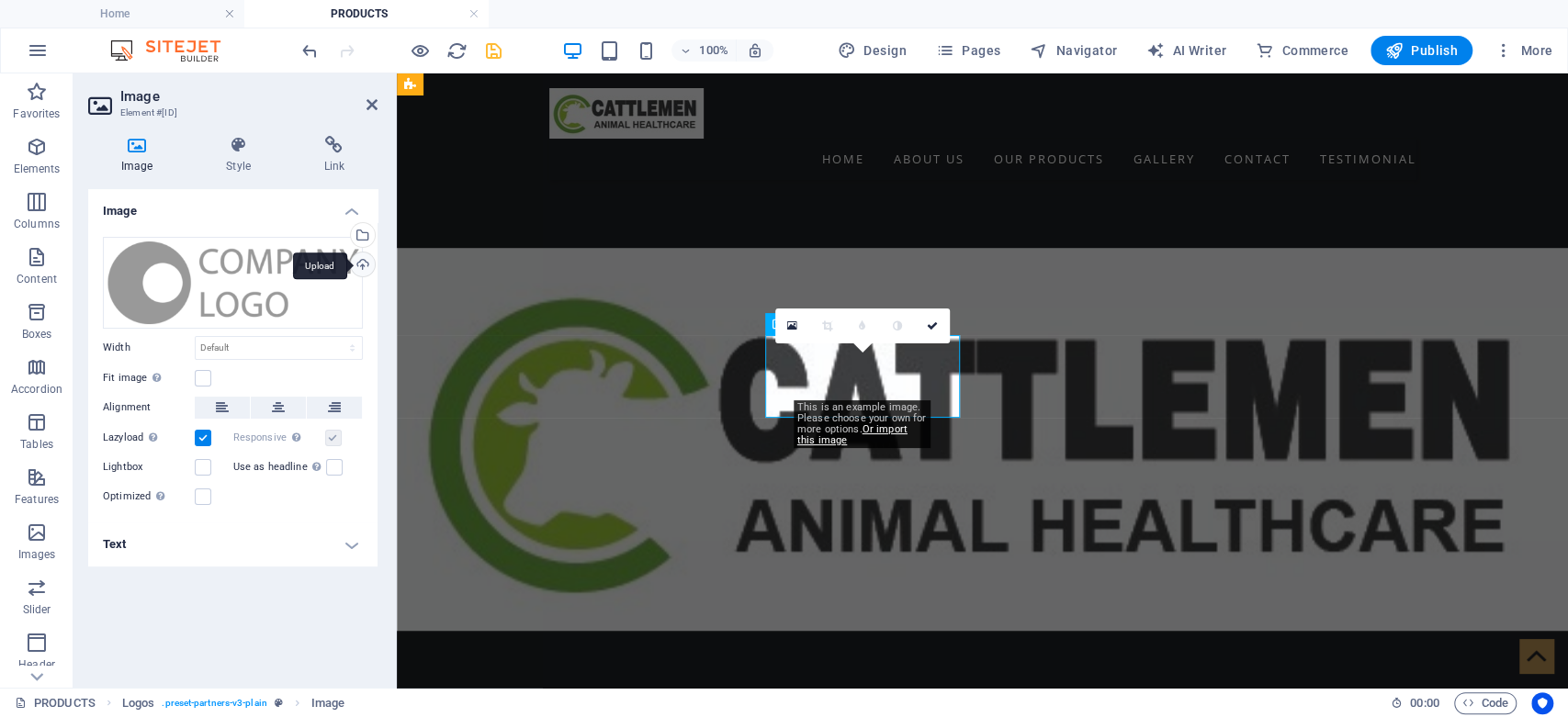click on "Upload" at bounding box center (361, 266) 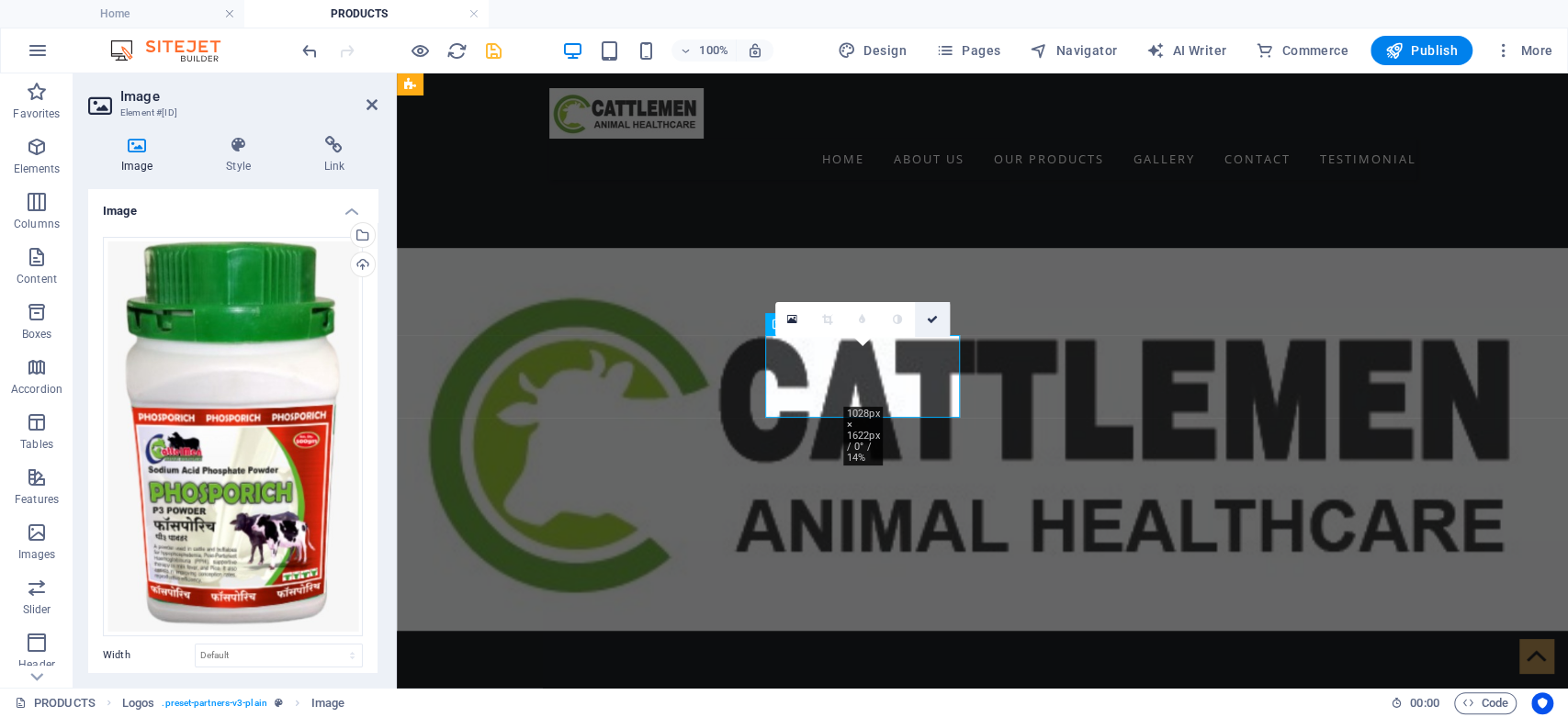 click at bounding box center (932, 319) 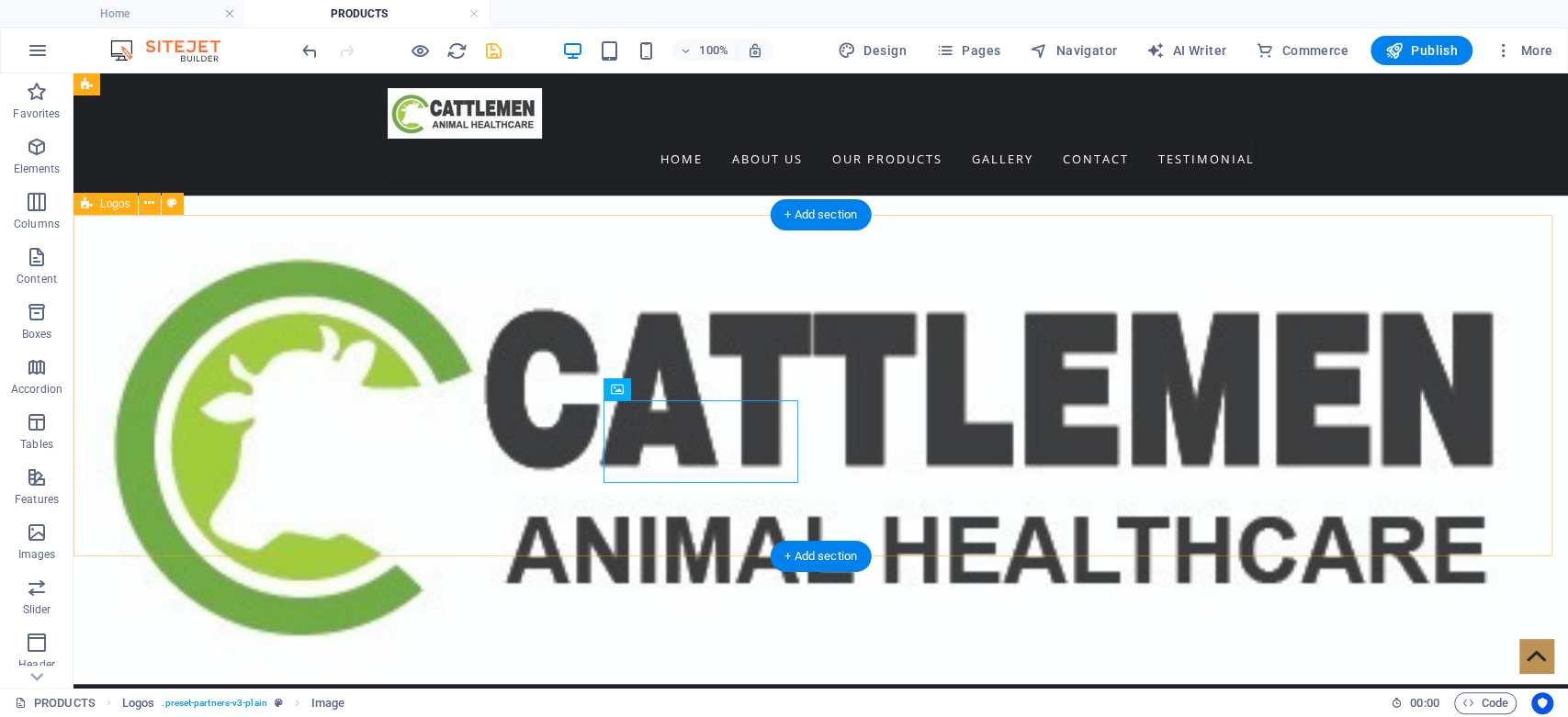 click at bounding box center [820, 1523] 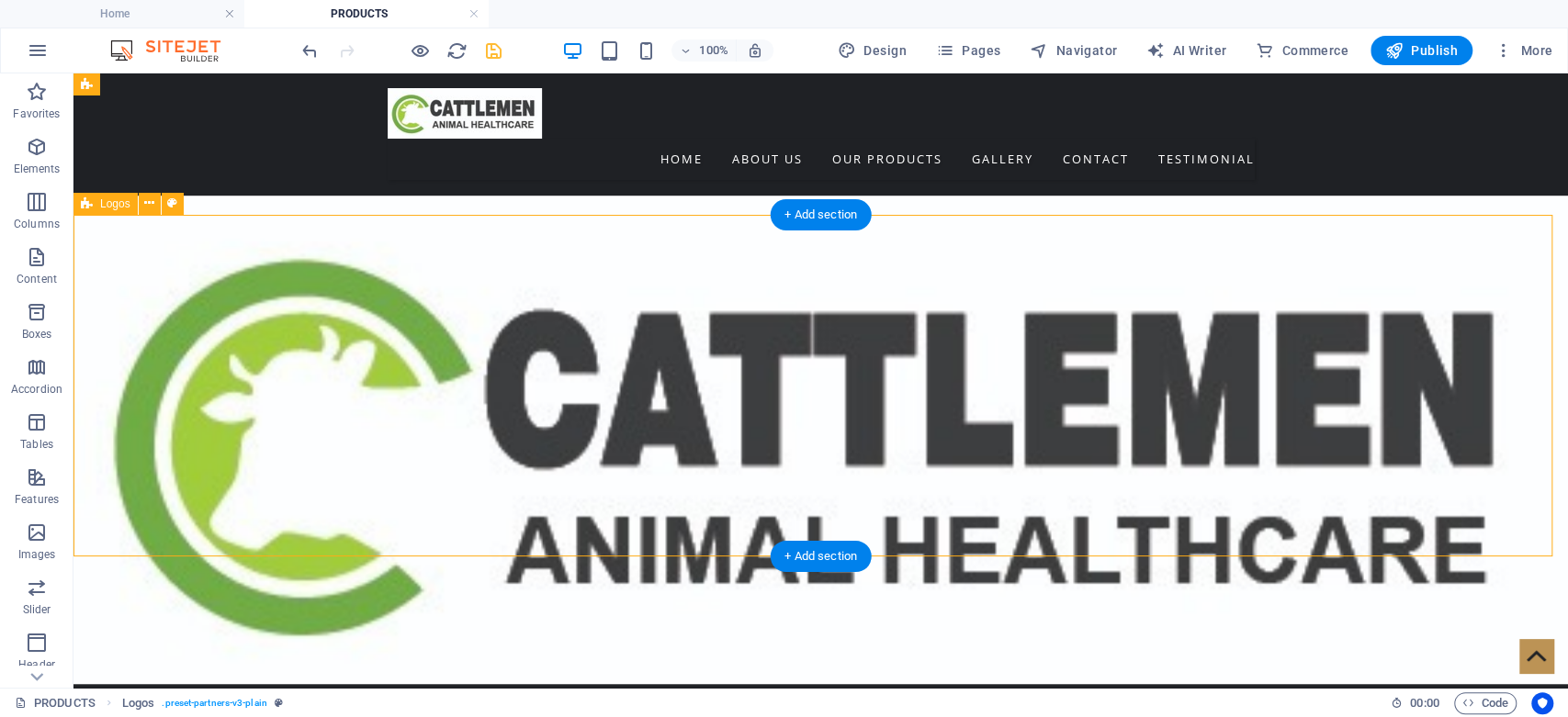 click at bounding box center (820, 1523) 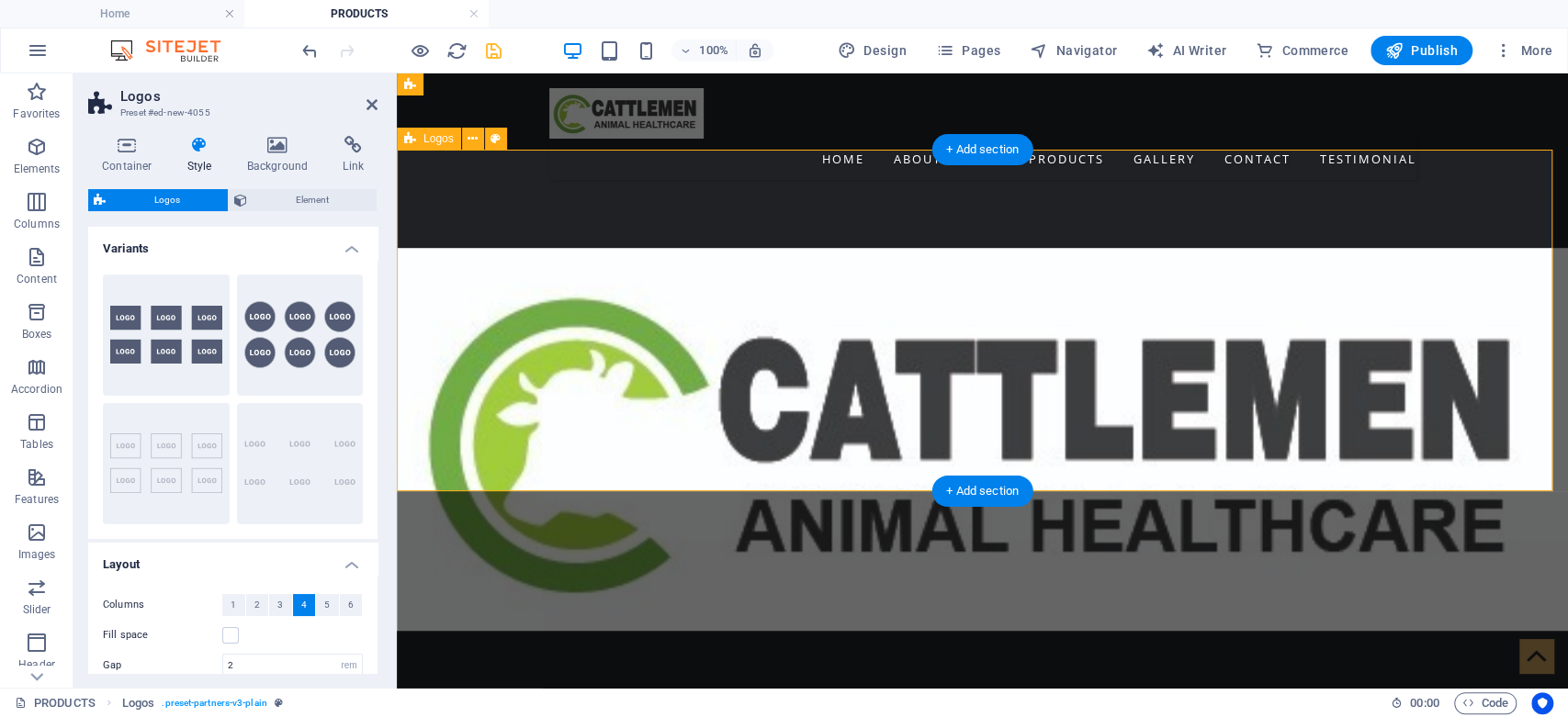 click at bounding box center [982, 1459] 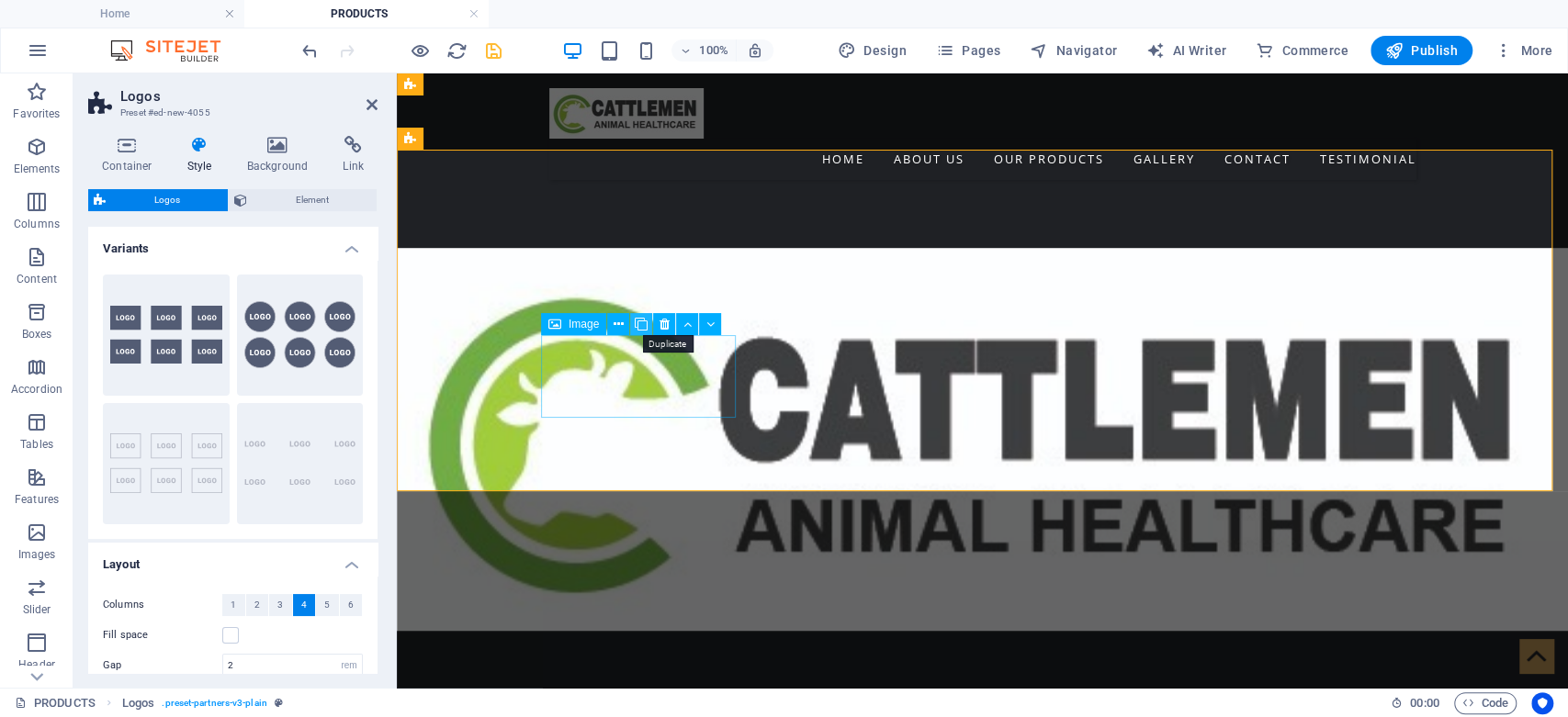 click at bounding box center [641, 324] 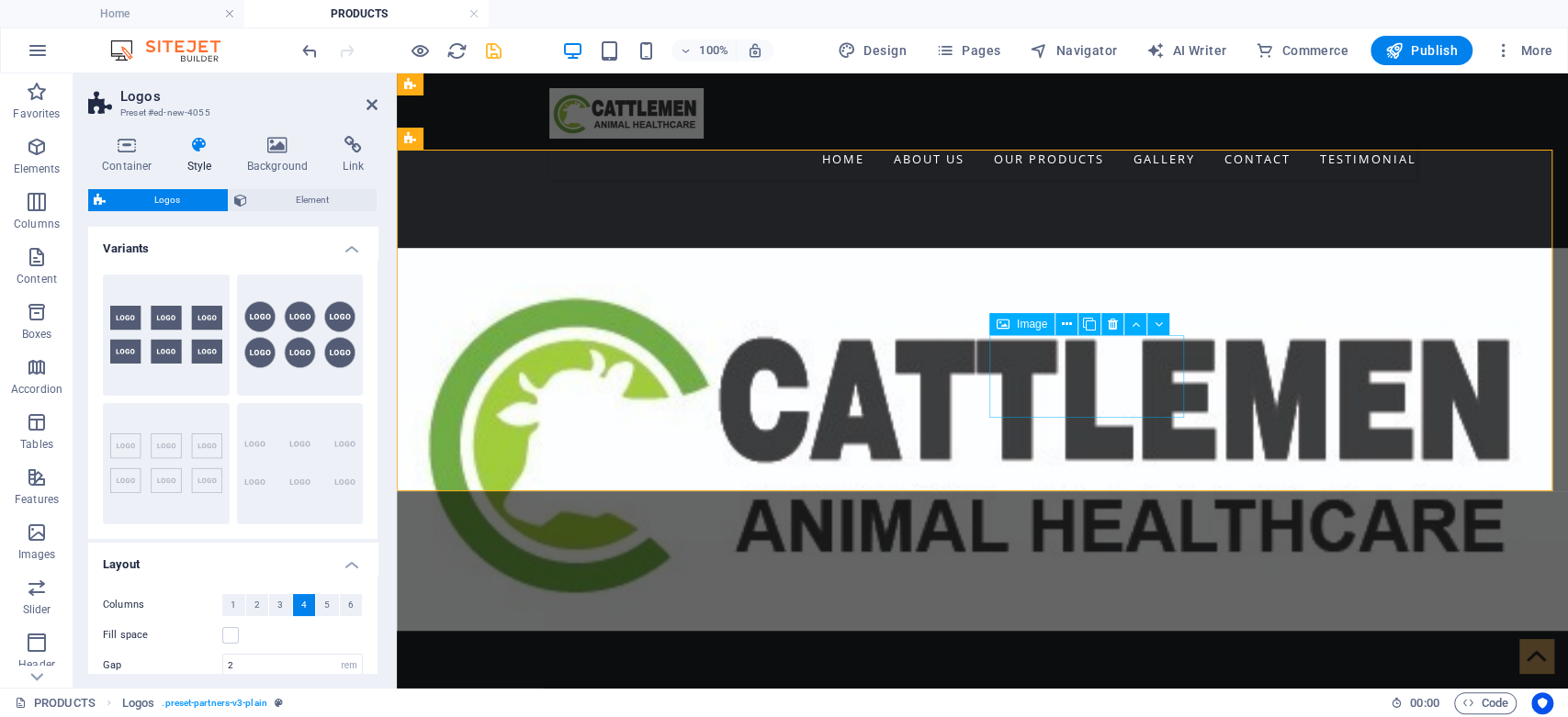 click at bounding box center [509, 1799] 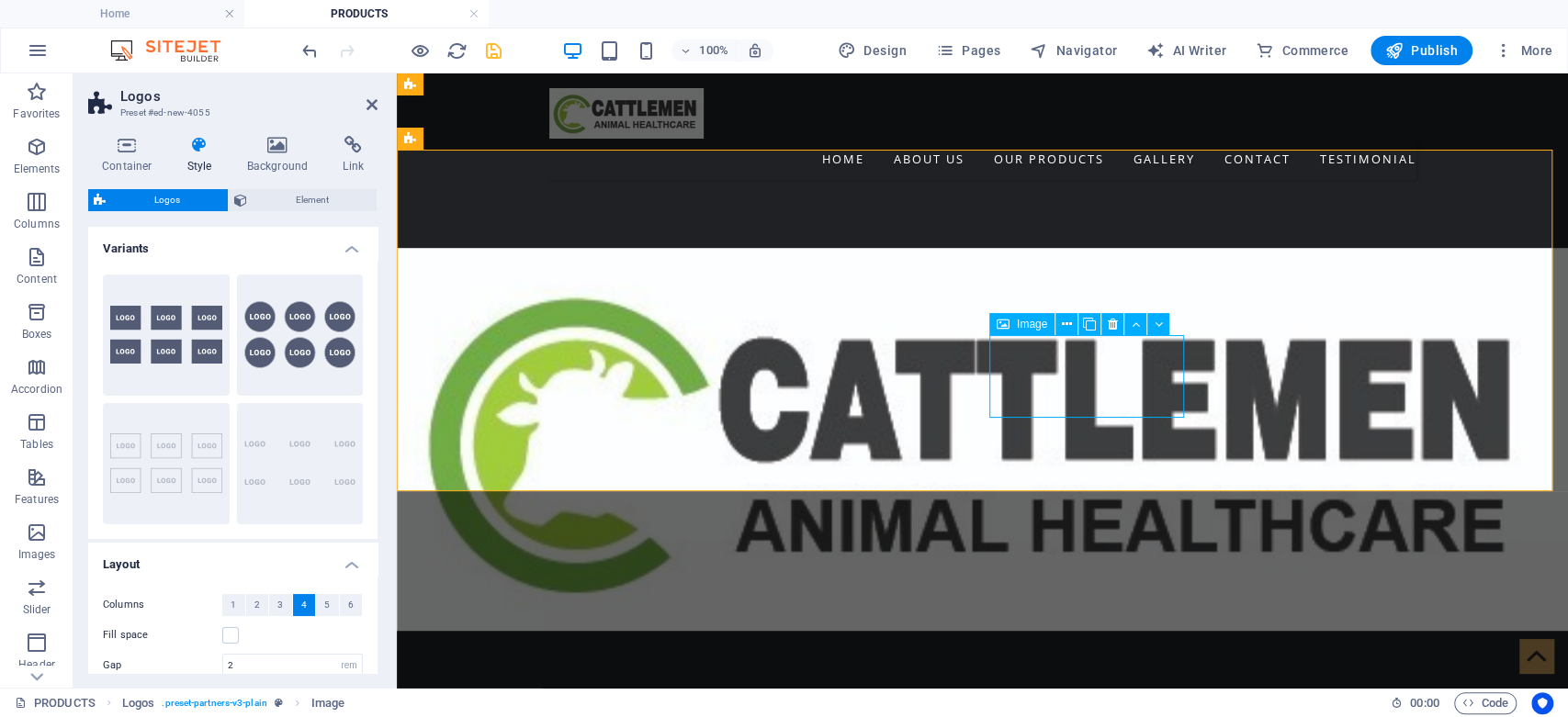 click at bounding box center [509, 1799] 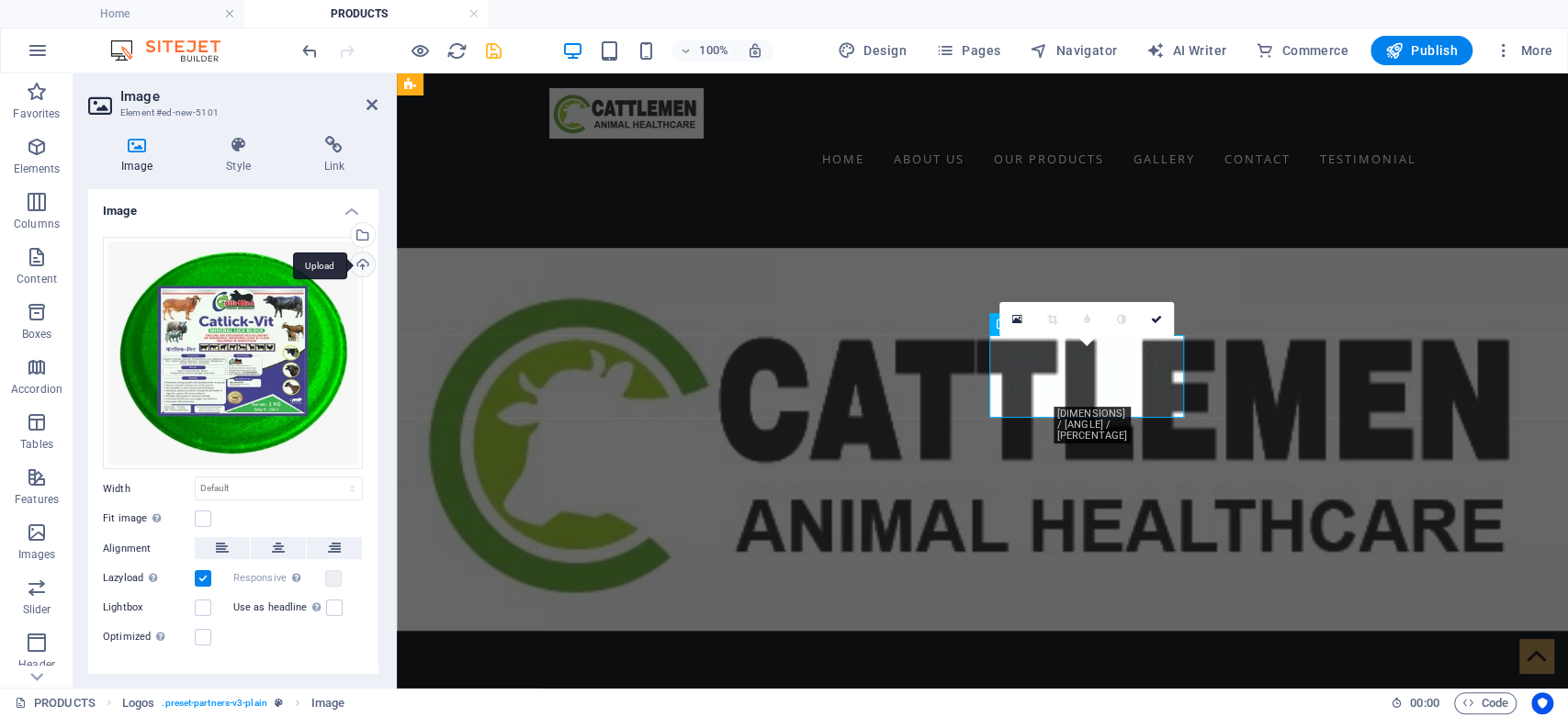 click on "Upload" at bounding box center (361, 266) 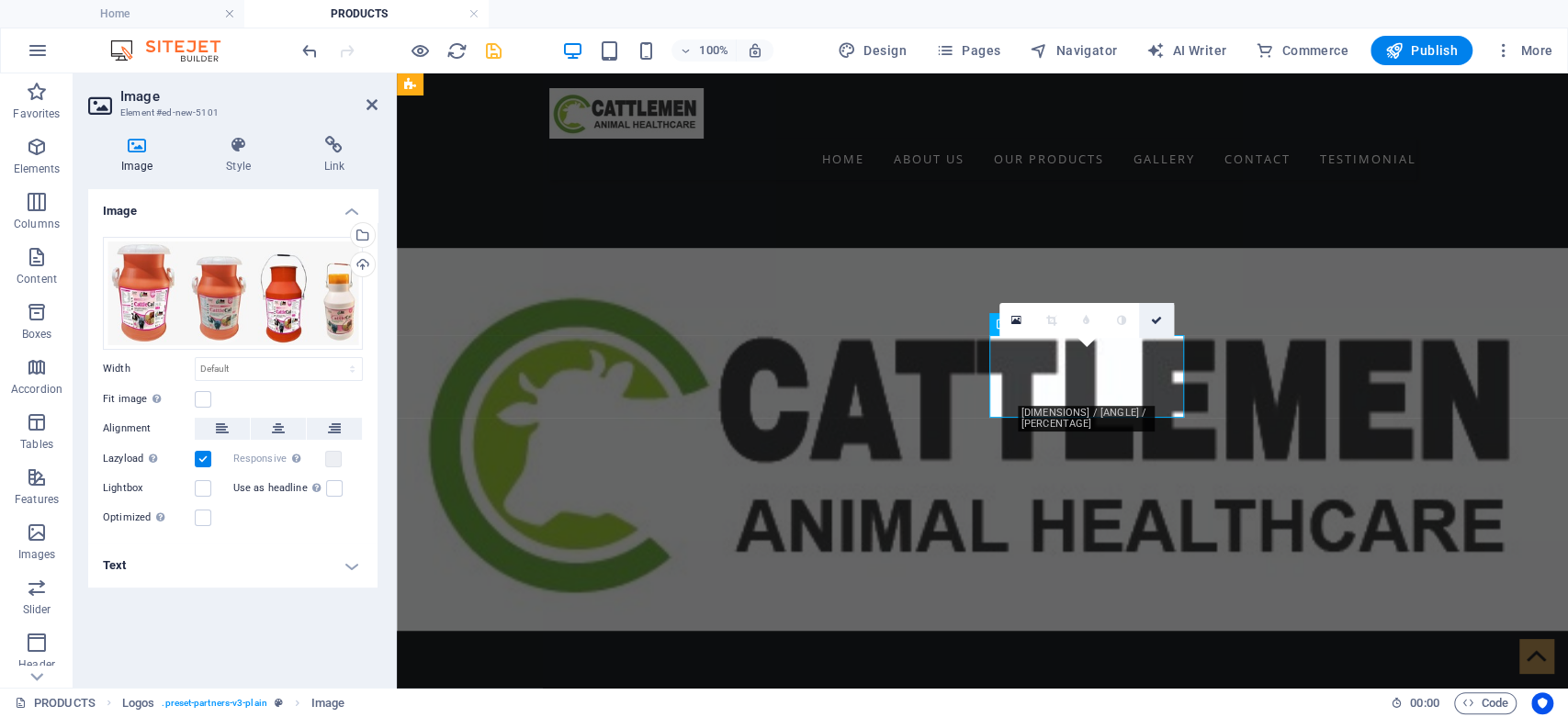 click at bounding box center [1156, 320] 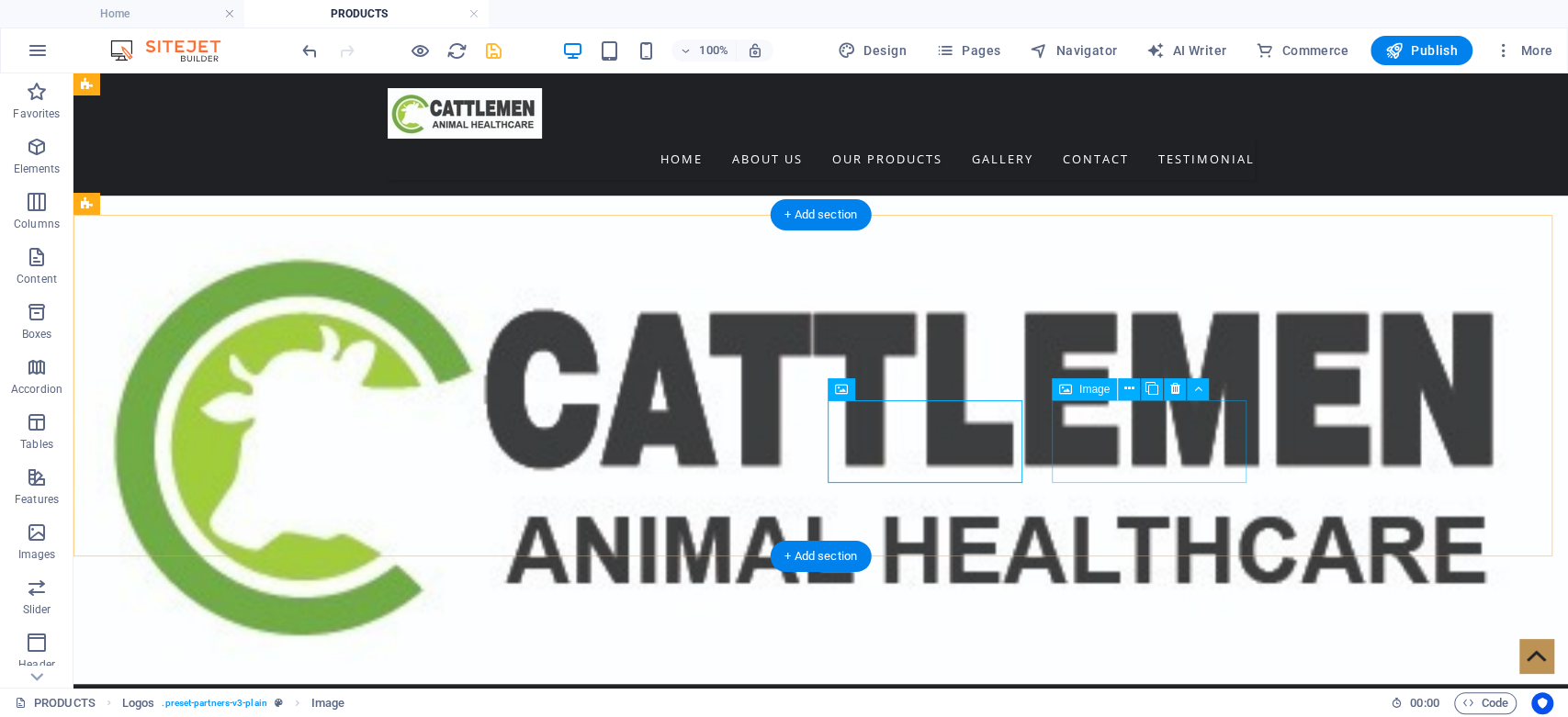 click at bounding box center (186, 1961) 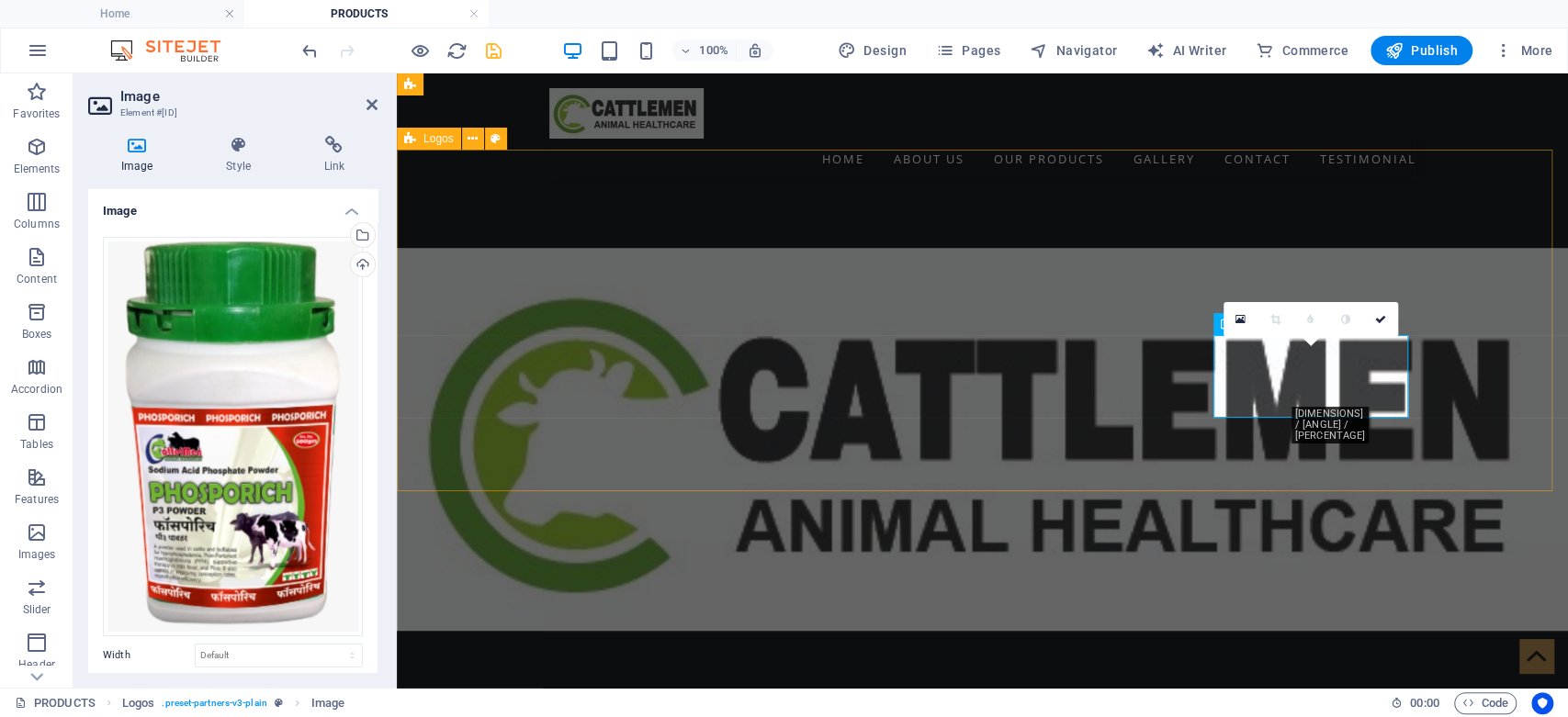 drag, startPoint x: 899, startPoint y: 462, endPoint x: 892, endPoint y: 449, distance: 14.764823 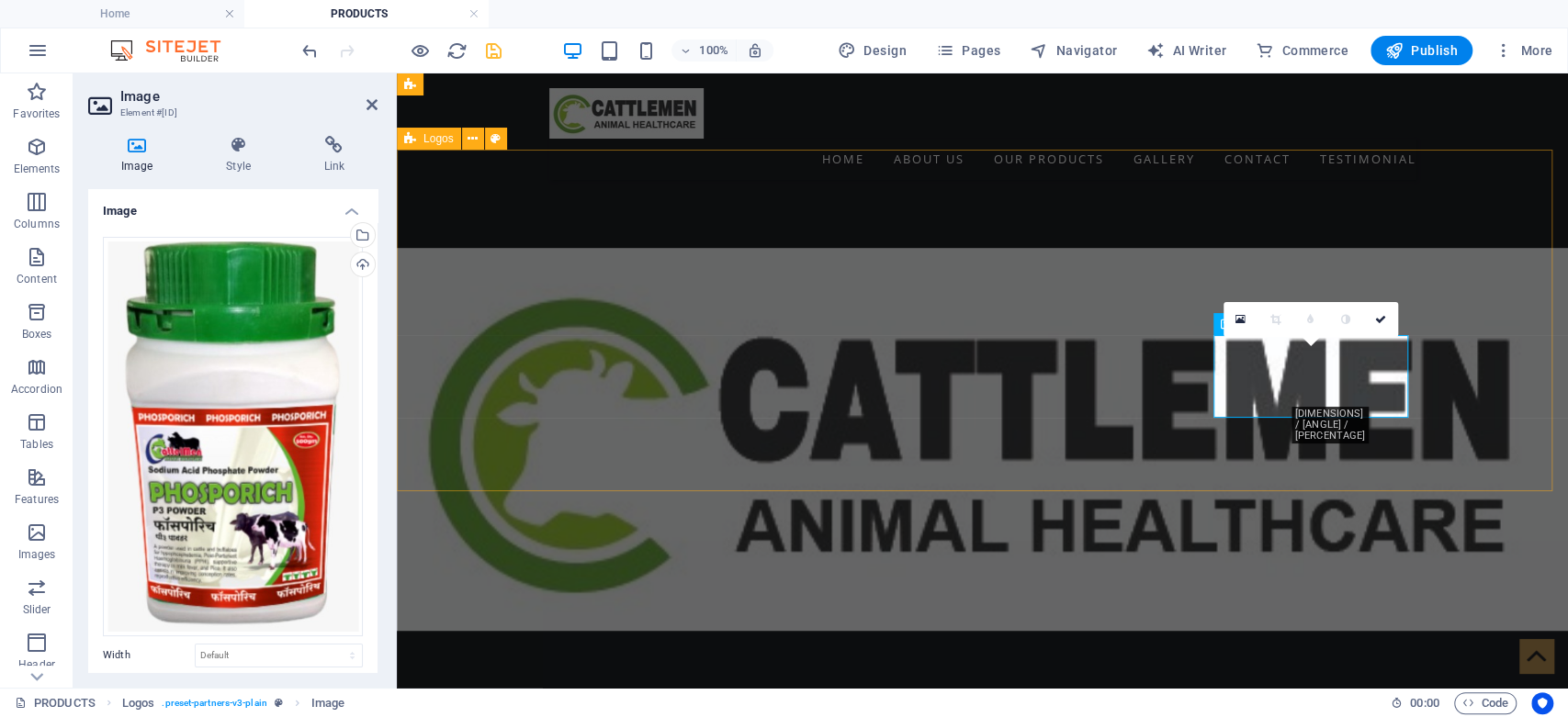 click at bounding box center (982, 1556) 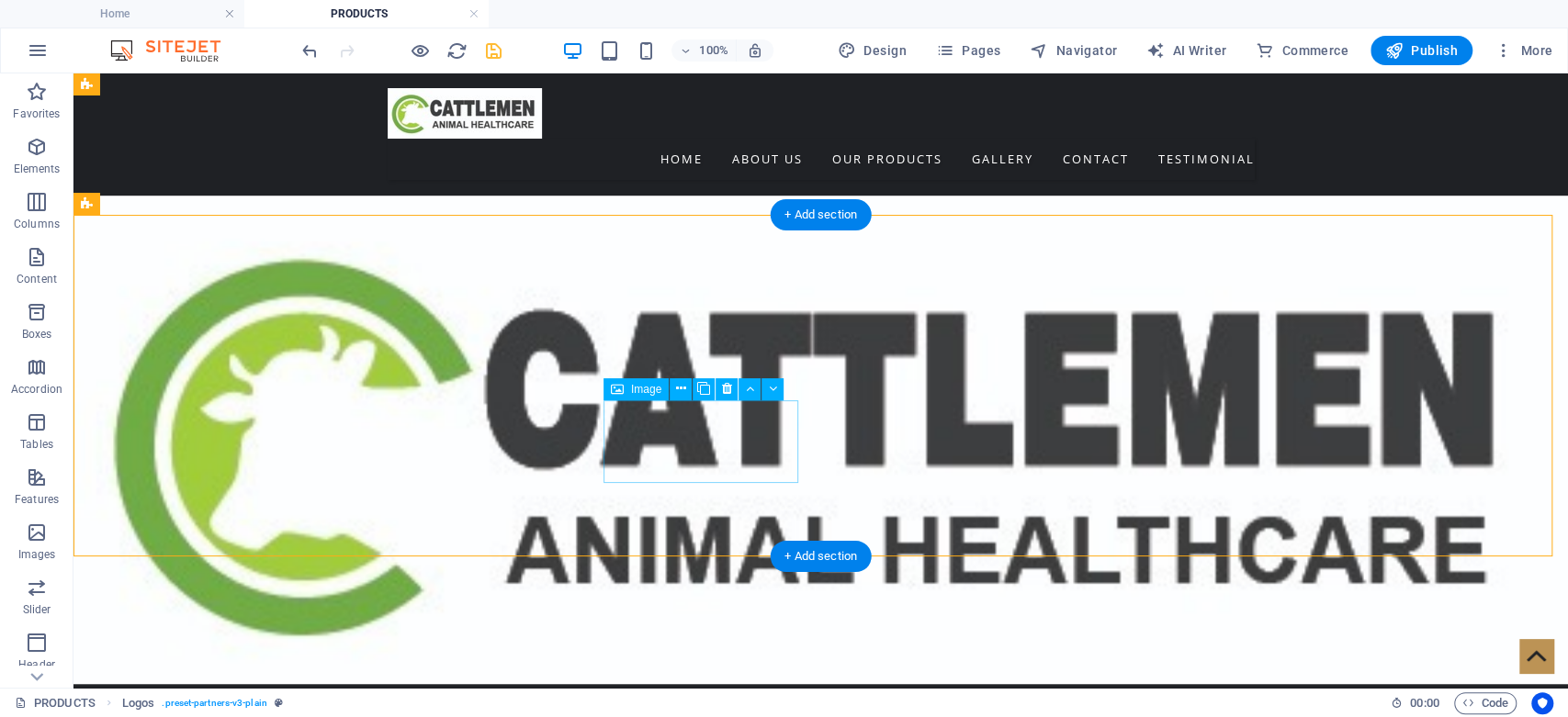 click at bounding box center [186, 1766] 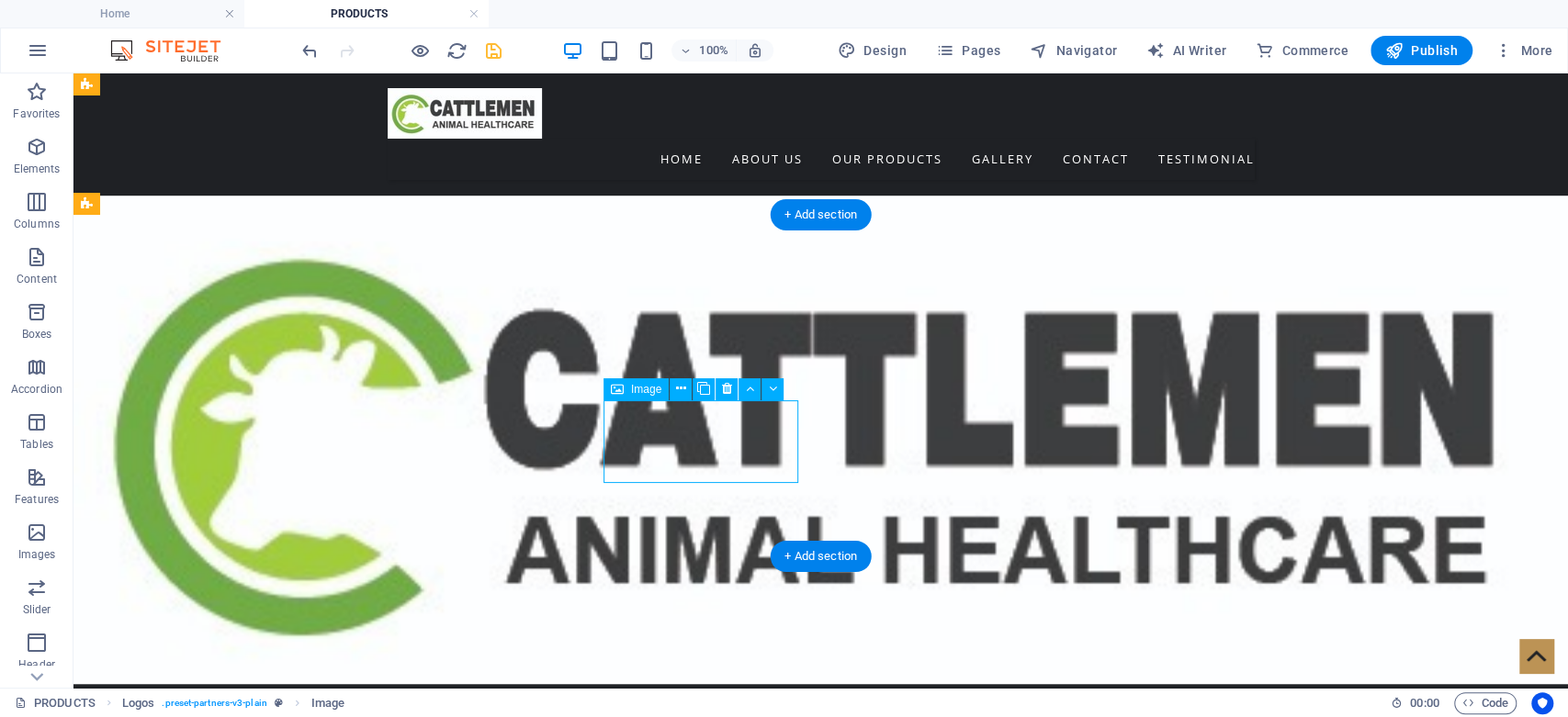 click at bounding box center (186, 1766) 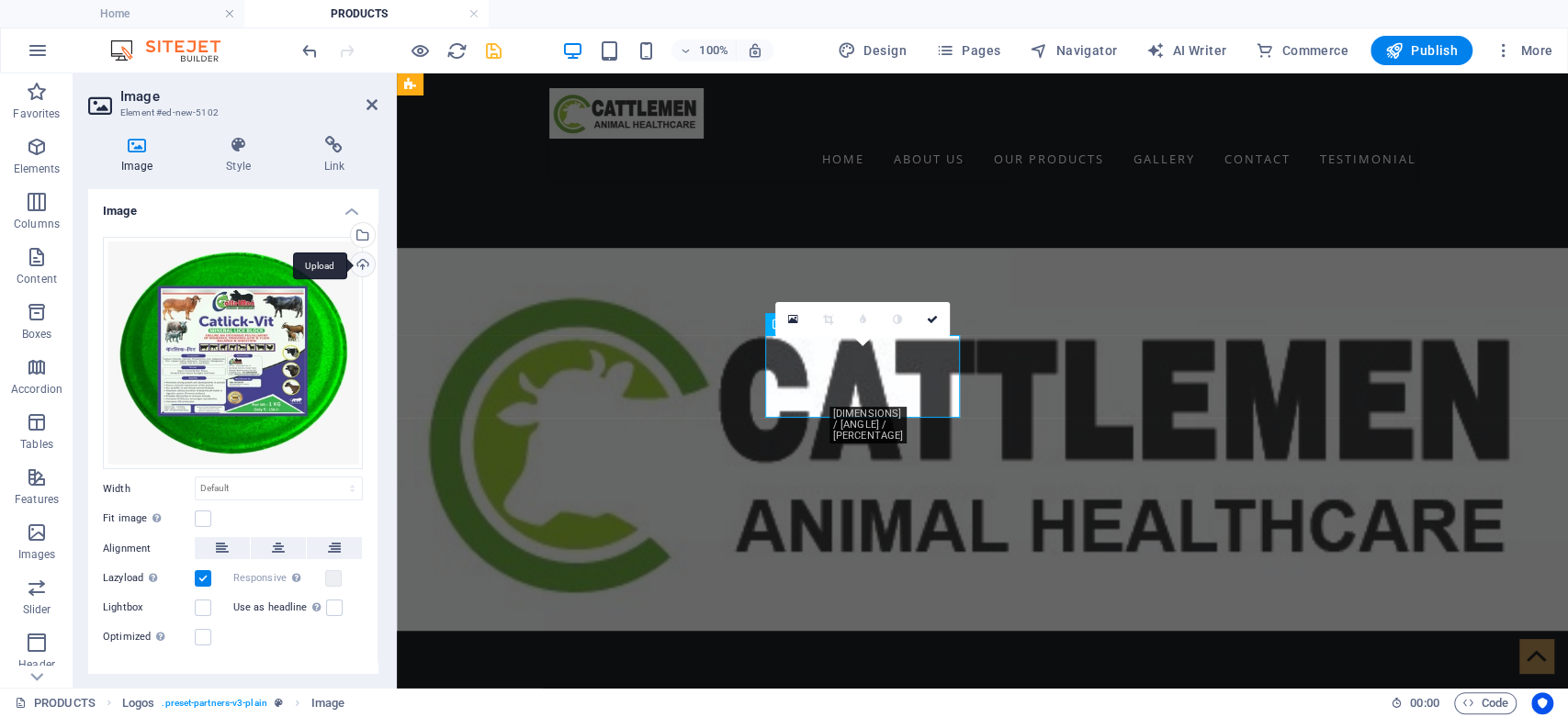 click on "Upload" at bounding box center (361, 266) 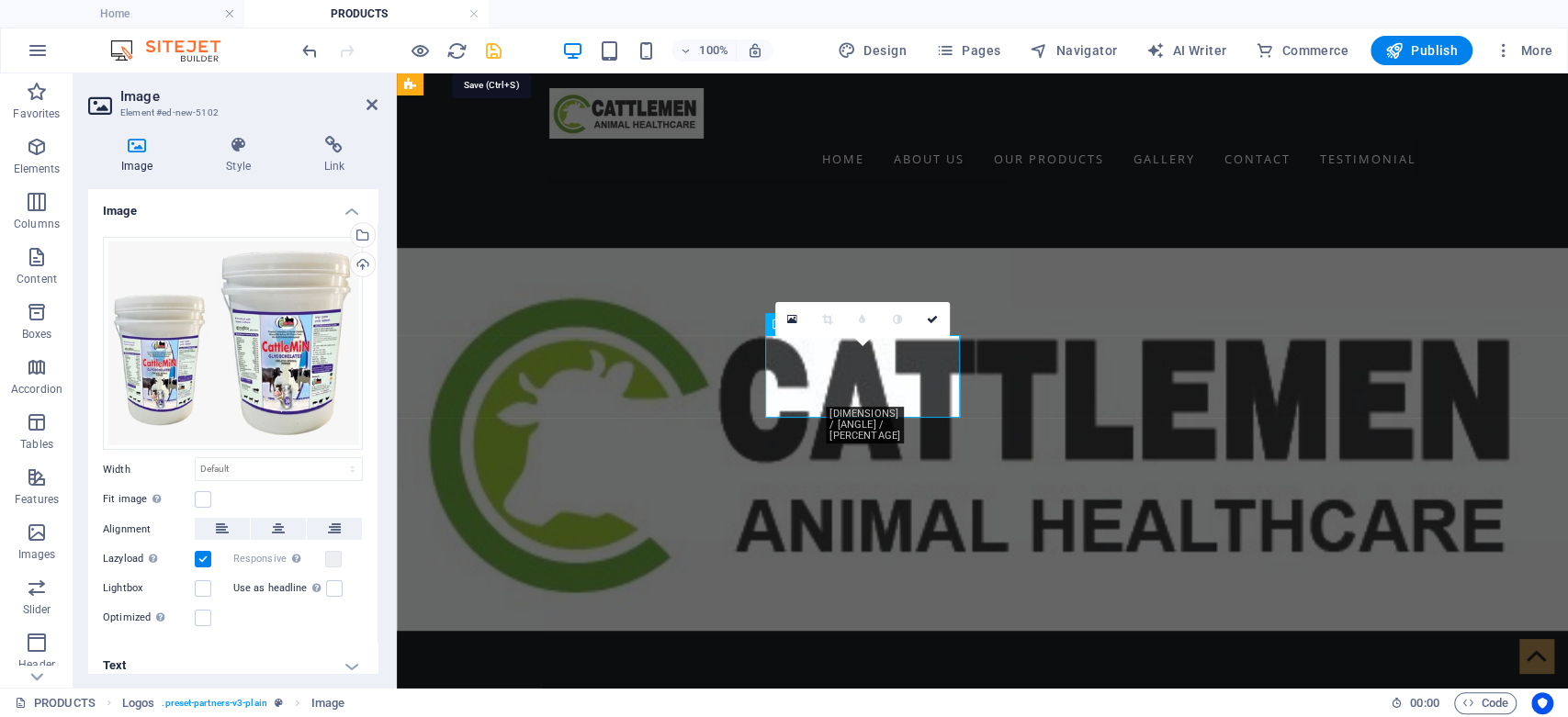 drag, startPoint x: 492, startPoint y: 46, endPoint x: 434, endPoint y: 3, distance: 72.20111 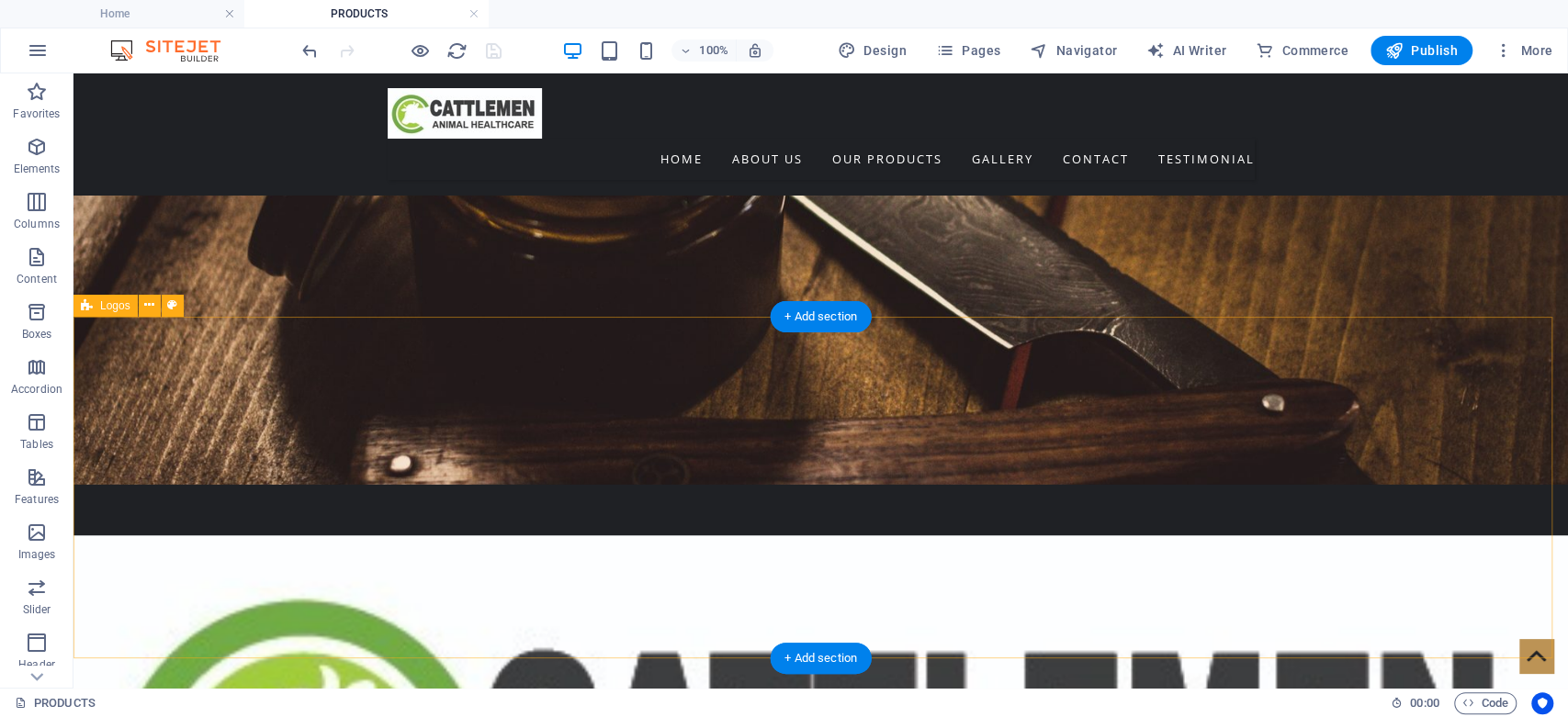 scroll, scrollTop: 638, scrollLeft: 0, axis: vertical 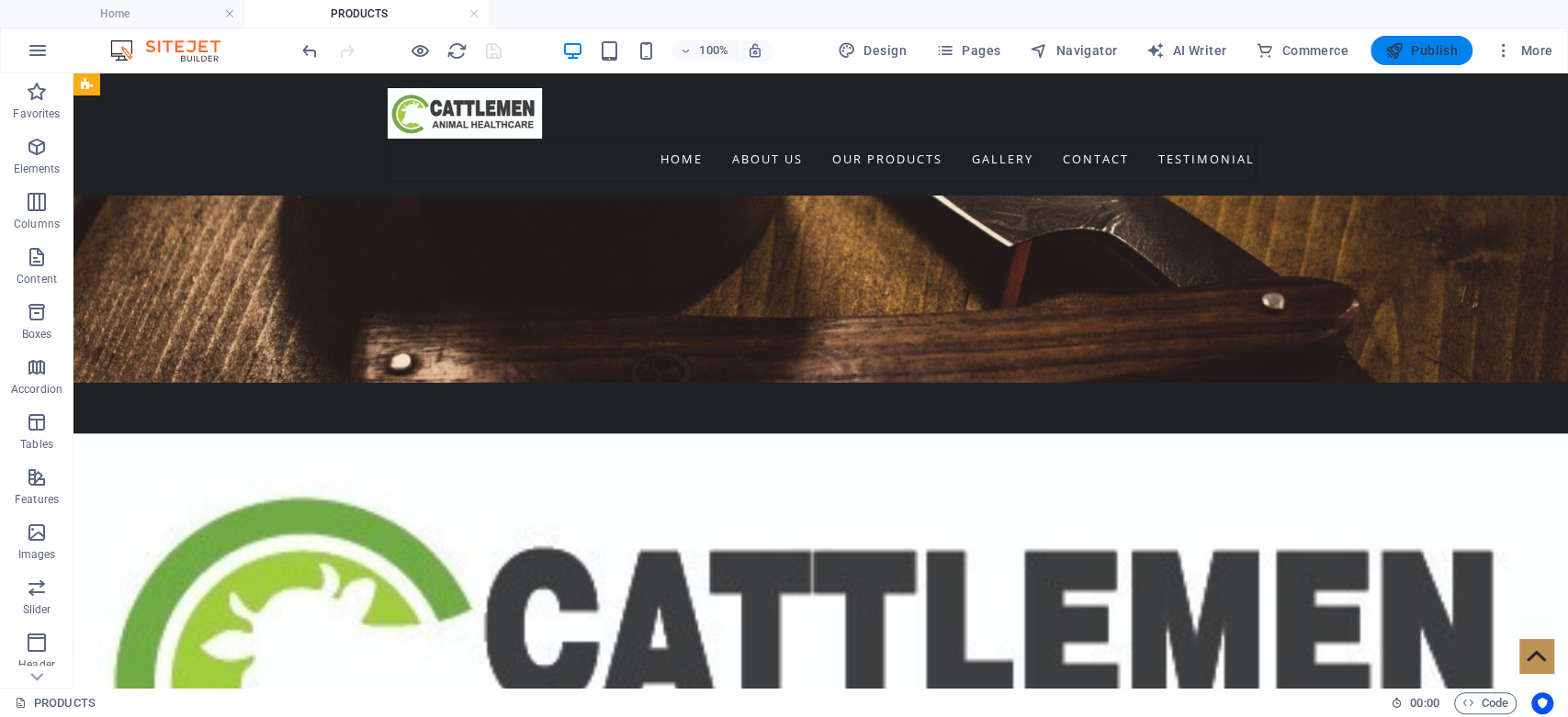 click on "Publish" at bounding box center [1421, 50] 